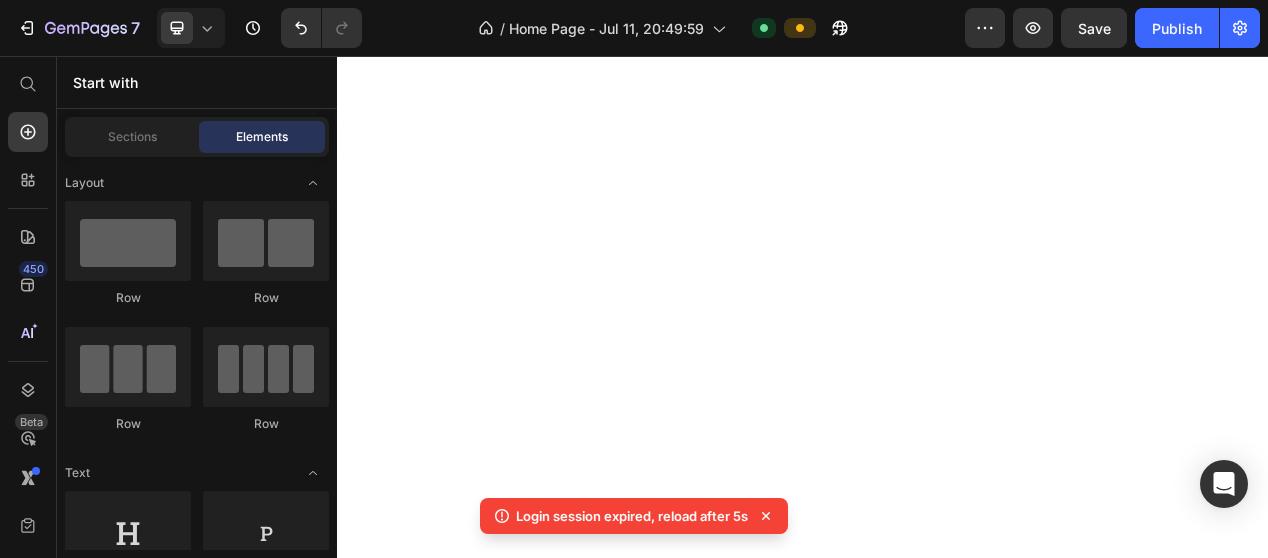 scroll, scrollTop: 0, scrollLeft: 0, axis: both 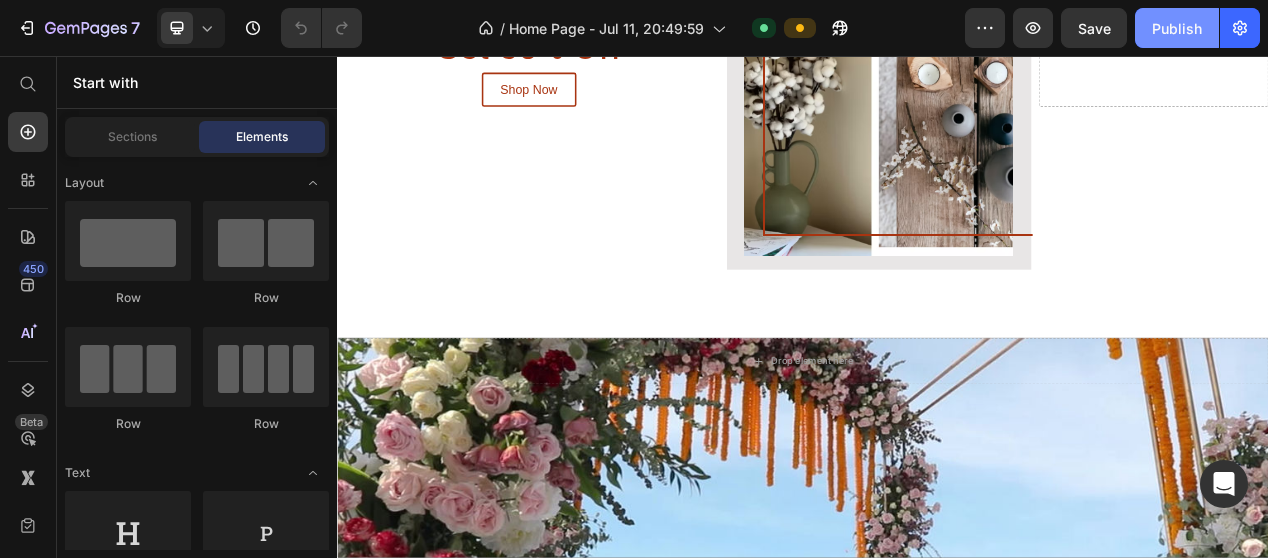 click on "Publish" at bounding box center [1177, 28] 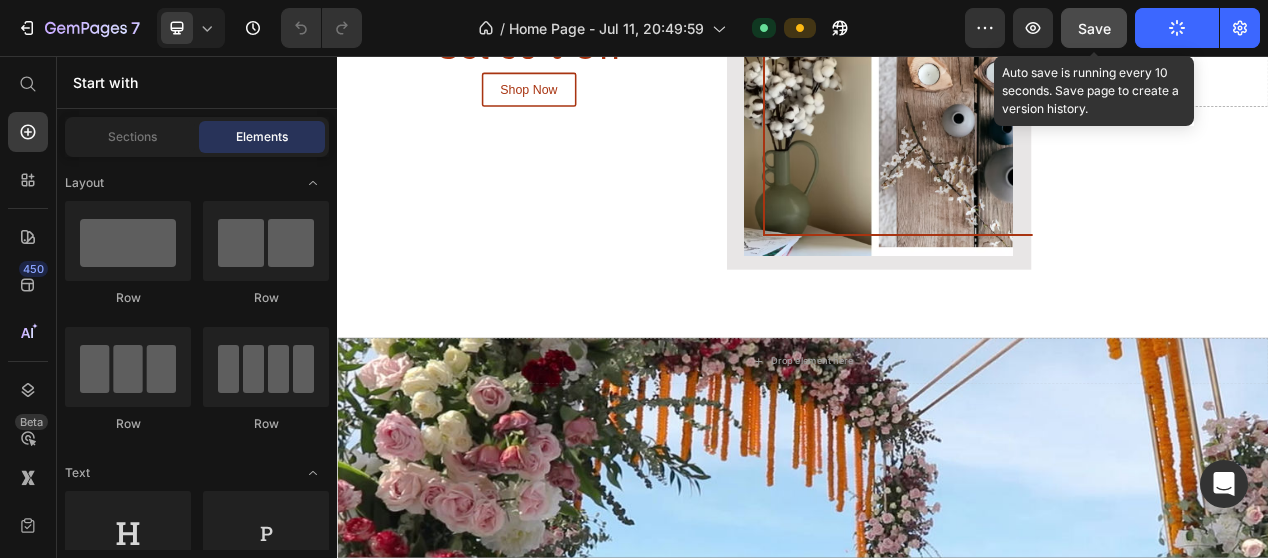 click on "Save" 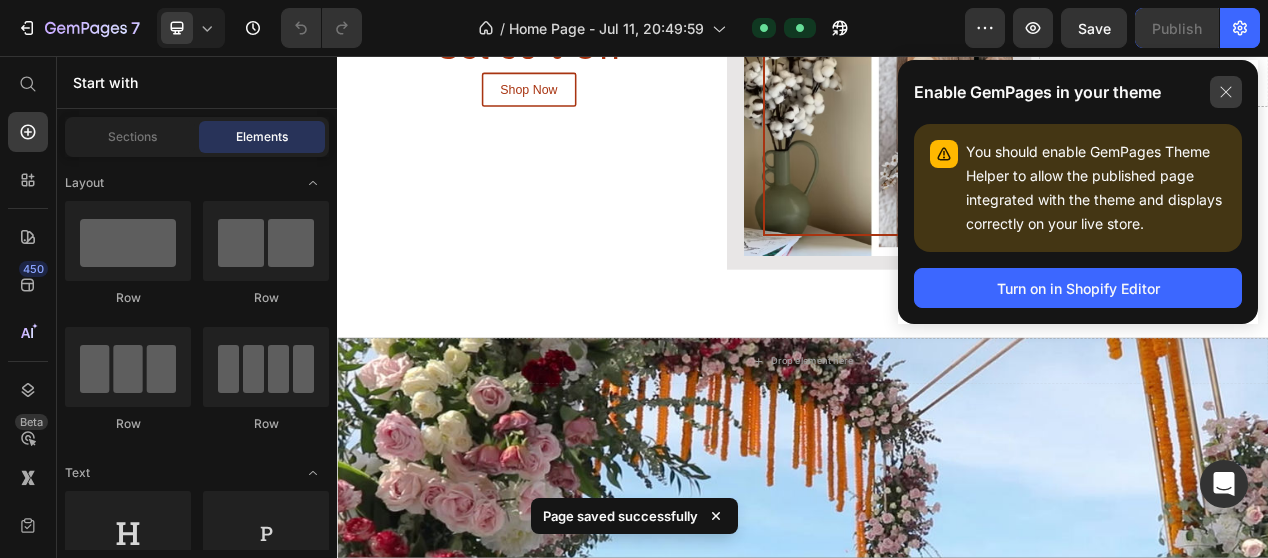 click 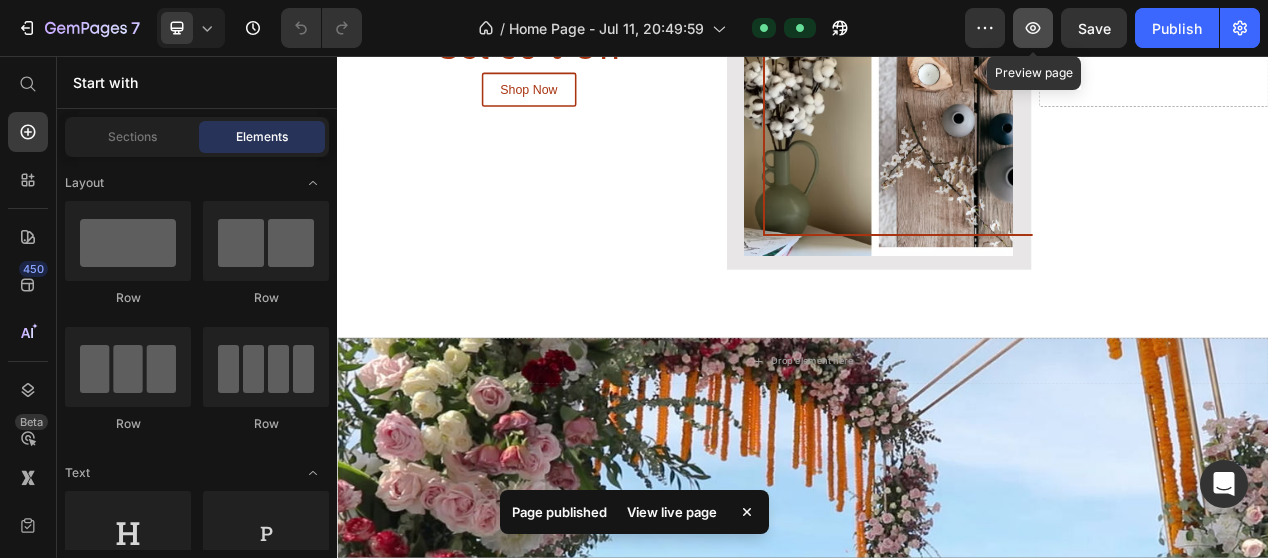 click 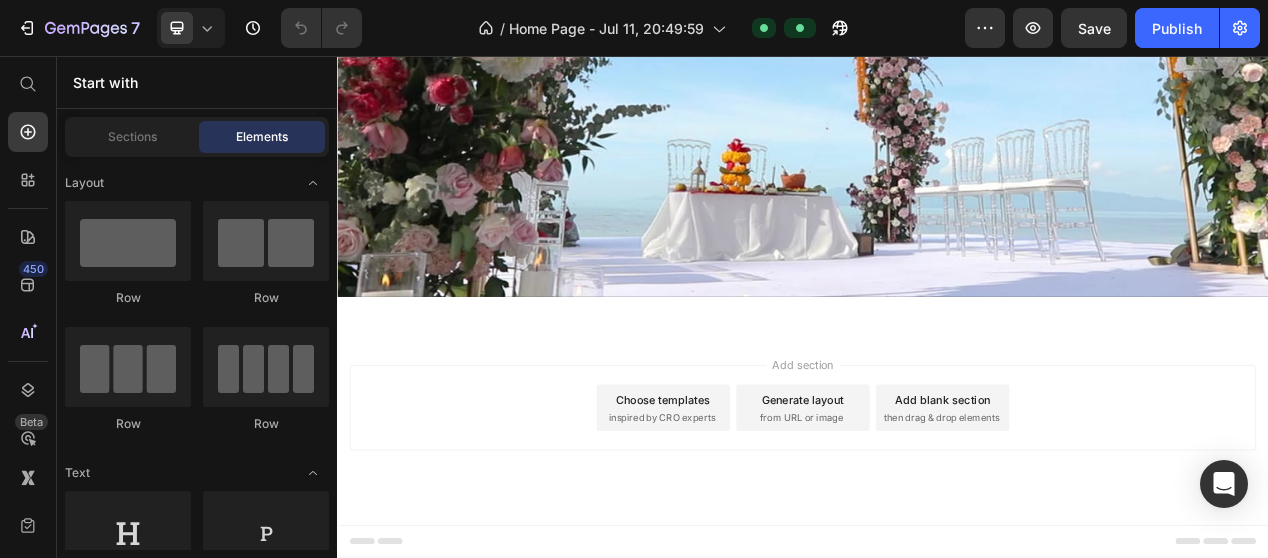 scroll, scrollTop: 5400, scrollLeft: 0, axis: vertical 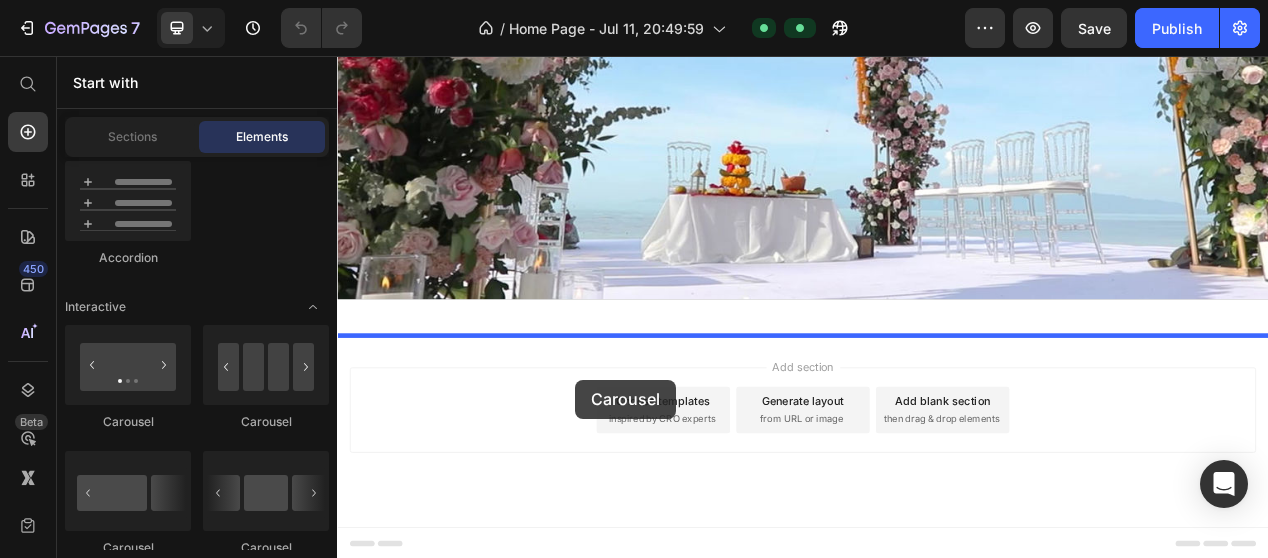 drag, startPoint x: 640, startPoint y: 420, endPoint x: 644, endPoint y: 473, distance: 53.15073 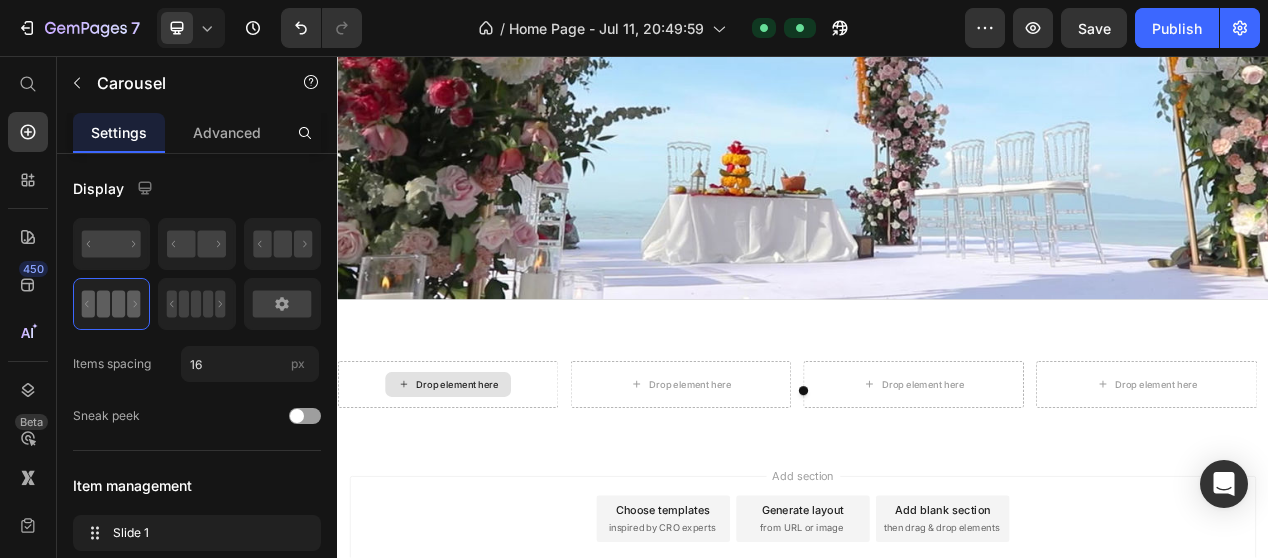 click on "Drop element here" at bounding box center (479, 480) 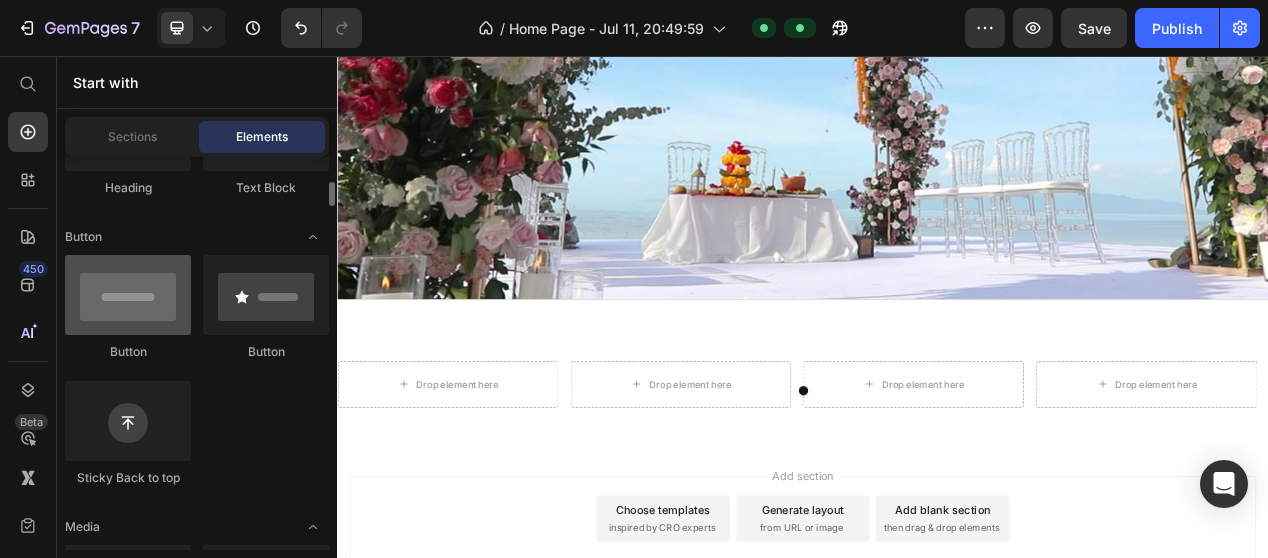 scroll, scrollTop: 0, scrollLeft: 0, axis: both 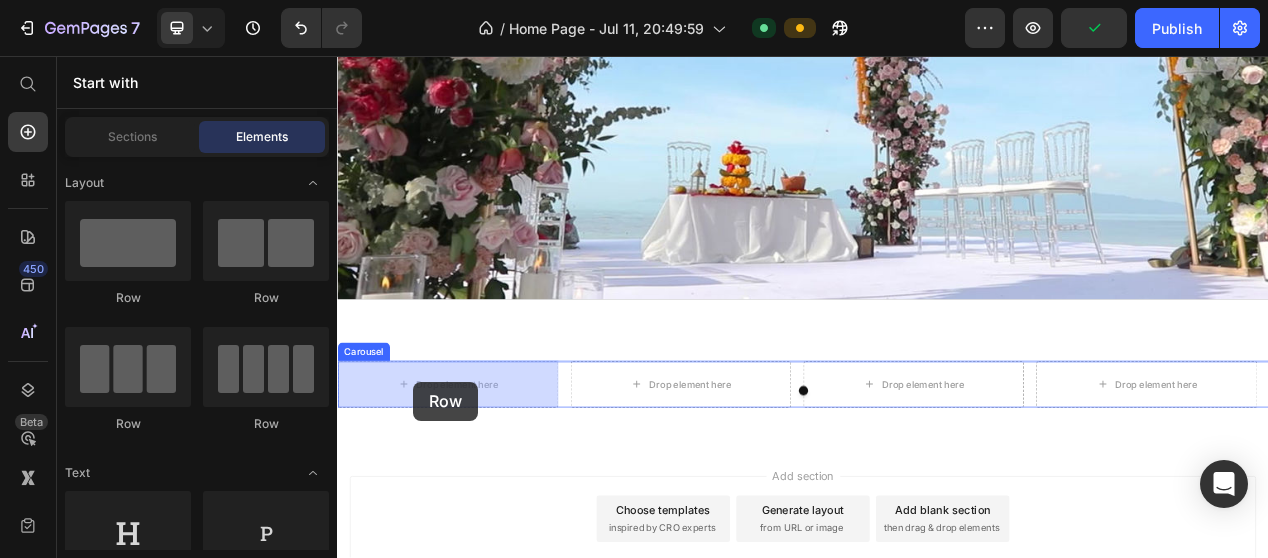 drag, startPoint x: 489, startPoint y: 313, endPoint x: 435, endPoint y: 476, distance: 171.71198 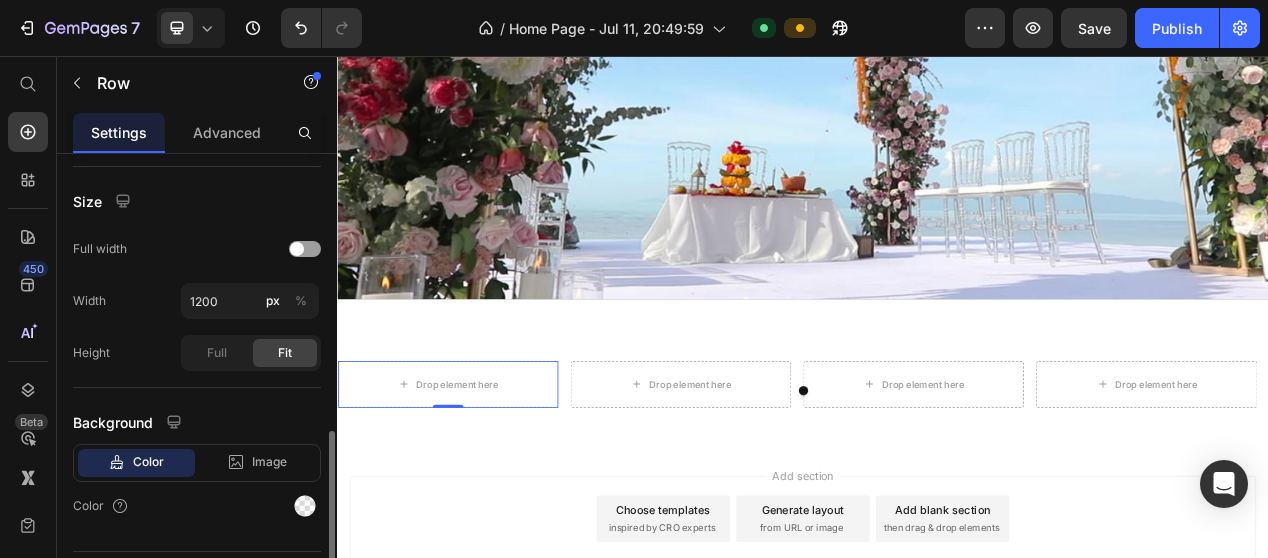 scroll, scrollTop: 449, scrollLeft: 0, axis: vertical 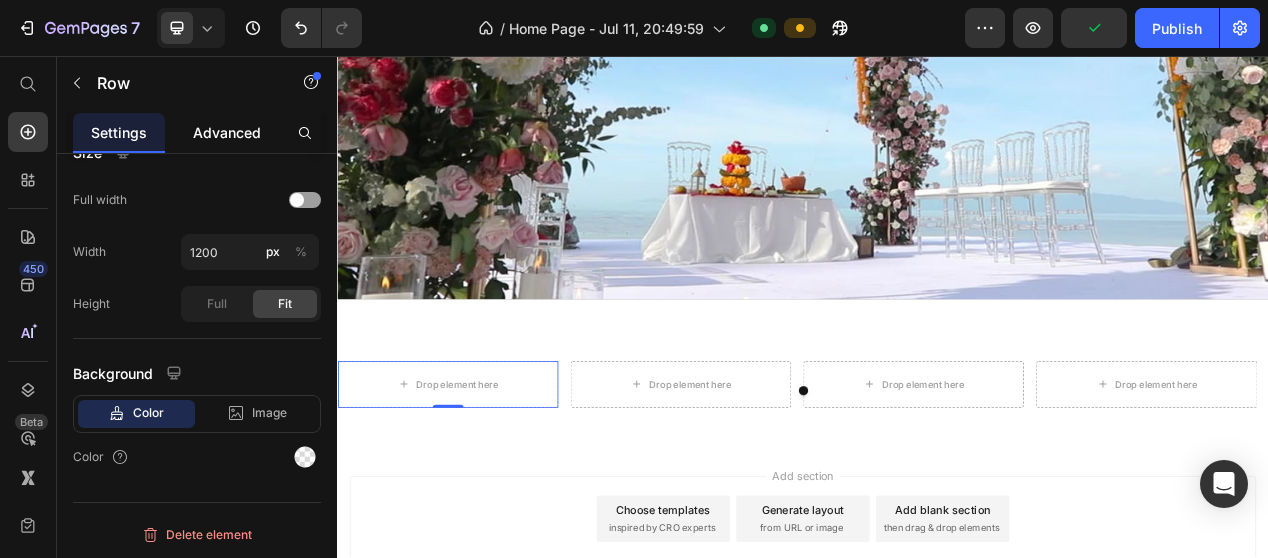 click on "Advanced" 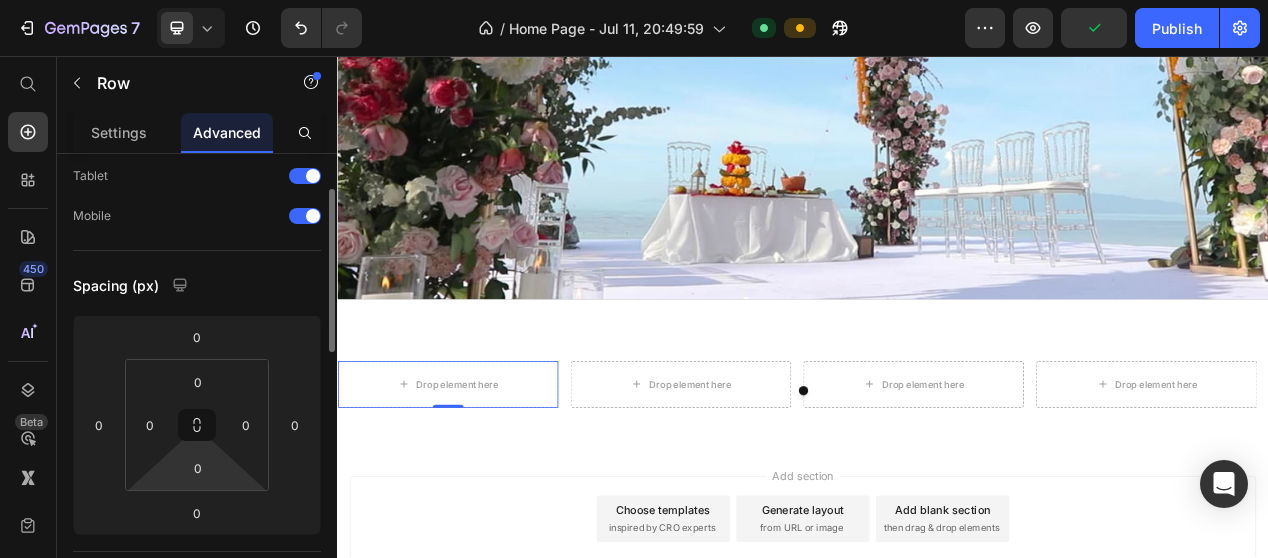 scroll, scrollTop: 400, scrollLeft: 0, axis: vertical 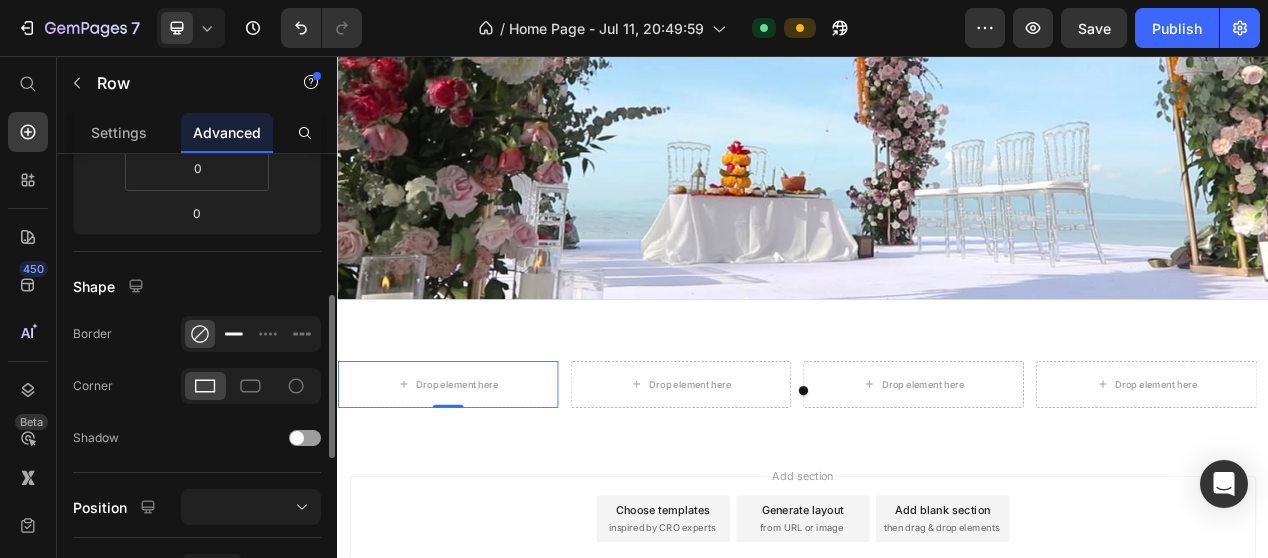 click 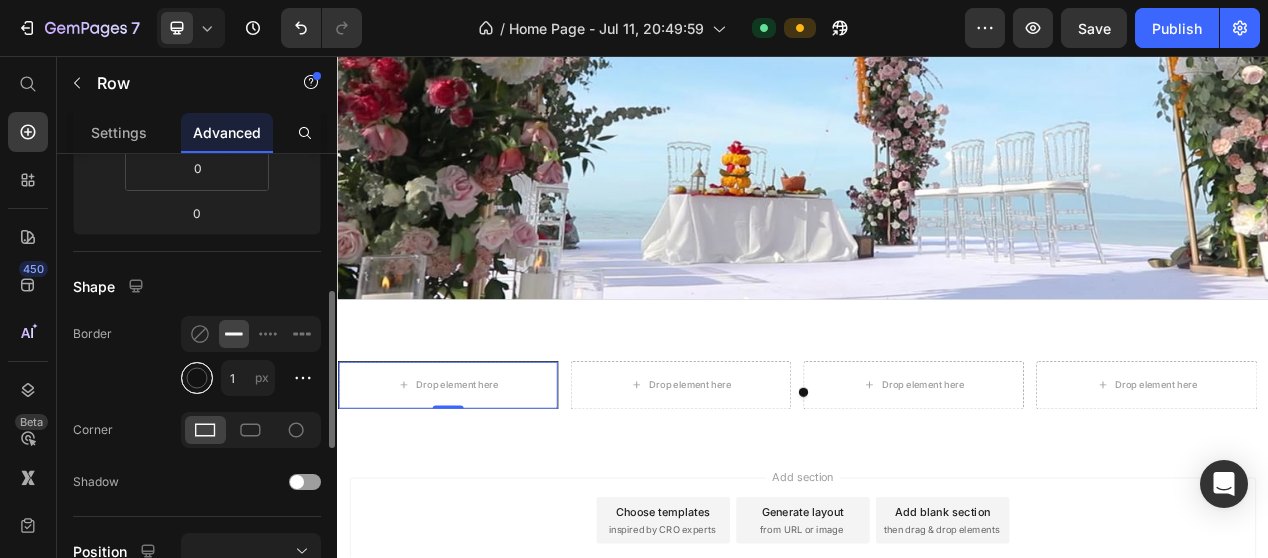 click at bounding box center [197, 378] 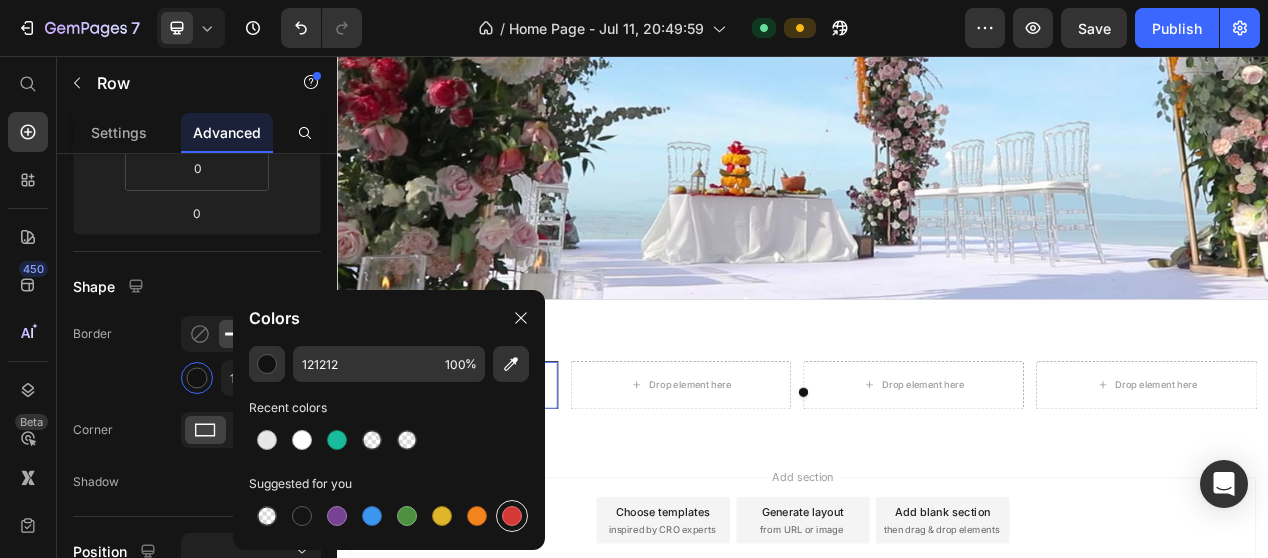click at bounding box center (512, 516) 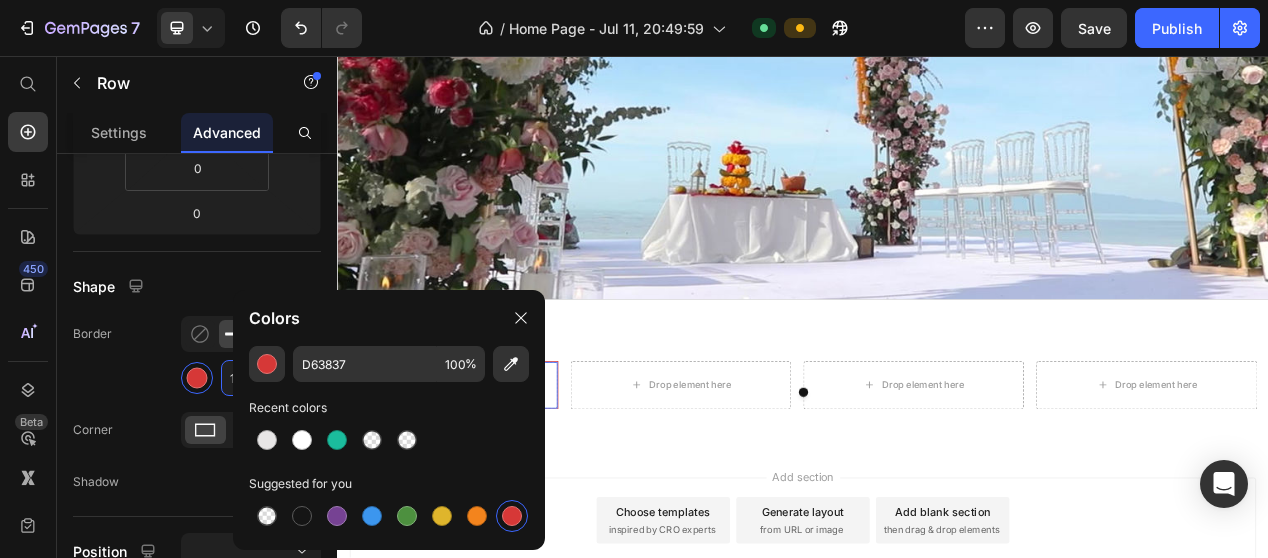 click on "1" at bounding box center (248, 378) 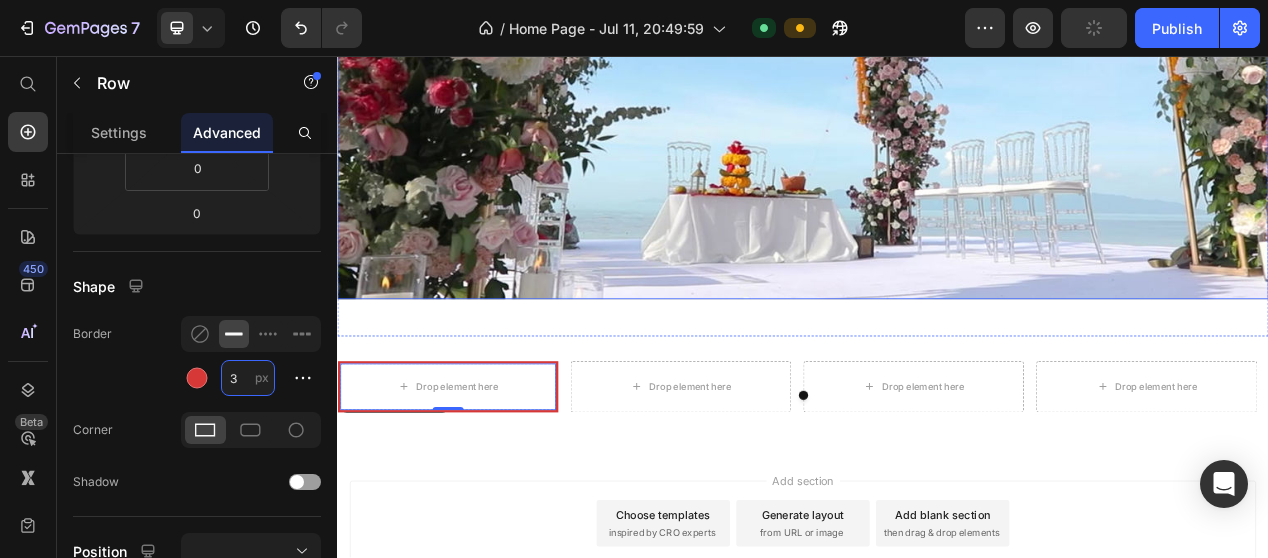 type on "1" 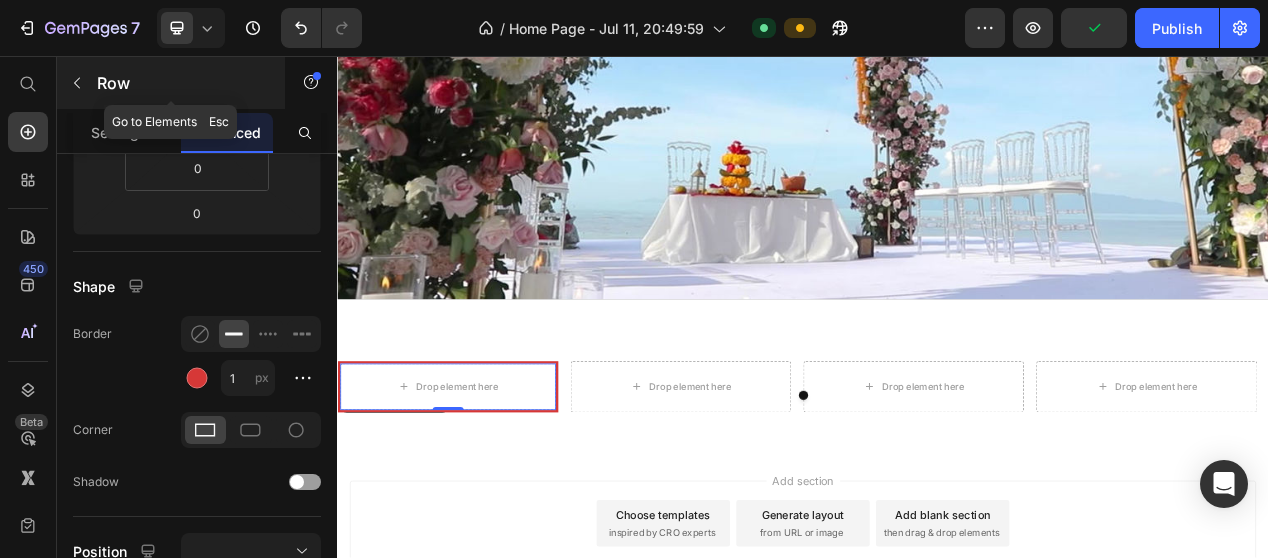 click at bounding box center [77, 83] 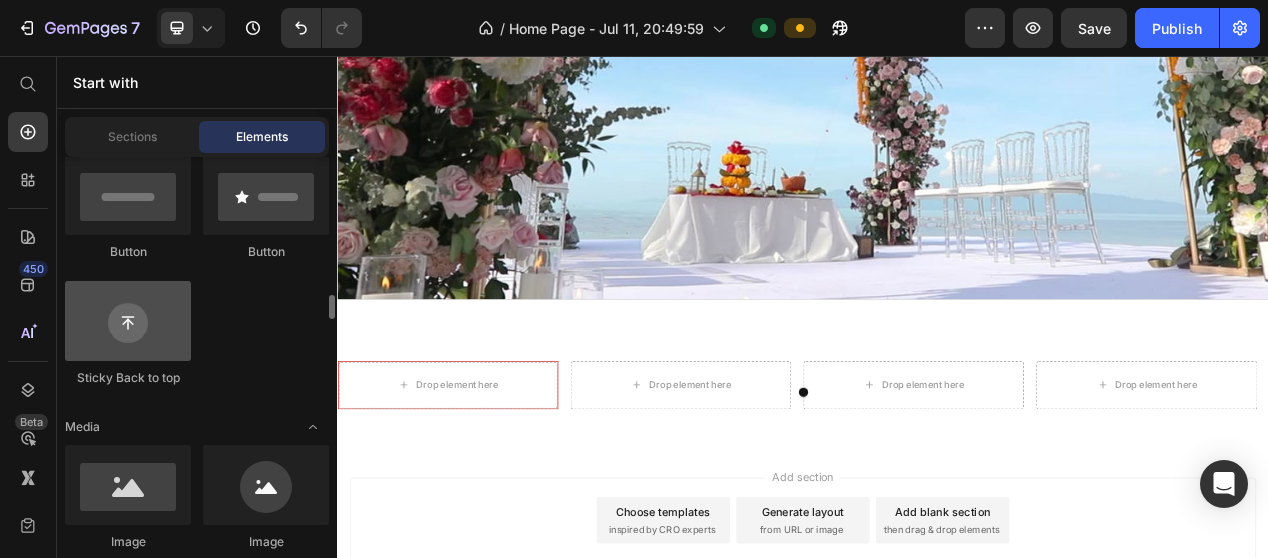 scroll, scrollTop: 600, scrollLeft: 0, axis: vertical 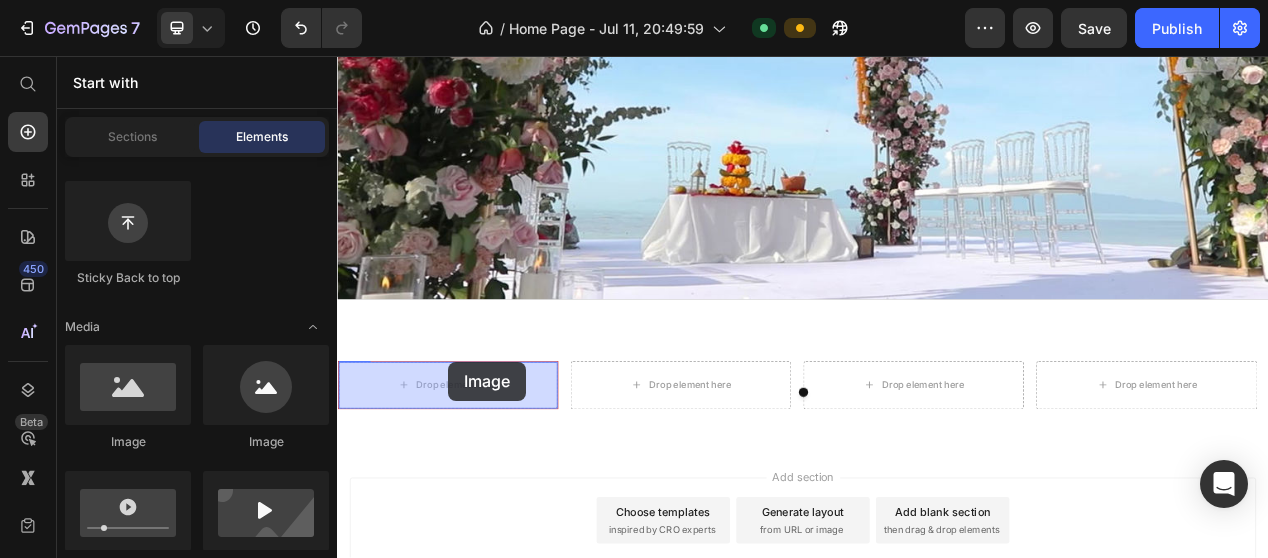 drag, startPoint x: 451, startPoint y: 449, endPoint x: 480, endPoint y: 450, distance: 29.017237 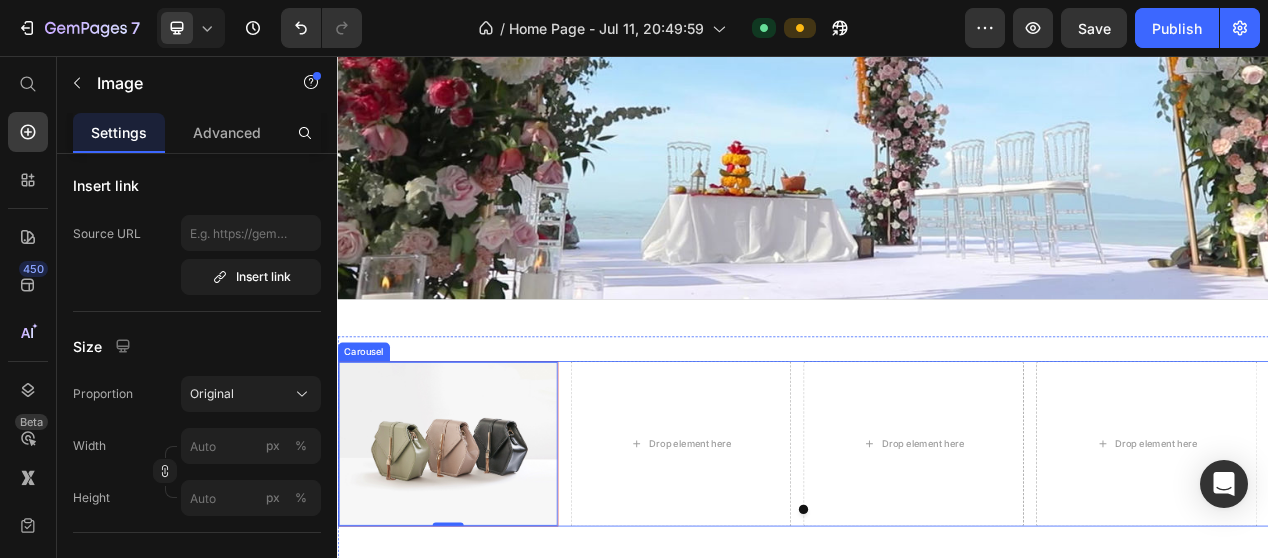 scroll, scrollTop: 0, scrollLeft: 0, axis: both 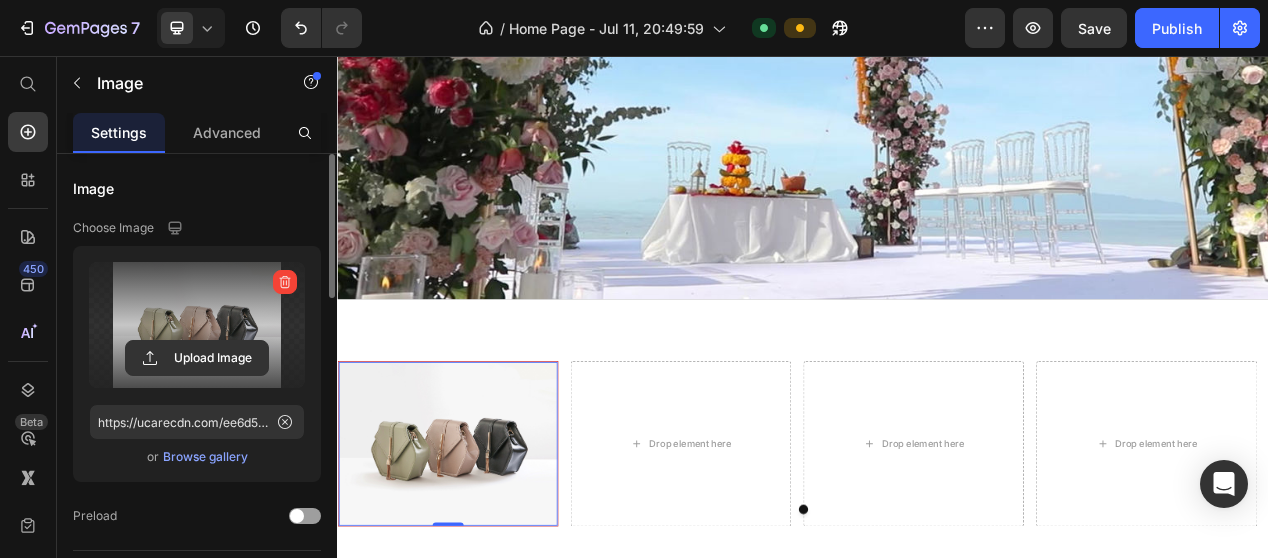 click at bounding box center [197, 325] 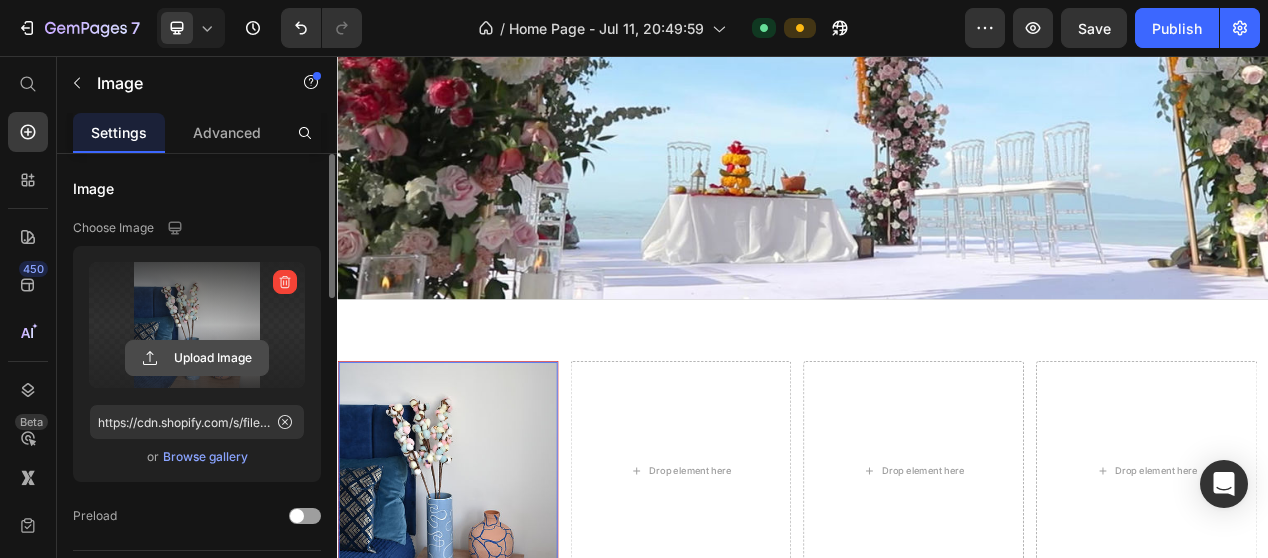 click 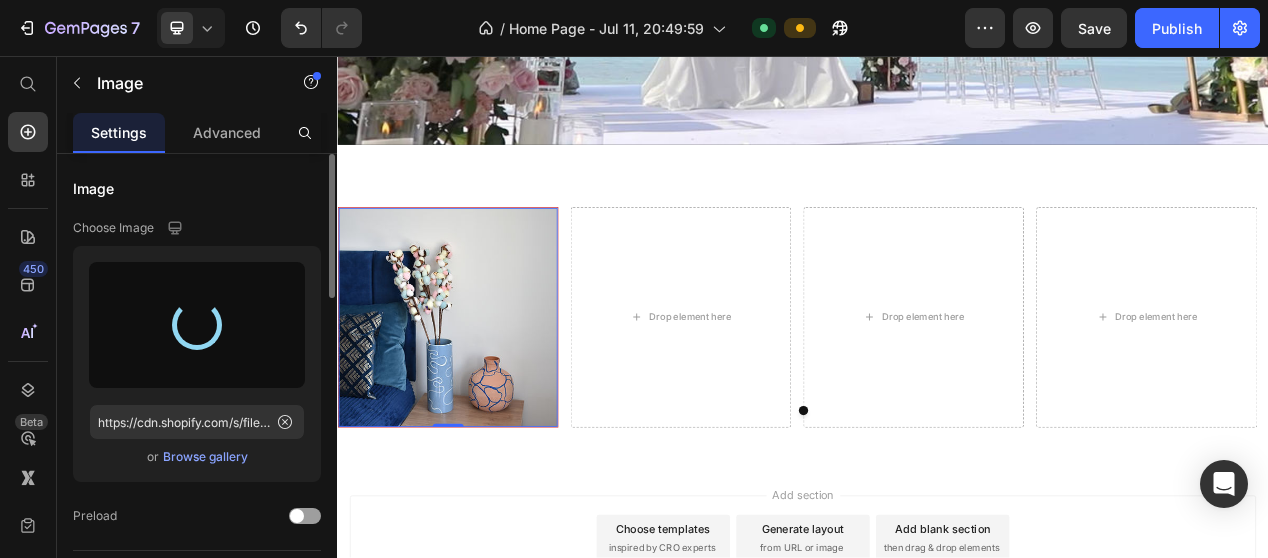 type on "https://cdn.shopify.com/s/files/1/0735/1897/2964/files/gempages_574981581689586800-eebb9756-64dc-4d24-8148-59d0187db66e.png" 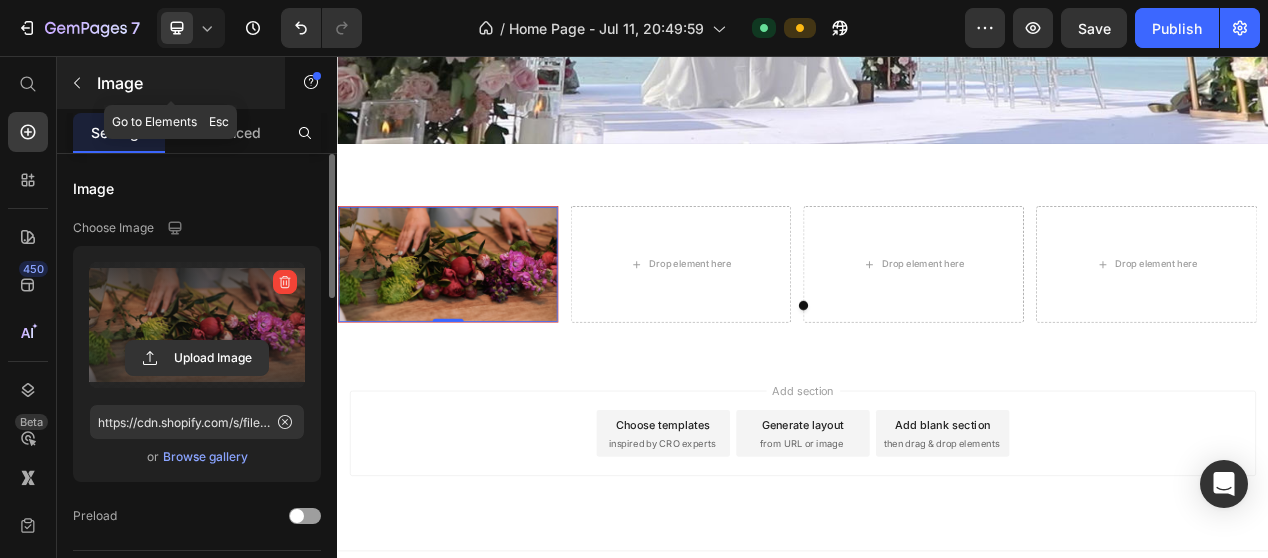 click 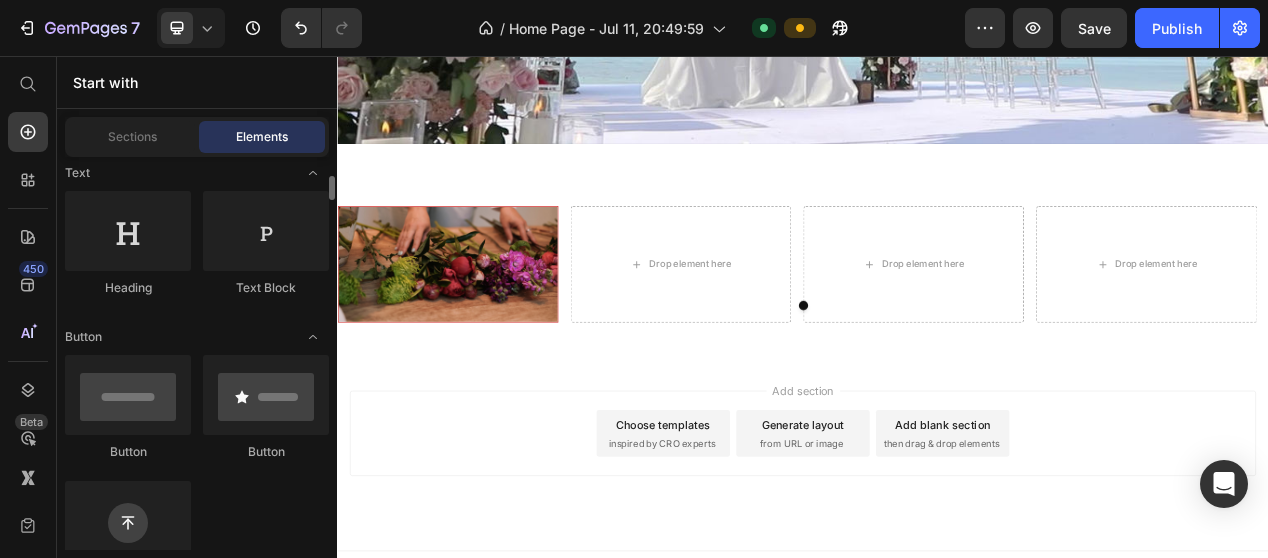 scroll, scrollTop: 200, scrollLeft: 0, axis: vertical 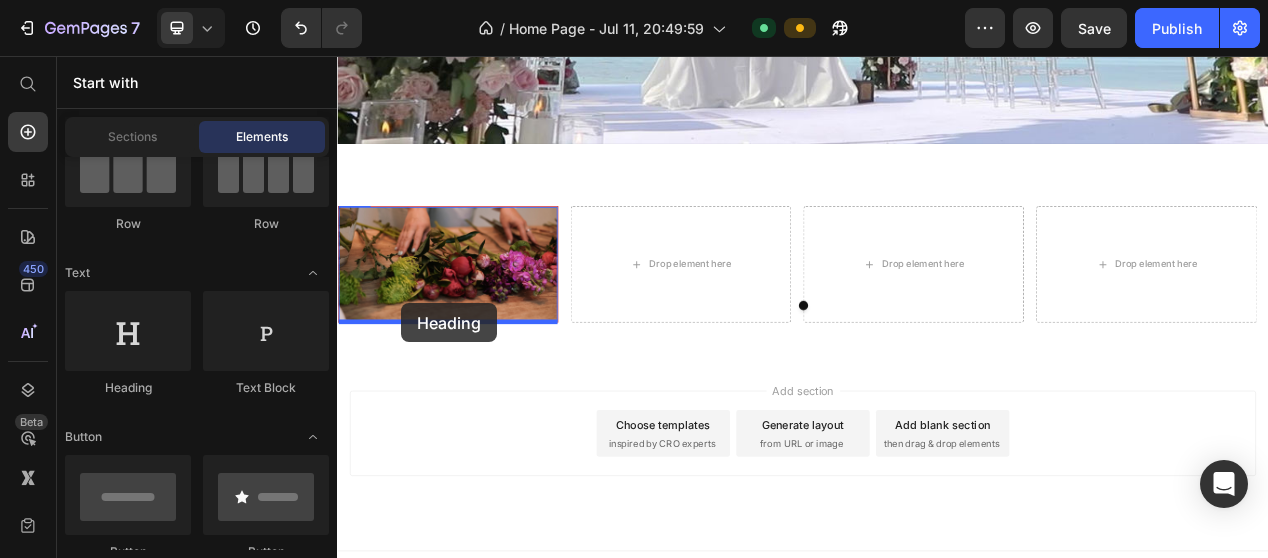 drag, startPoint x: 470, startPoint y: 389, endPoint x: 420, endPoint y: 375, distance: 51.92302 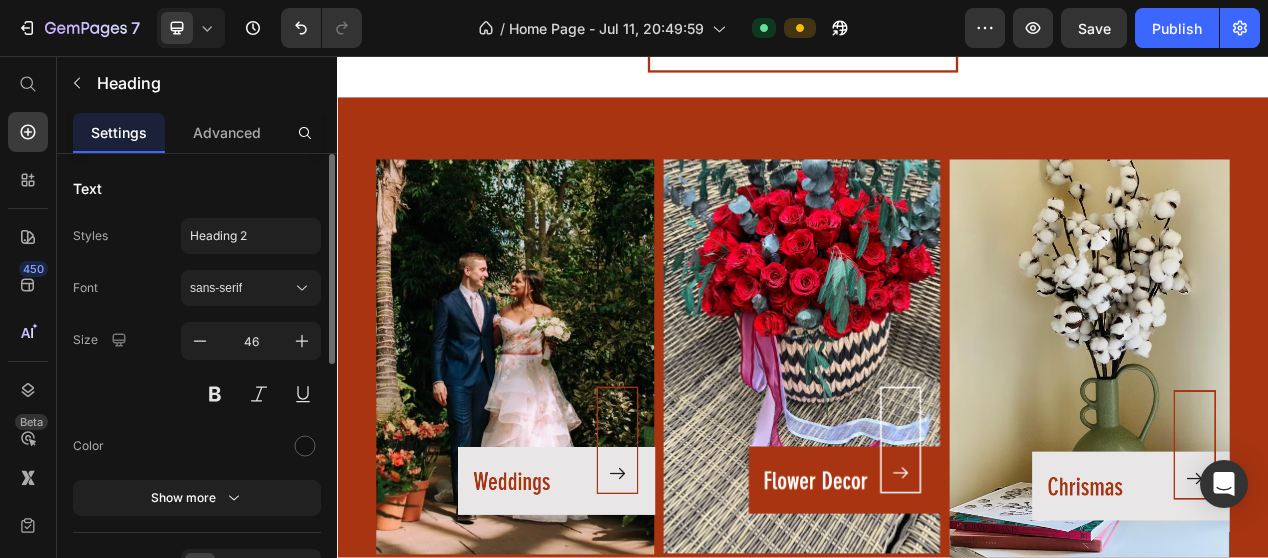 scroll, scrollTop: 3314, scrollLeft: 0, axis: vertical 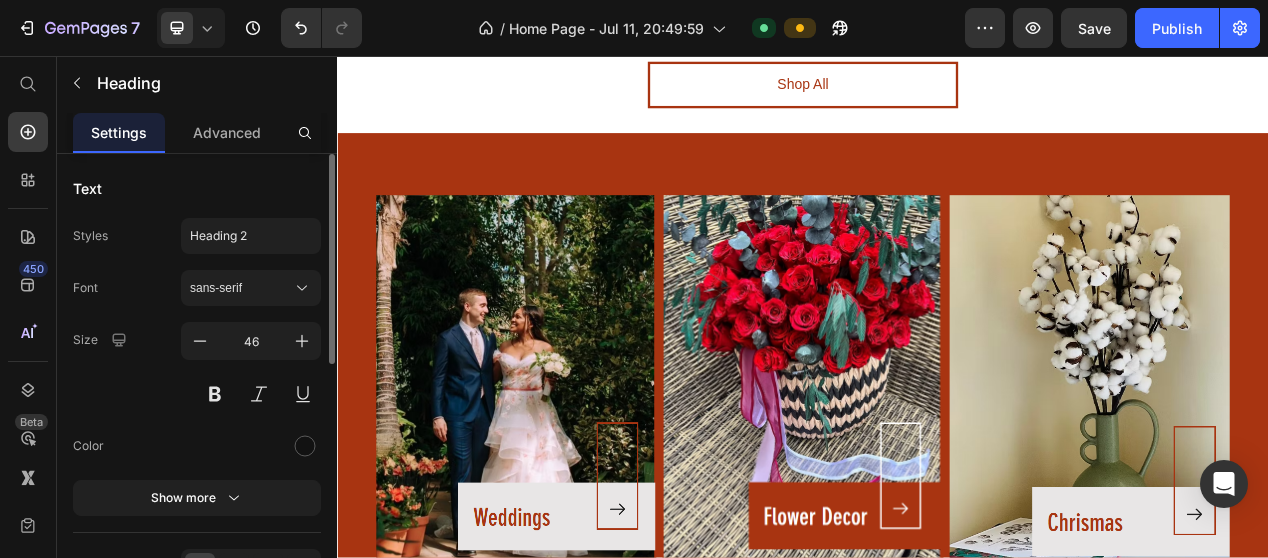 click on "White cotton" at bounding box center (515, -160) 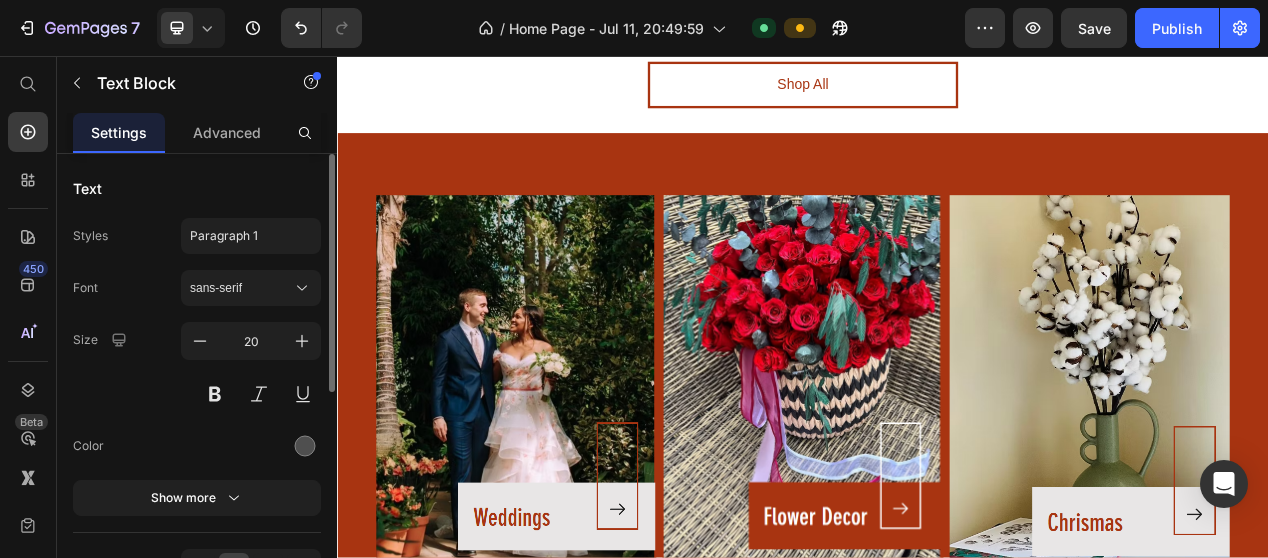 click on "White cotton" at bounding box center (515, -160) 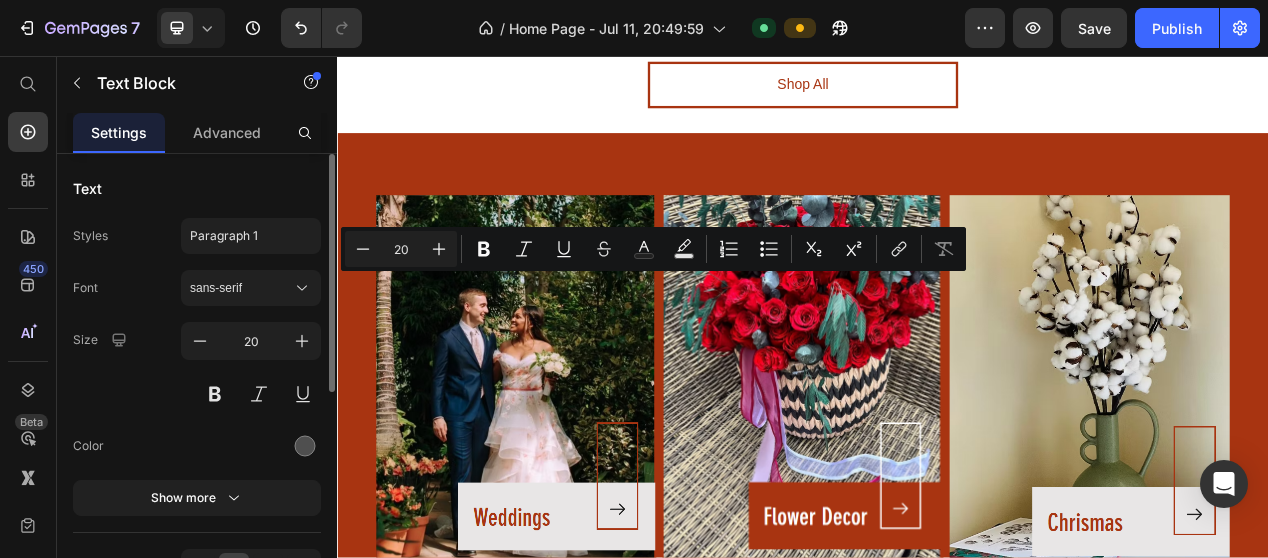 click on "White cotton" at bounding box center [515, -160] 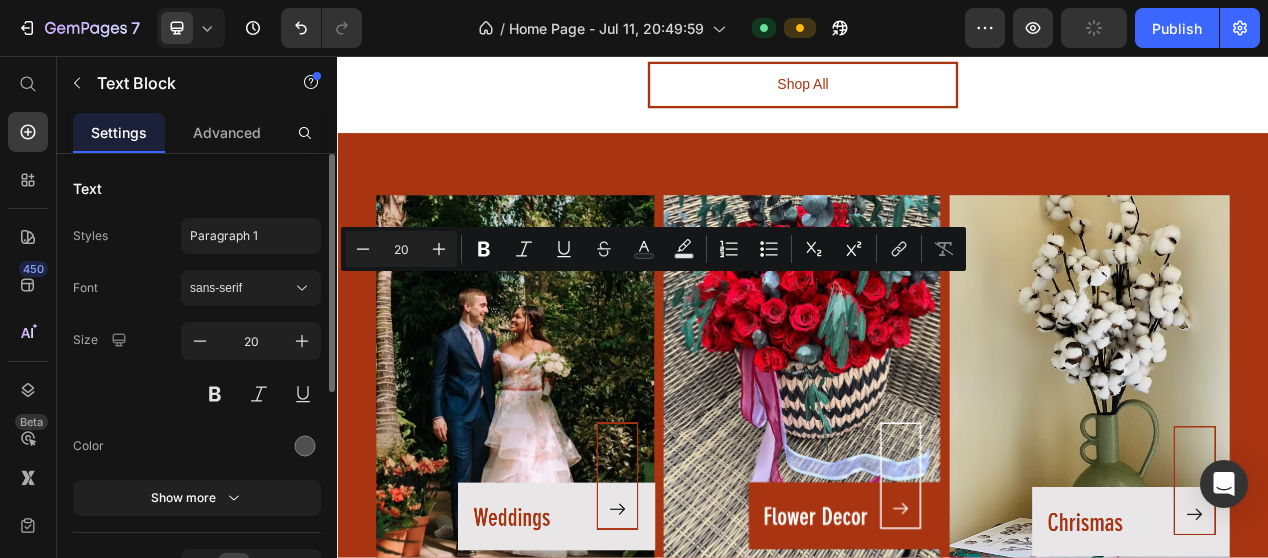 copy on "White cotton" 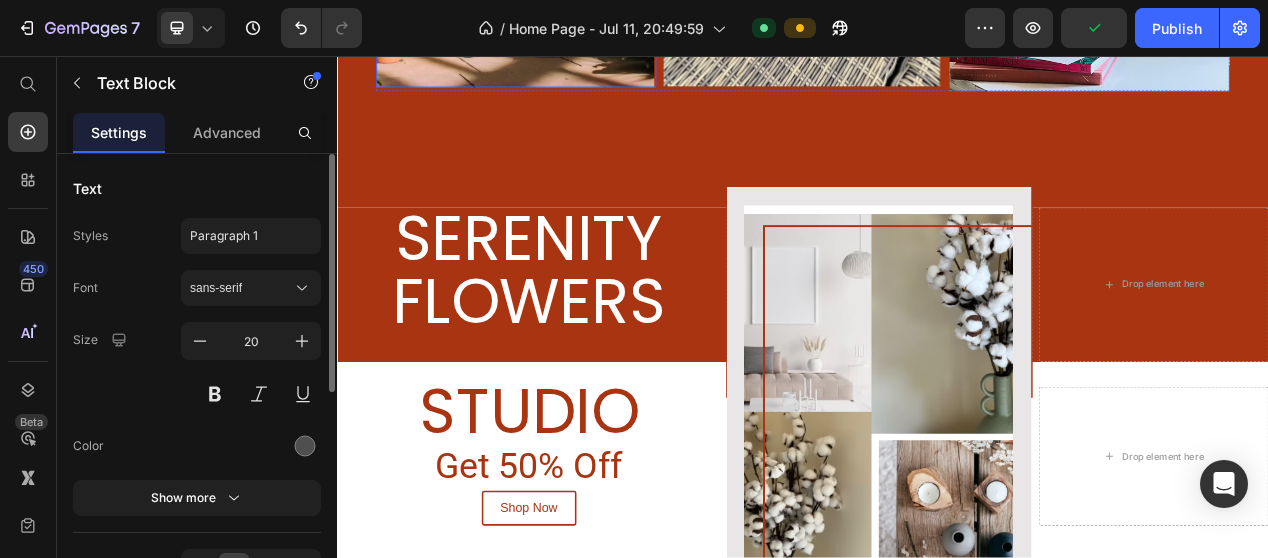 type on "16" 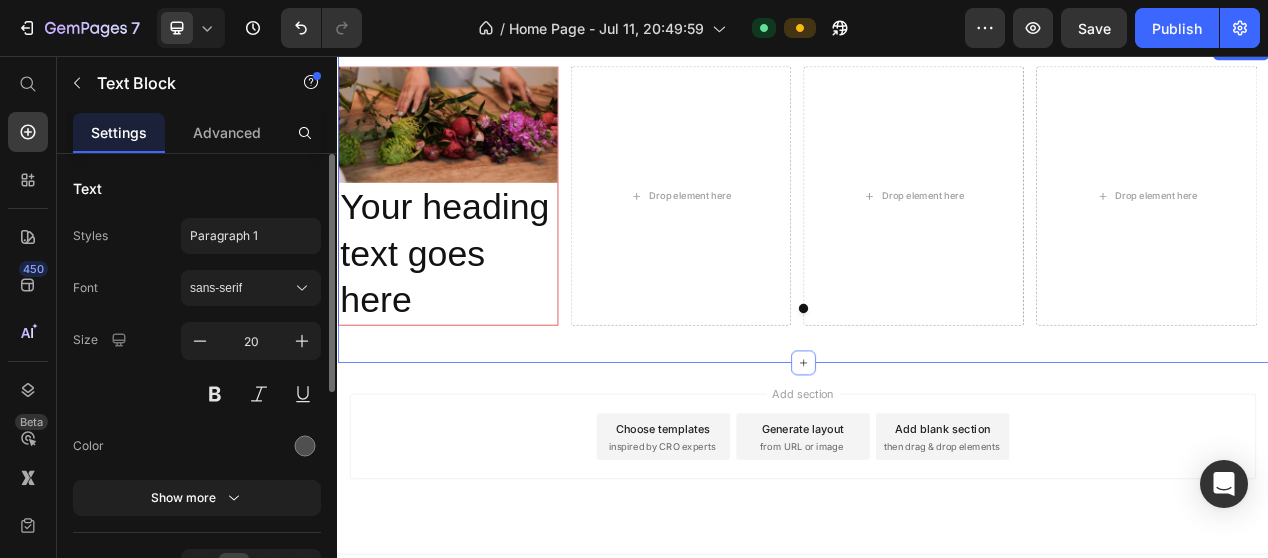 scroll, scrollTop: 6028, scrollLeft: 0, axis: vertical 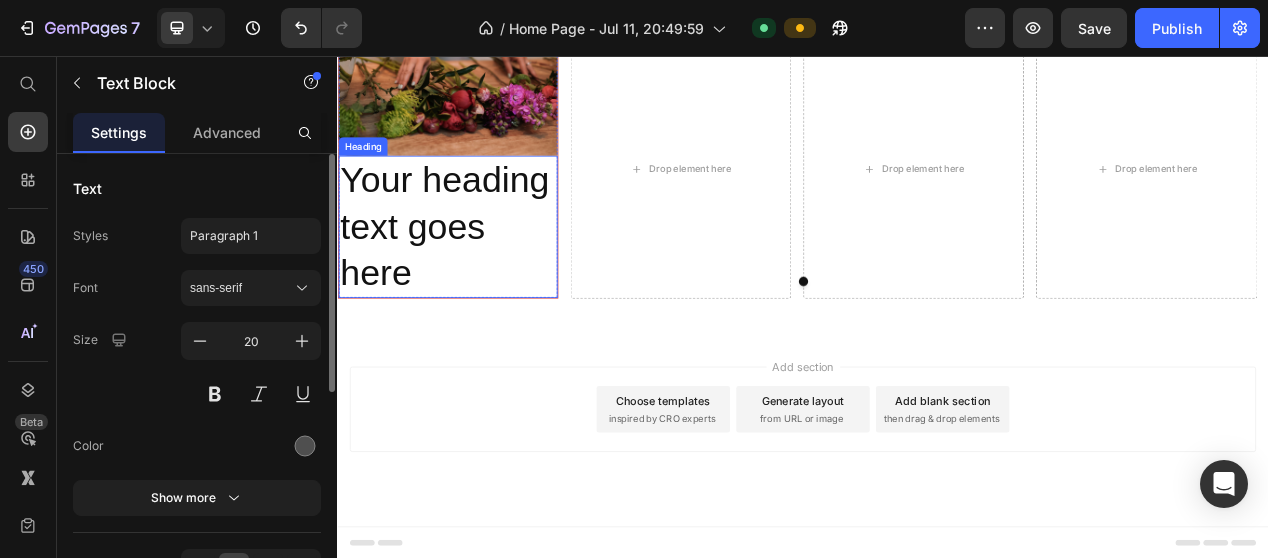 click on "Your heading text goes here" at bounding box center [479, 276] 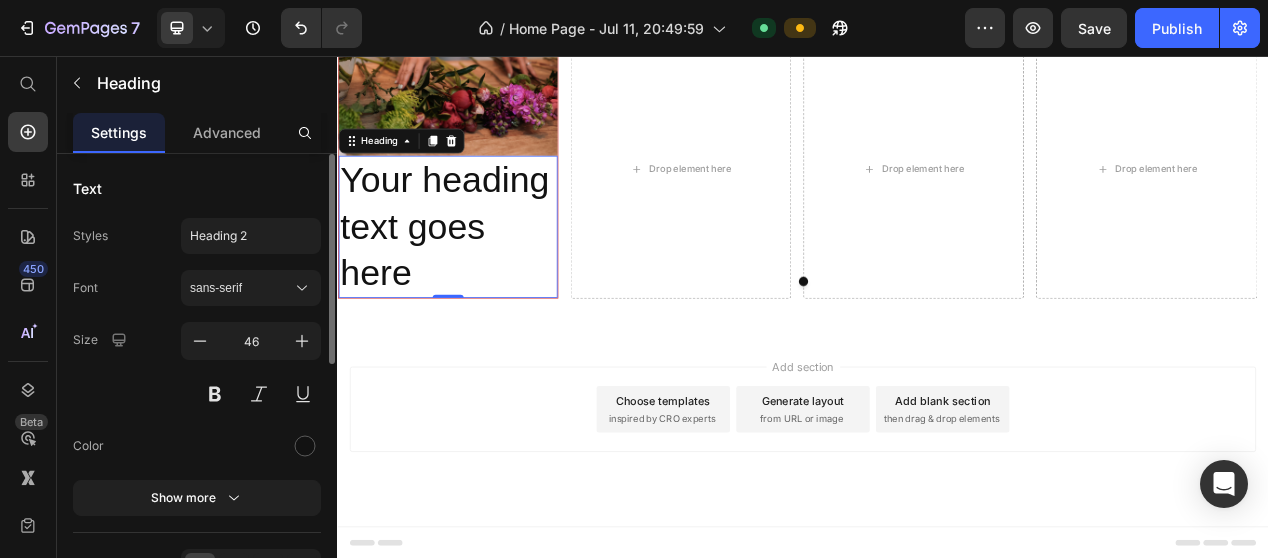 click on "Your heading text goes here" at bounding box center (479, 276) 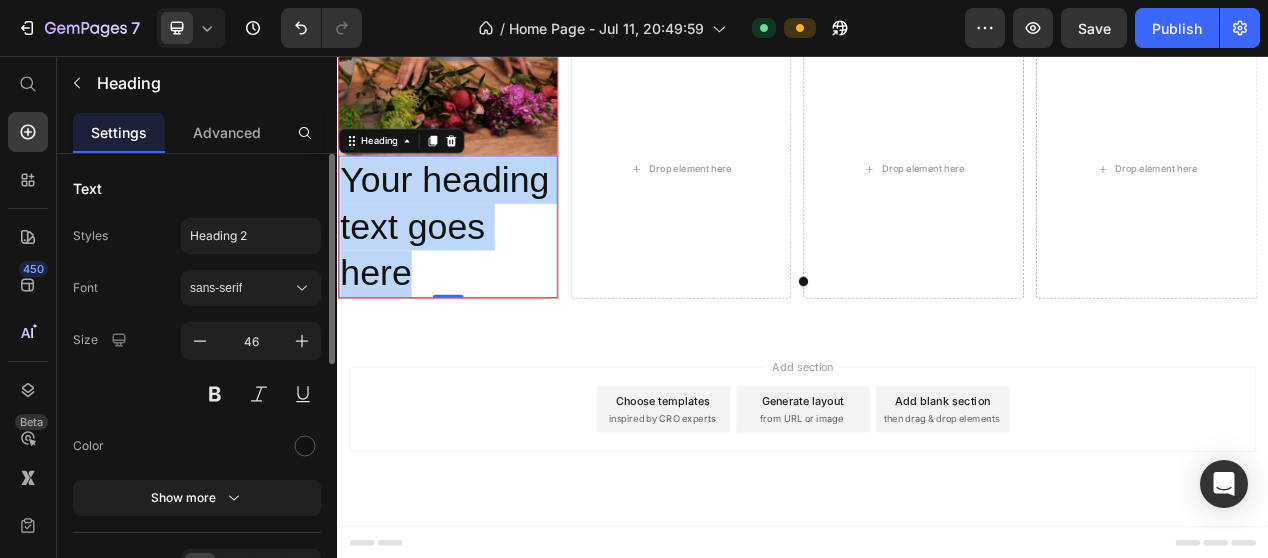 click on "Your heading text goes here" at bounding box center [479, 276] 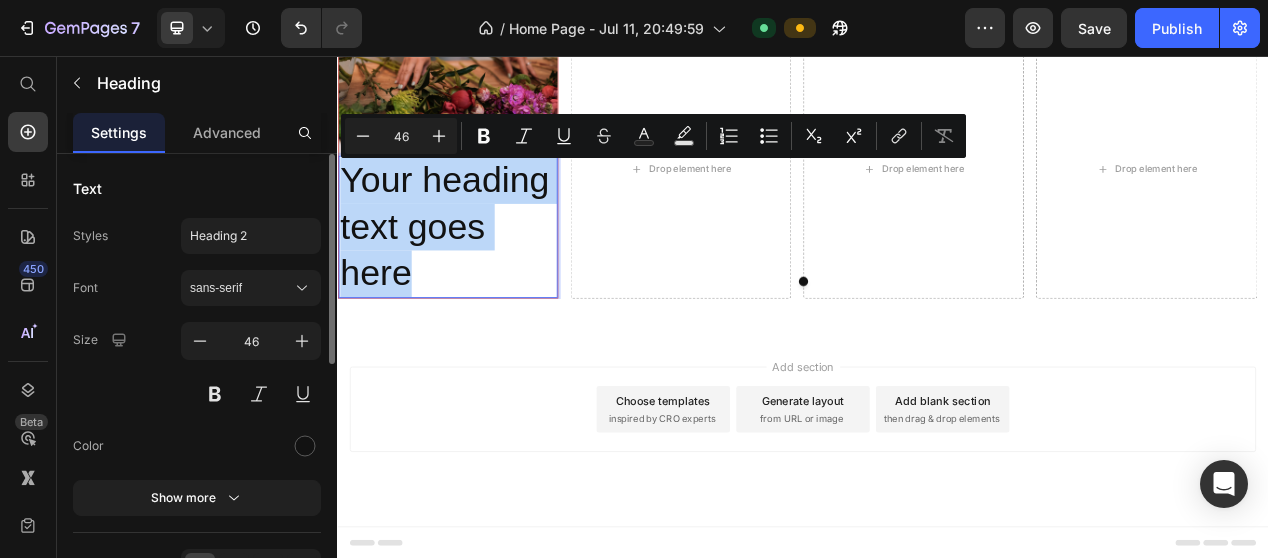 scroll, scrollTop: 5908, scrollLeft: 0, axis: vertical 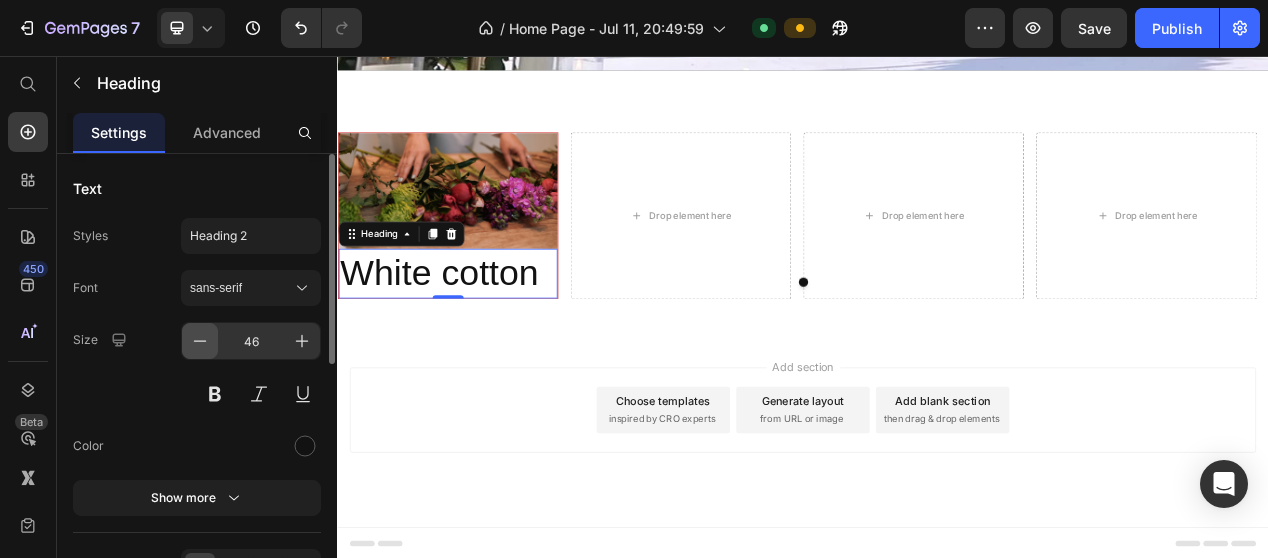 click 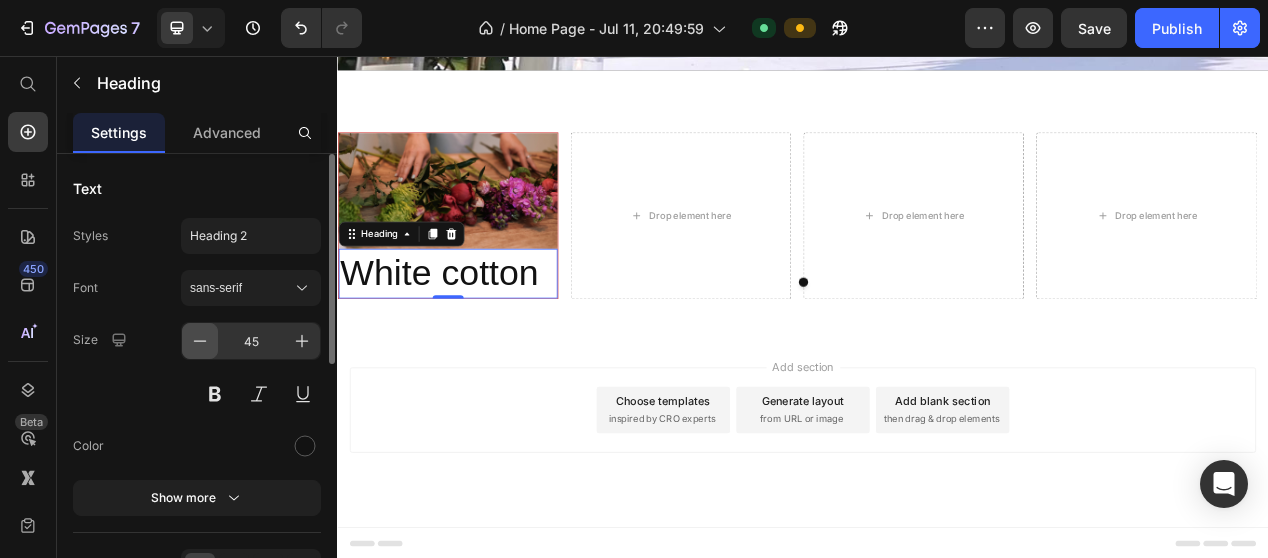 scroll, scrollTop: 5907, scrollLeft: 0, axis: vertical 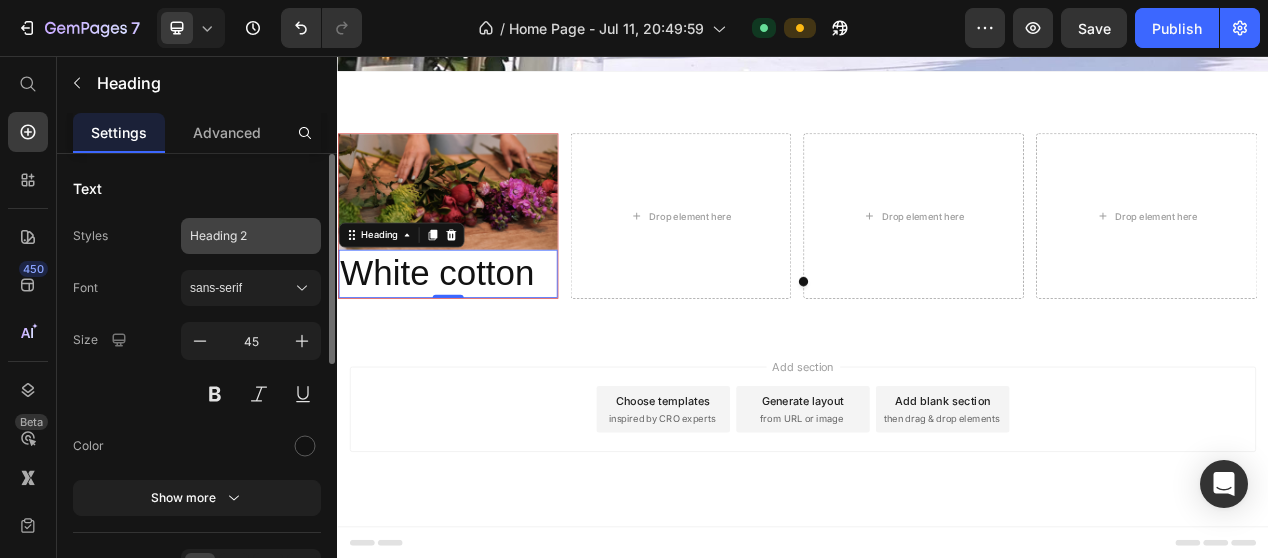 click on "Heading 2" 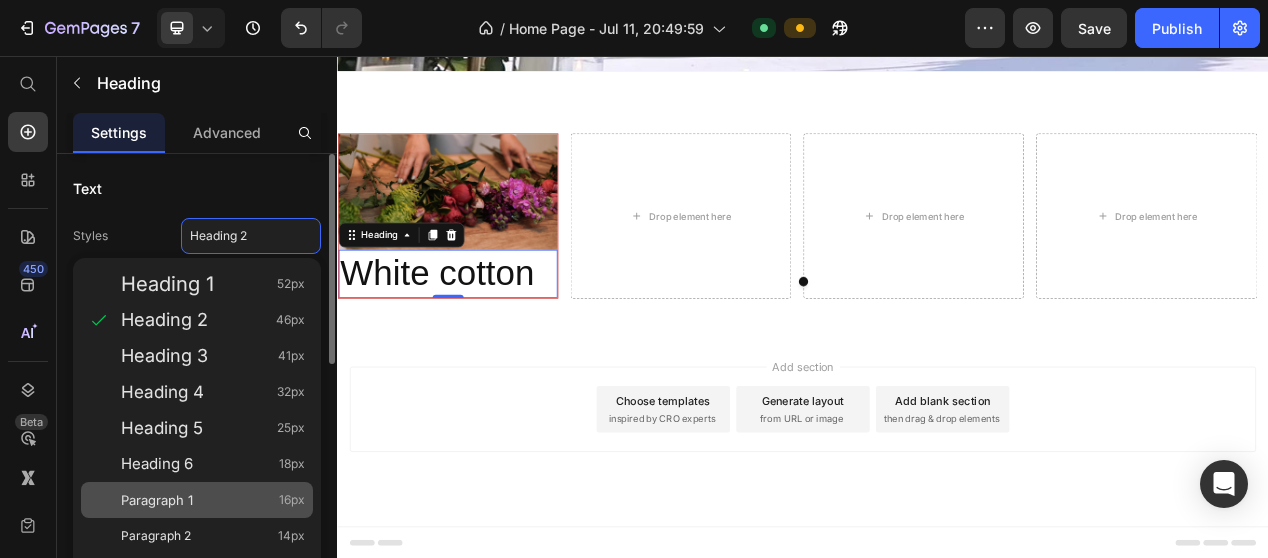 click on "Paragraph 1" at bounding box center [157, 500] 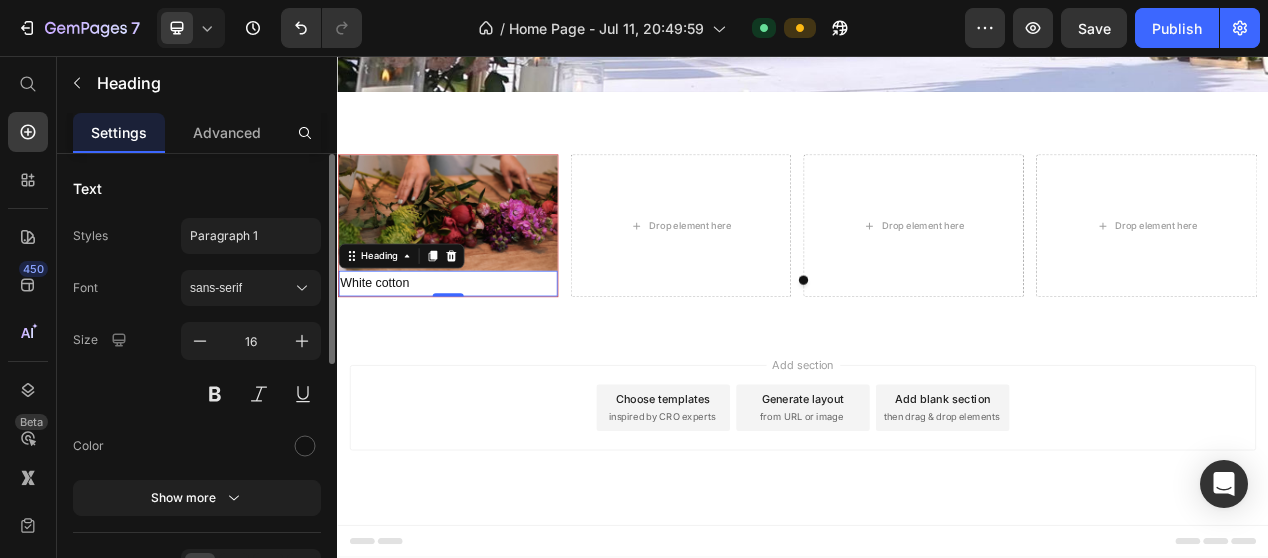 scroll, scrollTop: 5877, scrollLeft: 0, axis: vertical 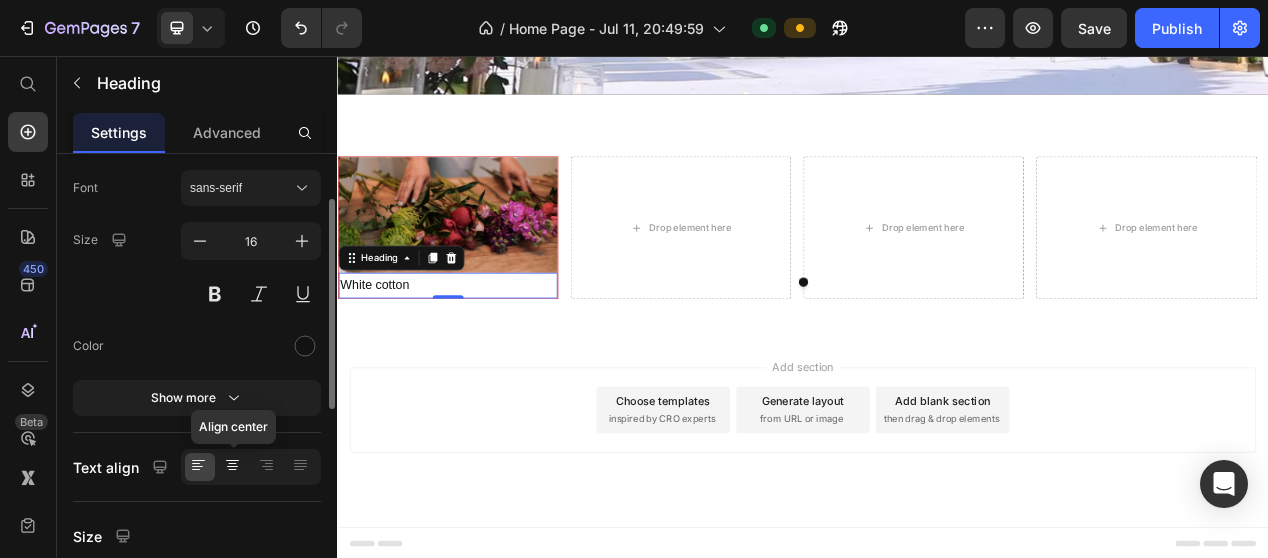 click 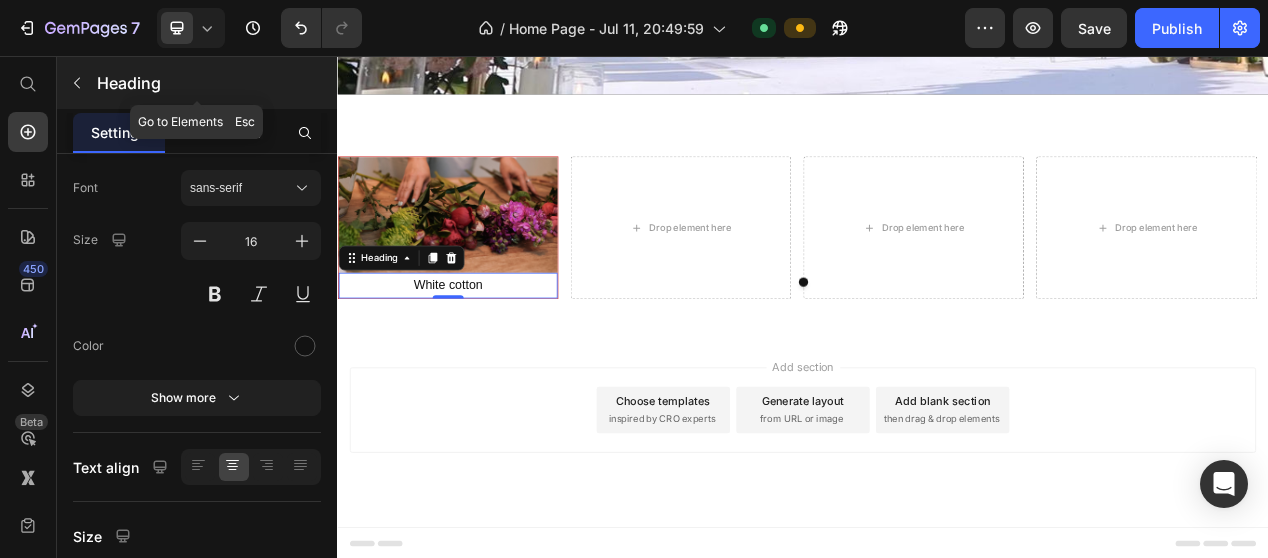 click at bounding box center [77, 83] 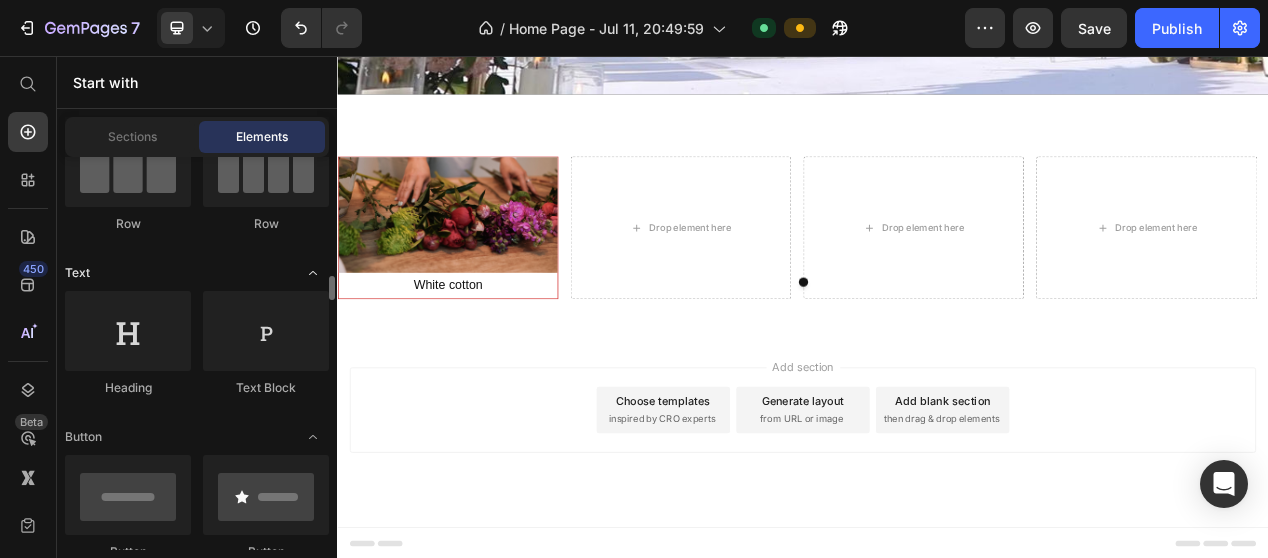 scroll, scrollTop: 300, scrollLeft: 0, axis: vertical 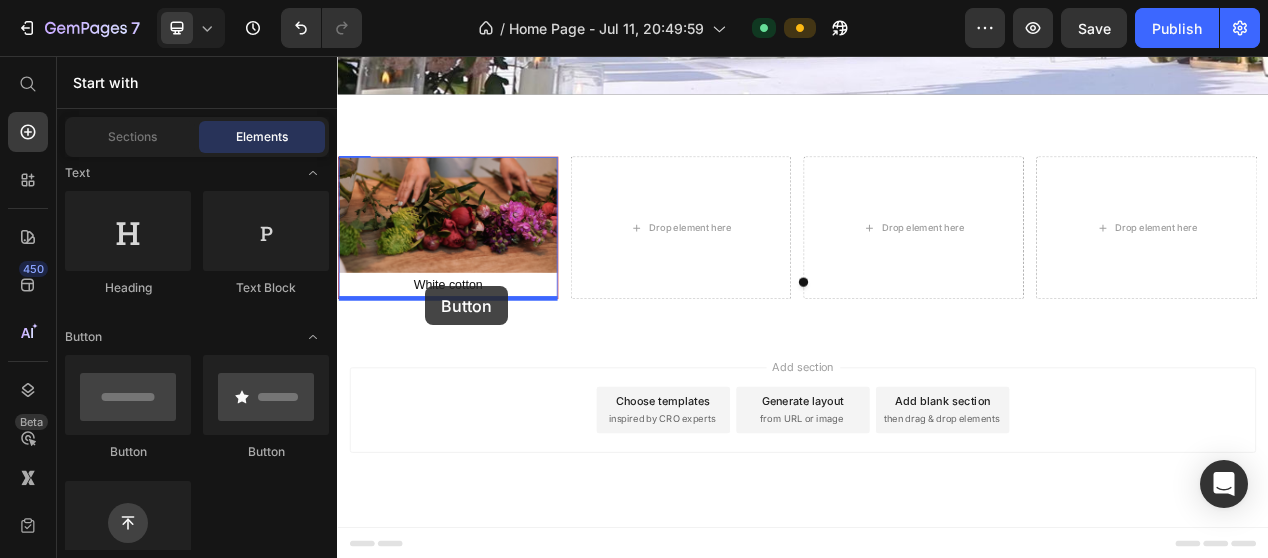 drag, startPoint x: 469, startPoint y: 454, endPoint x: 449, endPoint y: 366, distance: 90.24411 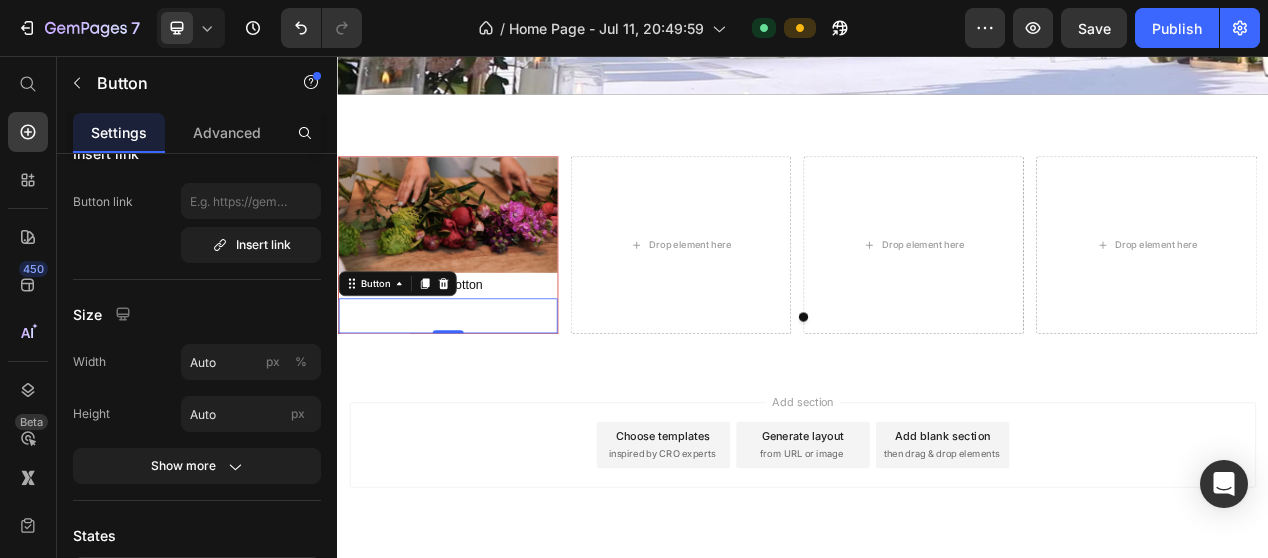 scroll, scrollTop: 5908, scrollLeft: 0, axis: vertical 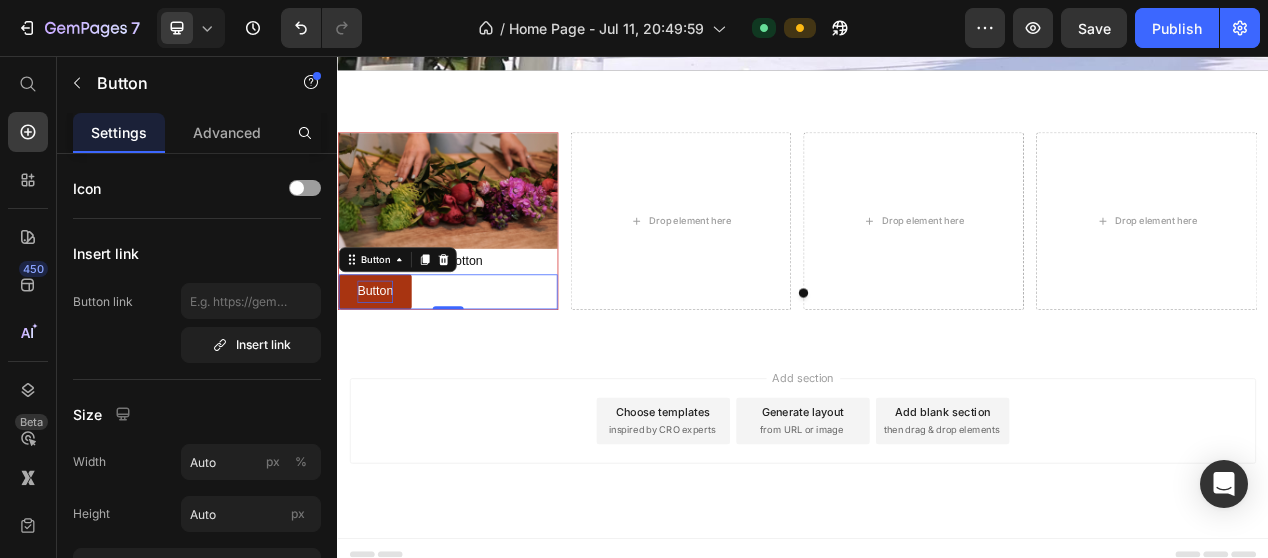 click on "Button" at bounding box center (385, 360) 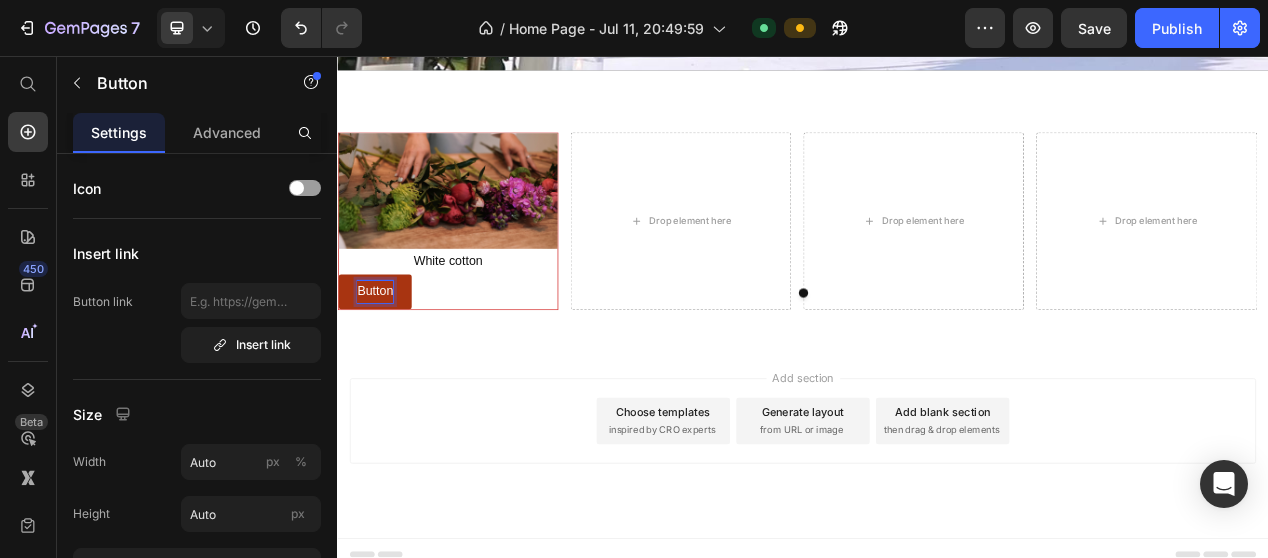 click on "Button" at bounding box center [385, 360] 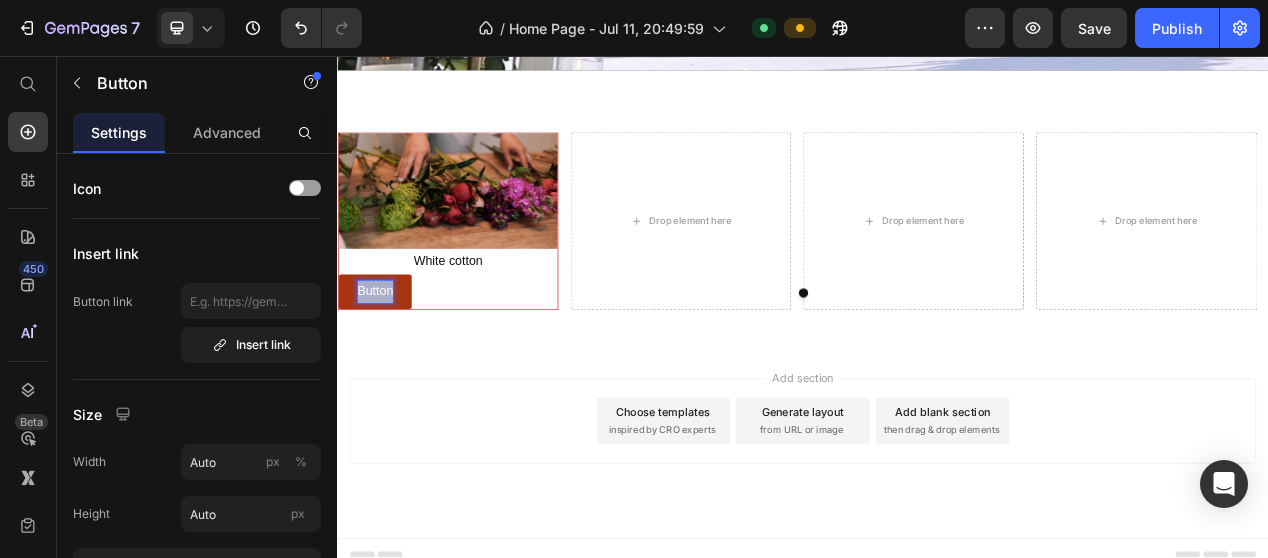 click on "Button" at bounding box center (385, 360) 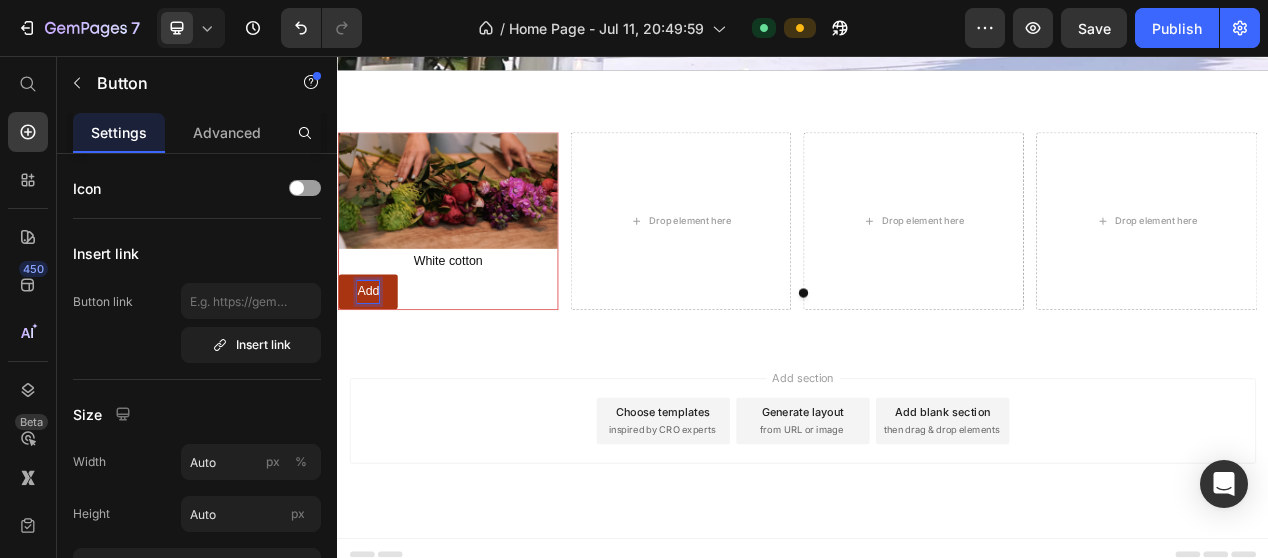 click on "Add" at bounding box center [376, 360] 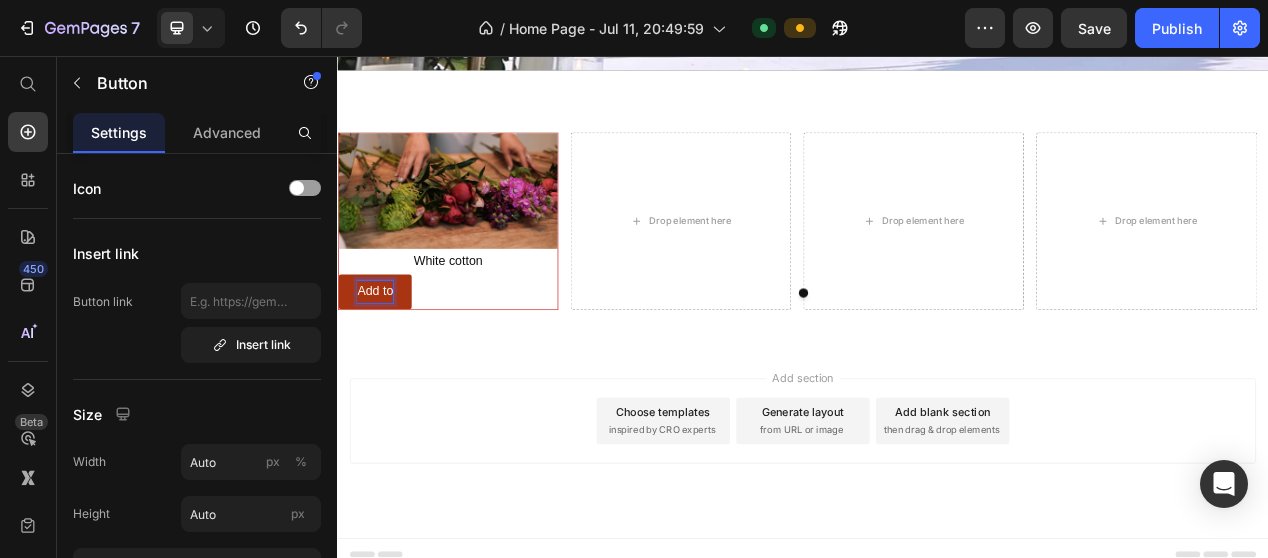 click on "Add to" at bounding box center [385, 360] 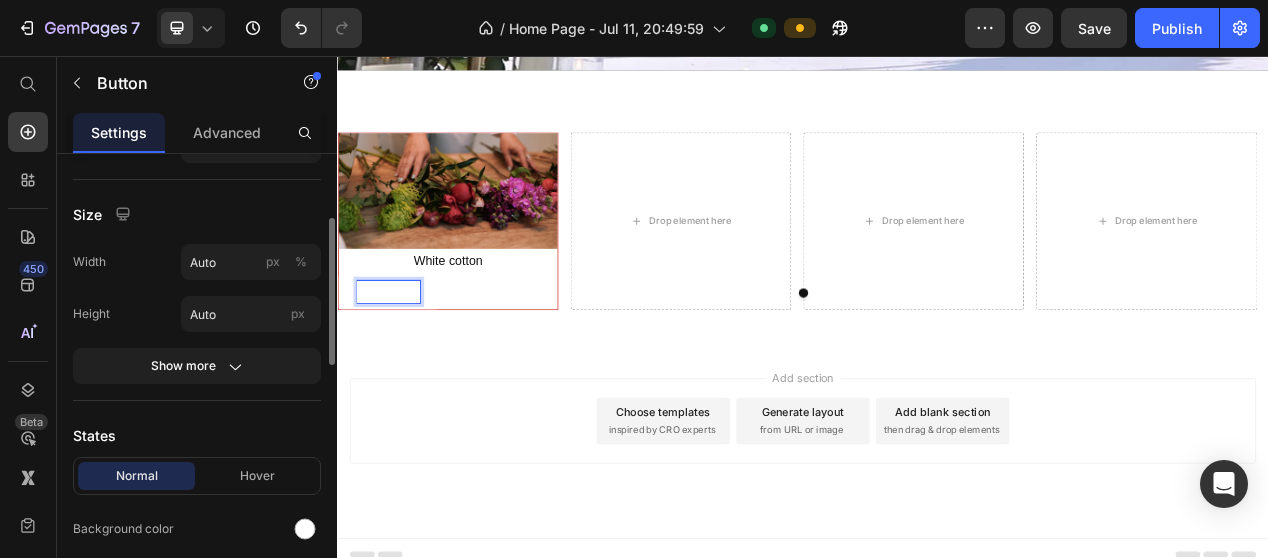 scroll, scrollTop: 400, scrollLeft: 0, axis: vertical 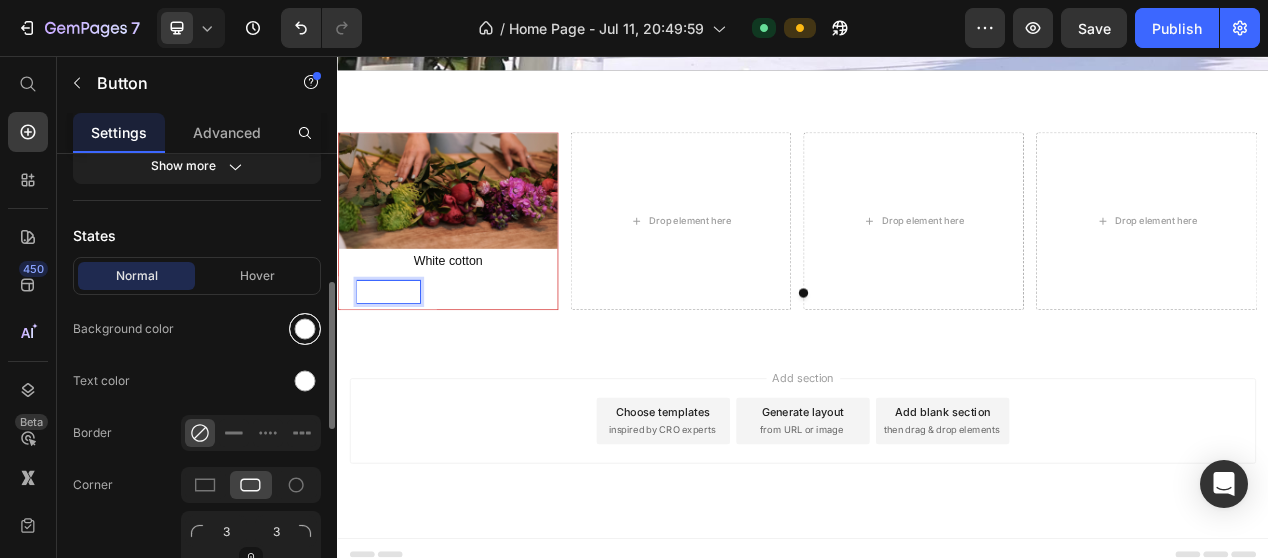 click at bounding box center [305, 329] 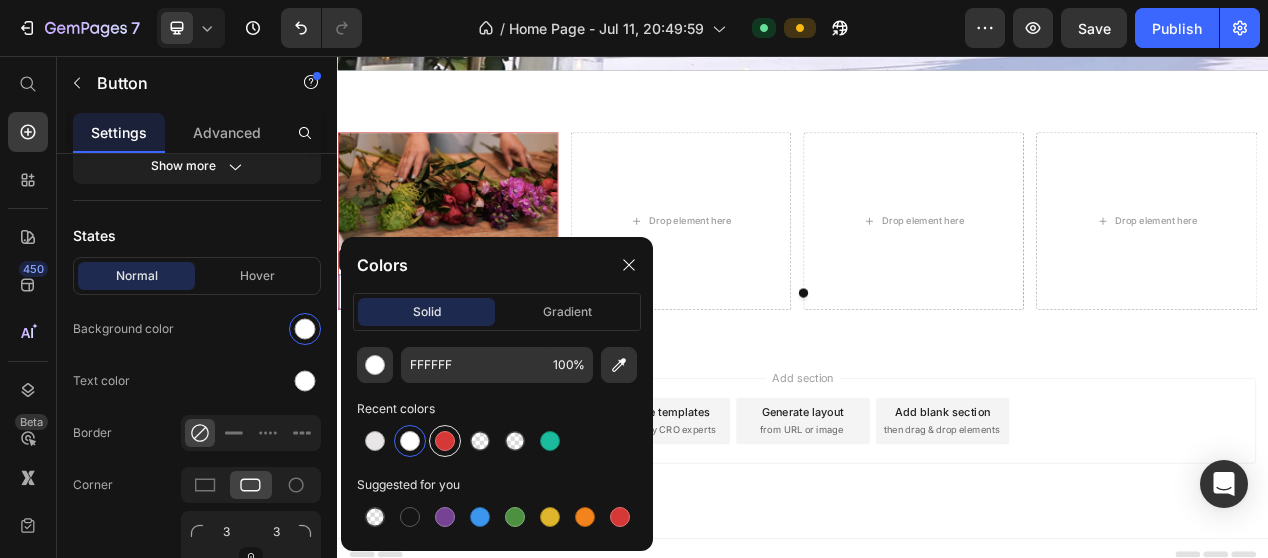 click at bounding box center (445, 441) 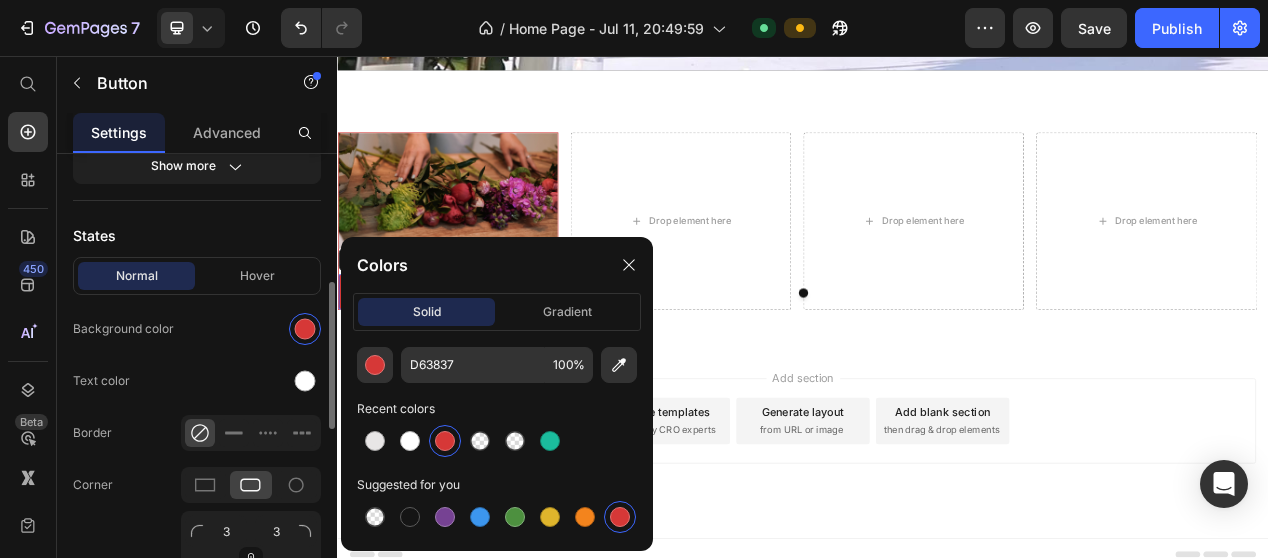 click on "Normal Hover Background color Text color Border Corner 3 3 3 3 Shadow" 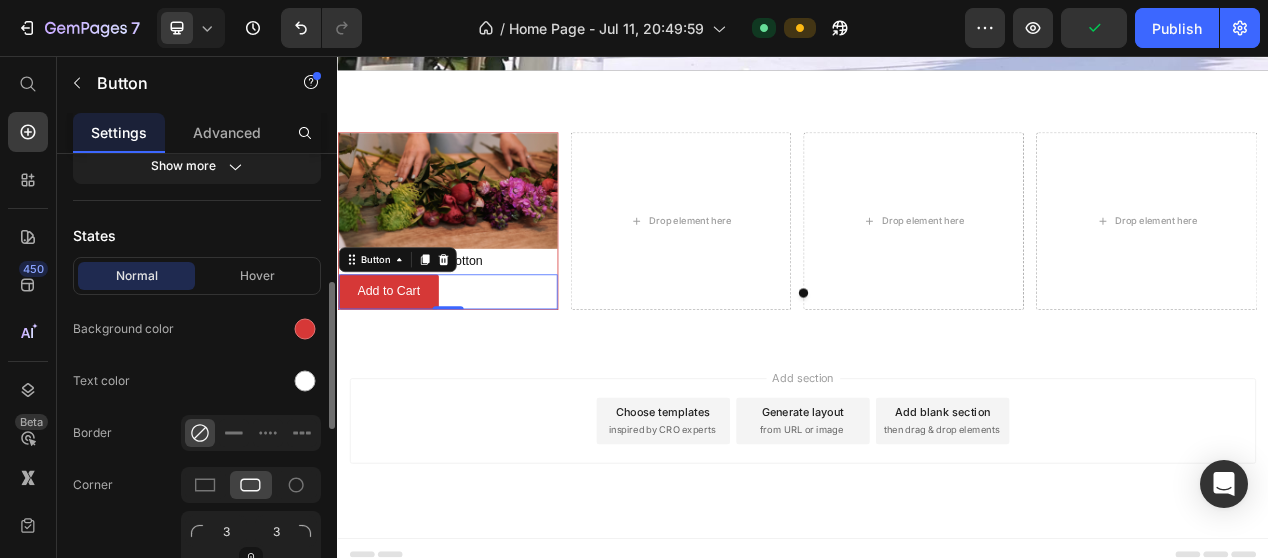 click 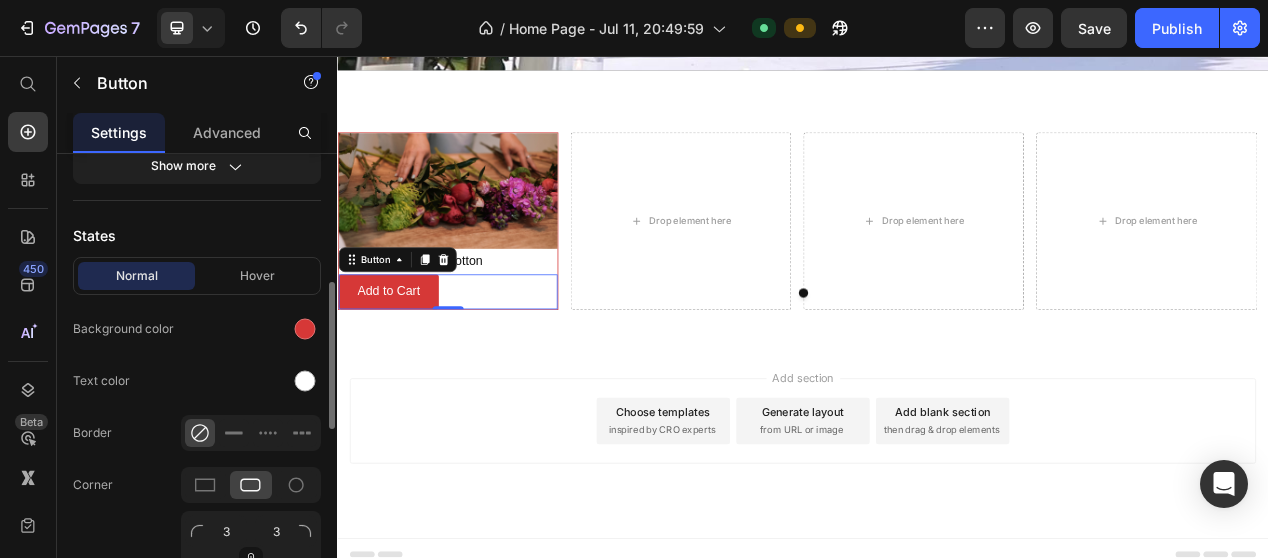 click on "3 3 3 3" at bounding box center [251, 559] 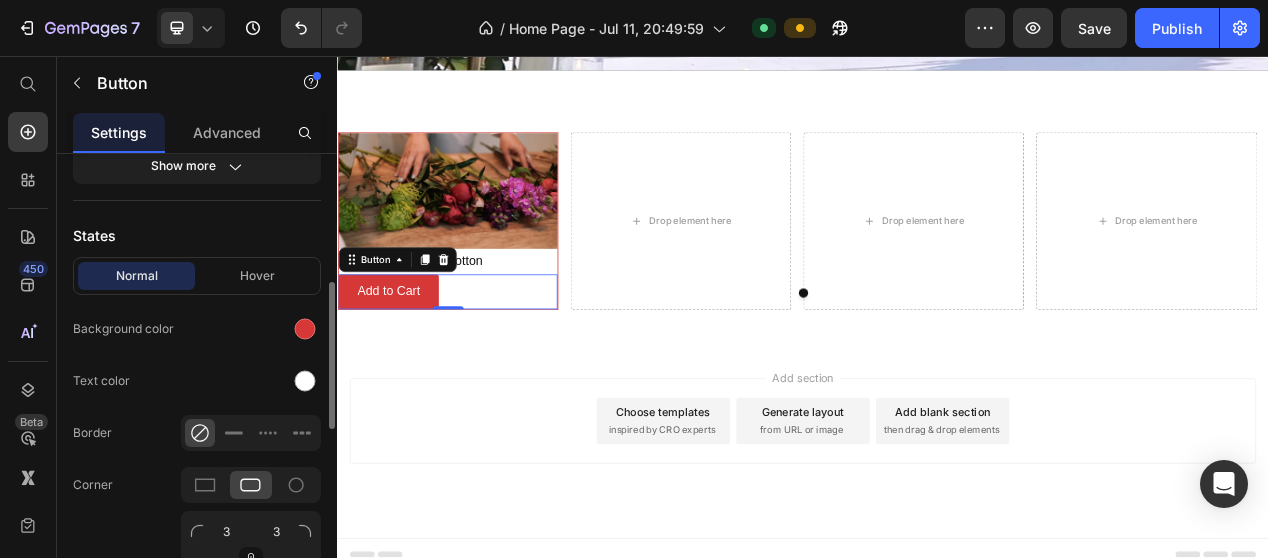 scroll, scrollTop: 500, scrollLeft: 0, axis: vertical 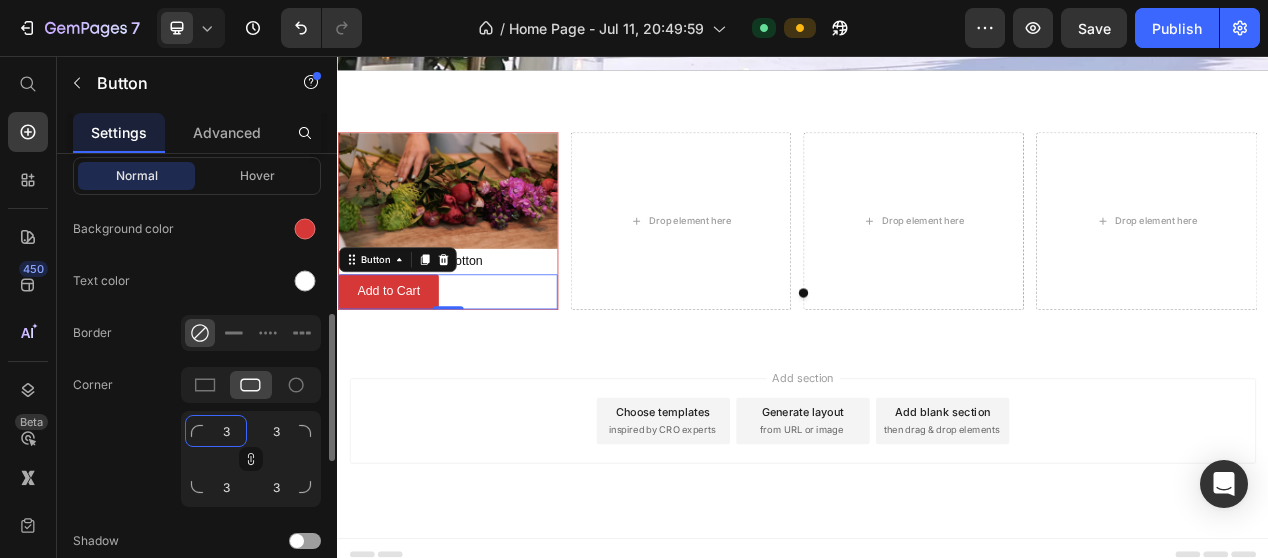 click on "3" 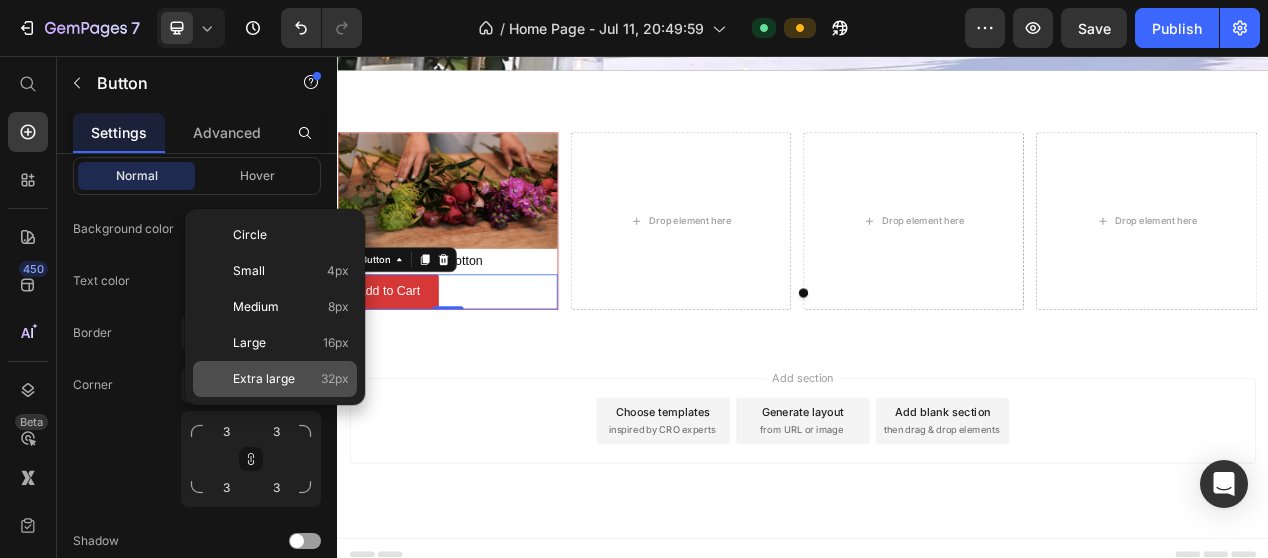 click on "32px" at bounding box center (335, 379) 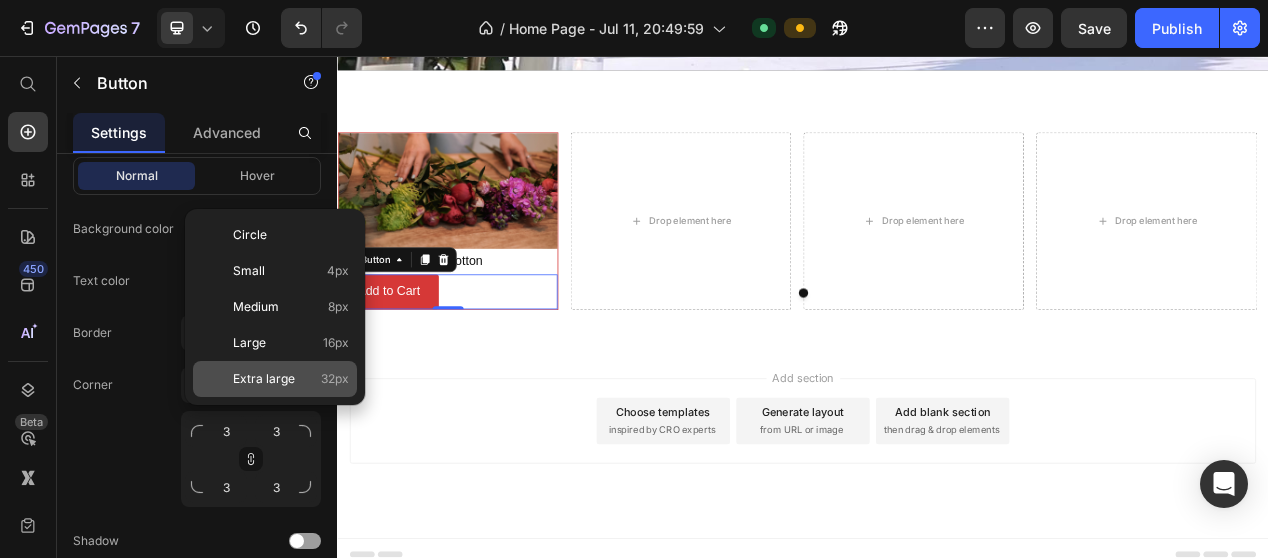type on "32" 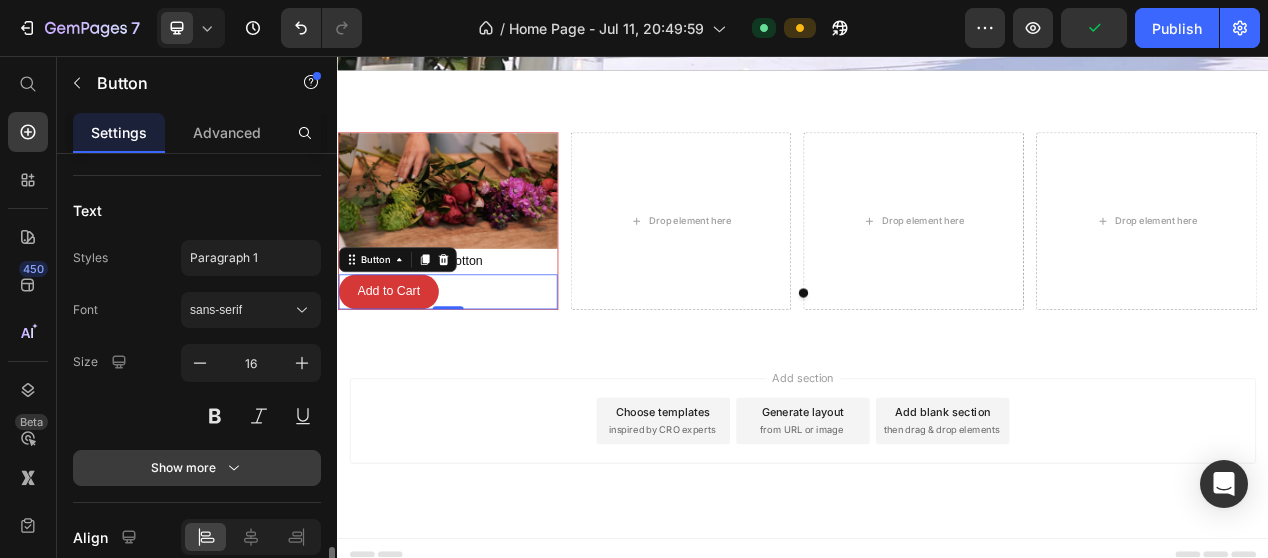 scroll, scrollTop: 980, scrollLeft: 0, axis: vertical 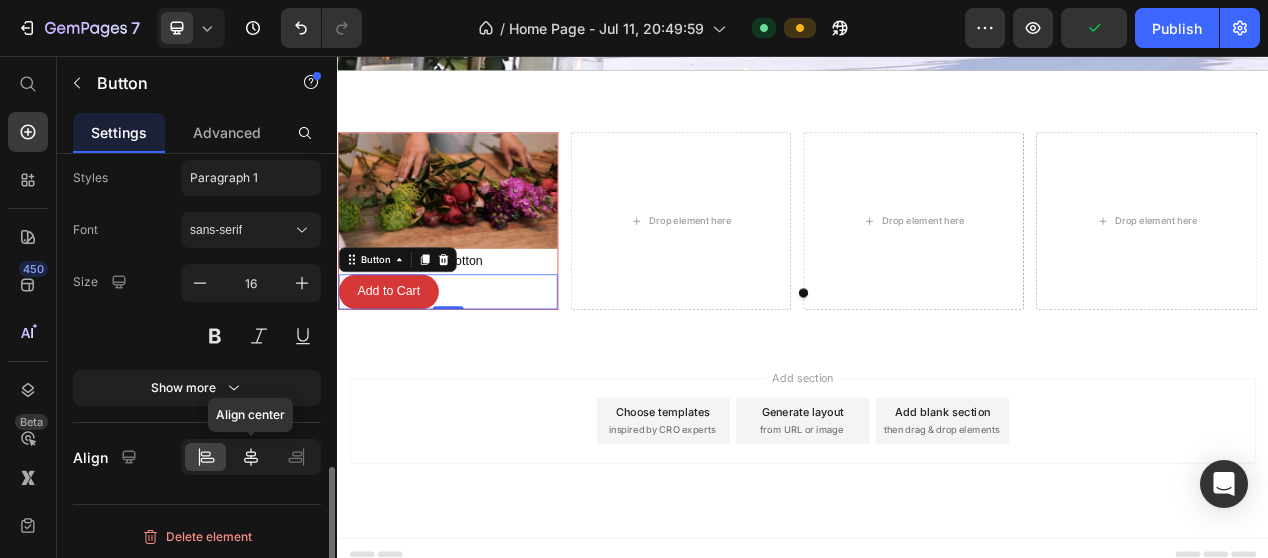 click 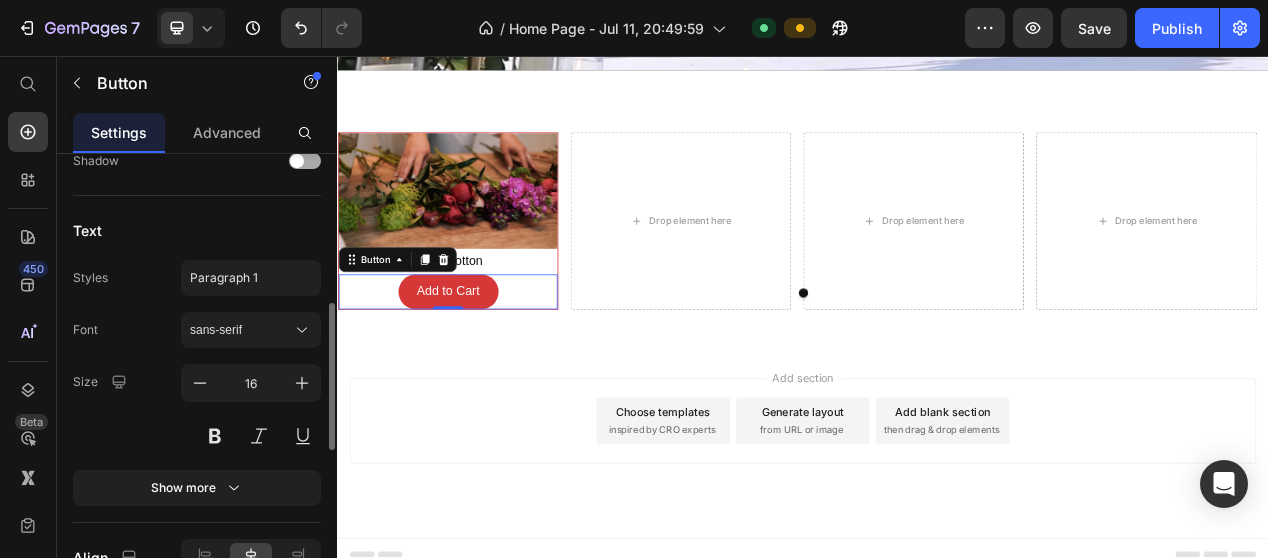 scroll, scrollTop: 680, scrollLeft: 0, axis: vertical 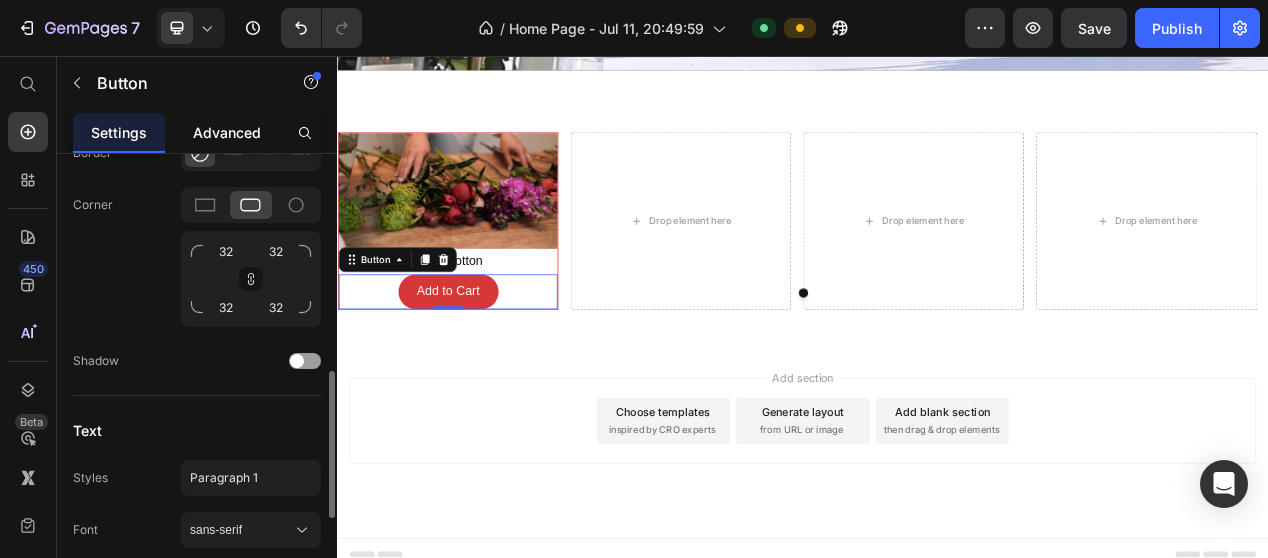 click on "Advanced" at bounding box center (227, 132) 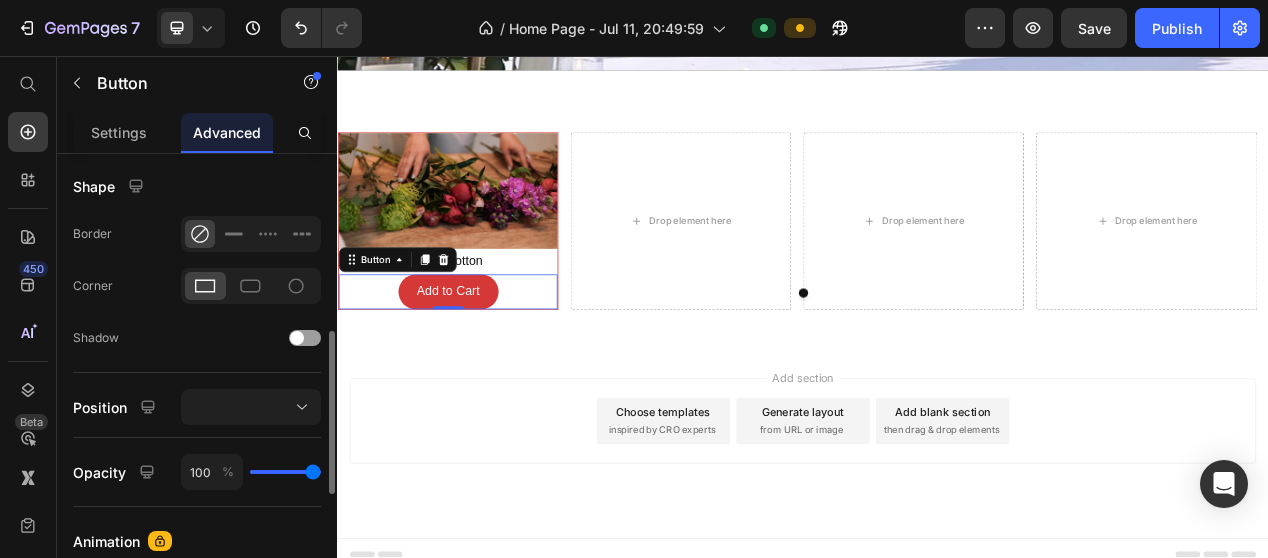 scroll, scrollTop: 100, scrollLeft: 0, axis: vertical 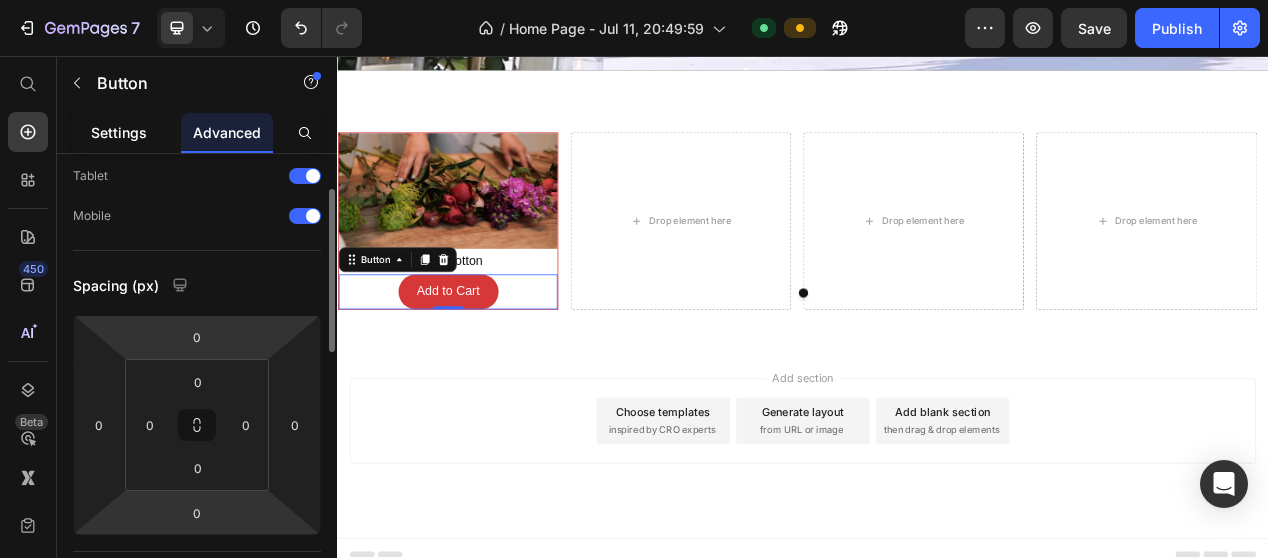 click on "Settings" 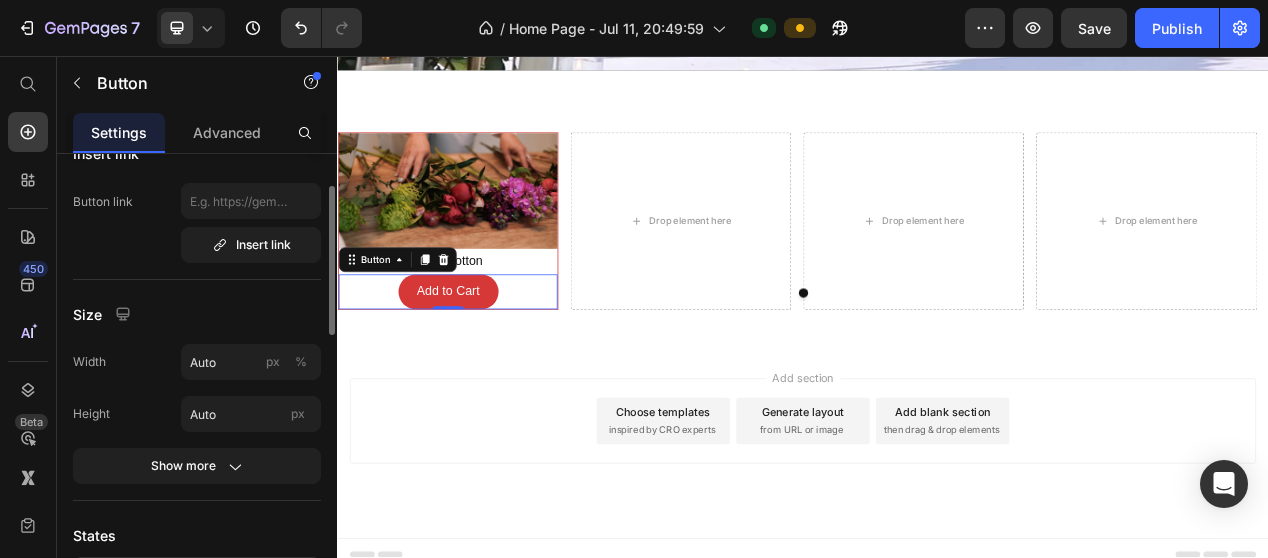 scroll, scrollTop: 0, scrollLeft: 0, axis: both 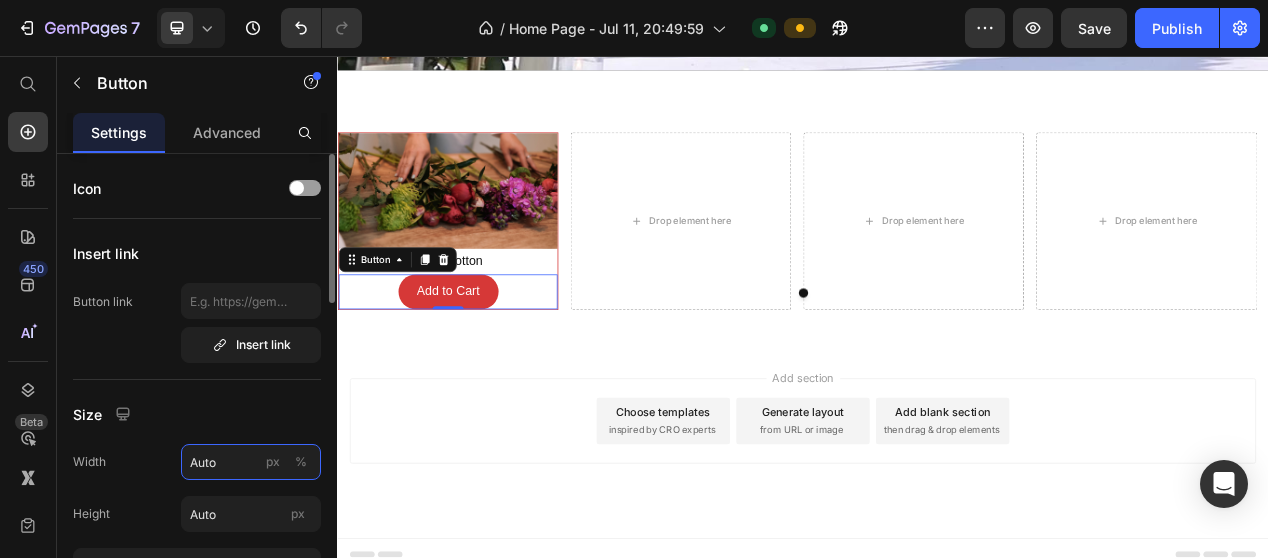 click on "Auto" at bounding box center (251, 462) 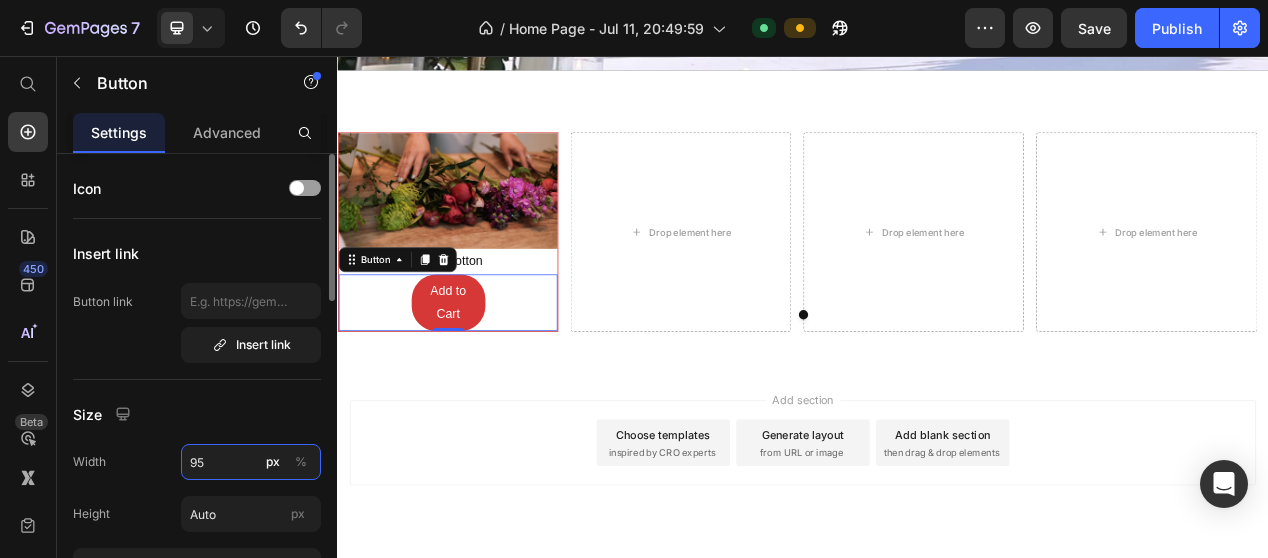 type on "95" 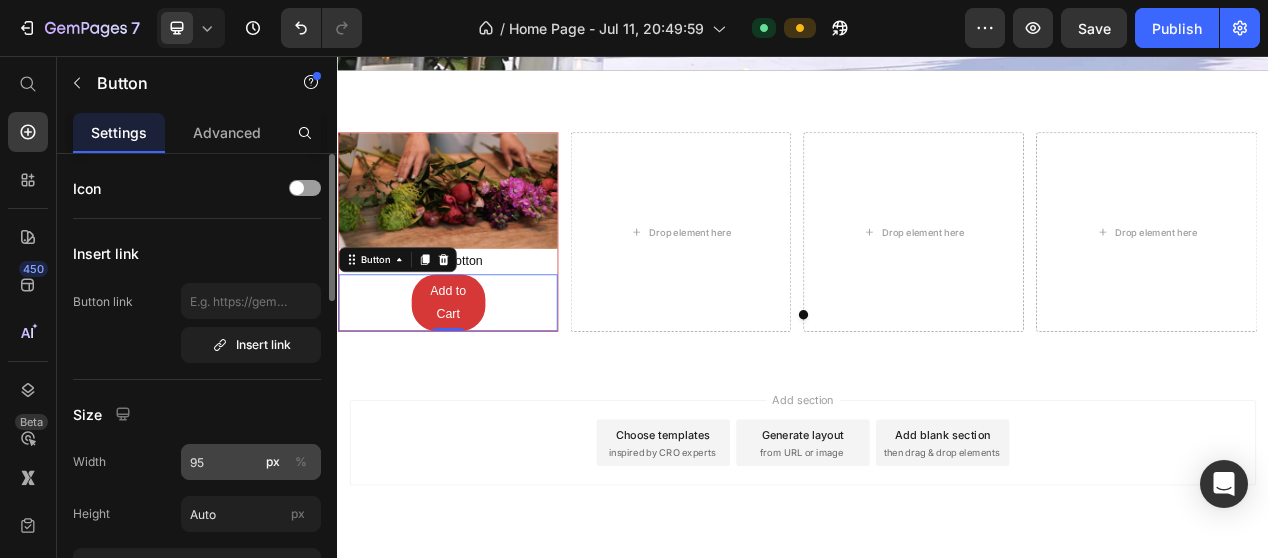click on "%" at bounding box center [301, 462] 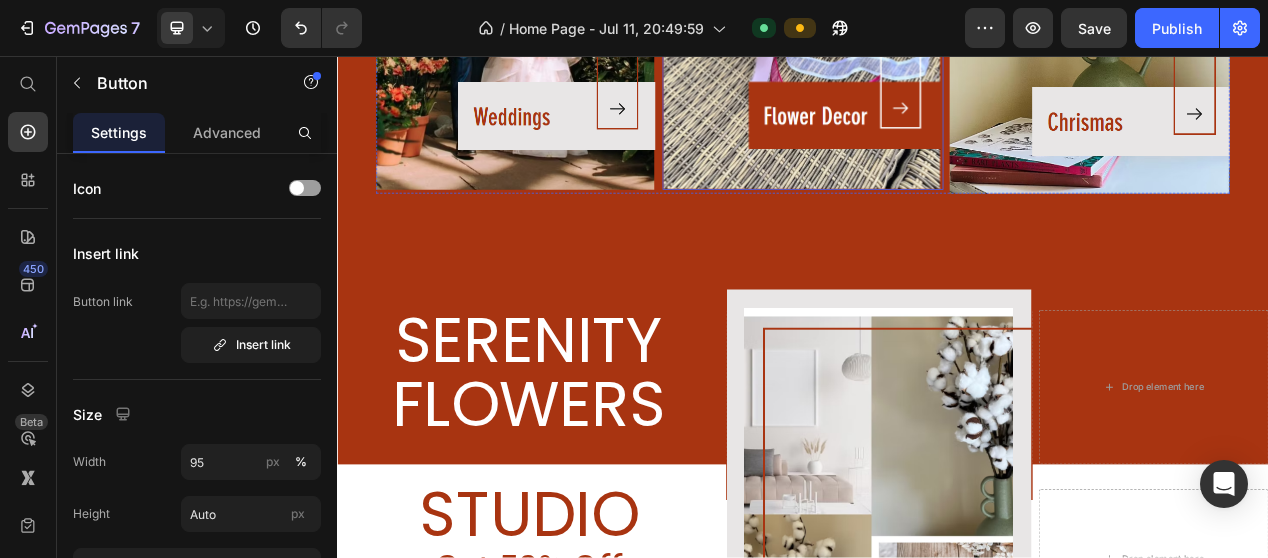 scroll, scrollTop: 4114, scrollLeft: 0, axis: vertical 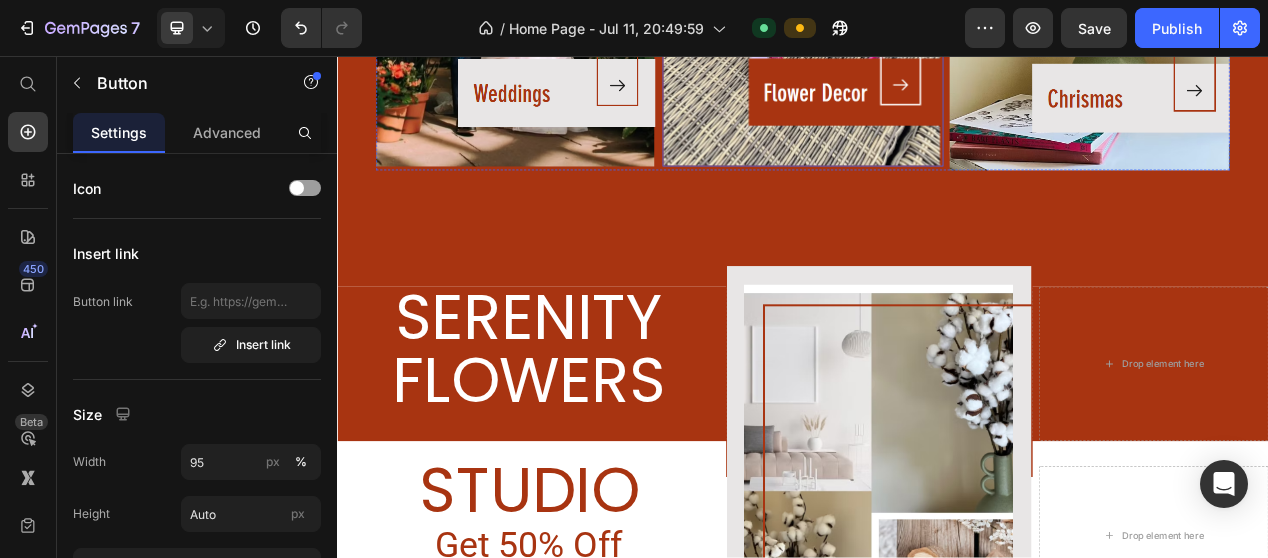 type 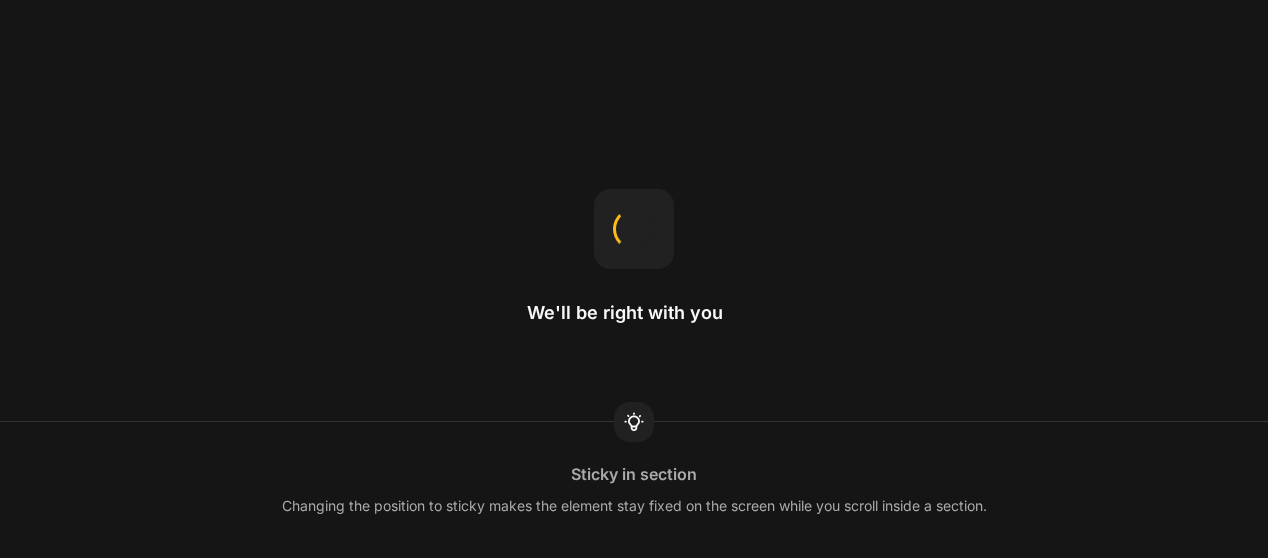 scroll, scrollTop: 0, scrollLeft: 0, axis: both 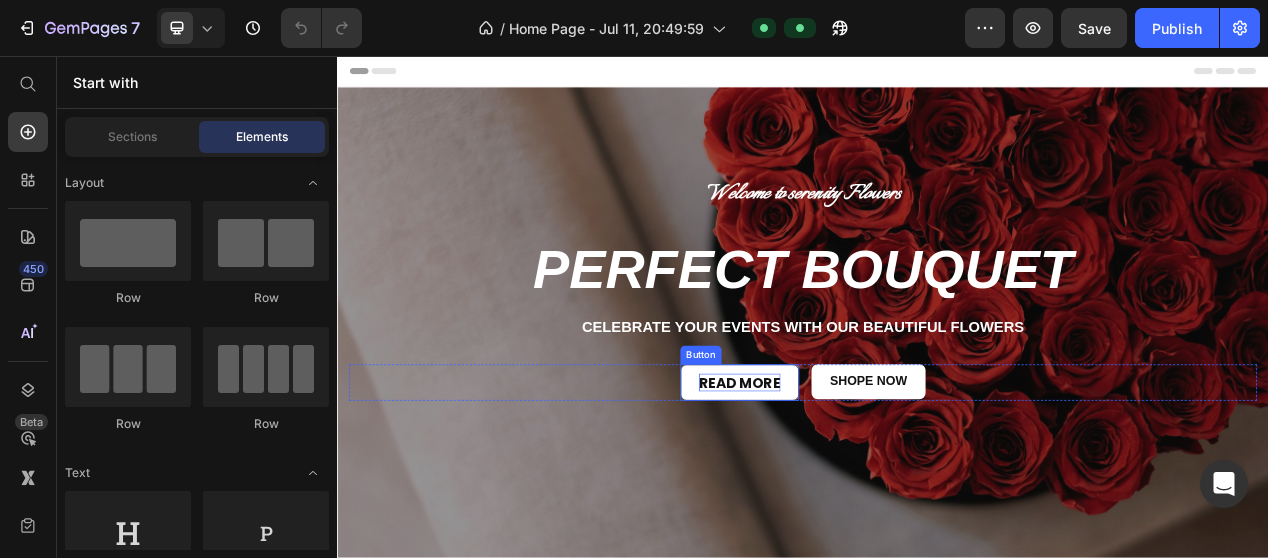 click on "Read More" at bounding box center [855, 477] 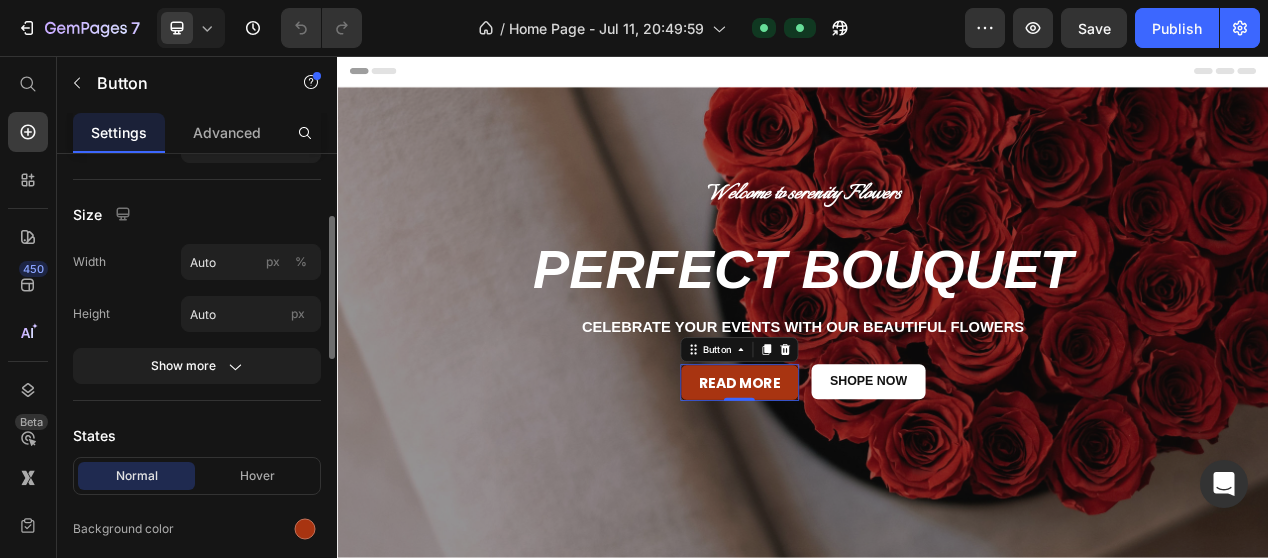 scroll, scrollTop: 100, scrollLeft: 0, axis: vertical 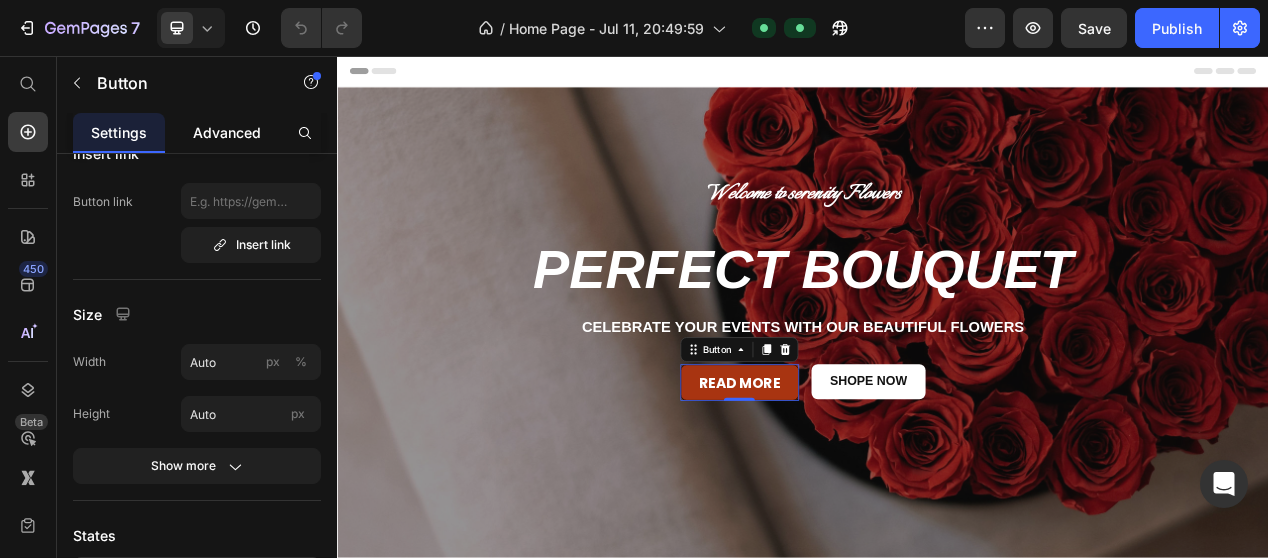 click on "Advanced" at bounding box center (227, 132) 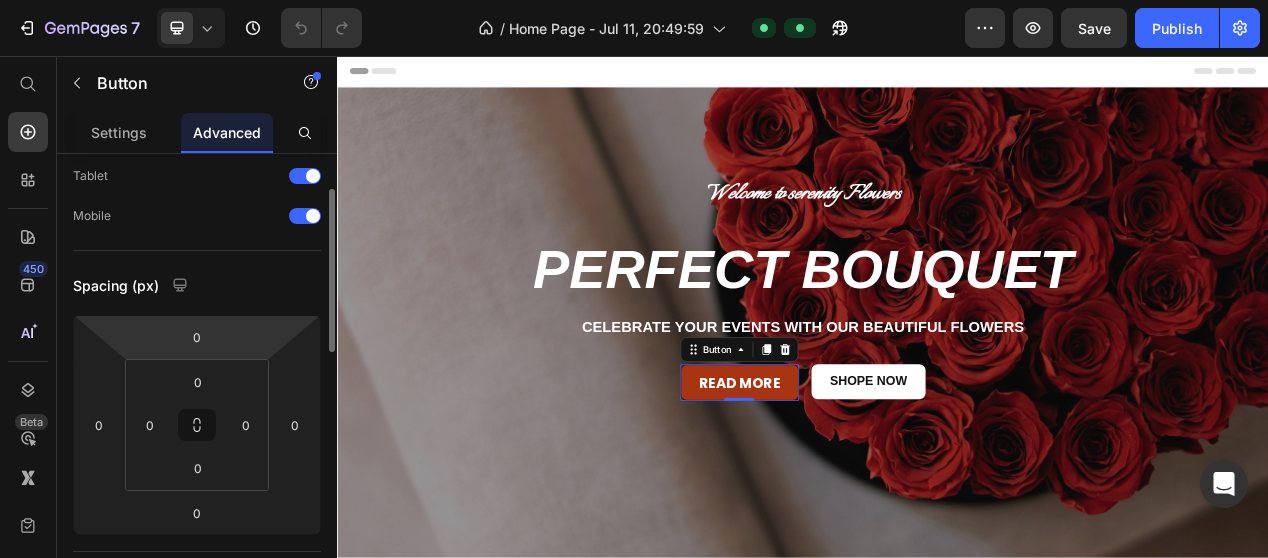 scroll, scrollTop: 200, scrollLeft: 0, axis: vertical 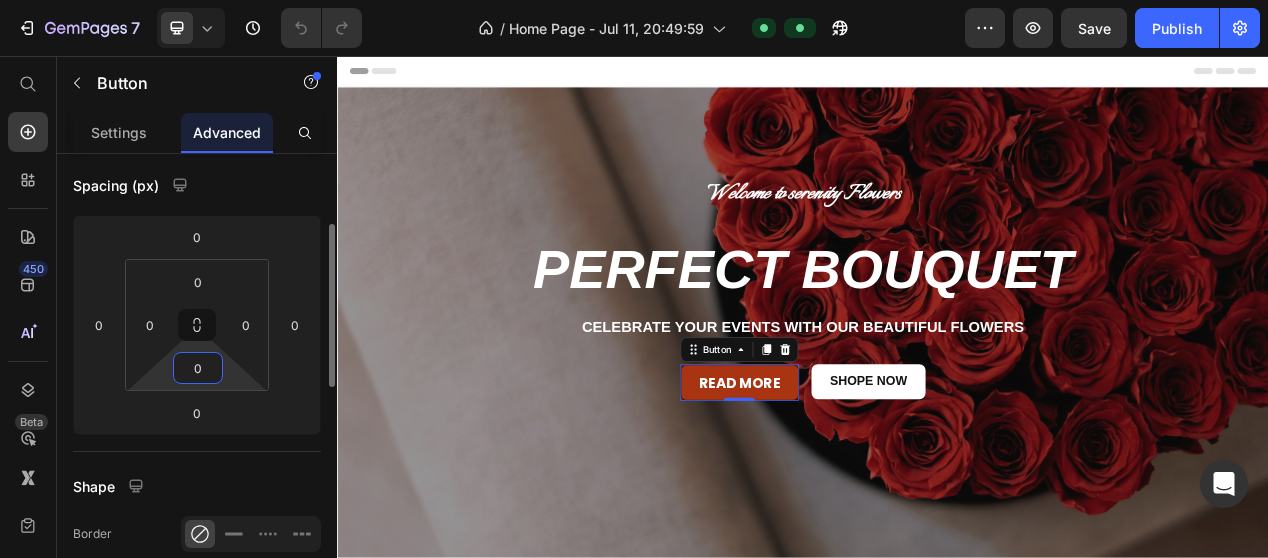 click on "0" at bounding box center [198, 368] 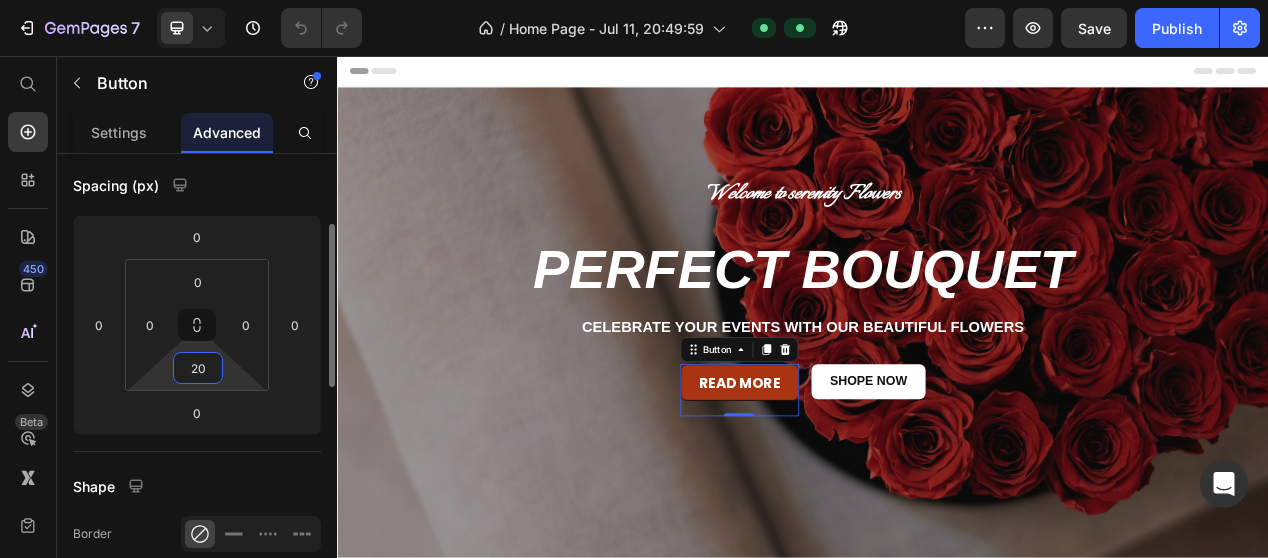 type on "2" 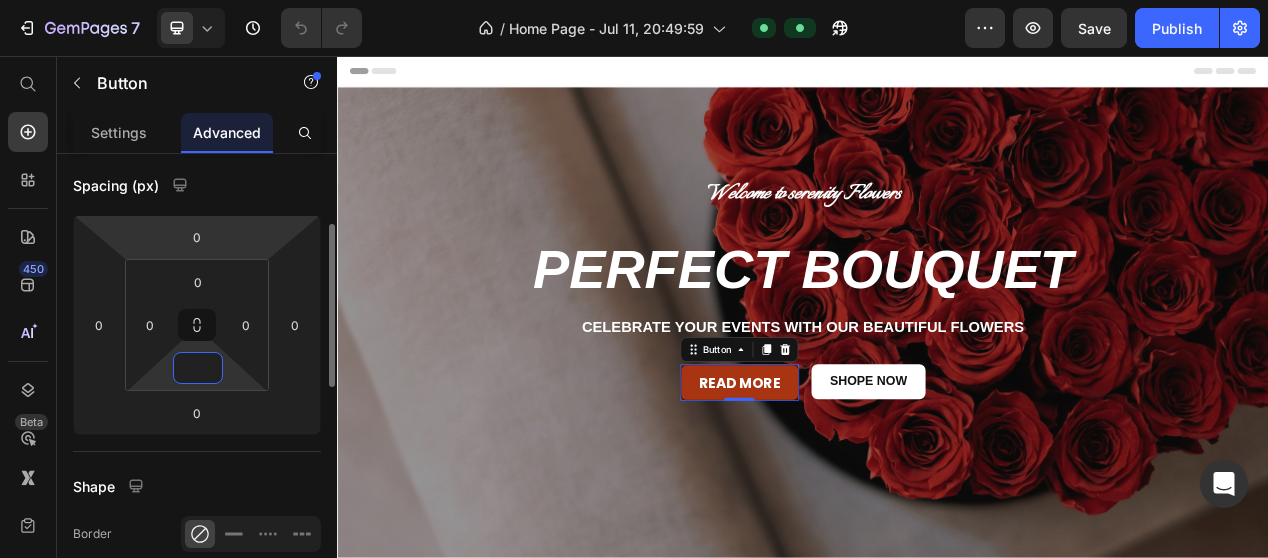 scroll, scrollTop: 400, scrollLeft: 0, axis: vertical 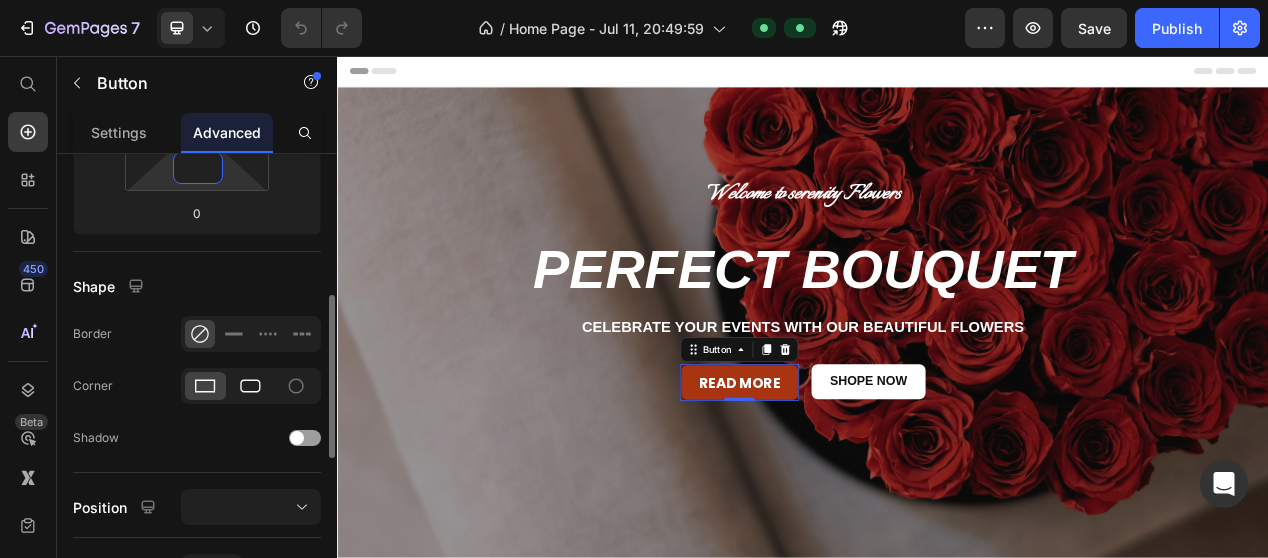 click 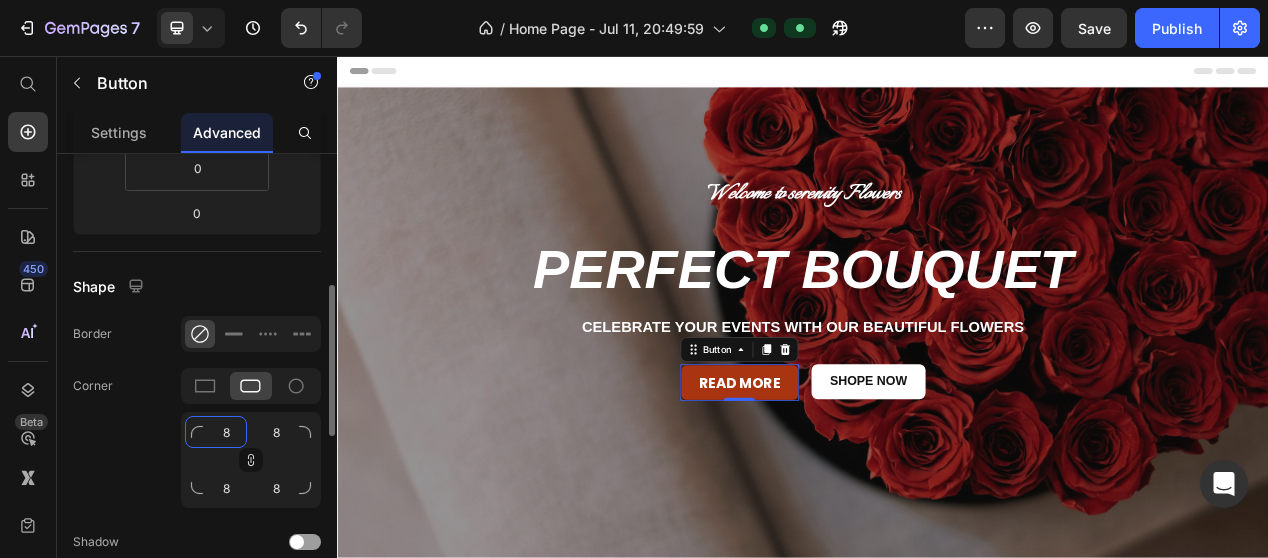 click on "8" 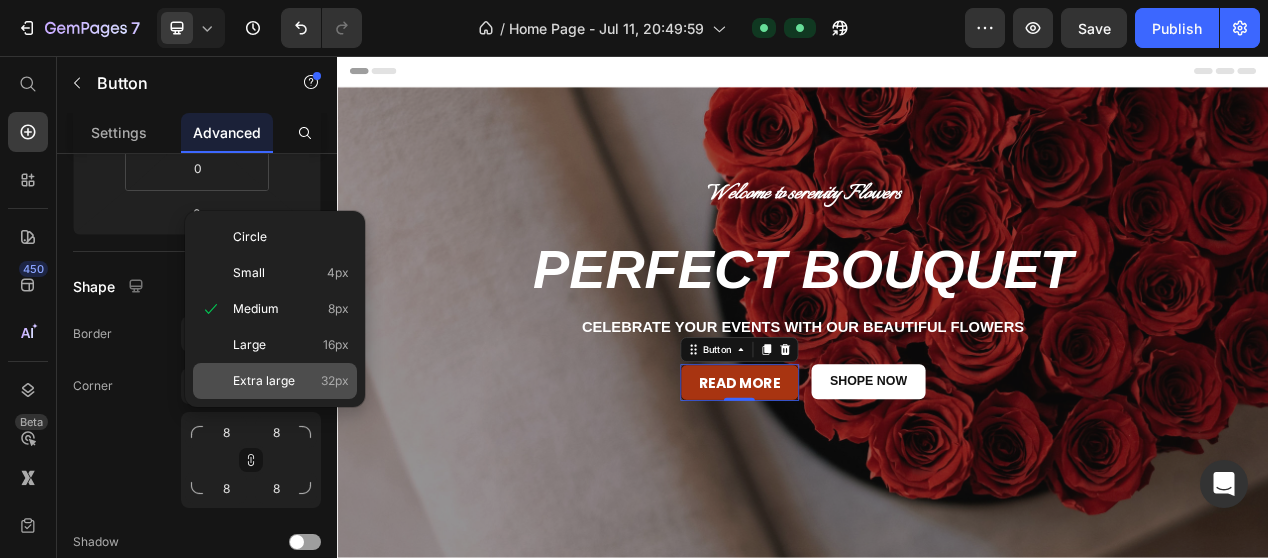 click on "Extra large 32px" 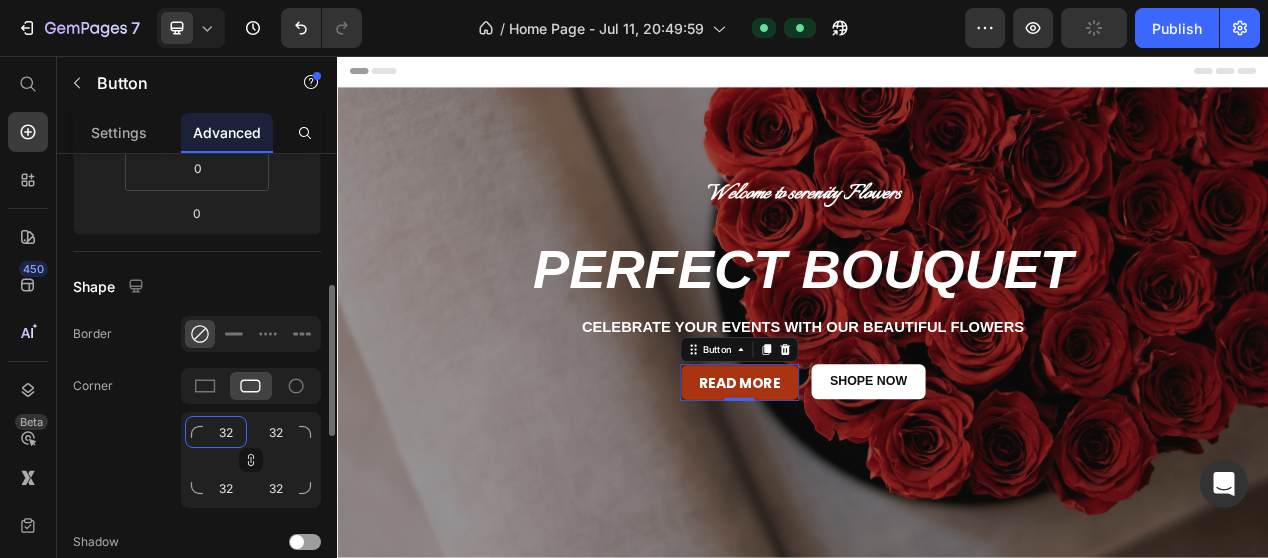click on "32" 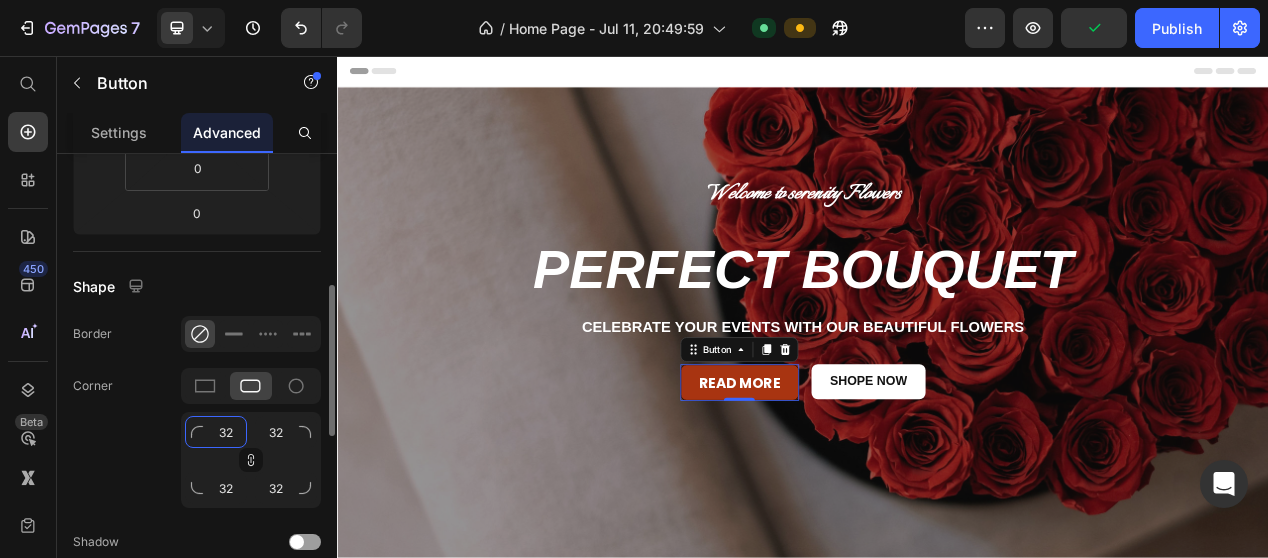 click on "32" 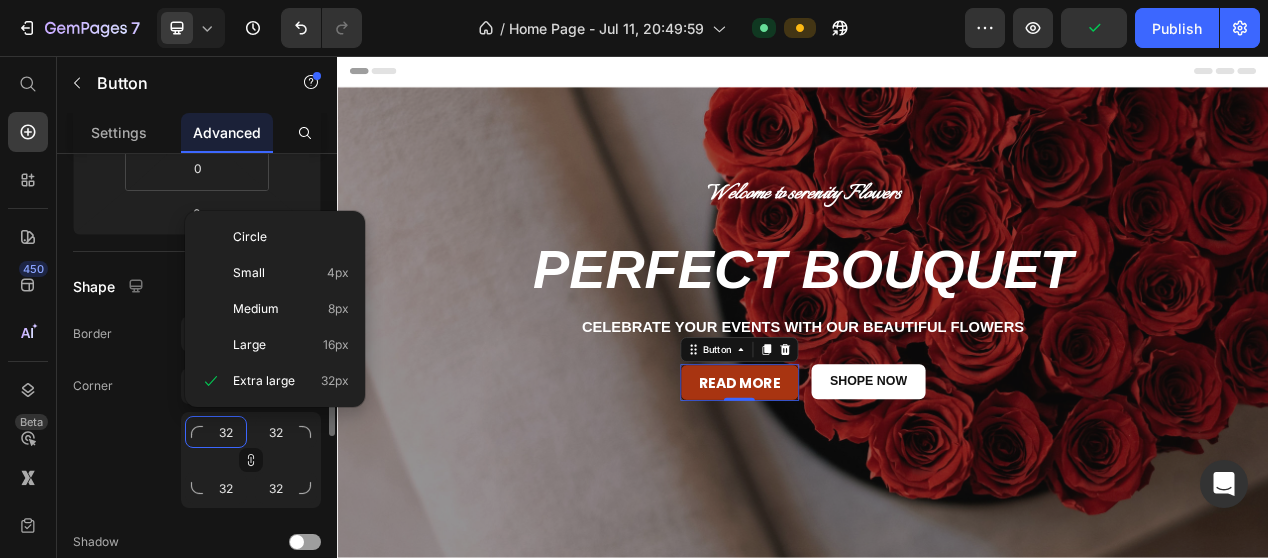 click on "32" 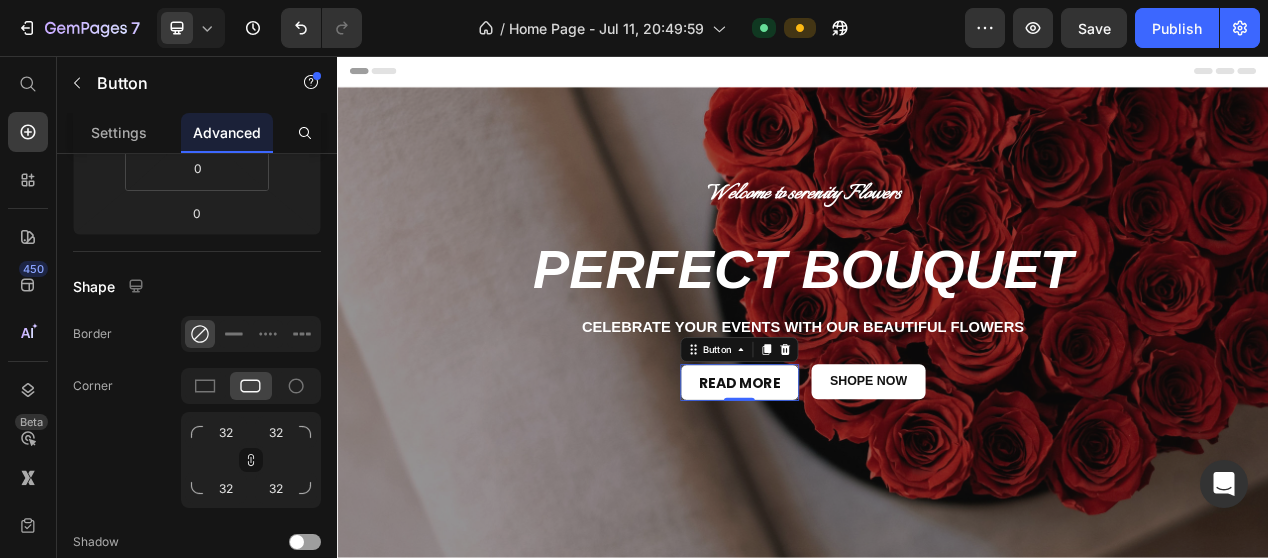 click on "Read More" at bounding box center [855, 477] 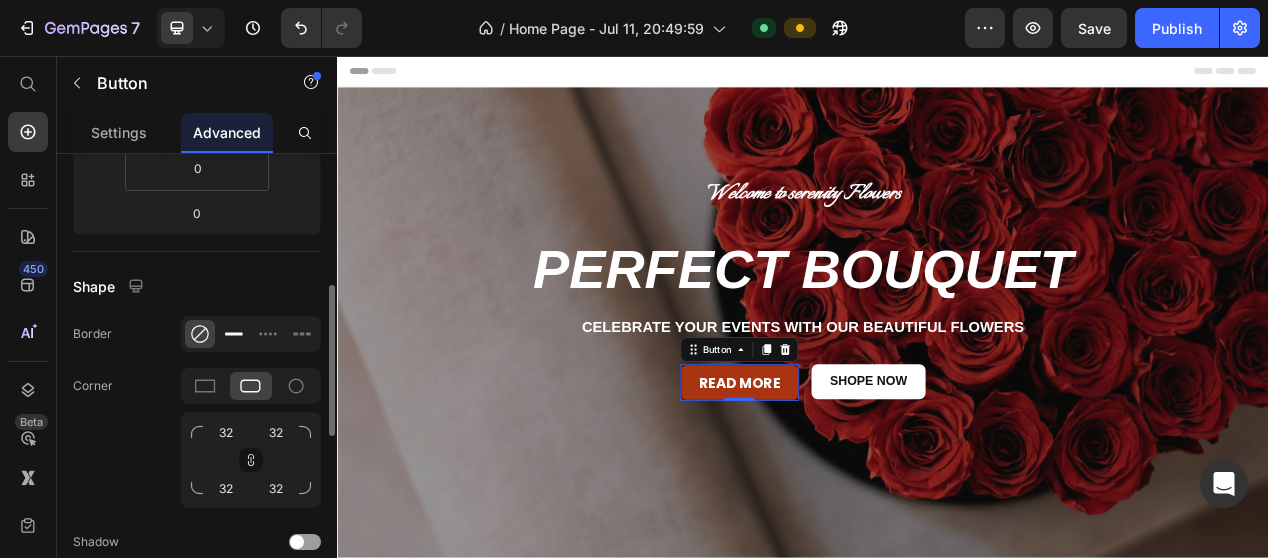 click 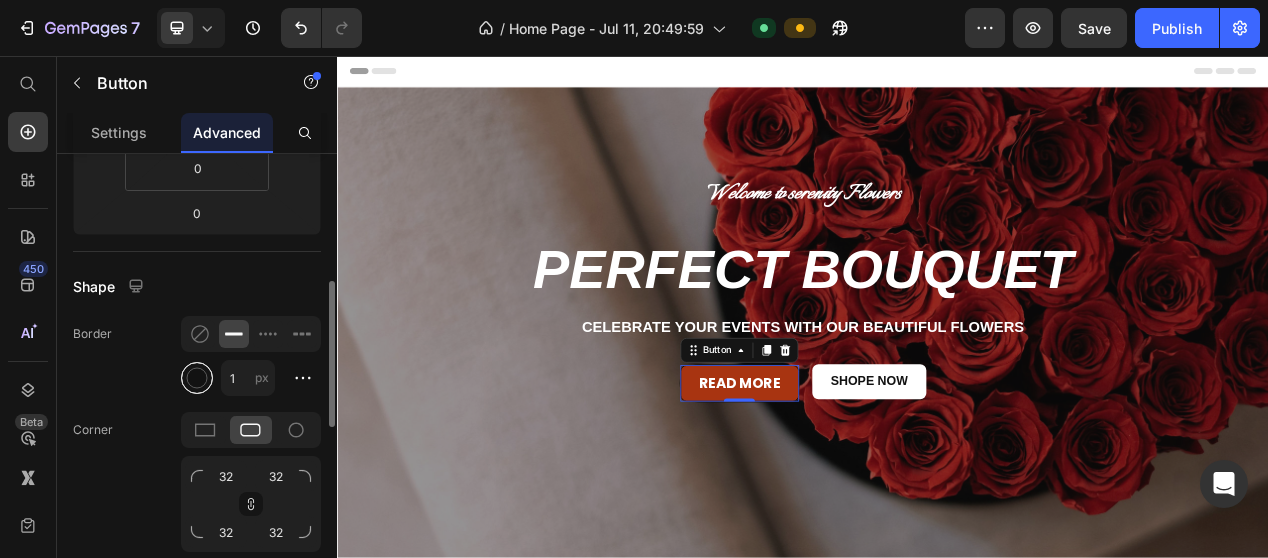 click at bounding box center [197, 378] 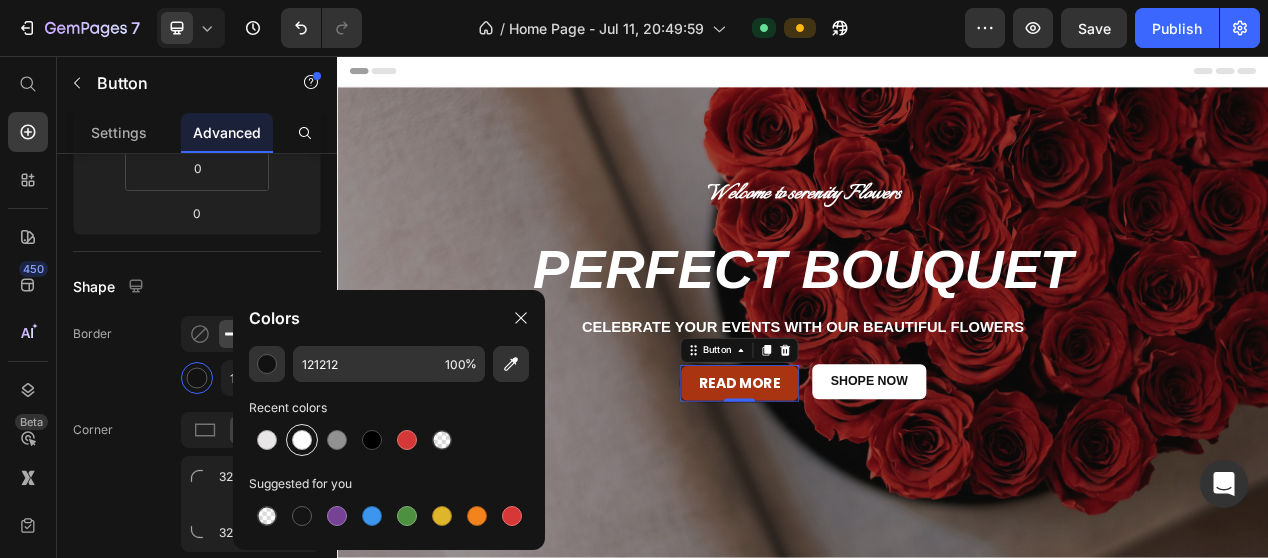 click at bounding box center (302, 440) 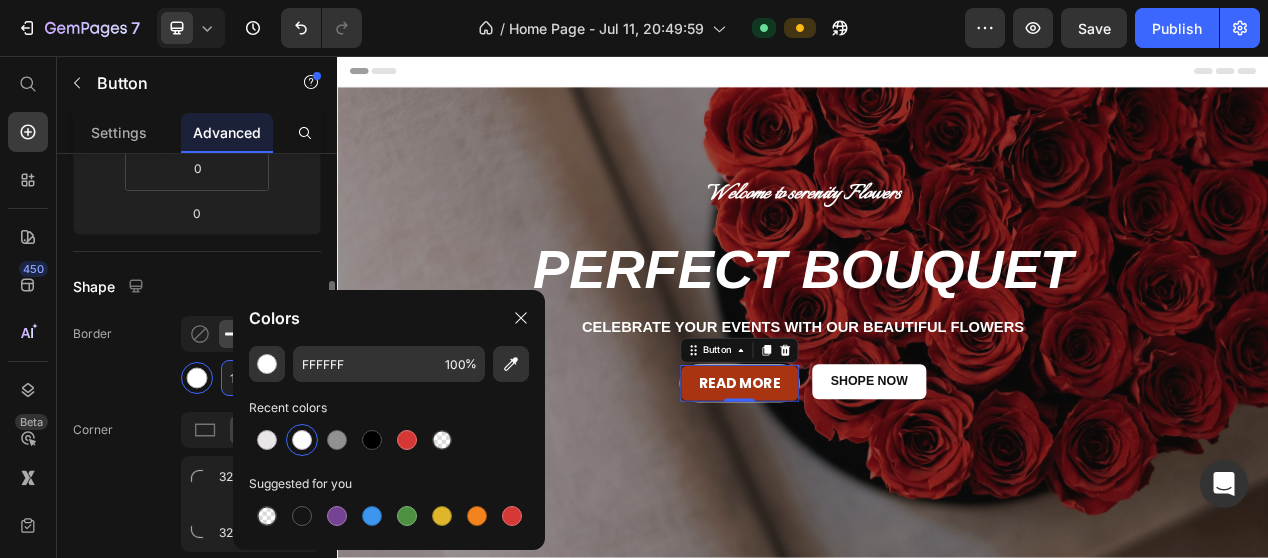 click on "1" at bounding box center [248, 378] 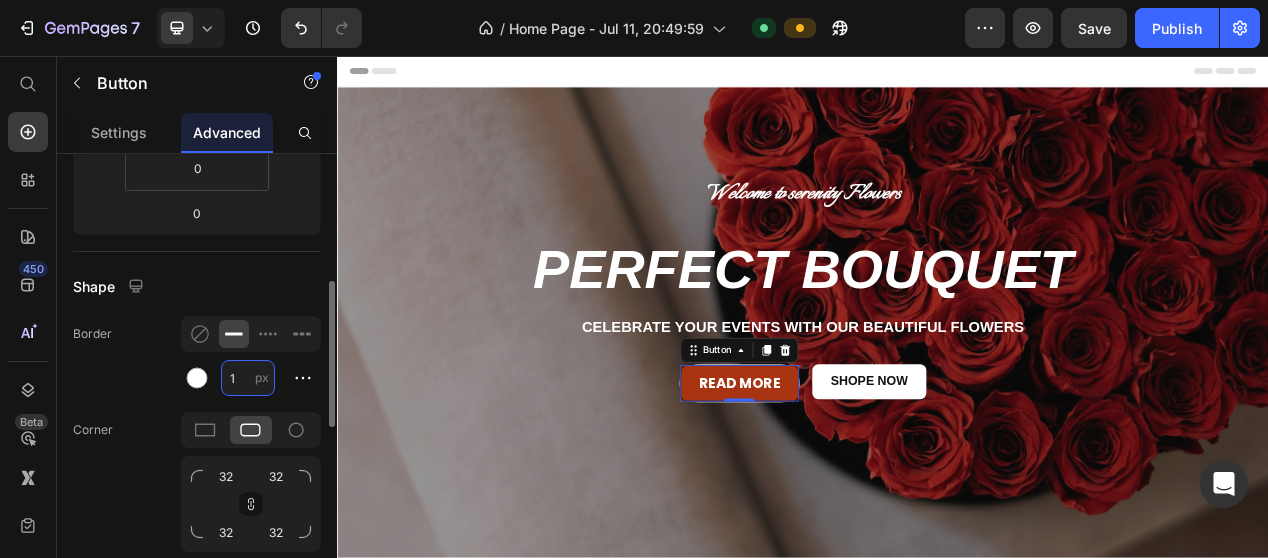 type on "2" 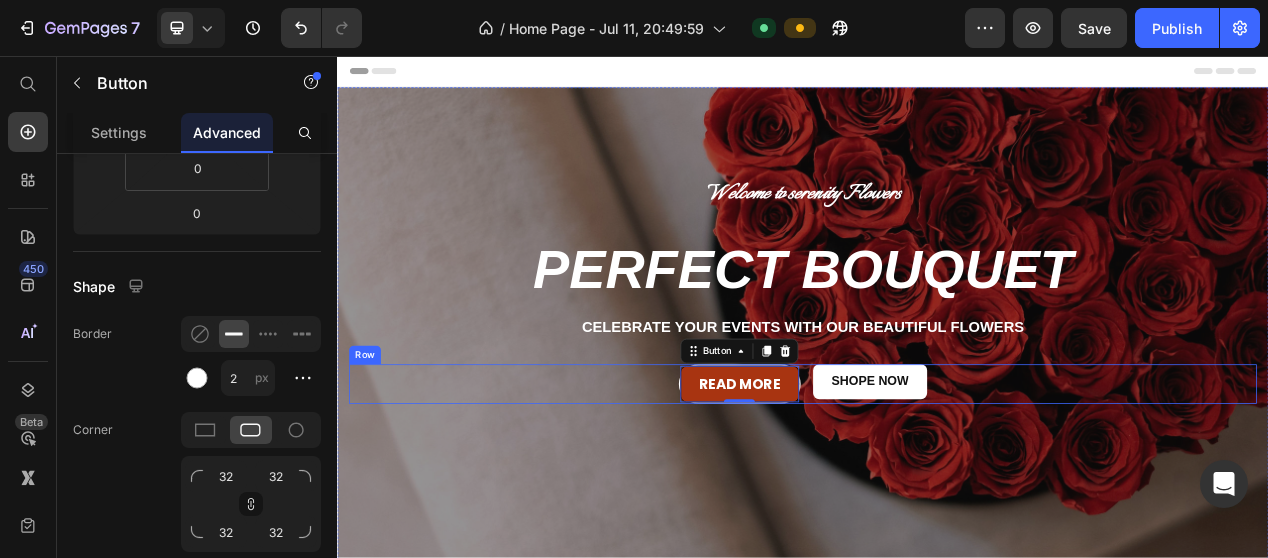 click on "Read More Button   0 Shope now Button Row" at bounding box center (937, 479) 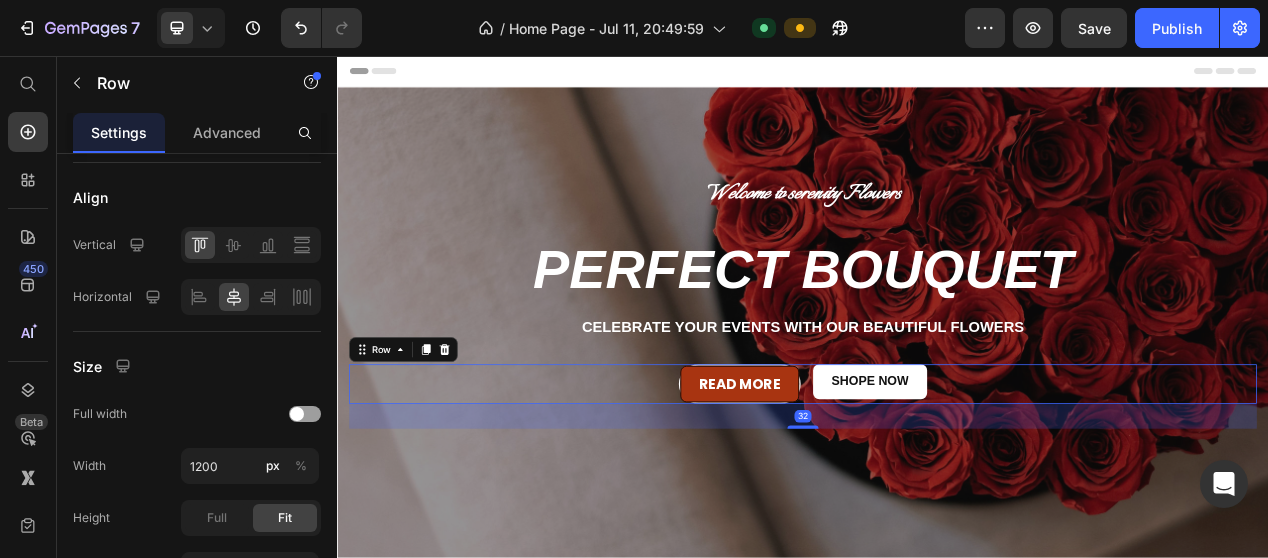 scroll, scrollTop: 0, scrollLeft: 0, axis: both 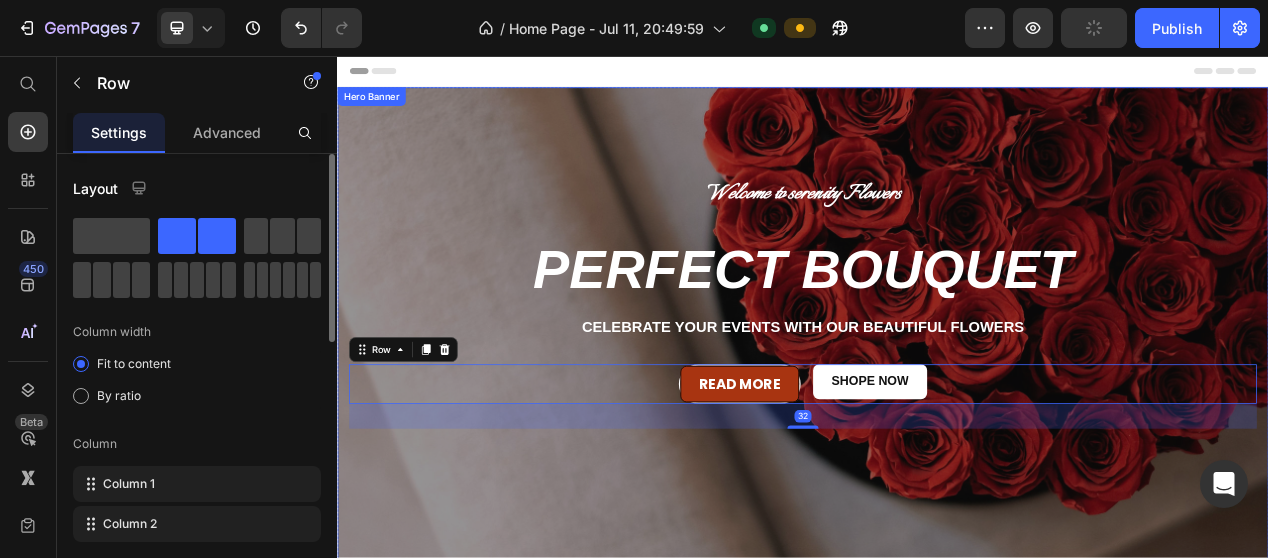 click on "Welcome to serenity Flowers Text Block Row PERFECT BOUQUET Heading Celebrate your events with our beautiful flowers Text Block Read More Button Shope now Button Row   32" at bounding box center (937, 333) 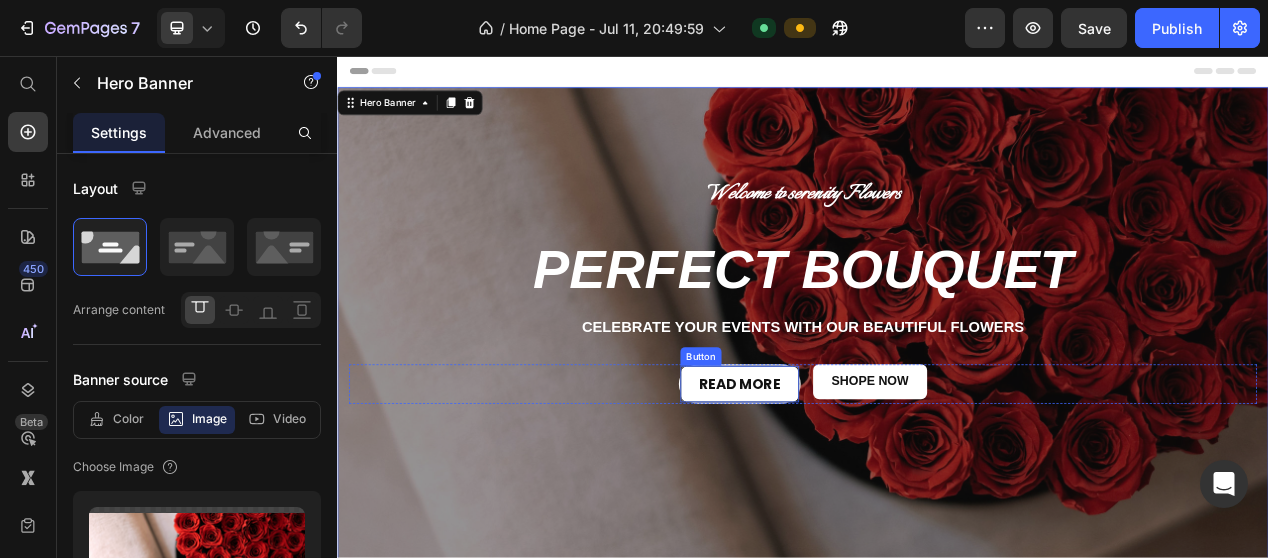 click on "Read More" at bounding box center [855, 479] 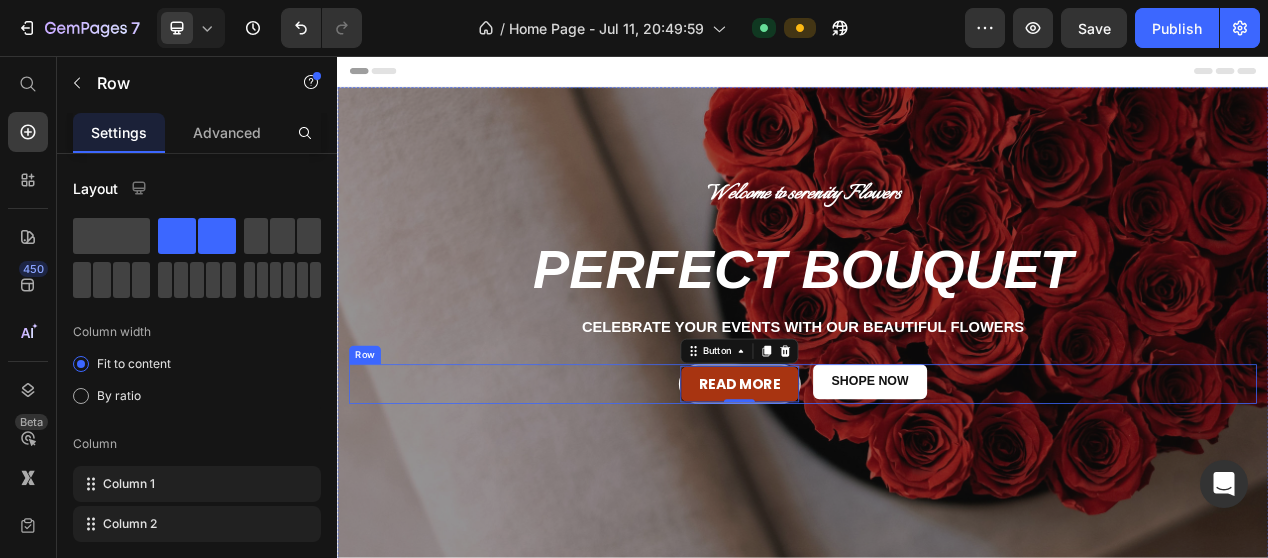 click on "Read More Button   0 Shope now Button Row" at bounding box center (937, 479) 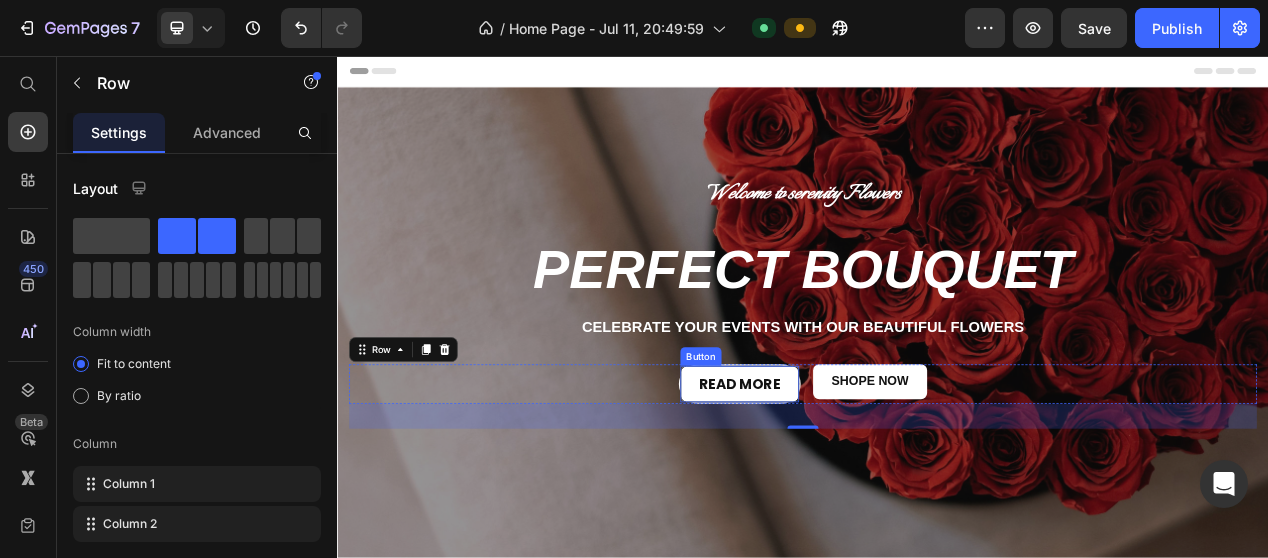 click on "Read More" at bounding box center [855, 479] 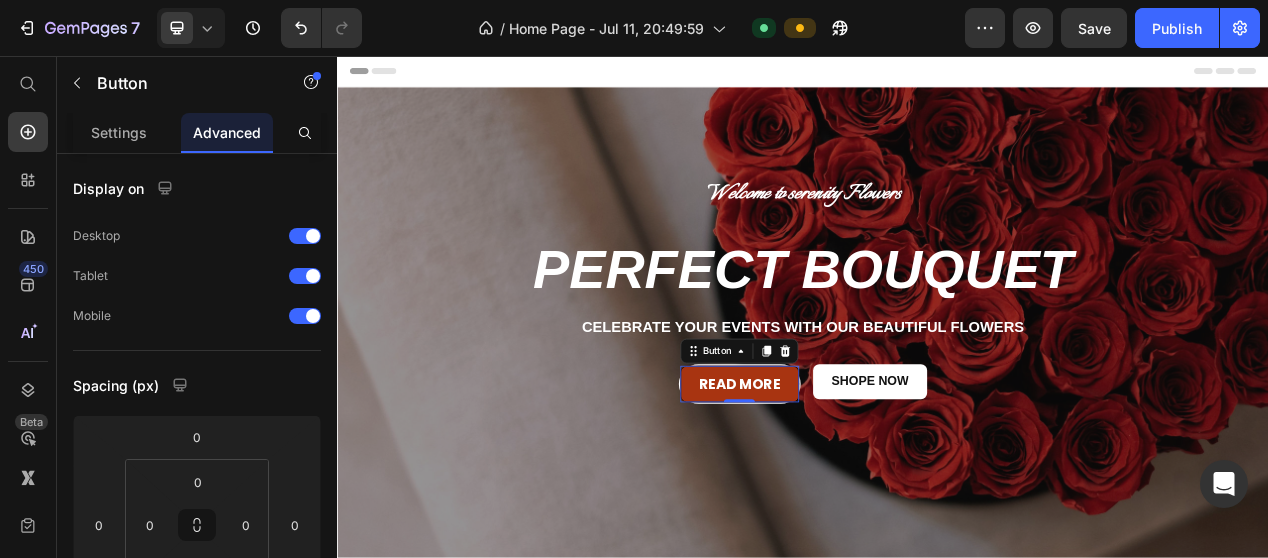 click on "Read More Button   0" at bounding box center [855, 479] 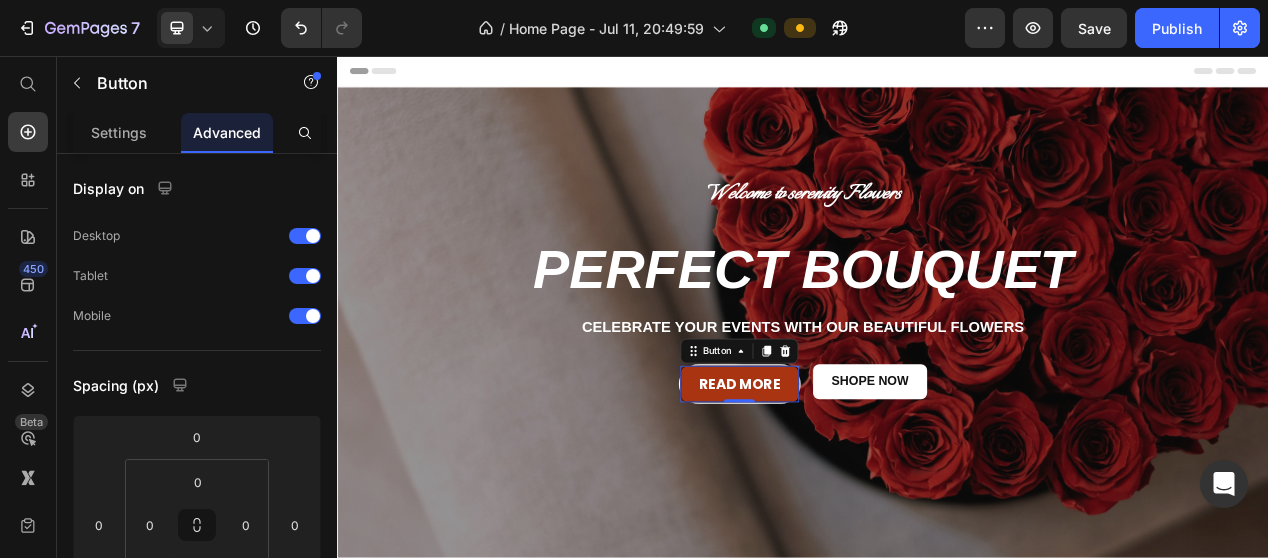 click on "Read More Button   0" at bounding box center [855, 479] 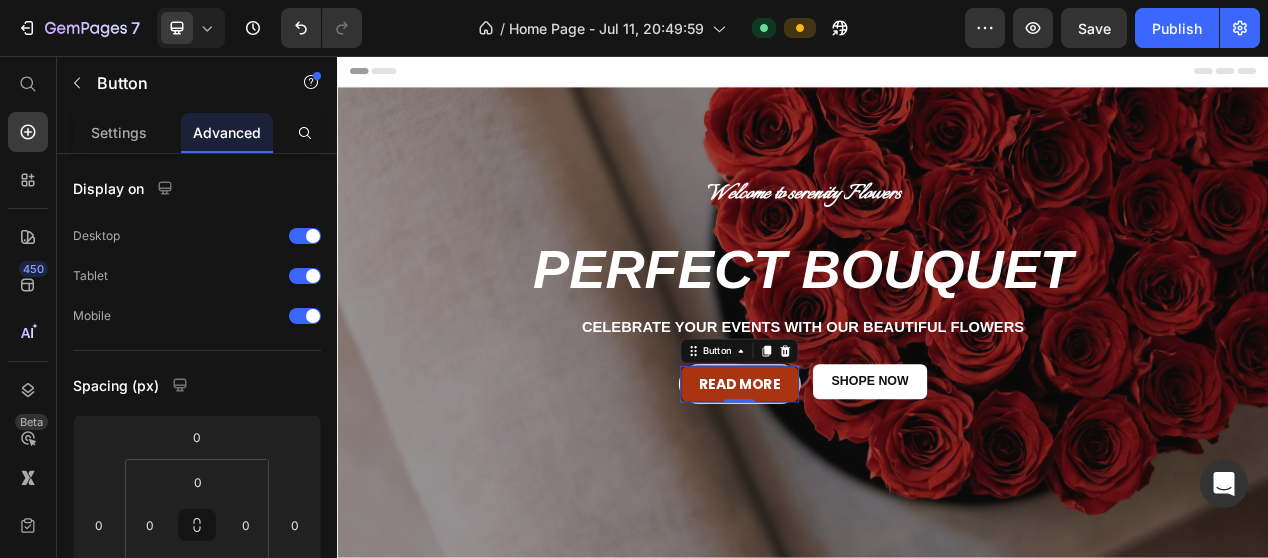 click on "Read More Button   0" at bounding box center [855, 479] 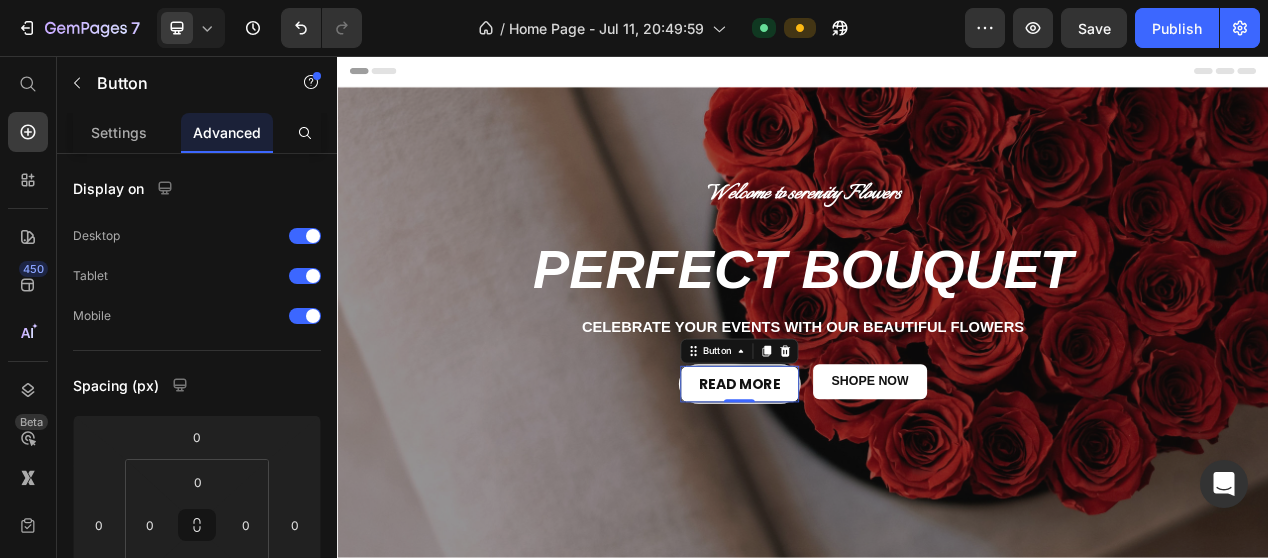 click on "Read More" at bounding box center [855, 479] 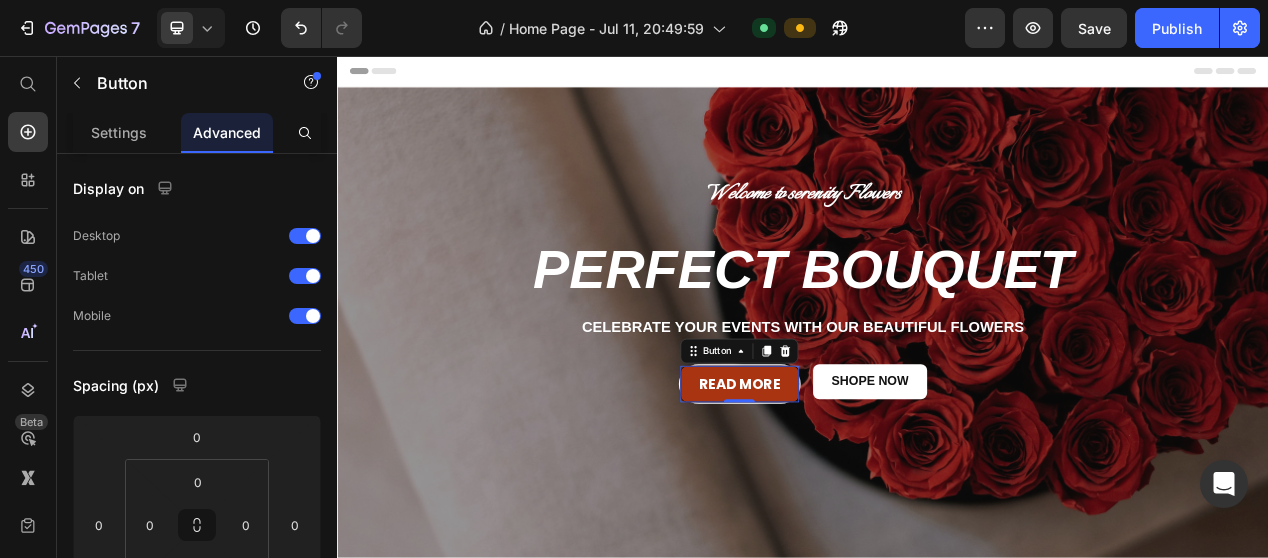 click on "Read More Button   0" at bounding box center [855, 479] 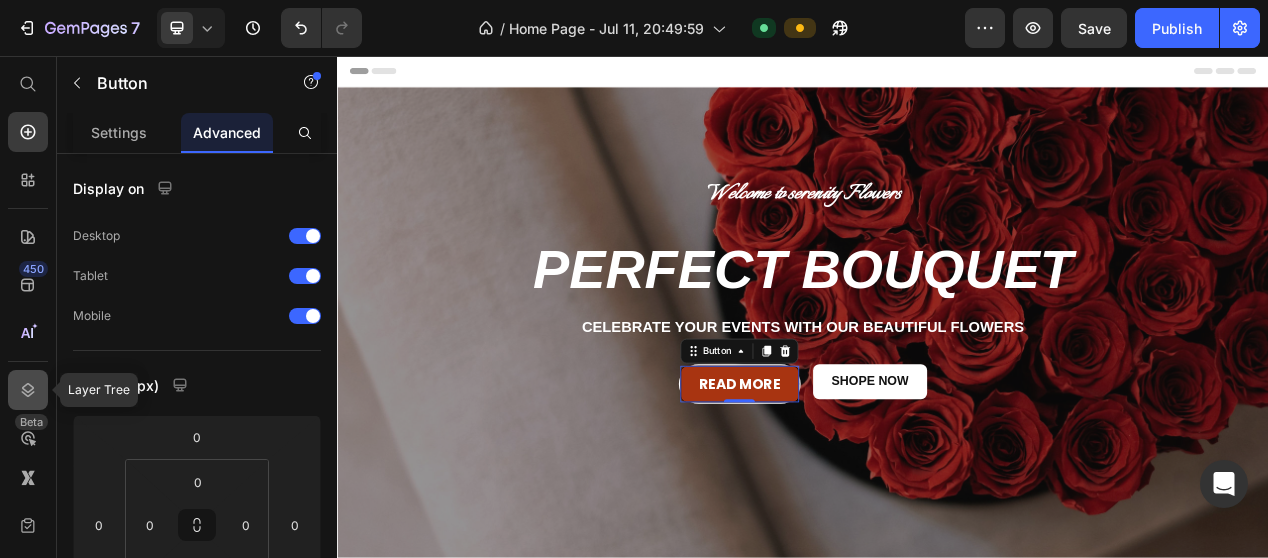 click 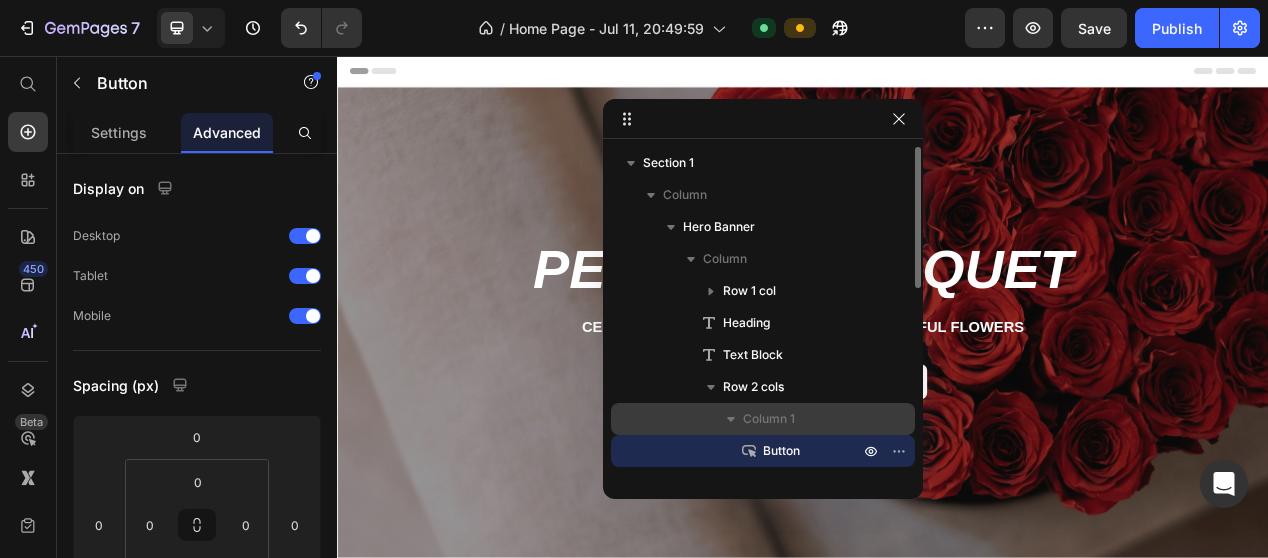 click on "Column 1" at bounding box center (769, 419) 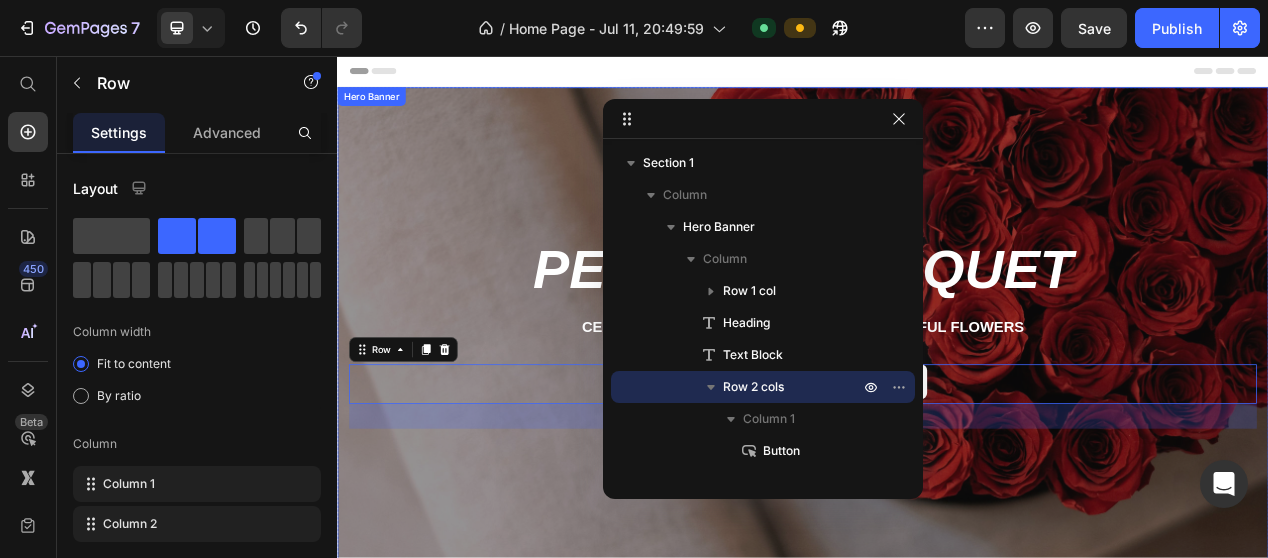 click at bounding box center [937, 413] 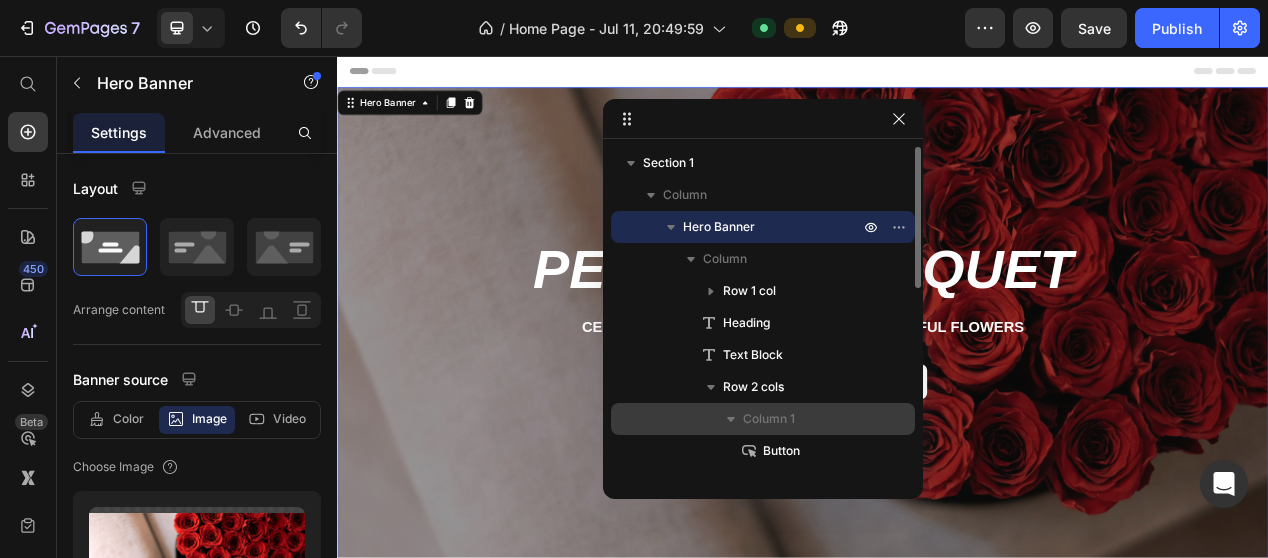 click on "Column 1" at bounding box center [769, 419] 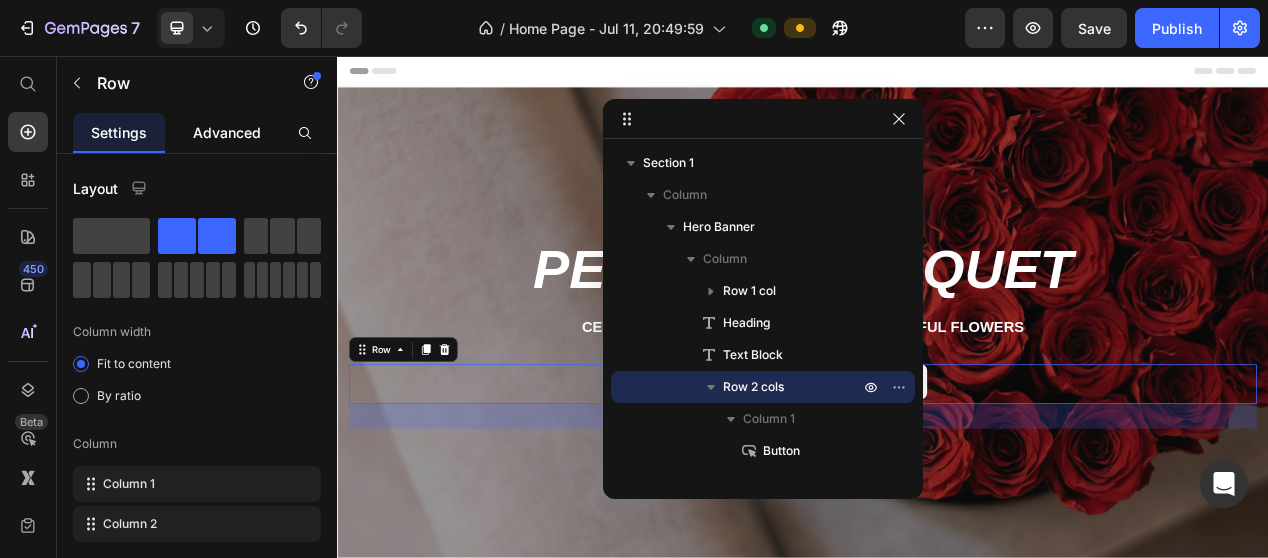 click on "Advanced" at bounding box center (227, 132) 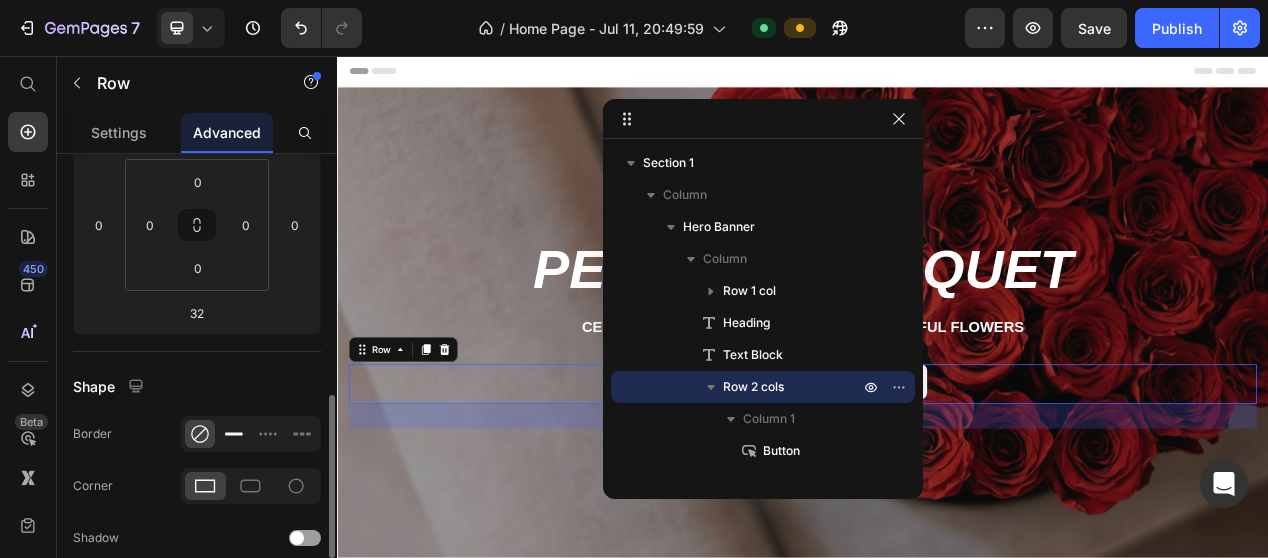 scroll, scrollTop: 400, scrollLeft: 0, axis: vertical 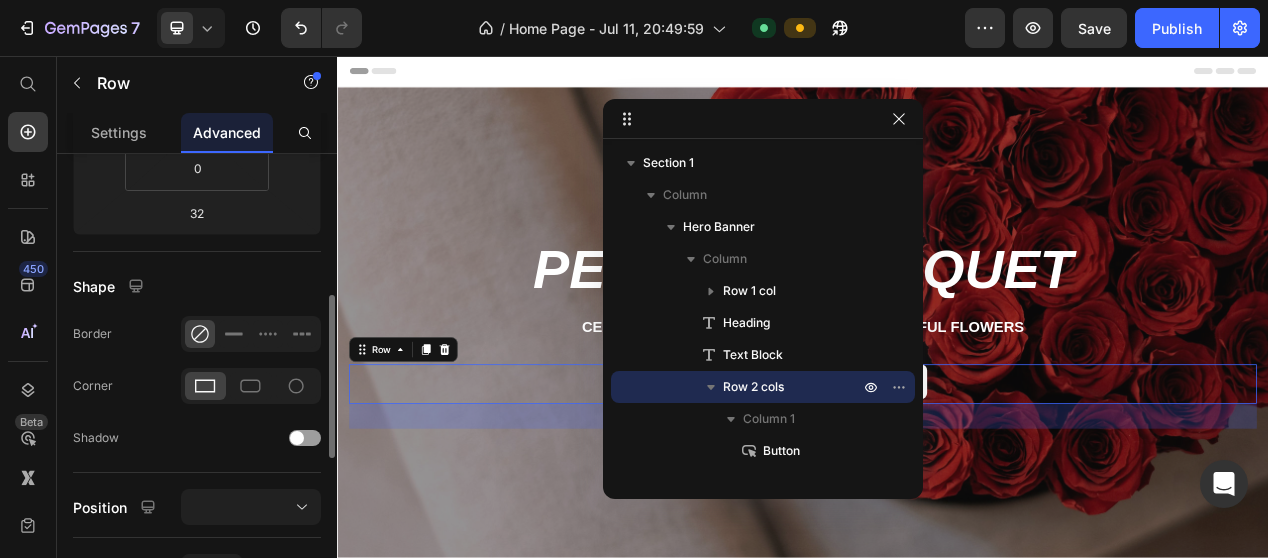 click 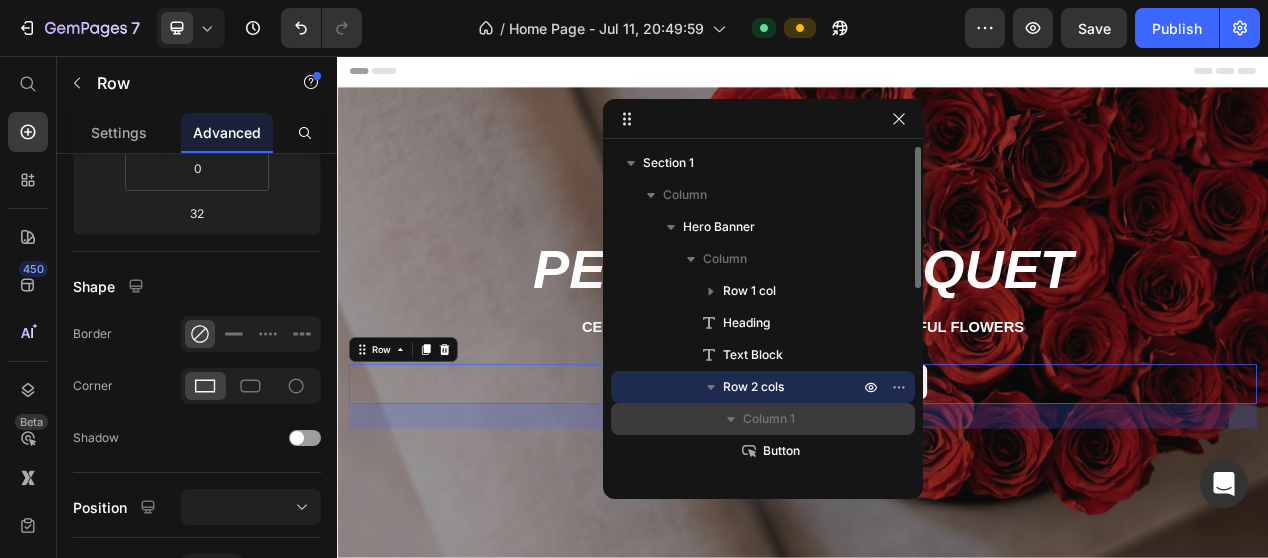click 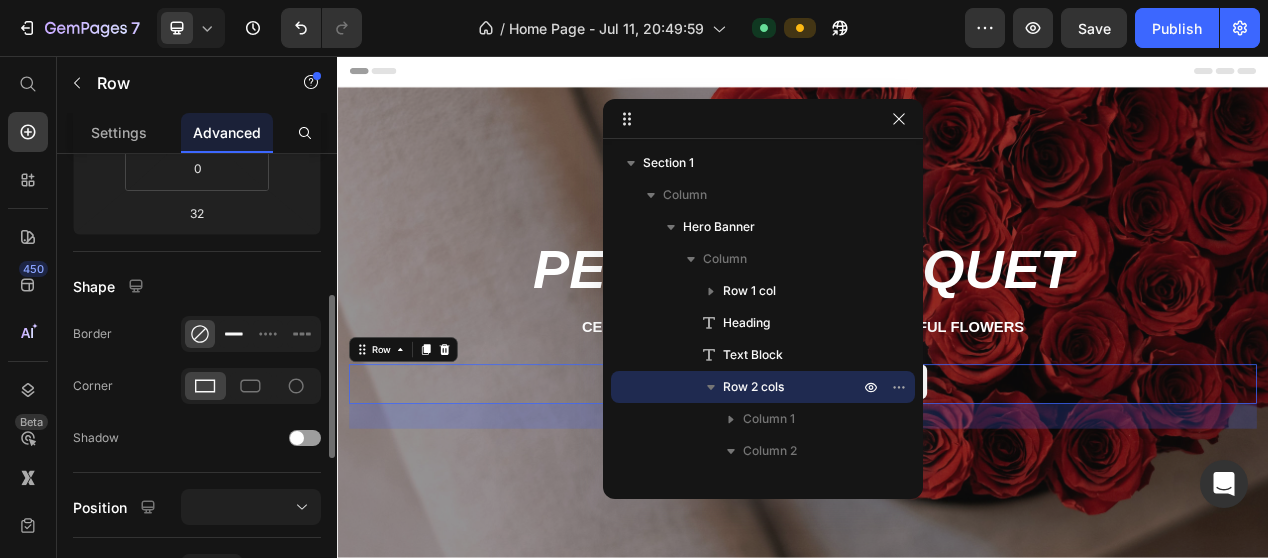 click 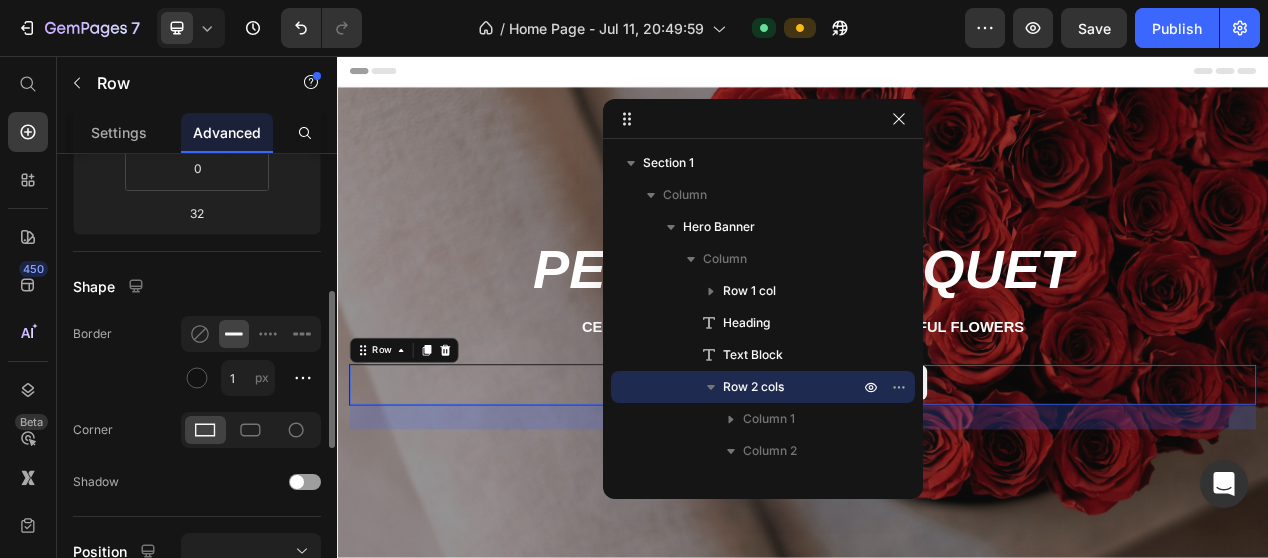 click 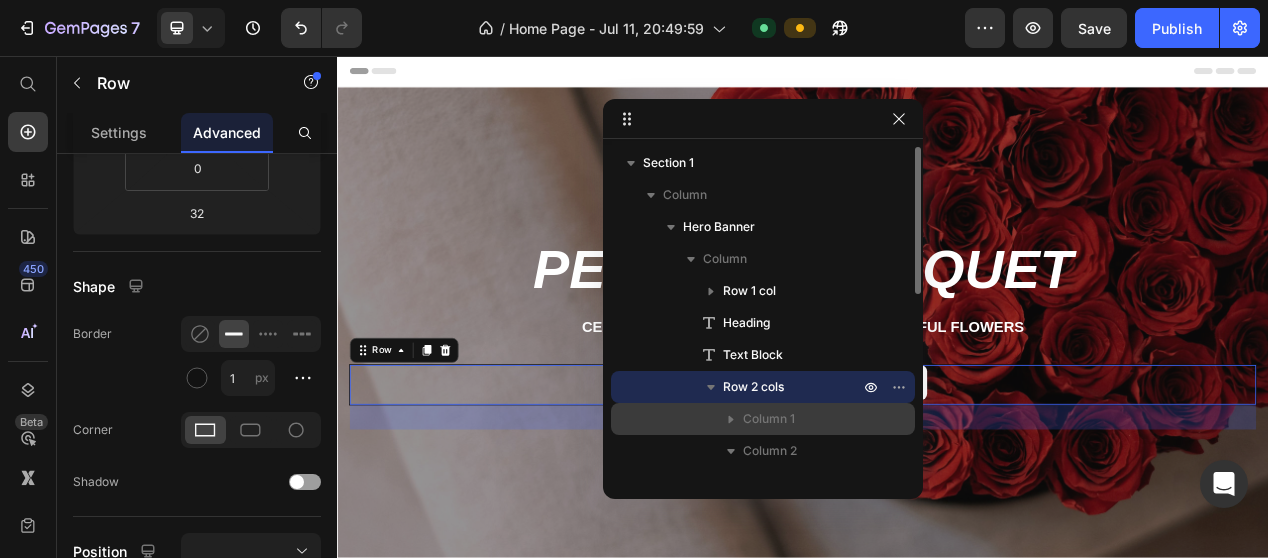 click on "Column 1" at bounding box center [769, 419] 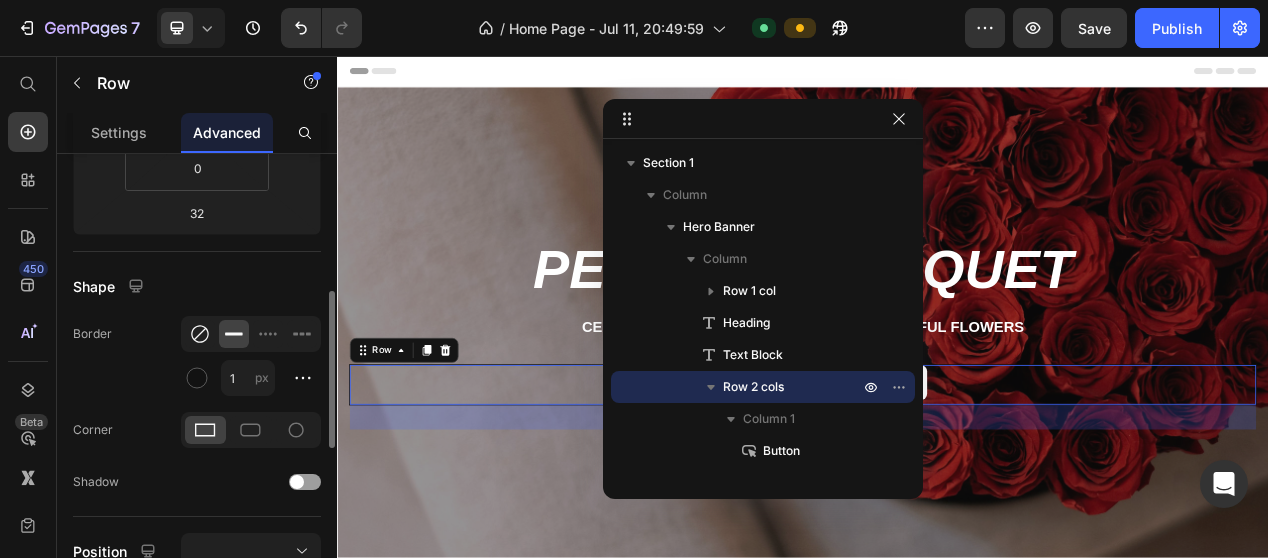 click 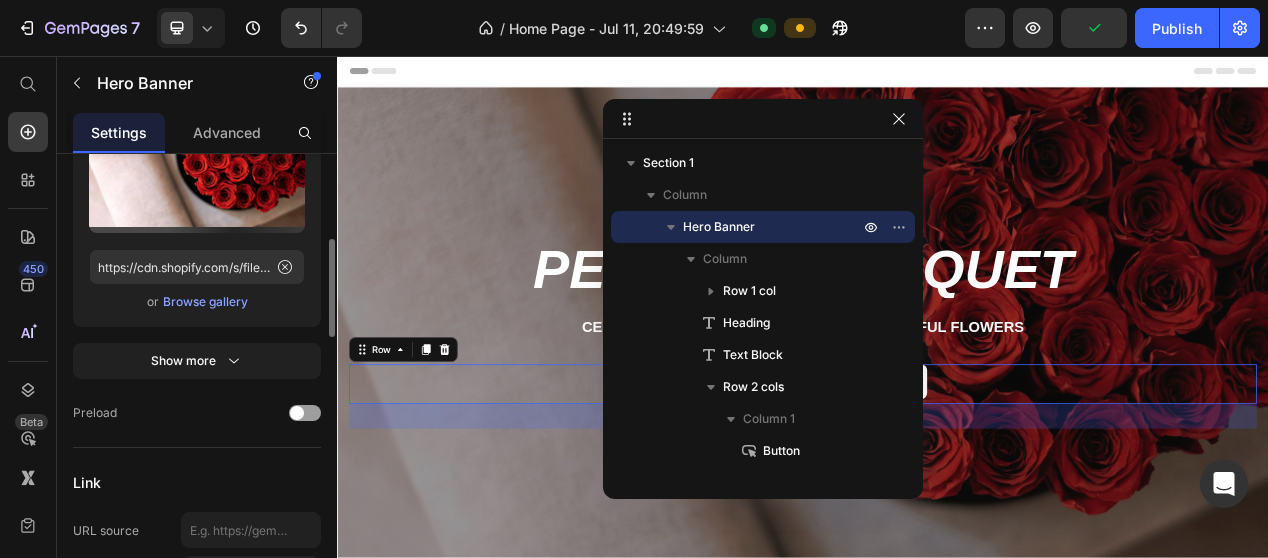 click on "Welcome to serenity Flowers Text Block Row PERFECT BOUQUET Heading Celebrate your events with our beautiful flowers Text Block Read More Button Shope now Button Row   32" at bounding box center [937, 333] 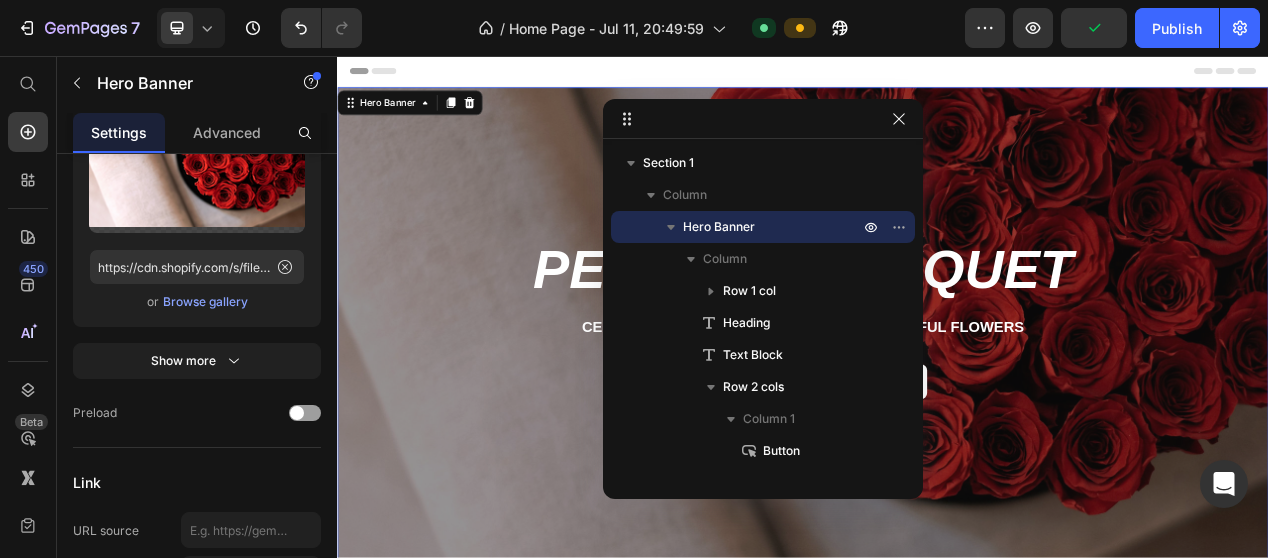 scroll, scrollTop: 0, scrollLeft: 0, axis: both 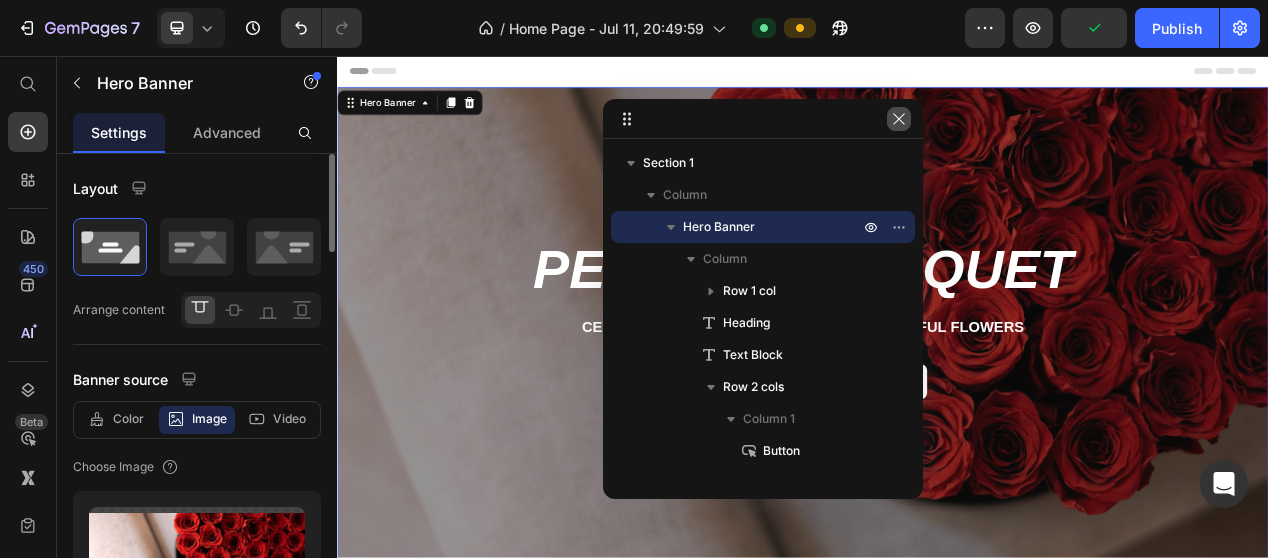 click 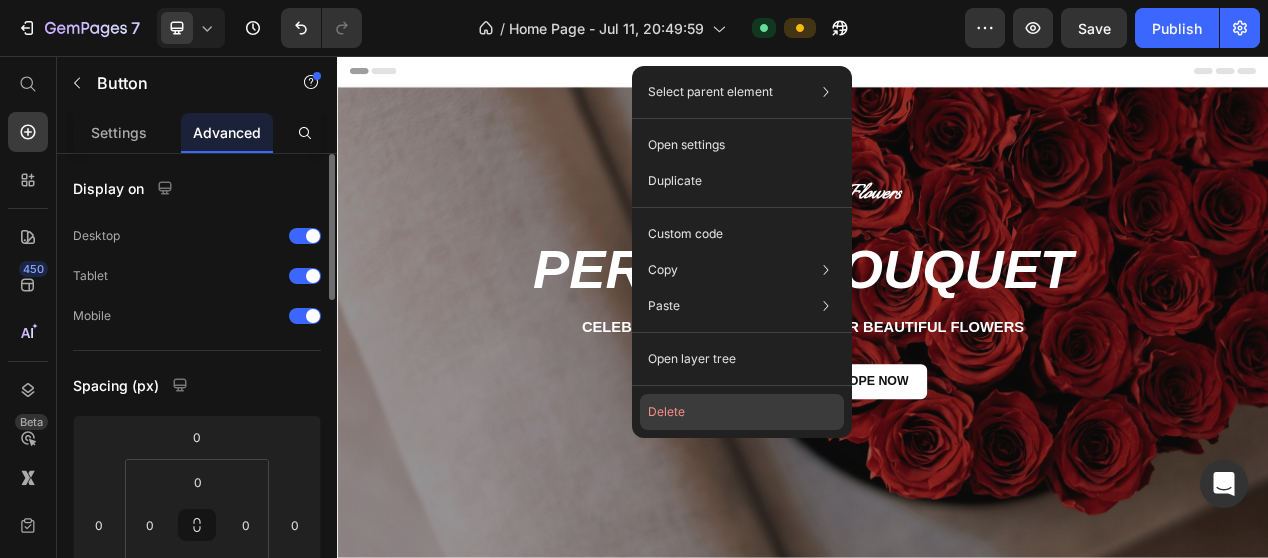 click on "Delete" 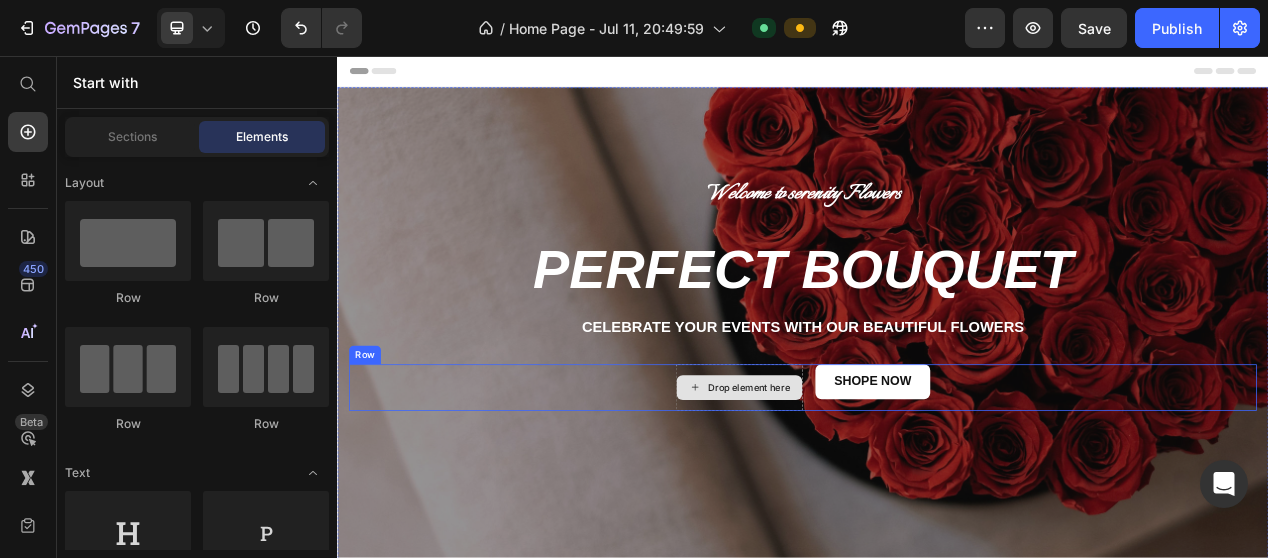 click on "Drop element here" at bounding box center (867, 484) 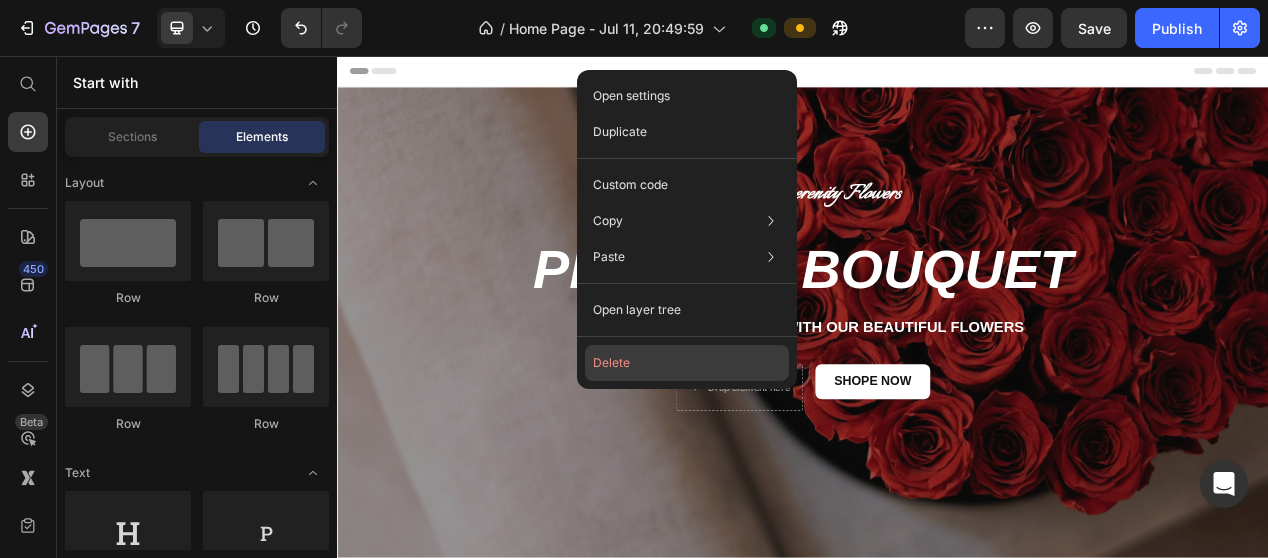 click on "Delete" 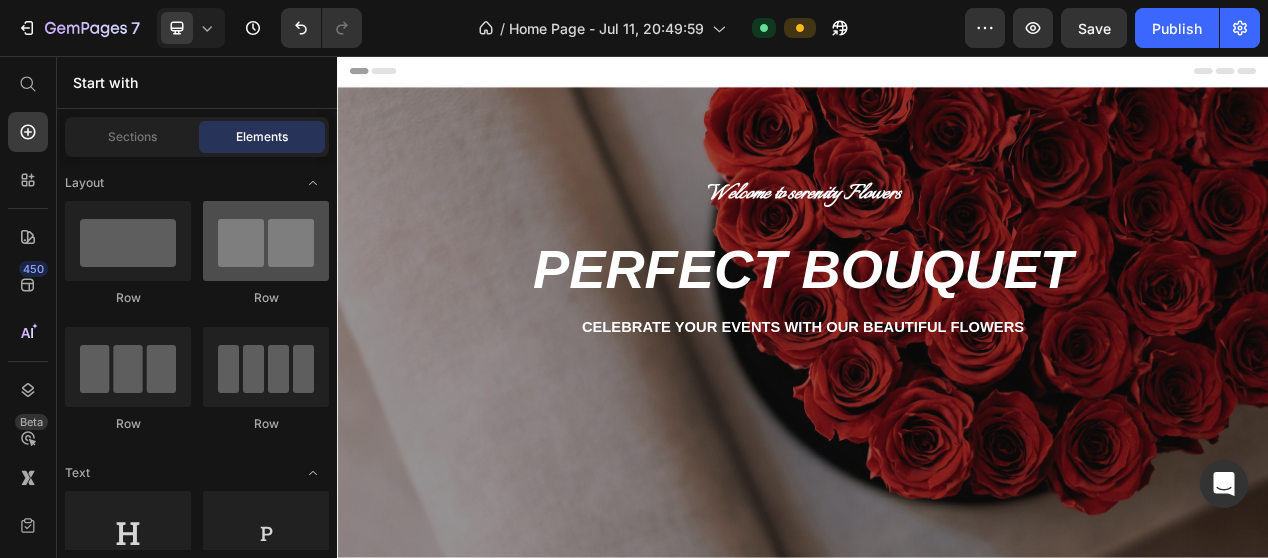 click at bounding box center (266, 241) 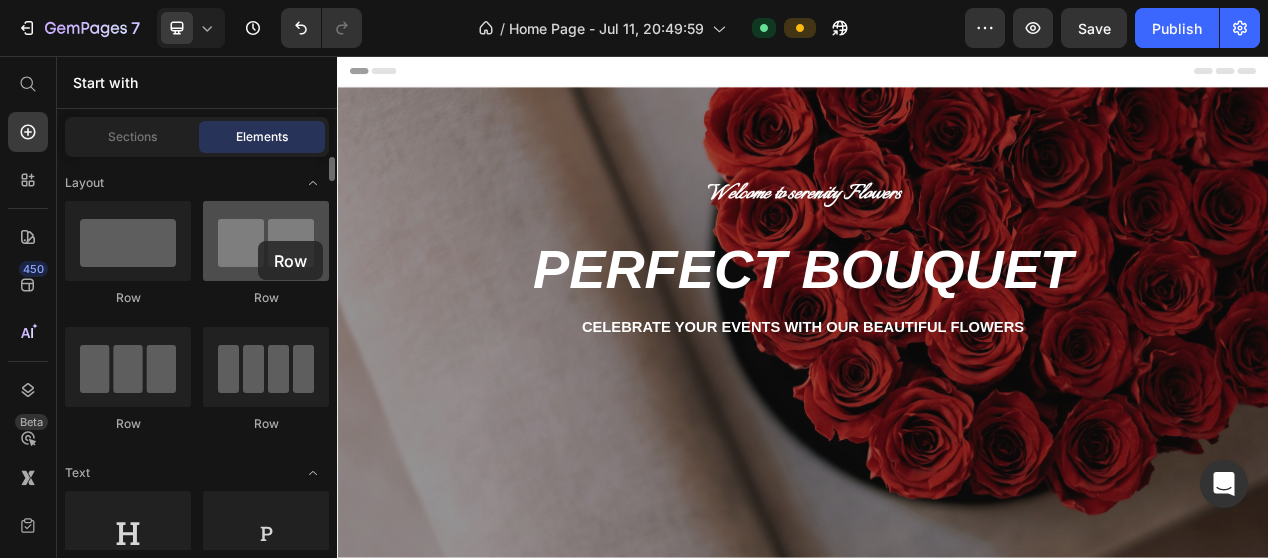 drag, startPoint x: 276, startPoint y: 249, endPoint x: 252, endPoint y: 237, distance: 26.832815 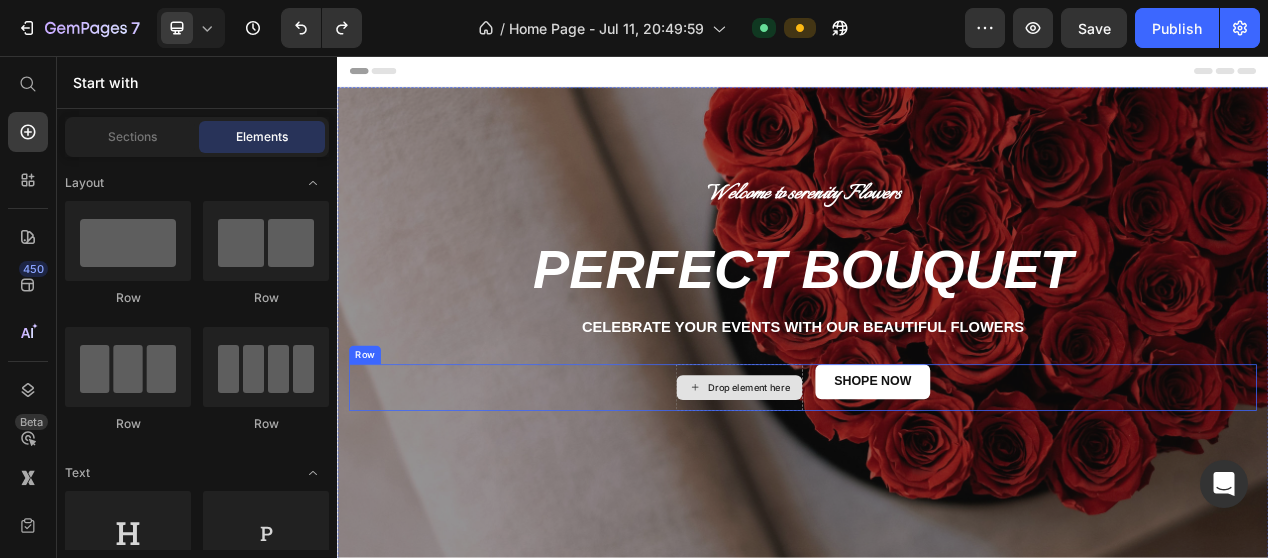 click on "Drop element here" at bounding box center [867, 484] 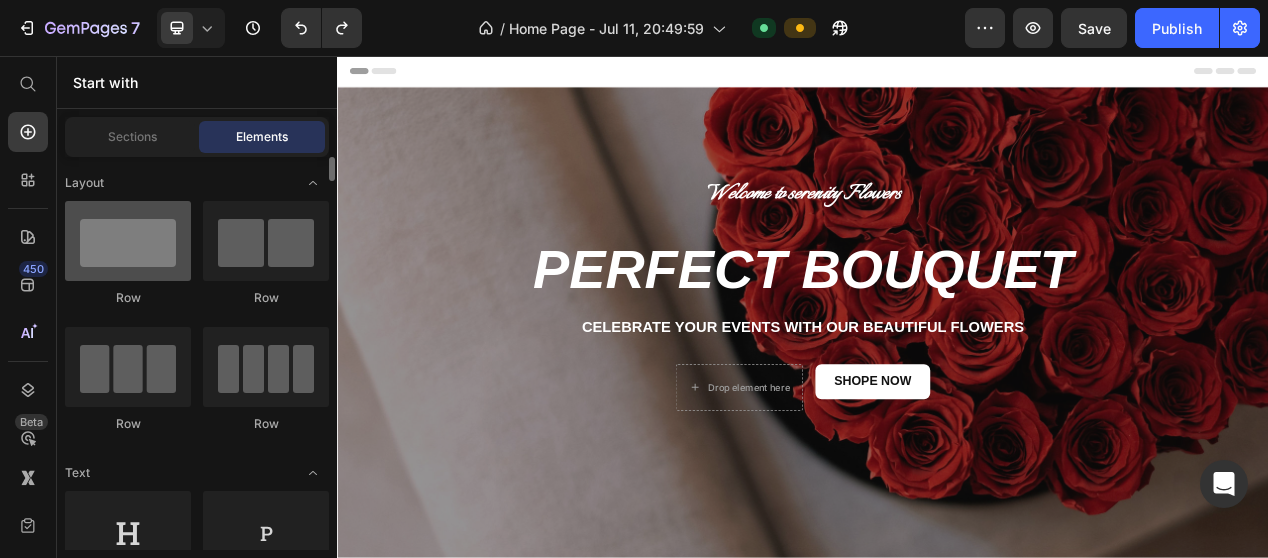 click at bounding box center [128, 241] 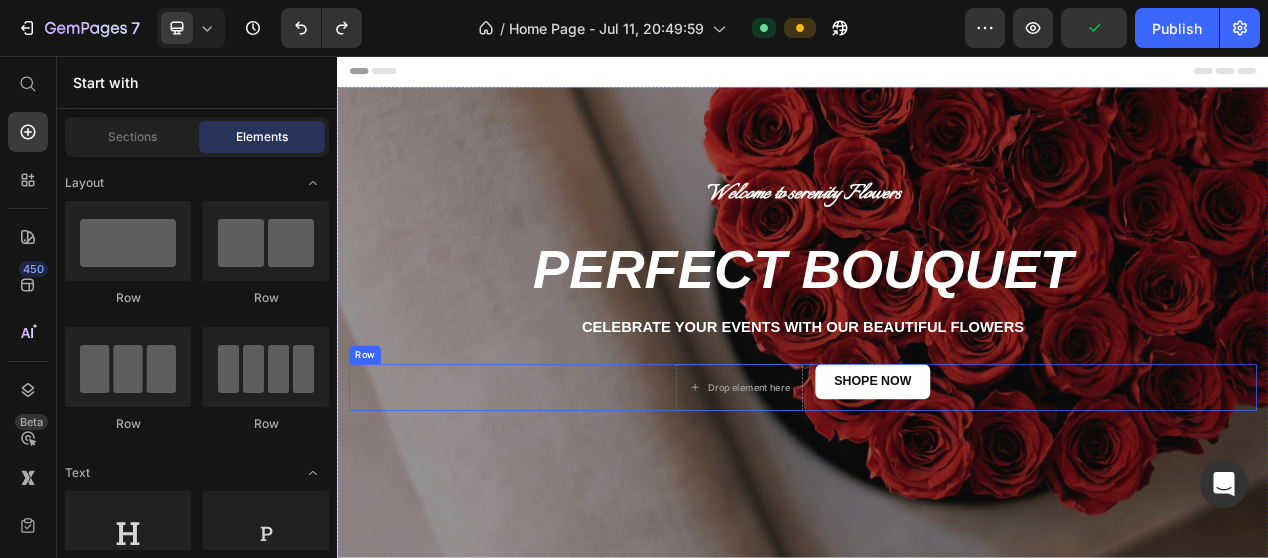 click on "Drop element here Shope now Button Row" at bounding box center (937, 484) 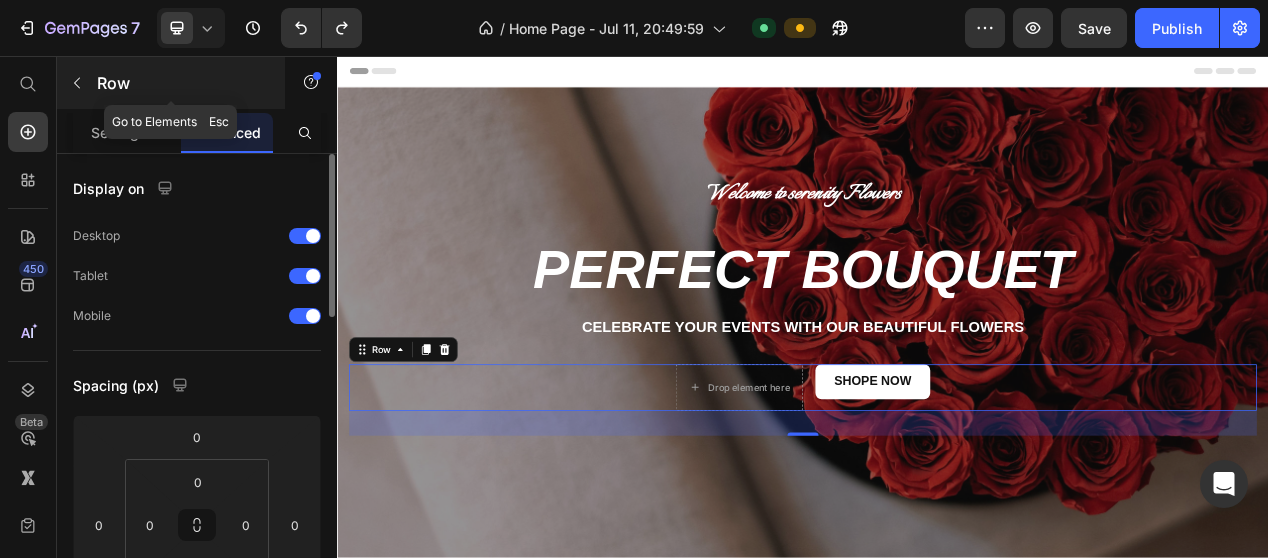 click 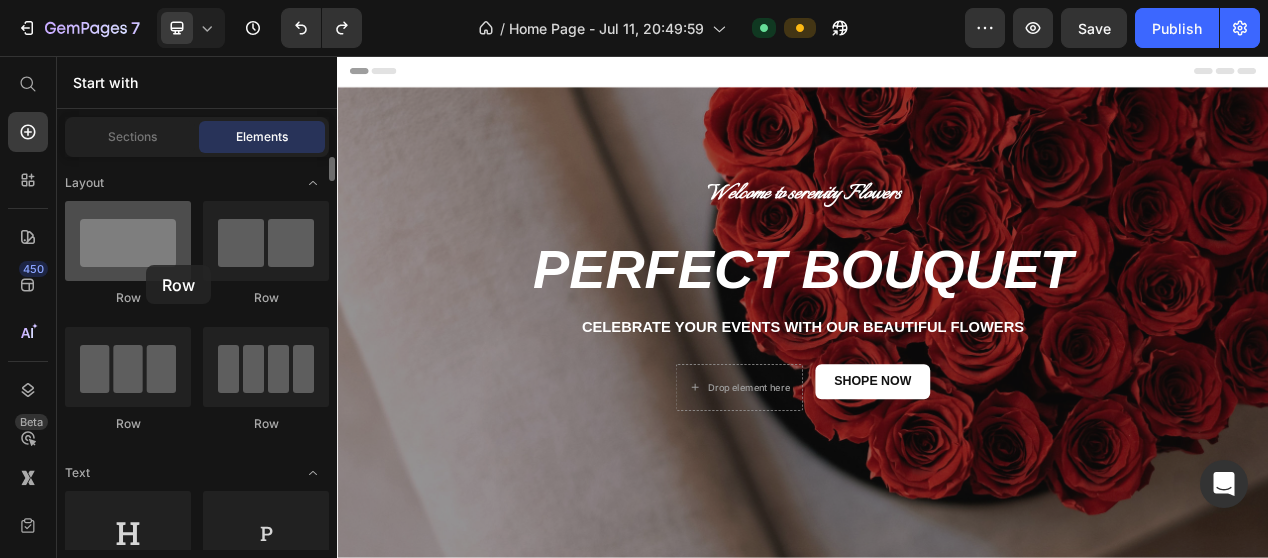 click at bounding box center [128, 241] 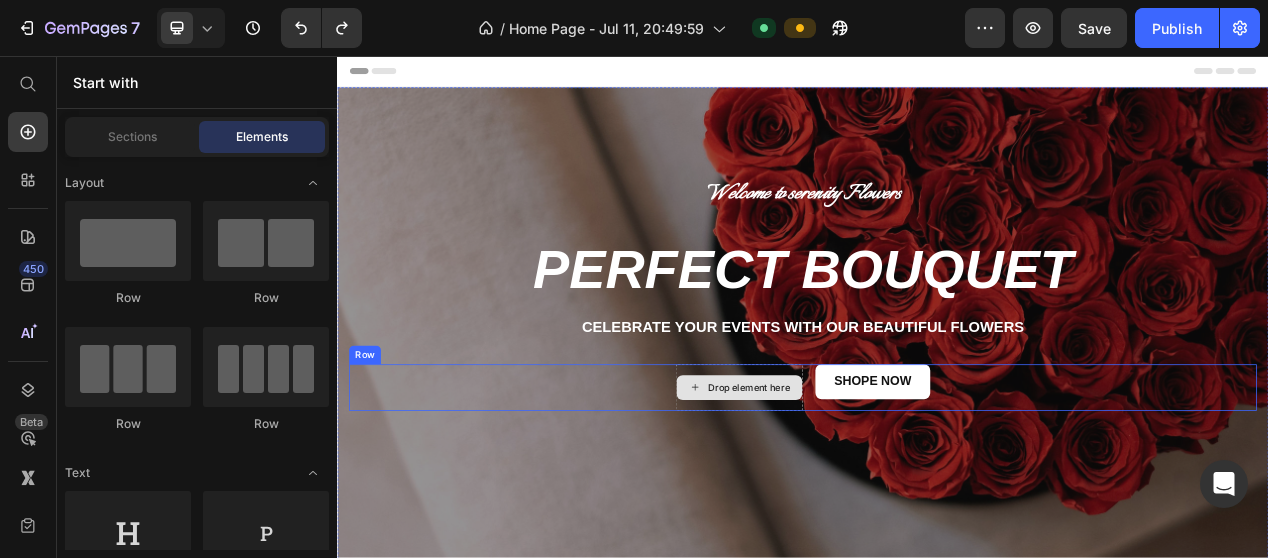 click on "Drop element here" at bounding box center [867, 484] 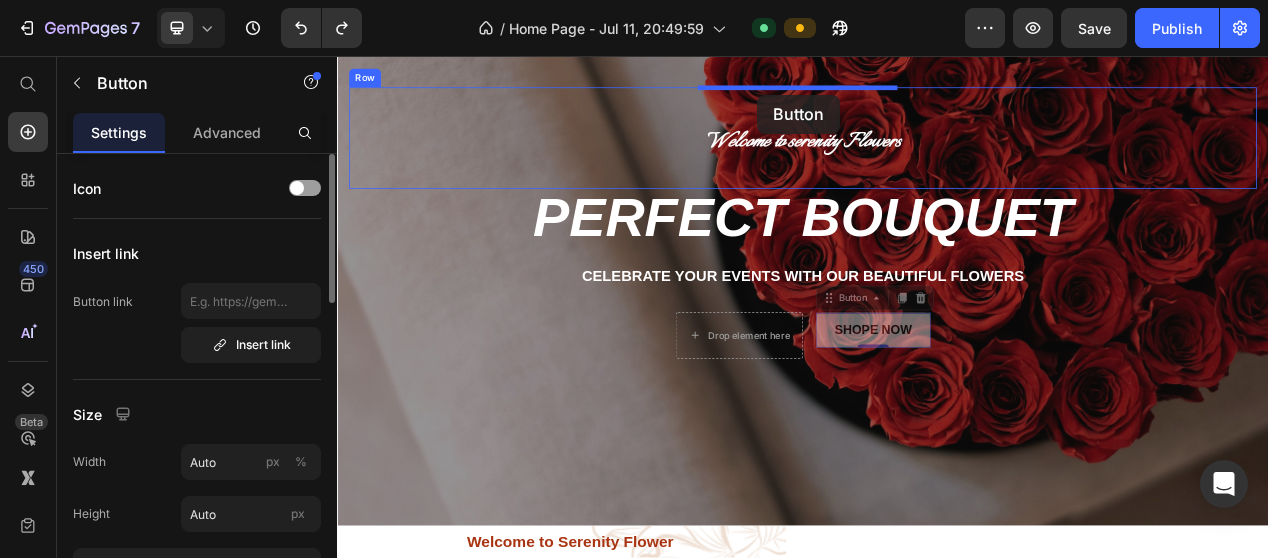 scroll, scrollTop: 0, scrollLeft: 0, axis: both 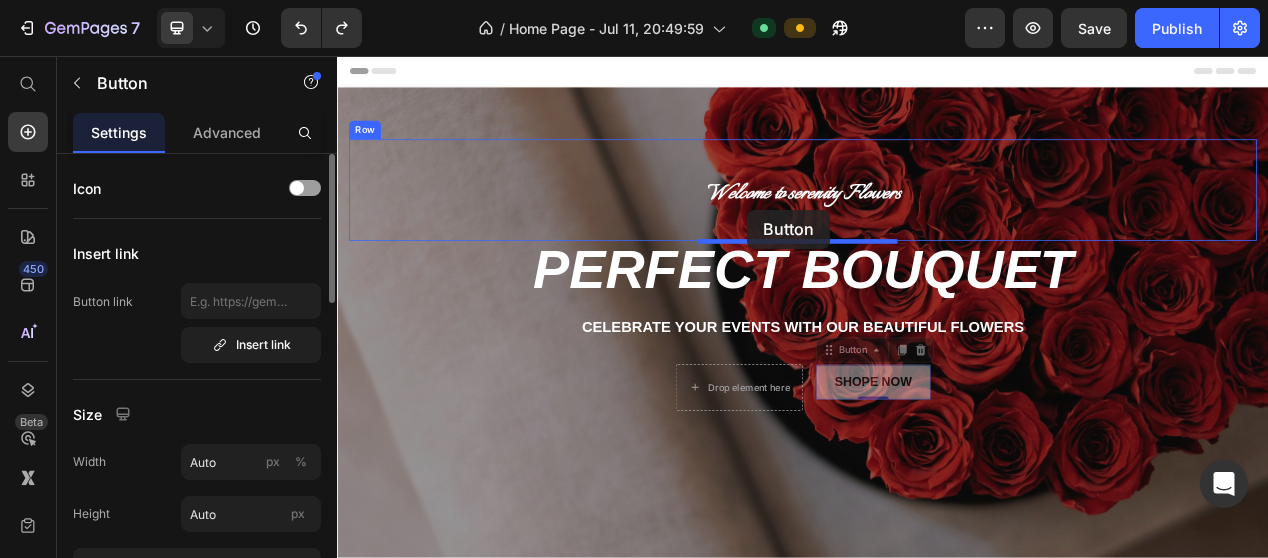 drag, startPoint x: 993, startPoint y: 529, endPoint x: 865, endPoint y: 254, distance: 303.32986 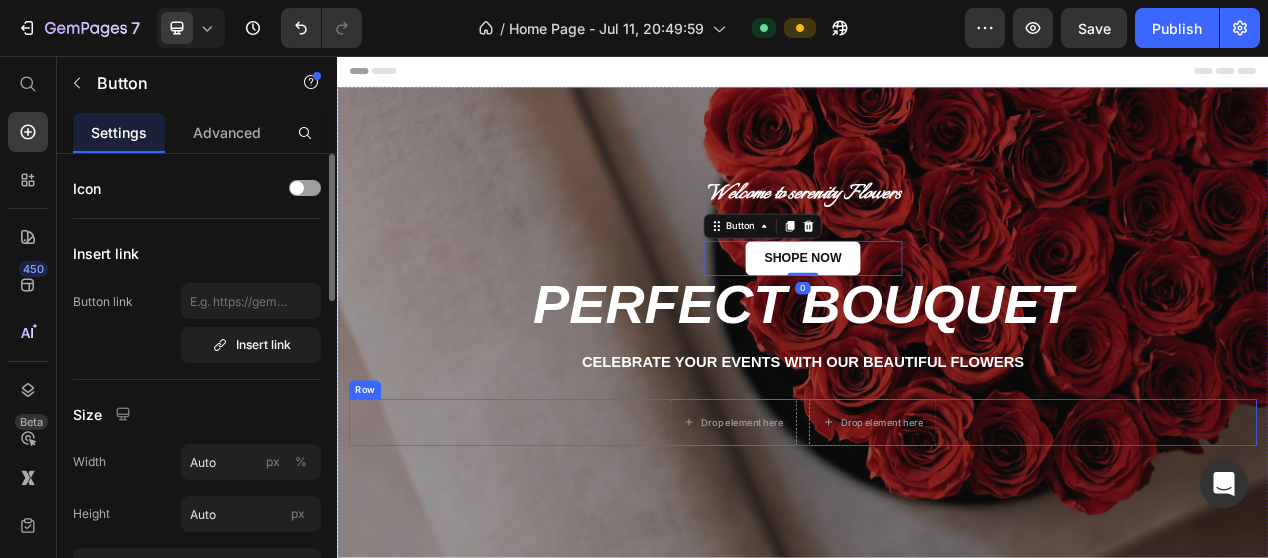 click on "Drop element here
Drop element here Row" at bounding box center [937, 529] 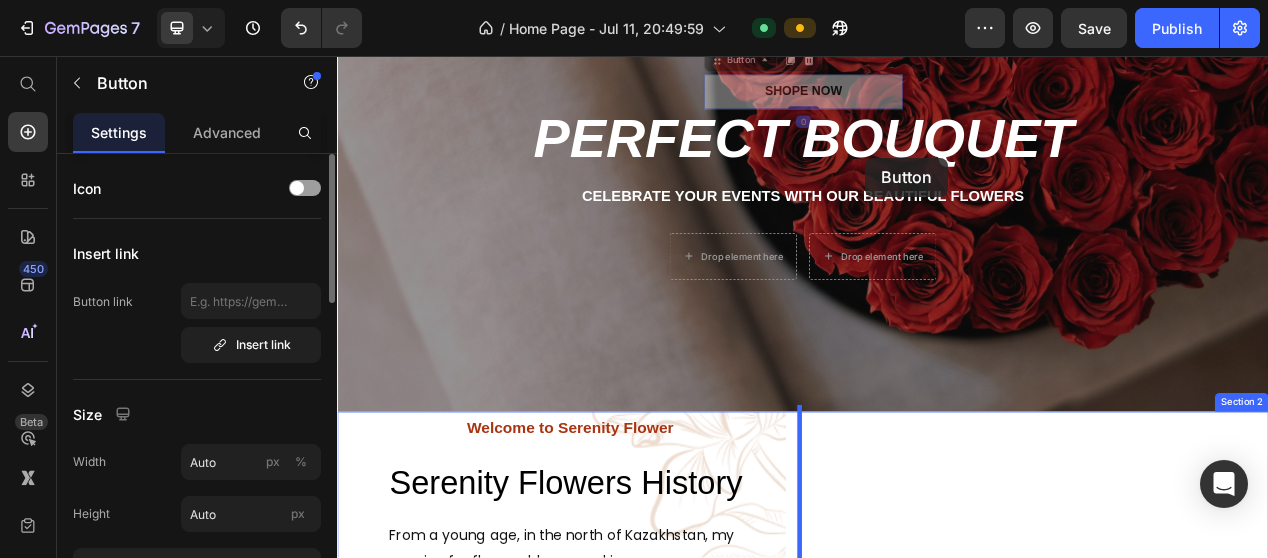 scroll, scrollTop: 354, scrollLeft: 0, axis: vertical 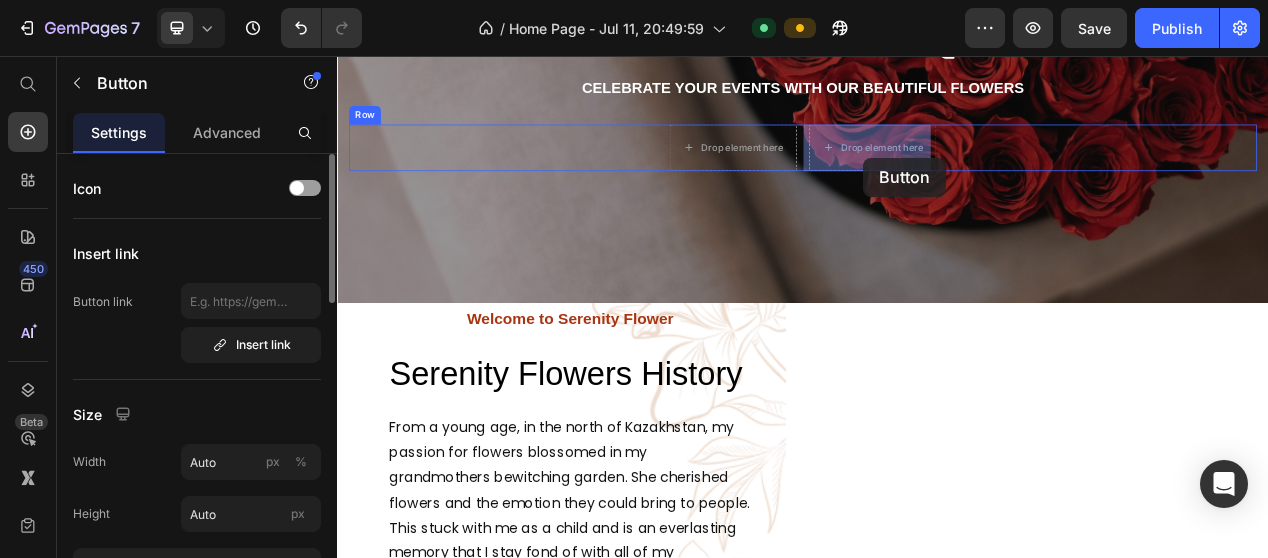 drag, startPoint x: 929, startPoint y: 310, endPoint x: 1015, endPoint y: 187, distance: 150.08331 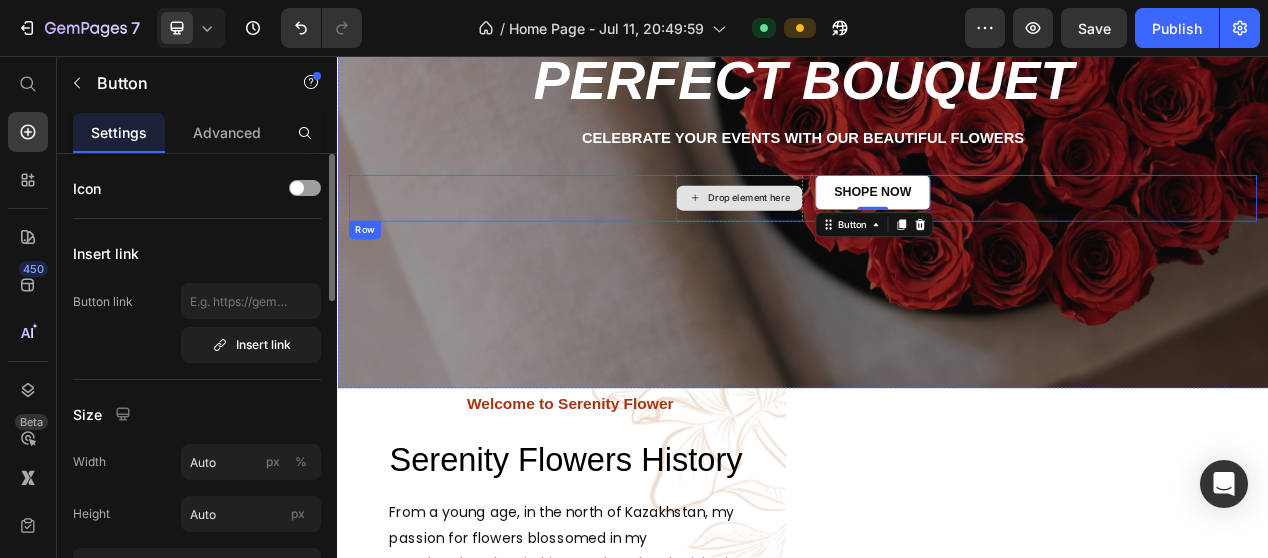 scroll, scrollTop: 154, scrollLeft: 0, axis: vertical 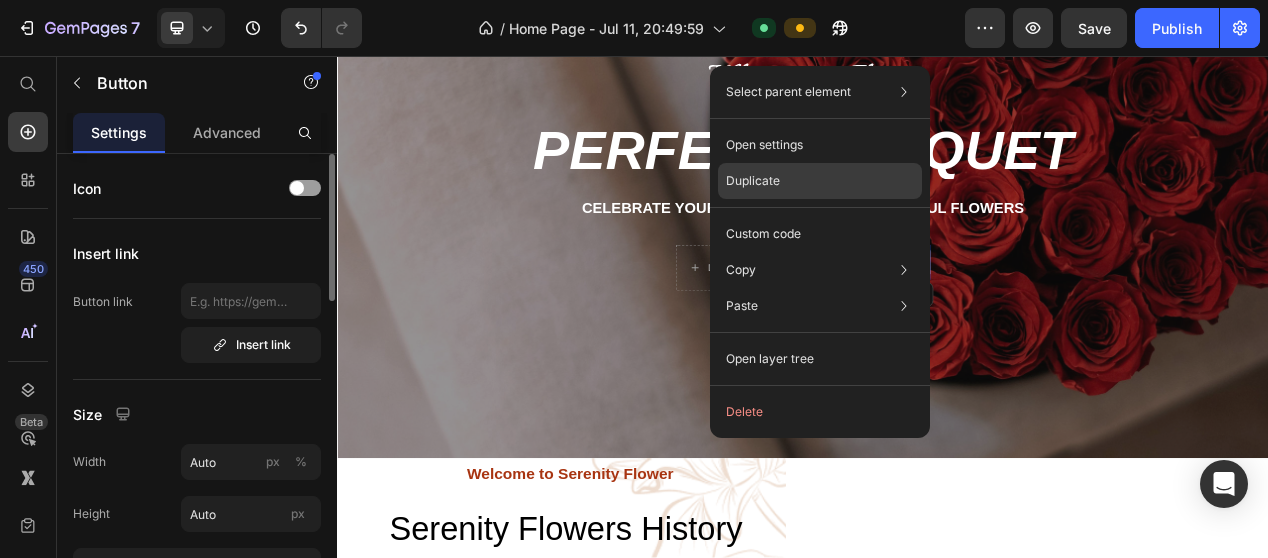 click on "Duplicate" 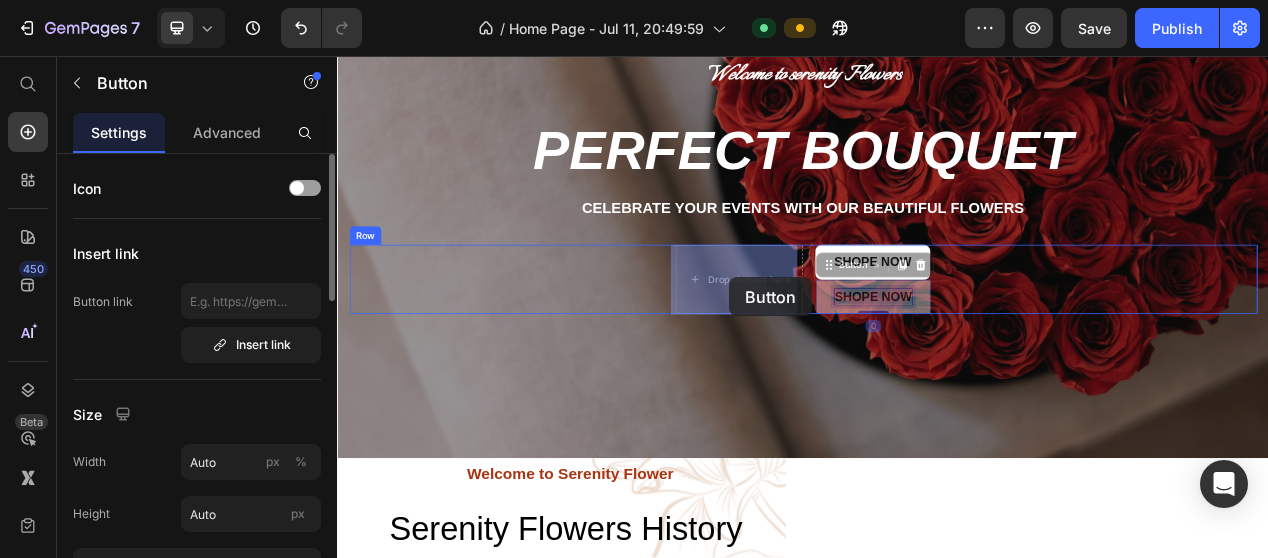 drag, startPoint x: 989, startPoint y: 371, endPoint x: 842, endPoint y: 341, distance: 150.03 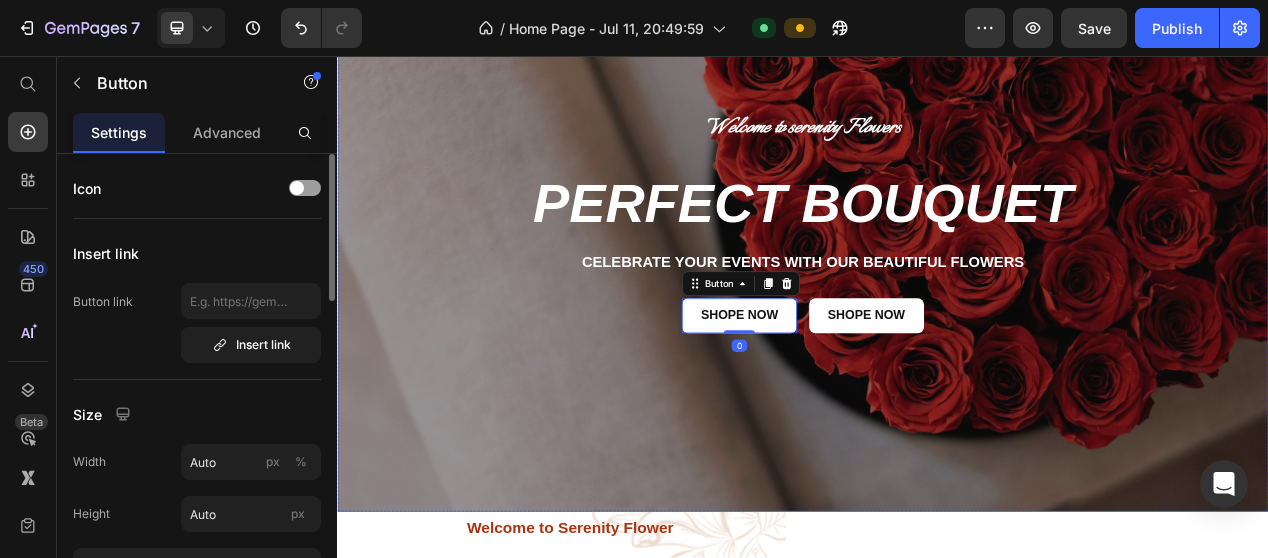scroll, scrollTop: 54, scrollLeft: 0, axis: vertical 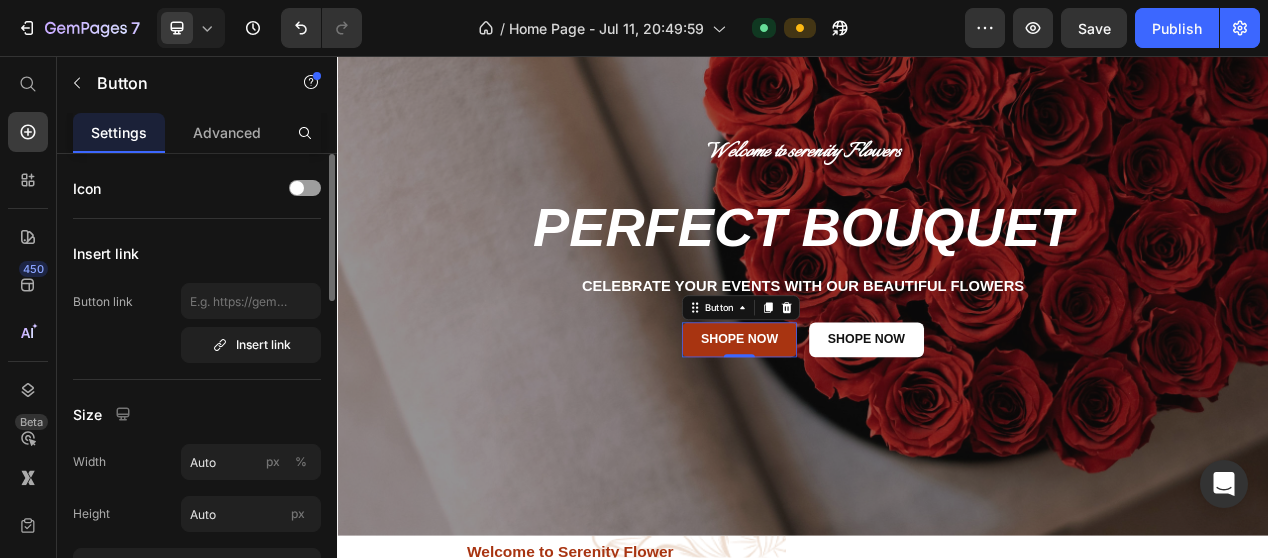 click on "Shope now" at bounding box center [855, 422] 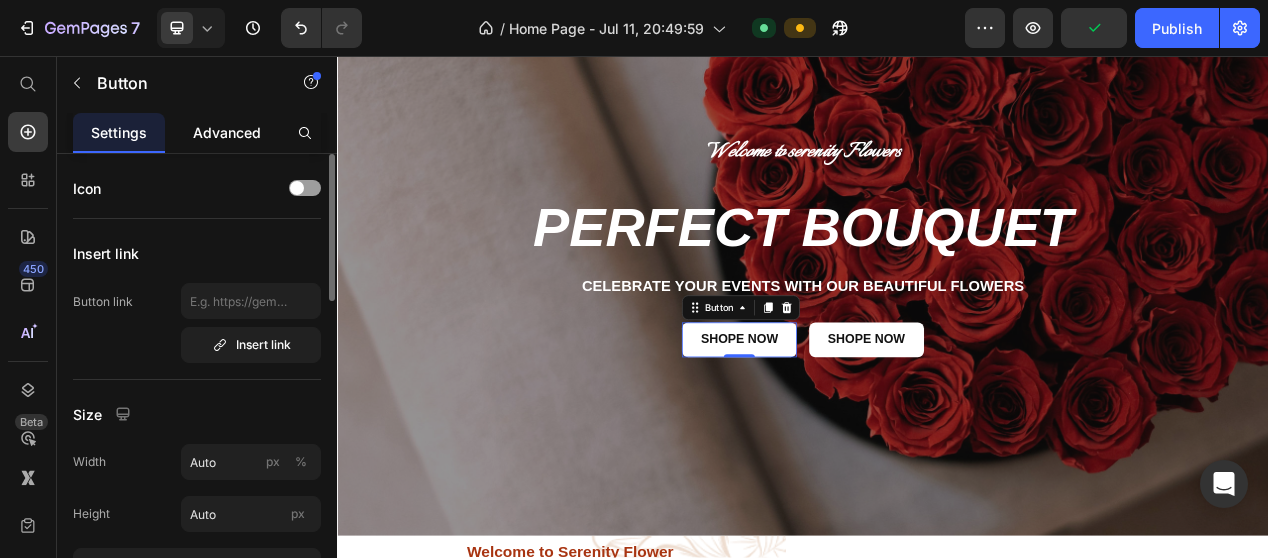 click on "Advanced" at bounding box center [227, 132] 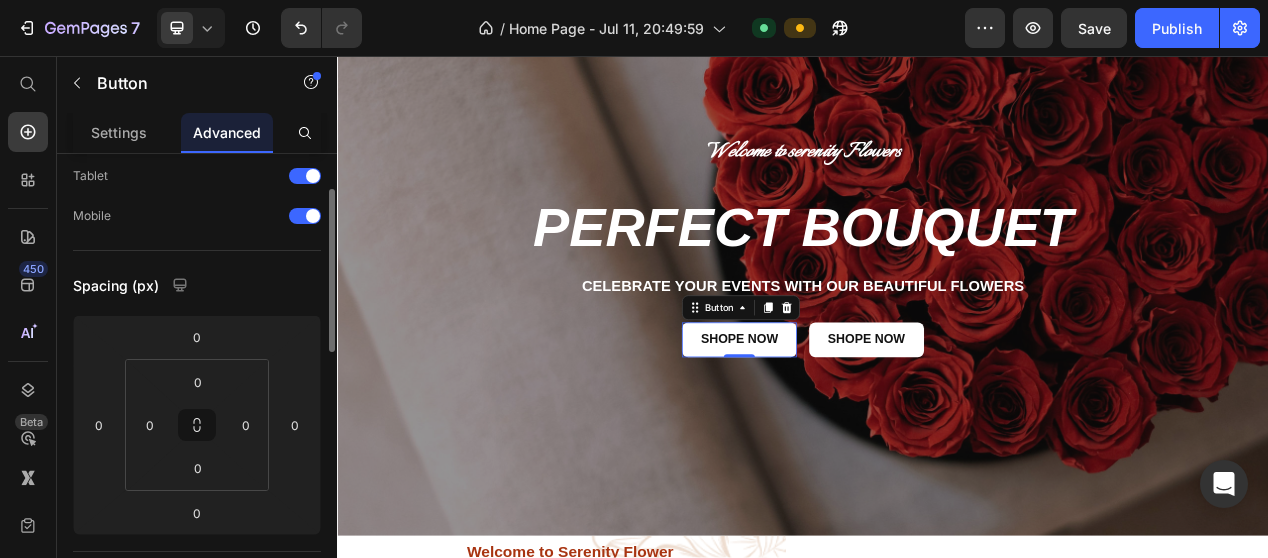 scroll, scrollTop: 300, scrollLeft: 0, axis: vertical 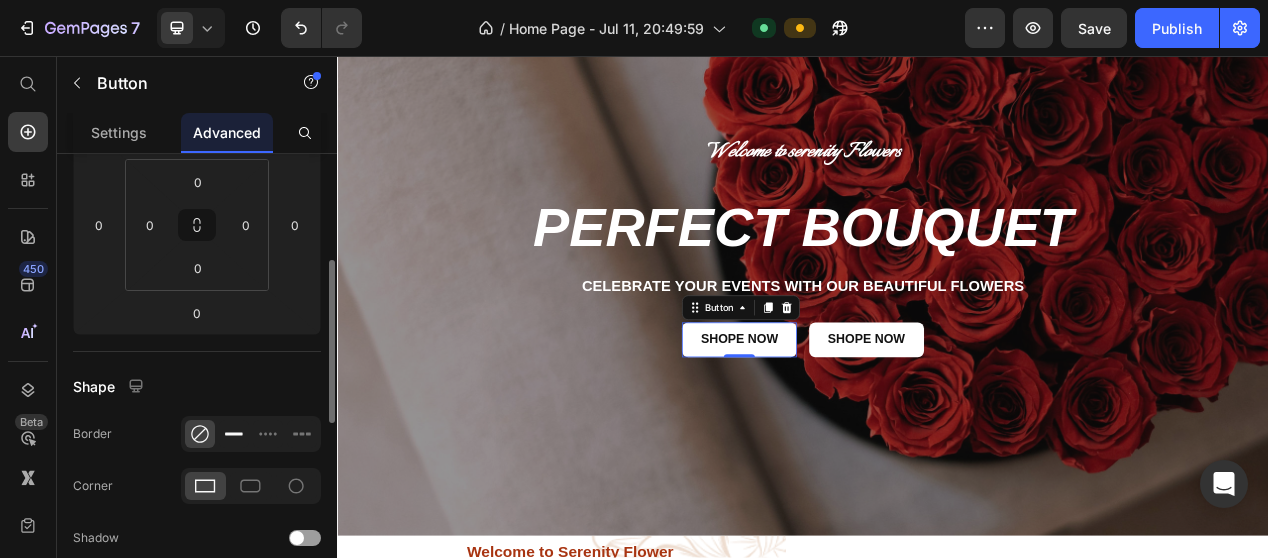 click 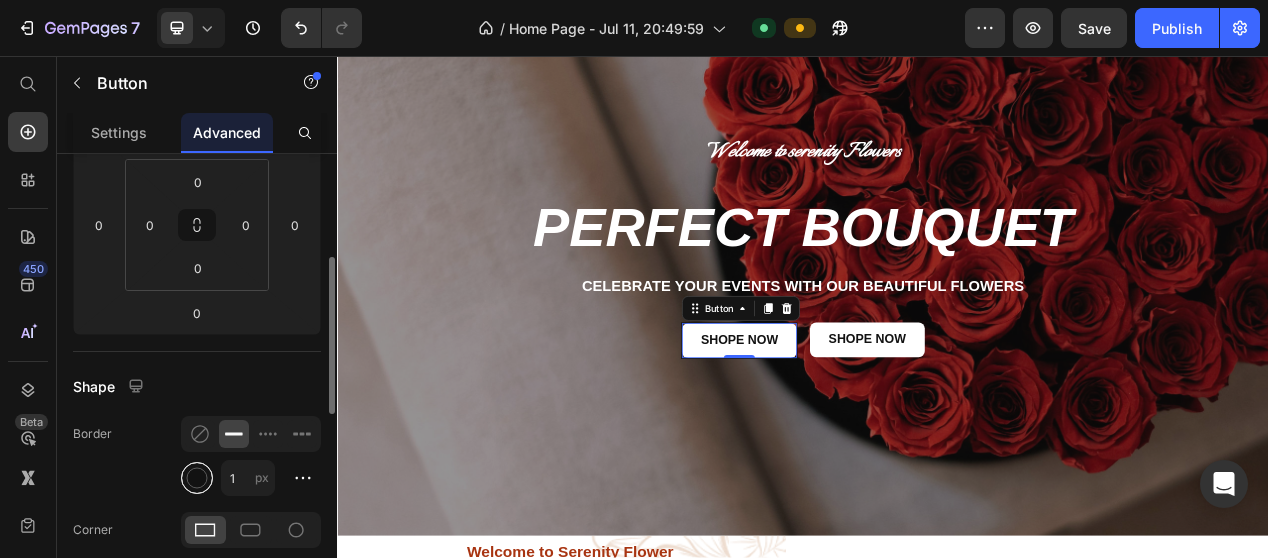 click at bounding box center (197, 478) 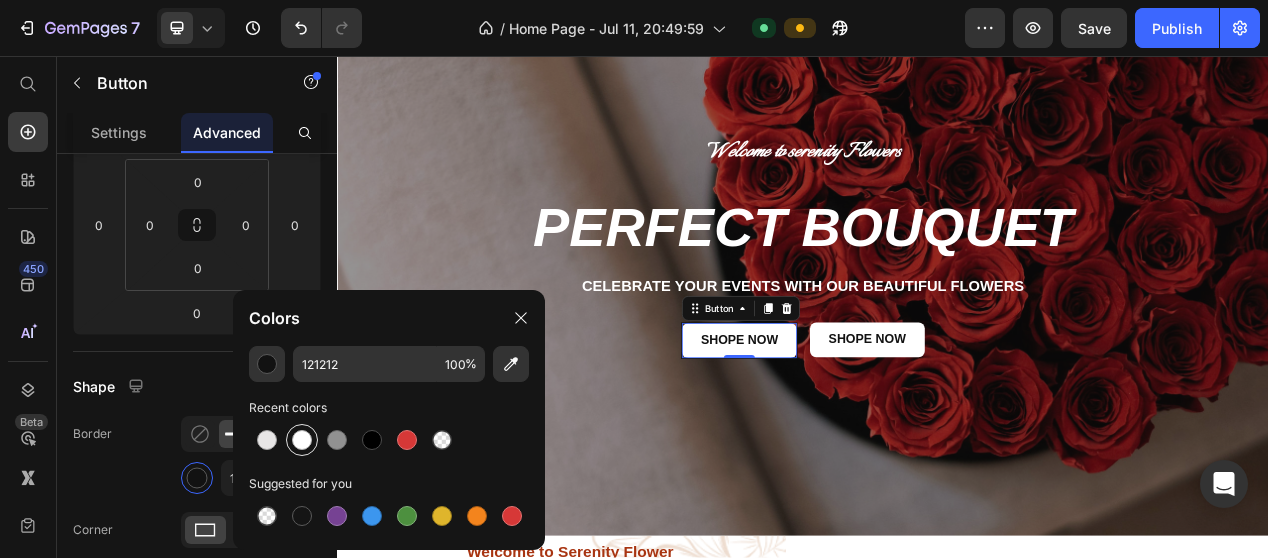 click at bounding box center [302, 440] 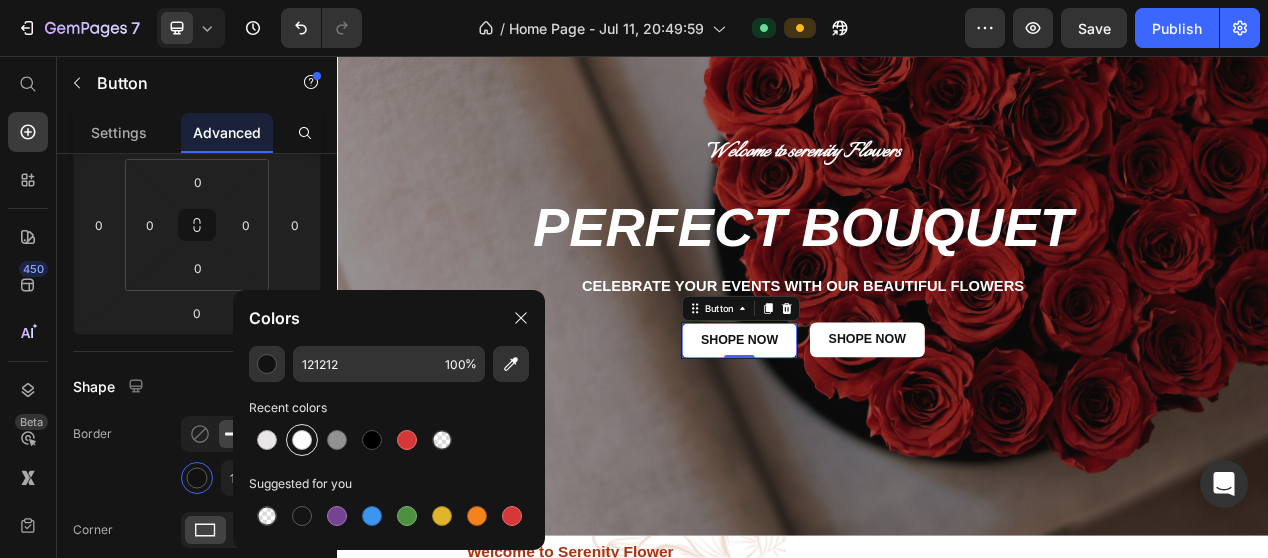 type on "FFFFFF" 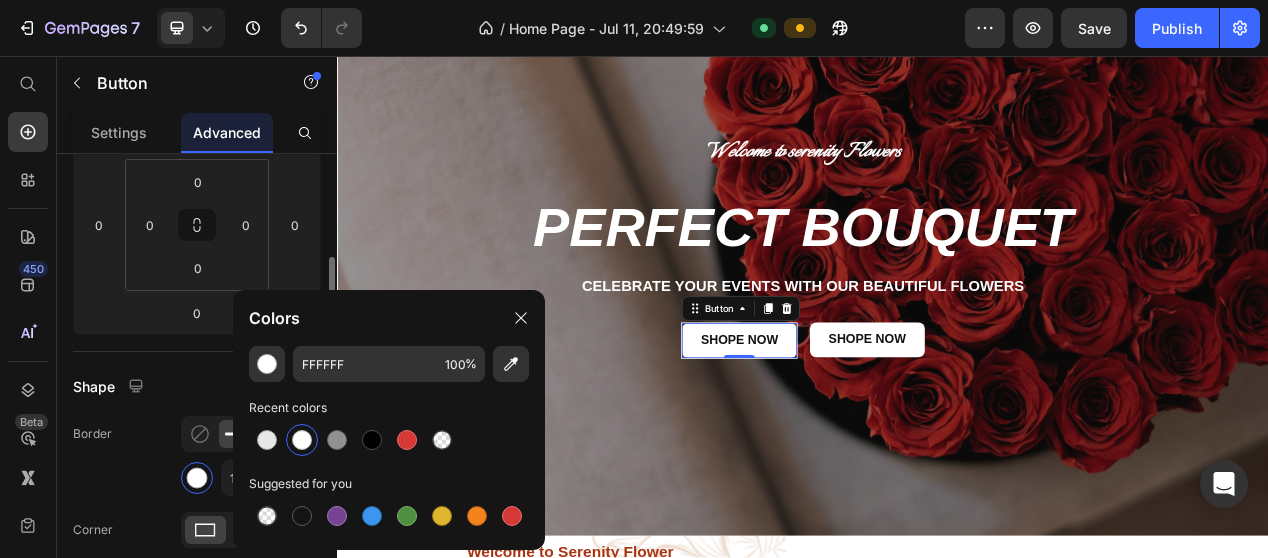 click on "Border 1 px" 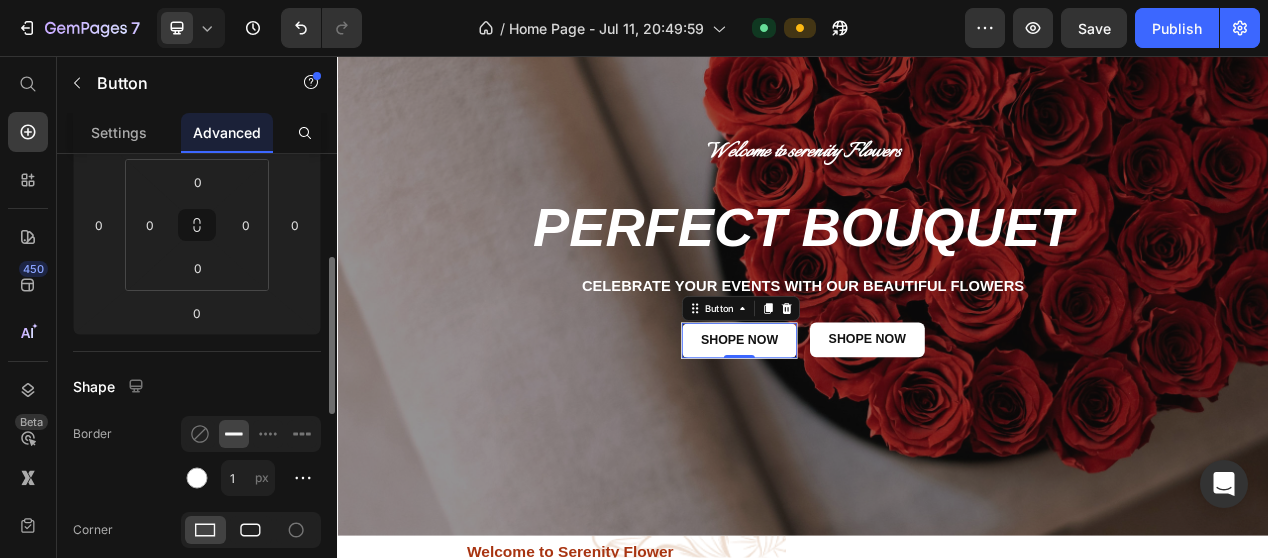 click 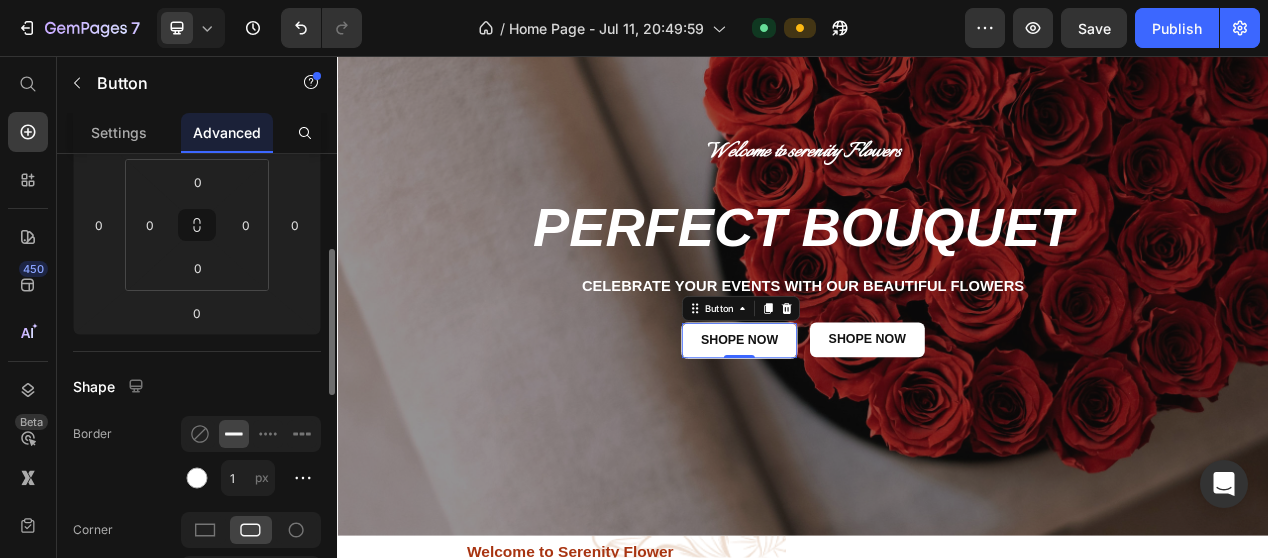 scroll, scrollTop: 400, scrollLeft: 0, axis: vertical 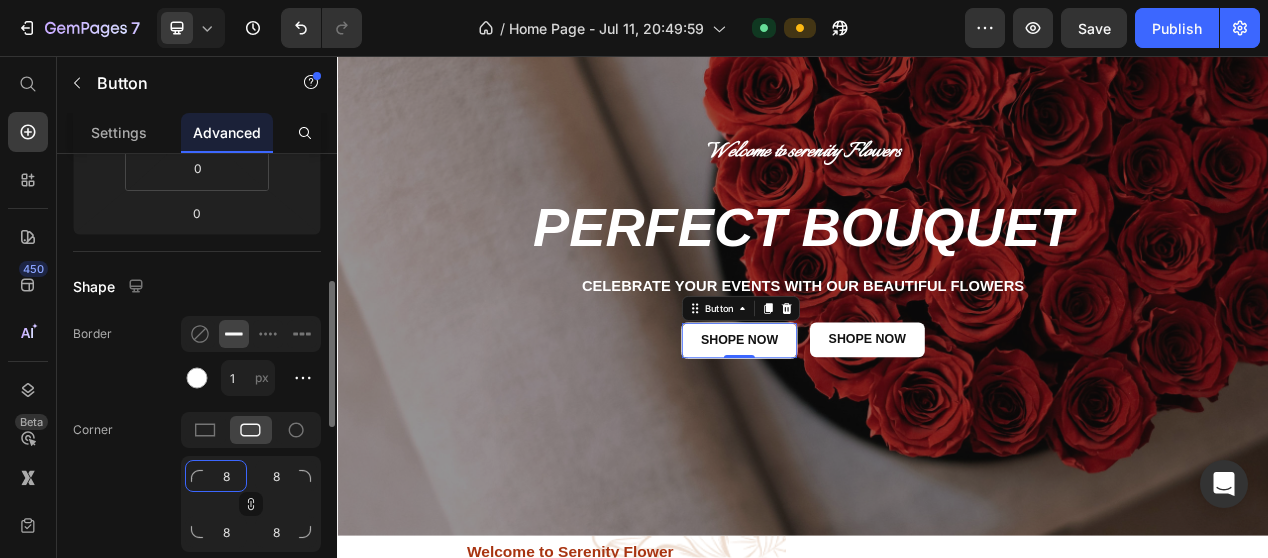 click on "8" 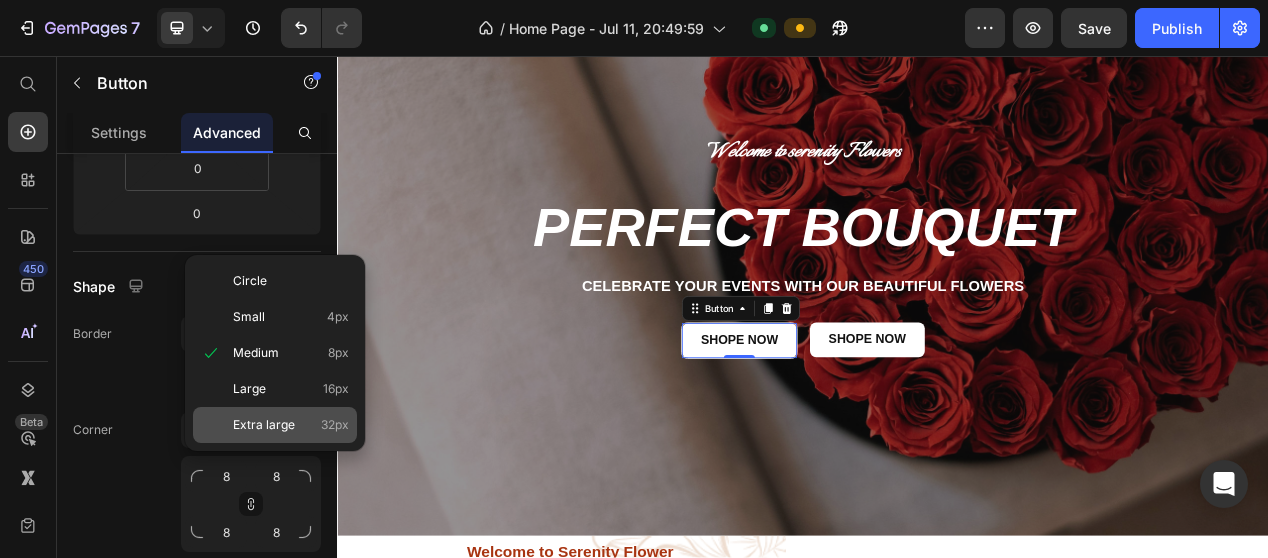 click on "Extra large" at bounding box center (264, 425) 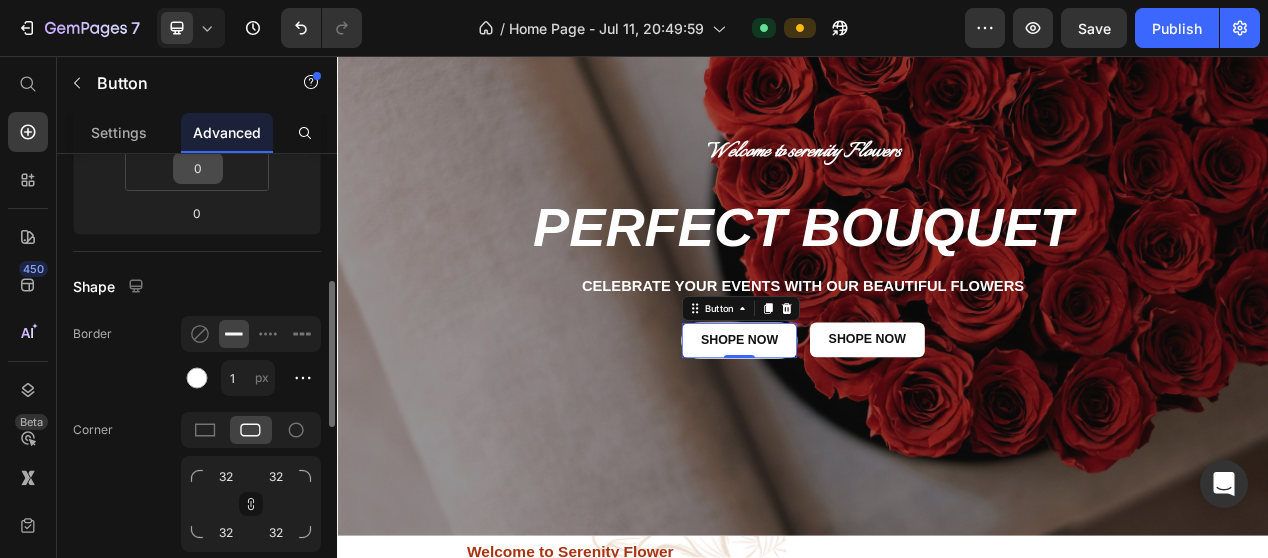 scroll, scrollTop: 300, scrollLeft: 0, axis: vertical 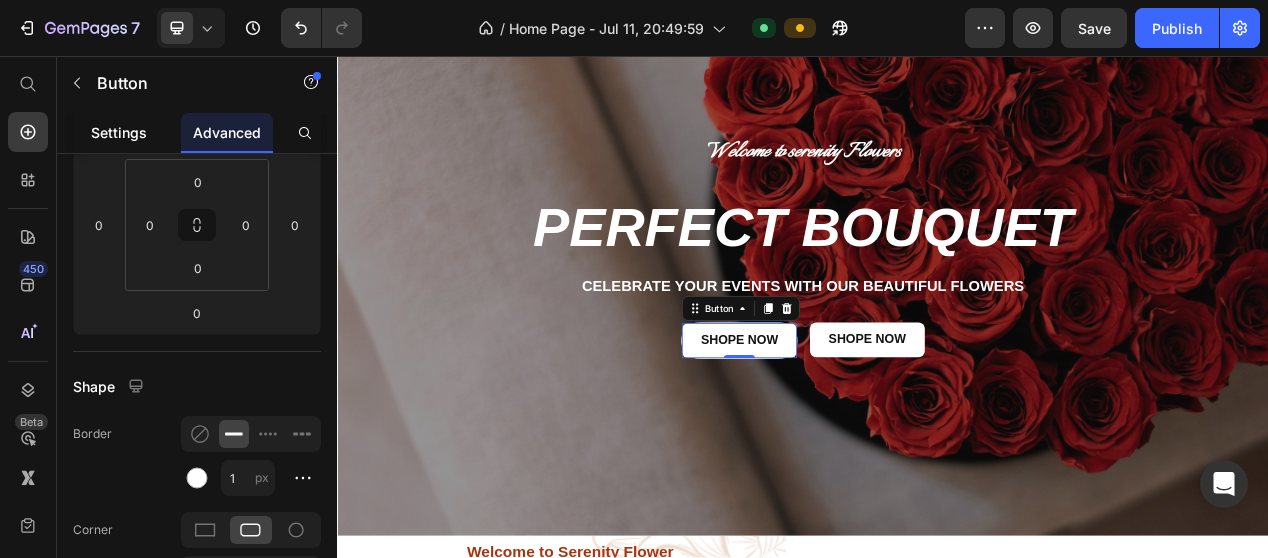 click on "Settings" at bounding box center [119, 132] 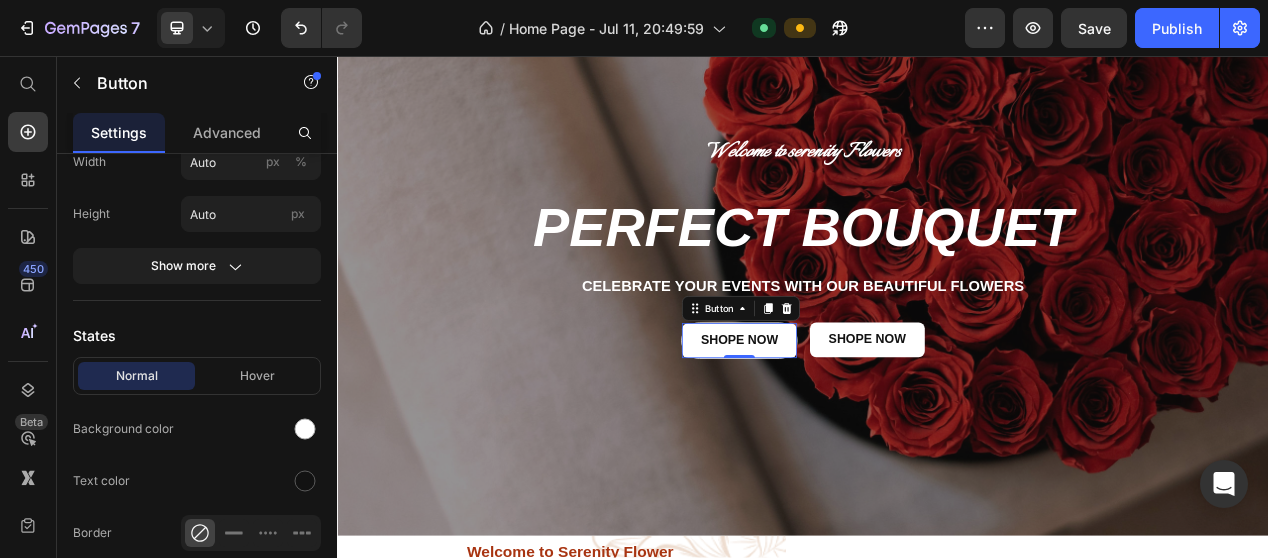 scroll, scrollTop: 0, scrollLeft: 0, axis: both 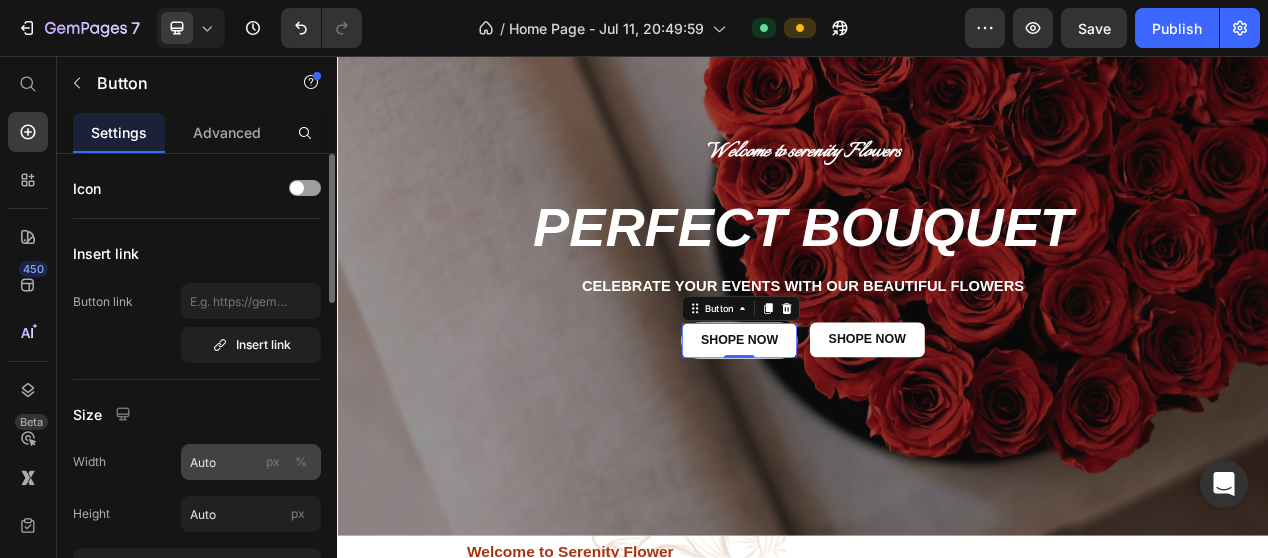 click on "px" 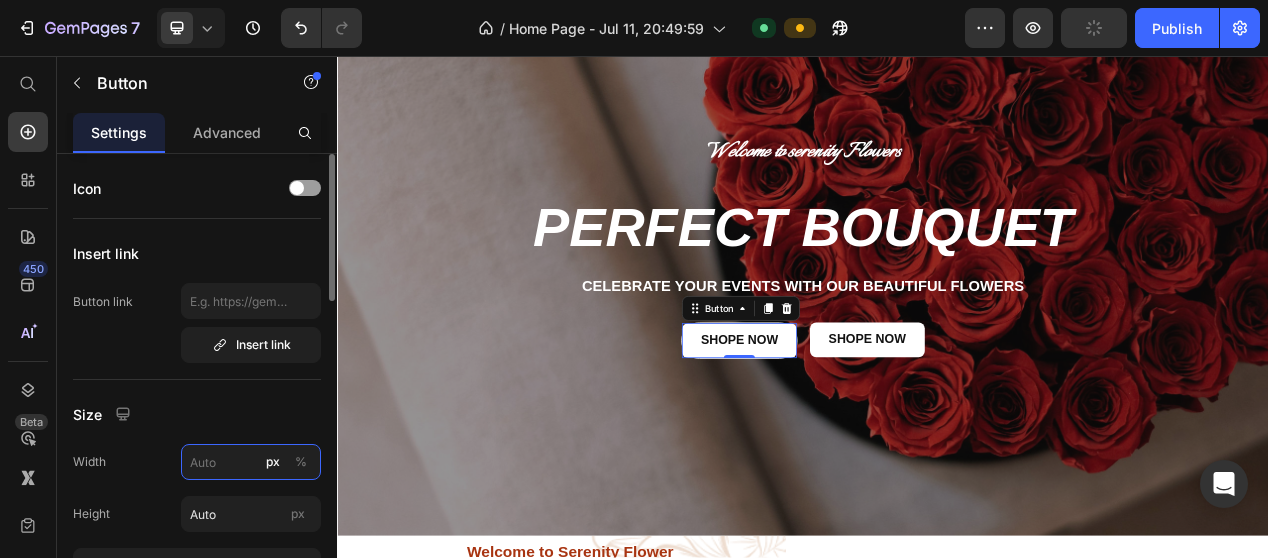 click on "px %" at bounding box center [251, 462] 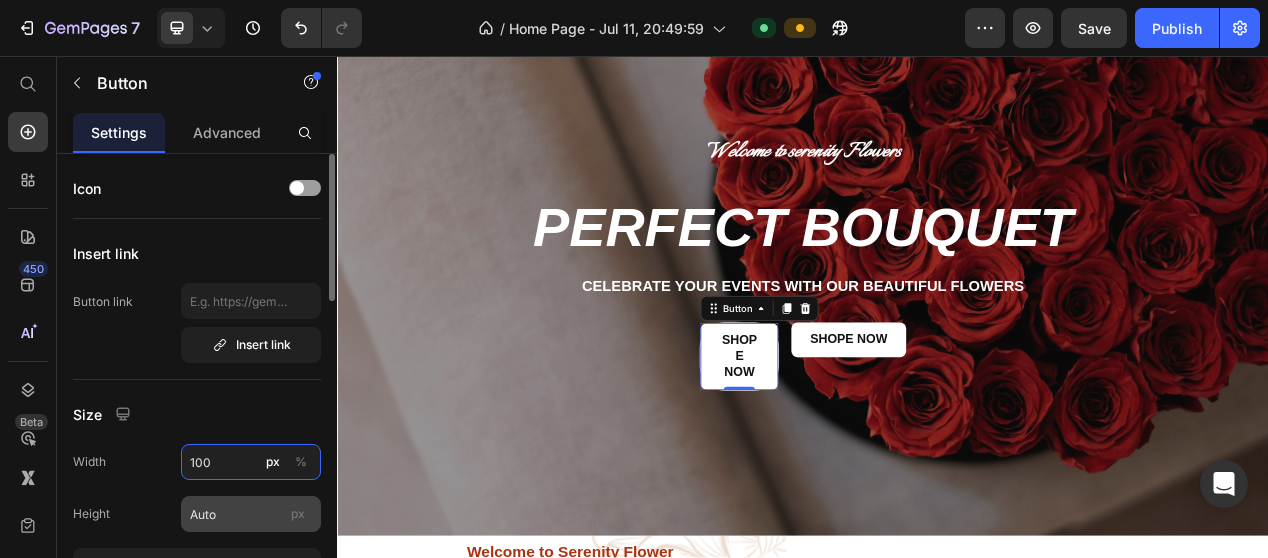 type on "100" 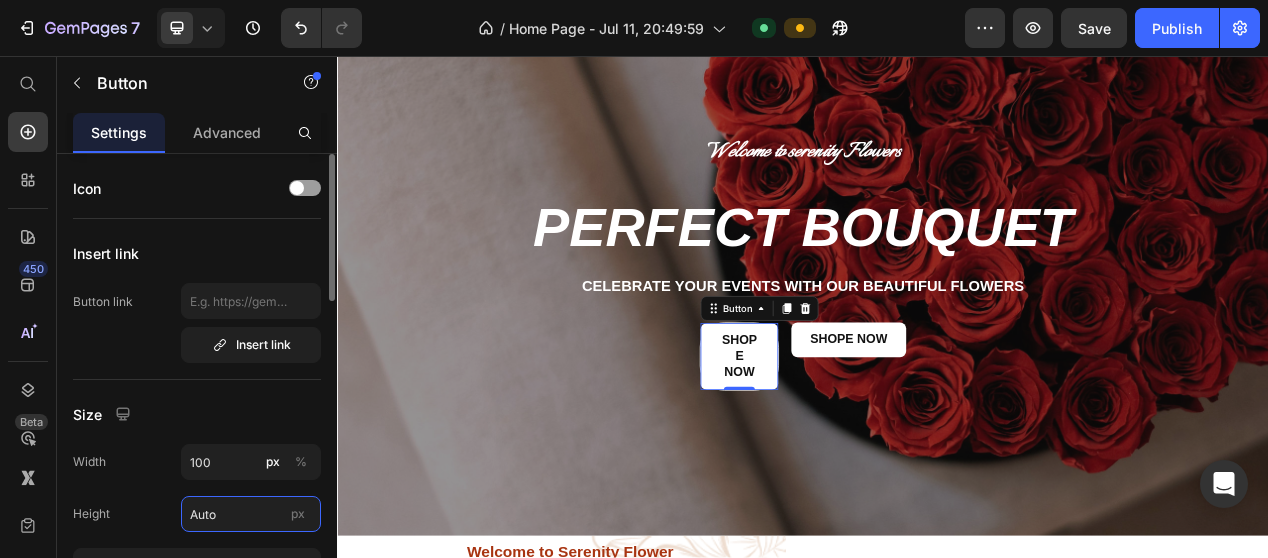 click on "Auto" at bounding box center [251, 514] 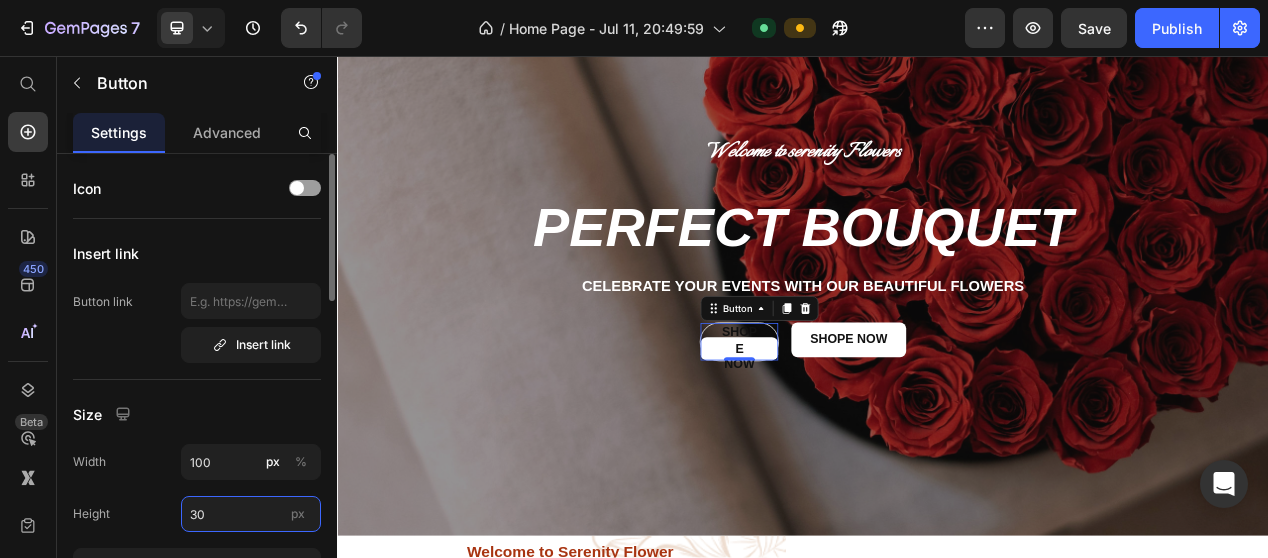 type on "3" 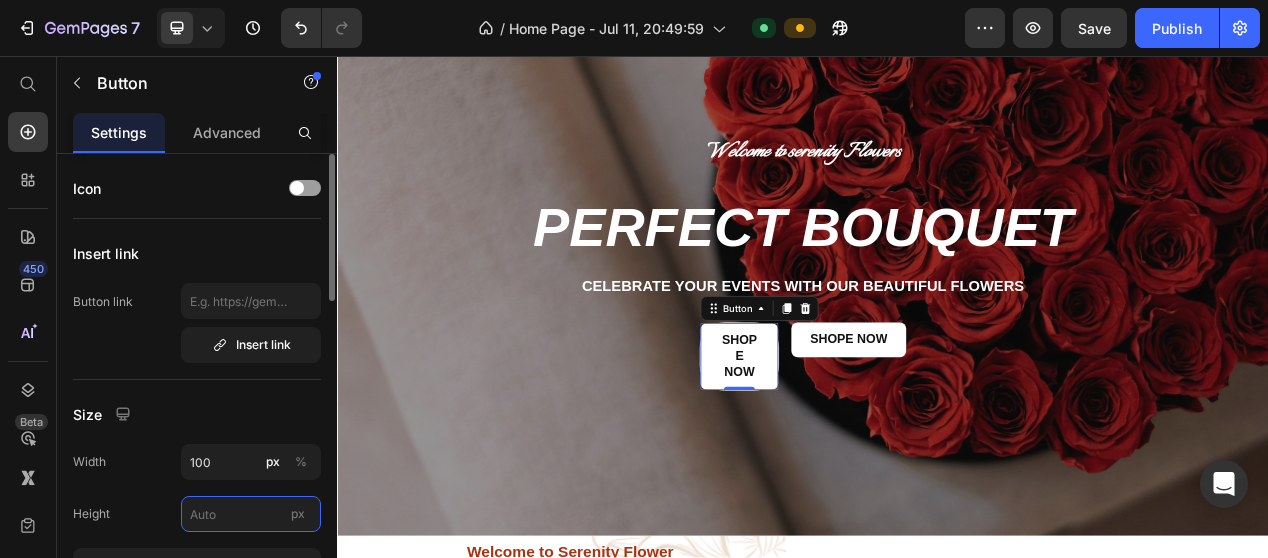 type on "3" 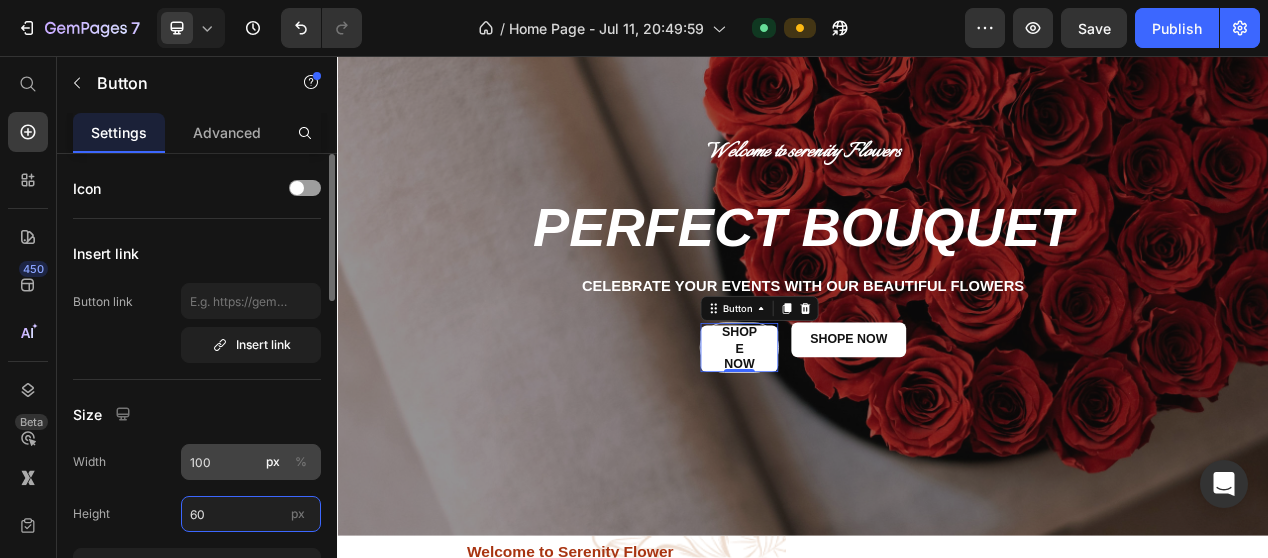 type on "60" 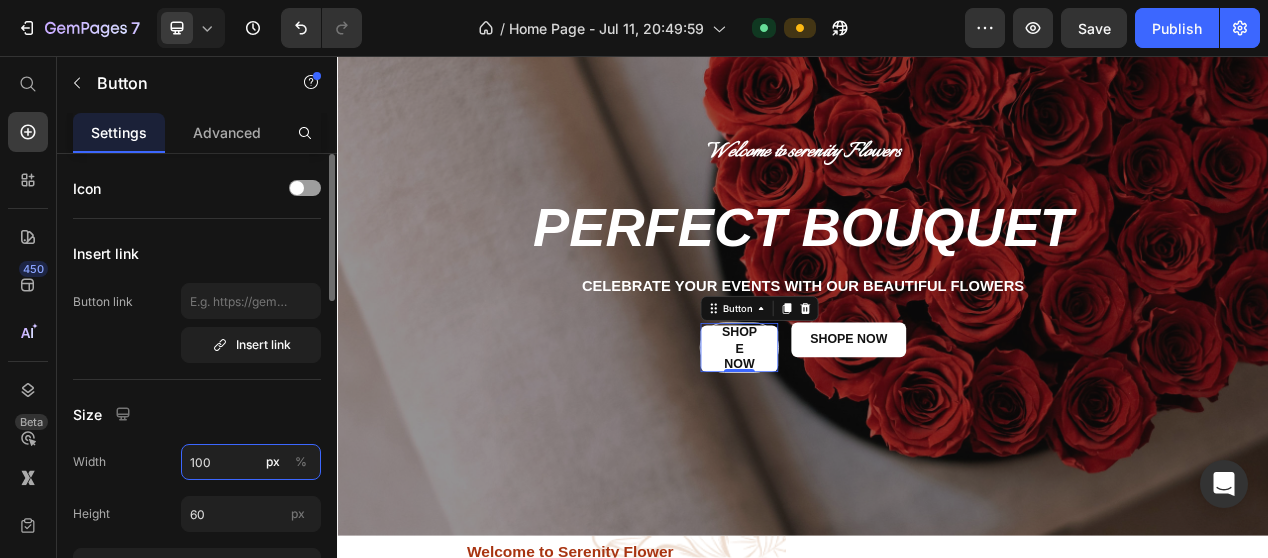click on "100" at bounding box center [251, 462] 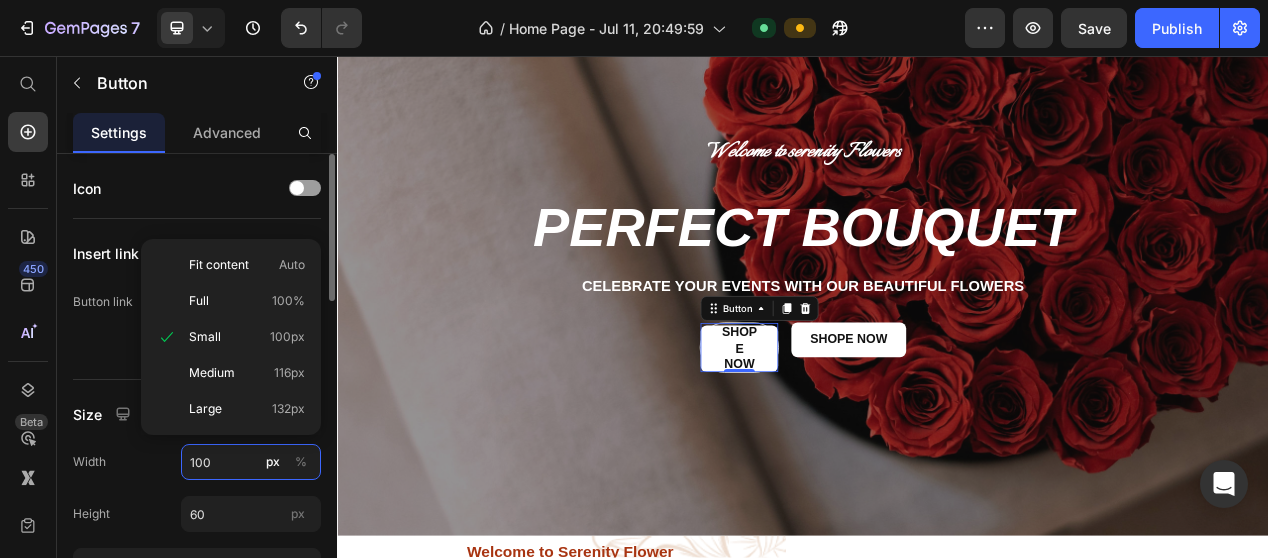 type 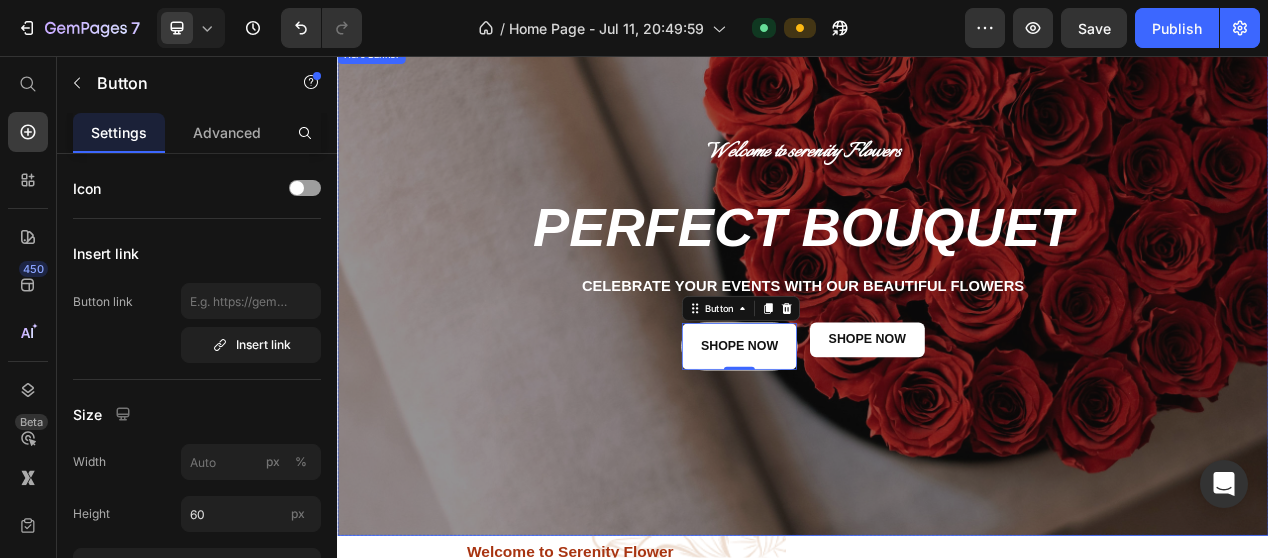 drag, startPoint x: 457, startPoint y: 474, endPoint x: 510, endPoint y: 474, distance: 53 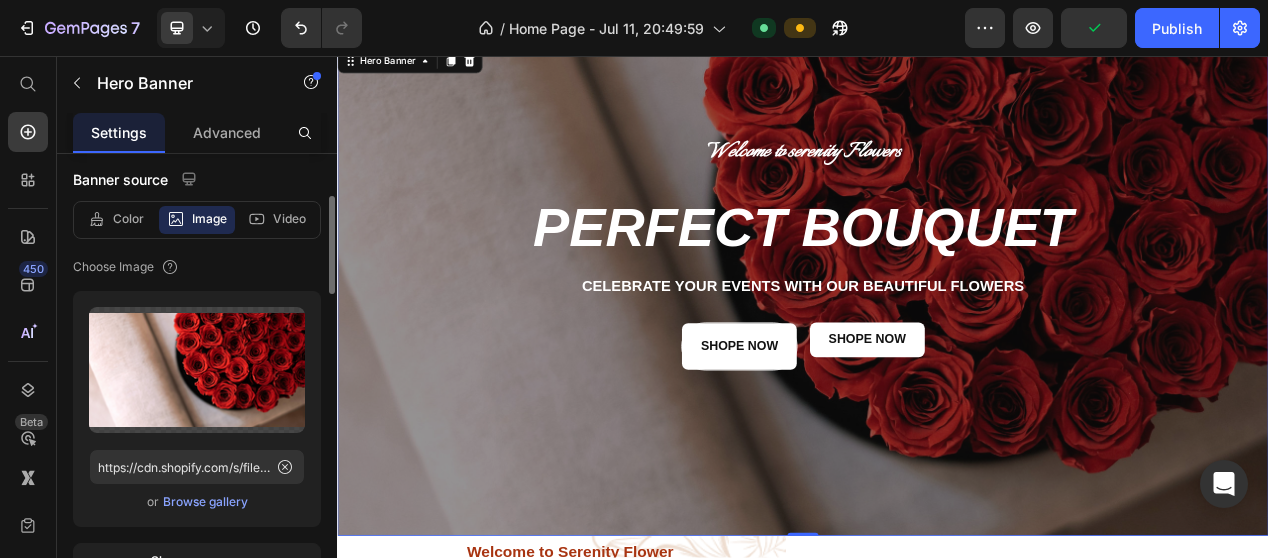 scroll, scrollTop: 0, scrollLeft: 0, axis: both 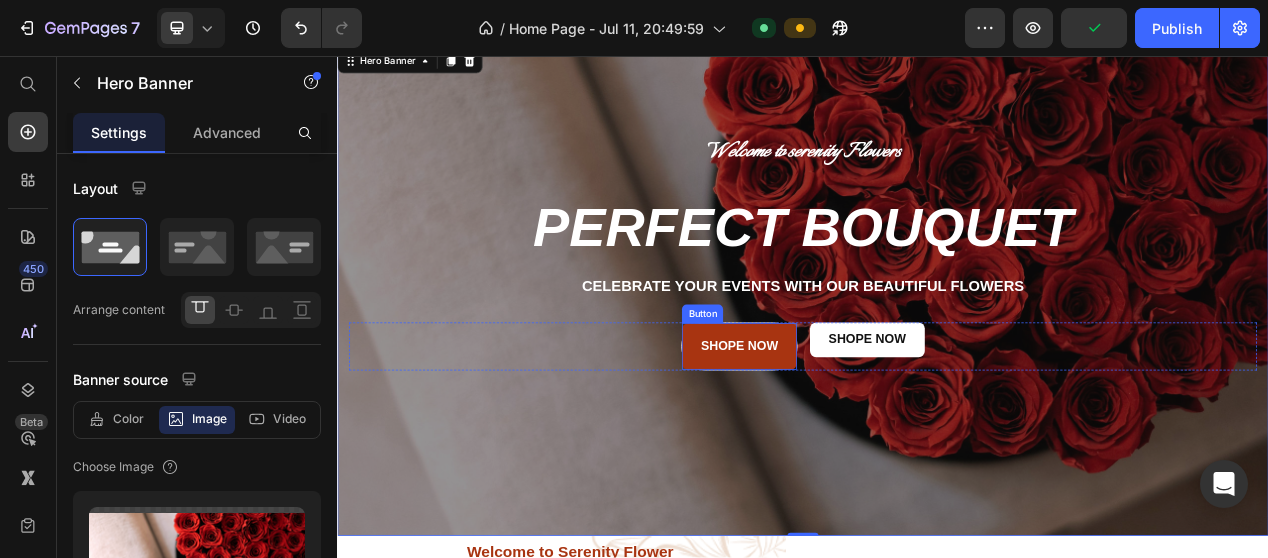 click on "Shope now" at bounding box center [855, 431] 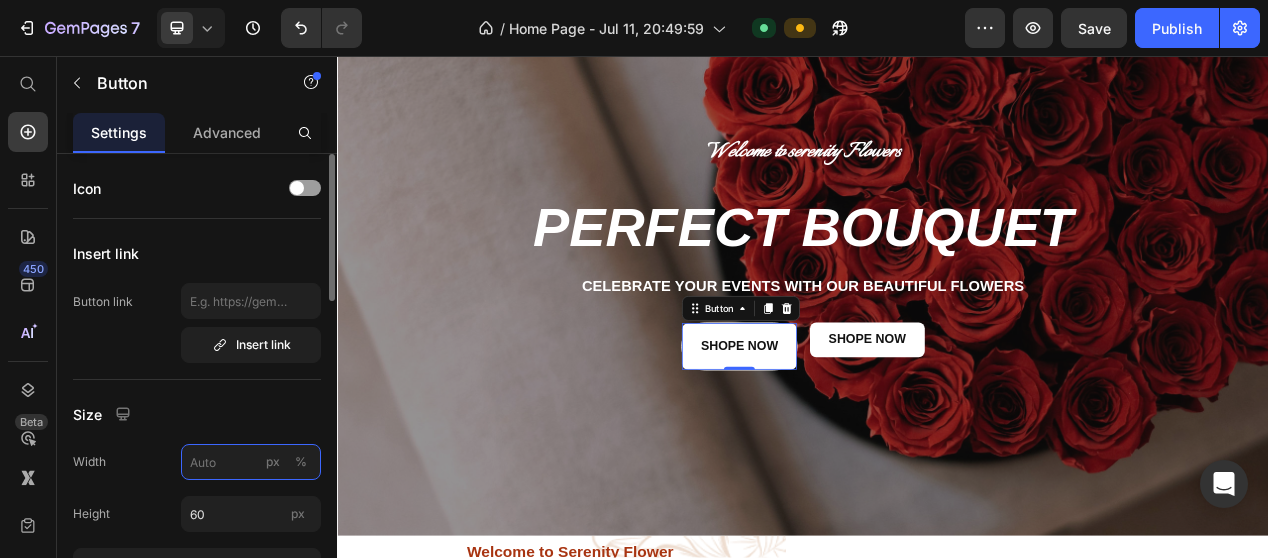 click on "px %" at bounding box center (251, 462) 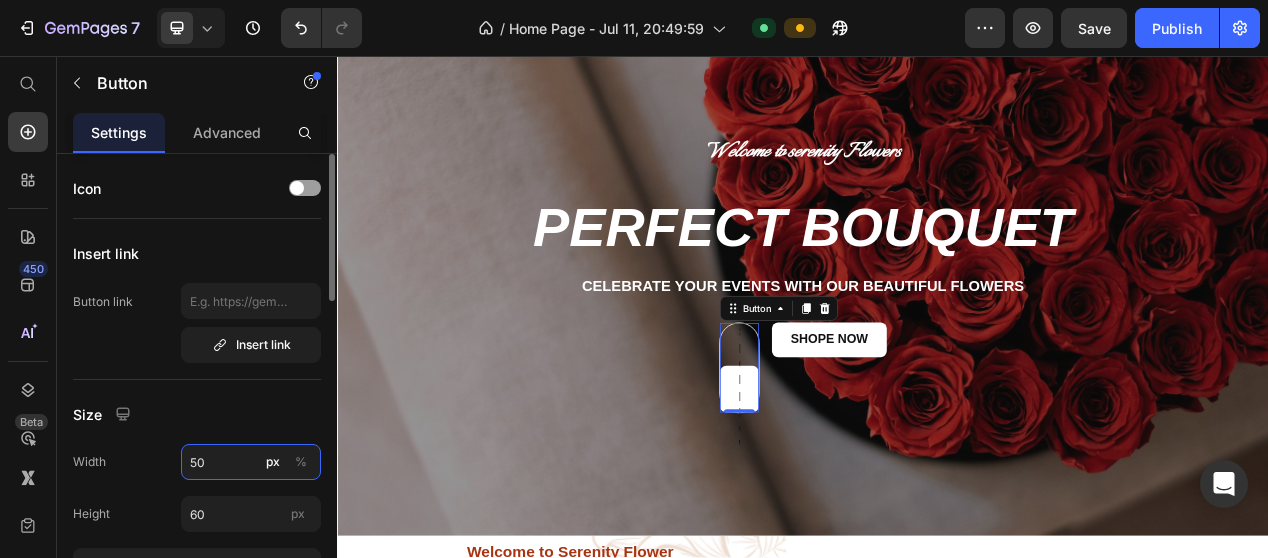 type on "5" 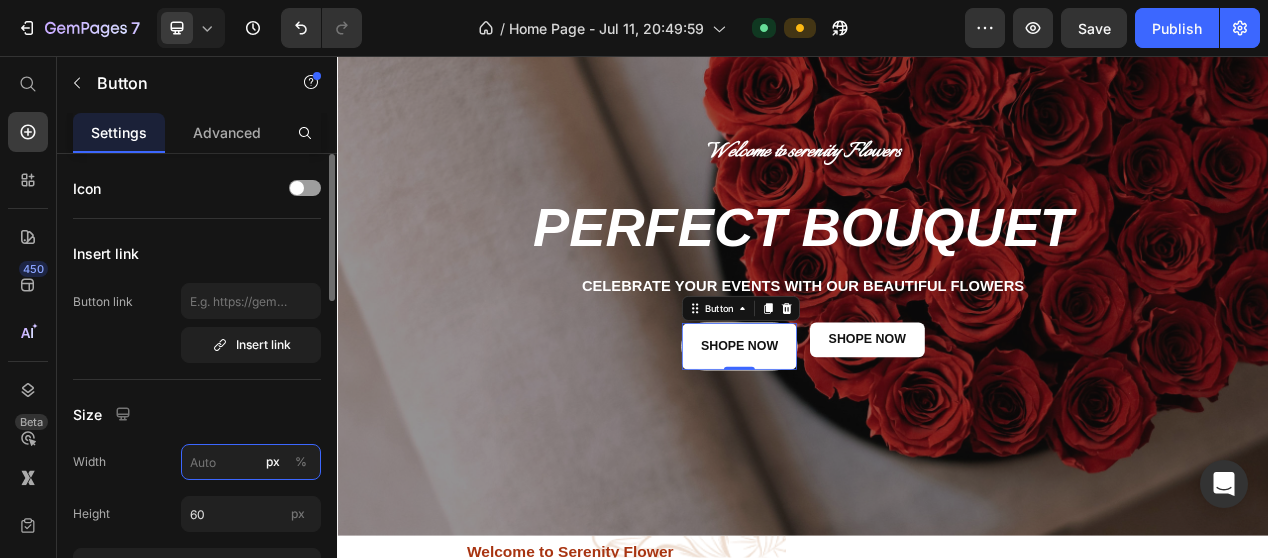 type on "5" 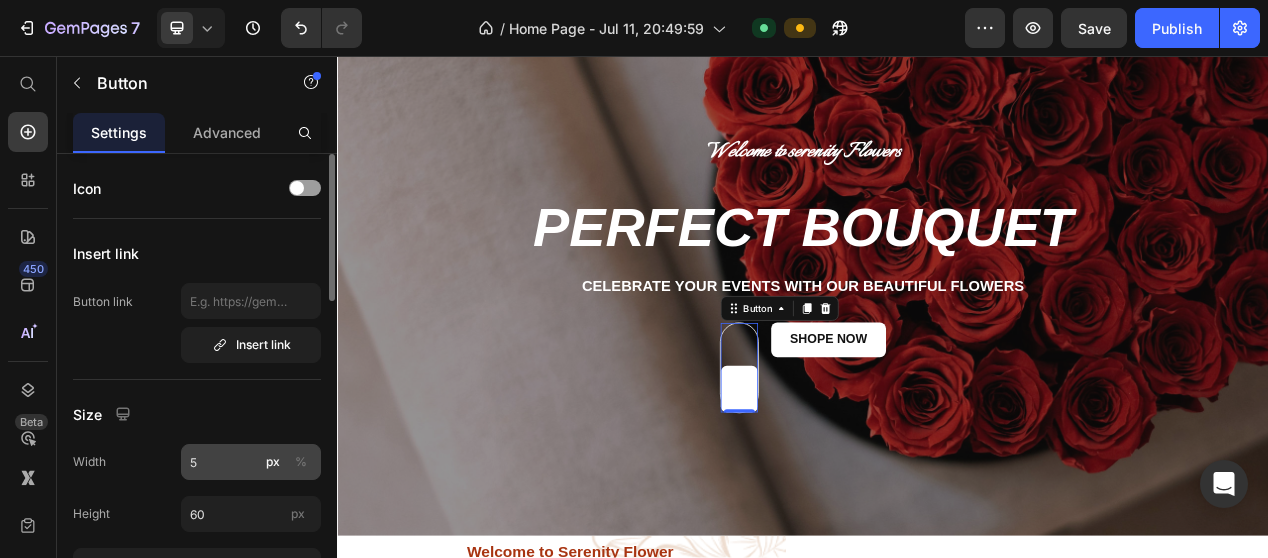 click on "%" at bounding box center [301, 462] 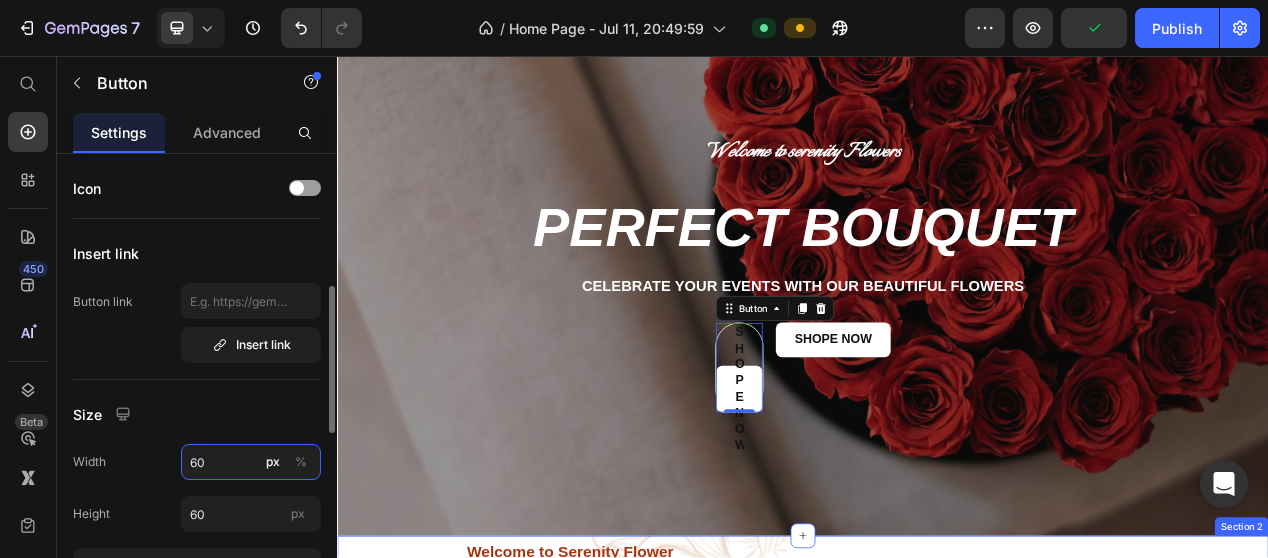 scroll, scrollTop: 100, scrollLeft: 0, axis: vertical 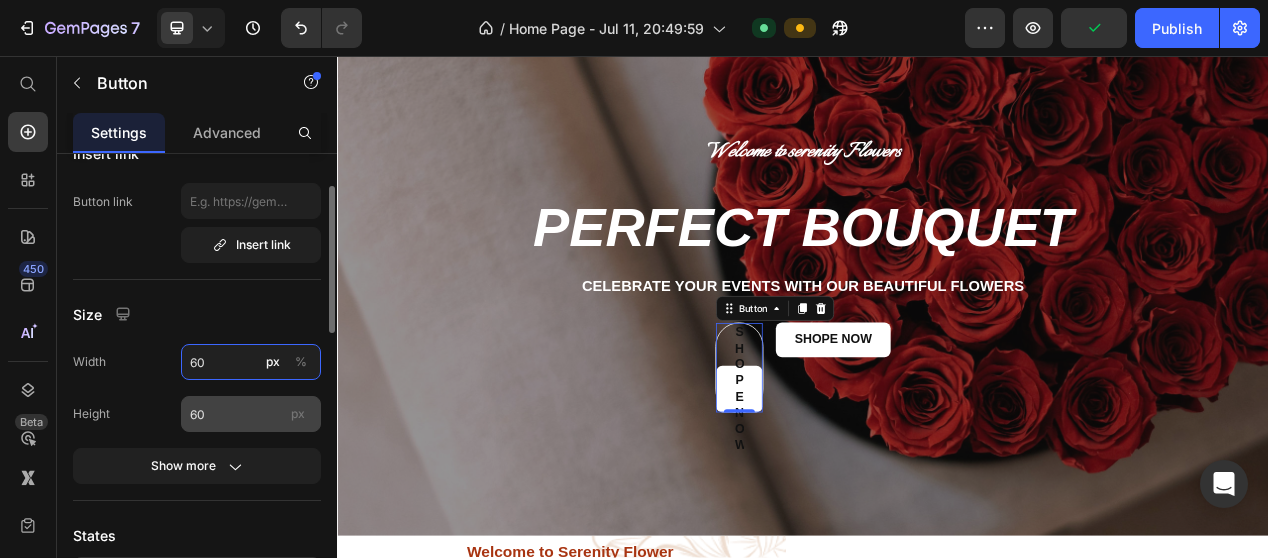type on "60" 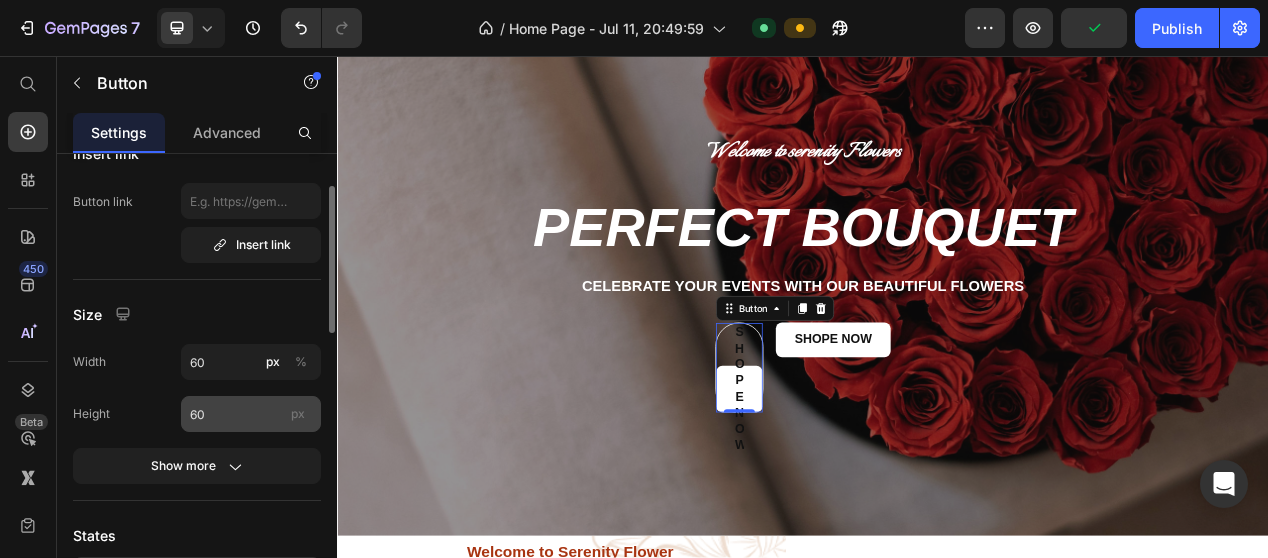 click on "px" at bounding box center [298, 413] 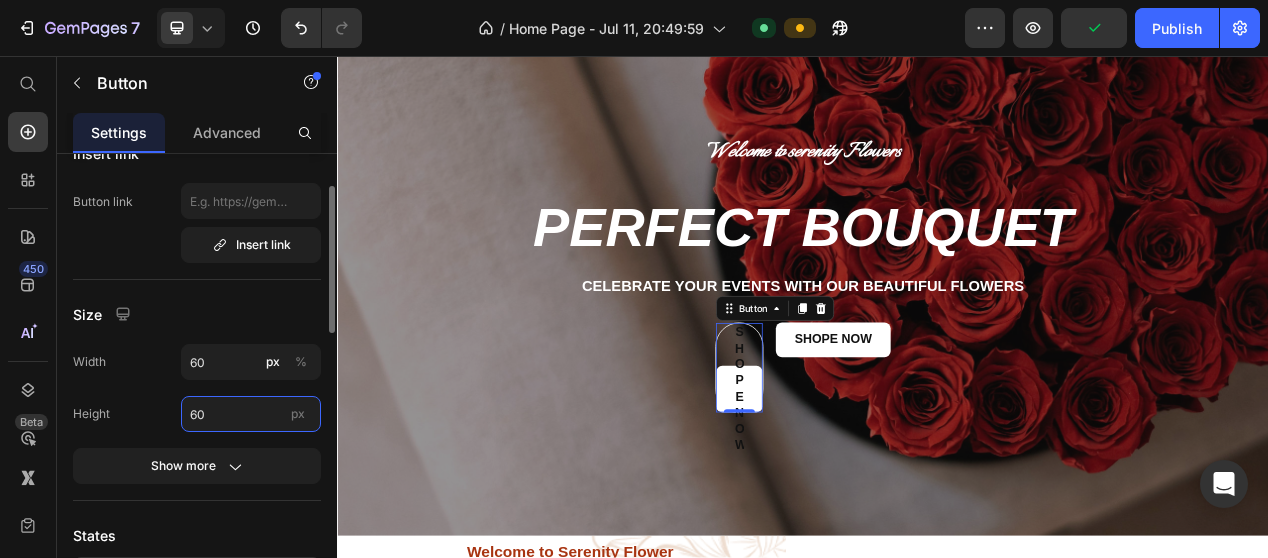 click on "60" at bounding box center (251, 414) 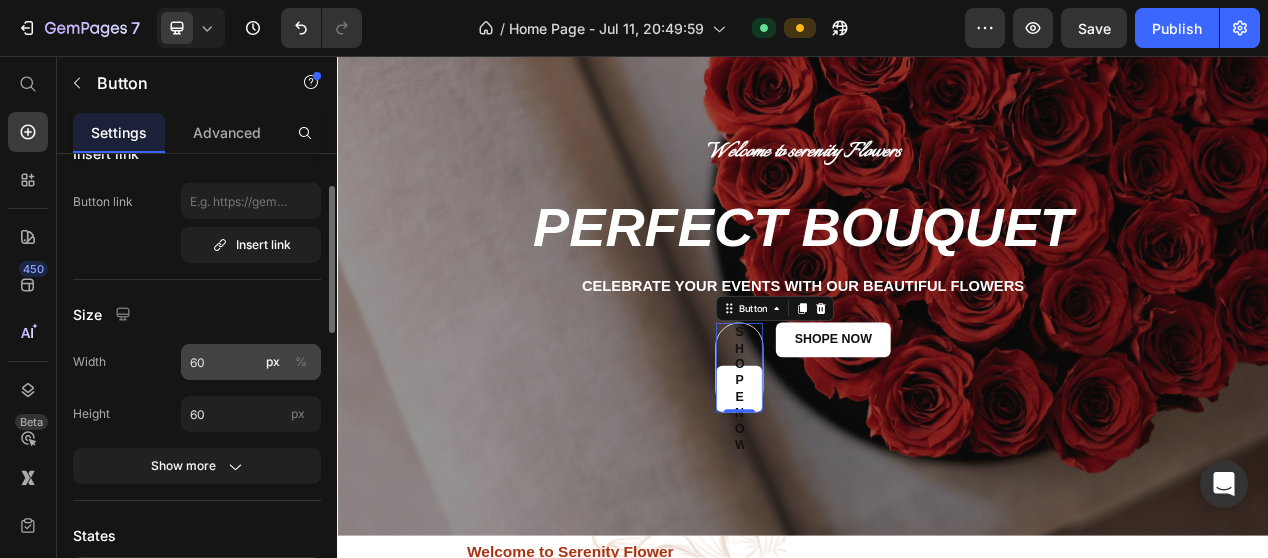 click on "%" at bounding box center [301, 362] 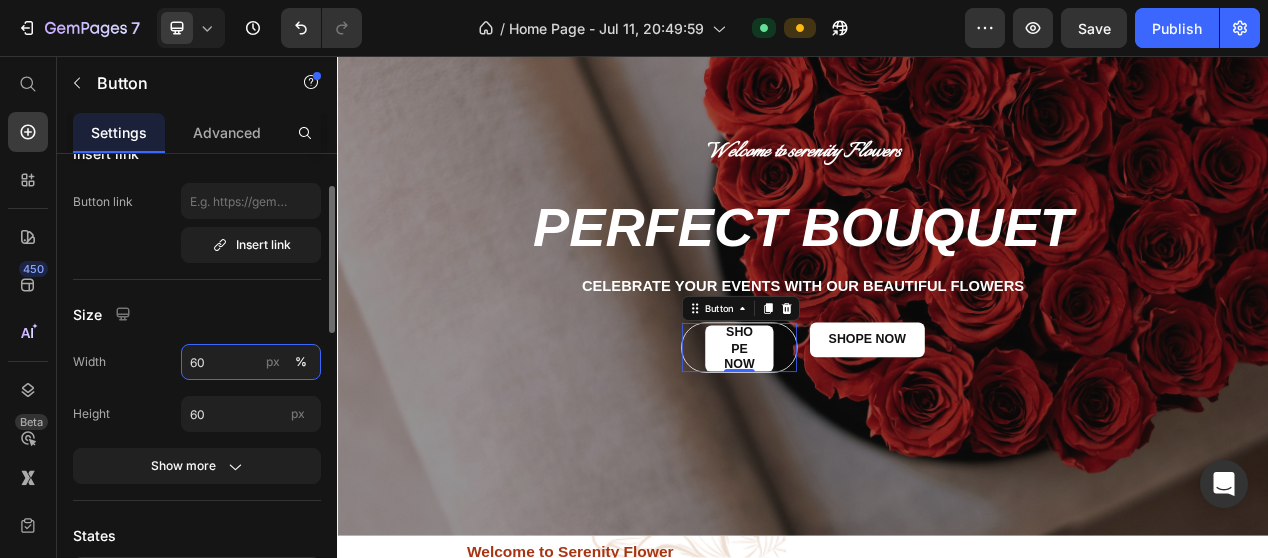 click on "60" at bounding box center (251, 362) 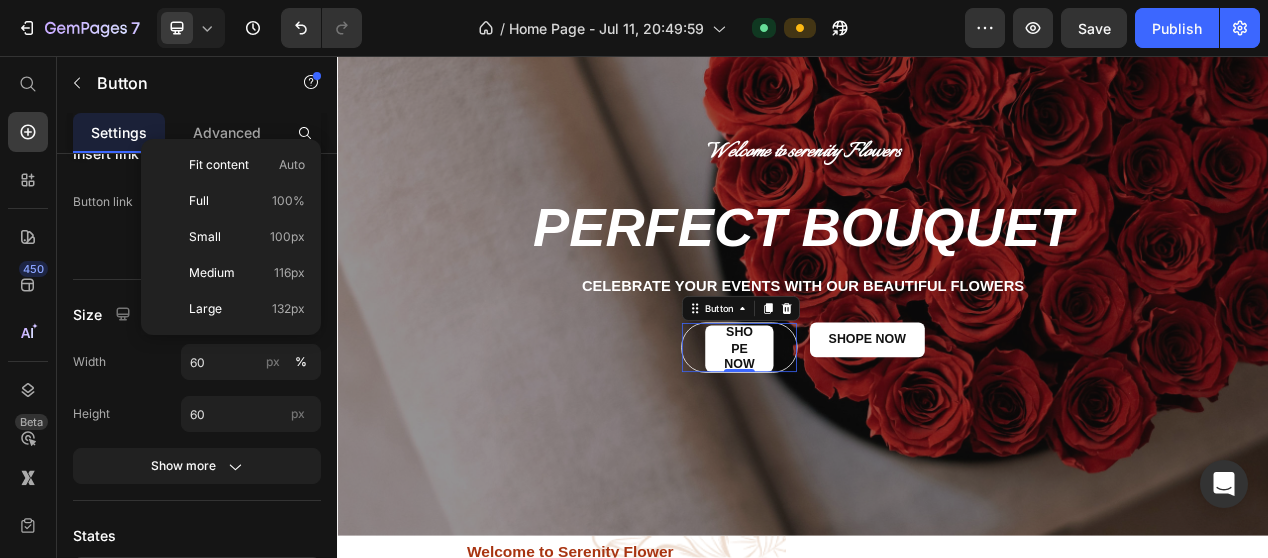 click on "Shope now Button   0" at bounding box center (855, 432) 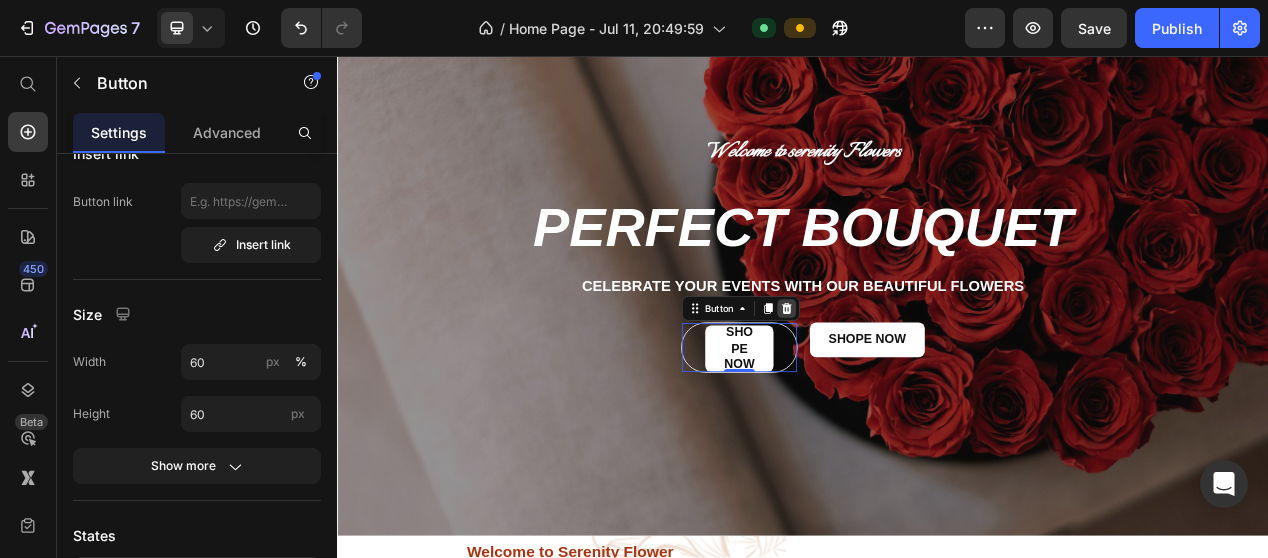 click 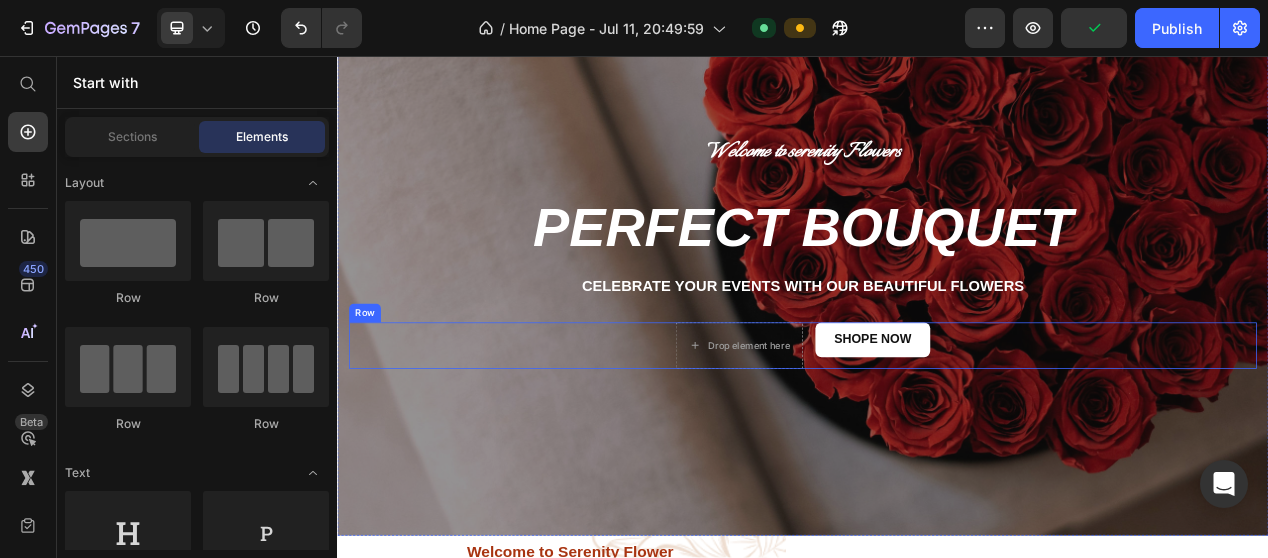 click on "Drop element here Shope now Button Row" at bounding box center [937, 430] 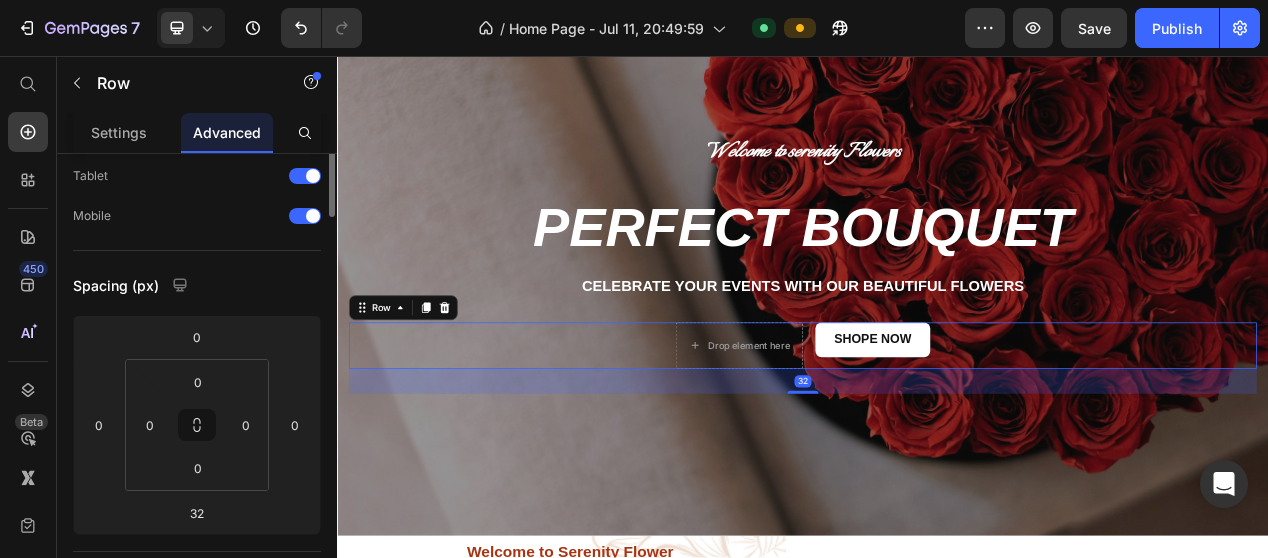 scroll, scrollTop: 0, scrollLeft: 0, axis: both 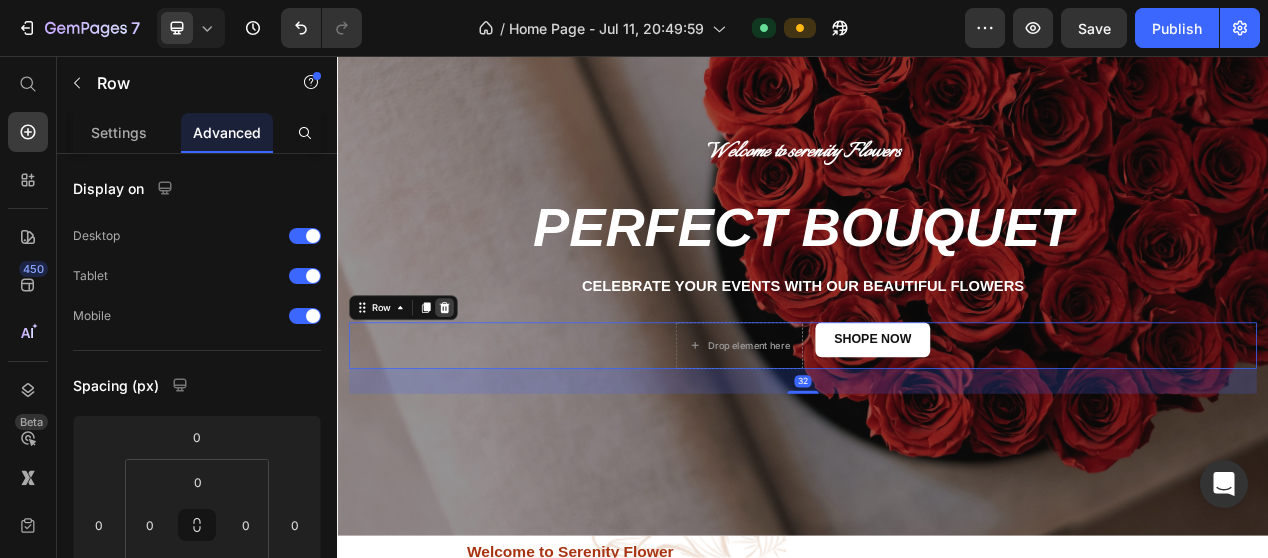 click 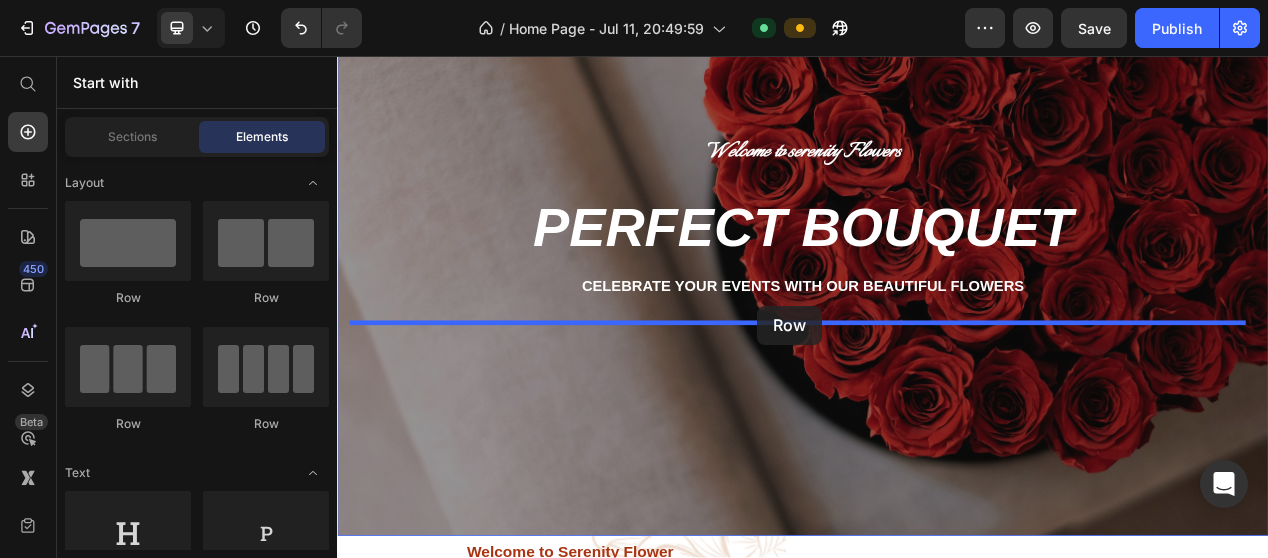 drag, startPoint x: 578, startPoint y: 289, endPoint x: 825, endPoint y: 398, distance: 269.98148 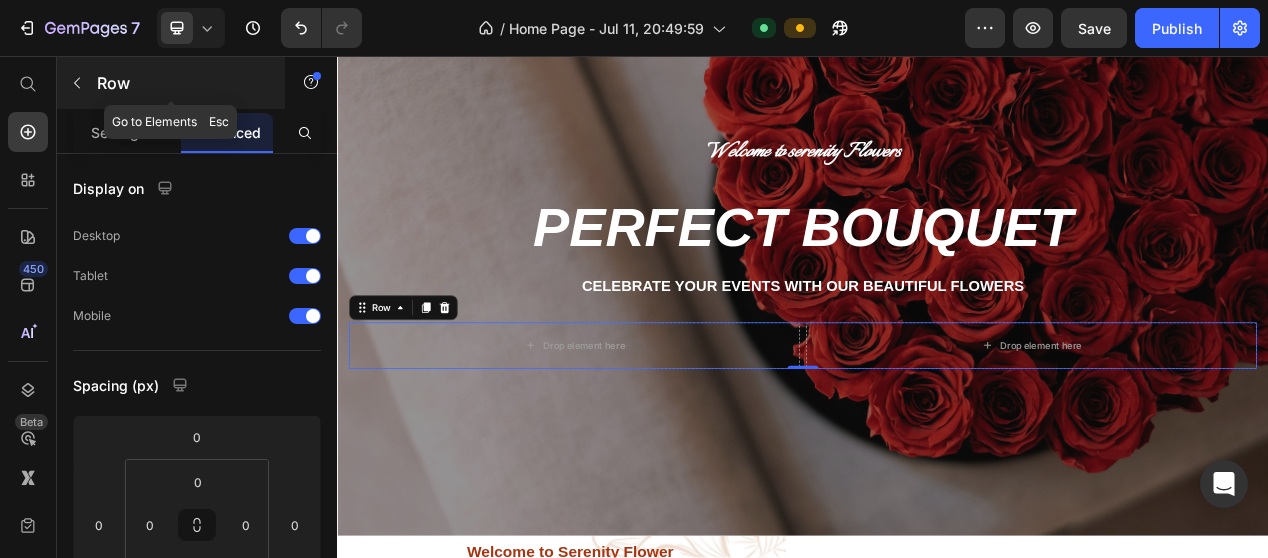 click 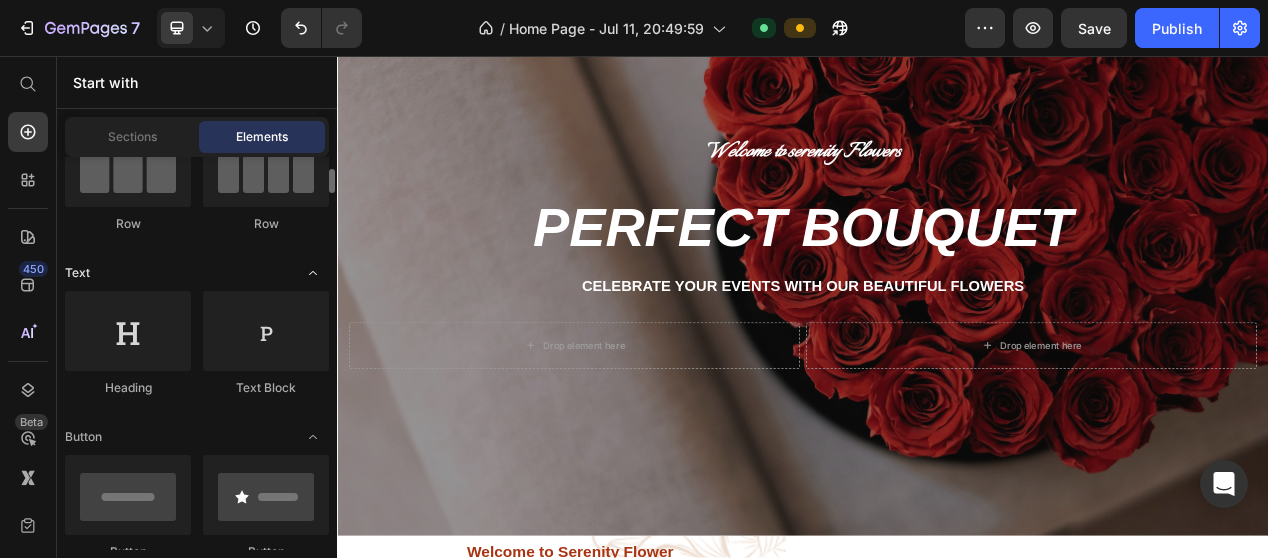 scroll, scrollTop: 300, scrollLeft: 0, axis: vertical 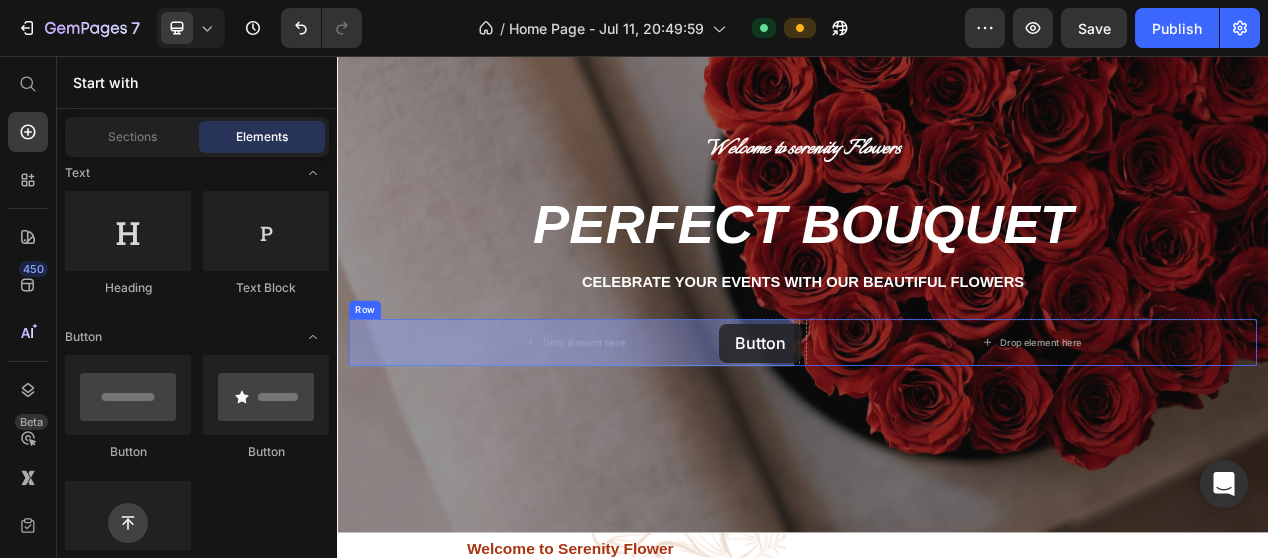 drag, startPoint x: 471, startPoint y: 463, endPoint x: 829, endPoint y: 401, distance: 363.32904 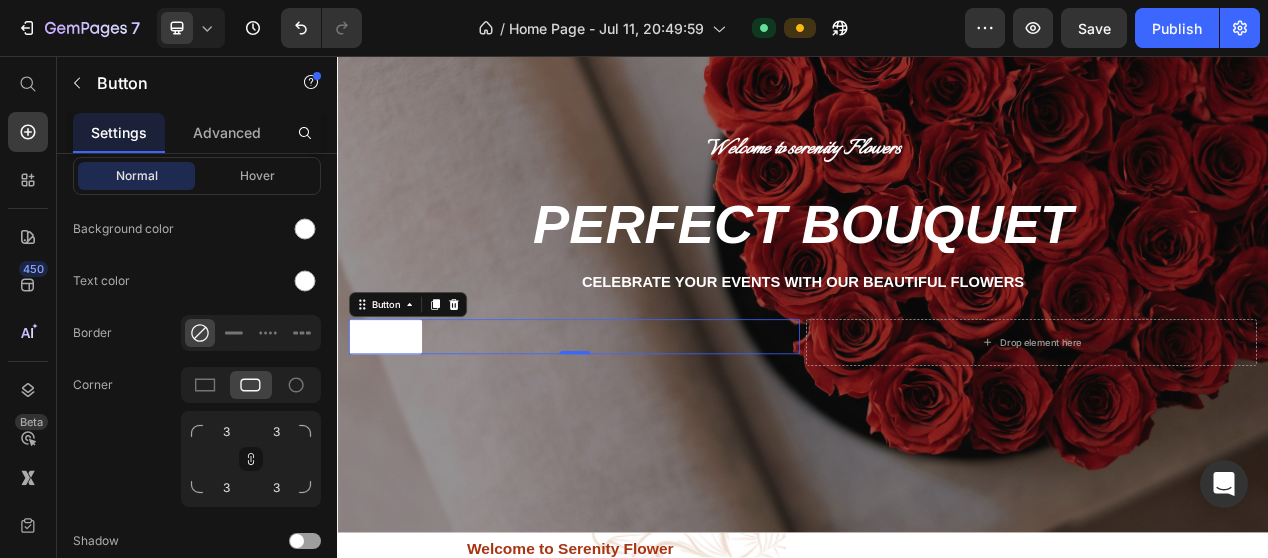 scroll, scrollTop: 980, scrollLeft: 0, axis: vertical 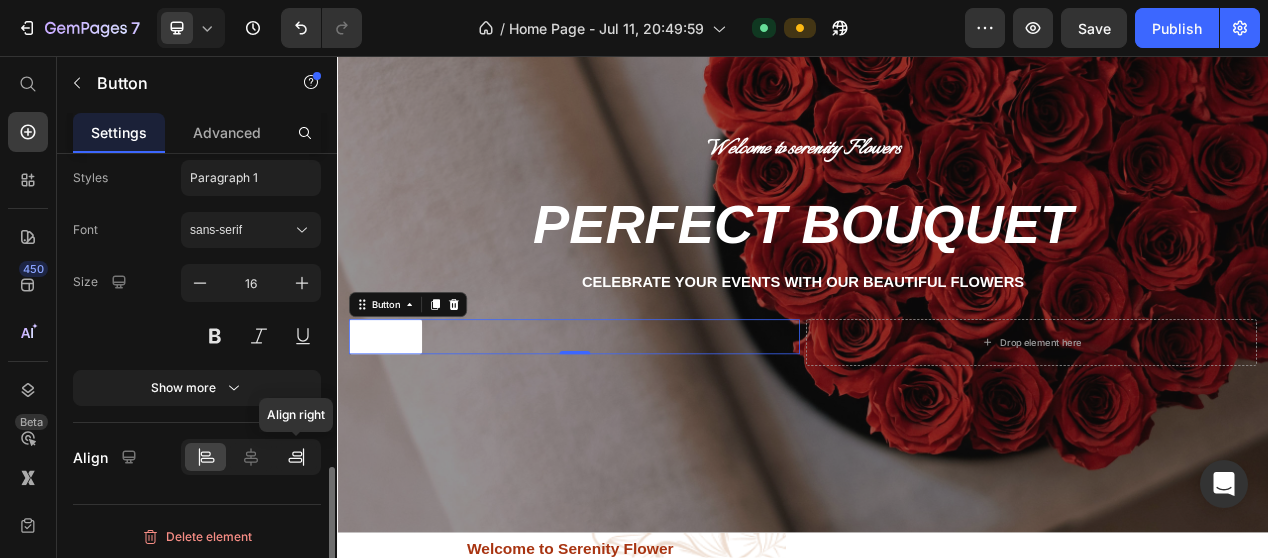 click 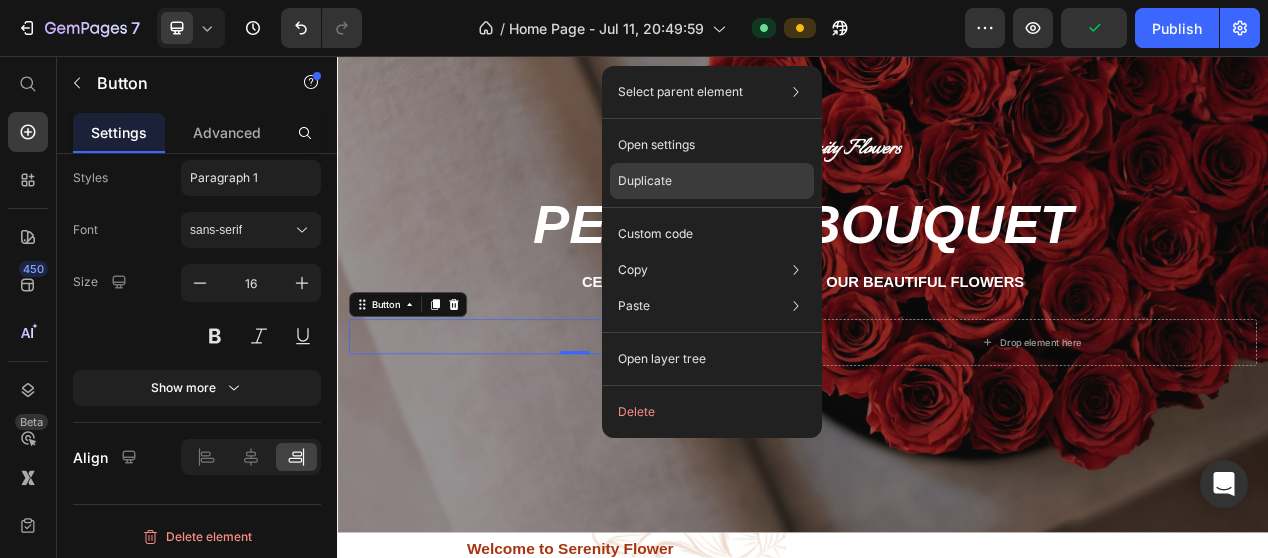 click on "Duplicate" 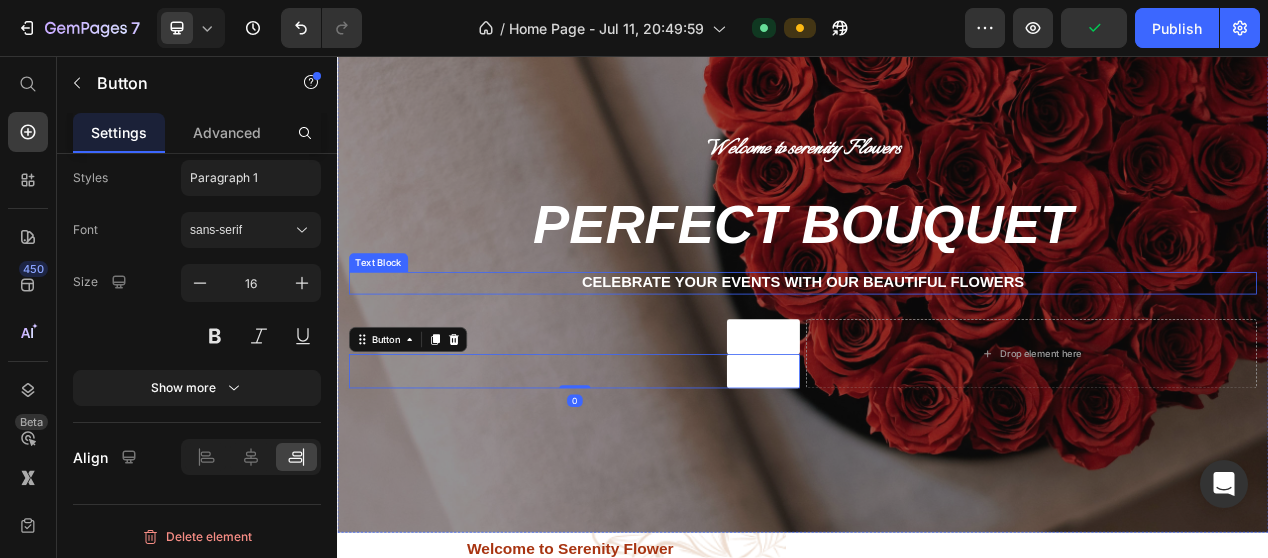 scroll, scrollTop: 980, scrollLeft: 0, axis: vertical 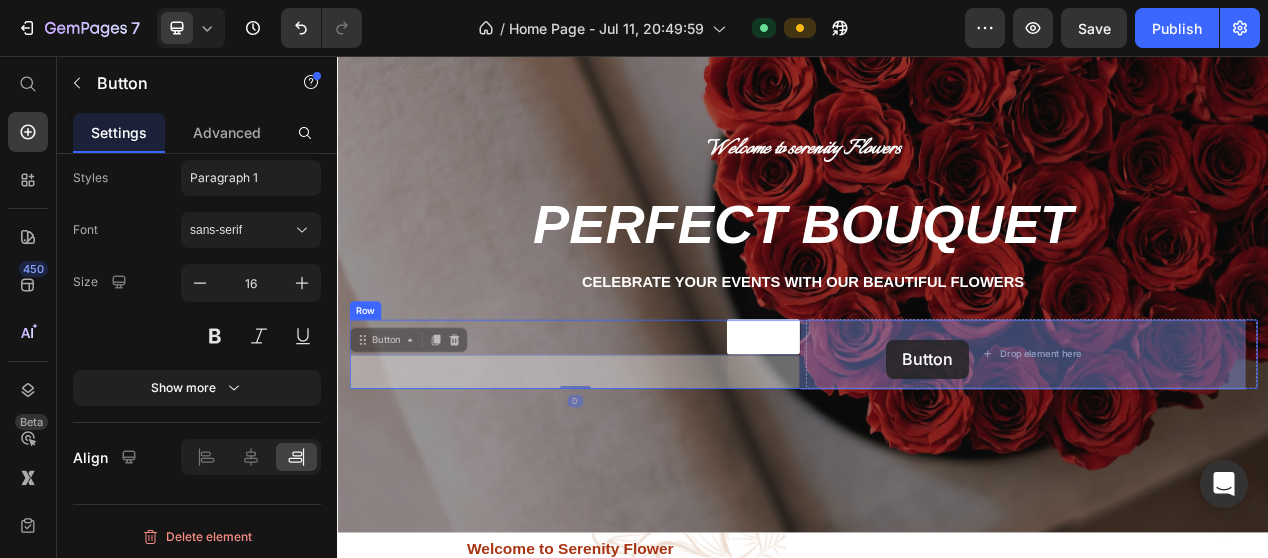 drag, startPoint x: 834, startPoint y: 446, endPoint x: 1048, endPoint y: 422, distance: 215.34158 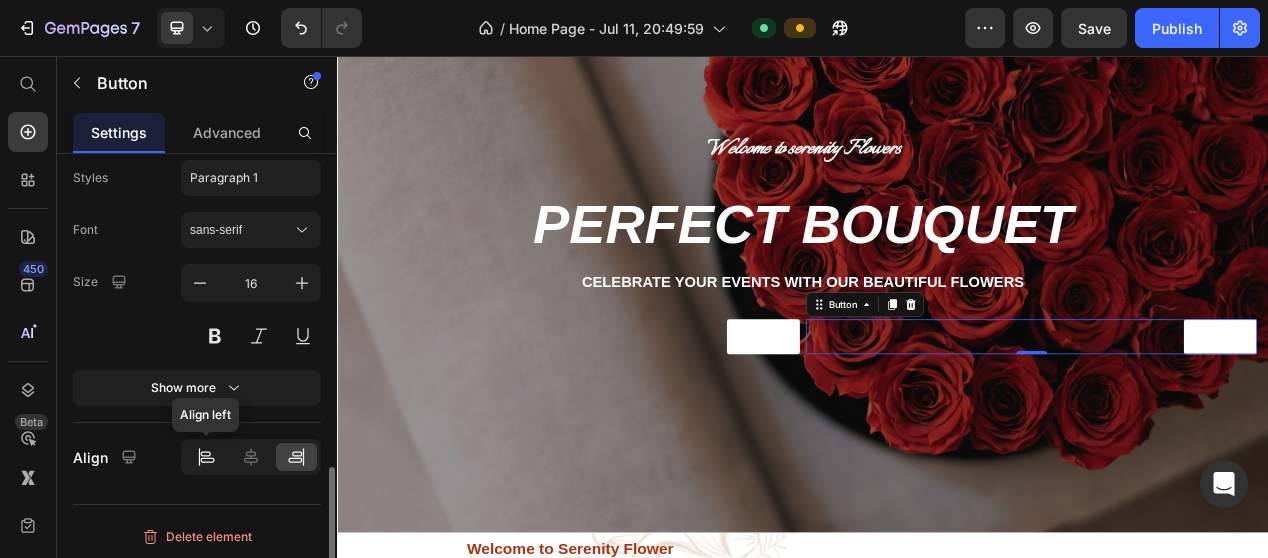 click 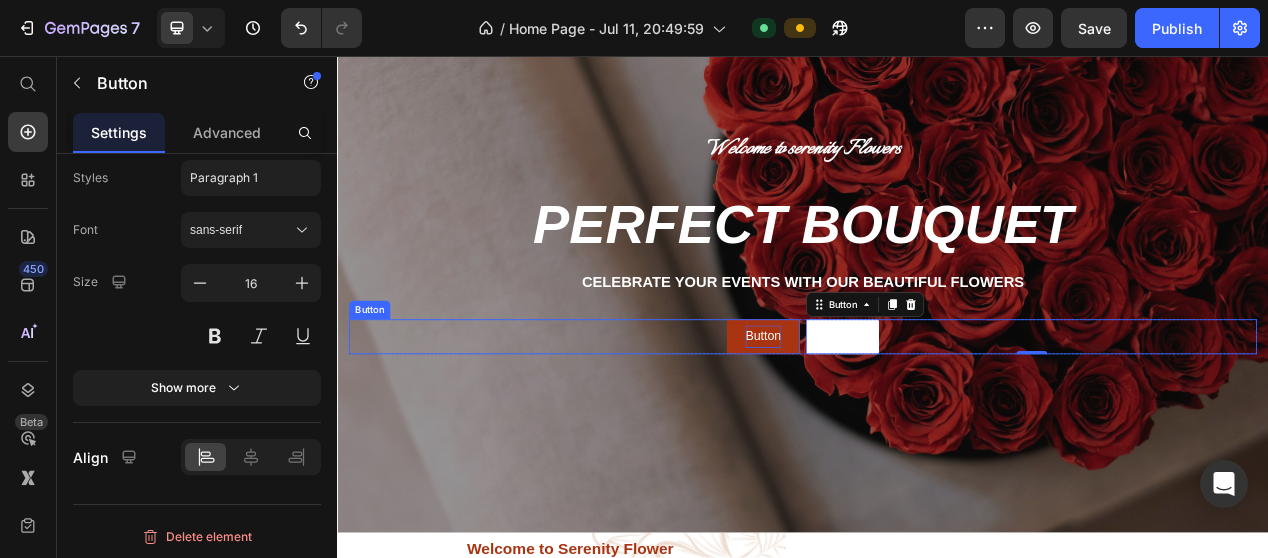 click on "Button" at bounding box center [886, 418] 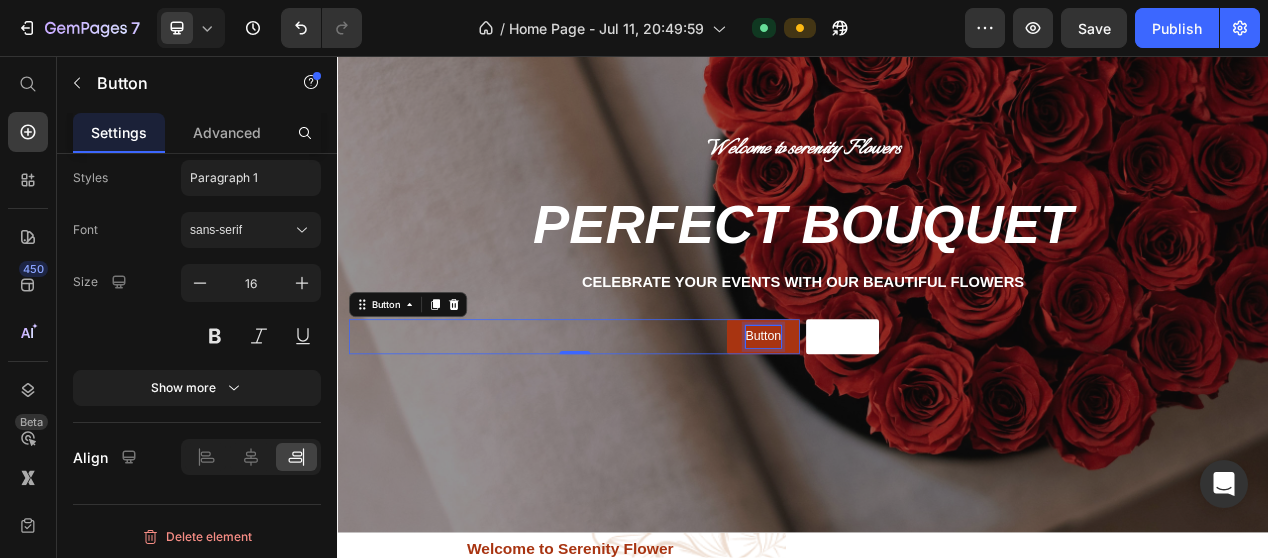 click on "Button" at bounding box center [886, 418] 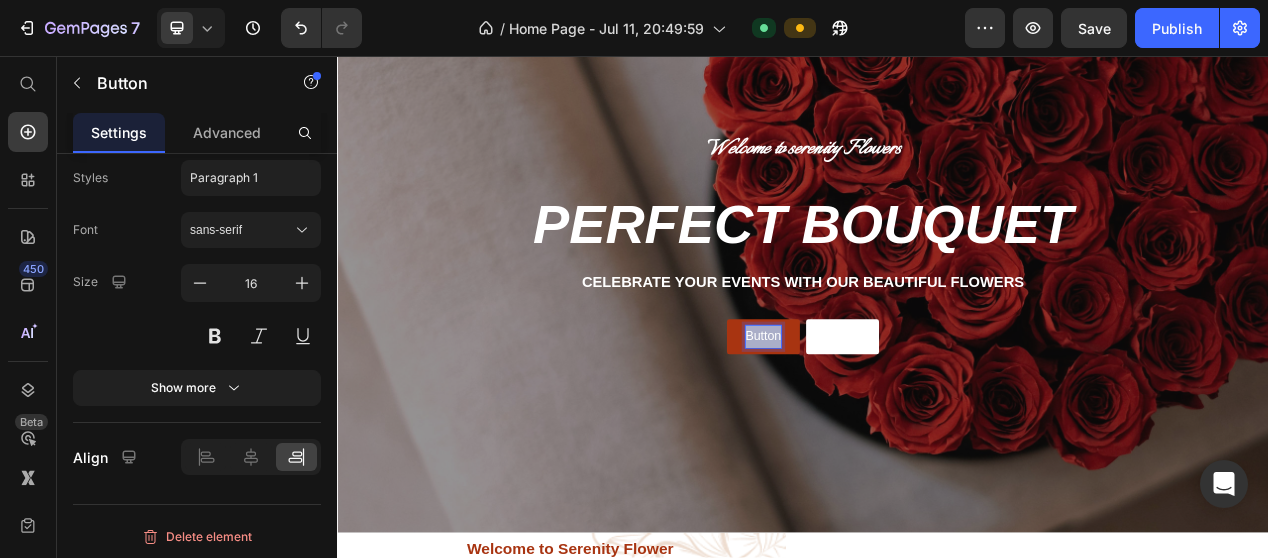 click on "Button" at bounding box center (886, 418) 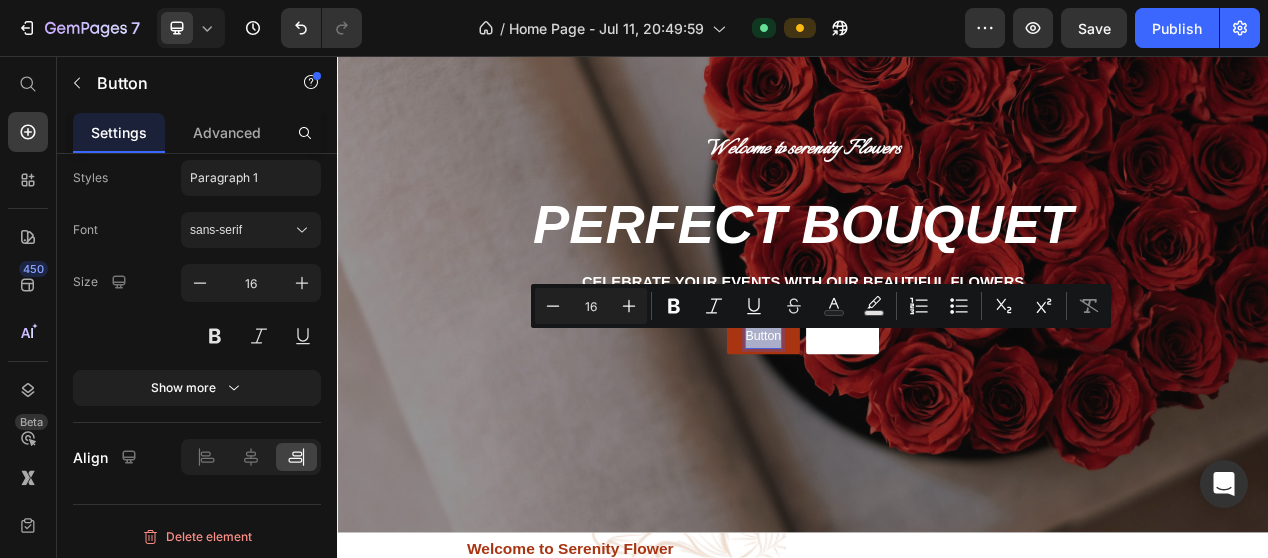 click on "Button" at bounding box center (886, 418) 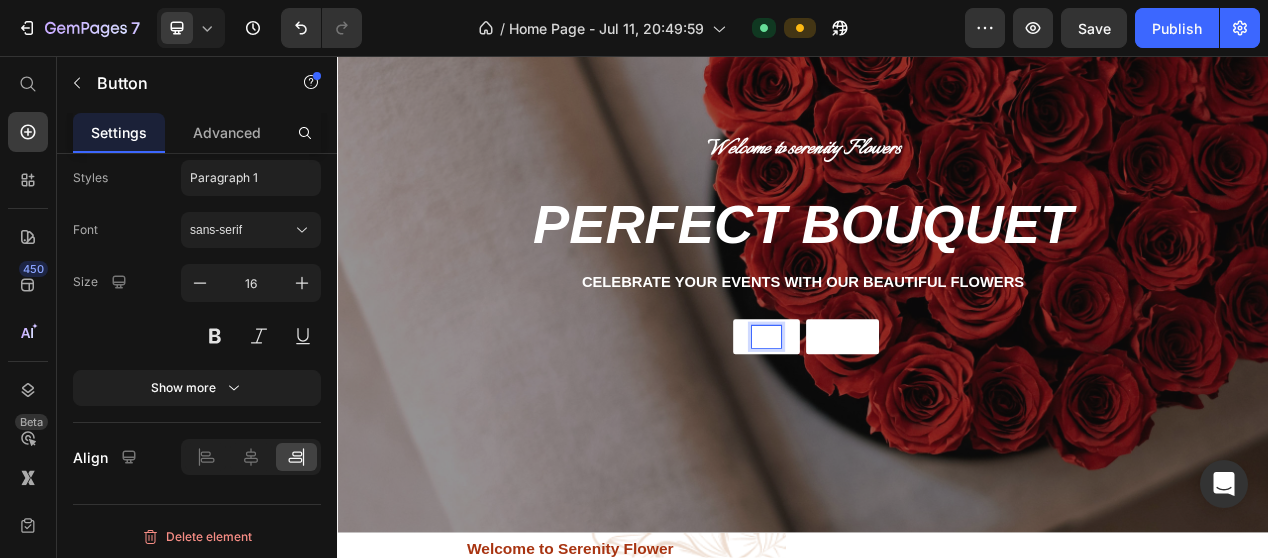 click on "Read" at bounding box center (890, 418) 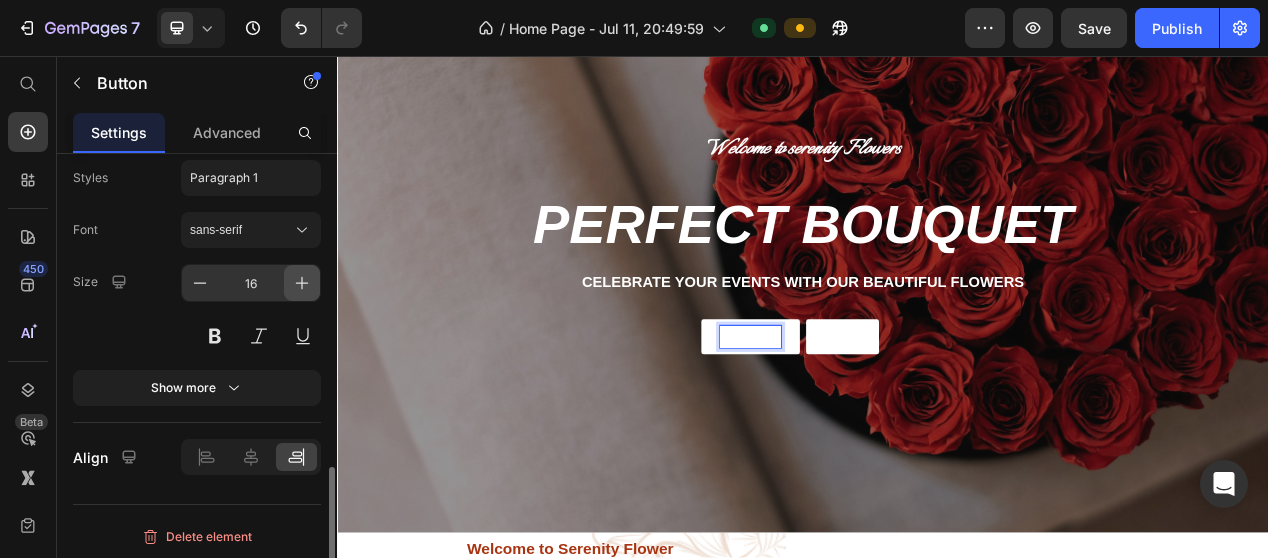click 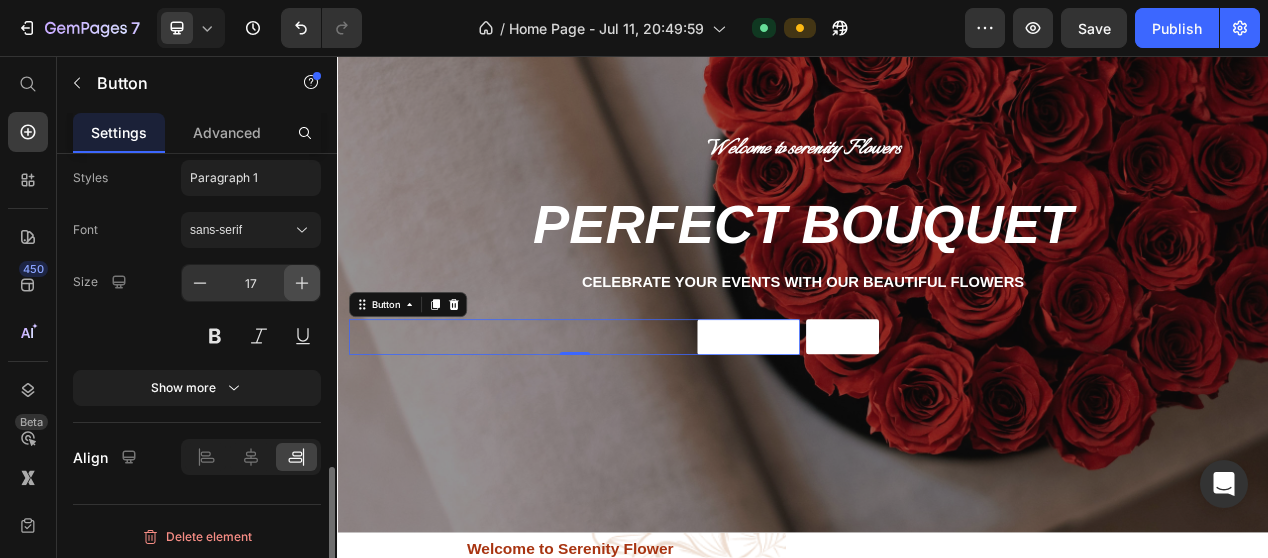 click 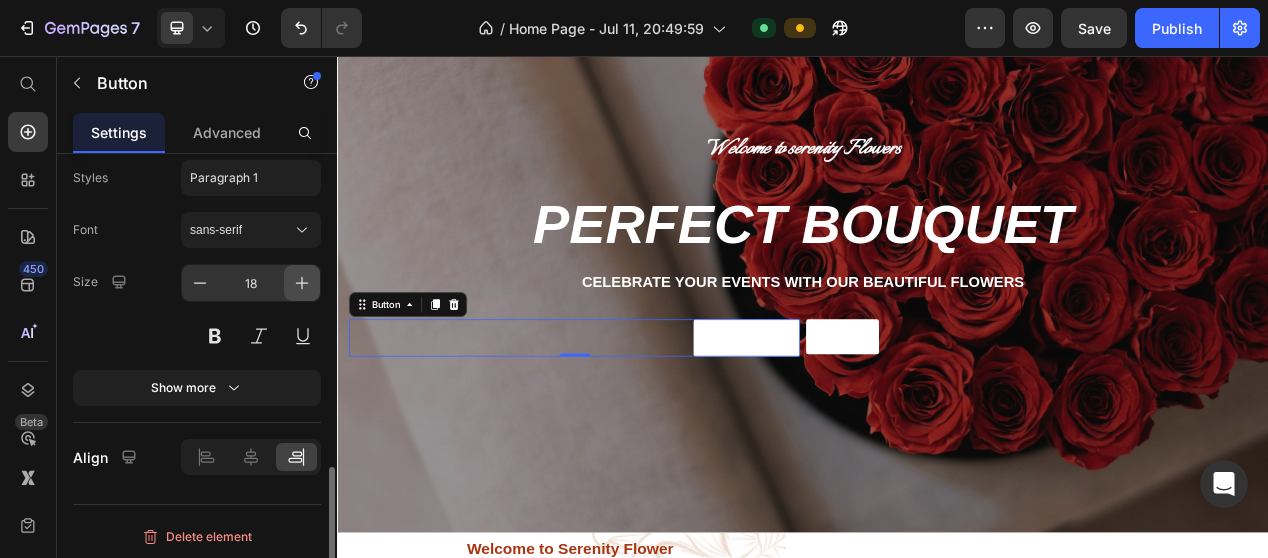 click 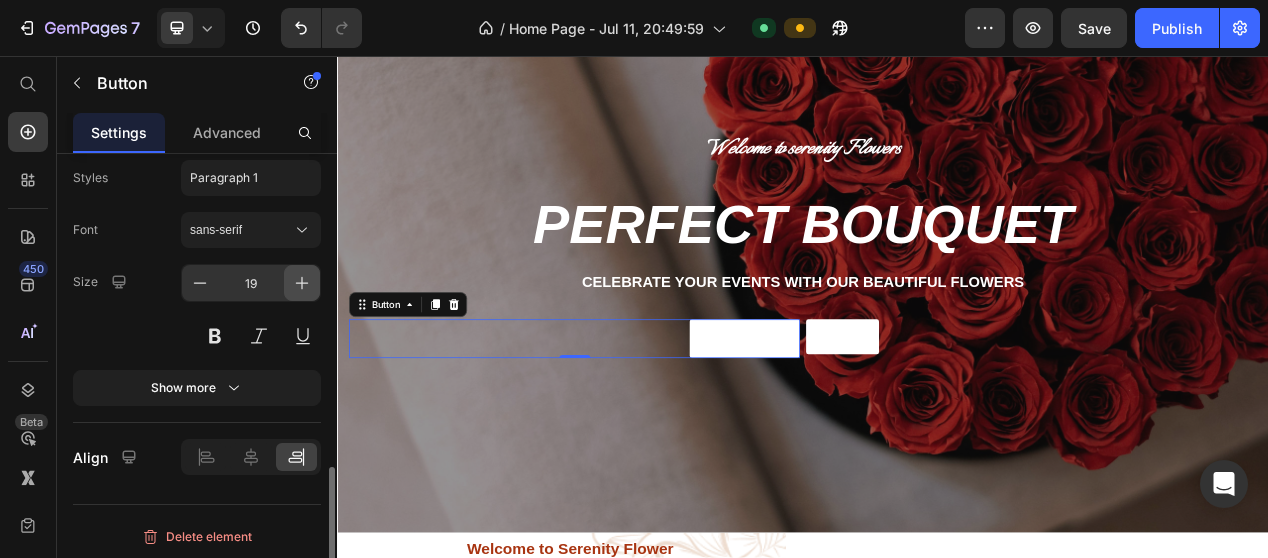 click 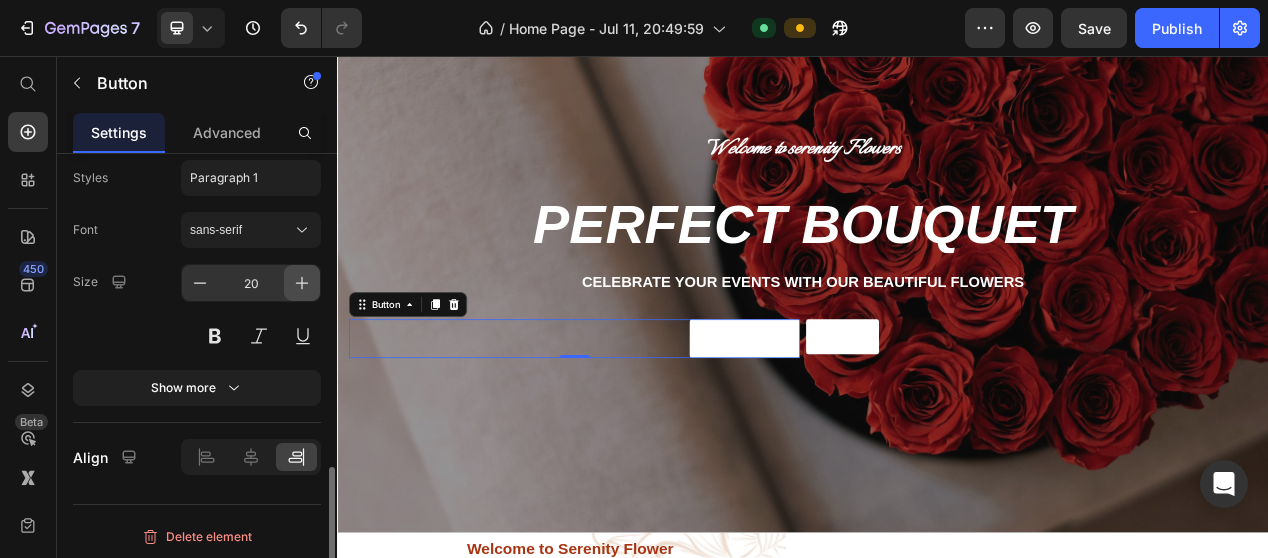 click 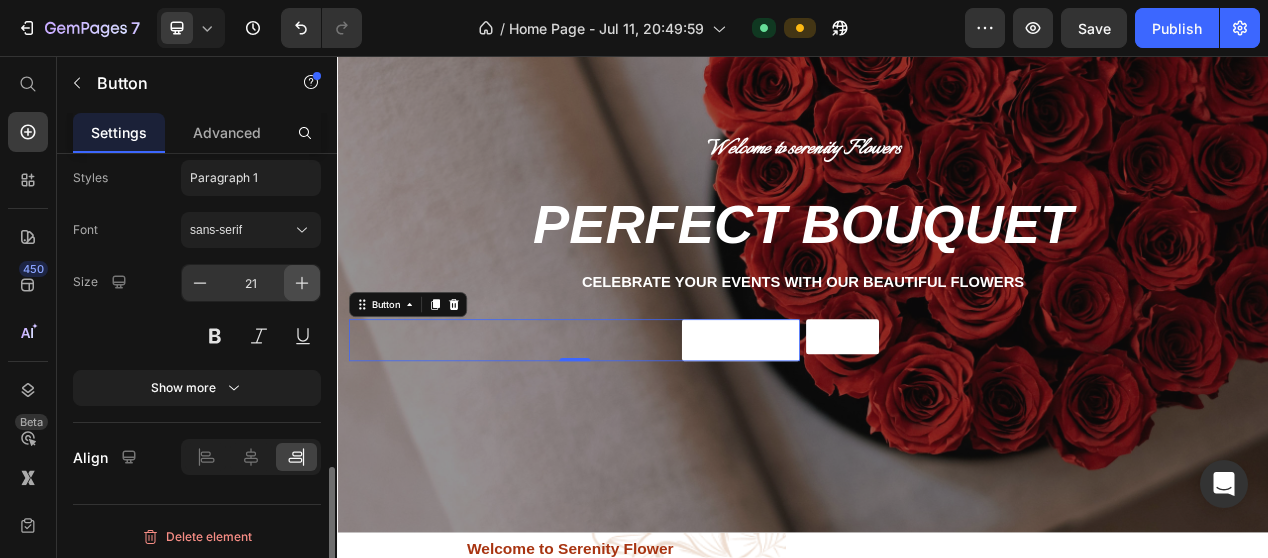 click 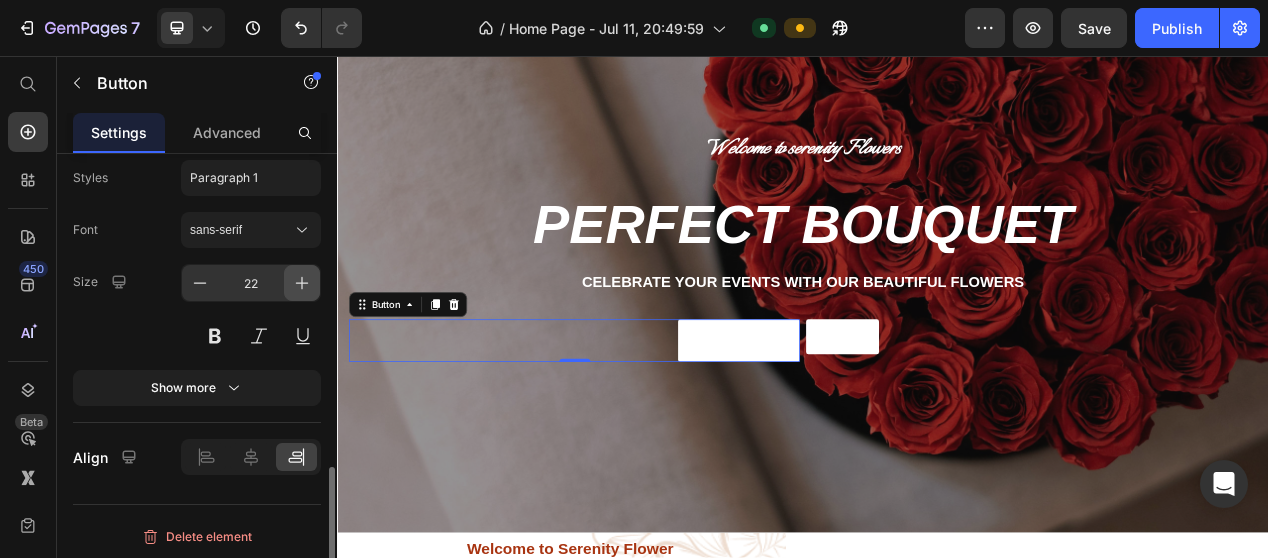 click 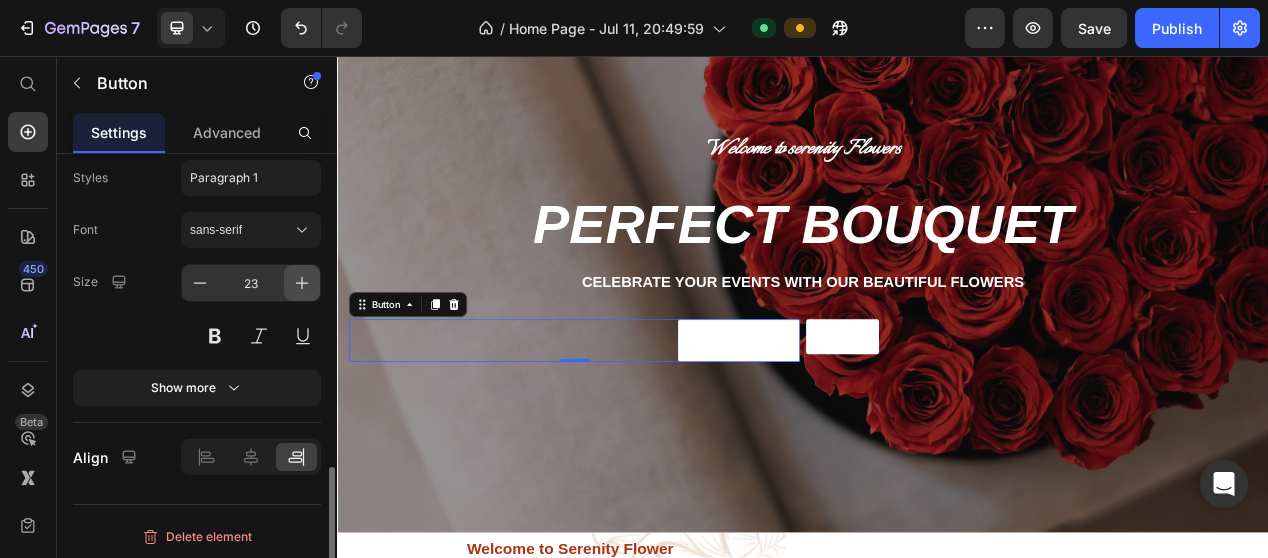 click 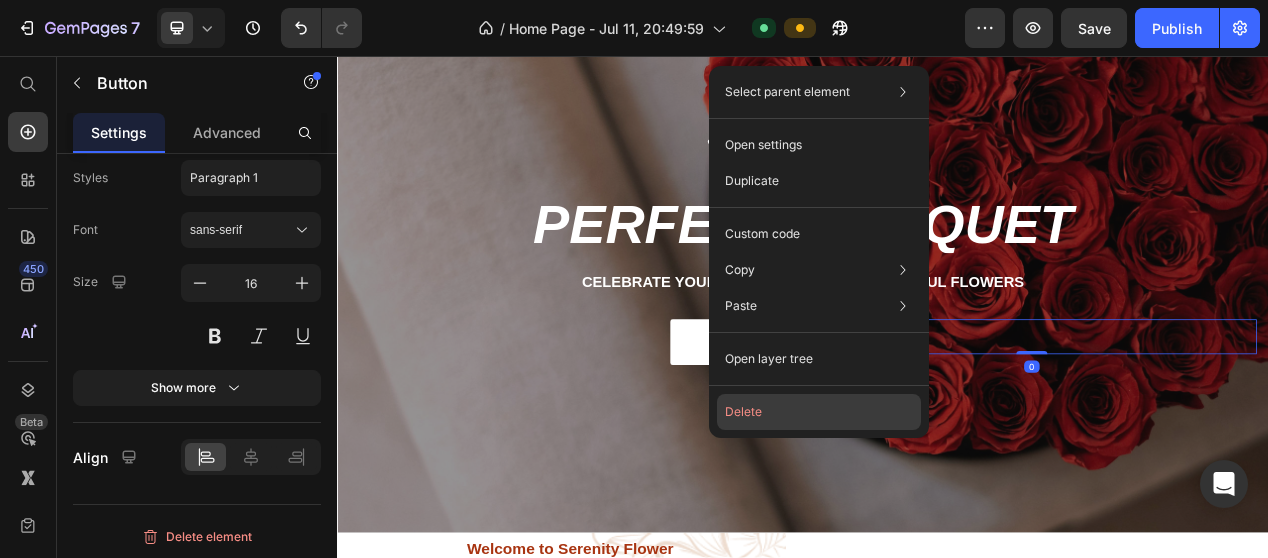 click on "Delete" 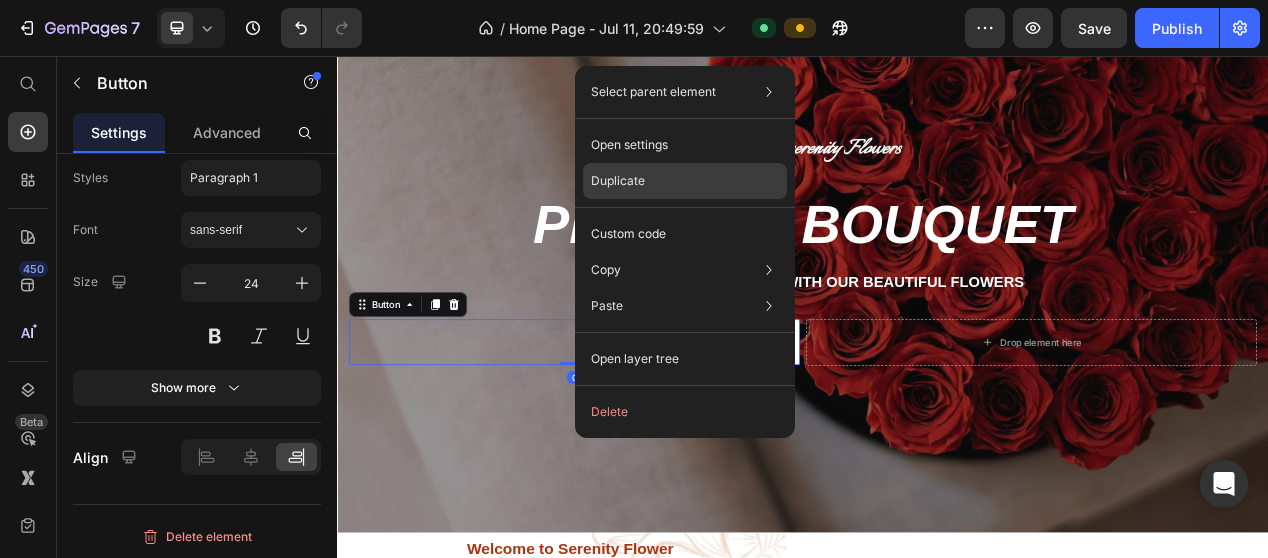 click on "Duplicate" at bounding box center [618, 181] 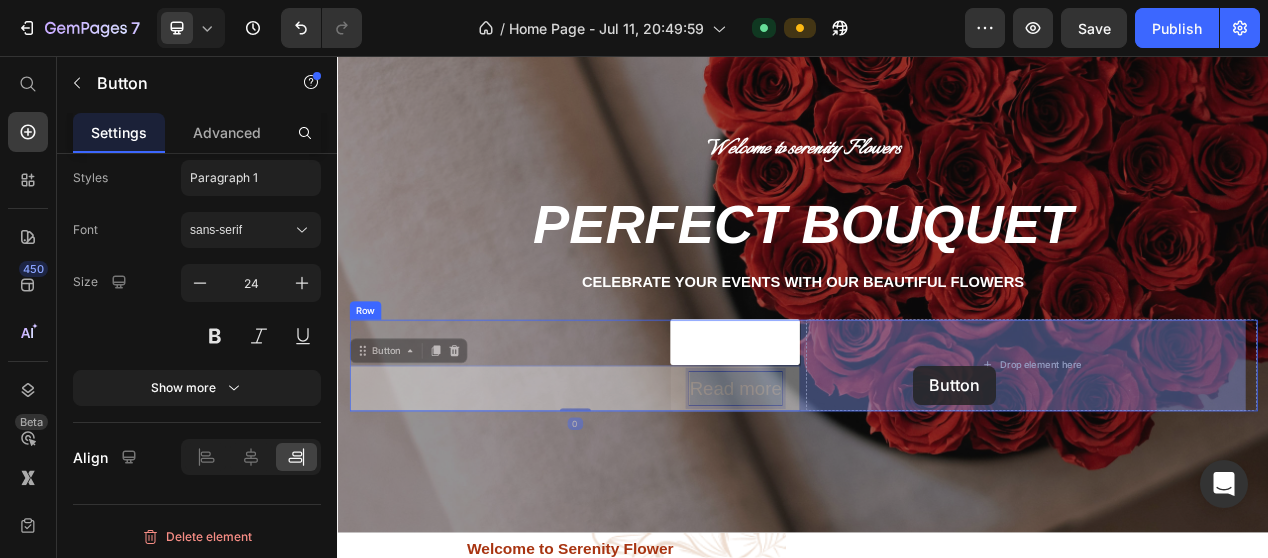 drag, startPoint x: 838, startPoint y: 474, endPoint x: 1079, endPoint y: 455, distance: 241.7478 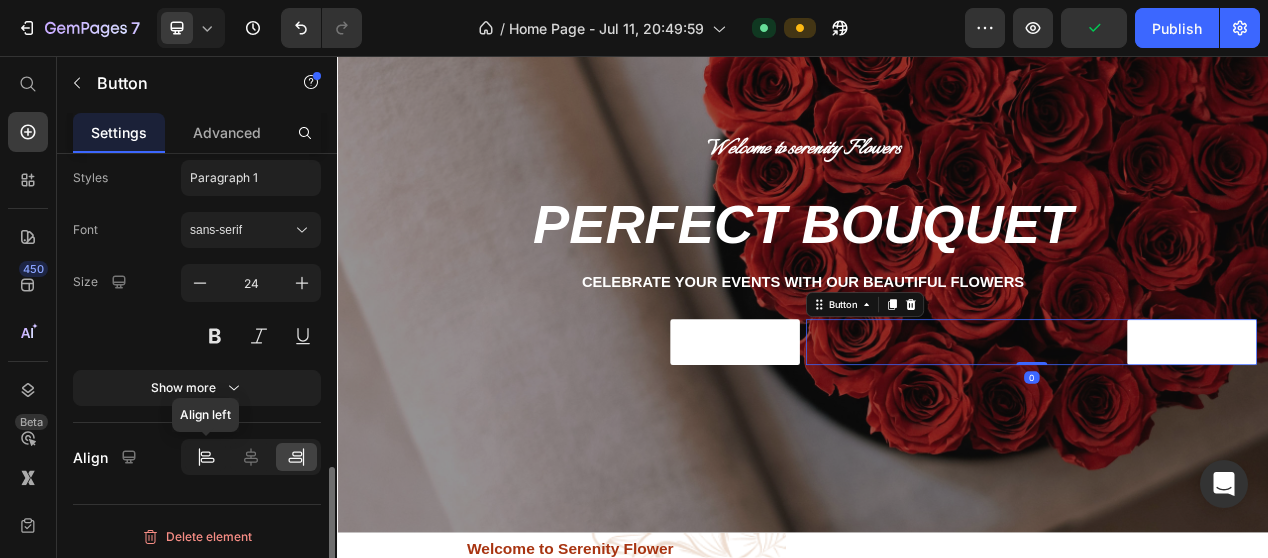 click 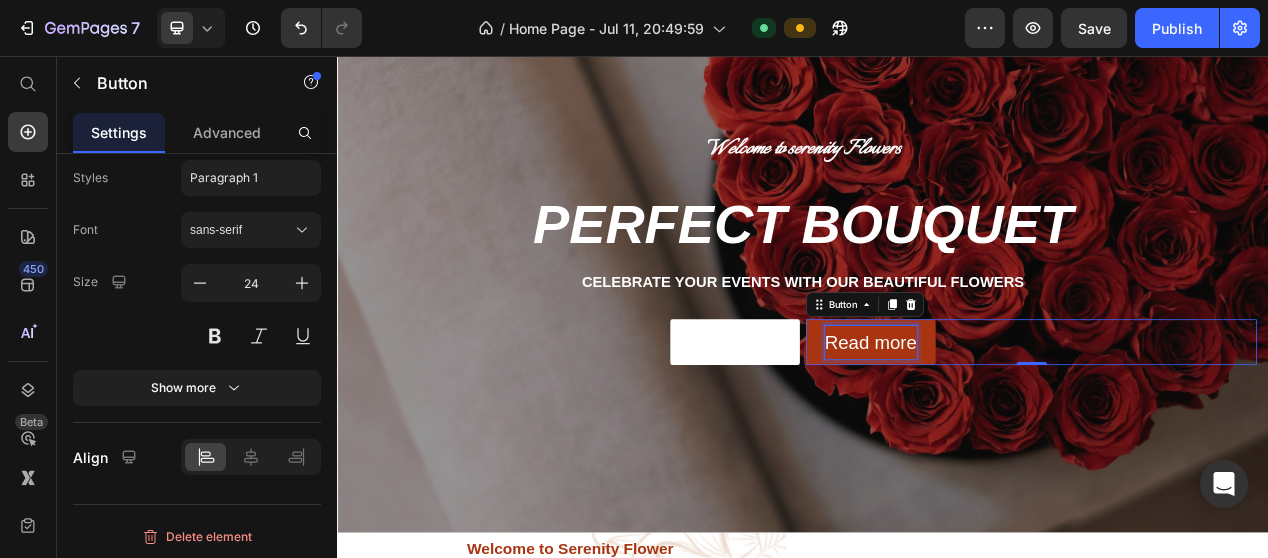 click on "Read more" at bounding box center [1024, 425] 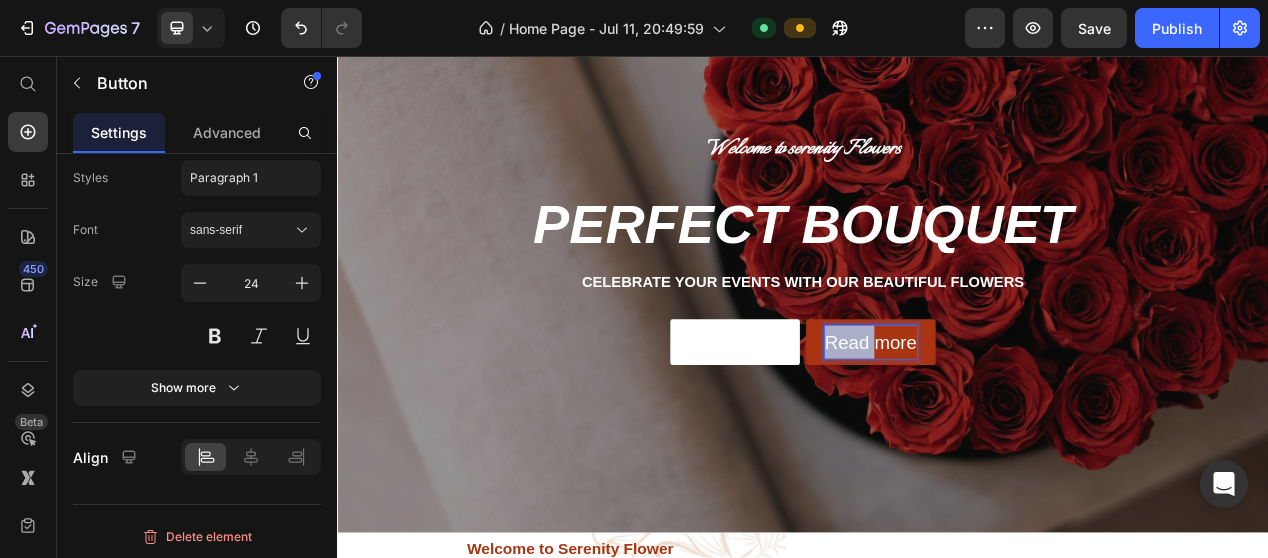 click on "Read more" at bounding box center [1024, 425] 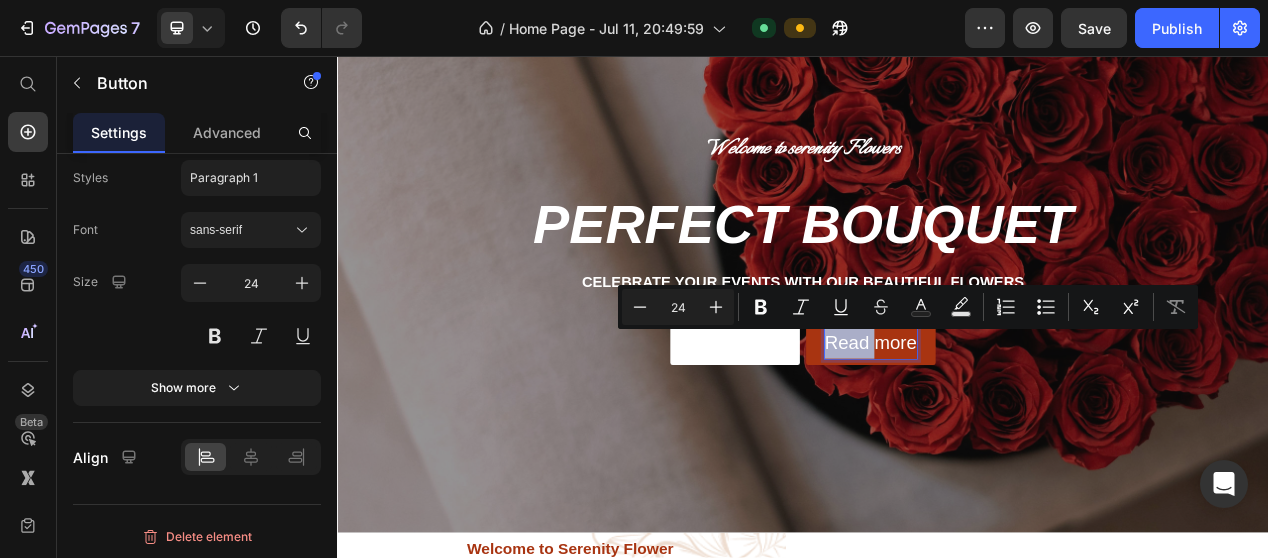 click on "Read more" at bounding box center (1024, 425) 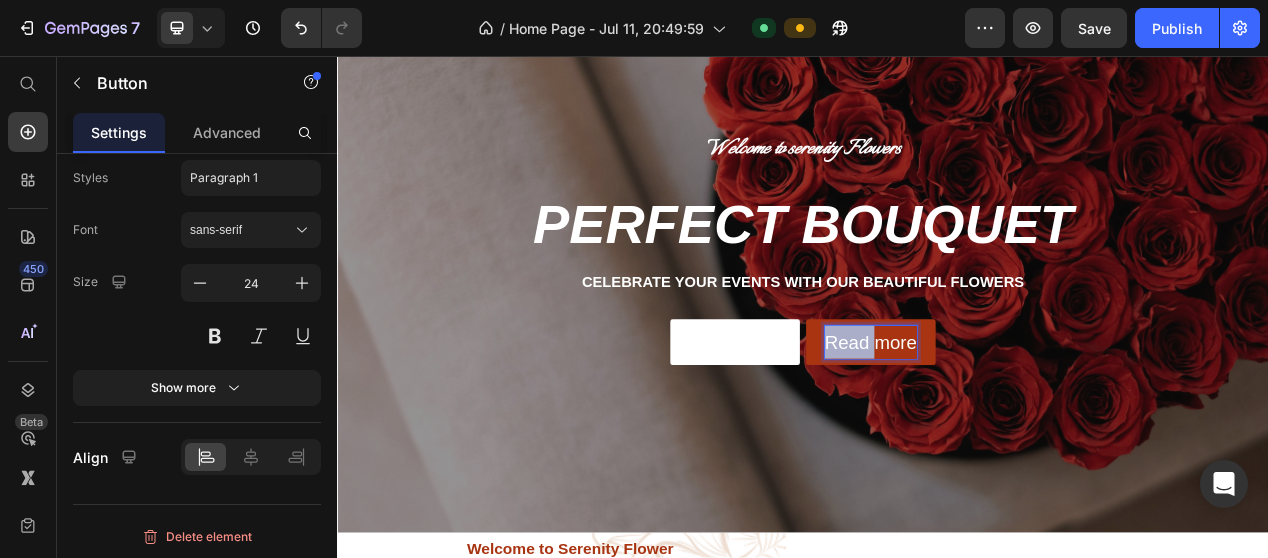 click on "Read more" at bounding box center (1024, 425) 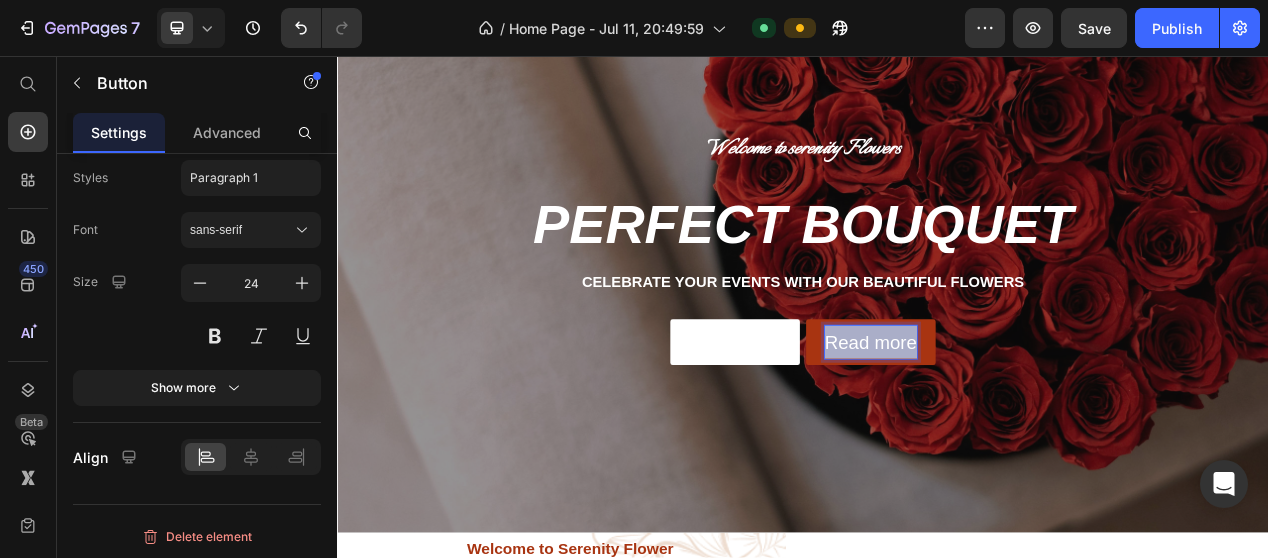 click on "Read more" at bounding box center (1024, 425) 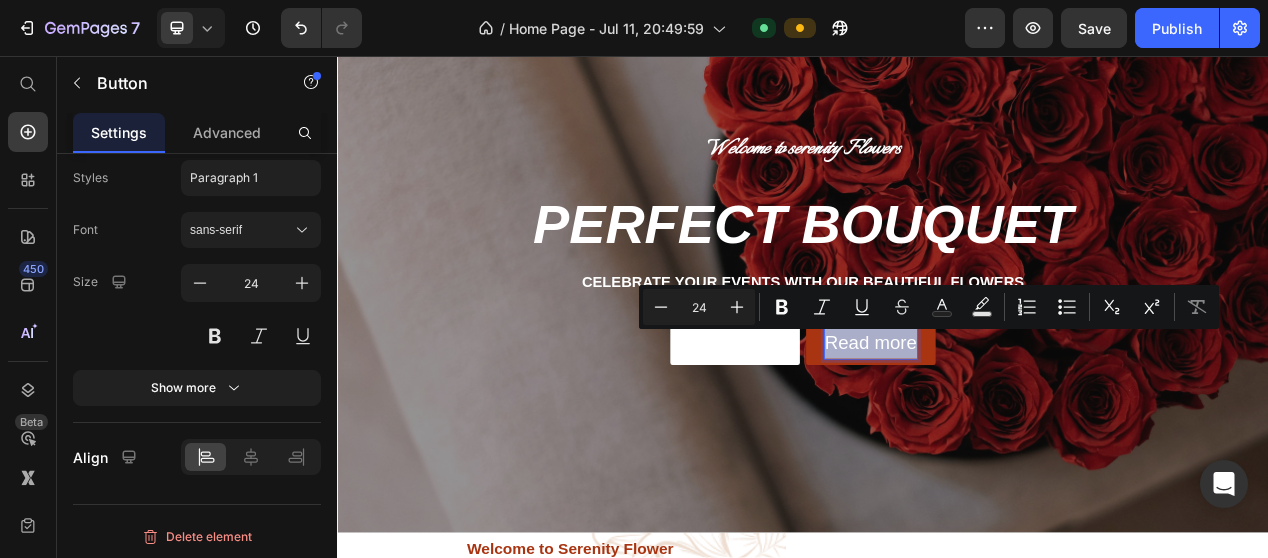 click on "Read more" at bounding box center [1024, 425] 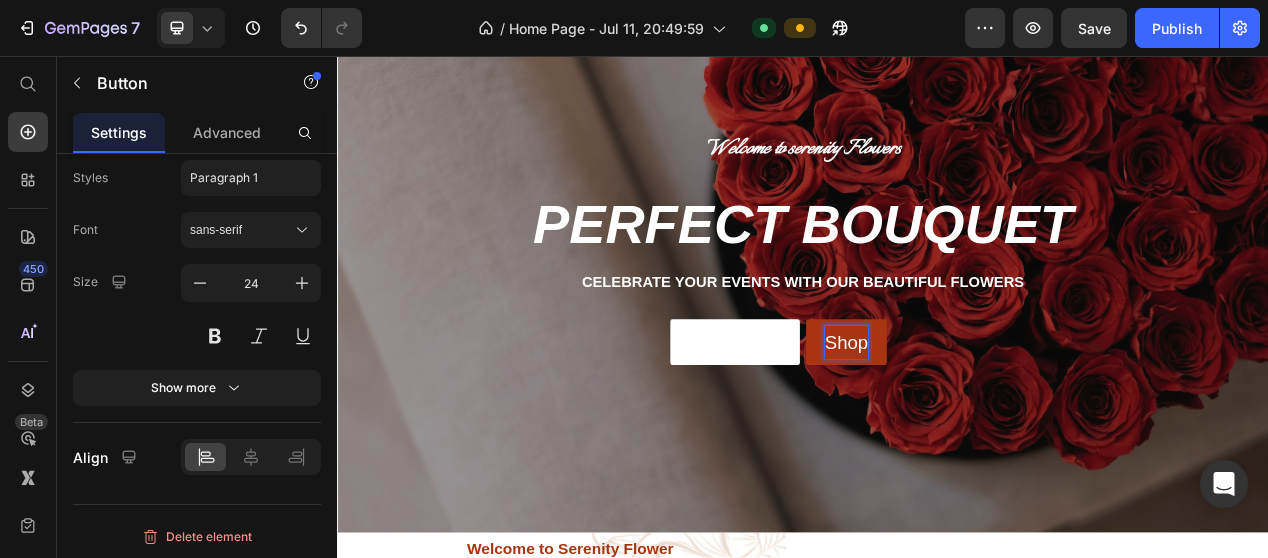 click on "Shop" at bounding box center (993, 425) 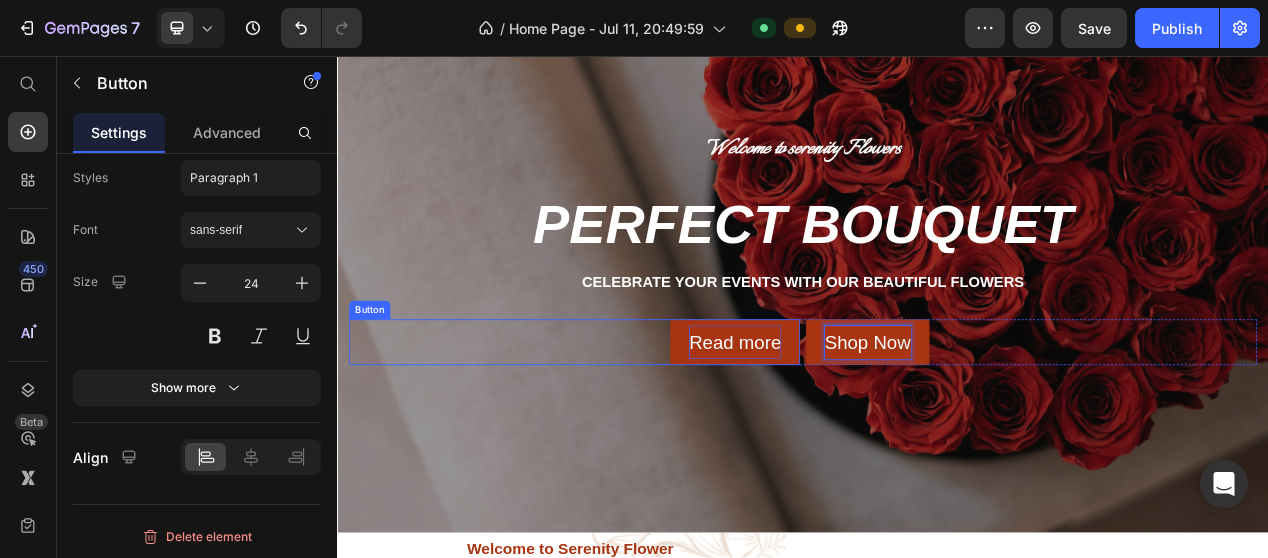 click on "Read more" at bounding box center [849, 425] 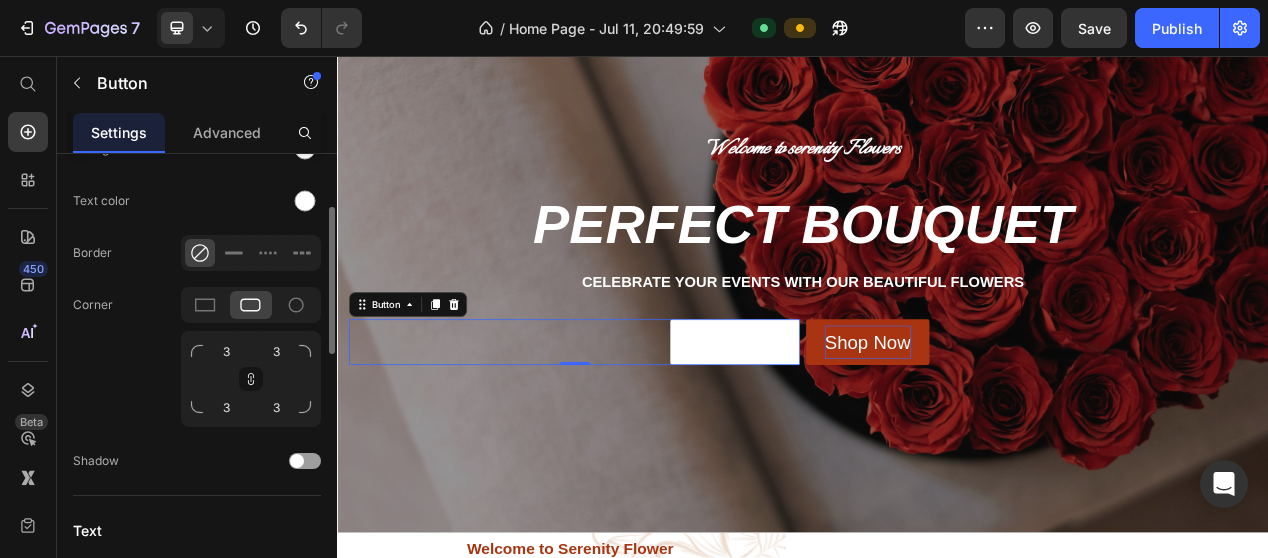 scroll, scrollTop: 480, scrollLeft: 0, axis: vertical 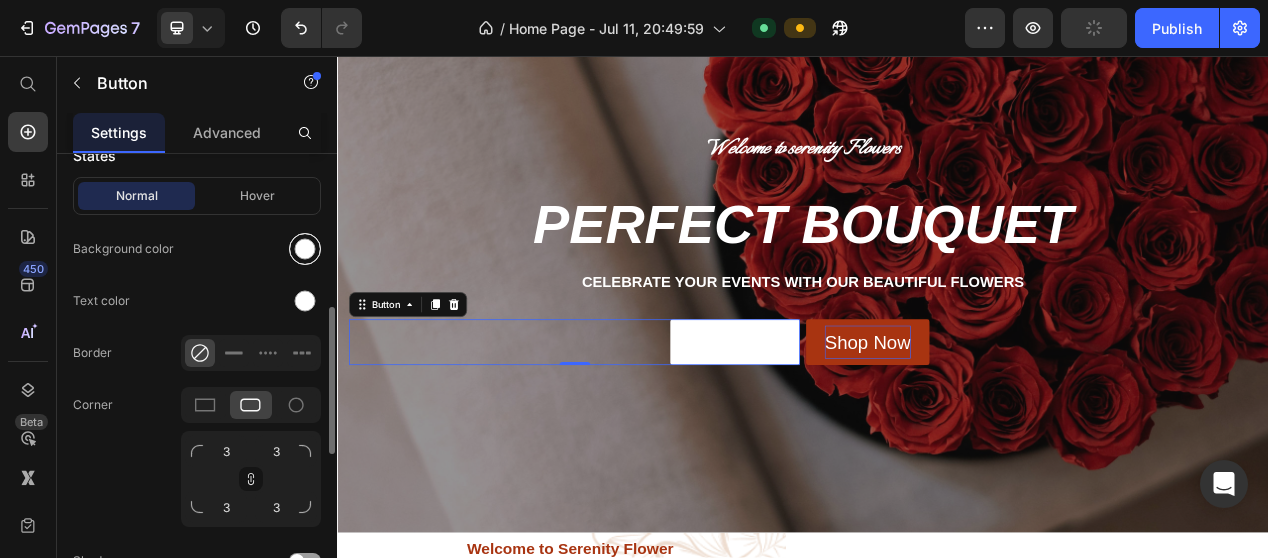 click at bounding box center (305, 249) 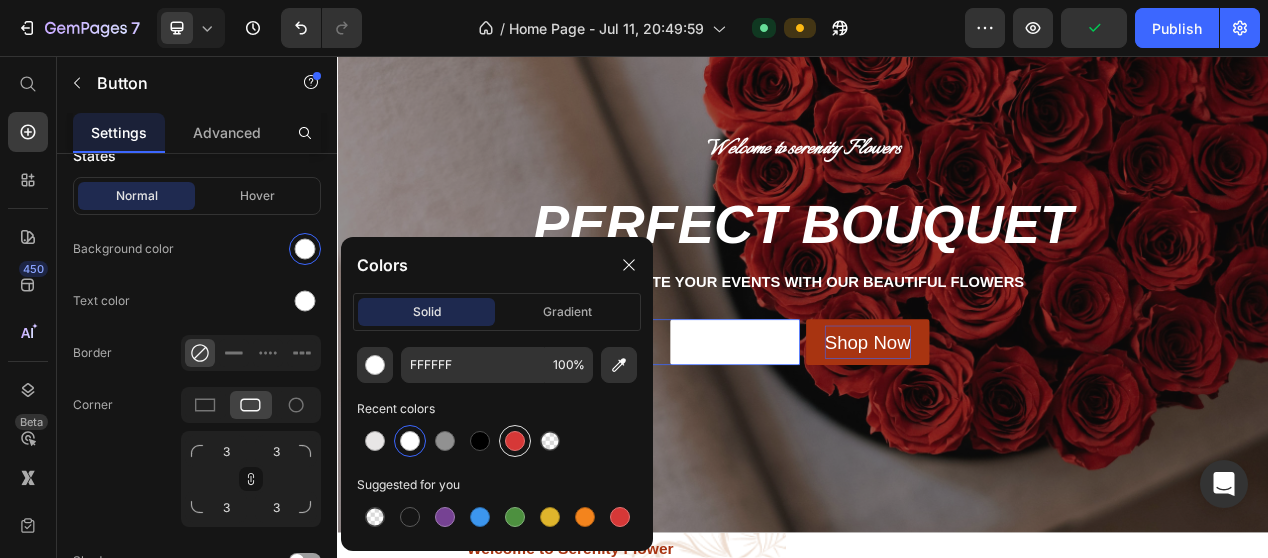 click at bounding box center (515, 441) 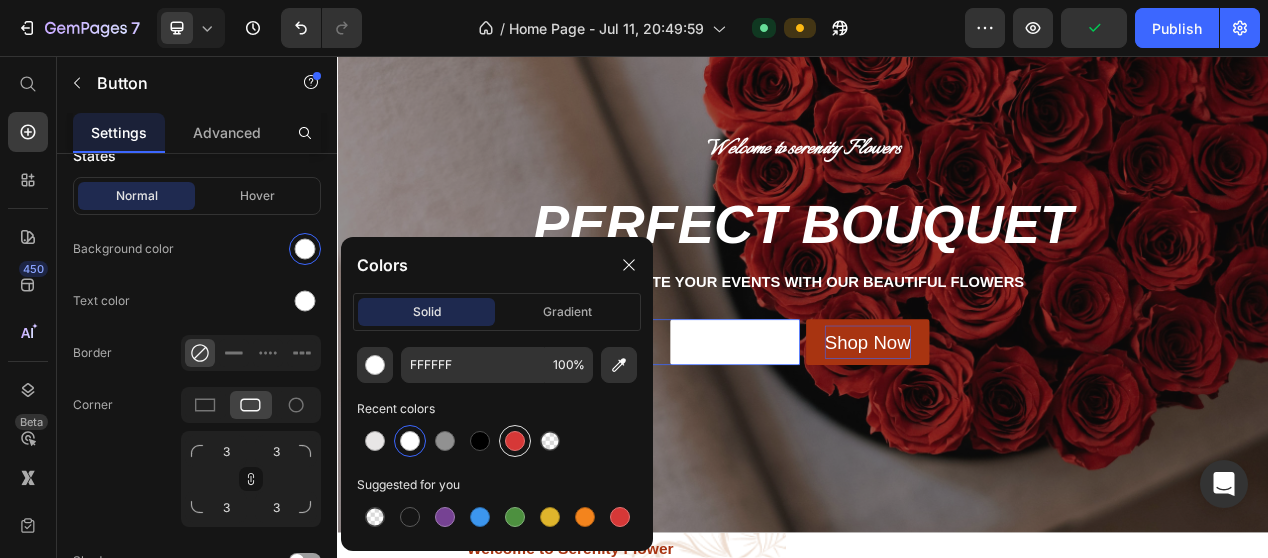 type on "D63837" 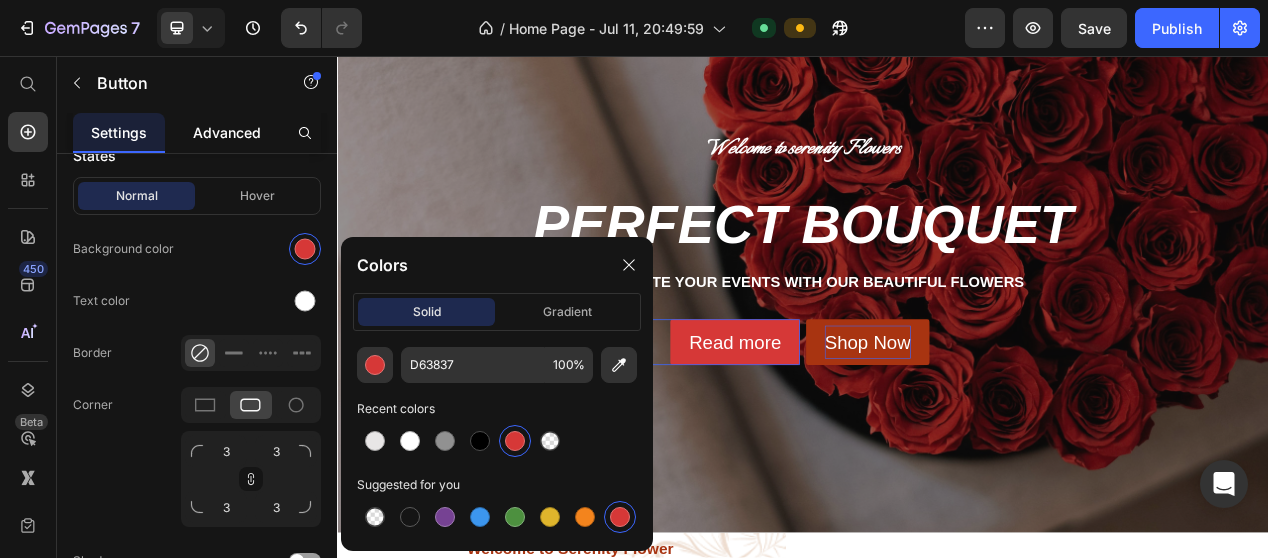 click on "Advanced" at bounding box center (227, 132) 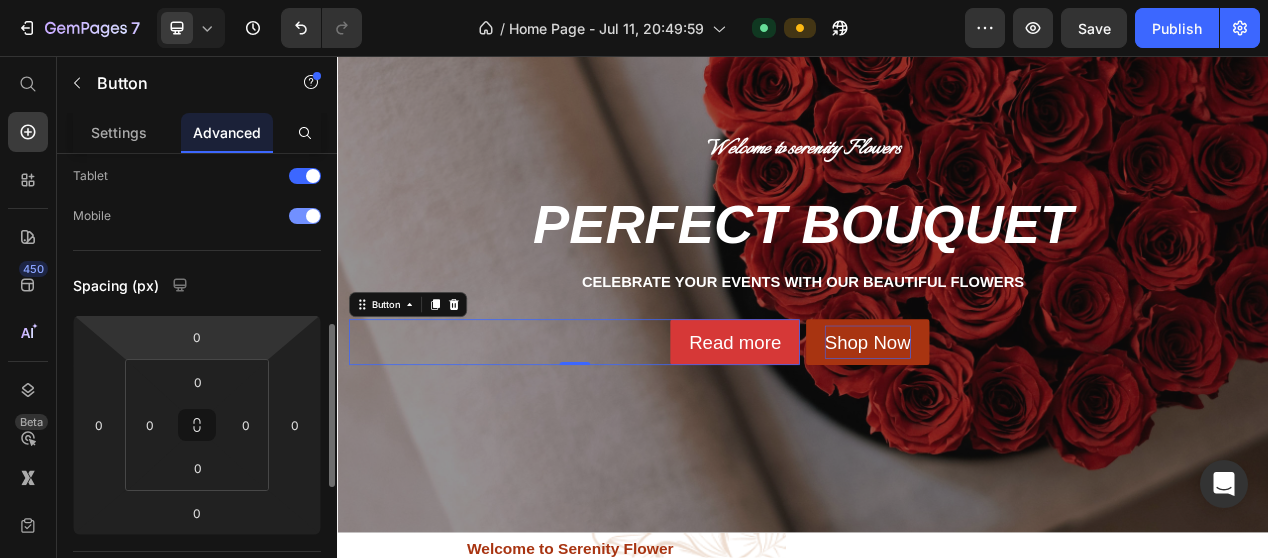 scroll, scrollTop: 300, scrollLeft: 0, axis: vertical 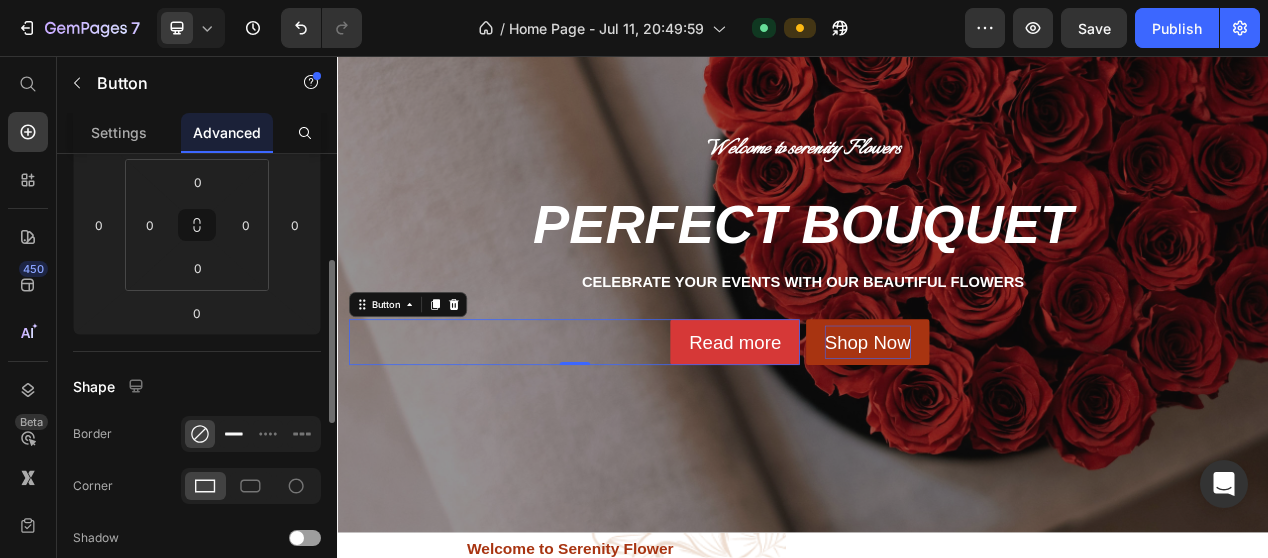 click 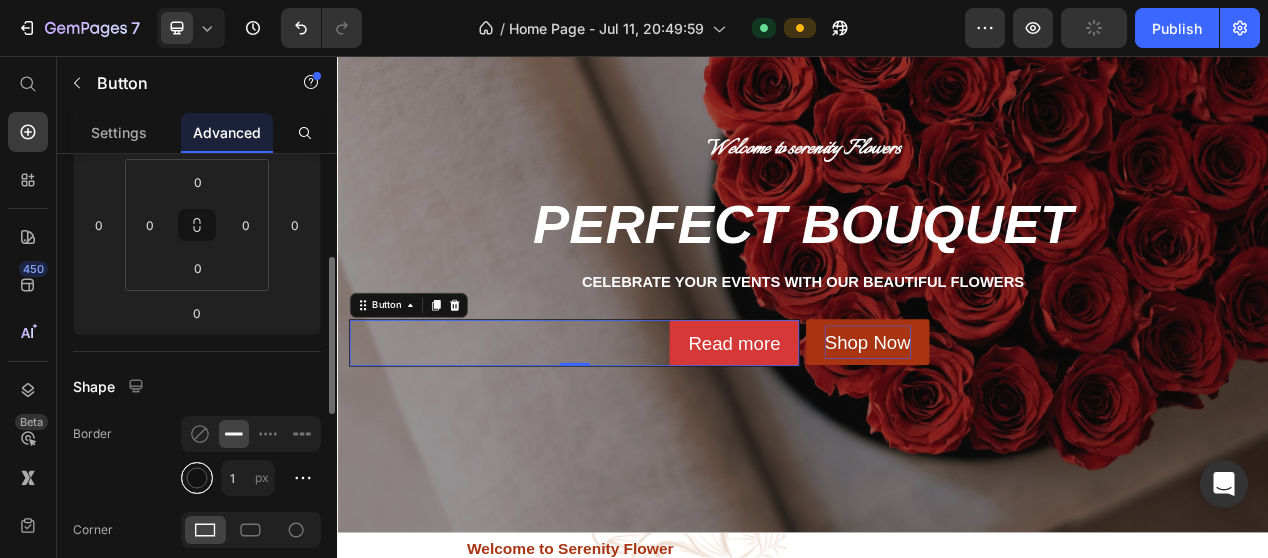 click at bounding box center (197, 478) 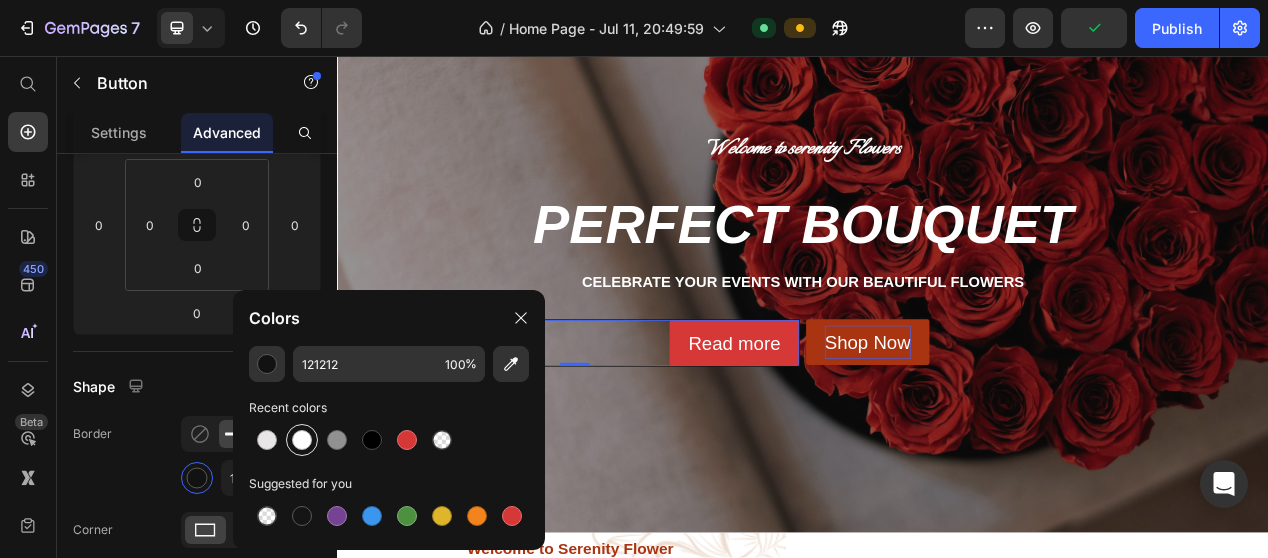 click at bounding box center (302, 440) 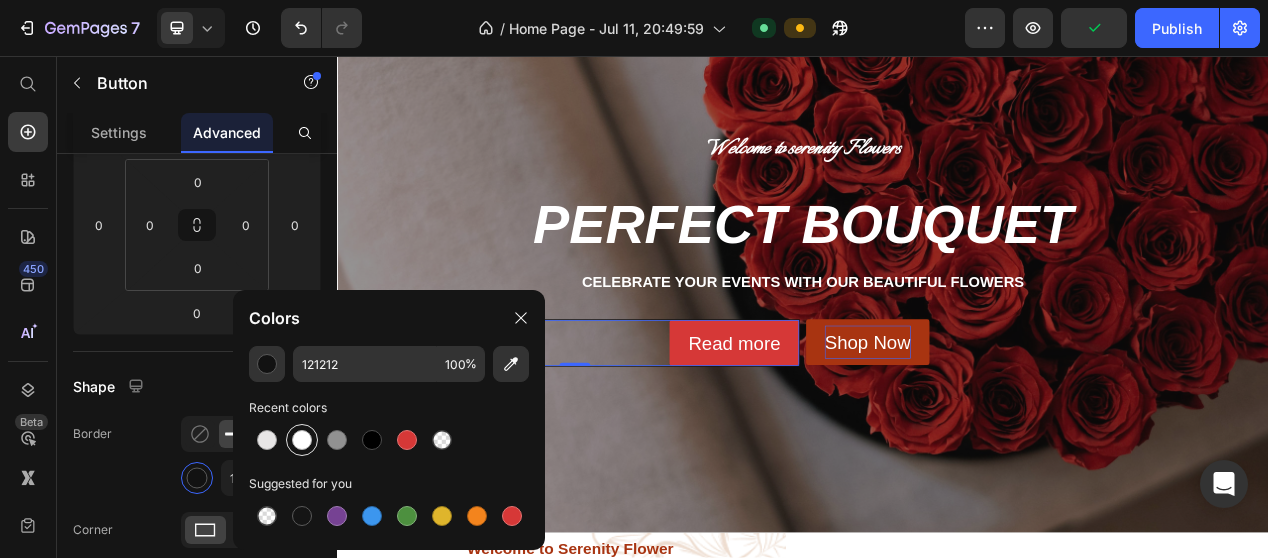 type on "FFFFFF" 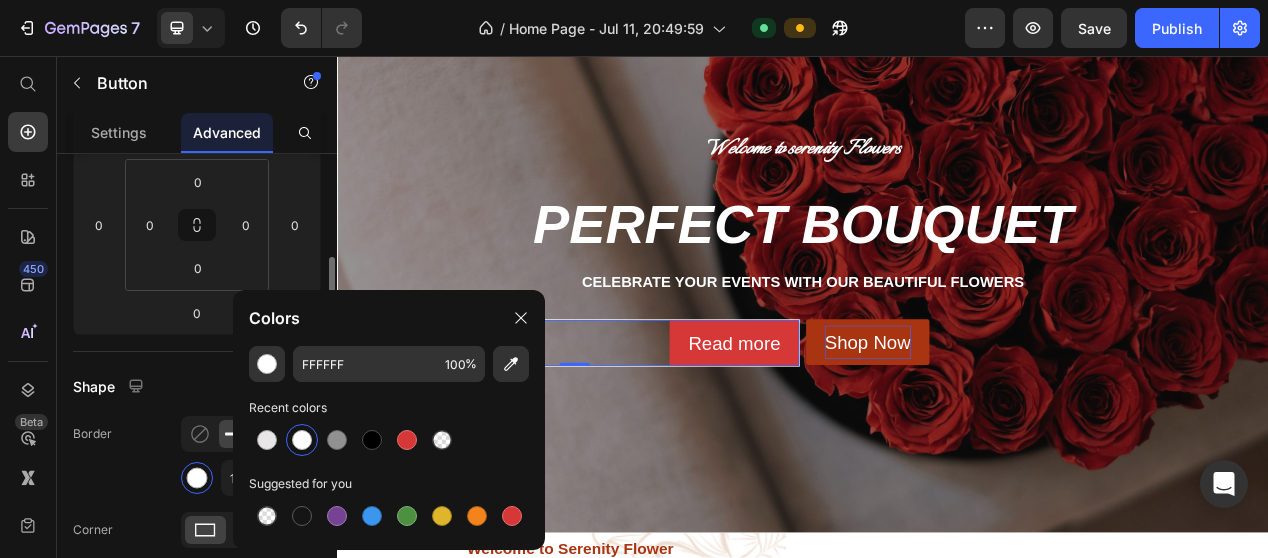 click on "Border 1 px" 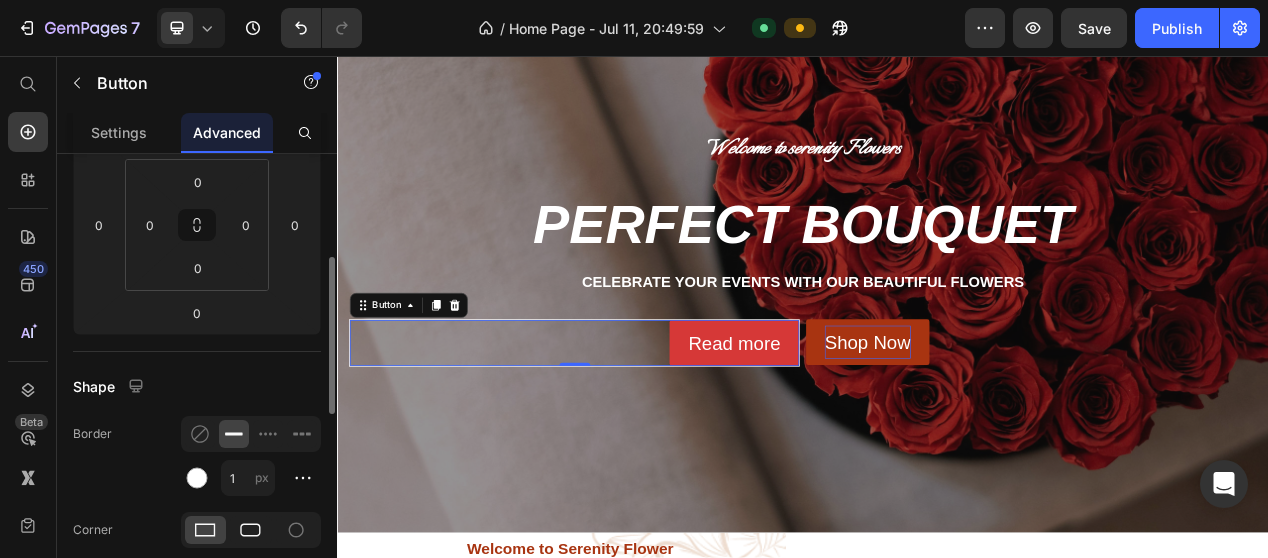click 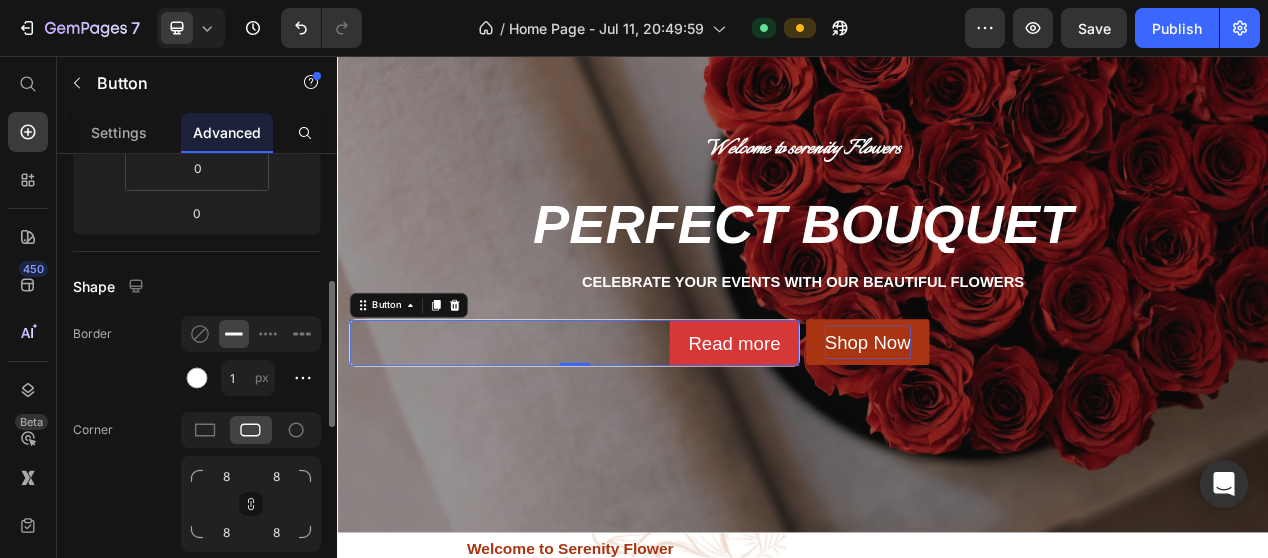 scroll, scrollTop: 500, scrollLeft: 0, axis: vertical 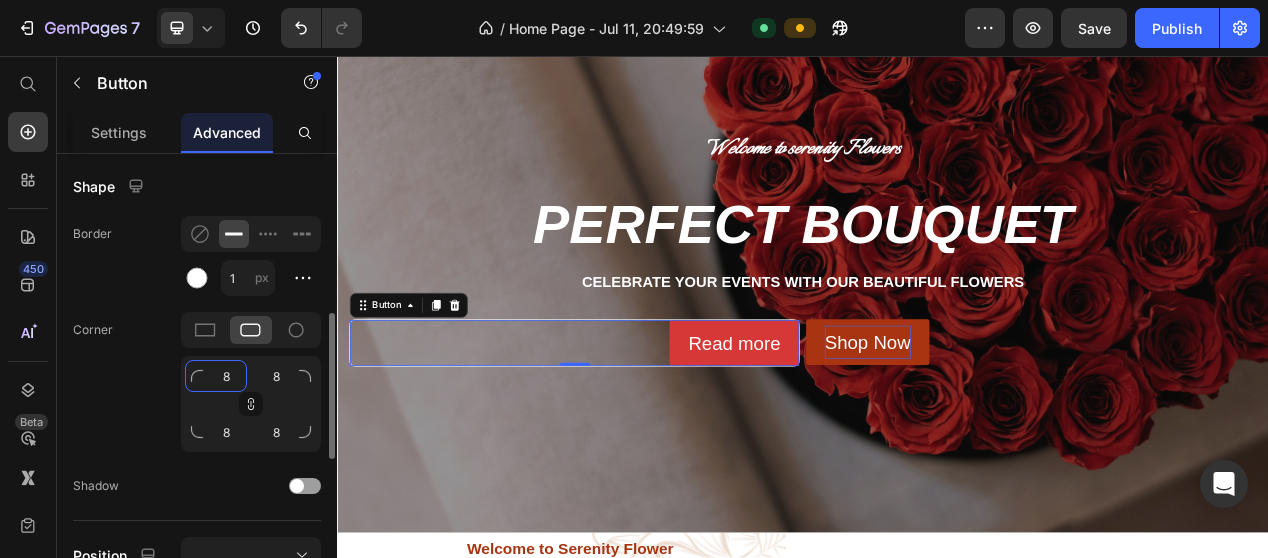 click on "8" 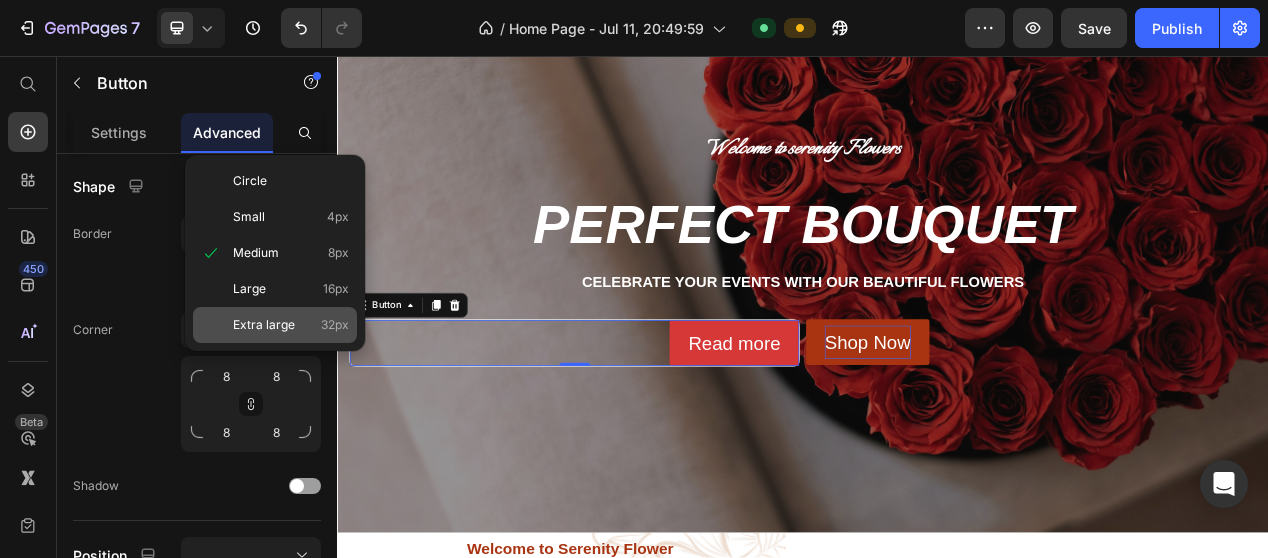 click on "32px" at bounding box center (335, 325) 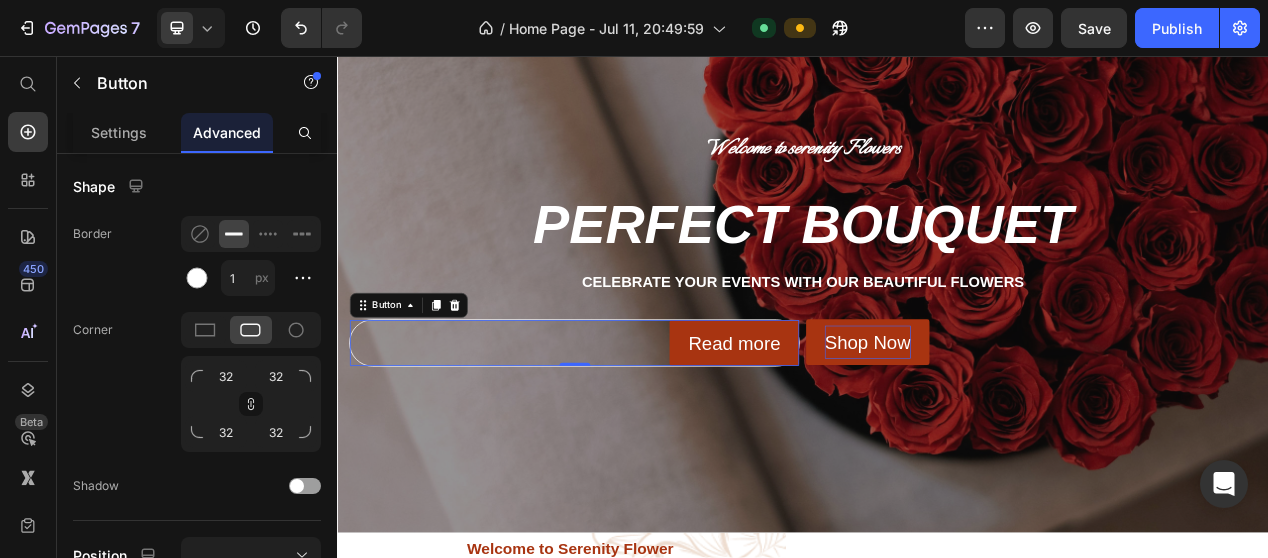 click on "Read more" at bounding box center (848, 426) 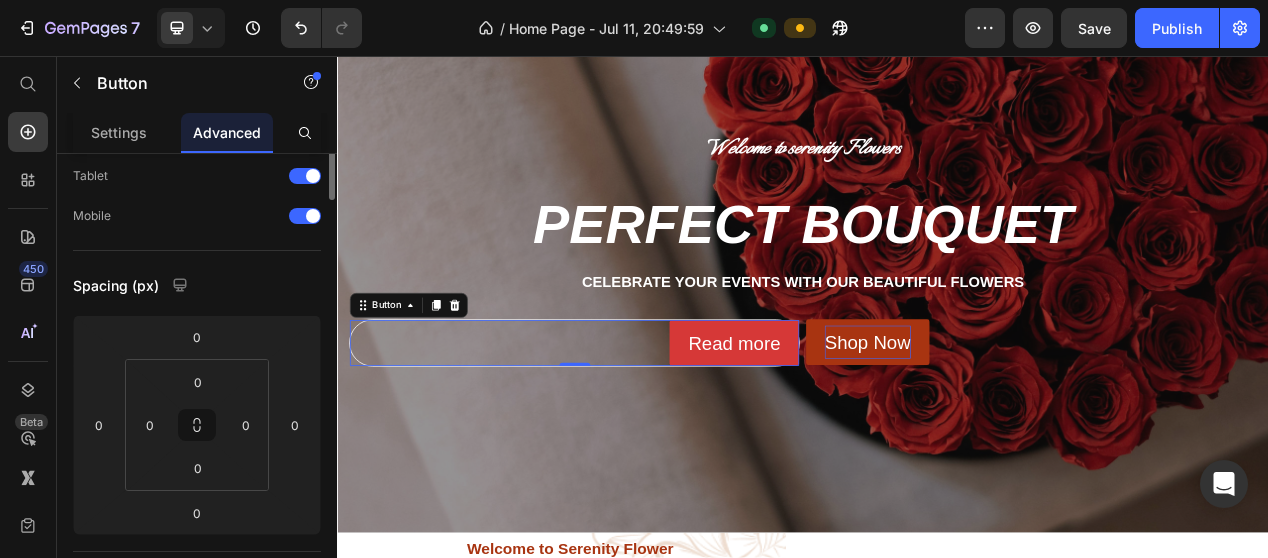 scroll, scrollTop: 0, scrollLeft: 0, axis: both 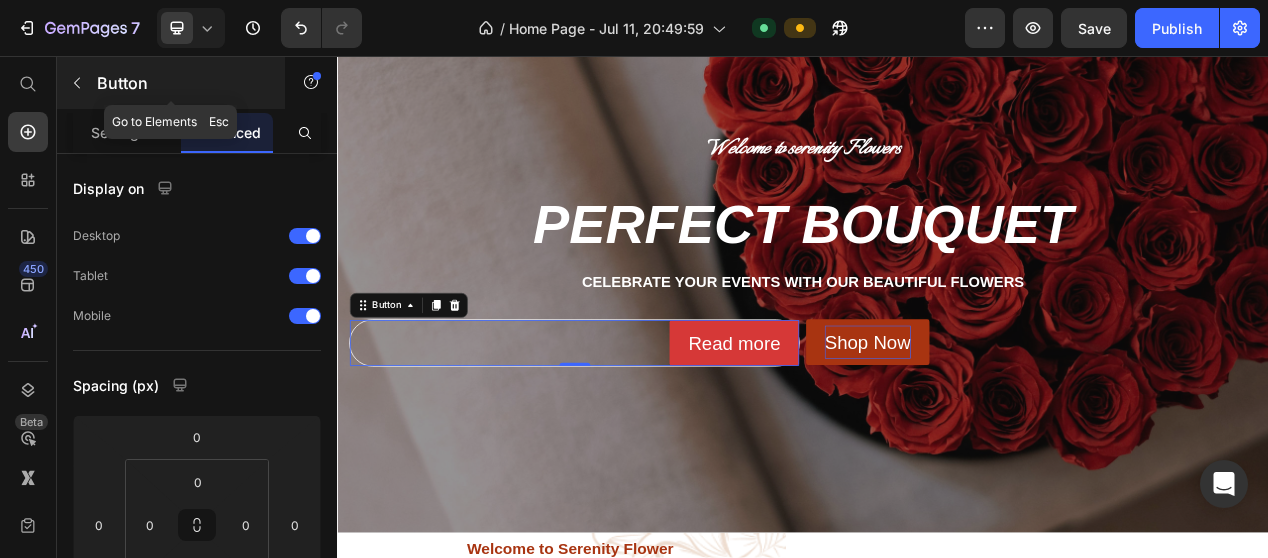 click at bounding box center (77, 83) 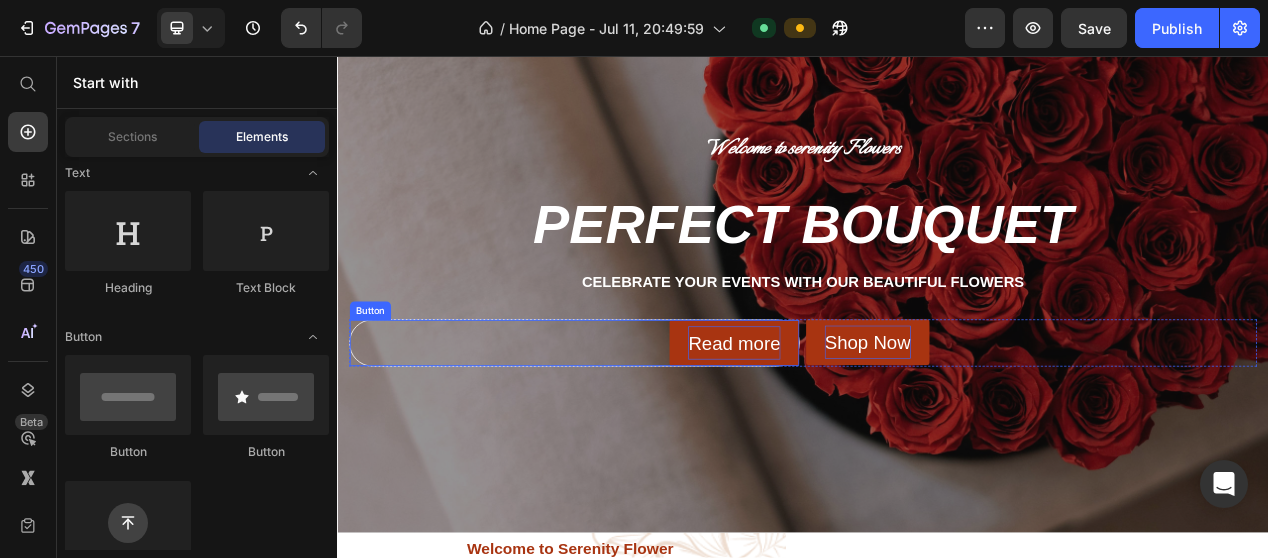 click on "Read more" at bounding box center [848, 426] 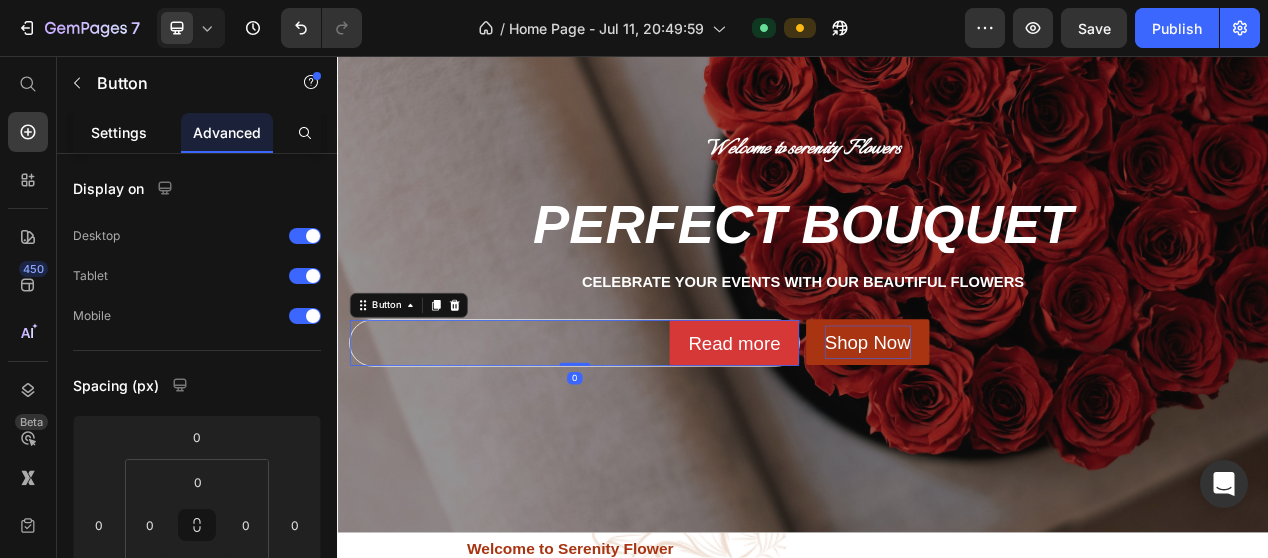 click on "Settings" at bounding box center [119, 132] 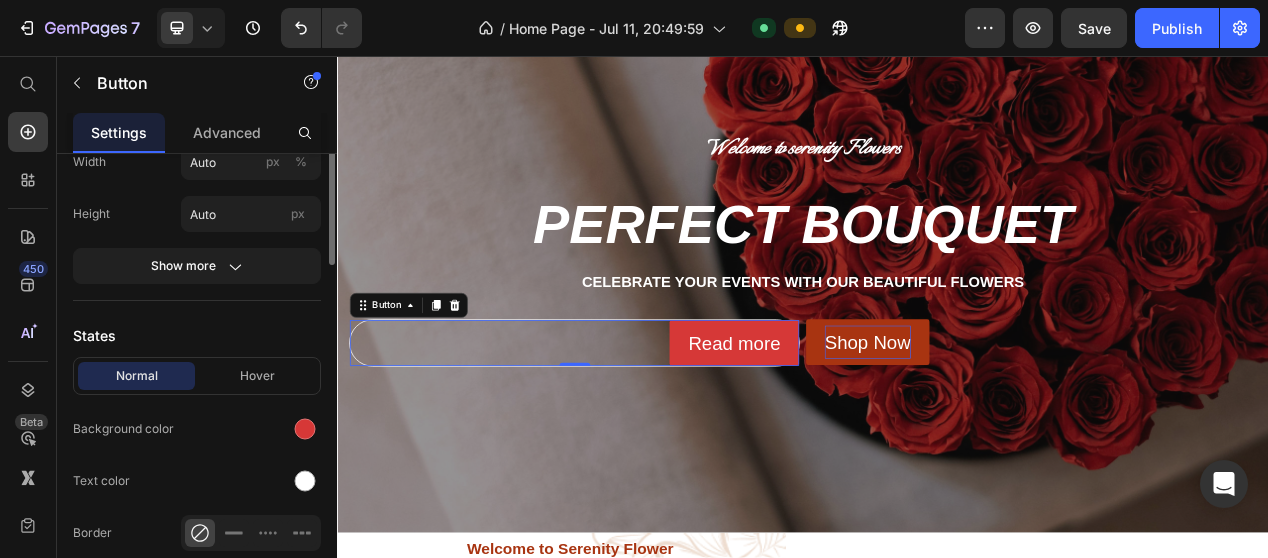 scroll, scrollTop: 400, scrollLeft: 0, axis: vertical 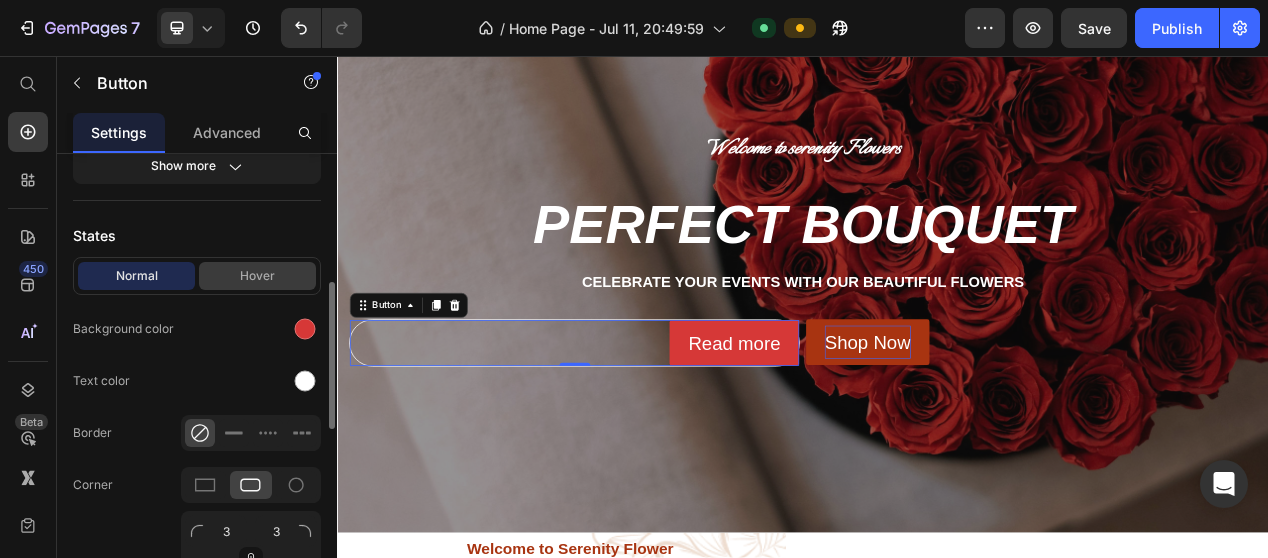 click on "Hover" at bounding box center [257, 276] 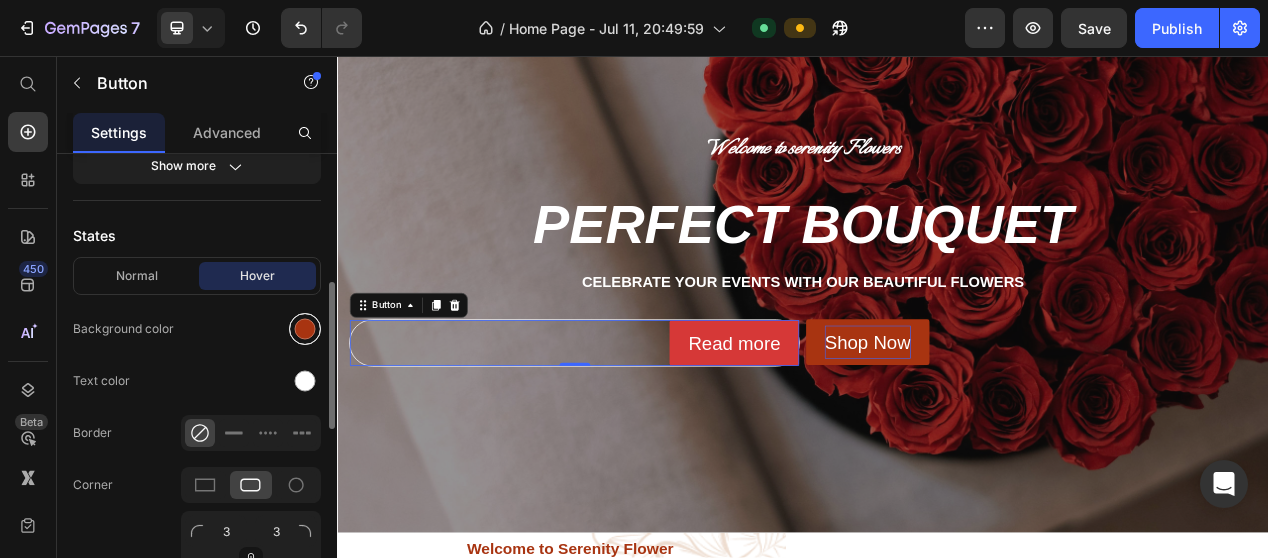 click at bounding box center (305, 329) 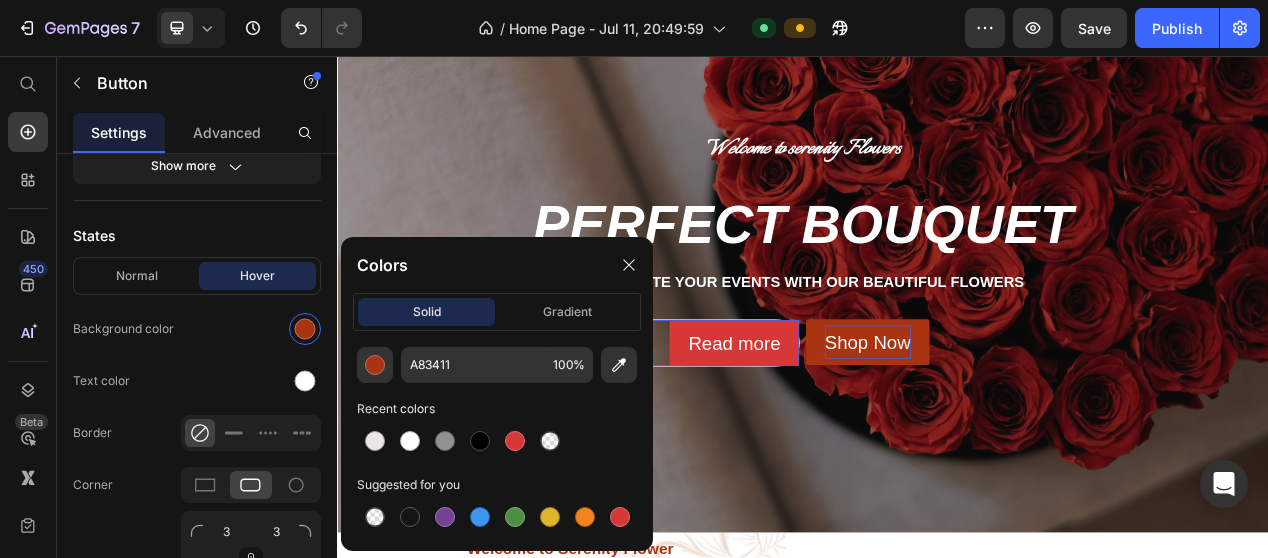 drag, startPoint x: 408, startPoint y: 442, endPoint x: 344, endPoint y: 445, distance: 64.070274 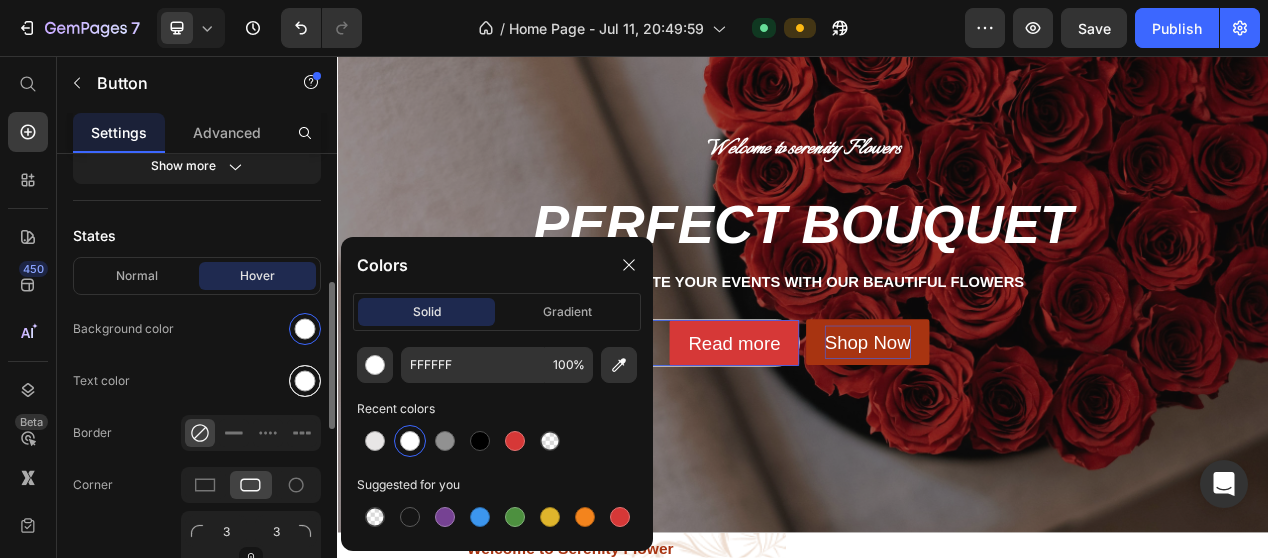 click at bounding box center (305, 381) 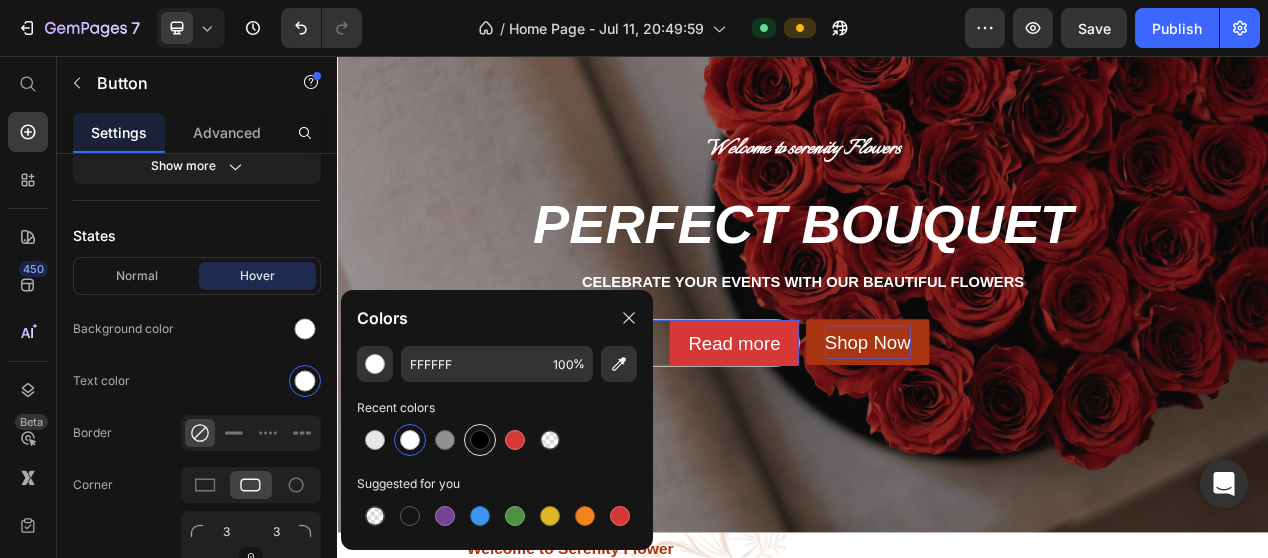 click at bounding box center [480, 440] 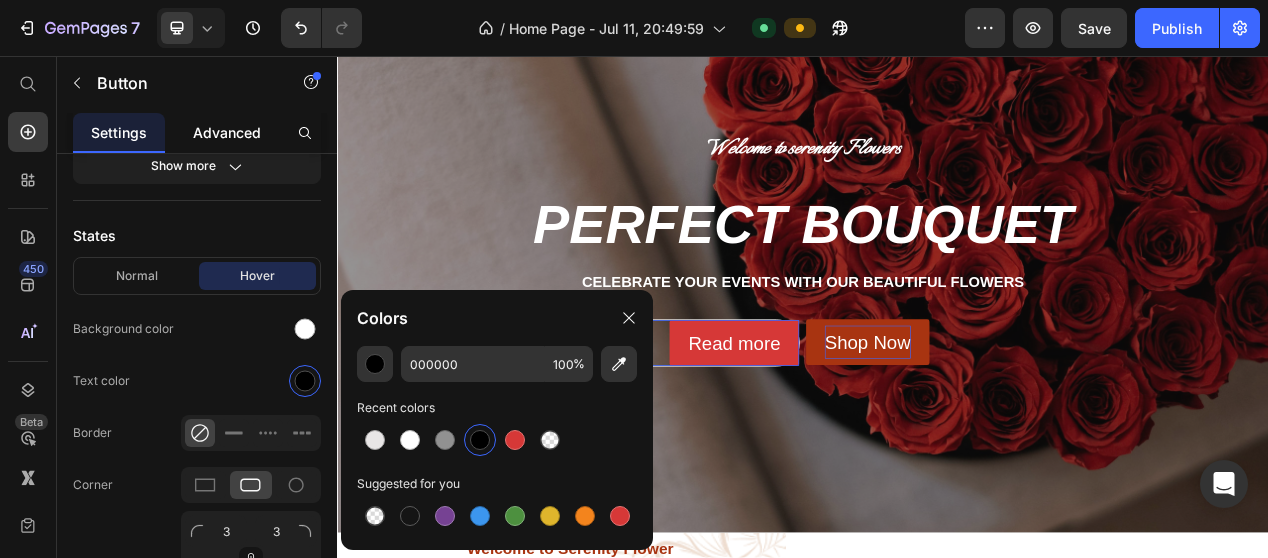 click on "Advanced" at bounding box center [227, 132] 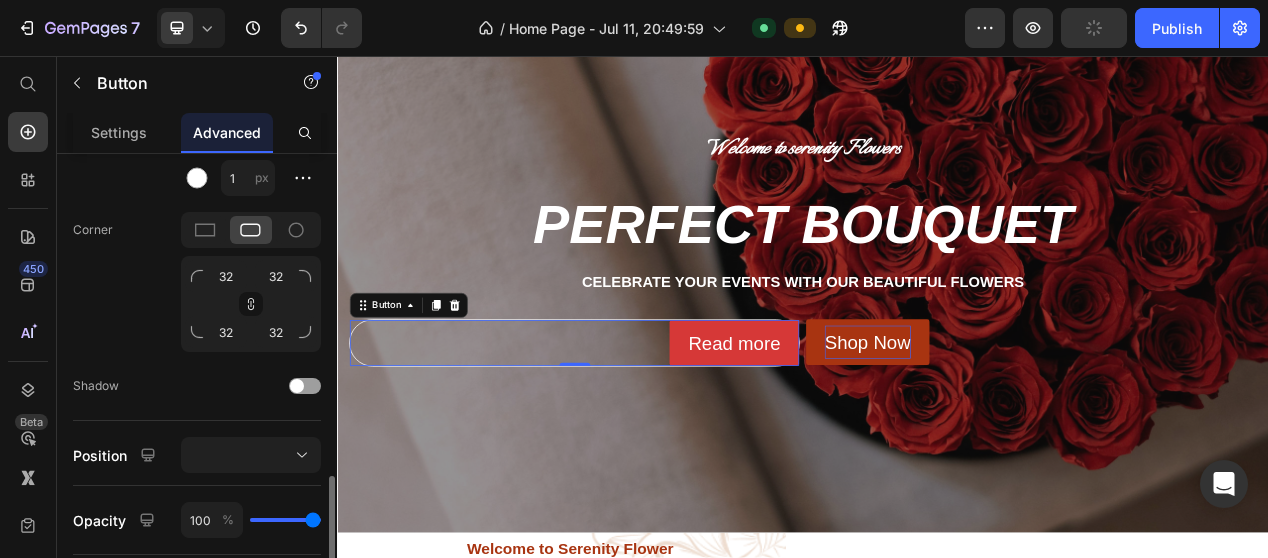 scroll, scrollTop: 700, scrollLeft: 0, axis: vertical 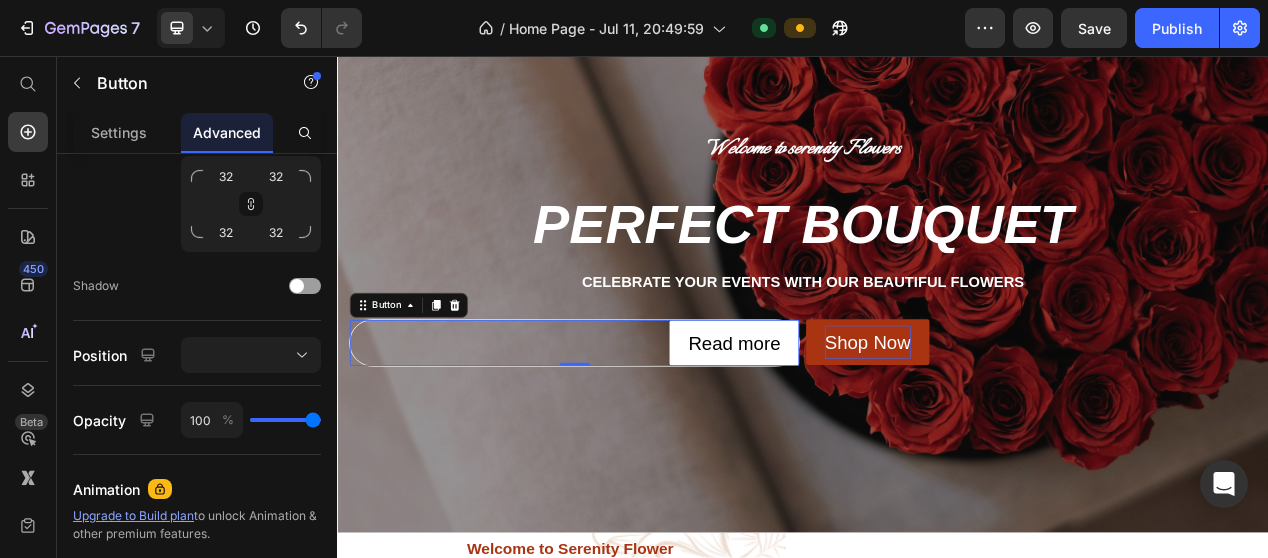 click on "Read more" at bounding box center [848, 426] 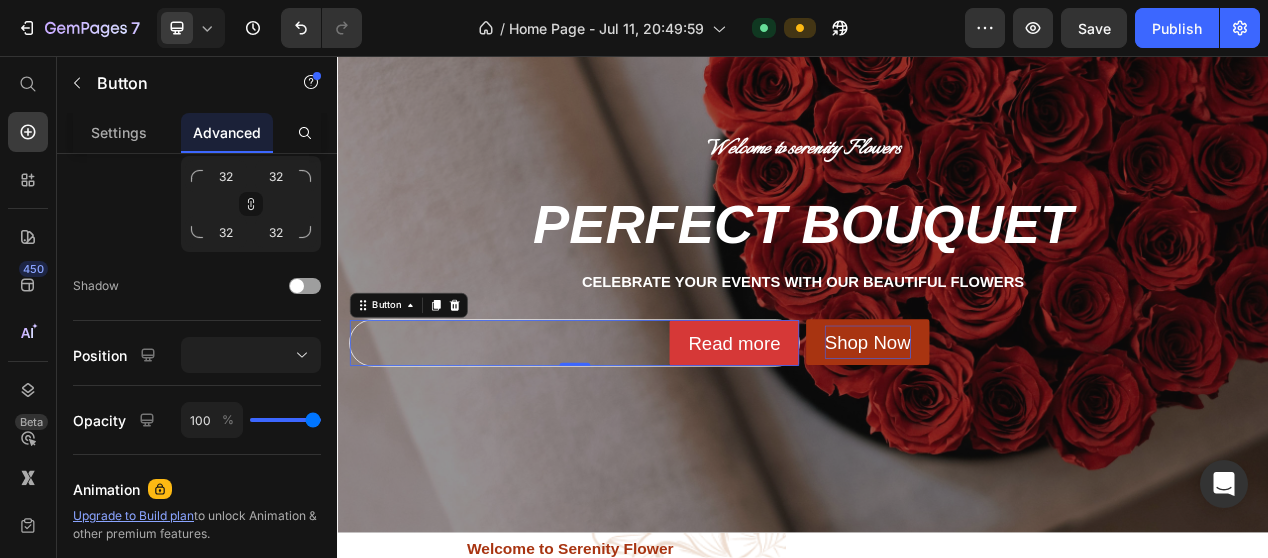click on "Read more Button   0" at bounding box center (642, 426) 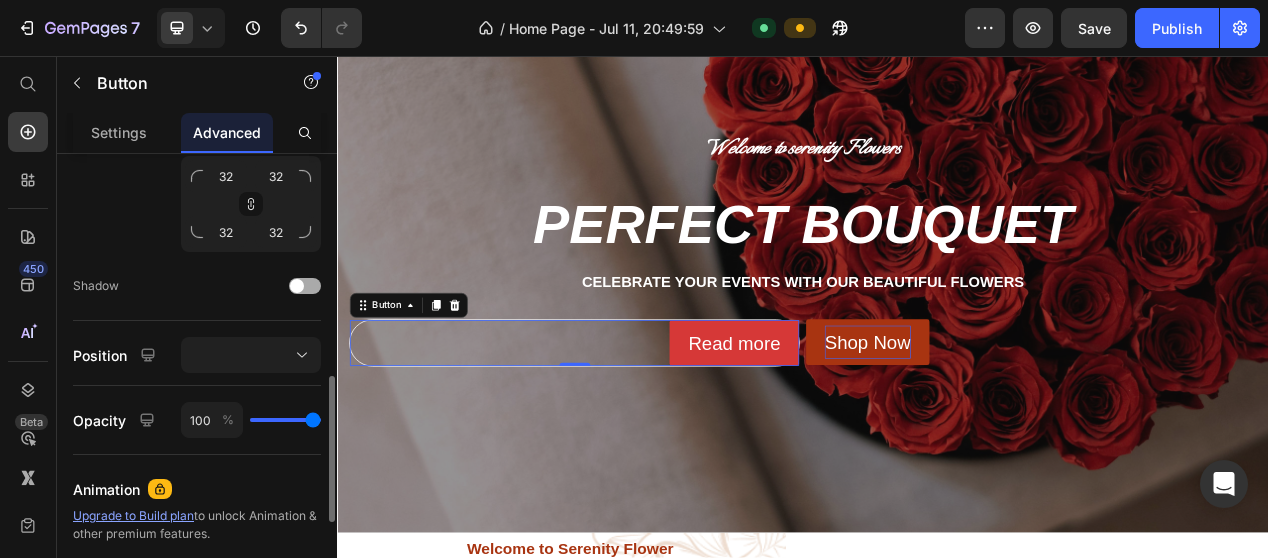 scroll, scrollTop: 400, scrollLeft: 0, axis: vertical 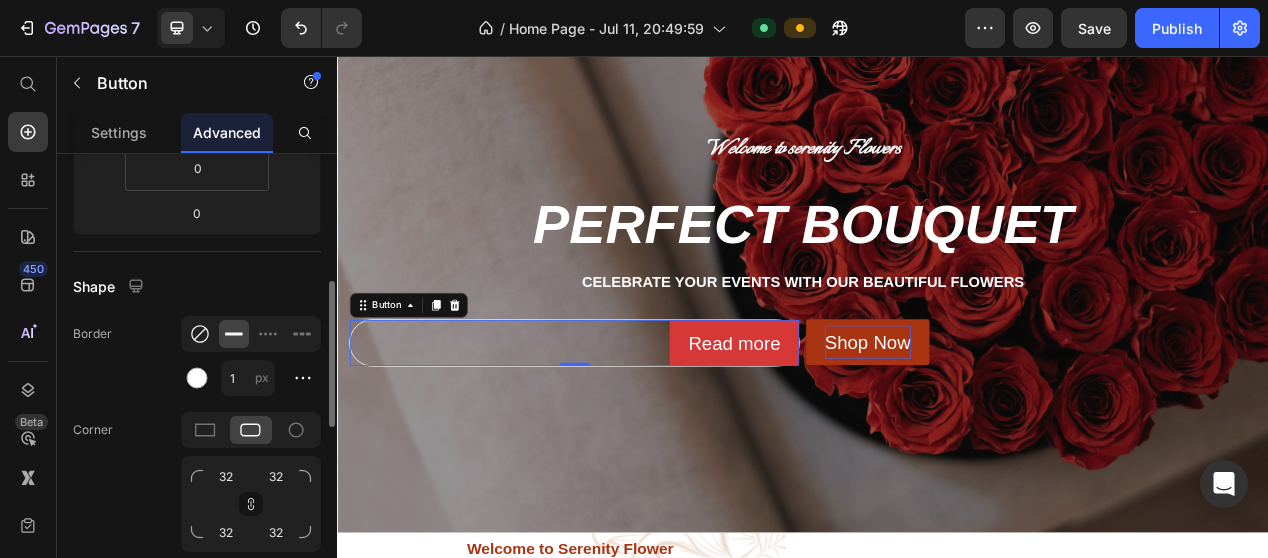 click 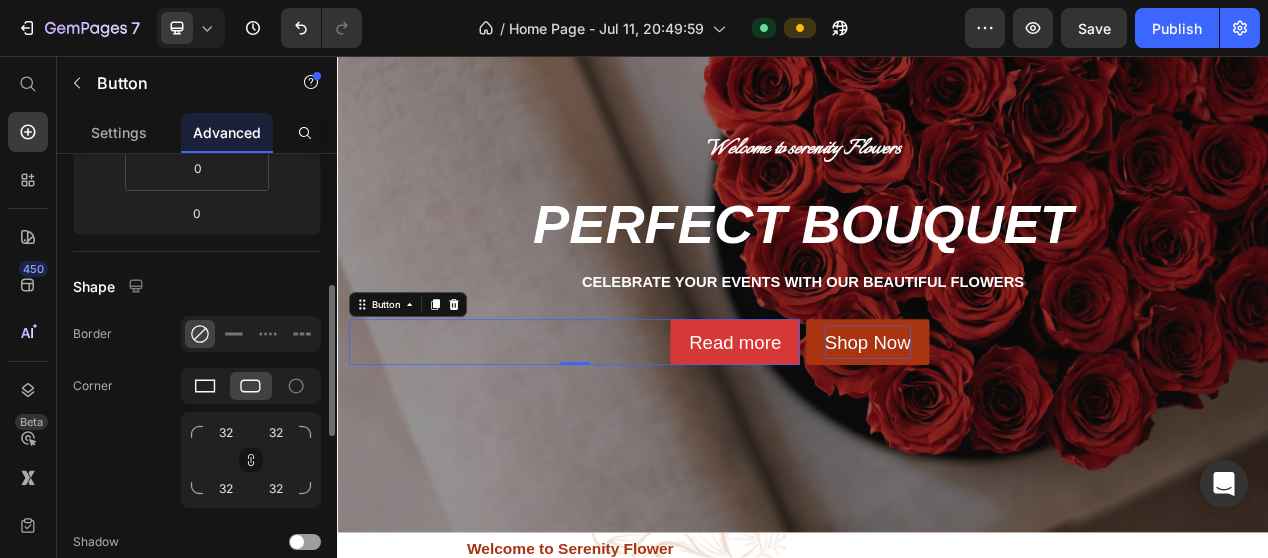 click 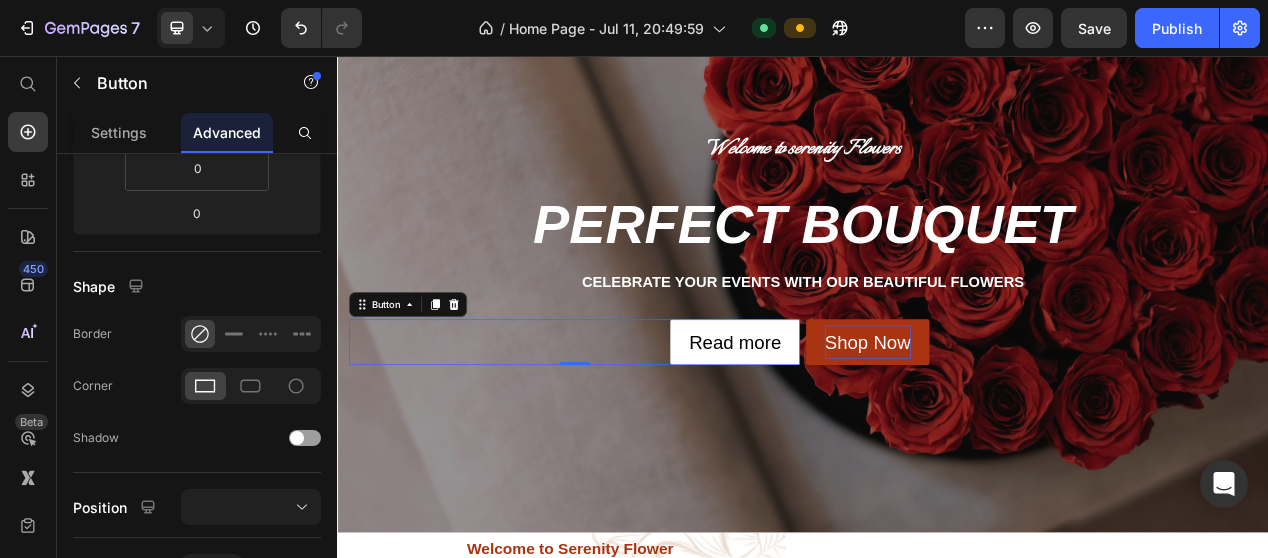 click on "Read more" at bounding box center [849, 425] 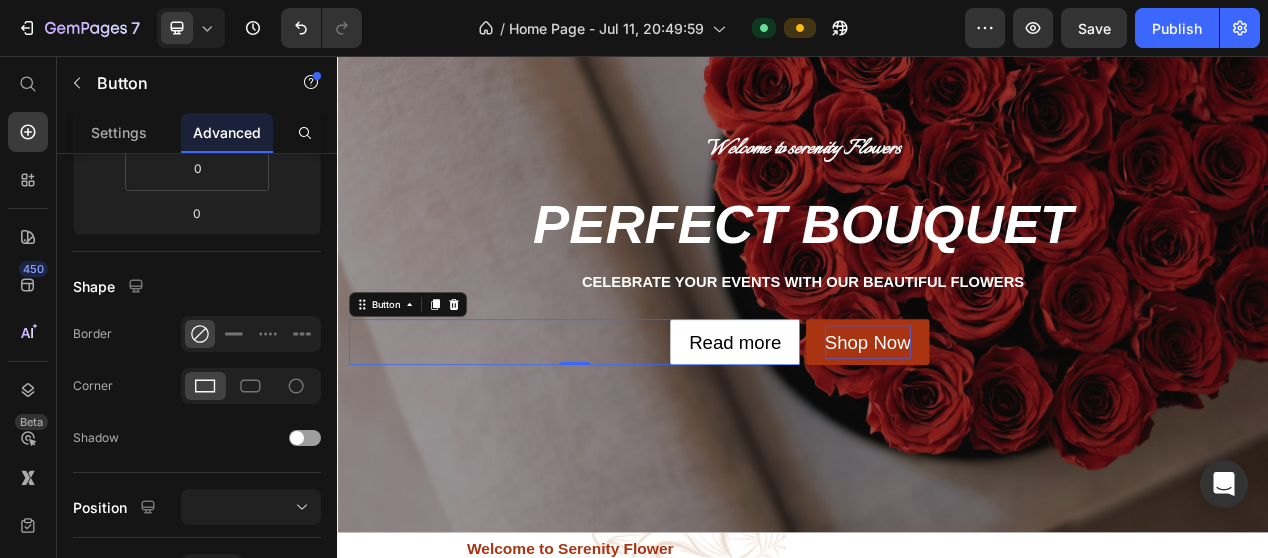click on "Read more" at bounding box center [849, 425] 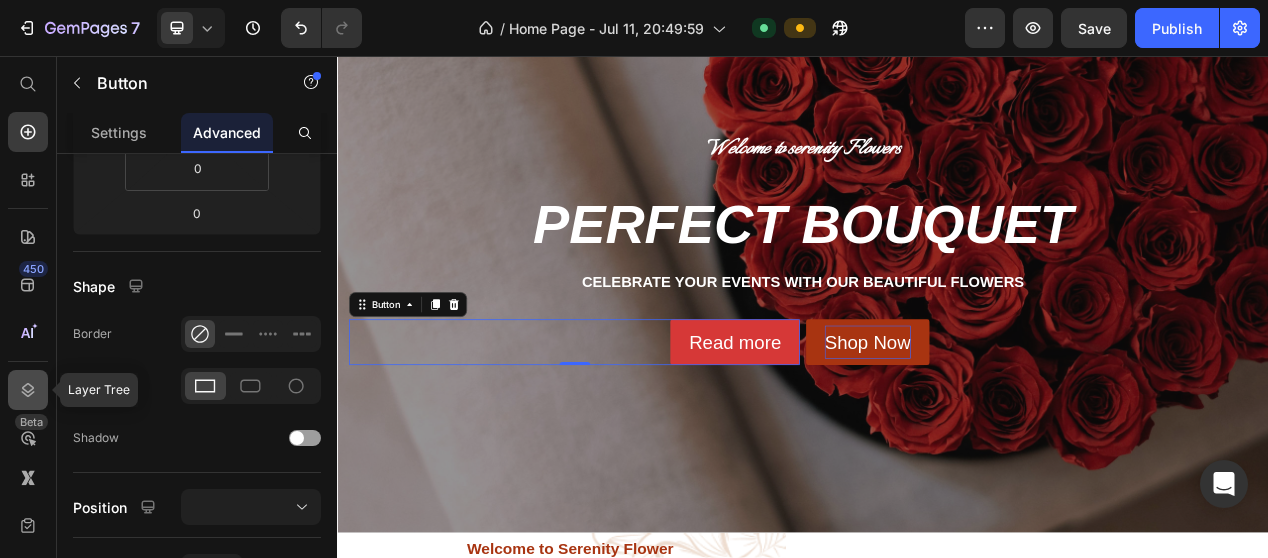 click 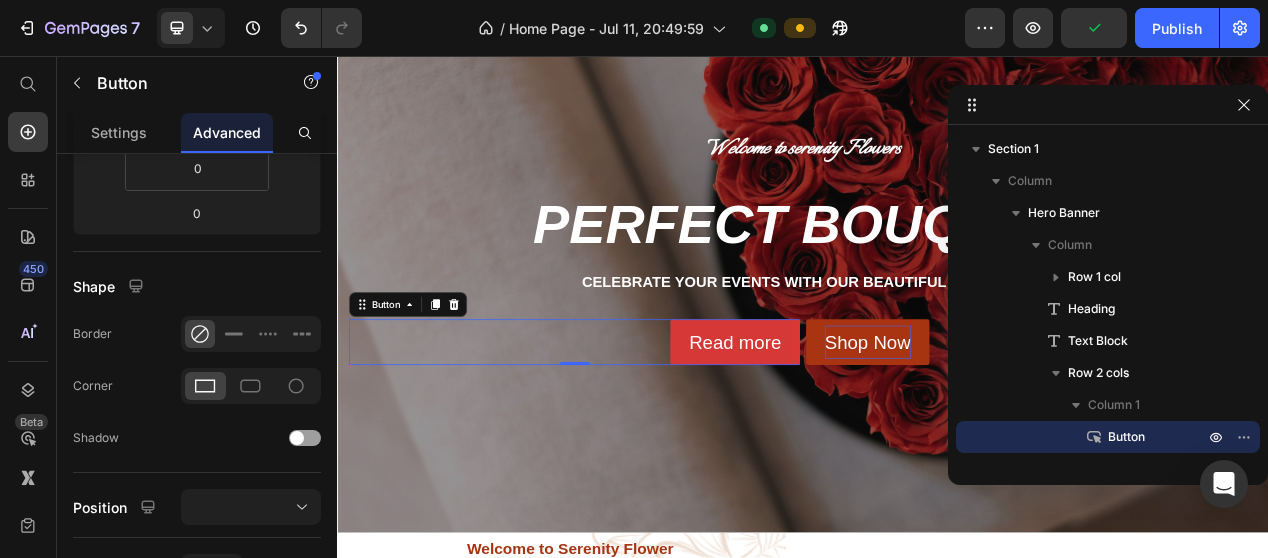 drag, startPoint x: 628, startPoint y: 115, endPoint x: 1064, endPoint y: 105, distance: 436.11465 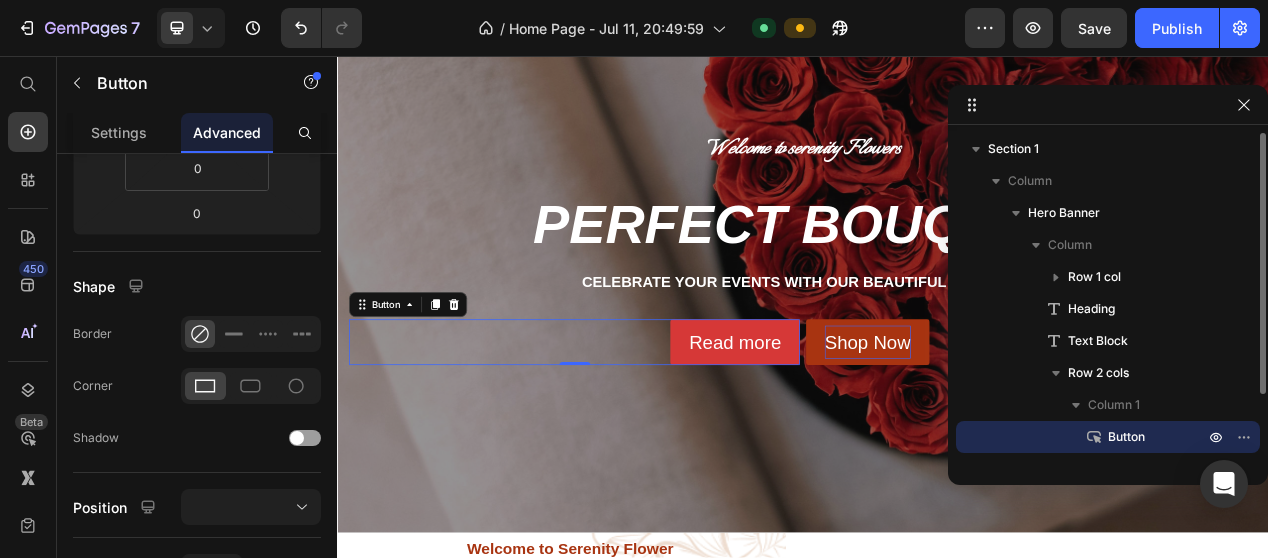 click on "Button" at bounding box center (1126, 437) 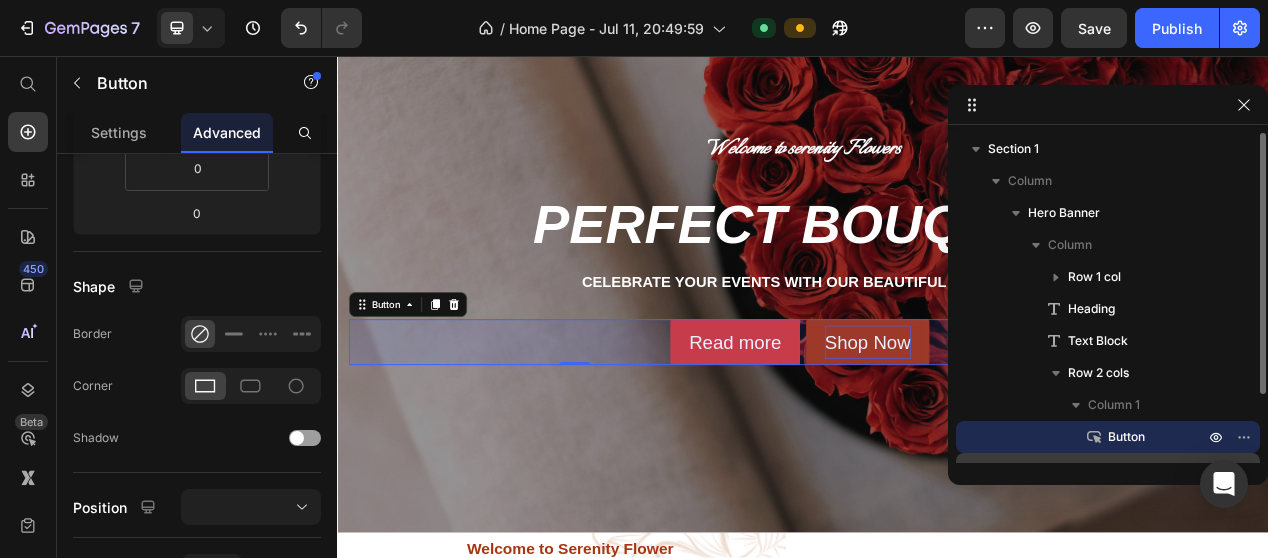 scroll, scrollTop: 100, scrollLeft: 0, axis: vertical 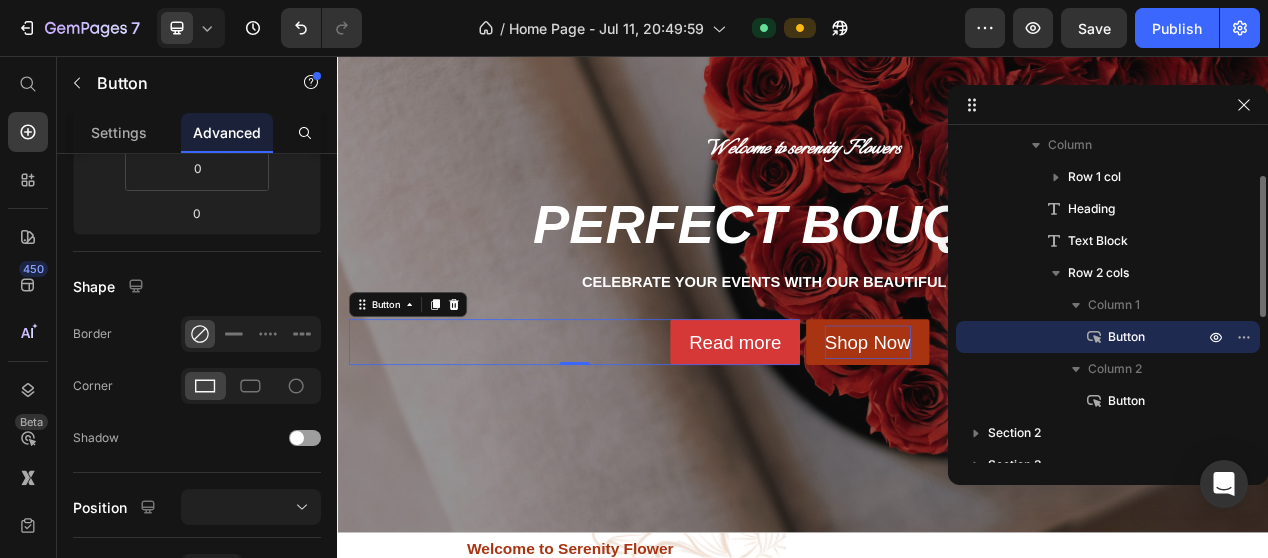 click on "Button" at bounding box center [1126, 337] 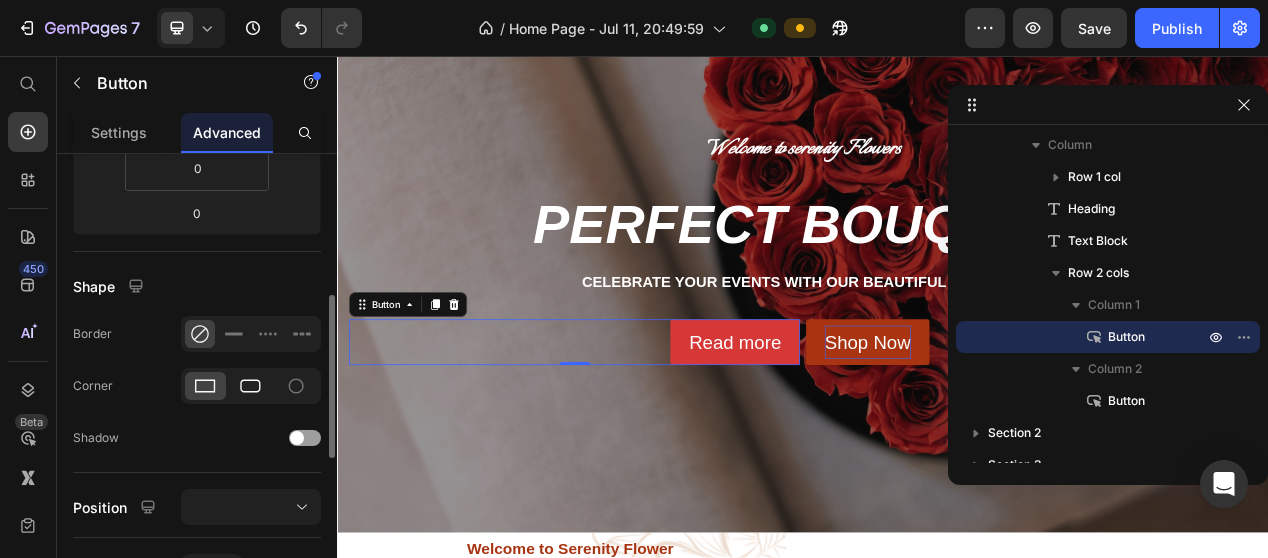 click 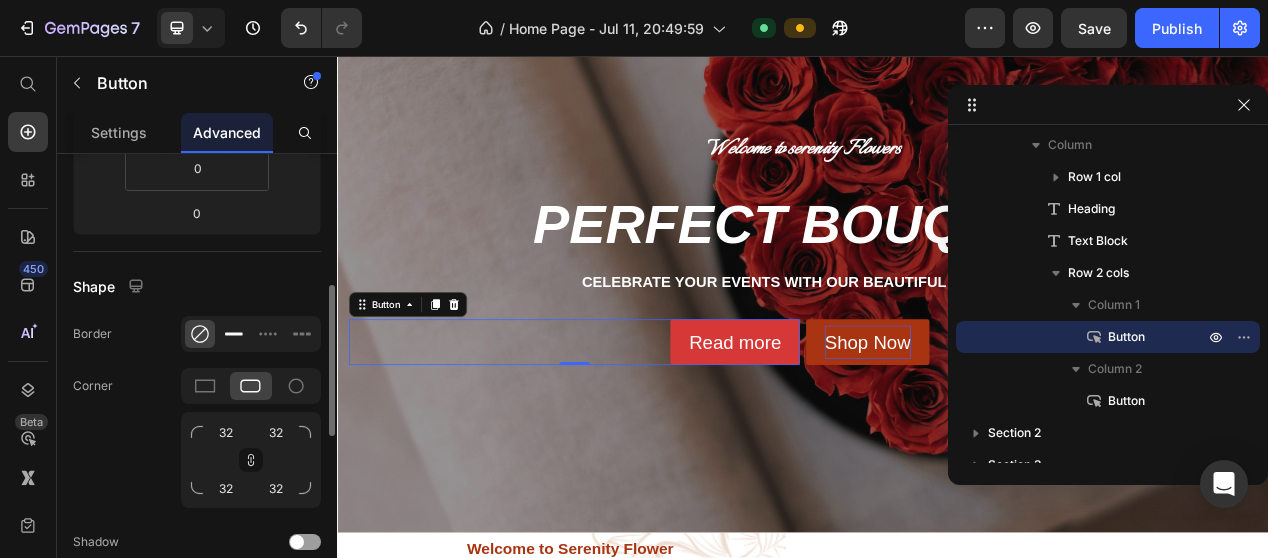 click 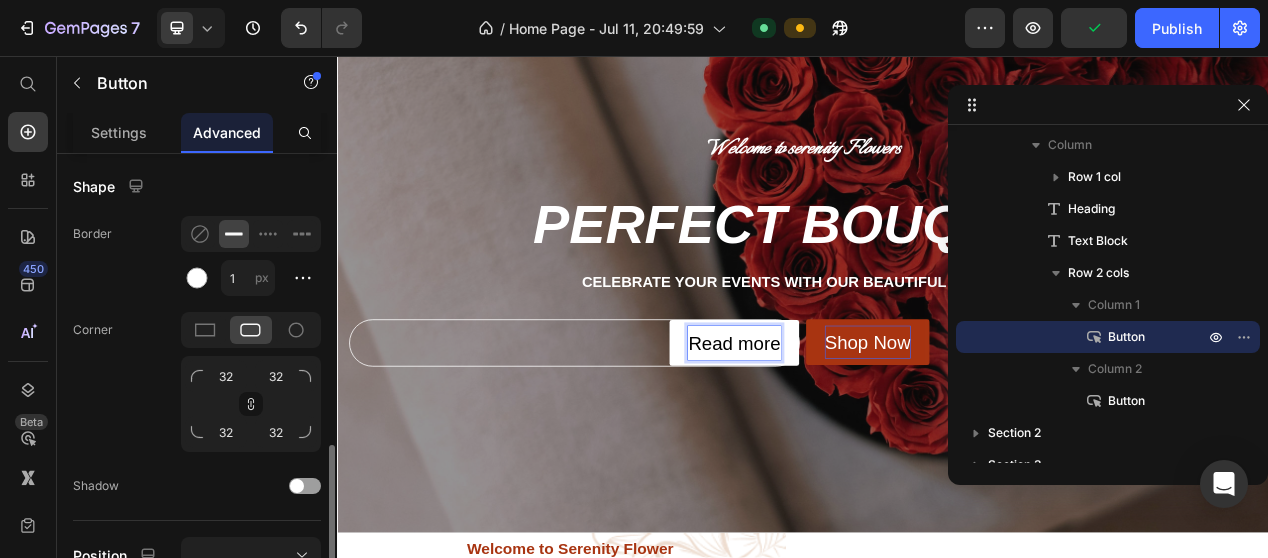 scroll, scrollTop: 600, scrollLeft: 0, axis: vertical 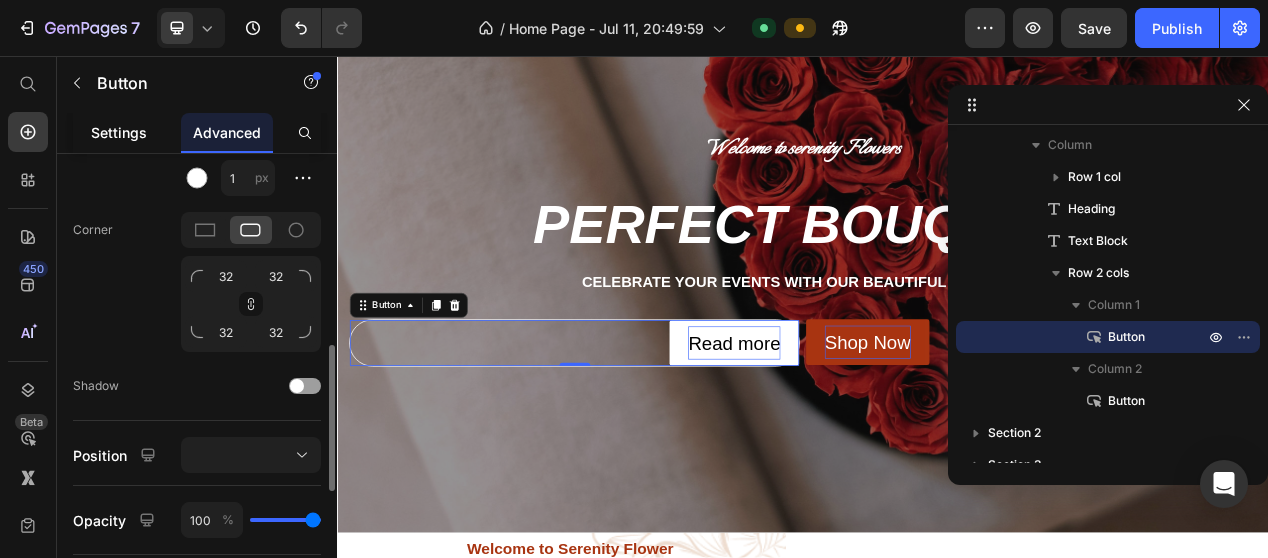 click on "Settings" at bounding box center (119, 132) 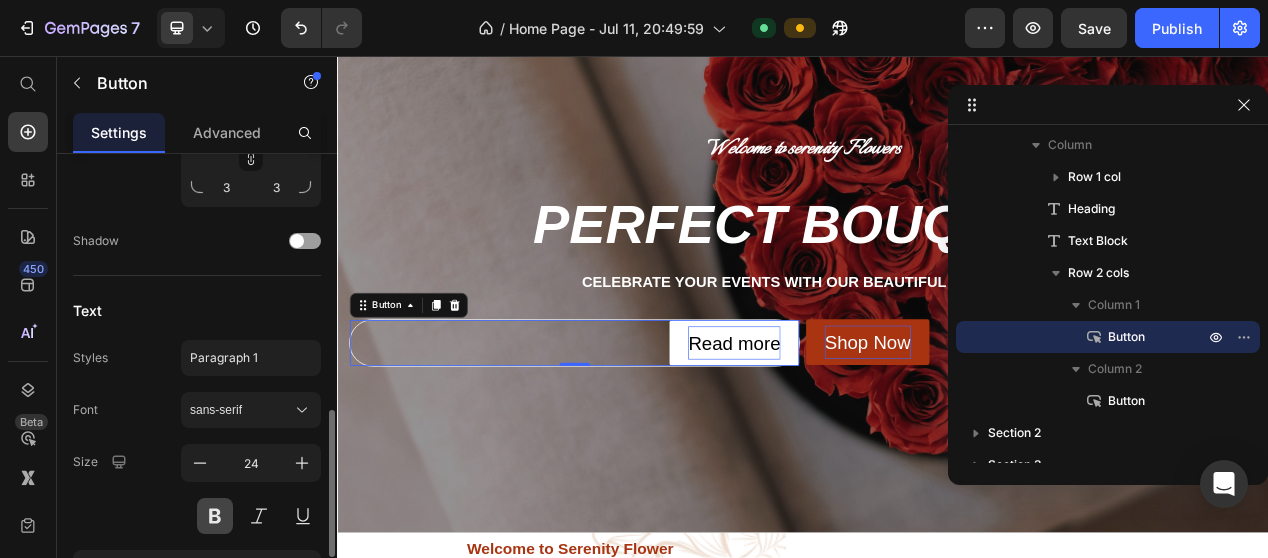 scroll, scrollTop: 900, scrollLeft: 0, axis: vertical 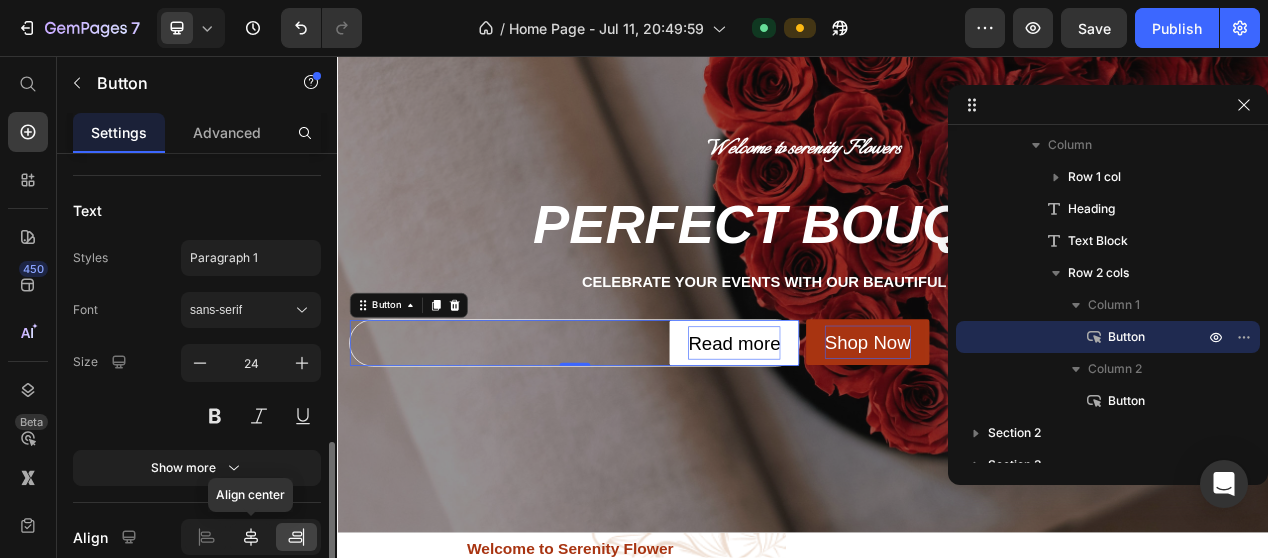 click 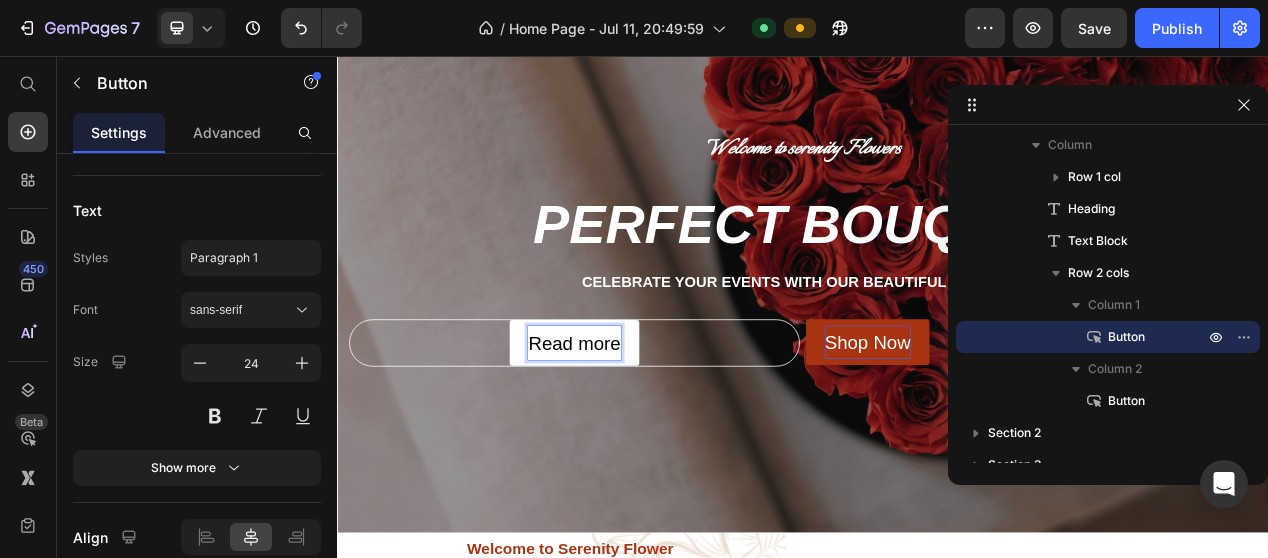 click on "Read more" at bounding box center (642, 426) 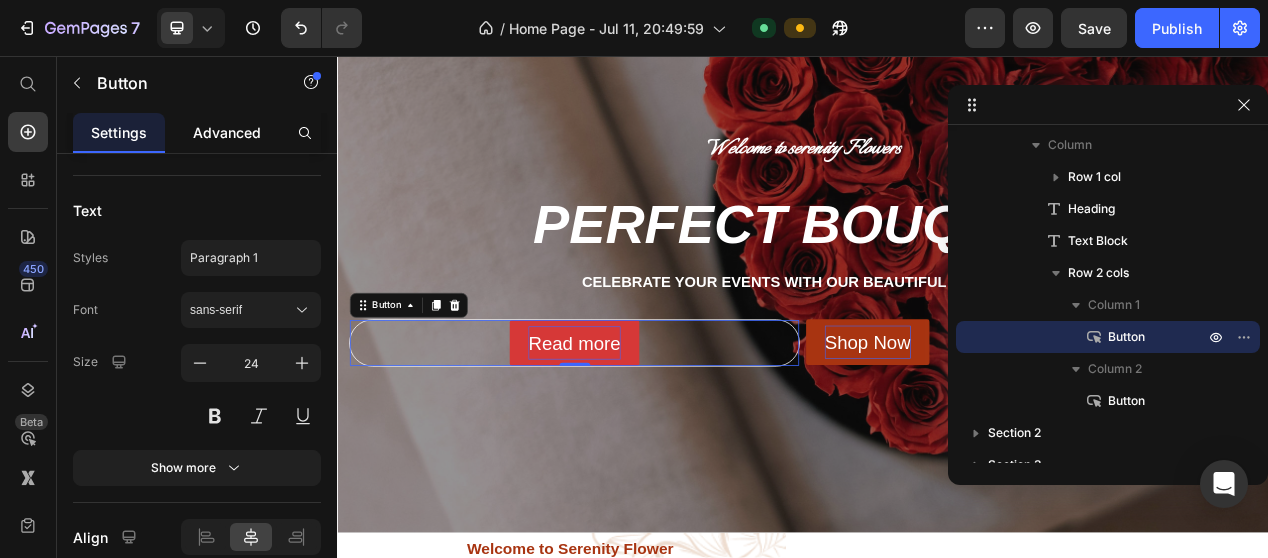 click on "Advanced" at bounding box center [227, 132] 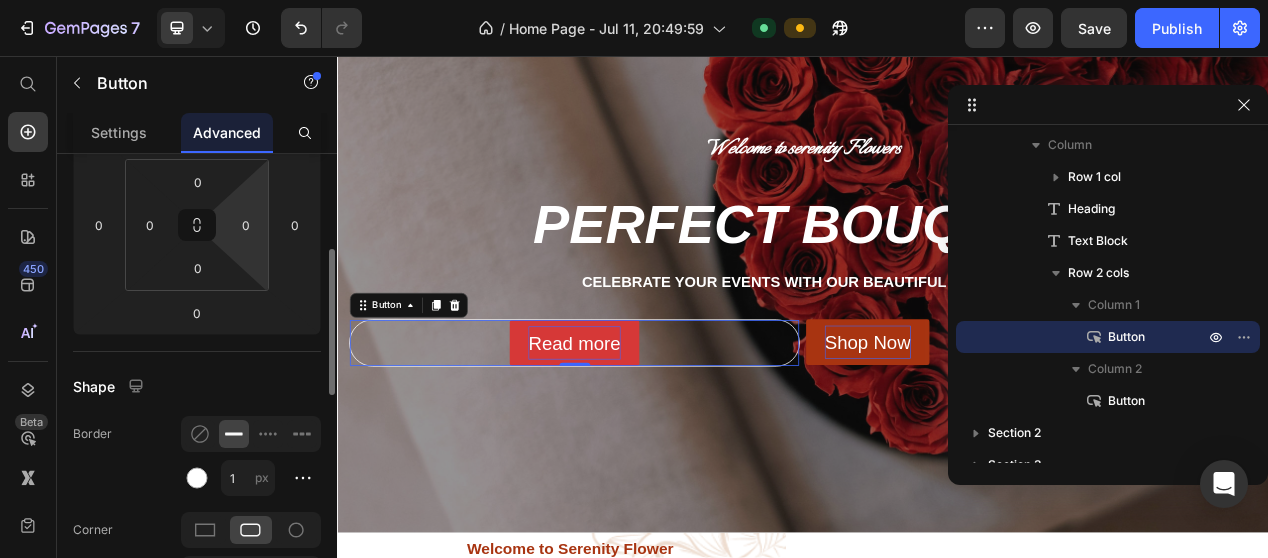 scroll, scrollTop: 500, scrollLeft: 0, axis: vertical 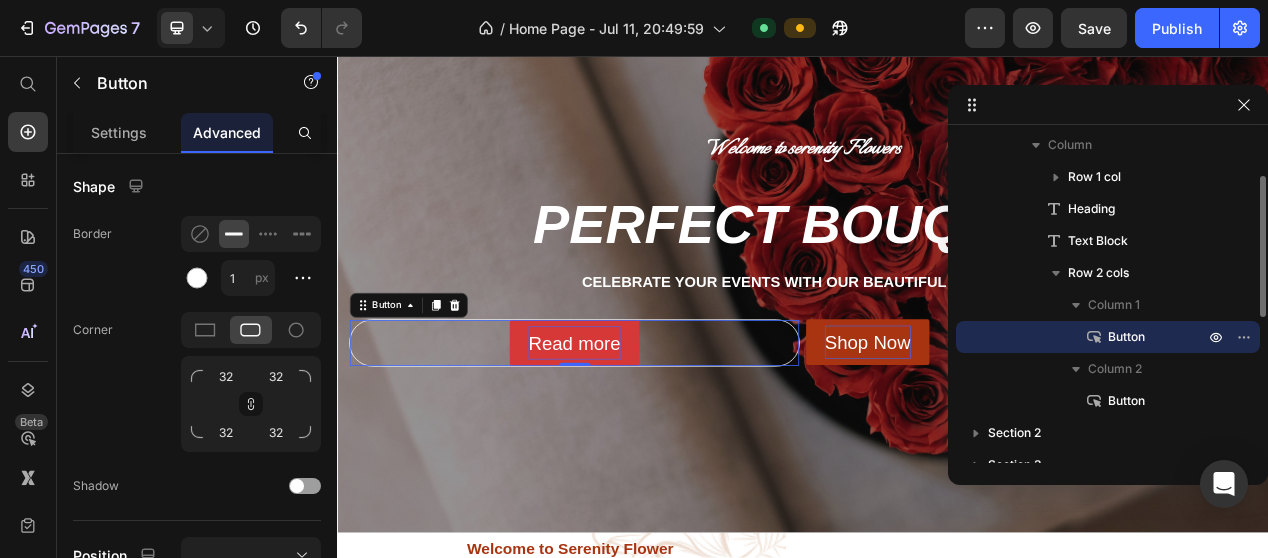 click on "Button" at bounding box center [1126, 337] 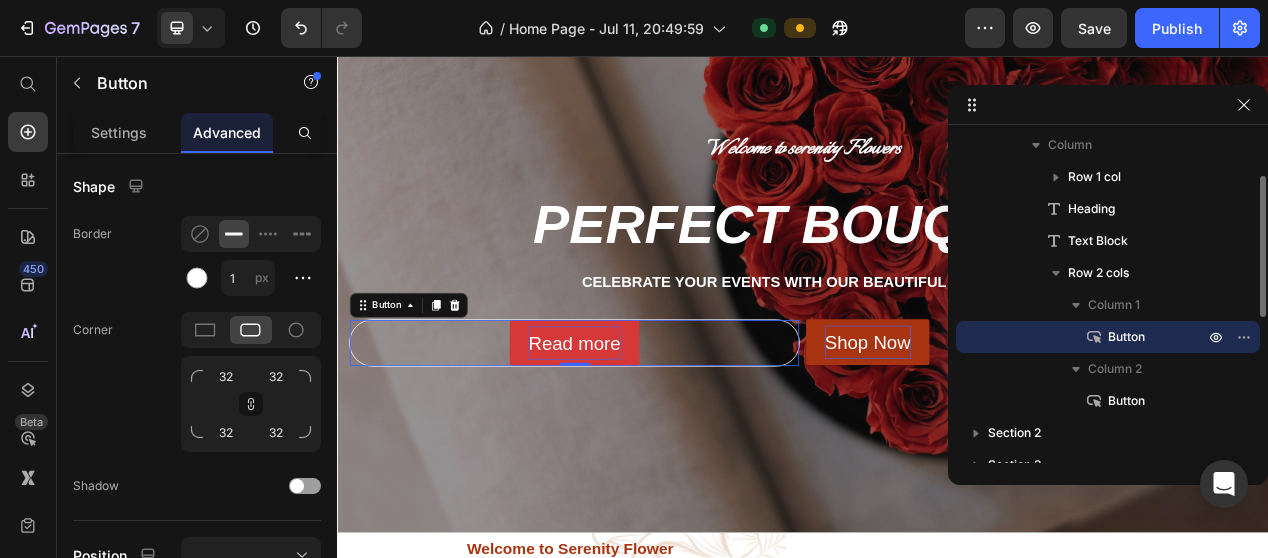 click on "Button" at bounding box center [1126, 337] 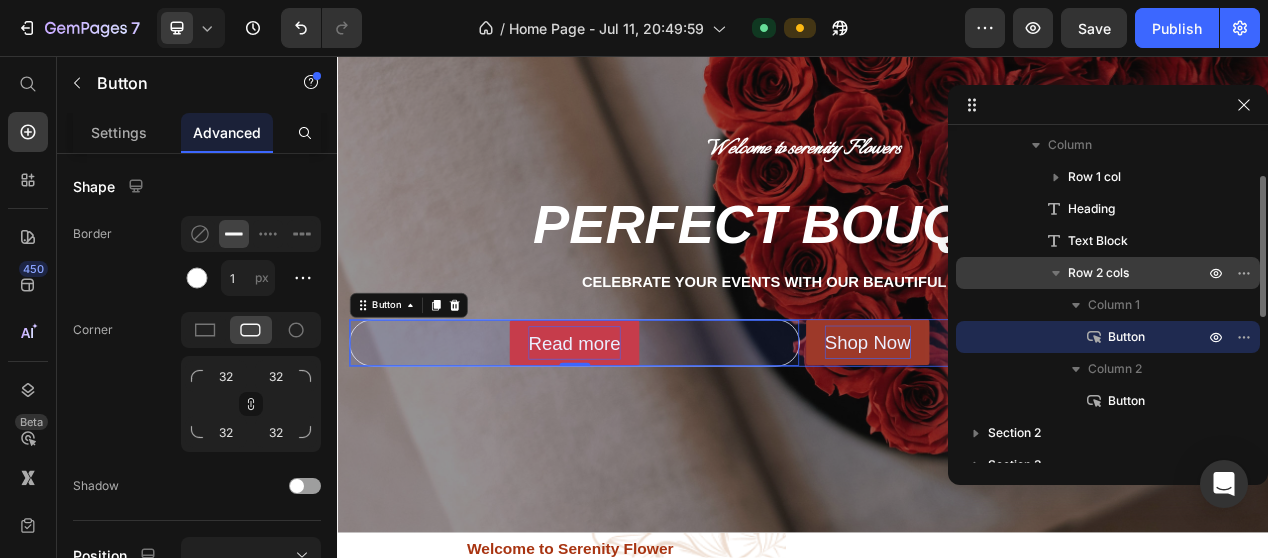 click on "Row 2 cols" at bounding box center [1098, 273] 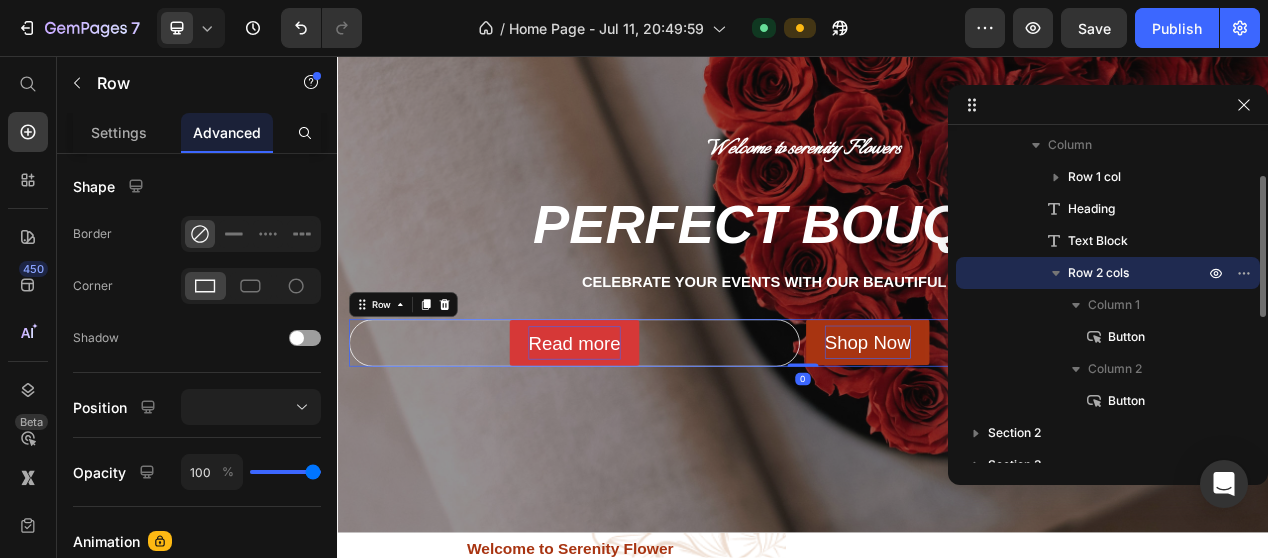 scroll, scrollTop: 0, scrollLeft: 0, axis: both 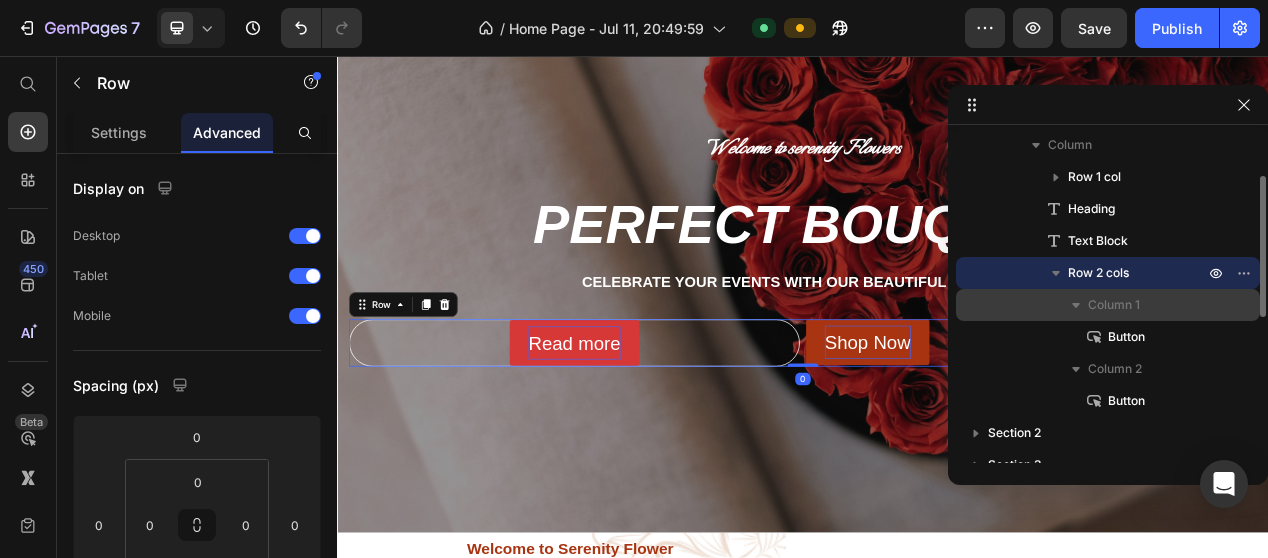 click at bounding box center (1076, 305) 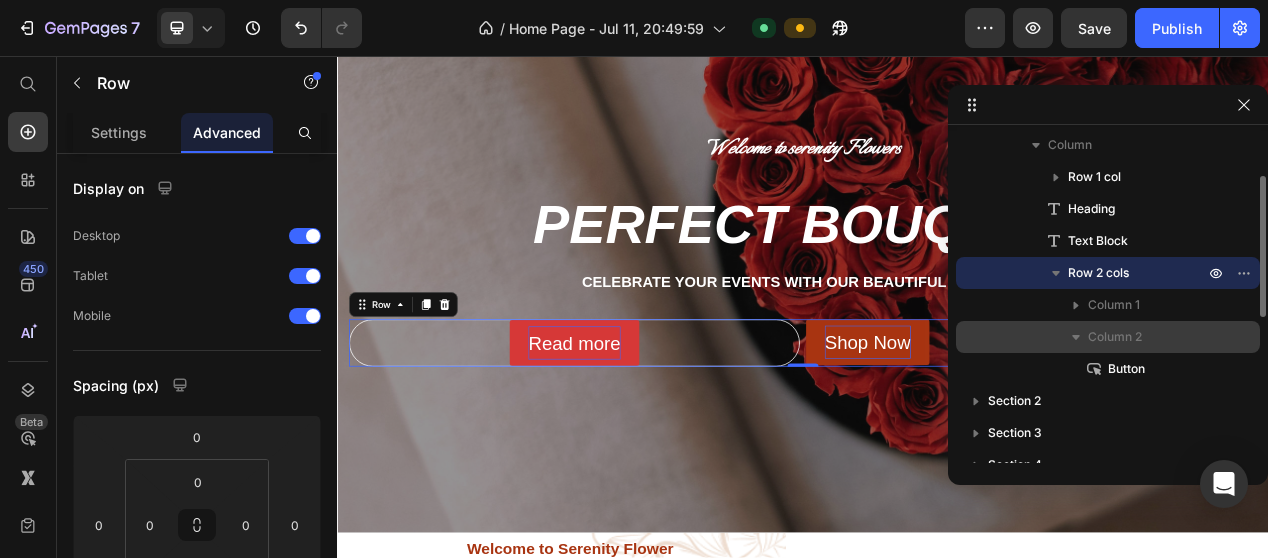 click on "Column 2" at bounding box center [1115, 337] 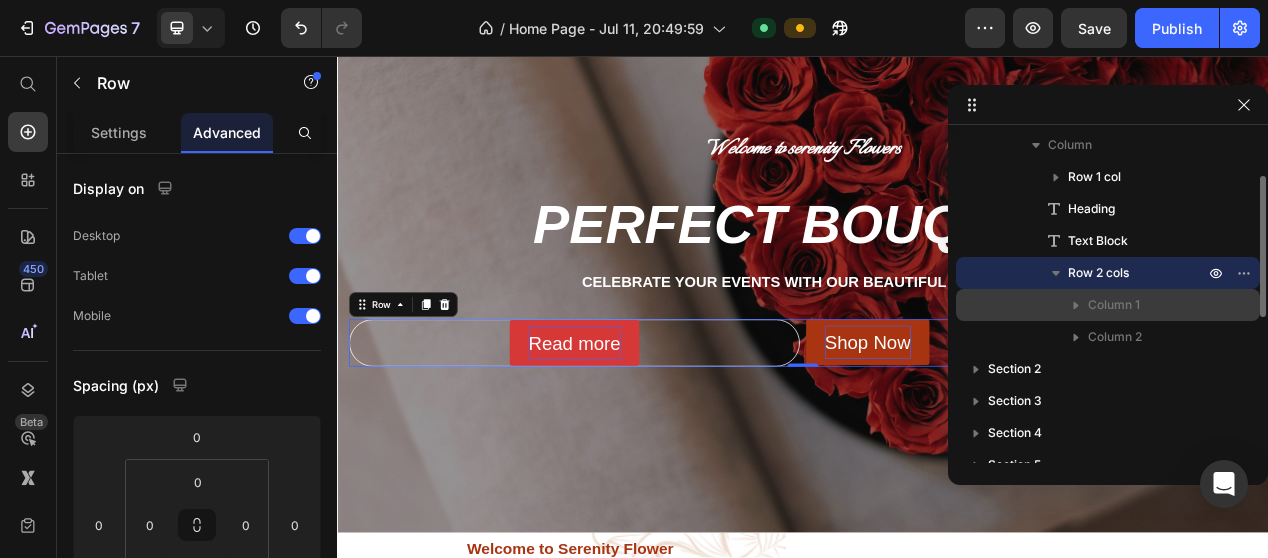 click 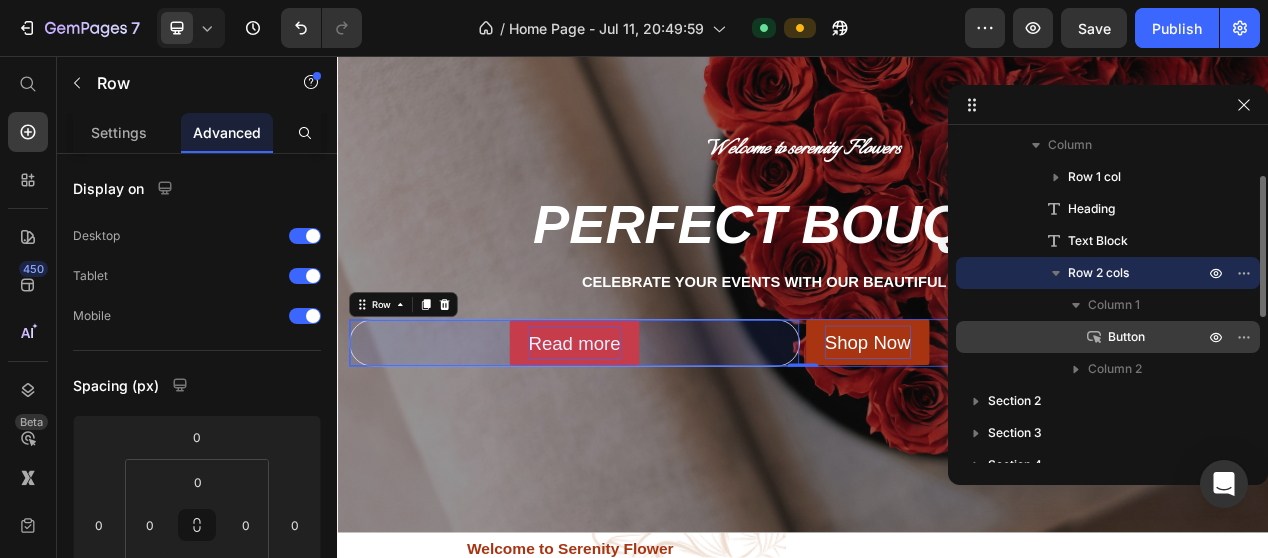 click 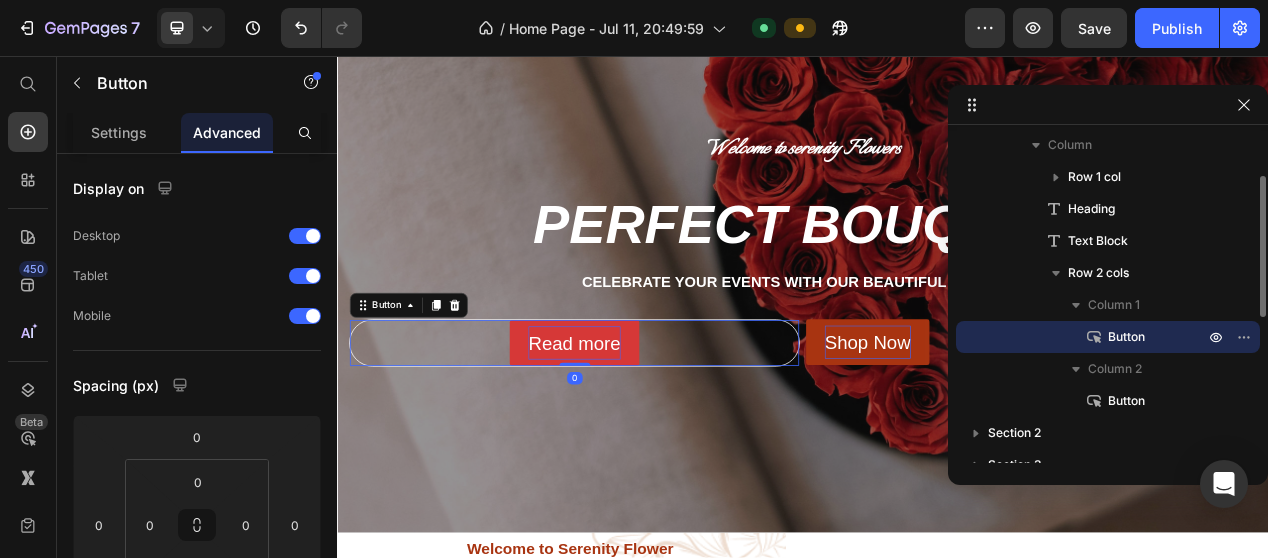 click on "Button" at bounding box center [1134, 337] 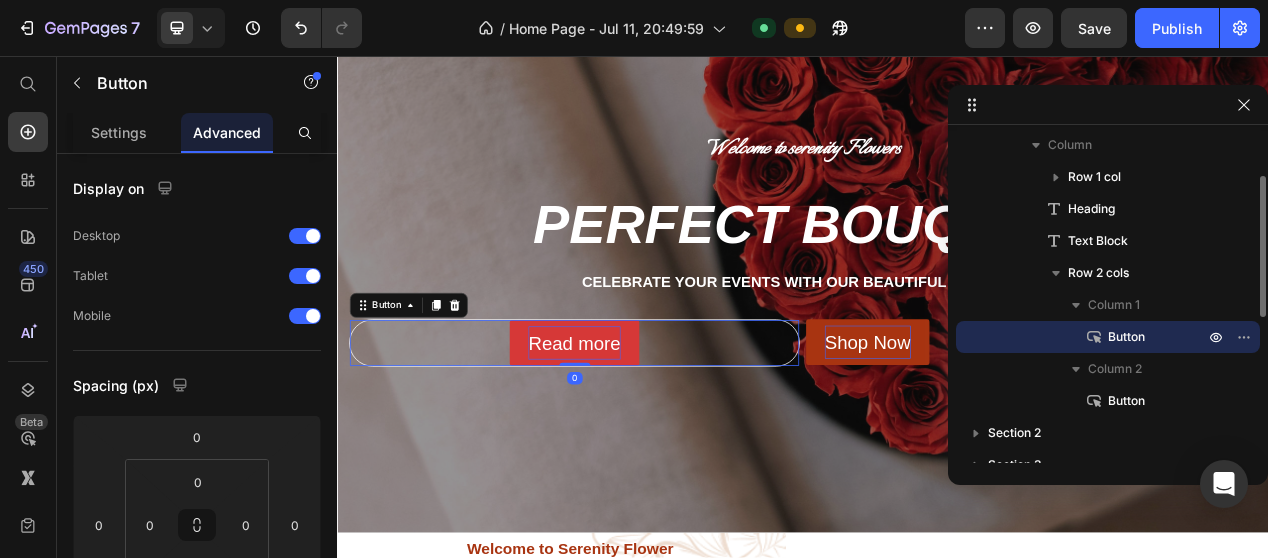 click on "Button" at bounding box center [1134, 337] 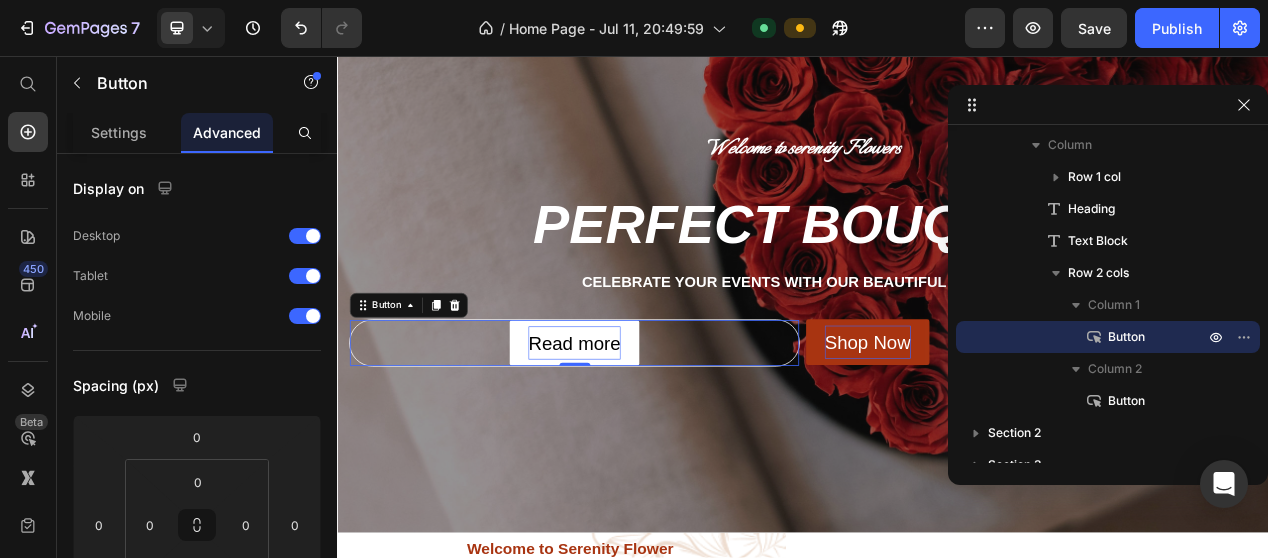 click on "Read more" at bounding box center [642, 426] 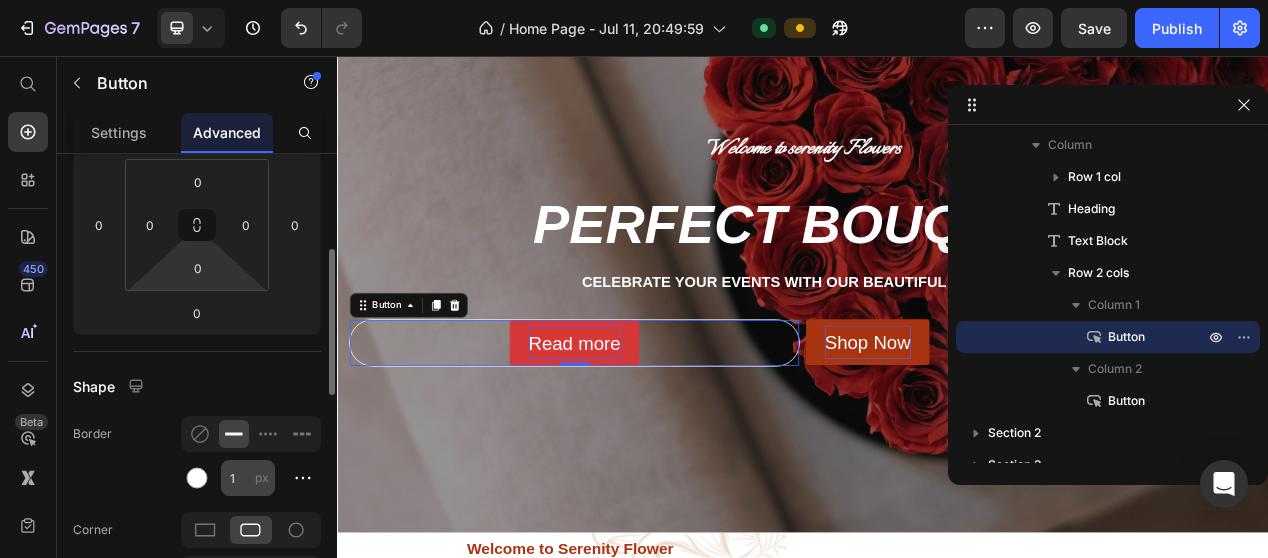 scroll, scrollTop: 500, scrollLeft: 0, axis: vertical 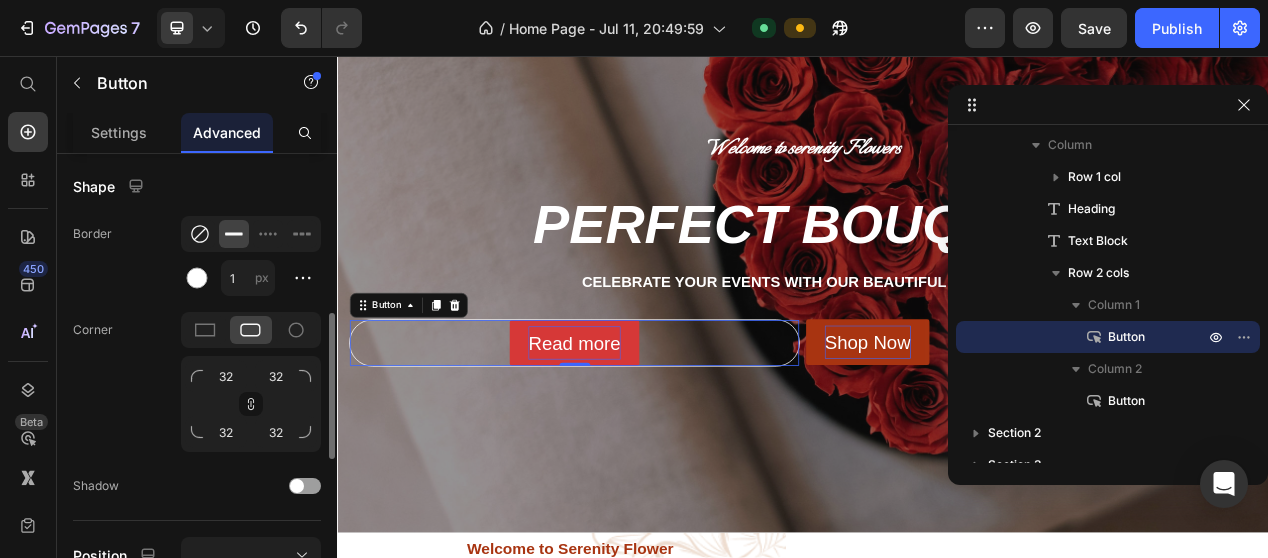 click 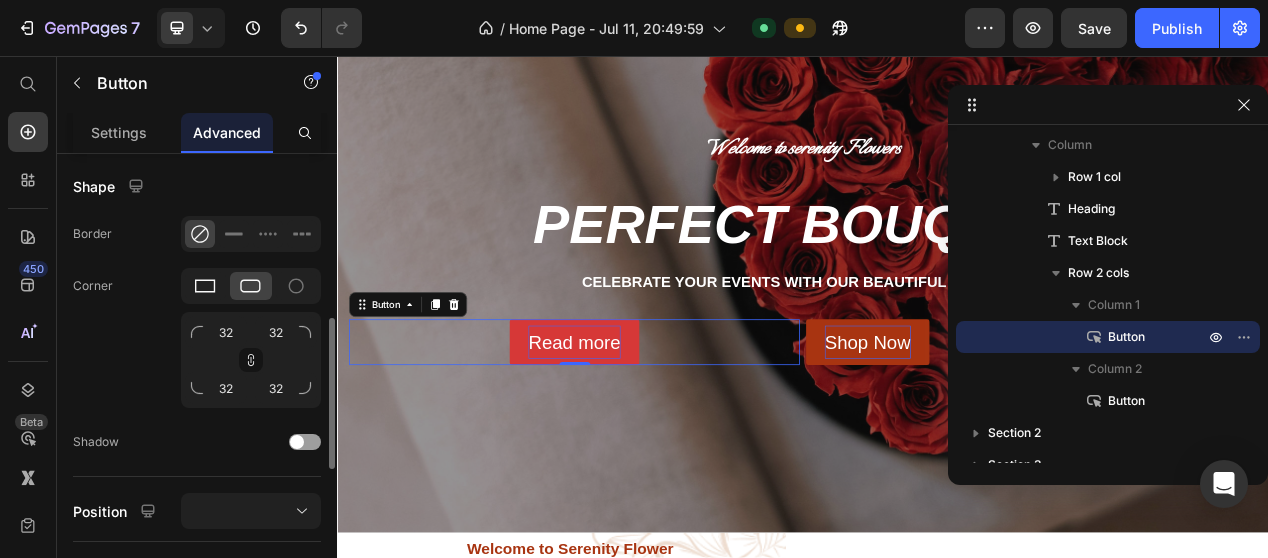 click 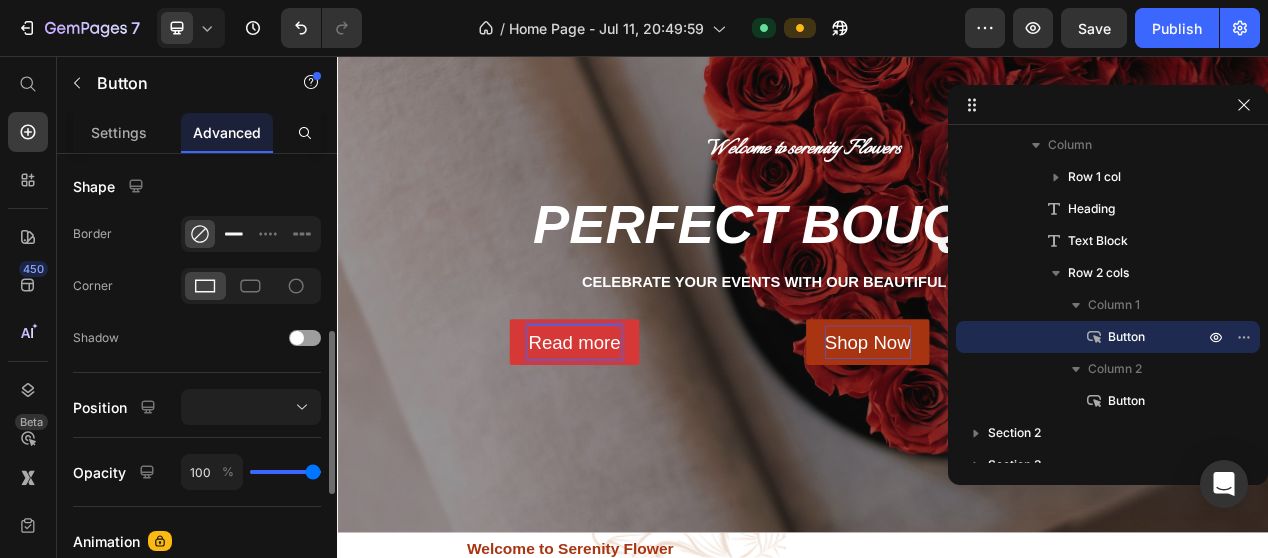 click 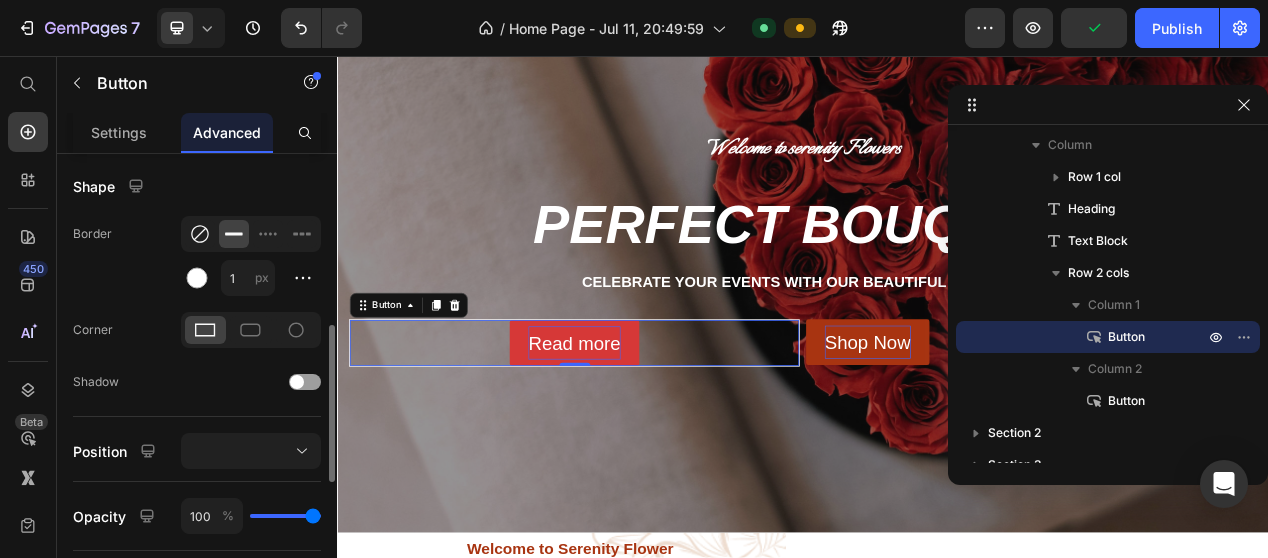 click 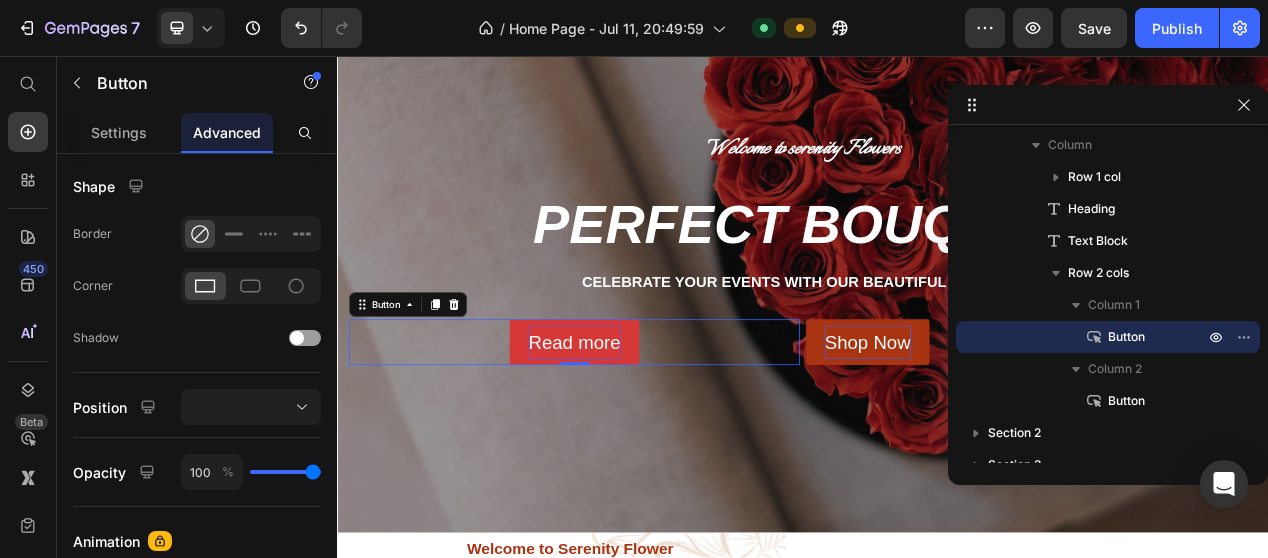 click on "Read more" at bounding box center [642, 425] 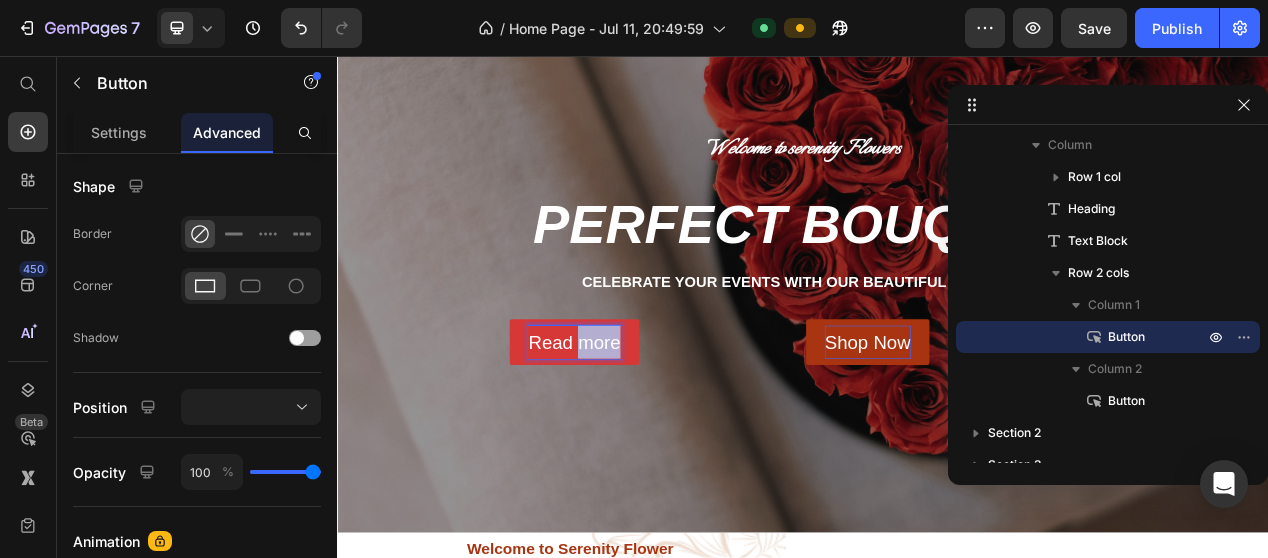 click on "Read more" at bounding box center (642, 425) 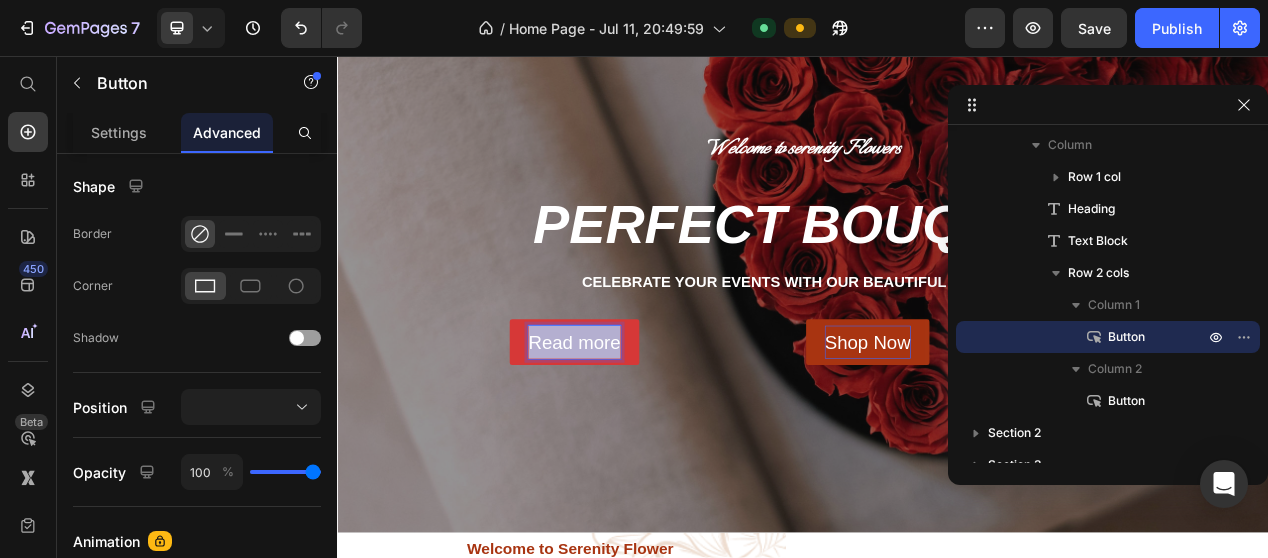 click on "Read more" at bounding box center [642, 425] 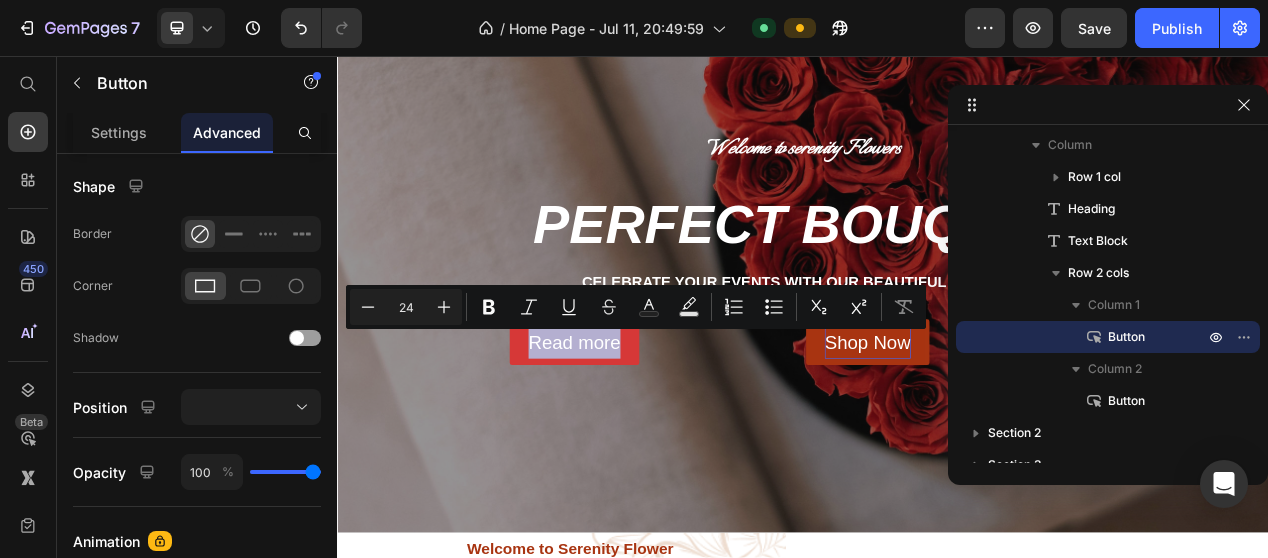 click on "Read more" at bounding box center (642, 425) 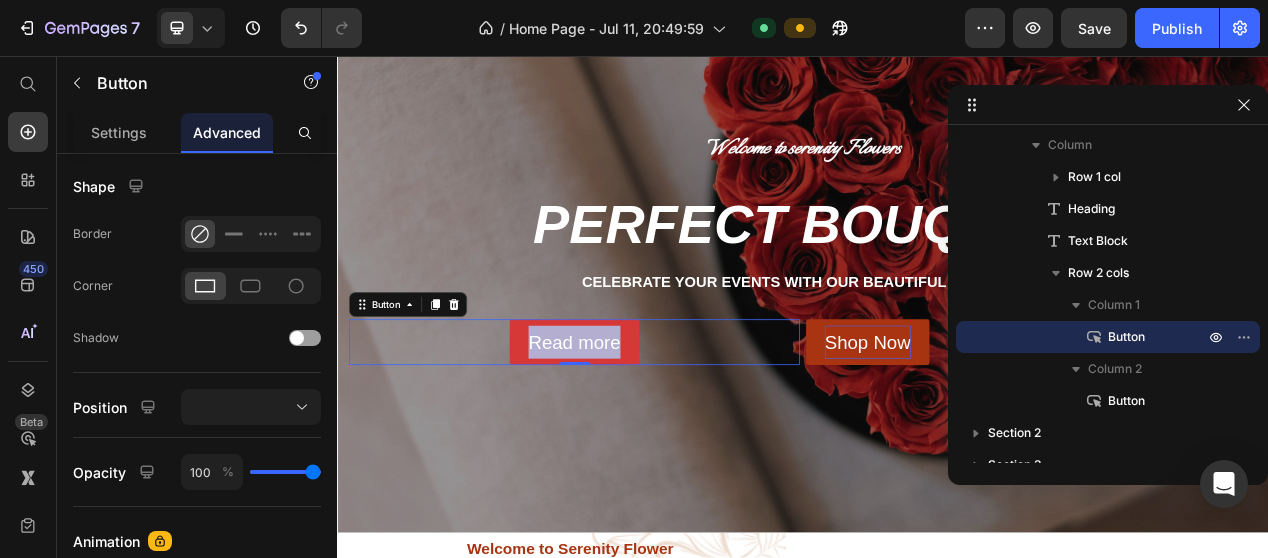 click on "Read more Button   0" at bounding box center [642, 425] 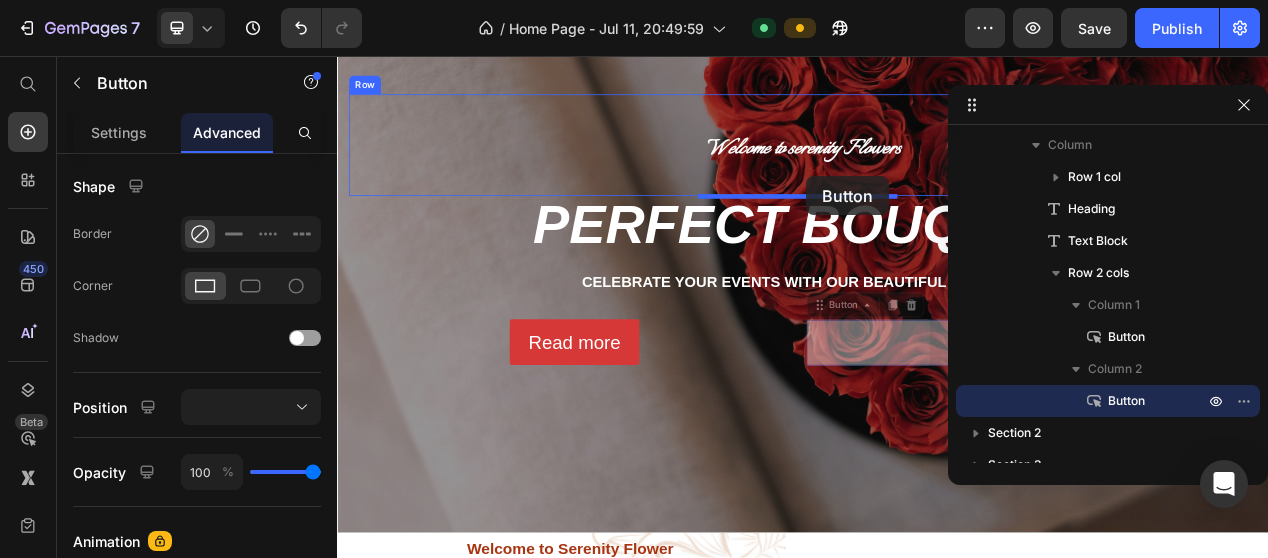 drag, startPoint x: 1030, startPoint y: 421, endPoint x: 941, endPoint y: 211, distance: 228.08113 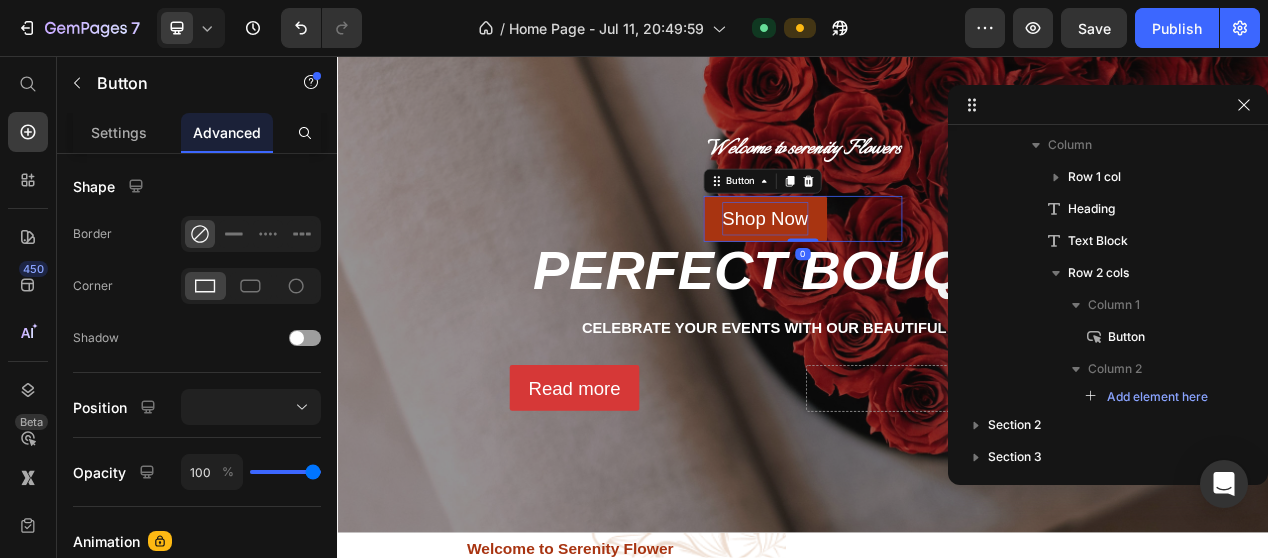 click on "Shop Now" at bounding box center [888, 266] 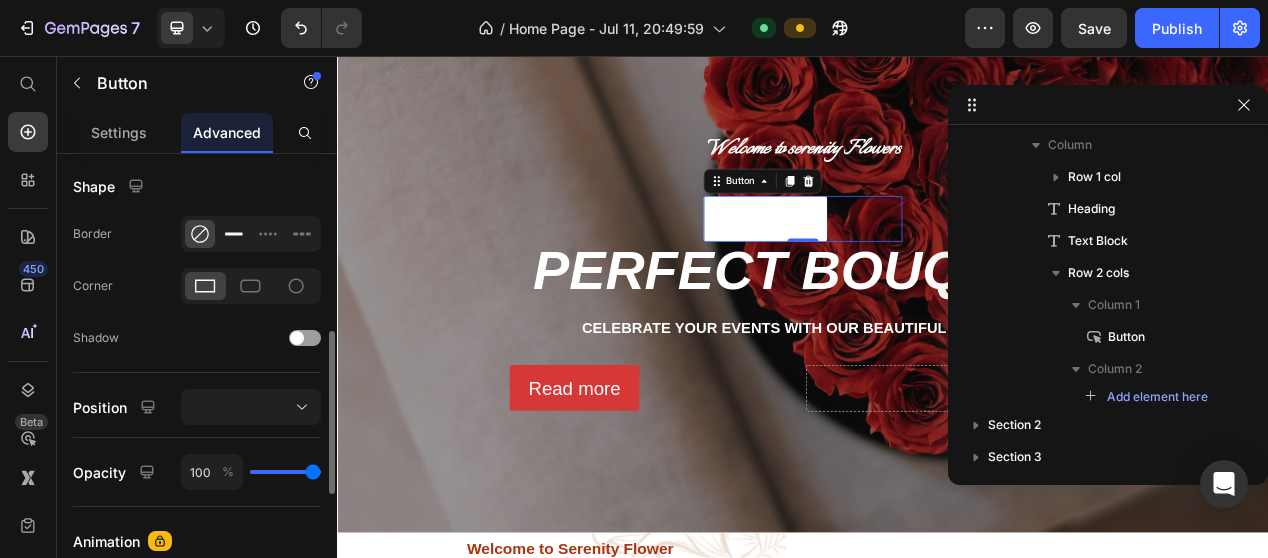 click 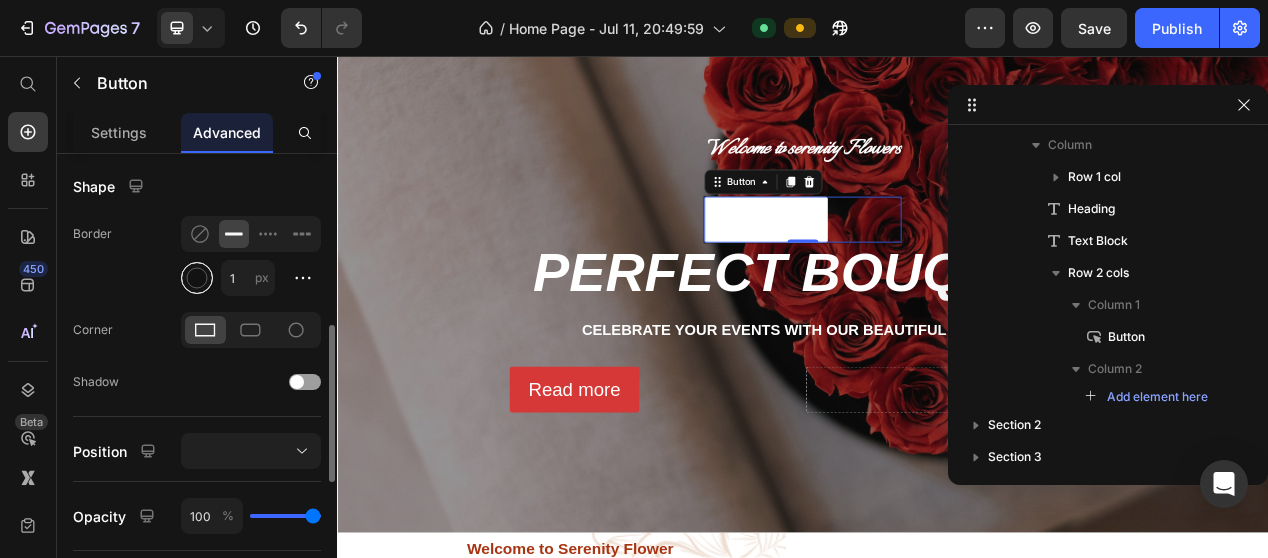 click at bounding box center (197, 278) 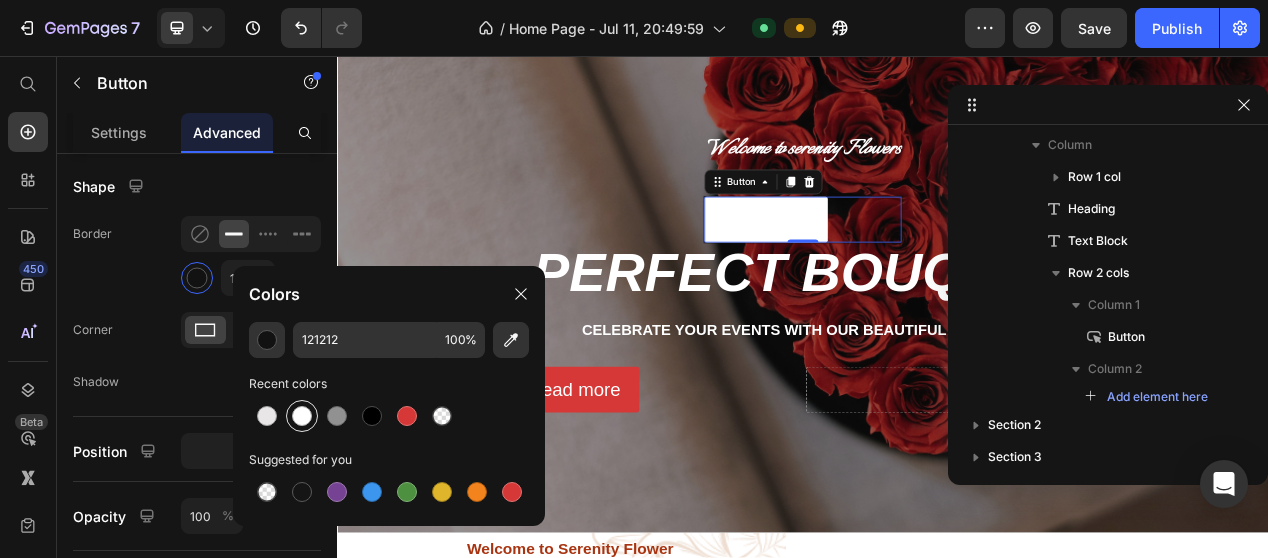 click at bounding box center [302, 416] 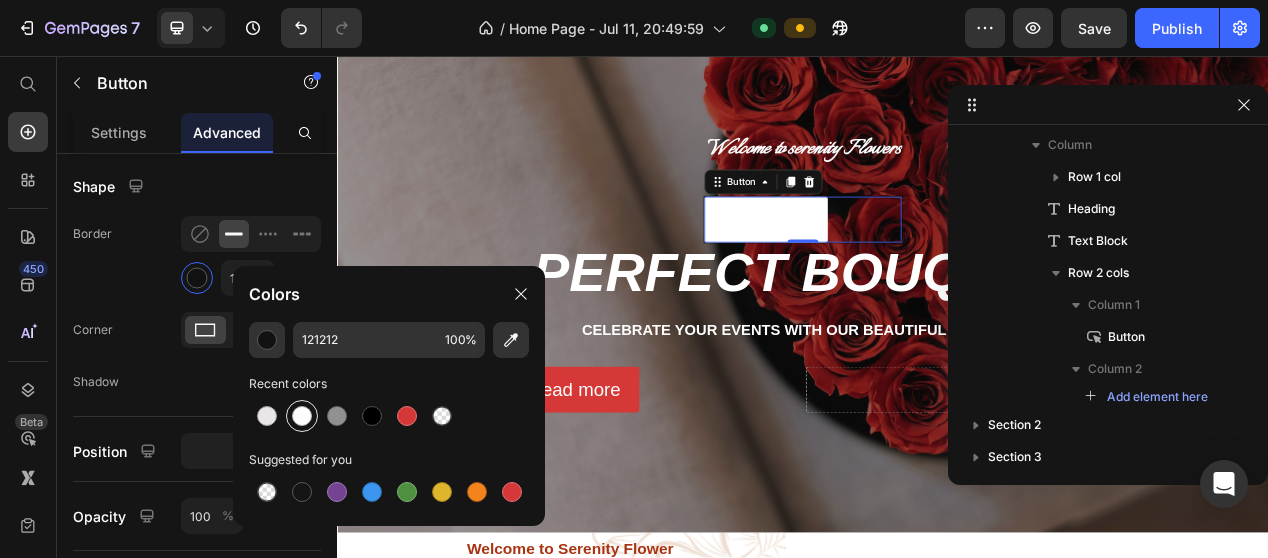type on "FFFFFF" 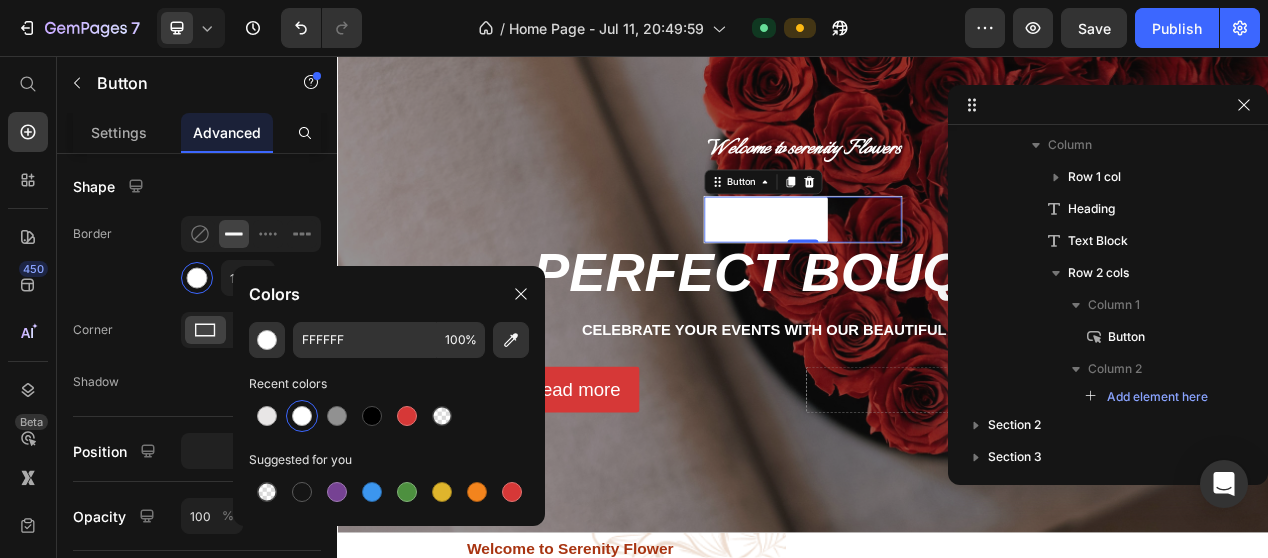 click on "Shadow" 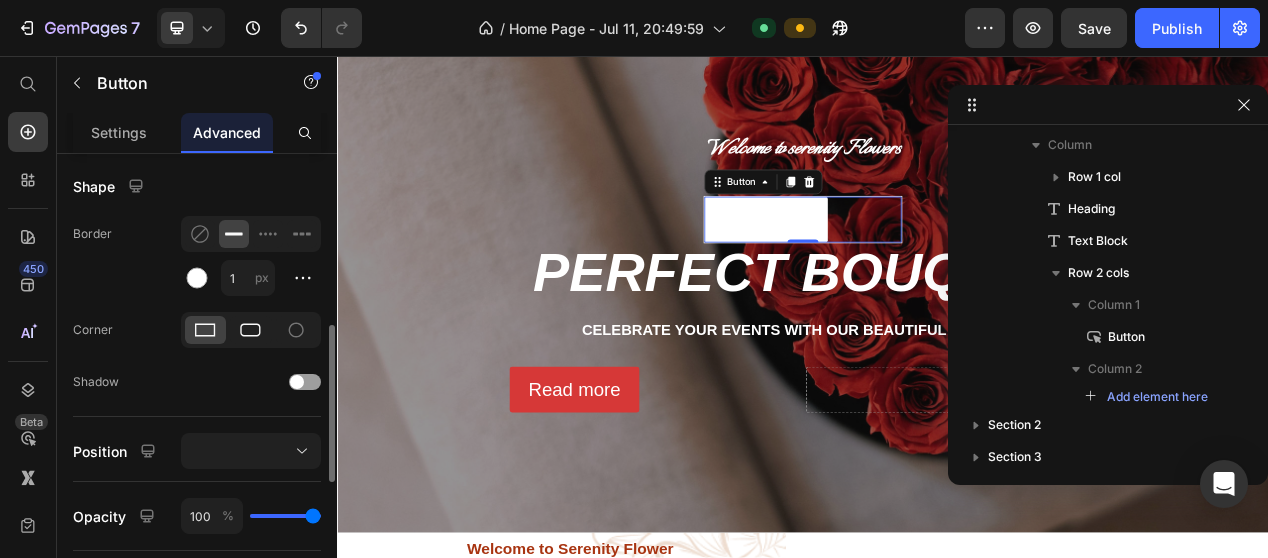click 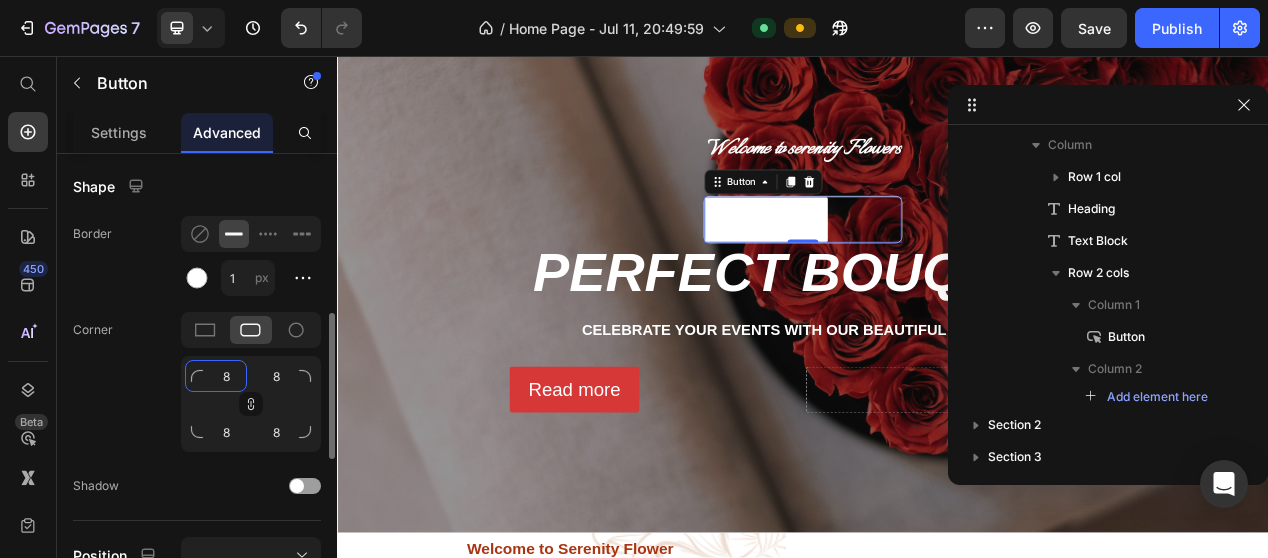 click on "8" 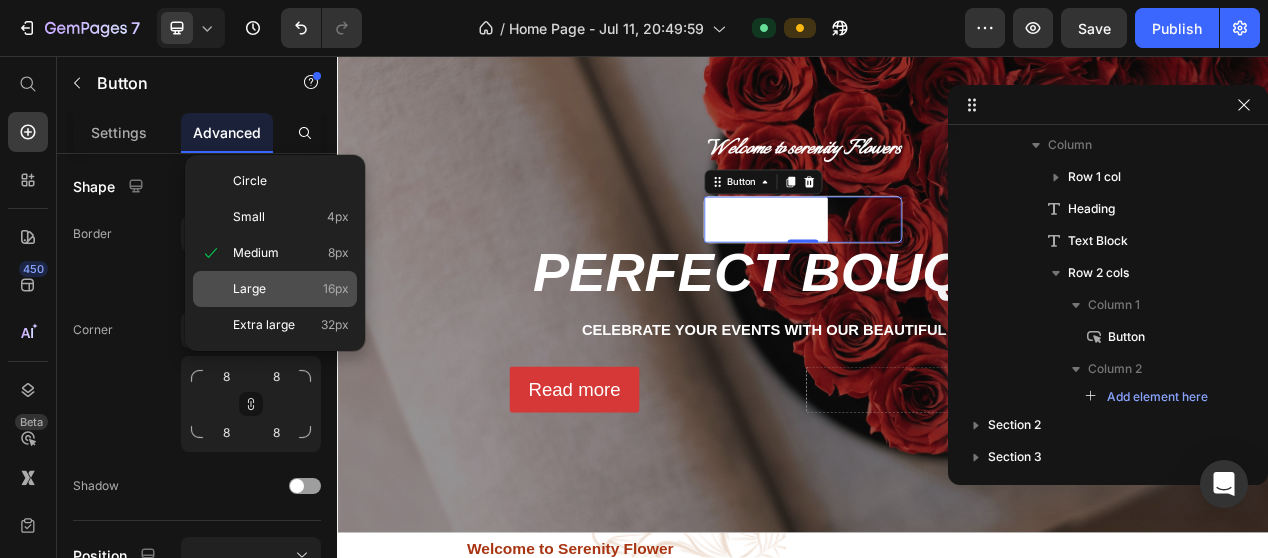 click on "16px" at bounding box center (336, 289) 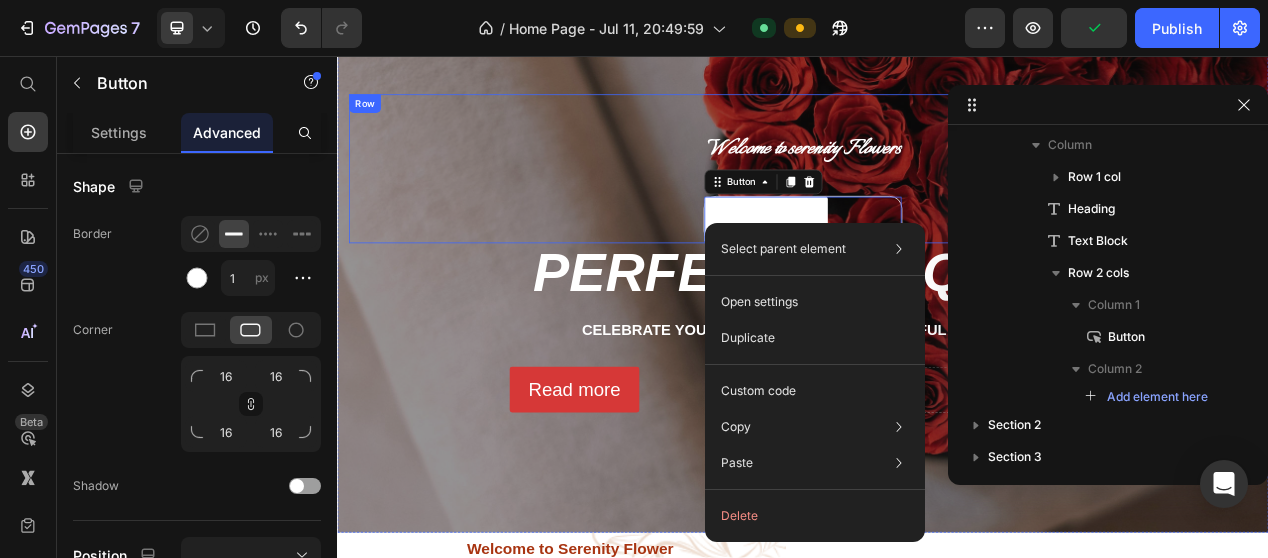 click on "Welcome to serenity Flowers Text Block Shop Now Button   0 Row" at bounding box center (937, 202) 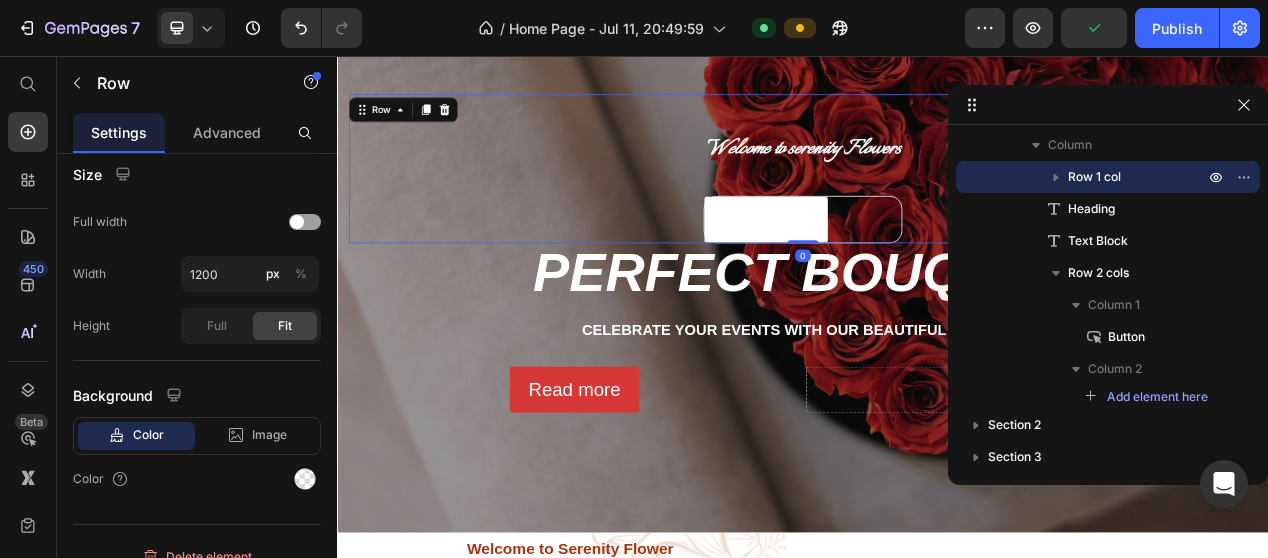 scroll, scrollTop: 0, scrollLeft: 0, axis: both 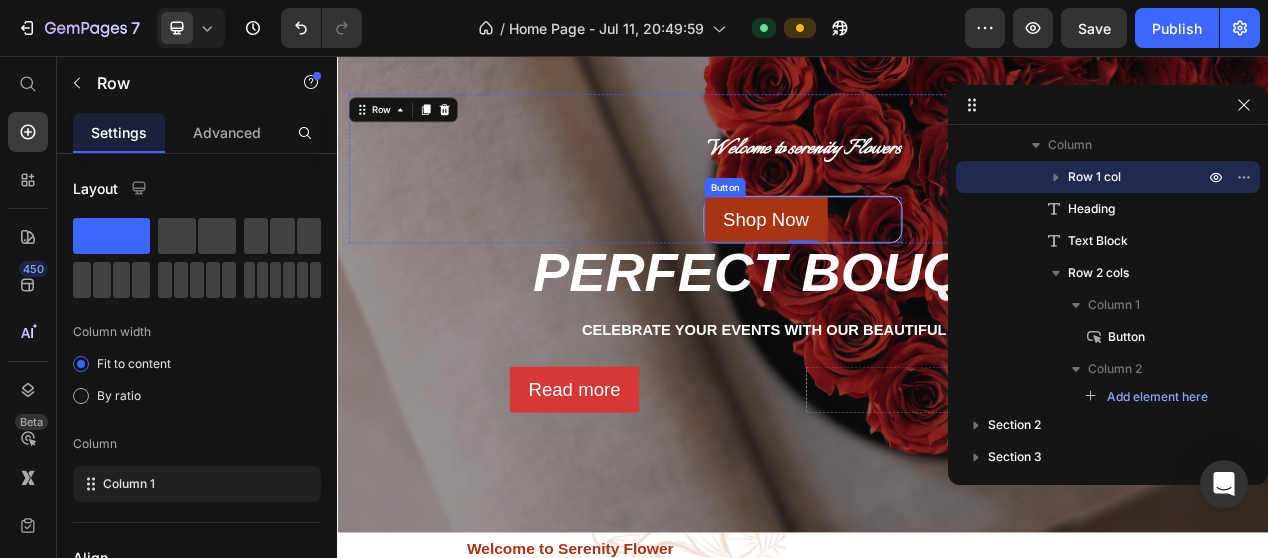 click on "Shop Now" at bounding box center (889, 267) 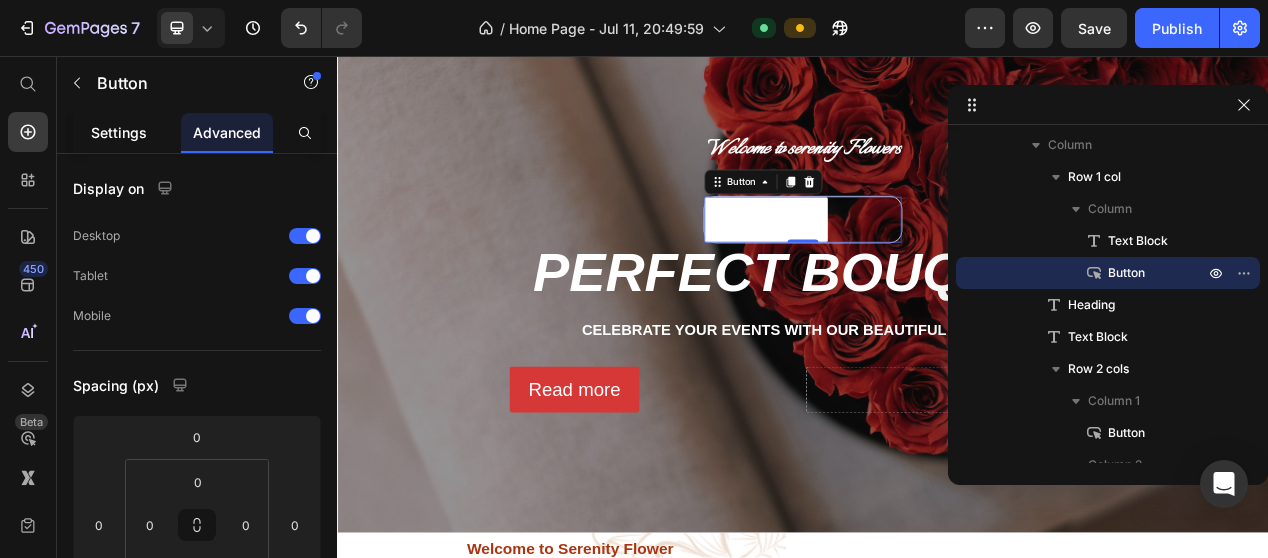 click on "Settings" at bounding box center [119, 132] 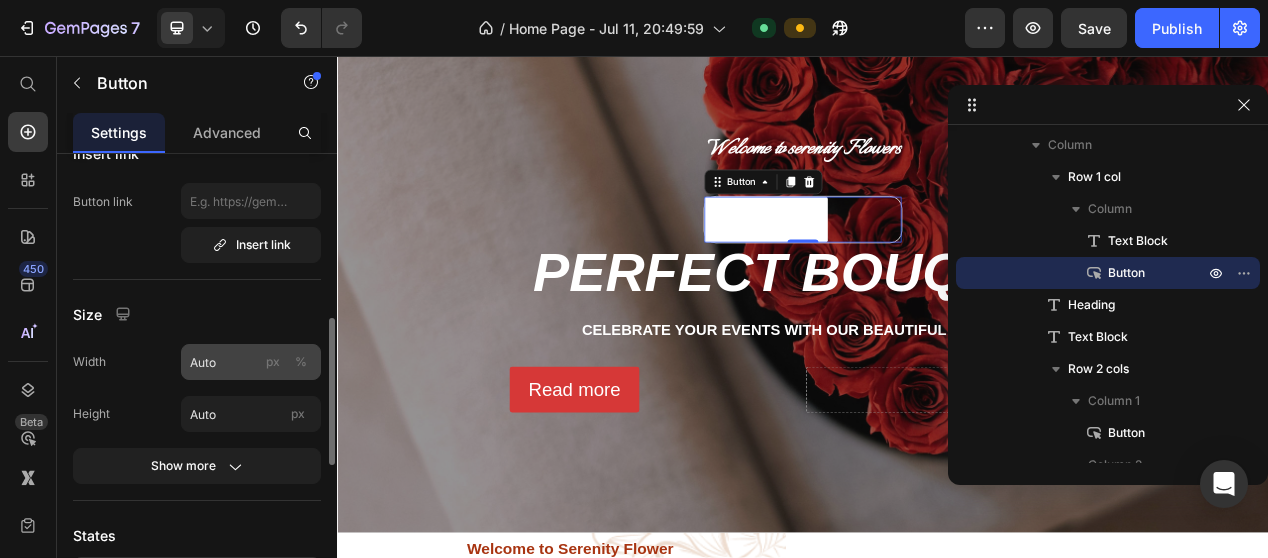 scroll, scrollTop: 200, scrollLeft: 0, axis: vertical 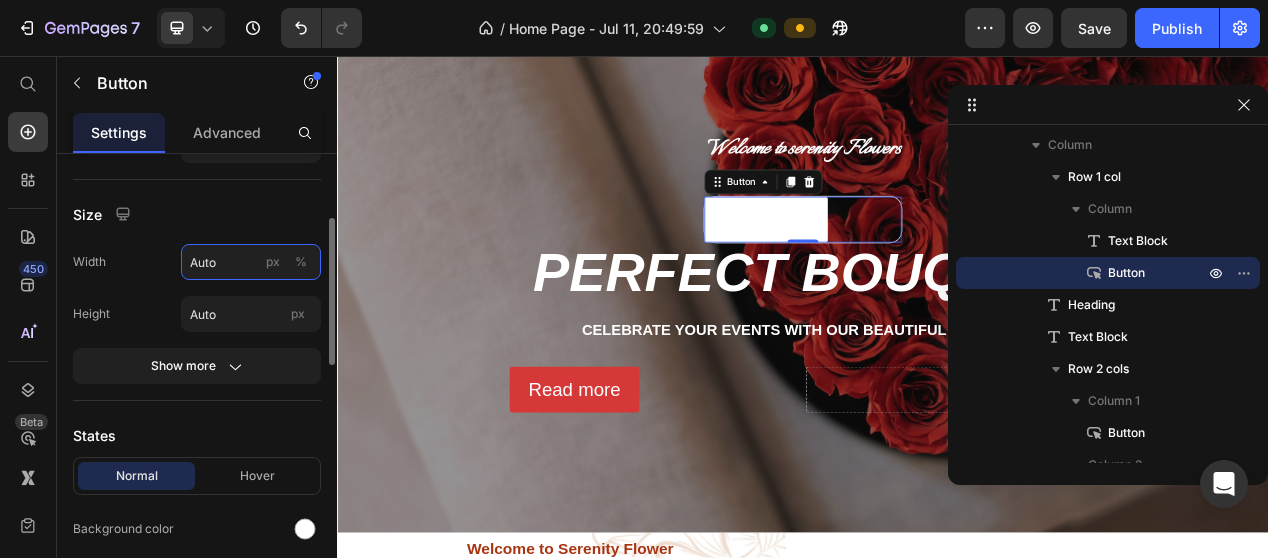 click on "Auto" at bounding box center (251, 262) 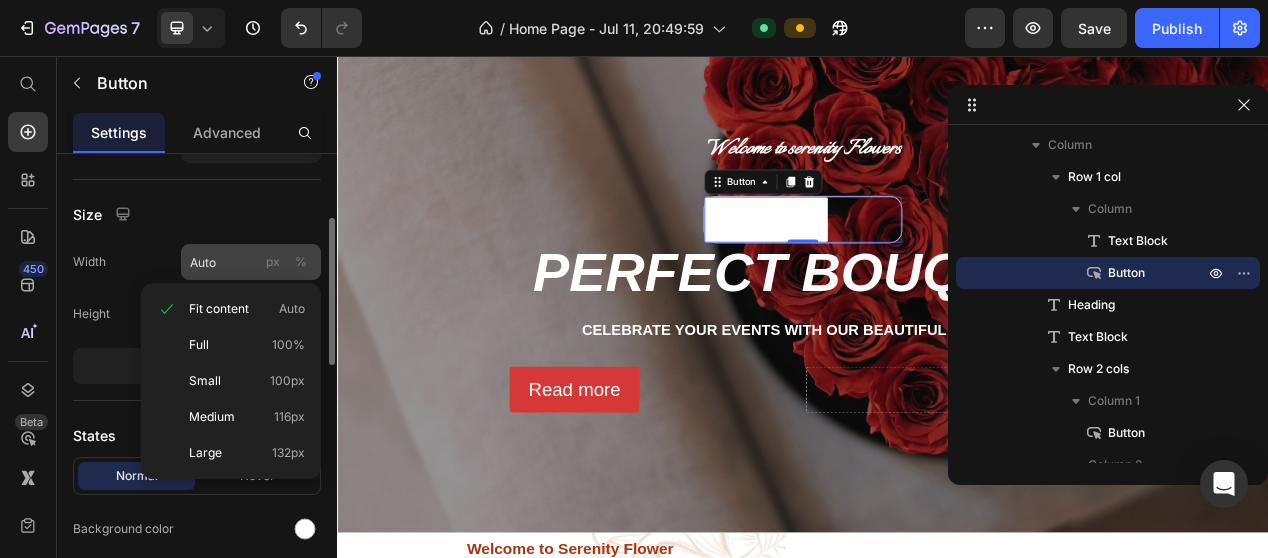 click on "%" at bounding box center (301, 262) 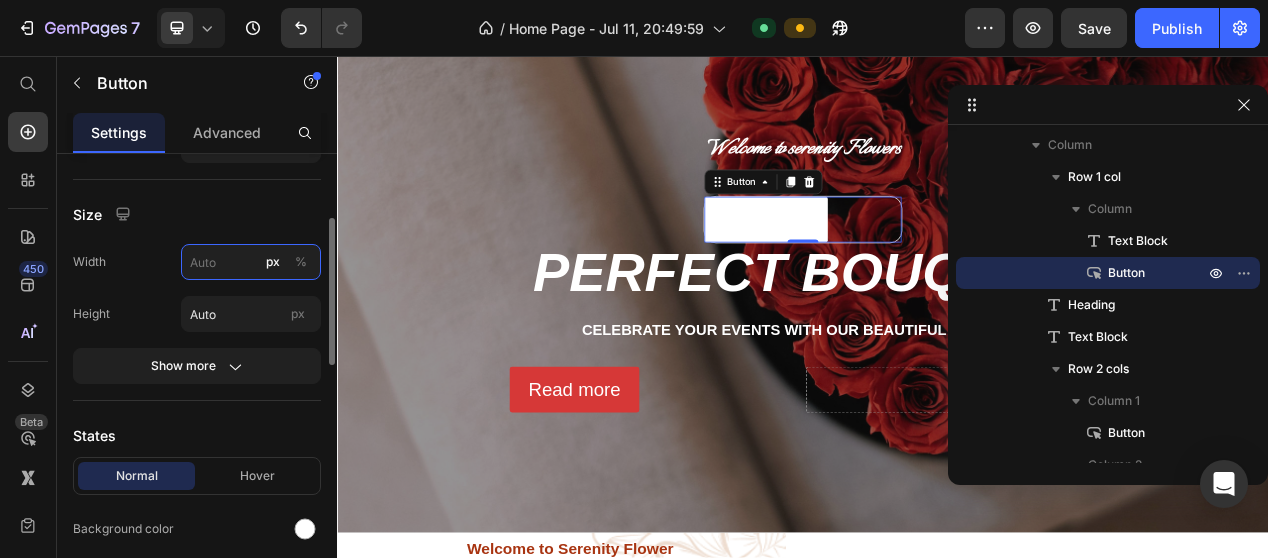 click on "px %" at bounding box center [251, 262] 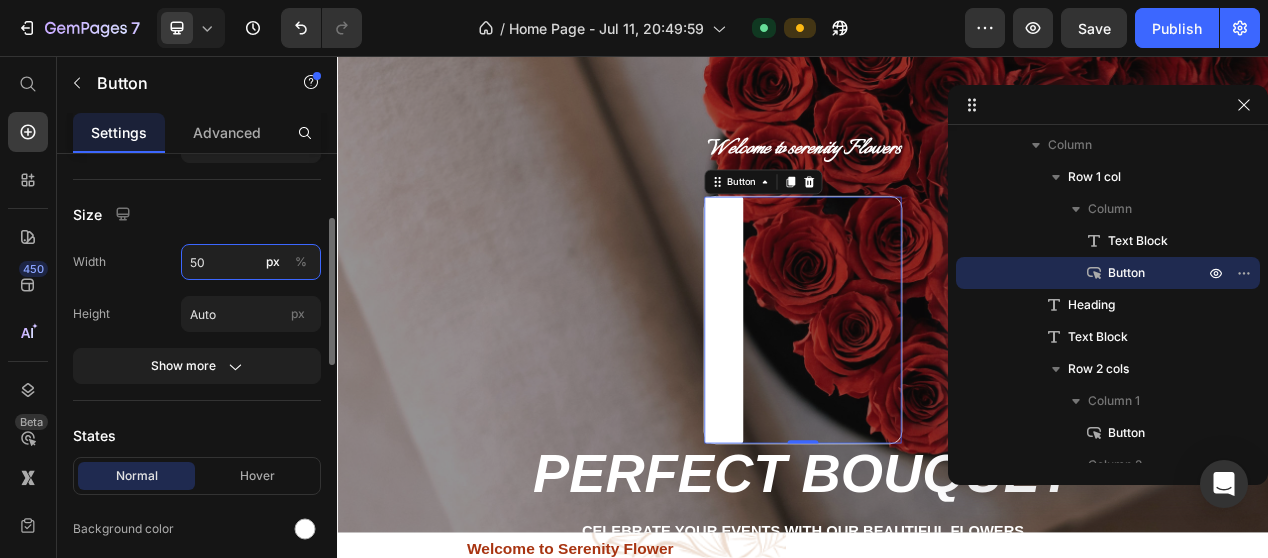 type on "50" 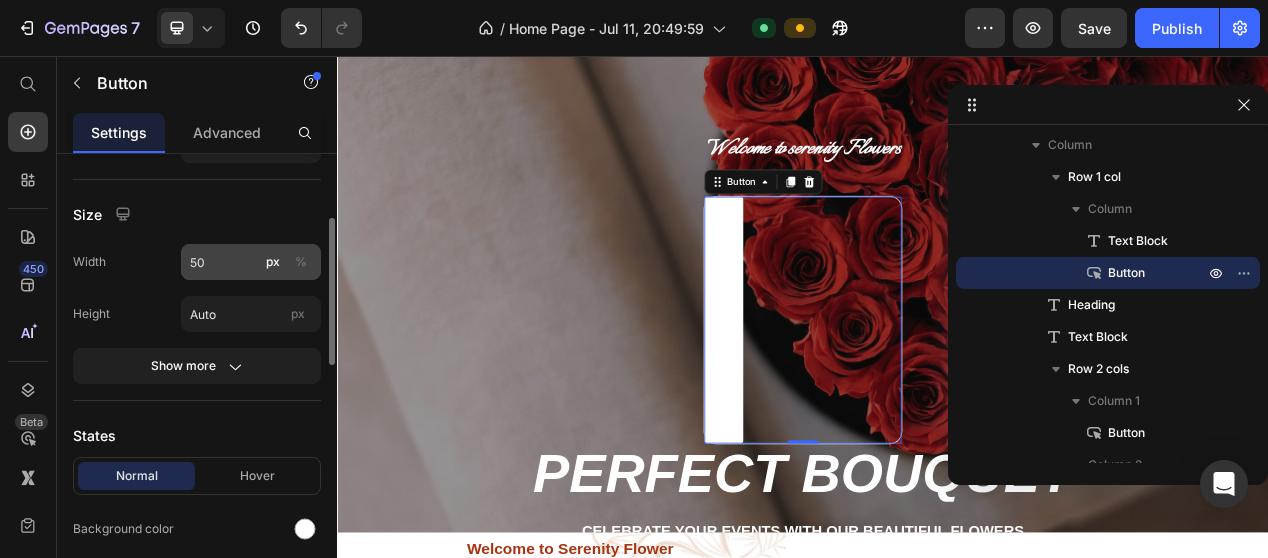 click on "%" at bounding box center (301, 262) 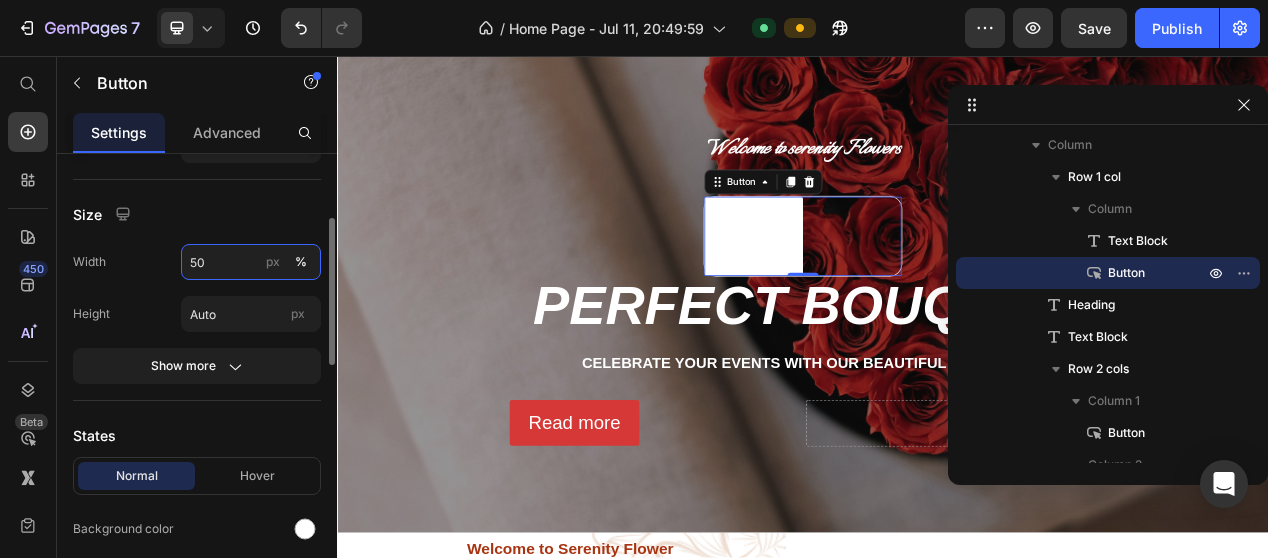 click on "50" at bounding box center (251, 262) 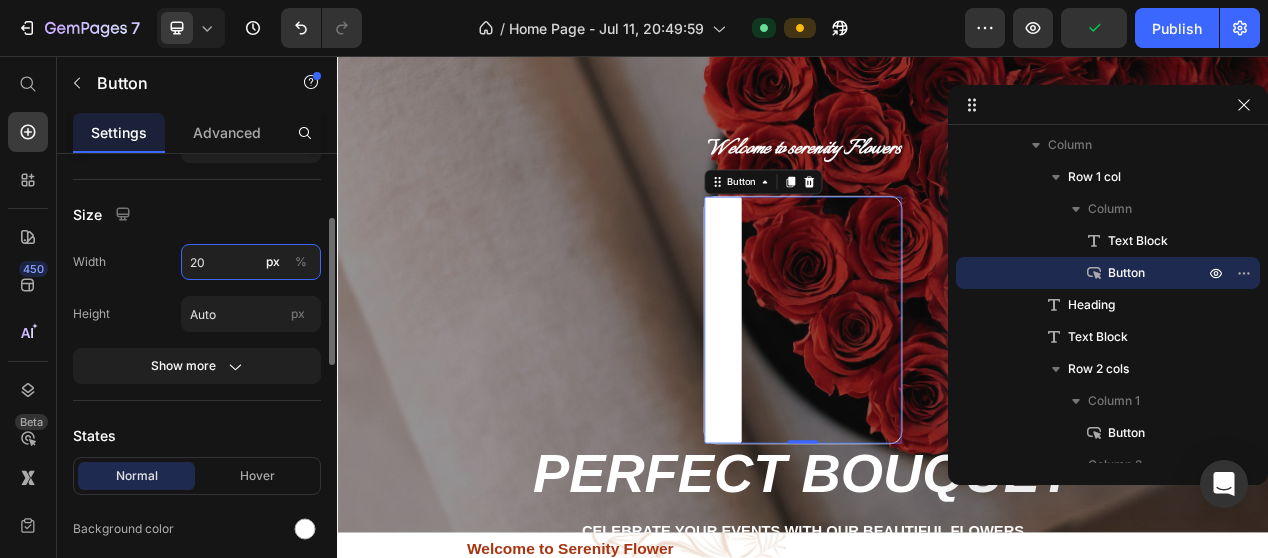 type on "2" 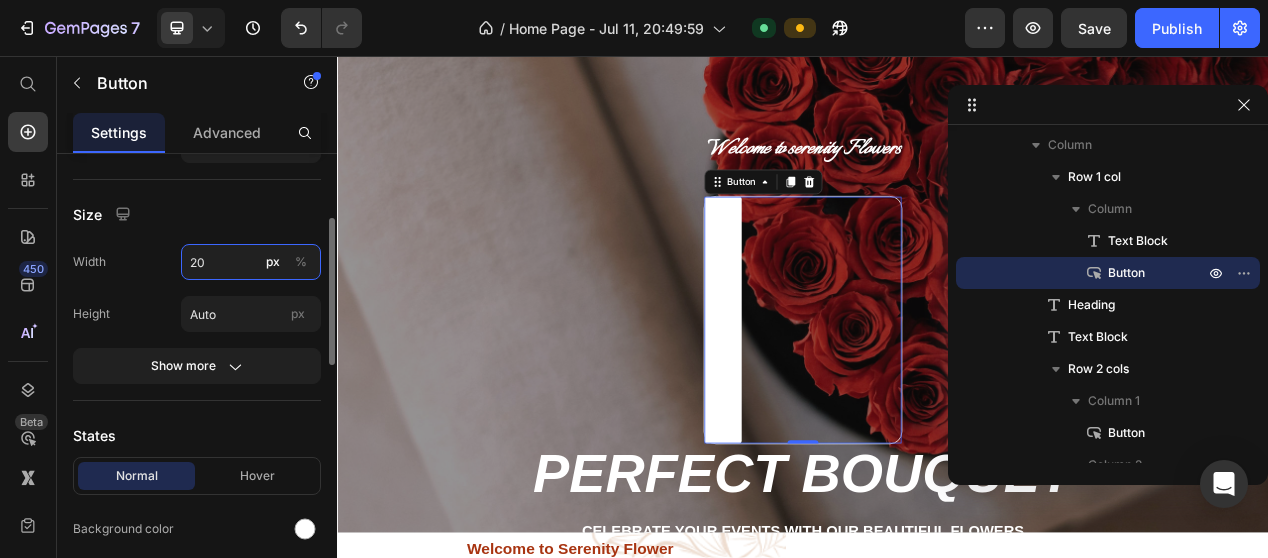 click on "20" at bounding box center [251, 262] 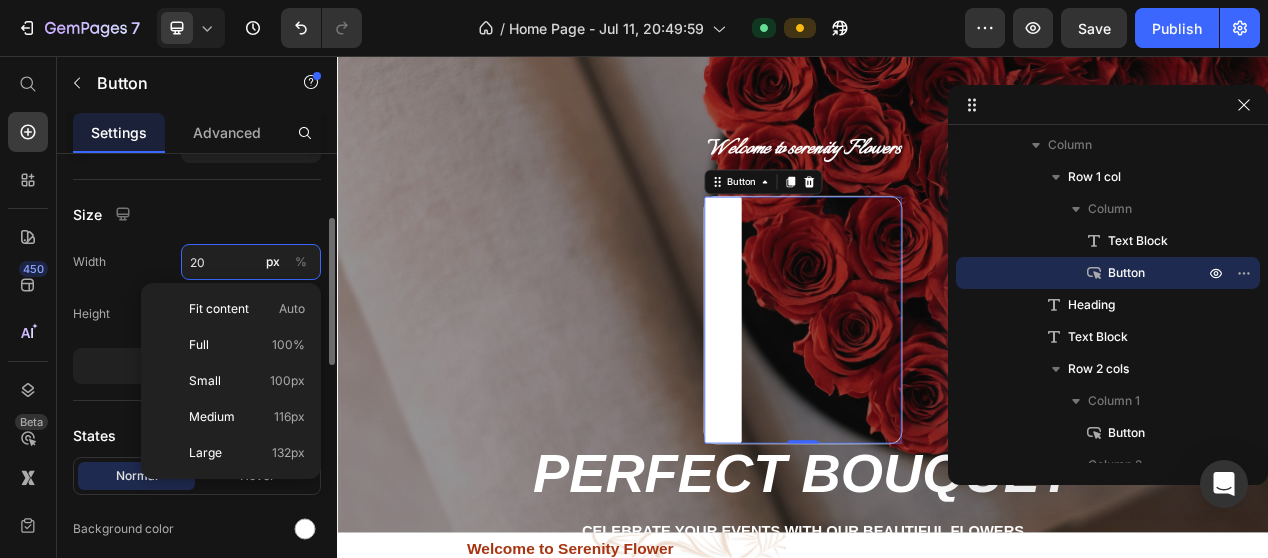type on "20" 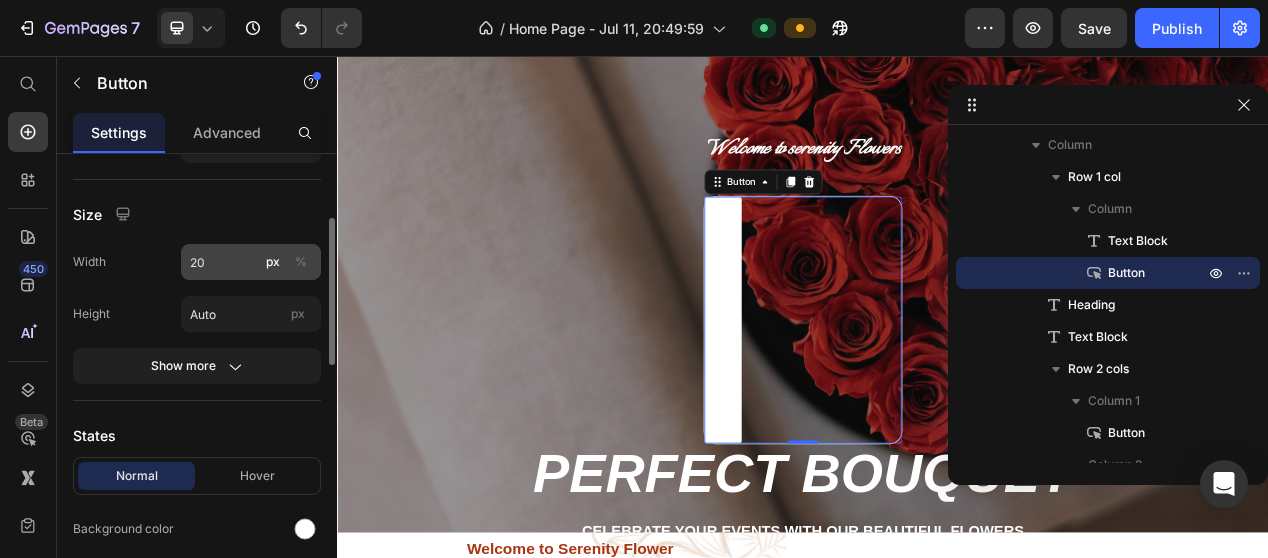 click on "%" at bounding box center [301, 262] 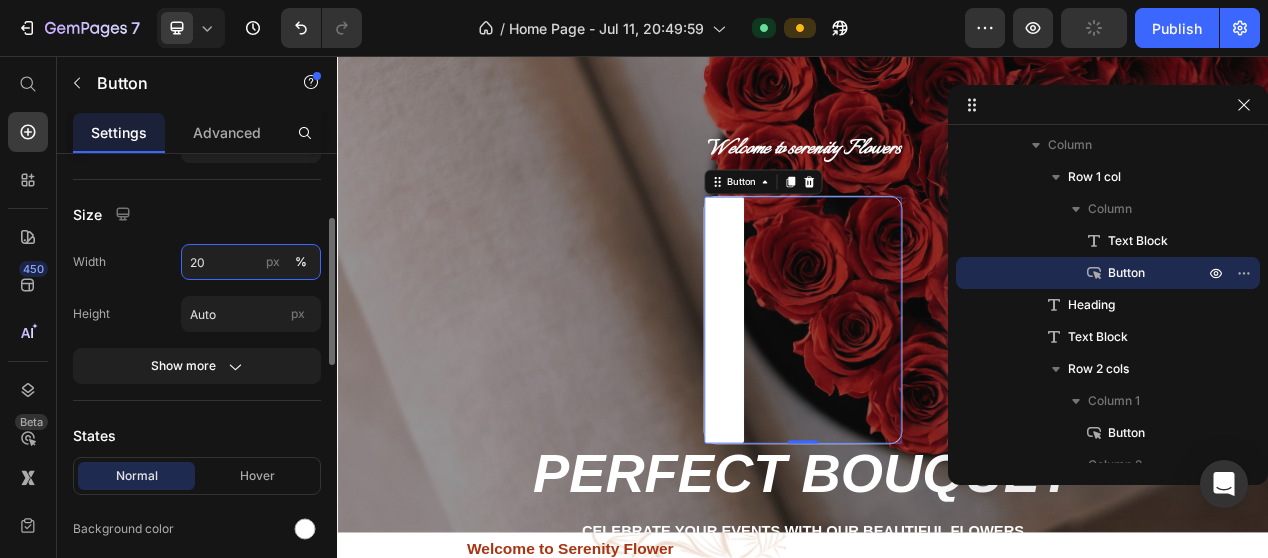 click on "20" at bounding box center [251, 262] 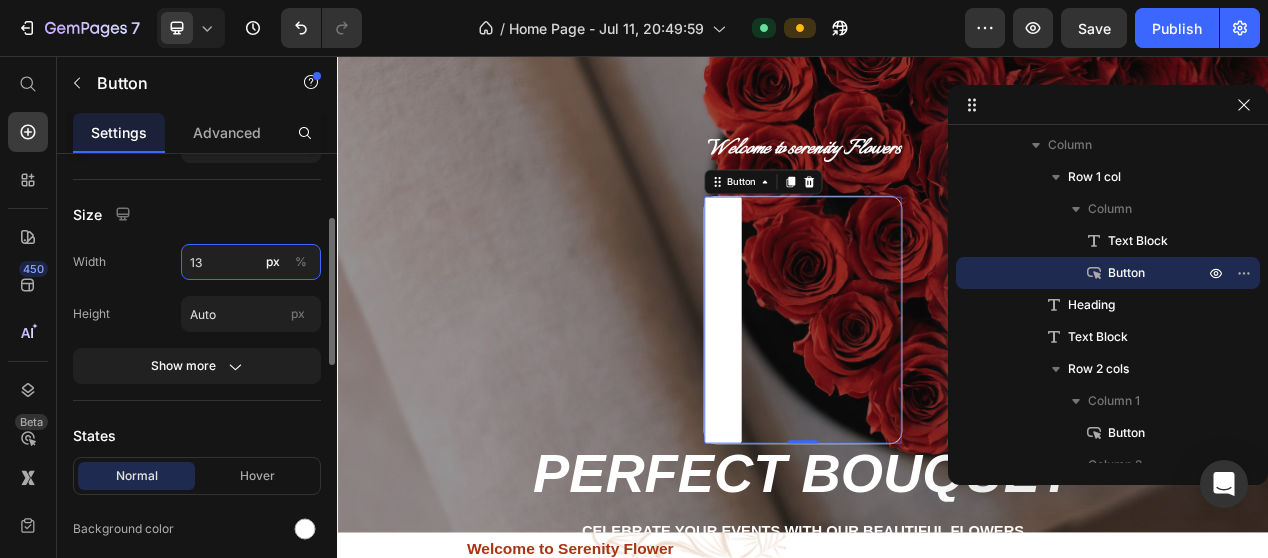type on "135" 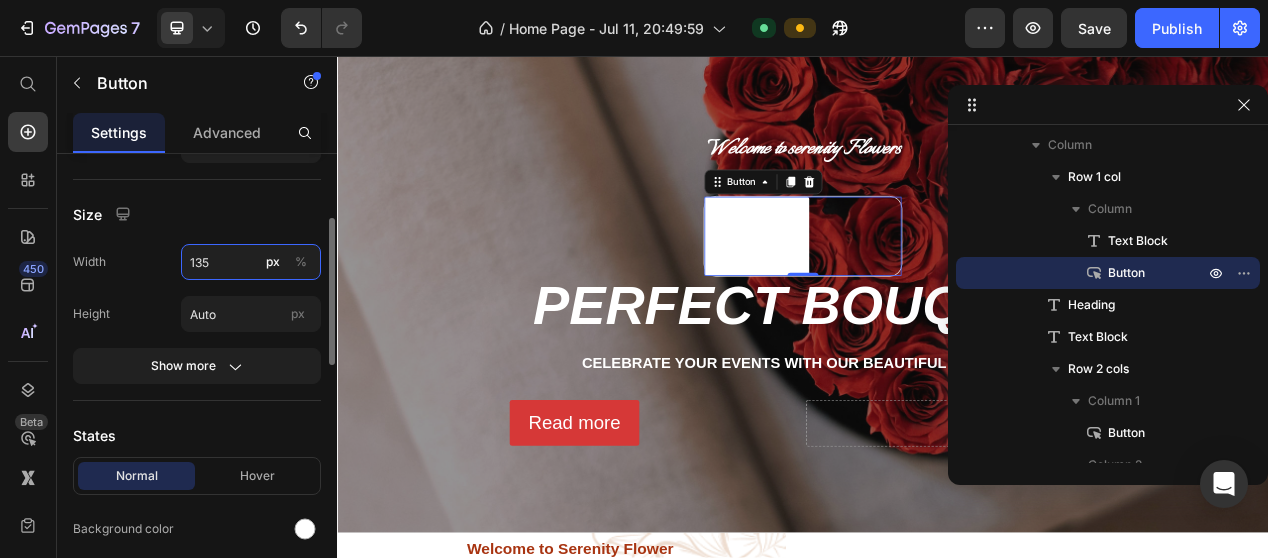 click on "135" at bounding box center [251, 262] 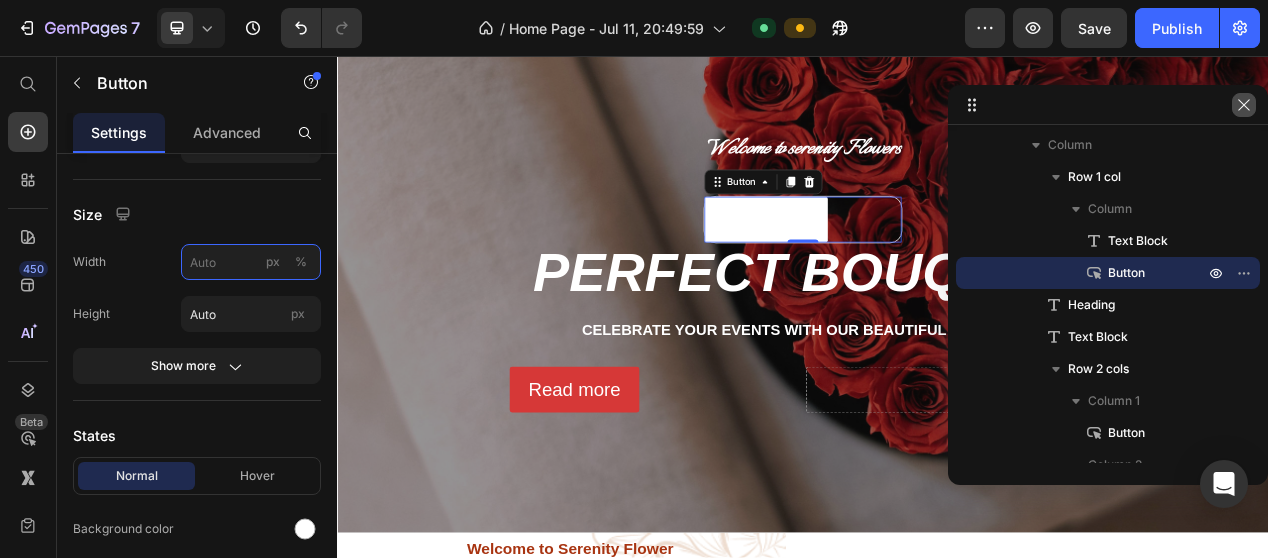 type 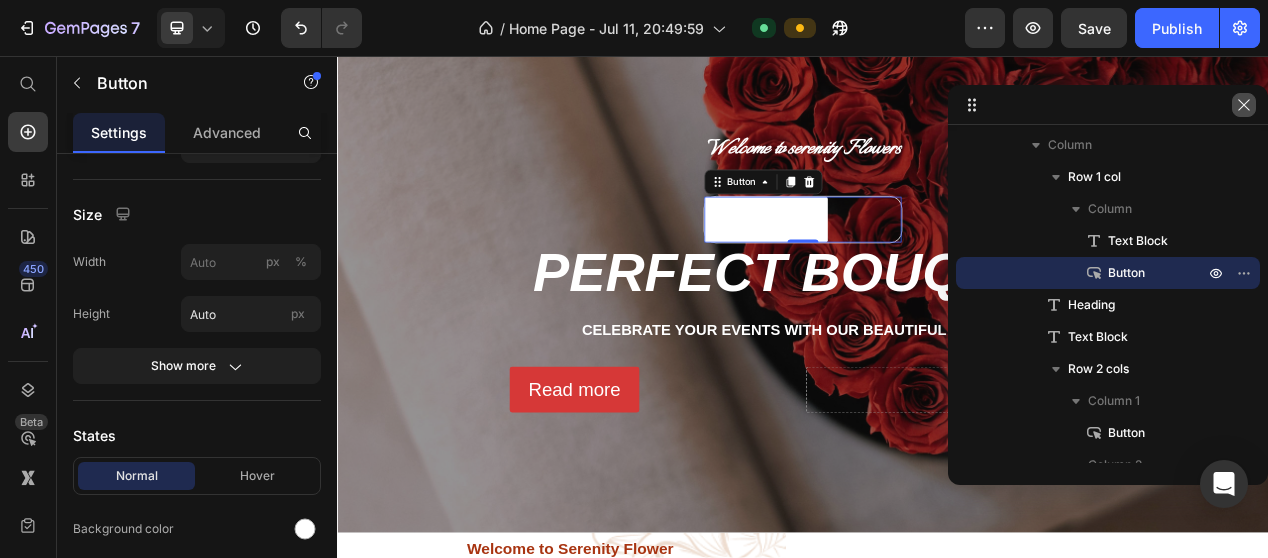 drag, startPoint x: 1238, startPoint y: 113, endPoint x: 1163, endPoint y: 73, distance: 85 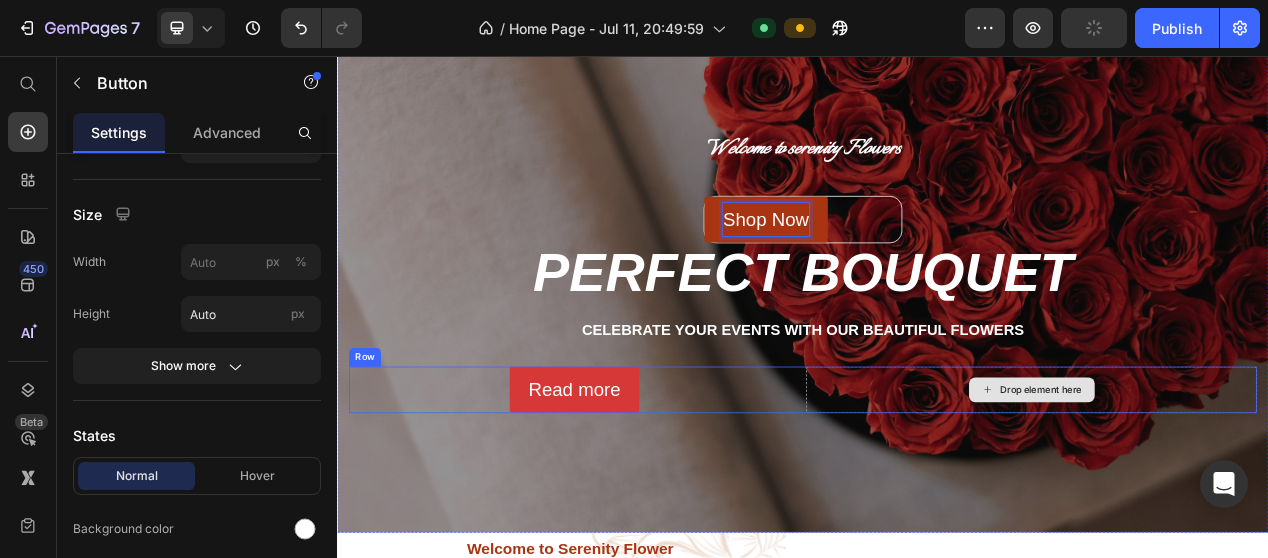 drag, startPoint x: 859, startPoint y: 267, endPoint x: 948, endPoint y: 400, distance: 160.03125 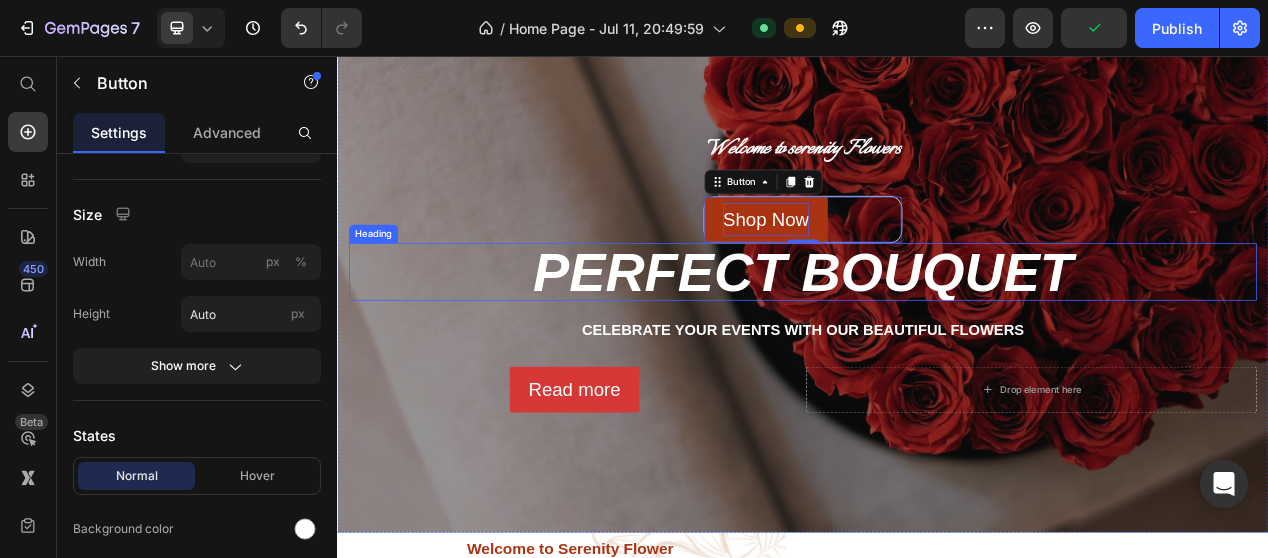 drag, startPoint x: 974, startPoint y: 261, endPoint x: 960, endPoint y: 255, distance: 15.231546 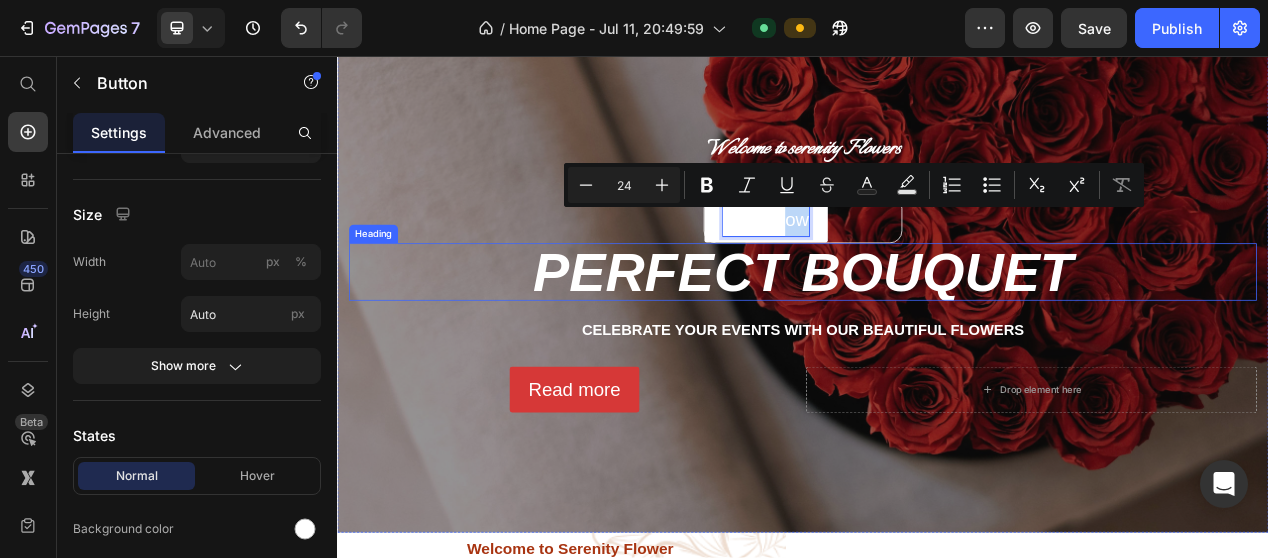 drag, startPoint x: 901, startPoint y: 250, endPoint x: 950, endPoint y: 298, distance: 68.593 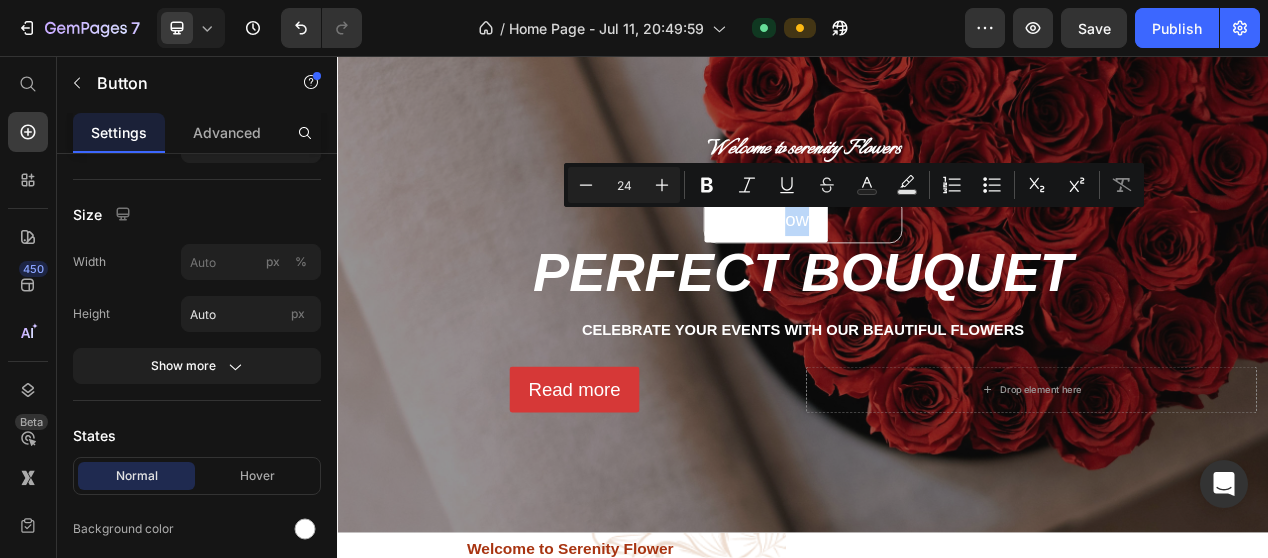 click on "Shop Now Button   0" at bounding box center [937, 267] 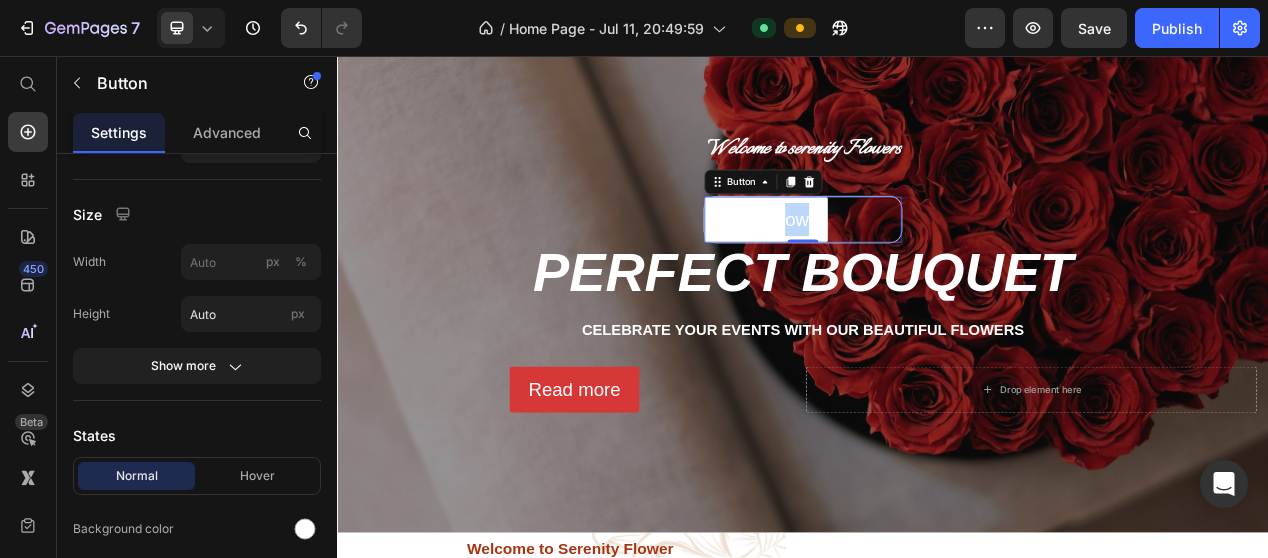 click on "Shop Now Button   0" at bounding box center [937, 267] 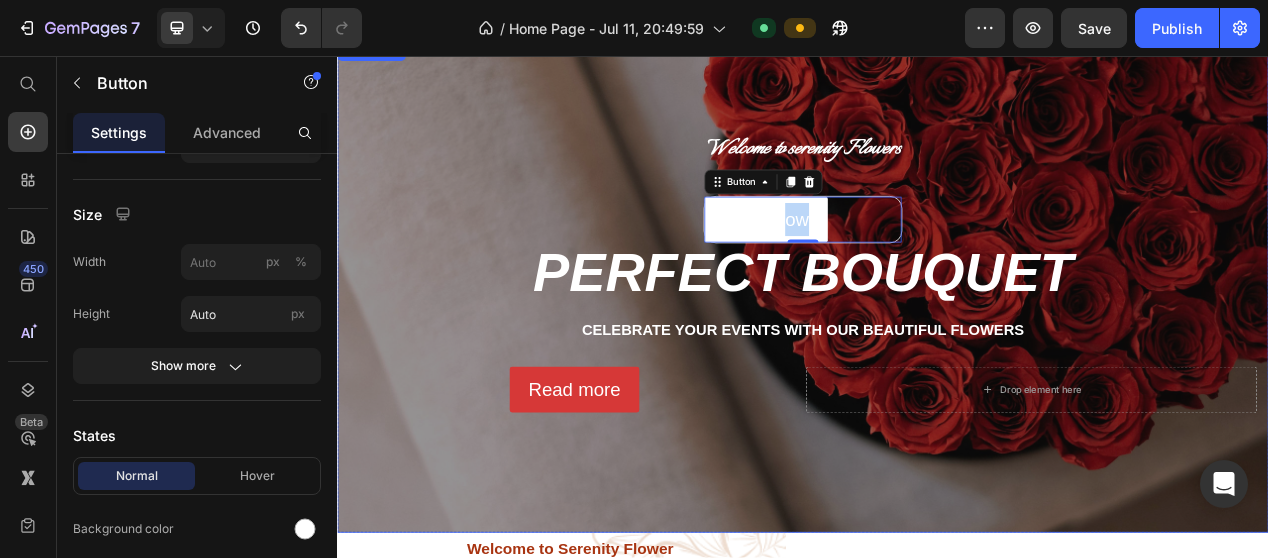 drag, startPoint x: 816, startPoint y: 217, endPoint x: 919, endPoint y: 304, distance: 134.82582 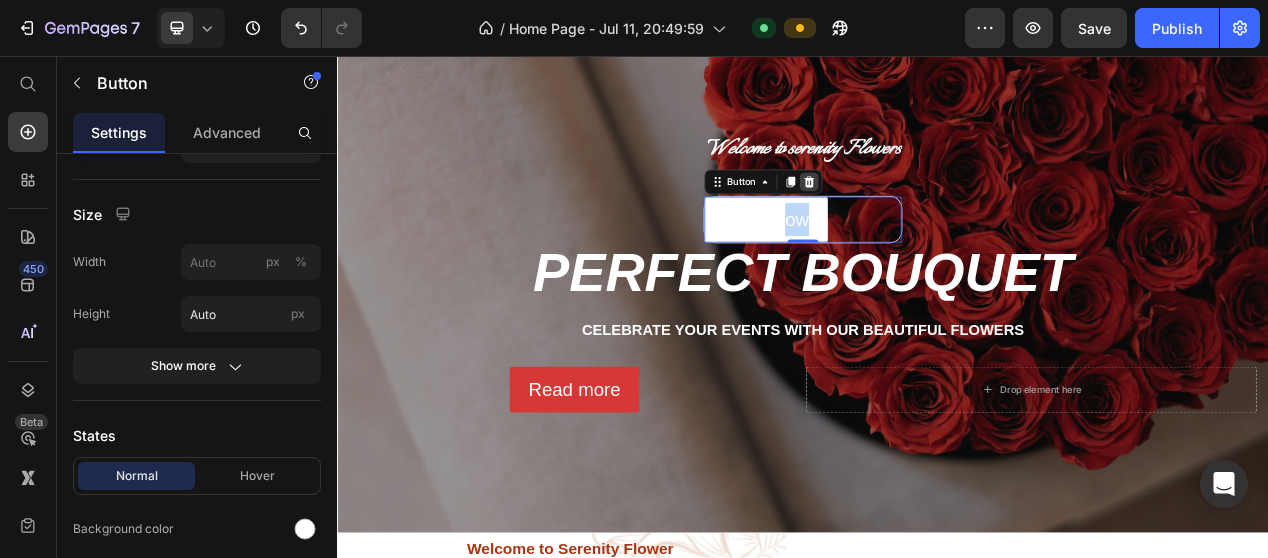 click 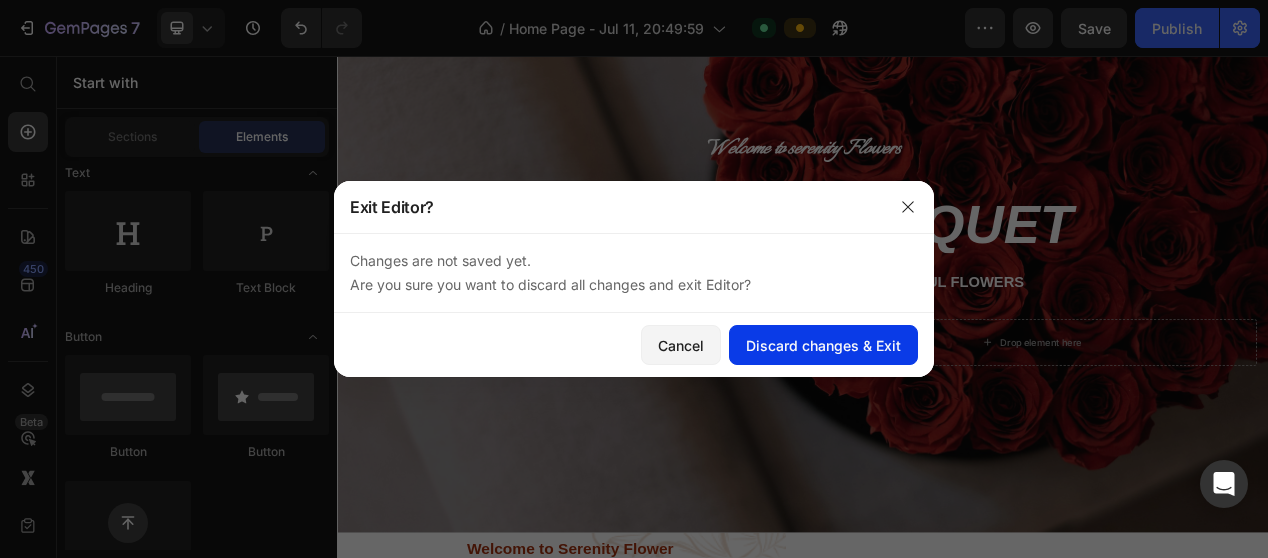 click on "Discard changes & Exit" at bounding box center (823, 345) 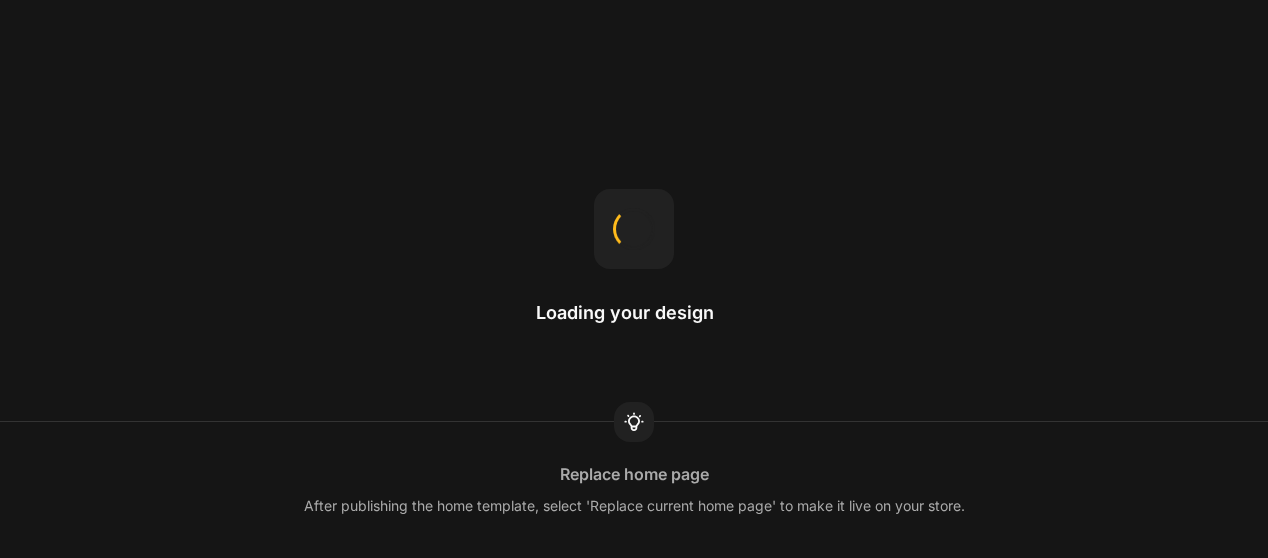 scroll, scrollTop: 0, scrollLeft: 0, axis: both 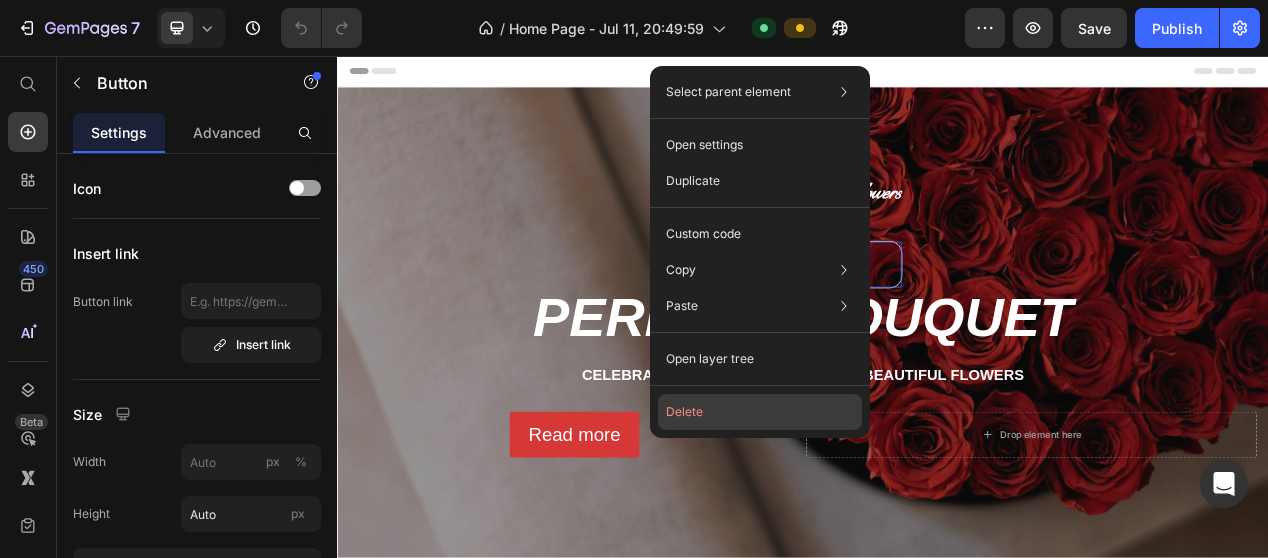 click on "Delete" 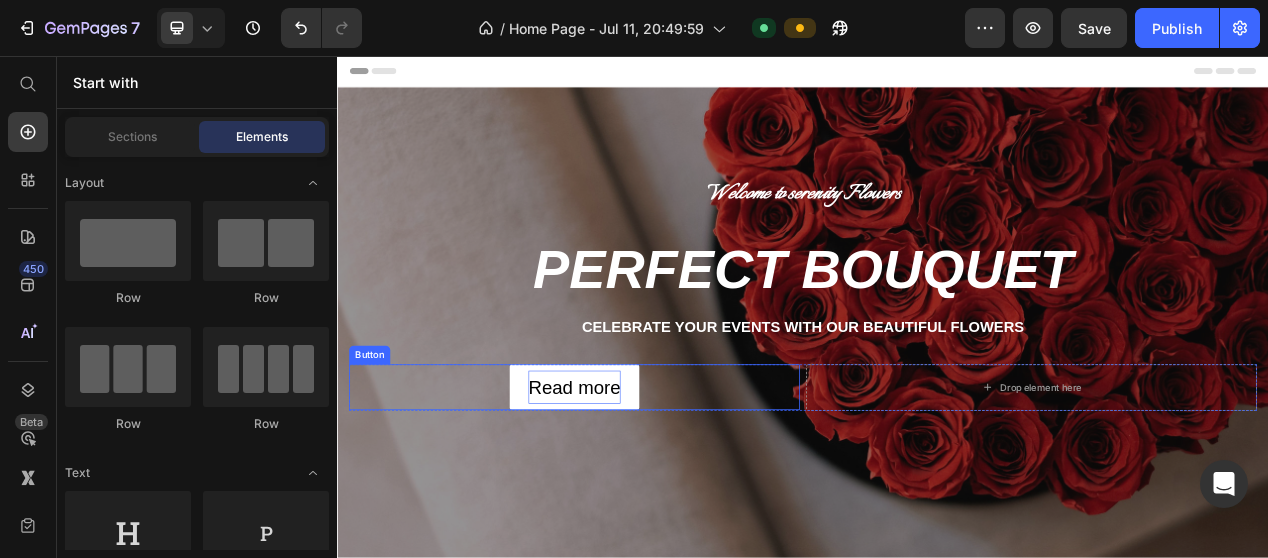 click on "Read more" at bounding box center (642, 483) 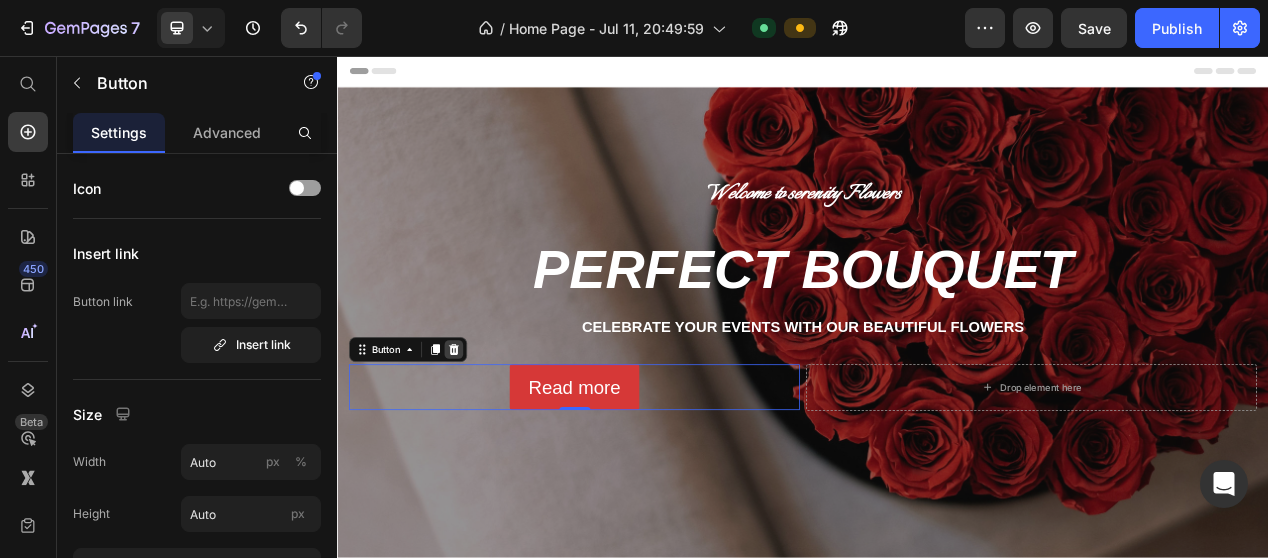 click 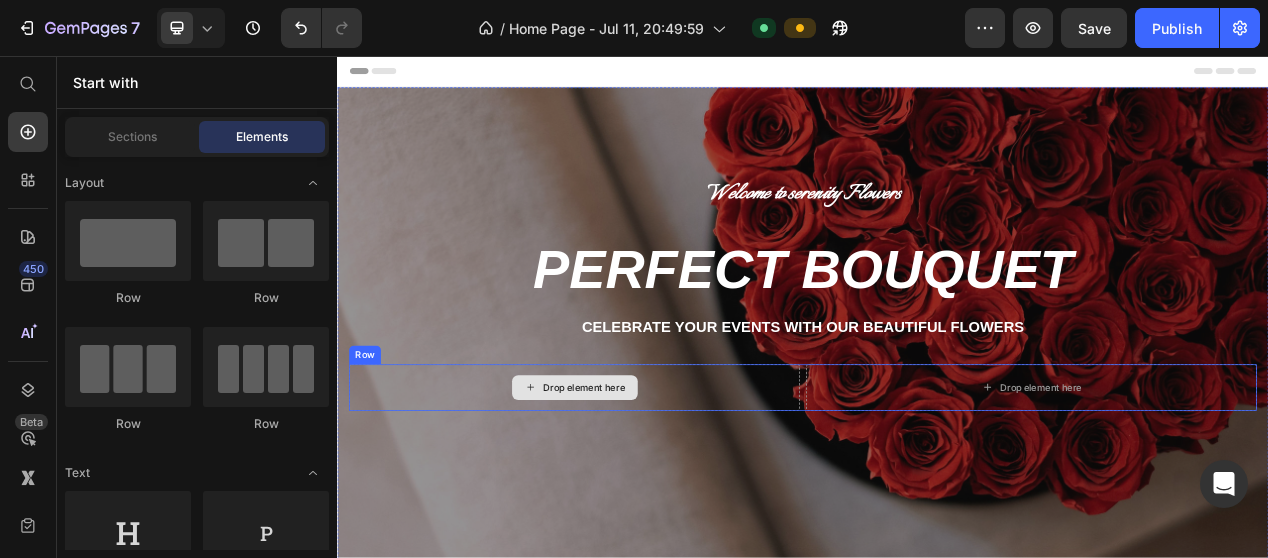 click on "Drop element here" at bounding box center [642, 484] 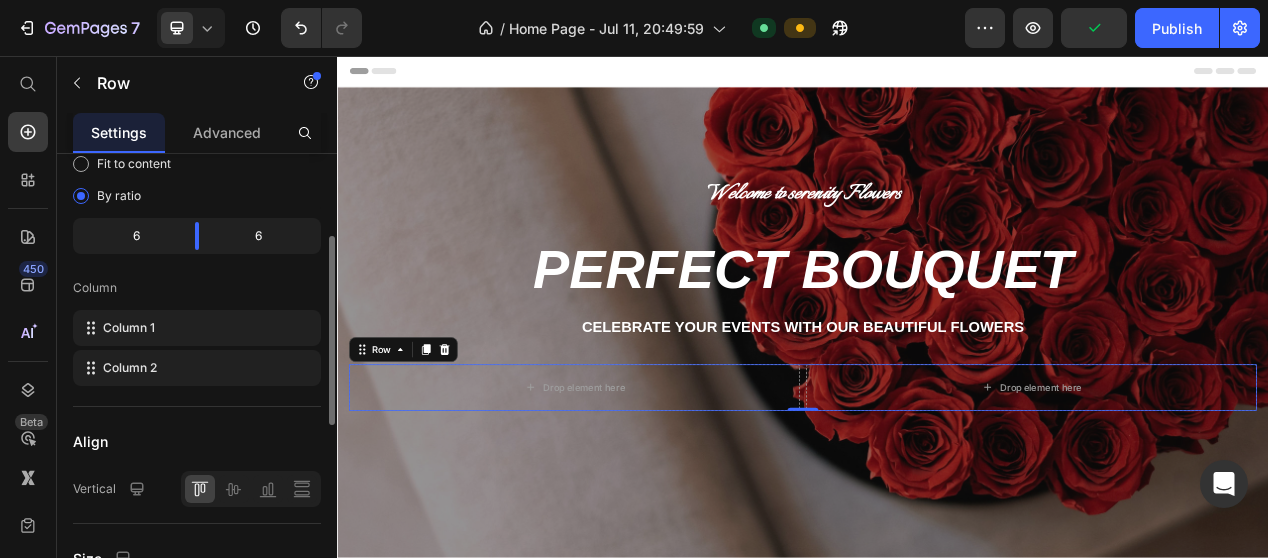 scroll, scrollTop: 0, scrollLeft: 0, axis: both 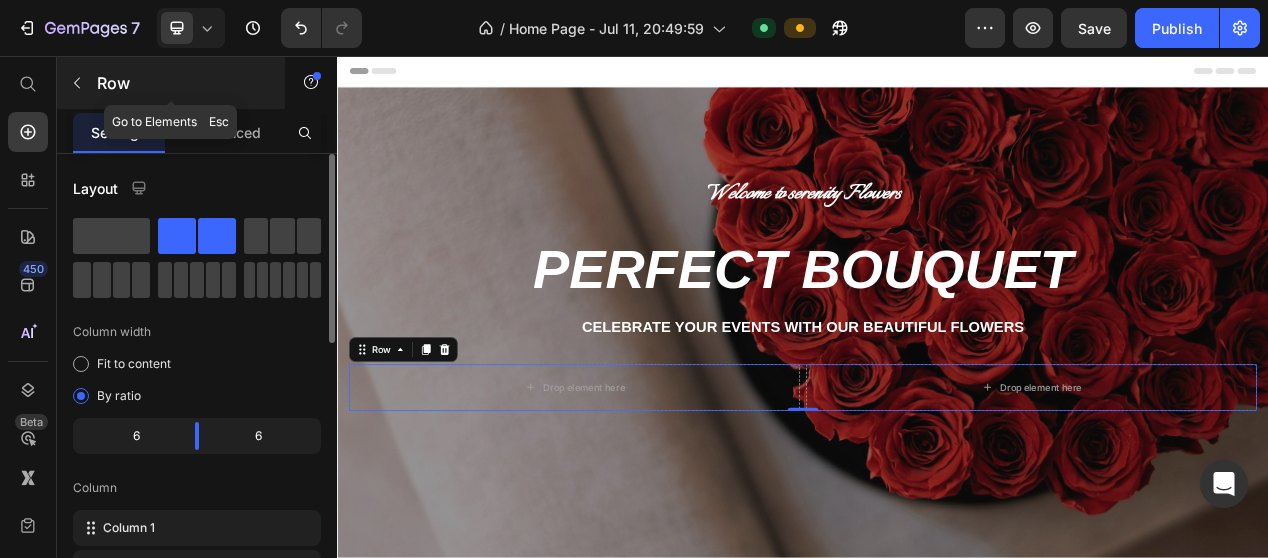 click 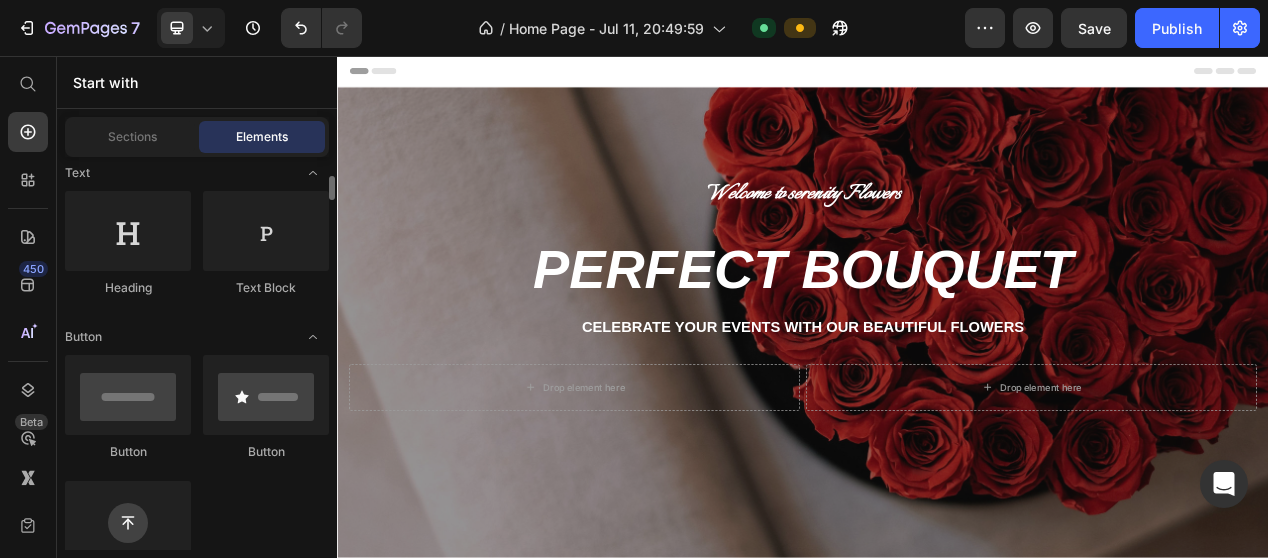 scroll, scrollTop: 400, scrollLeft: 0, axis: vertical 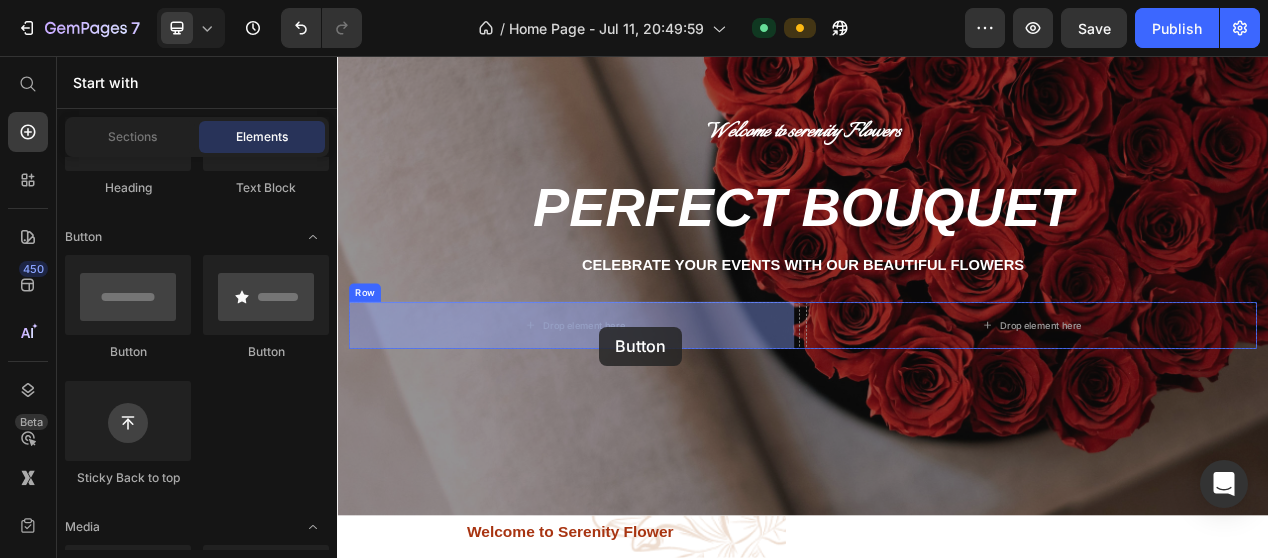 drag, startPoint x: 450, startPoint y: 355, endPoint x: 675, endPoint y: 405, distance: 230.48862 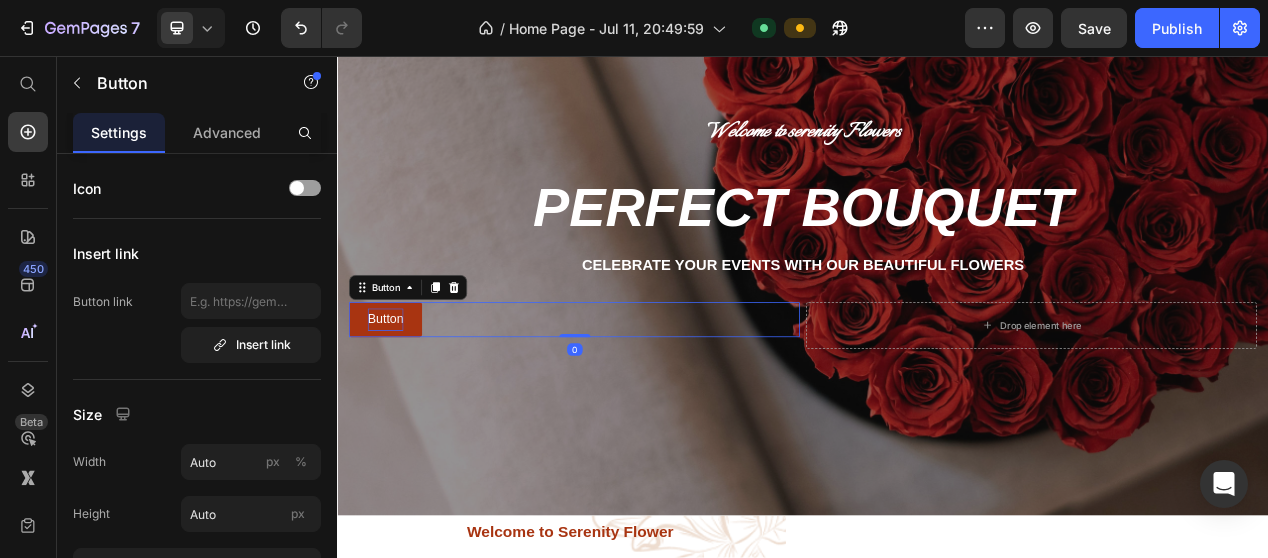 click on "Button" at bounding box center [399, 396] 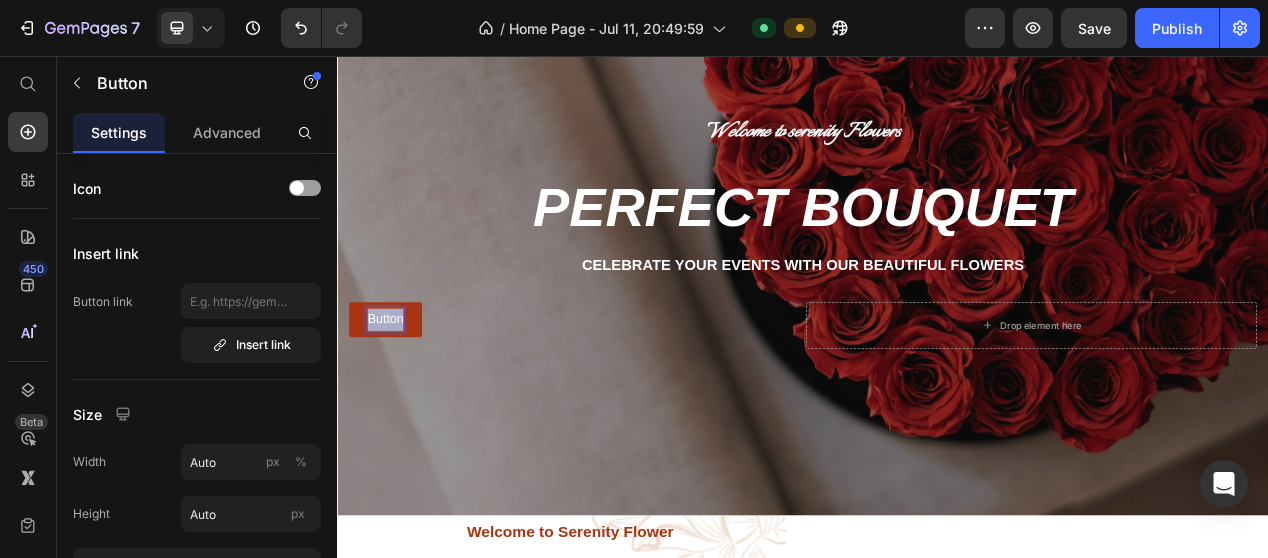 click on "Button" at bounding box center (399, 396) 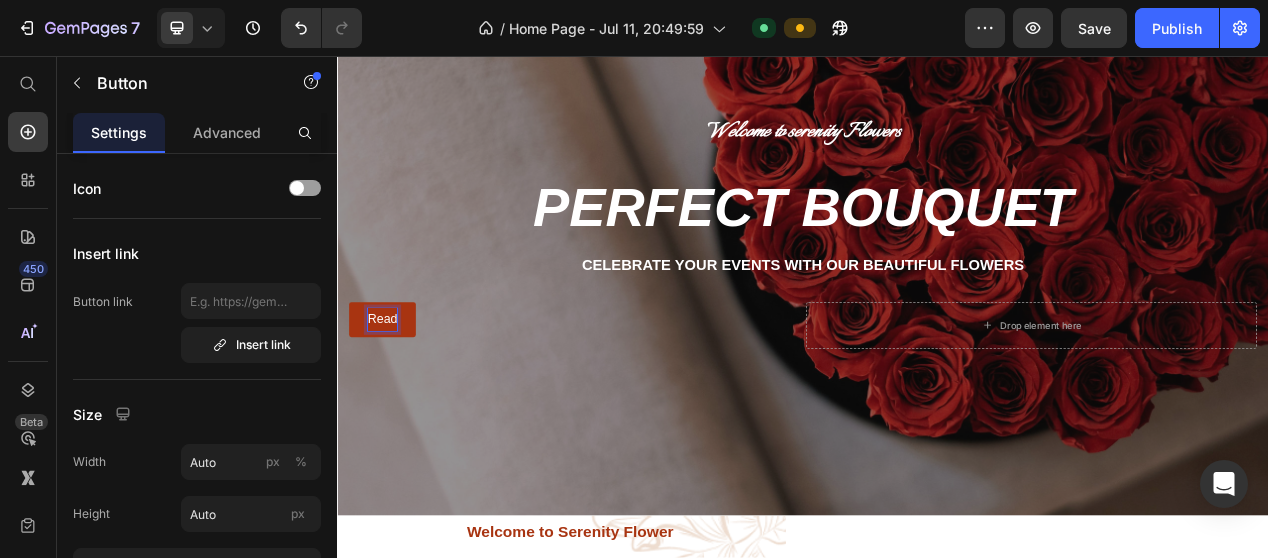 click on "Read" at bounding box center [395, 396] 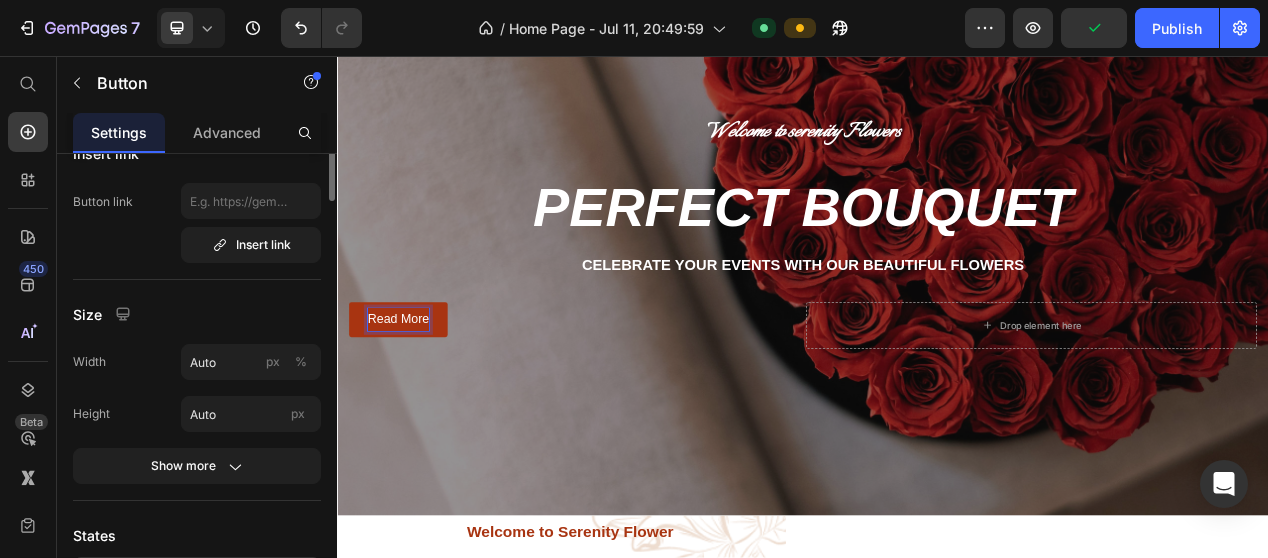 scroll, scrollTop: 0, scrollLeft: 0, axis: both 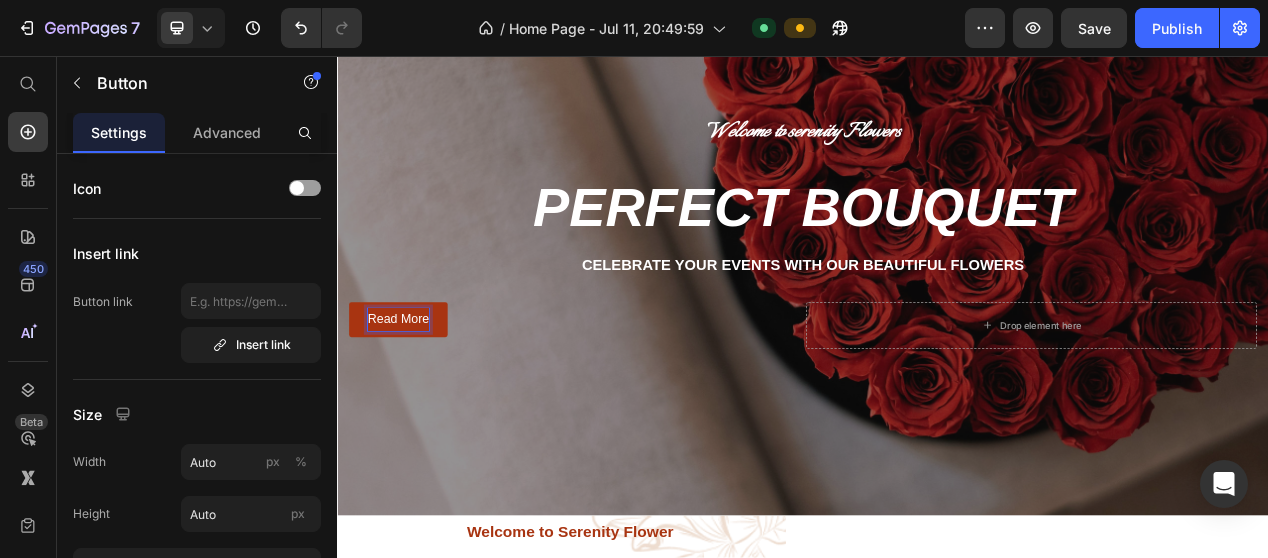 click on "Read More" at bounding box center (415, 396) 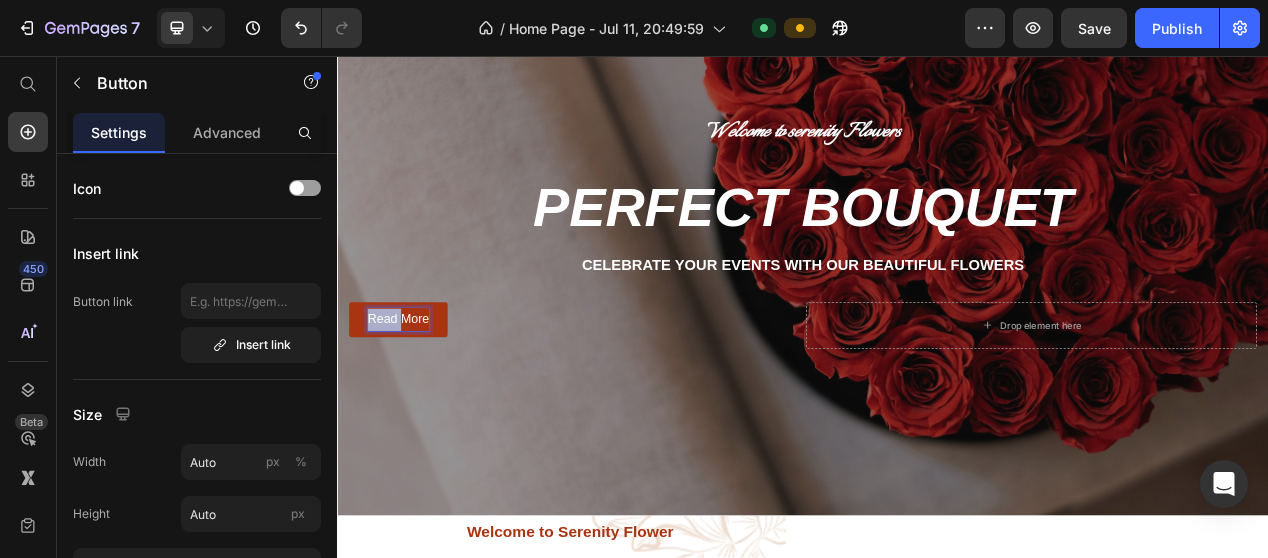 click on "Read More" at bounding box center [415, 396] 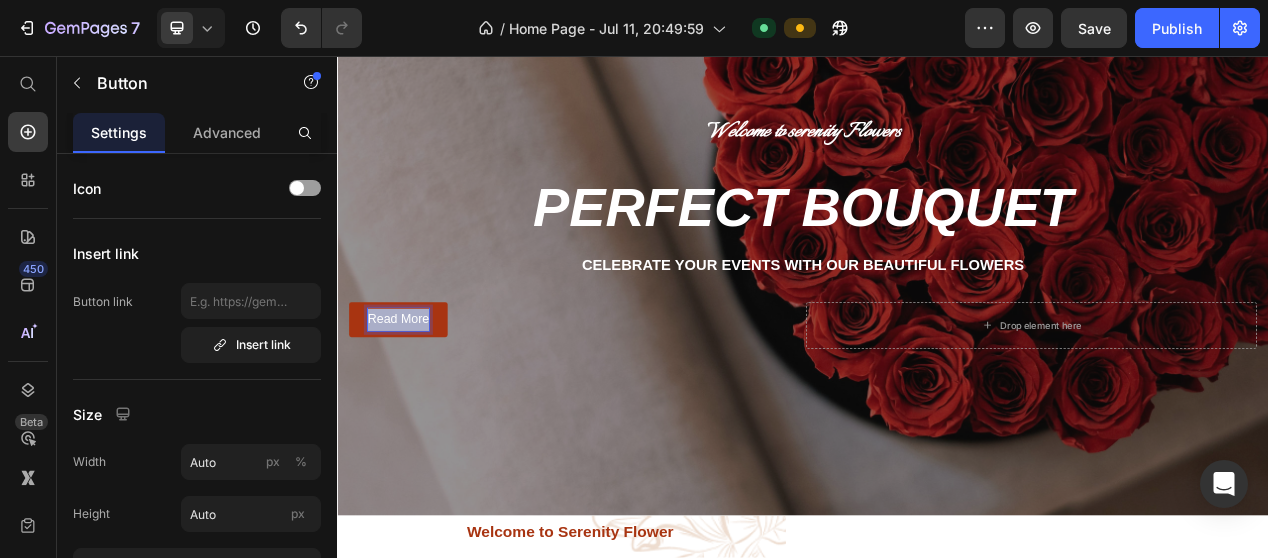 click on "Read More" at bounding box center (415, 396) 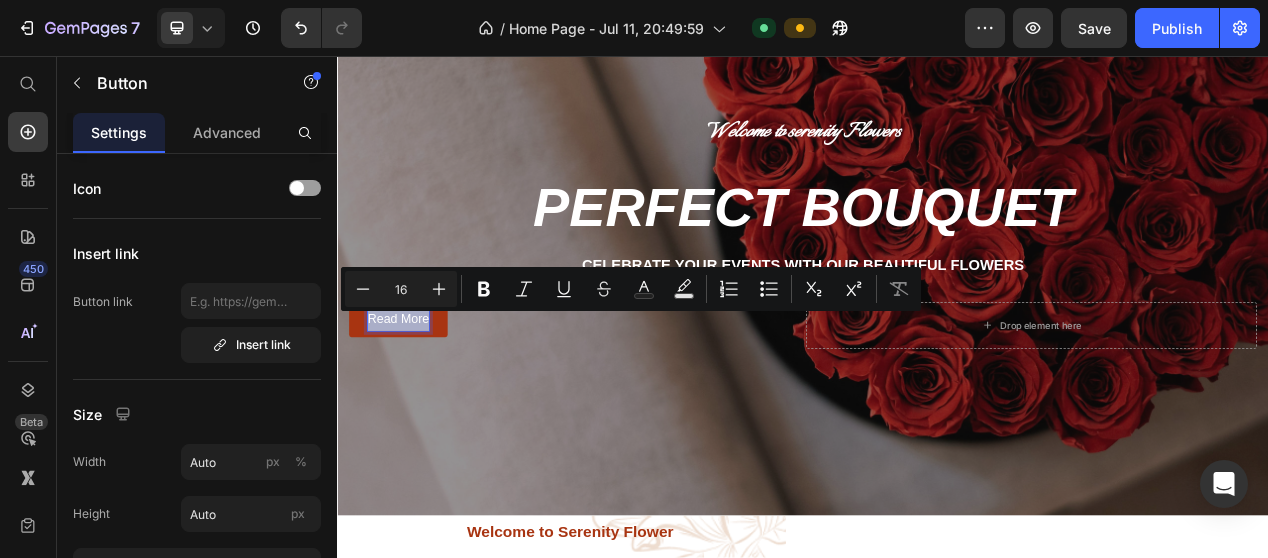 click on "Read More" at bounding box center [415, 396] 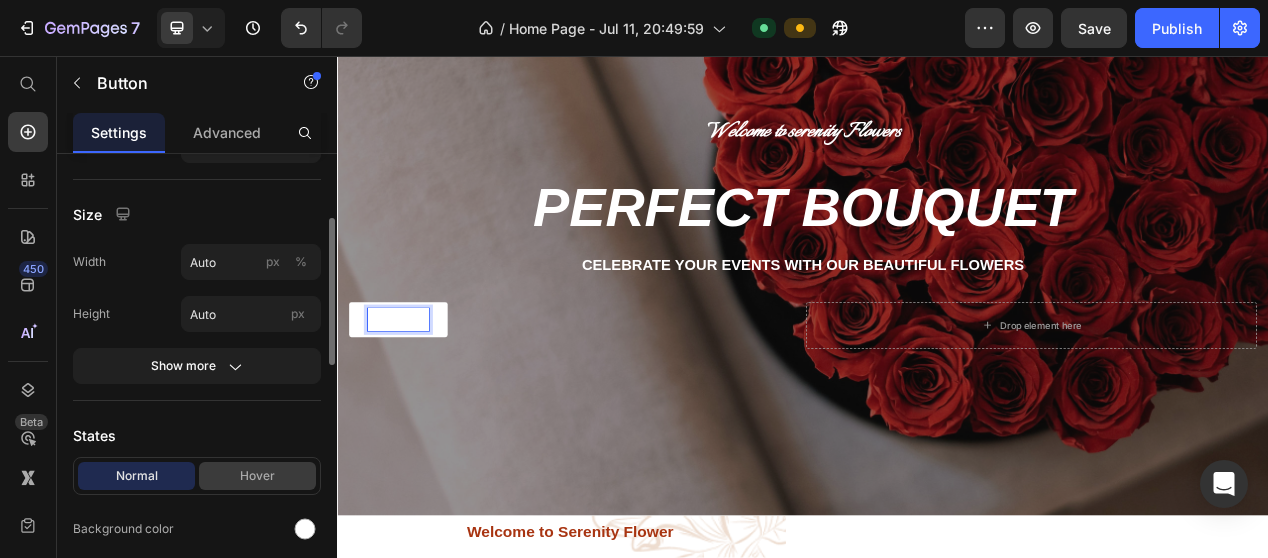 scroll, scrollTop: 300, scrollLeft: 0, axis: vertical 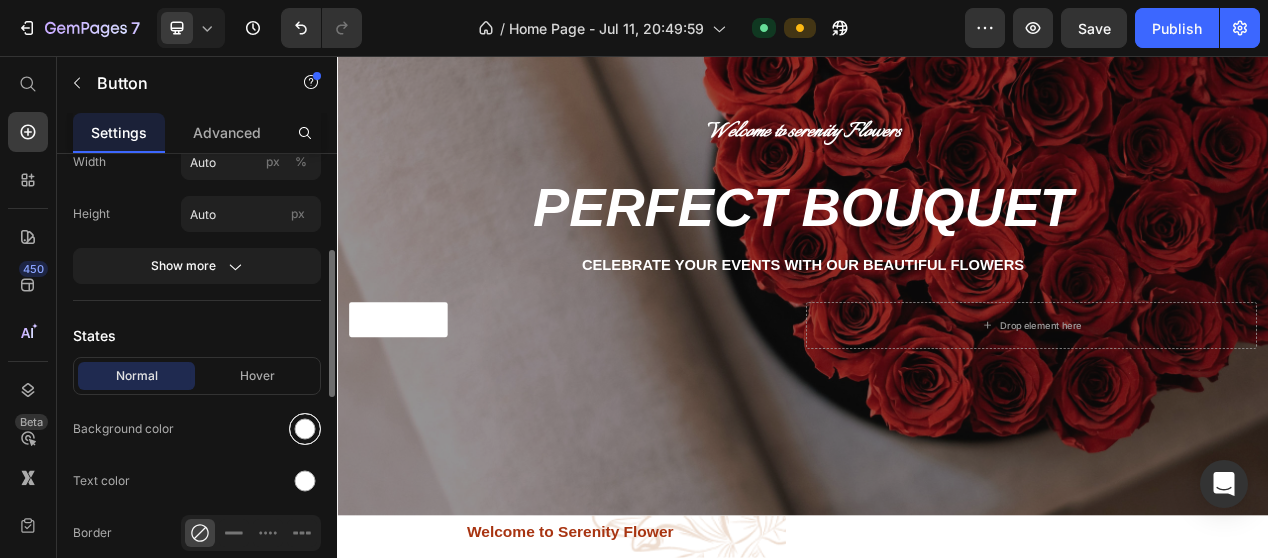 click at bounding box center (305, 429) 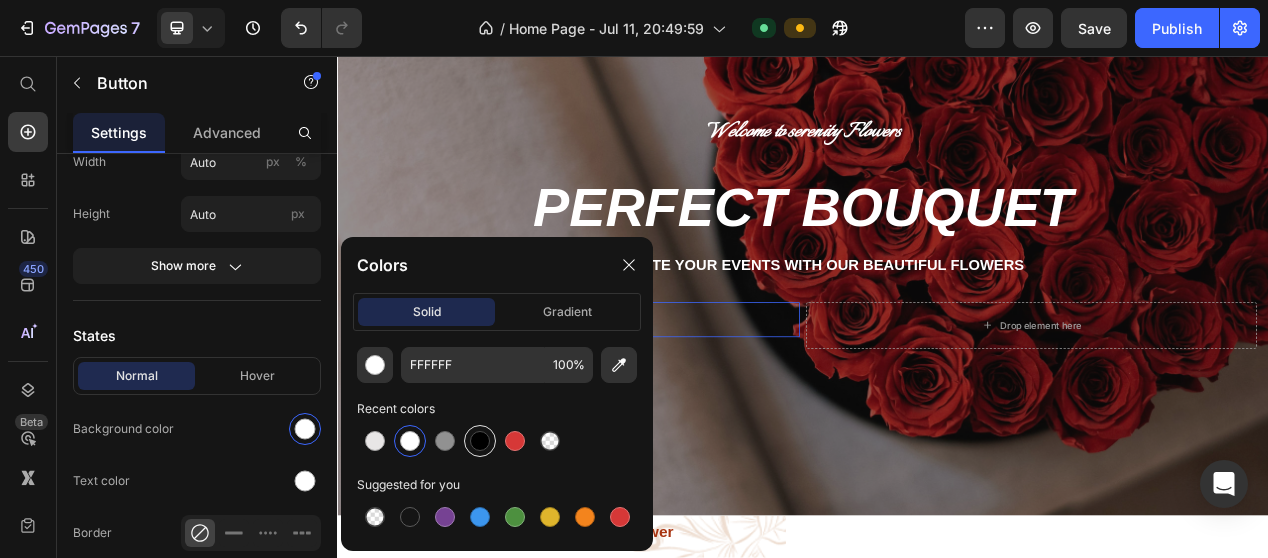 click at bounding box center [515, 441] 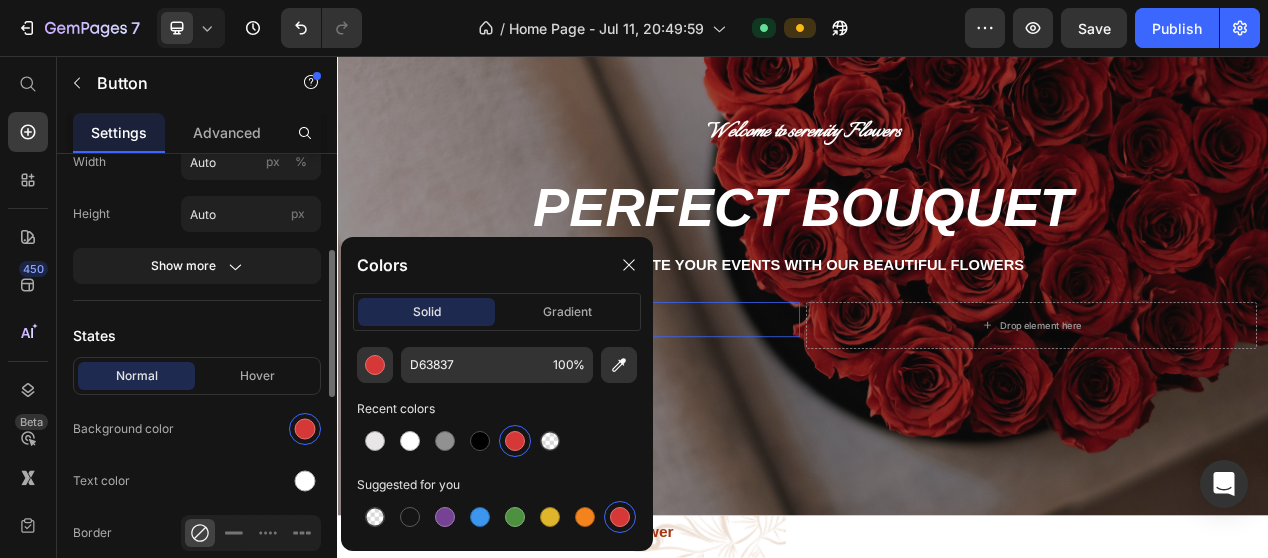 click on "Normal Hover Background color Text color Border Corner 3 3 3 3 Shadow" 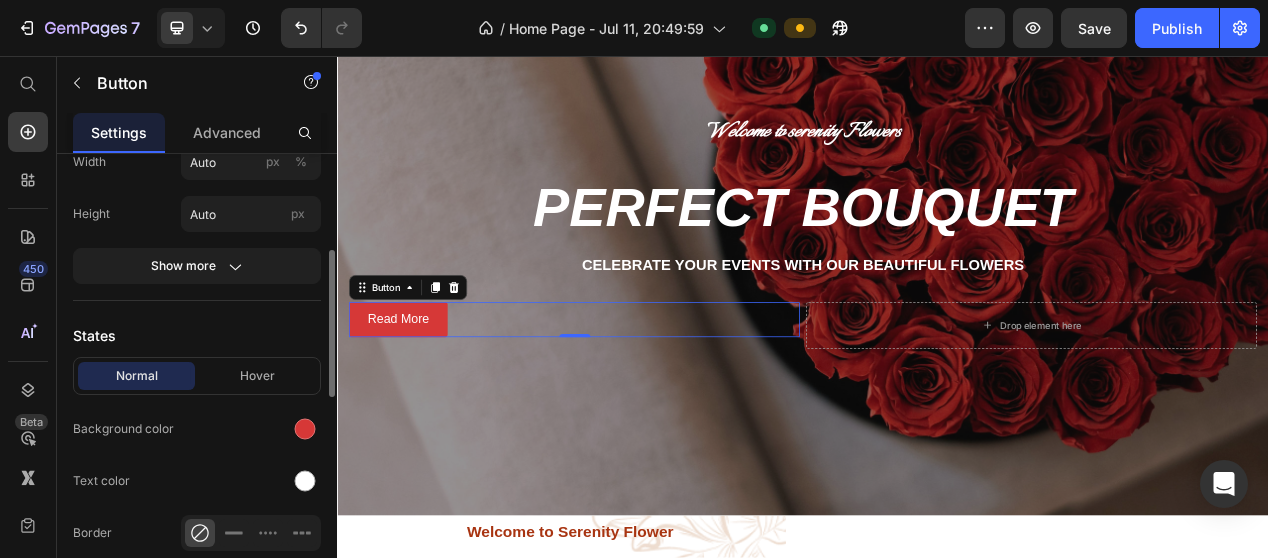 drag, startPoint x: 252, startPoint y: 381, endPoint x: 263, endPoint y: 397, distance: 19.416489 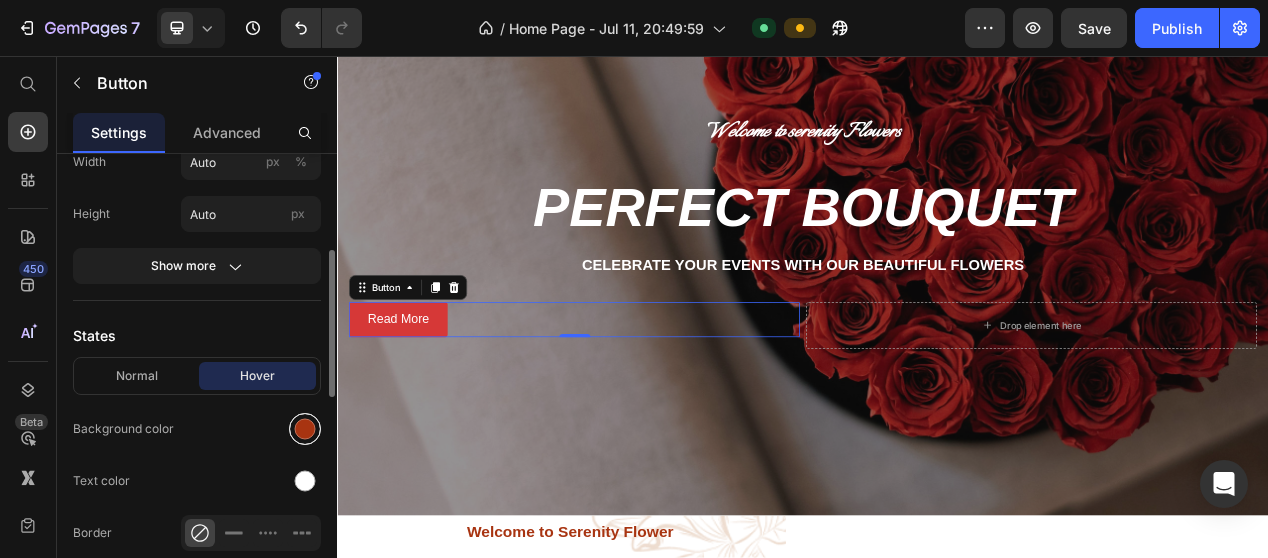 click at bounding box center (305, 429) 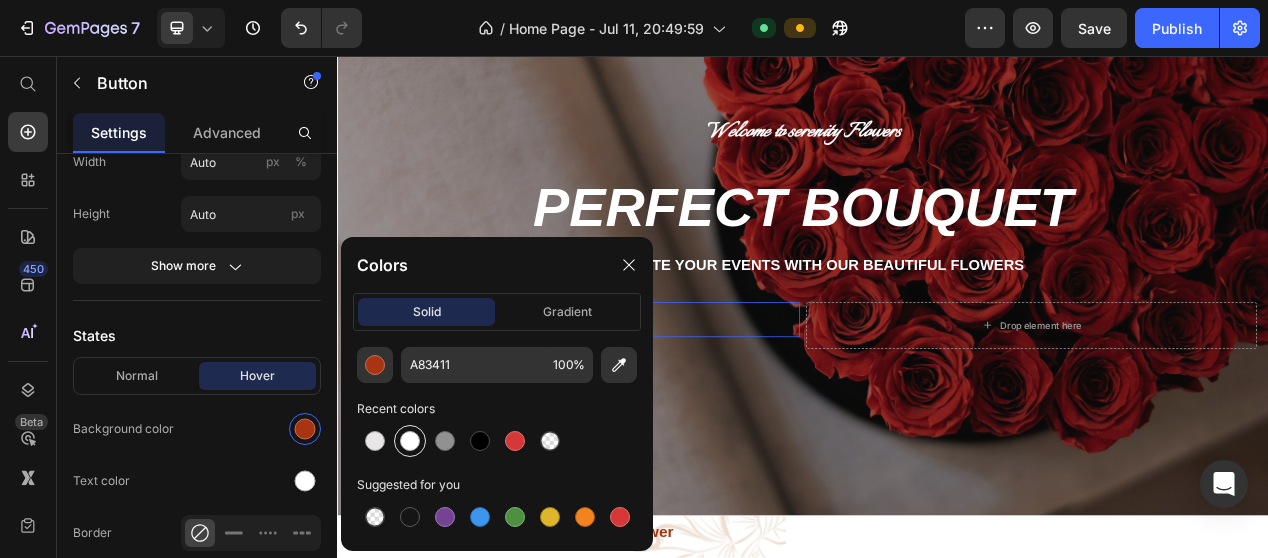click at bounding box center (410, 441) 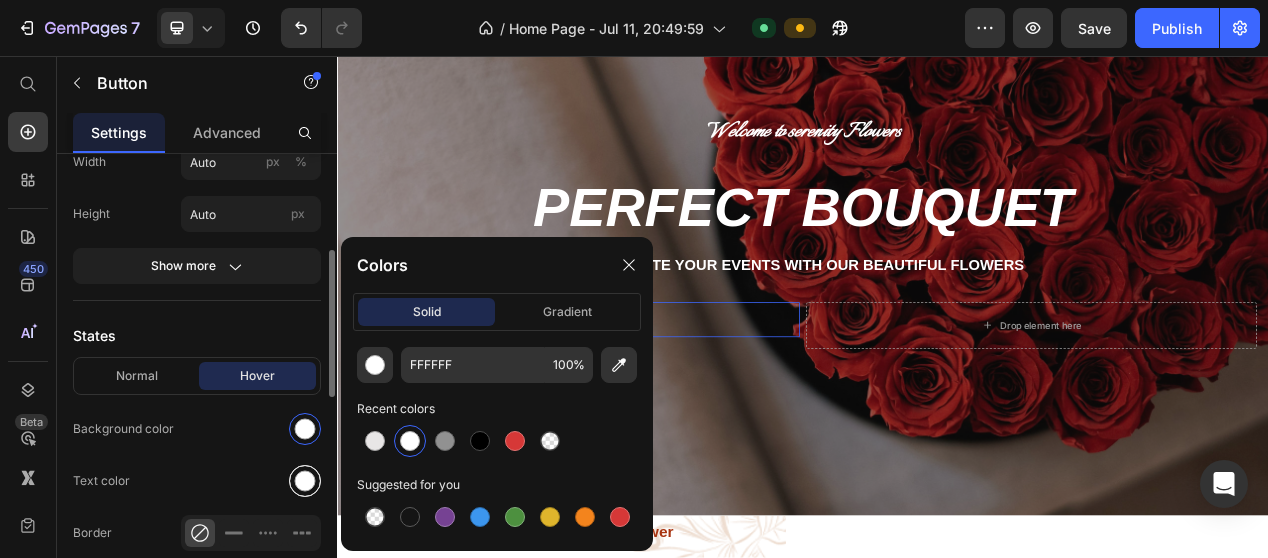 click at bounding box center [305, 481] 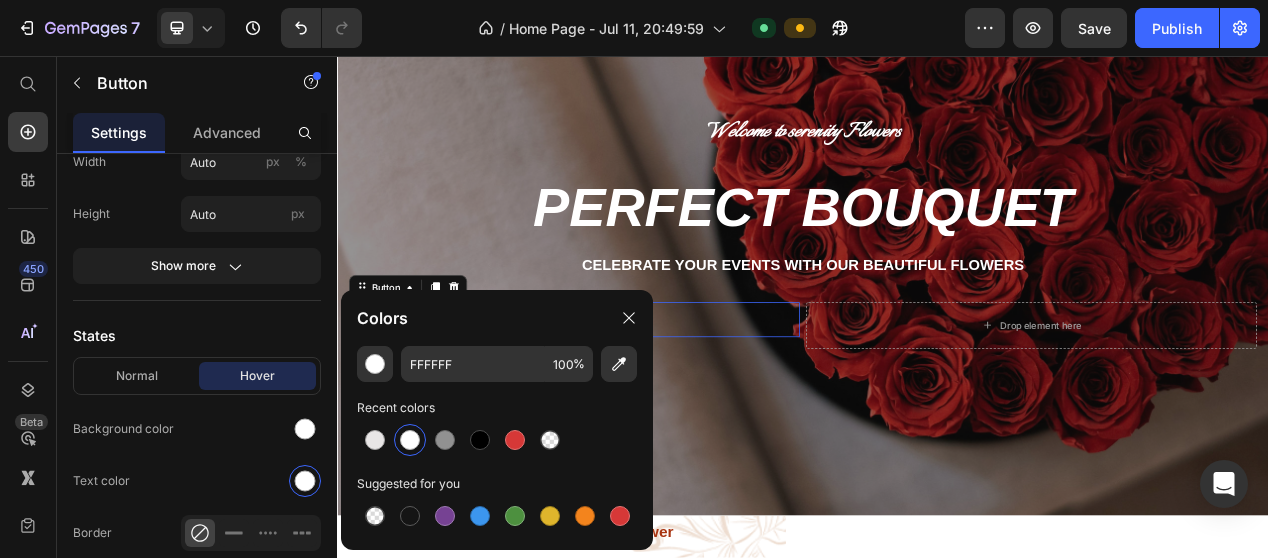 drag, startPoint x: 482, startPoint y: 443, endPoint x: 403, endPoint y: 447, distance: 79.101204 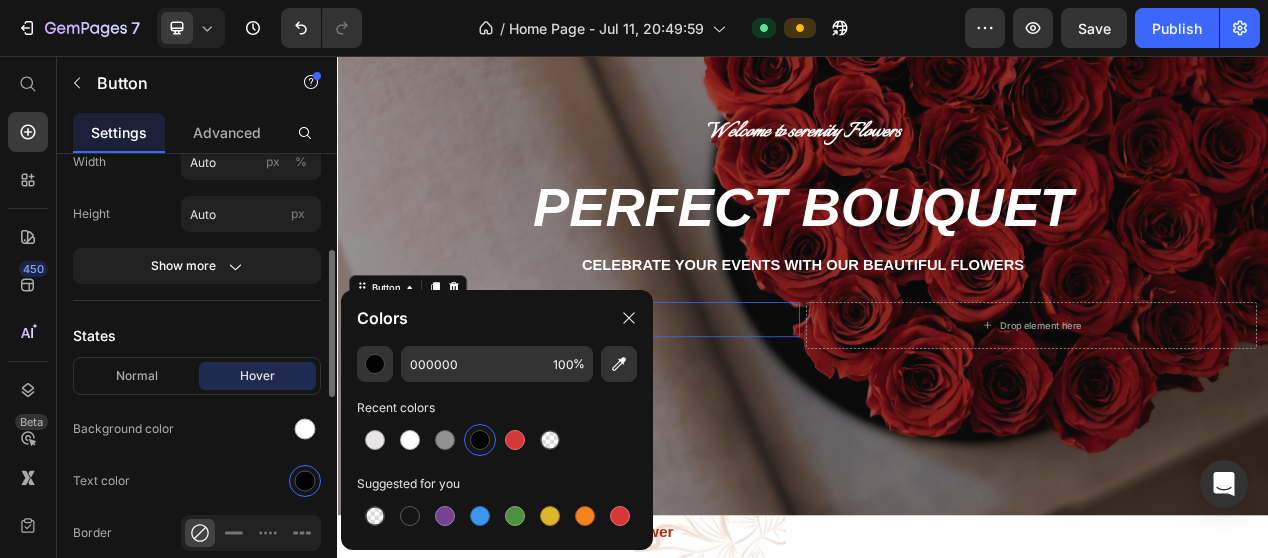 click on "Normal Hover Background color Text color Border Corner 3 3 3 3 Shadow" 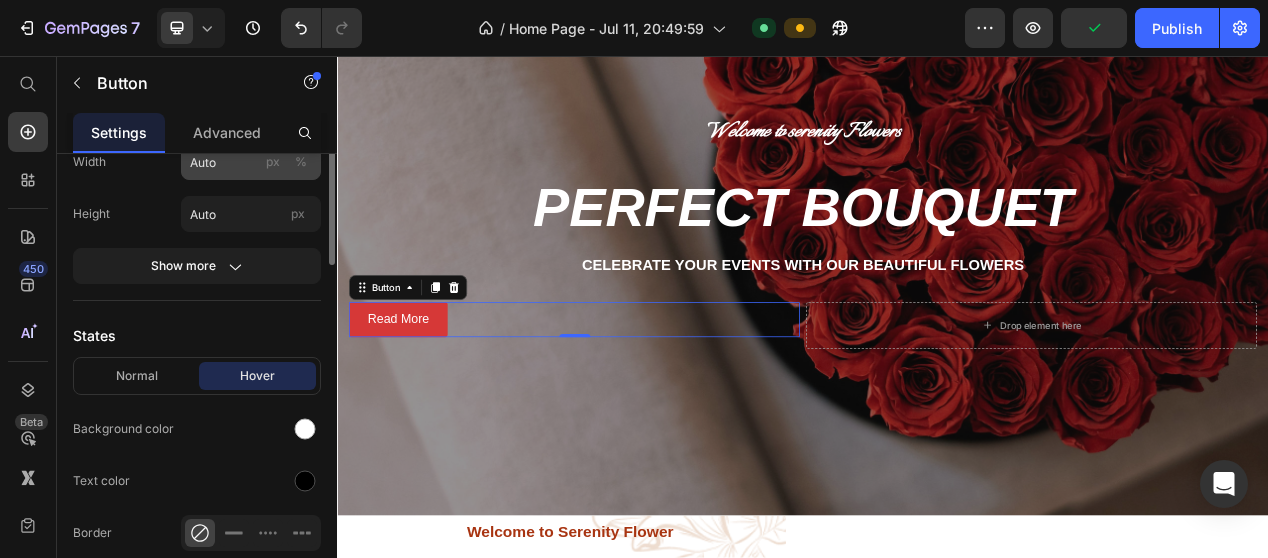 scroll, scrollTop: 200, scrollLeft: 0, axis: vertical 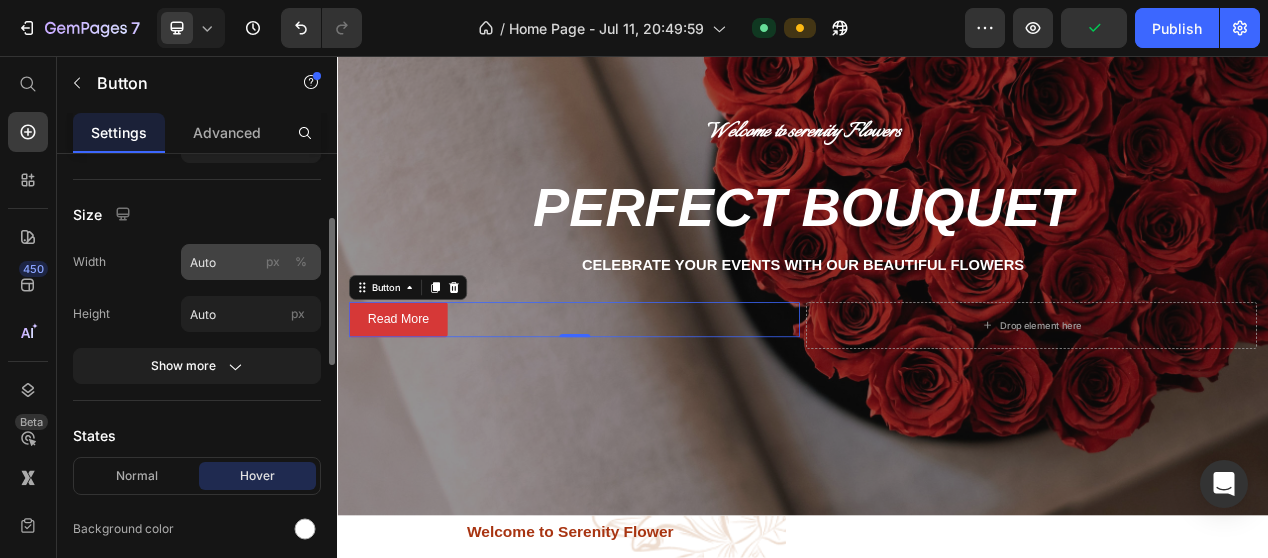 click on "%" at bounding box center [301, 262] 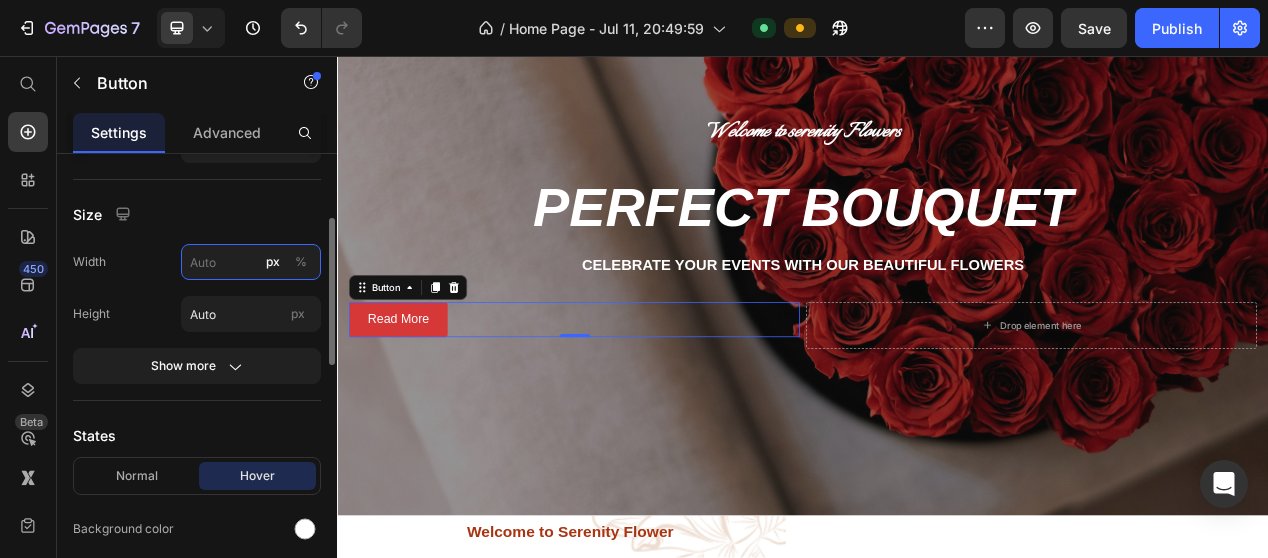 click on "px %" at bounding box center (251, 262) 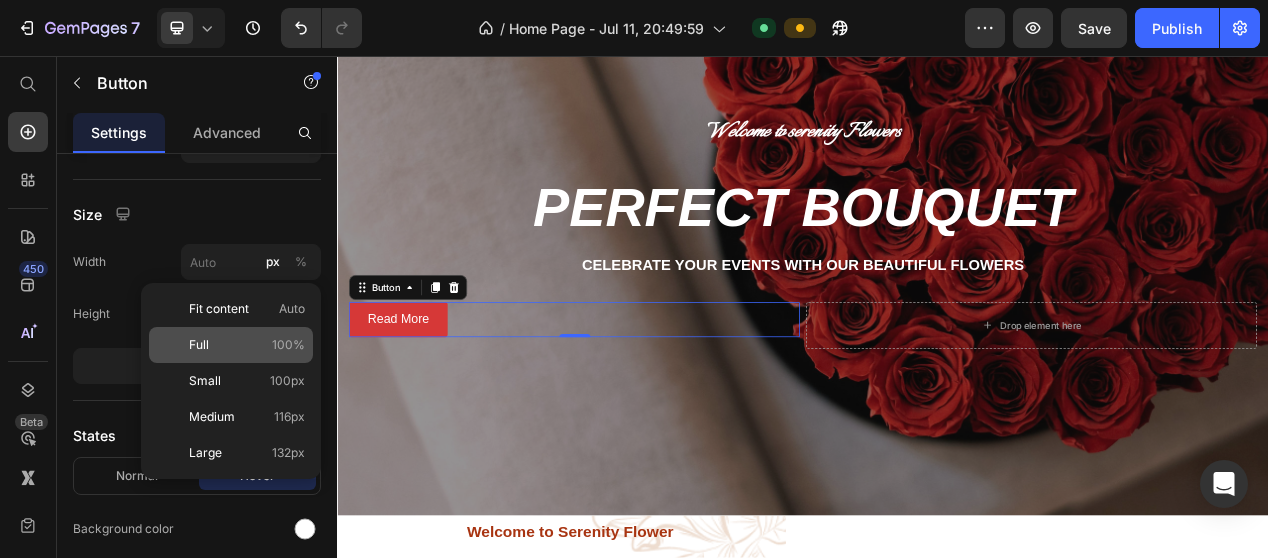 click on "Full 100%" at bounding box center [247, 345] 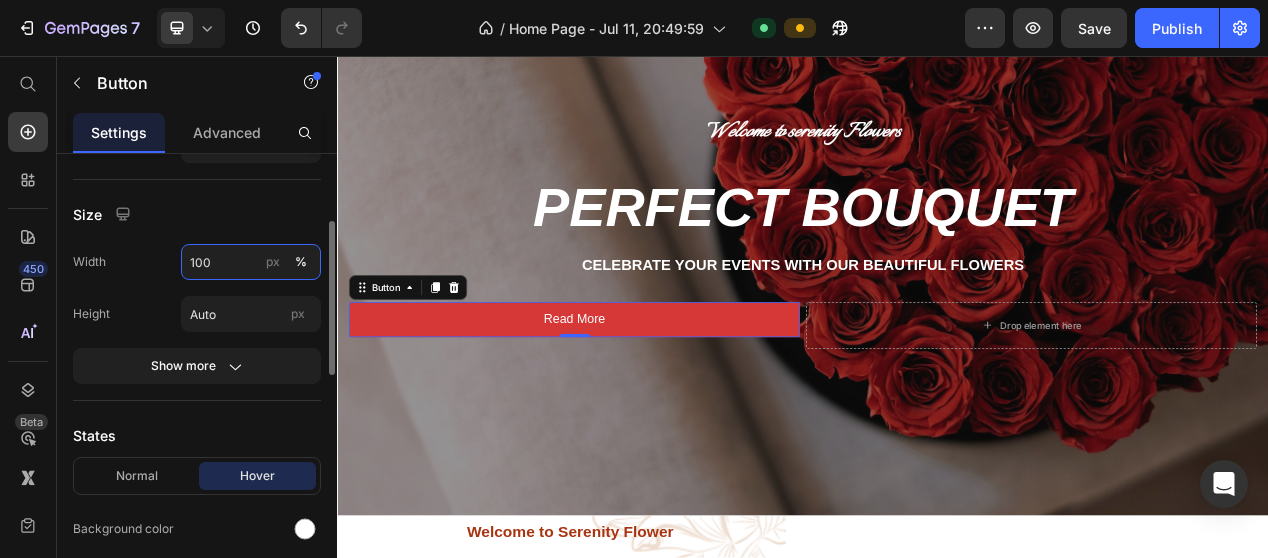 click on "100" at bounding box center [251, 262] 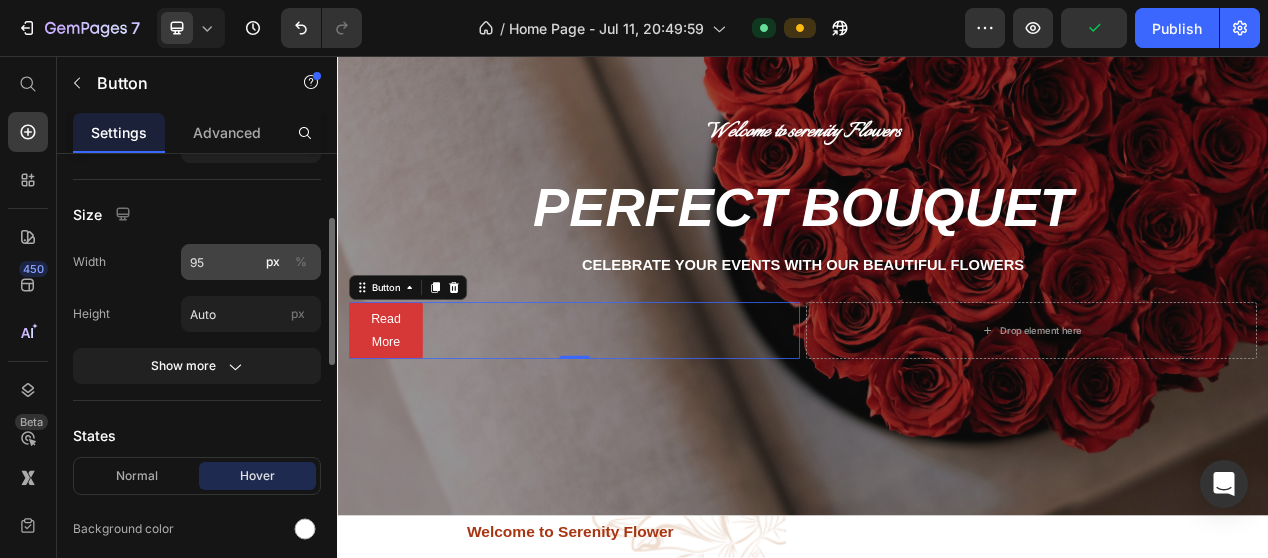 click on "px %" at bounding box center (287, 262) 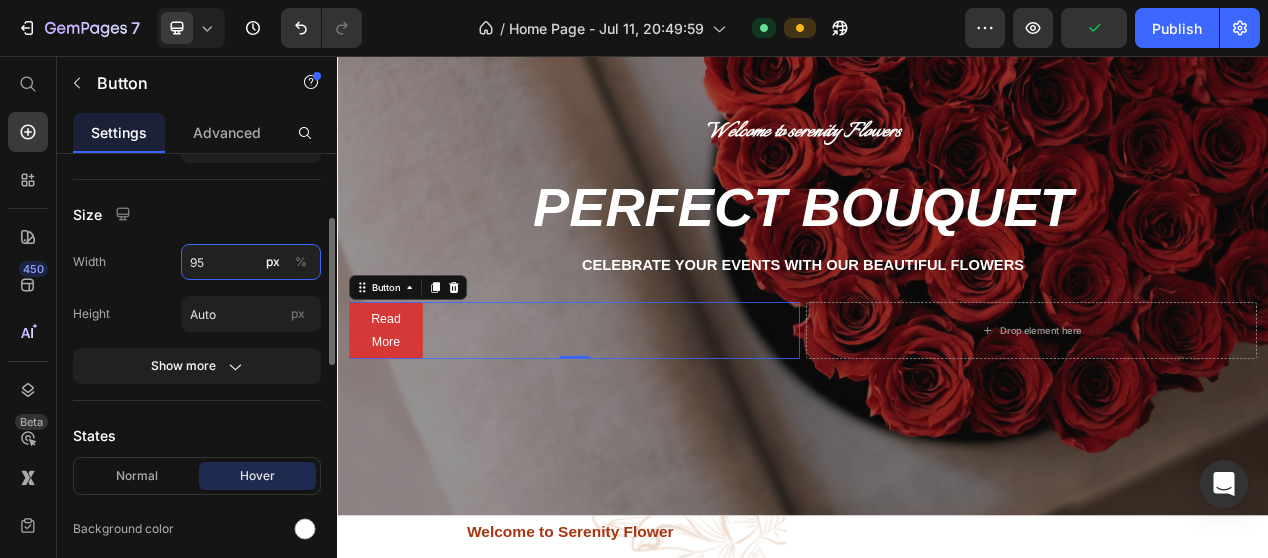click on "95" at bounding box center (251, 262) 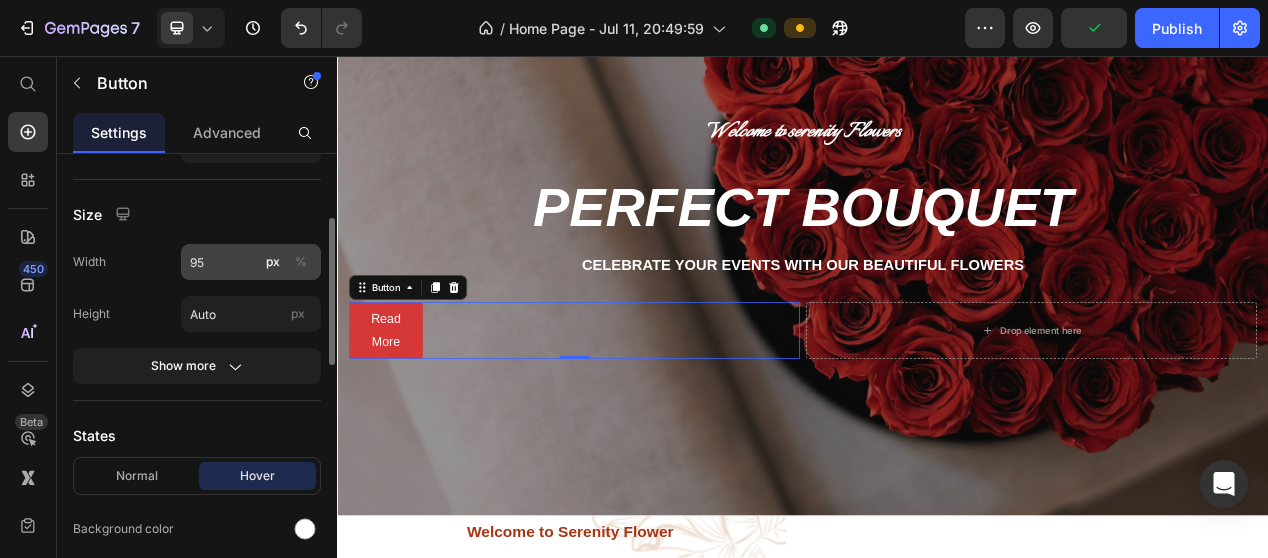 click on "%" 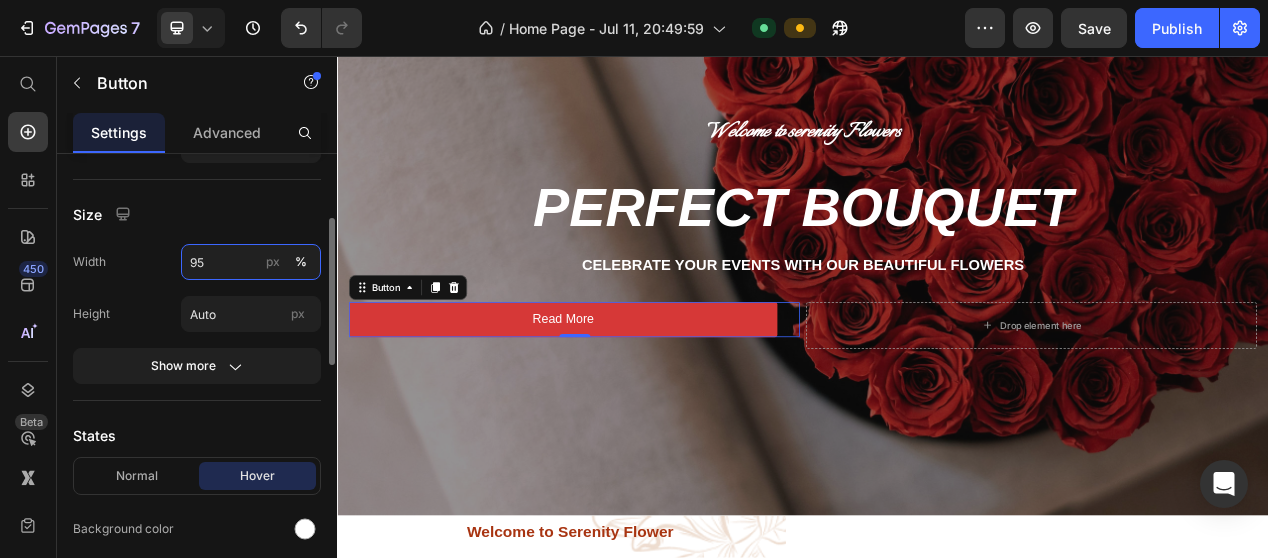 click on "95" at bounding box center [251, 262] 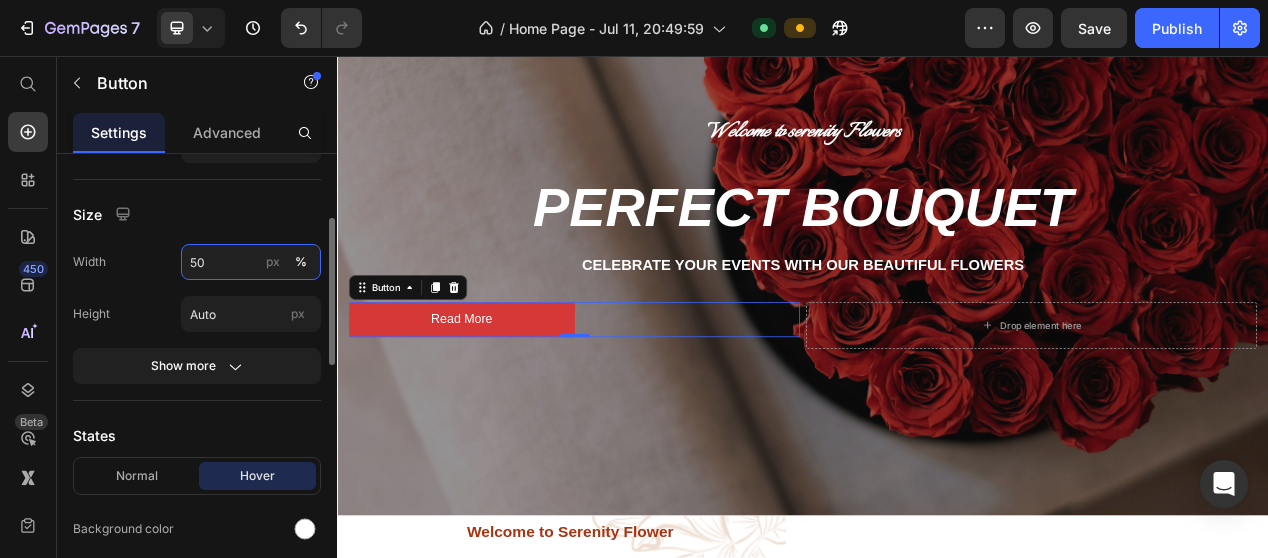 type on "5" 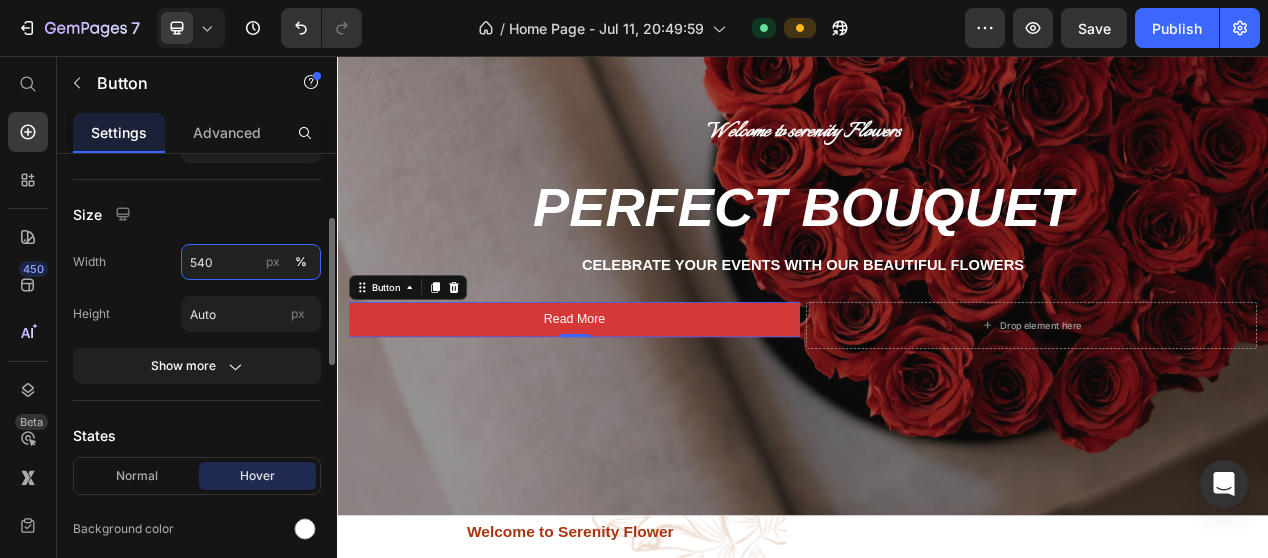 click on "540" at bounding box center [251, 262] 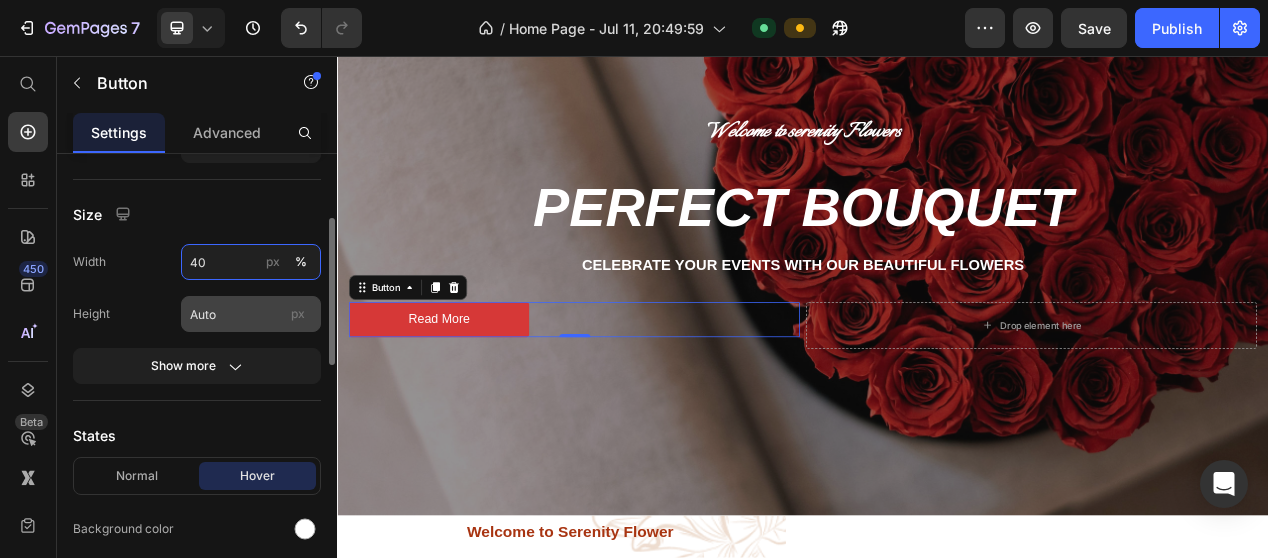 type on "40" 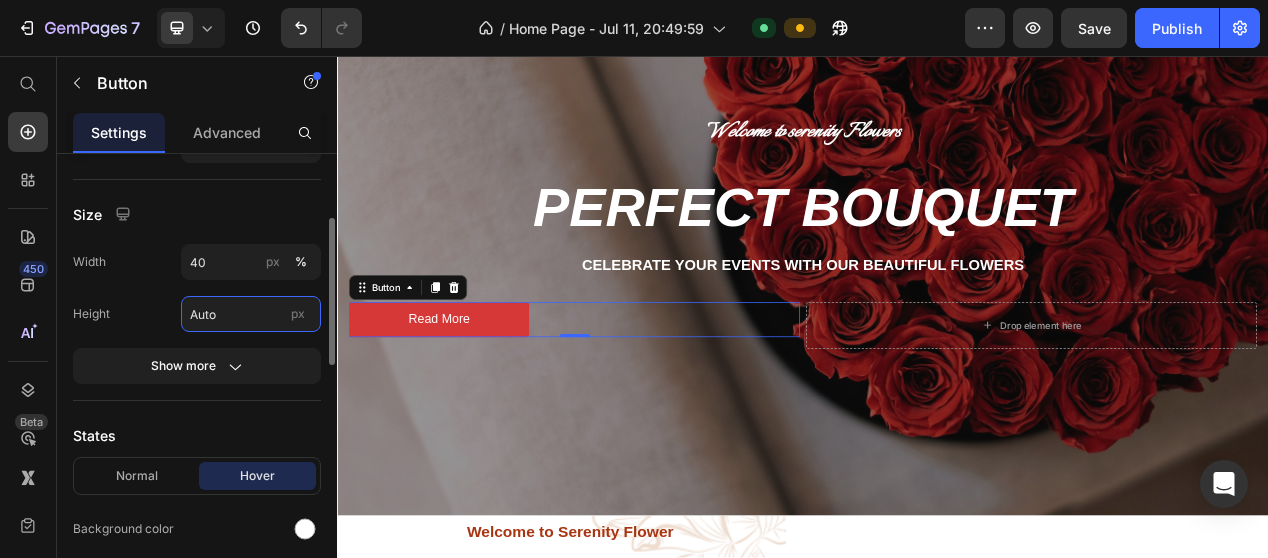 click on "Auto" at bounding box center (251, 314) 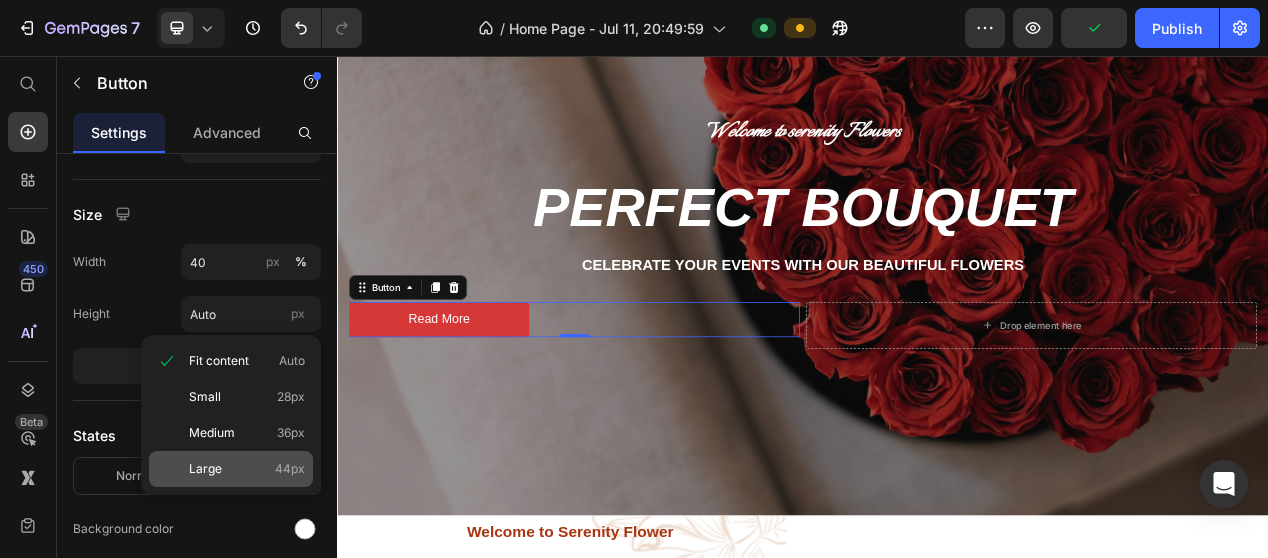 click on "Large 44px" 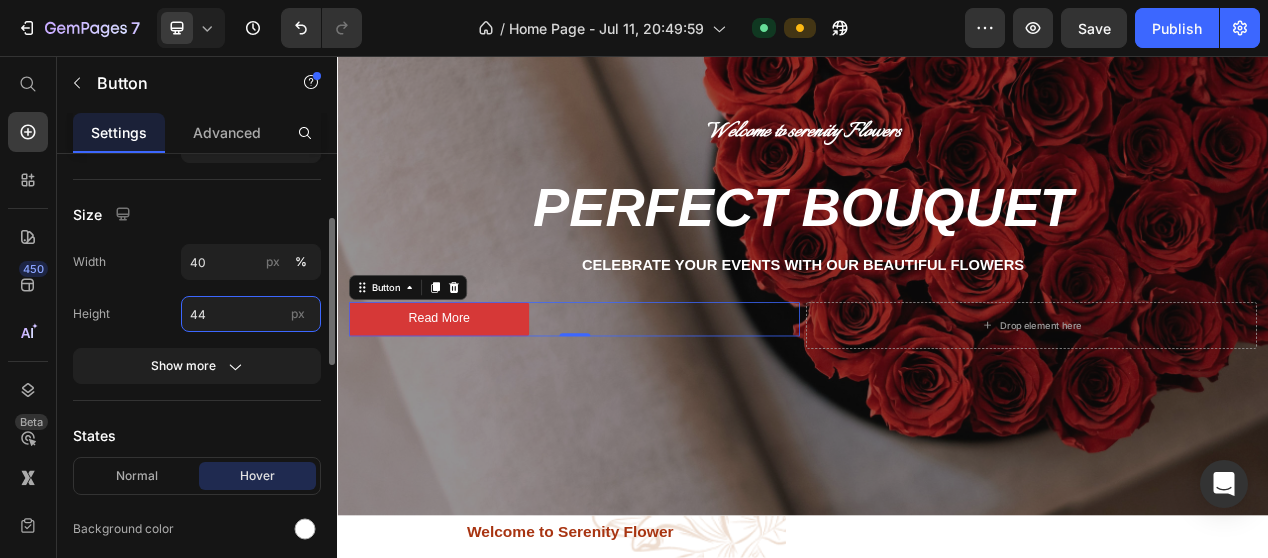 click on "44" at bounding box center [251, 314] 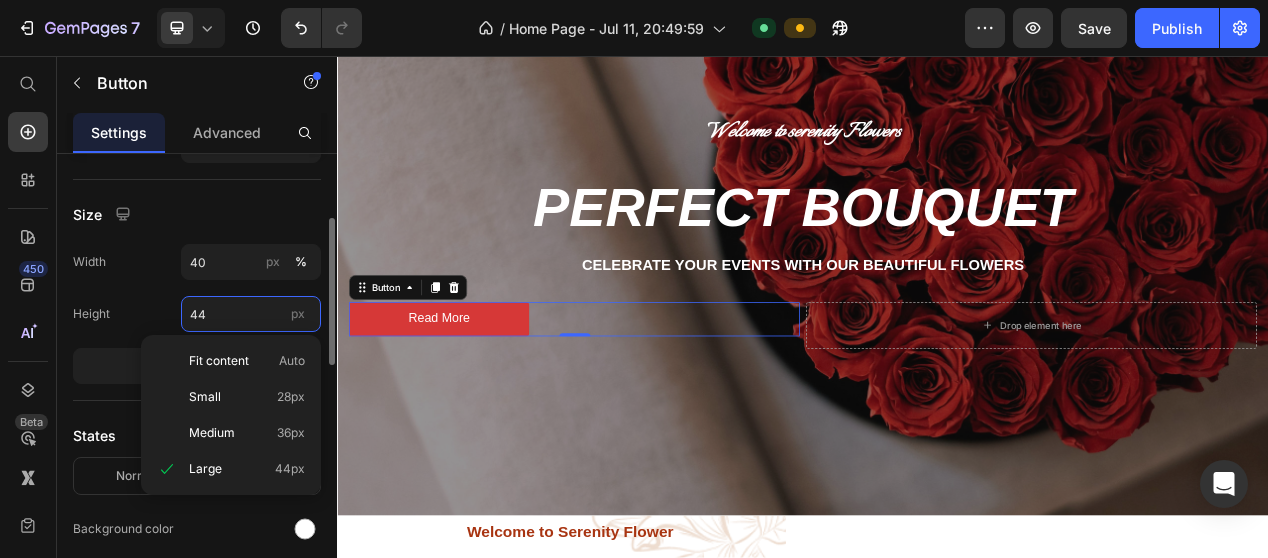 click on "44" at bounding box center (251, 314) 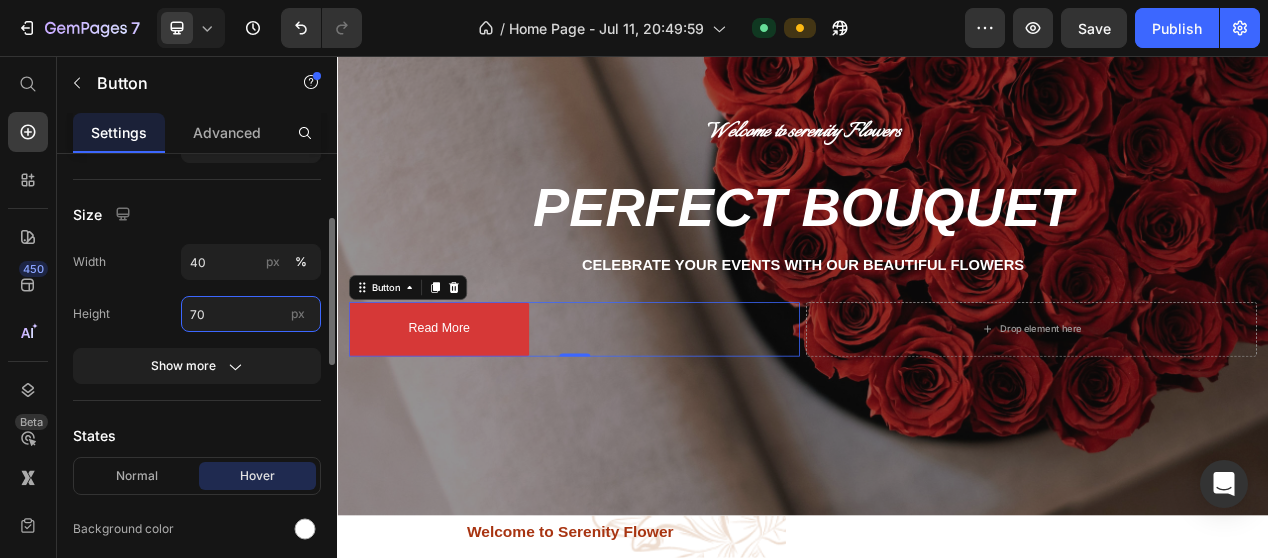 type on "7" 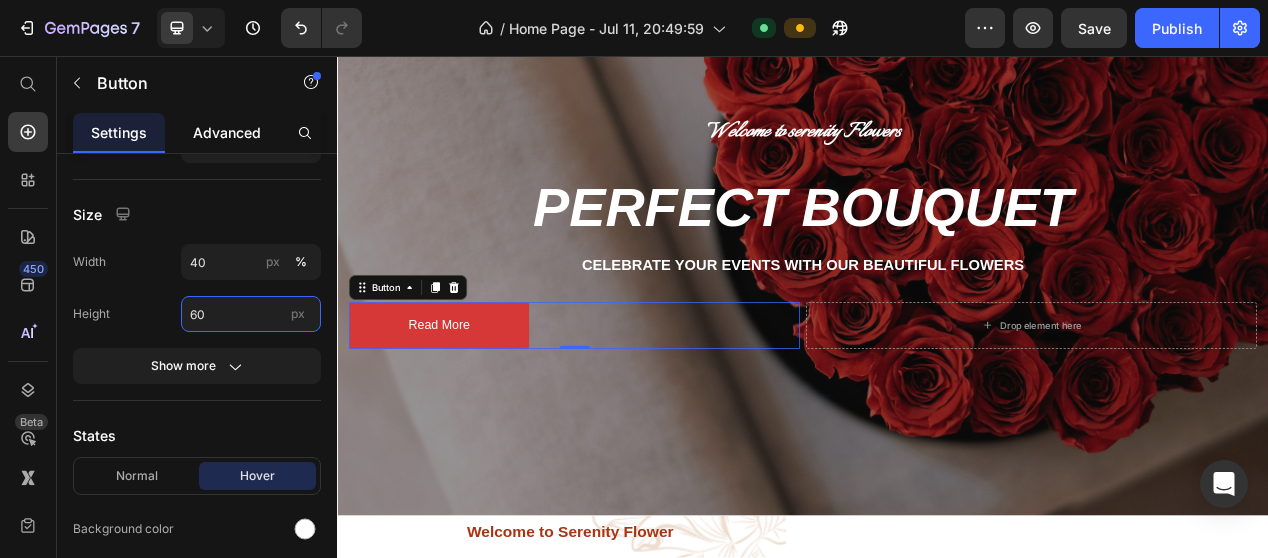 type on "60" 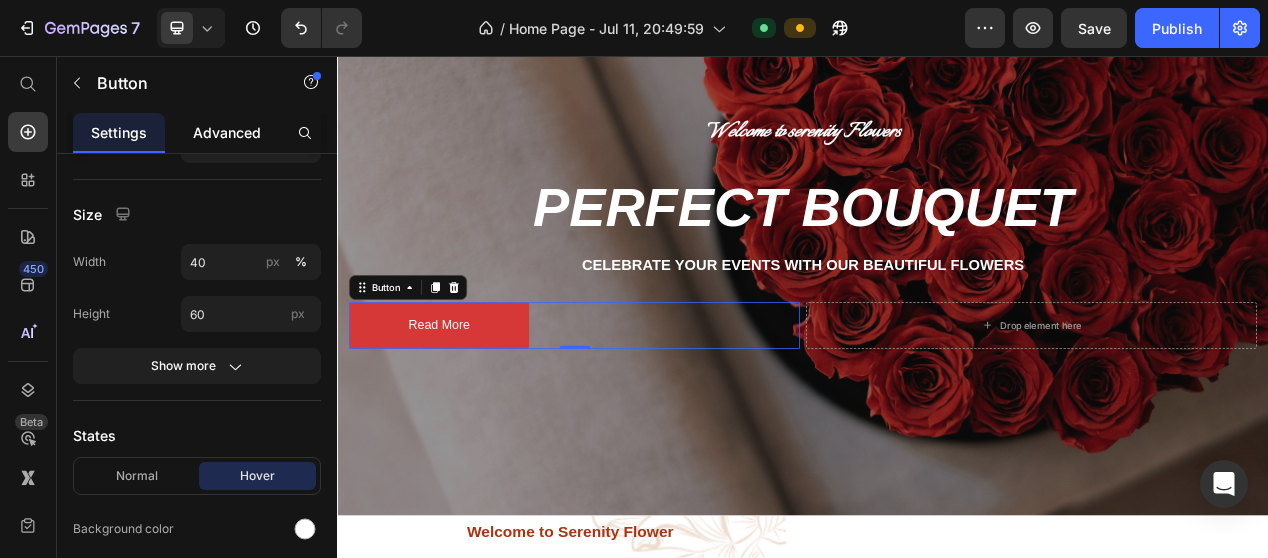 click on "Advanced" at bounding box center (227, 132) 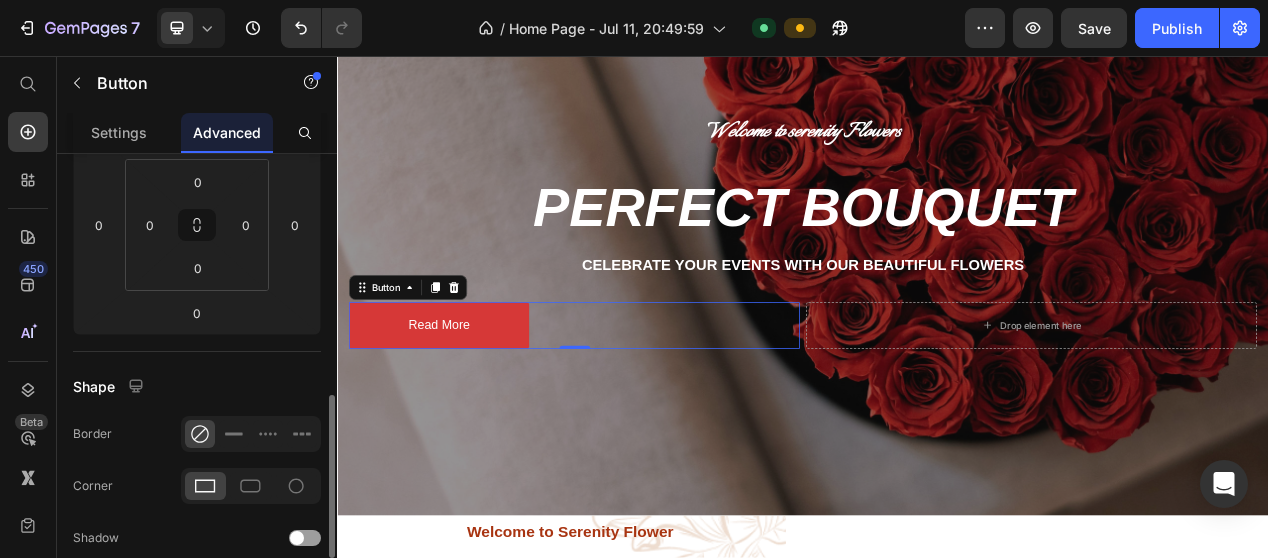 scroll, scrollTop: 400, scrollLeft: 0, axis: vertical 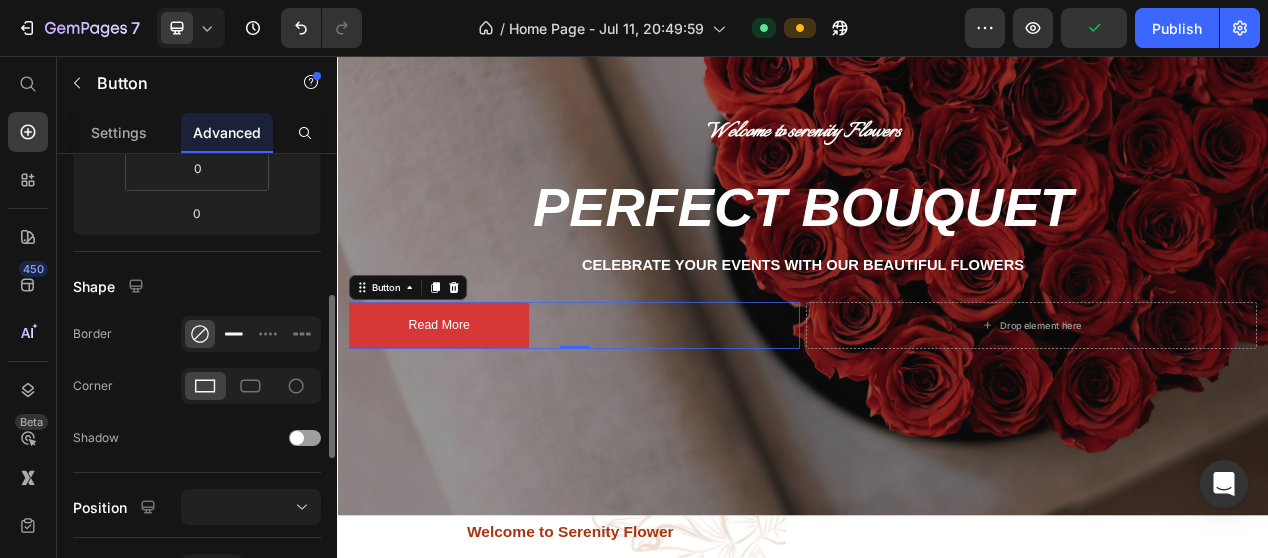 click 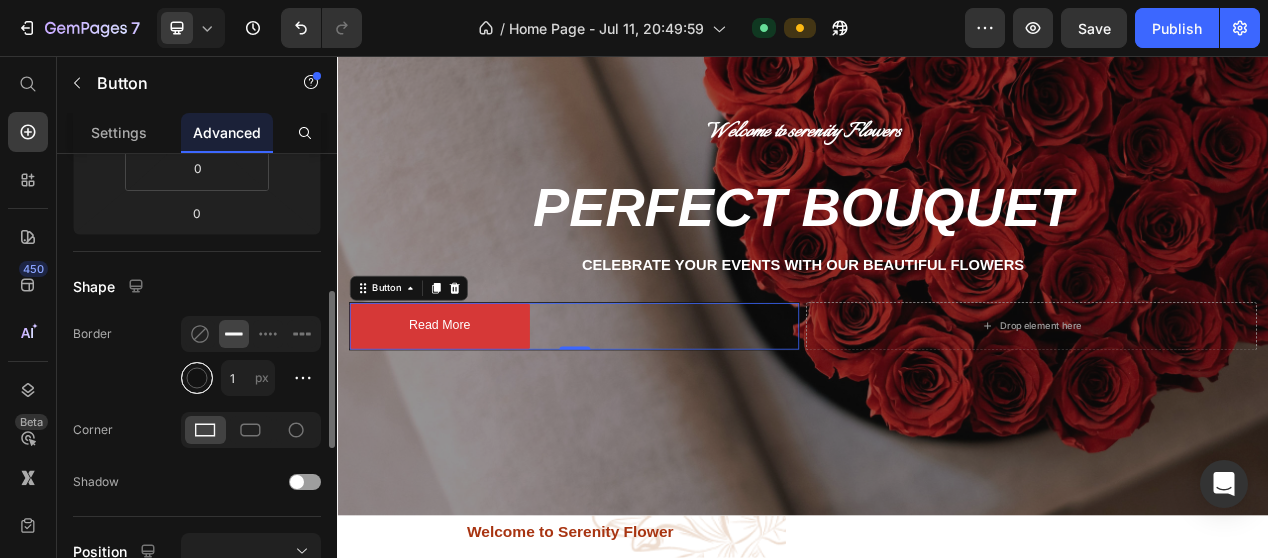 click at bounding box center [197, 378] 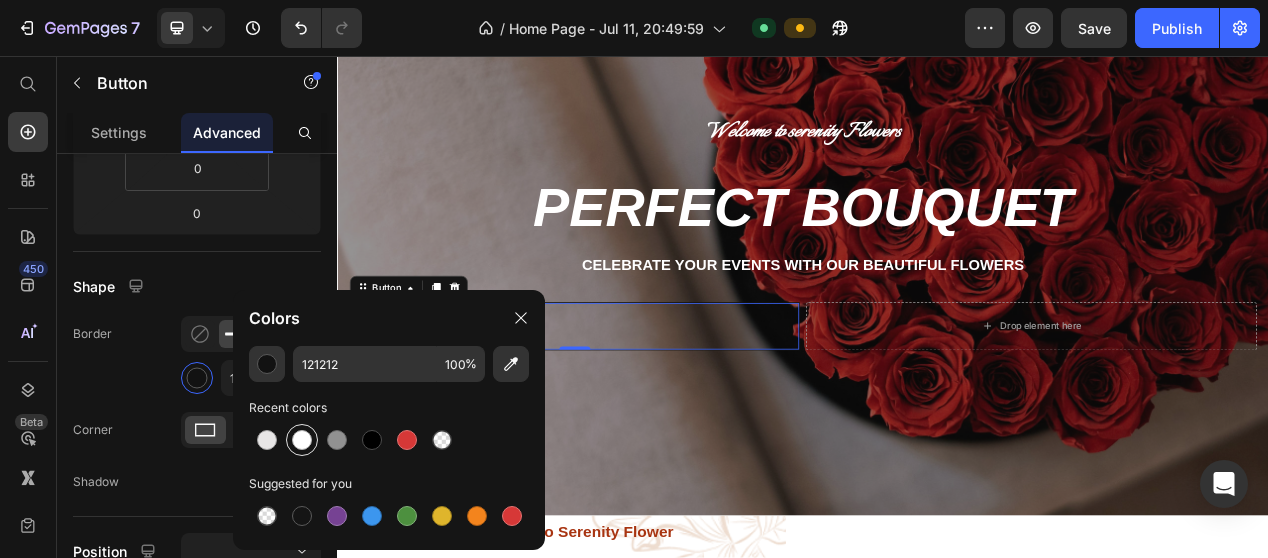 click at bounding box center [302, 440] 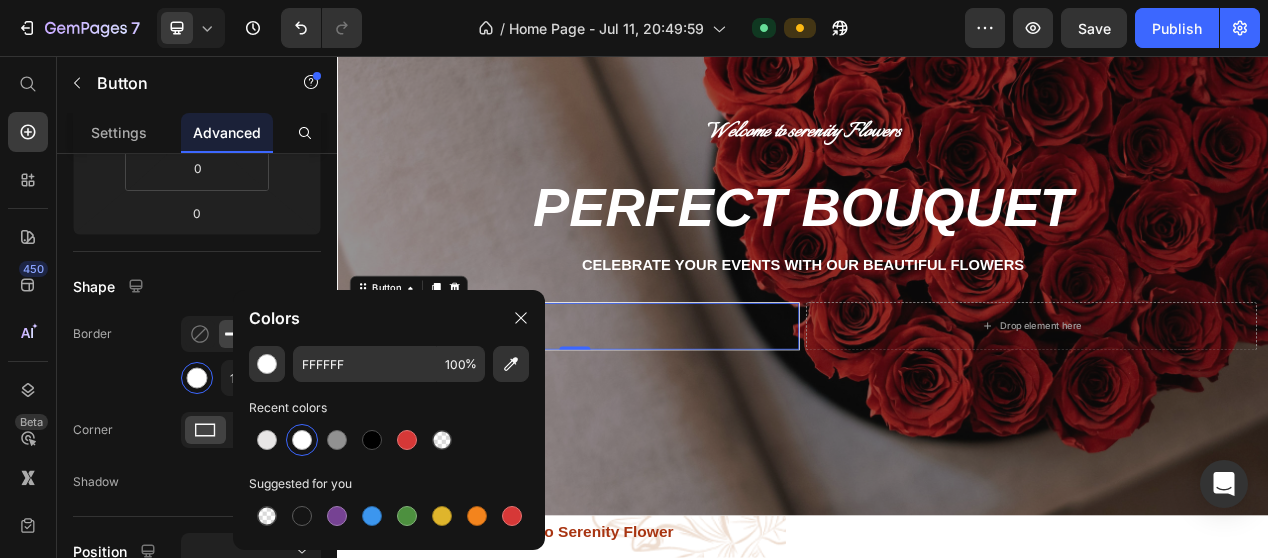 click on "Corner" 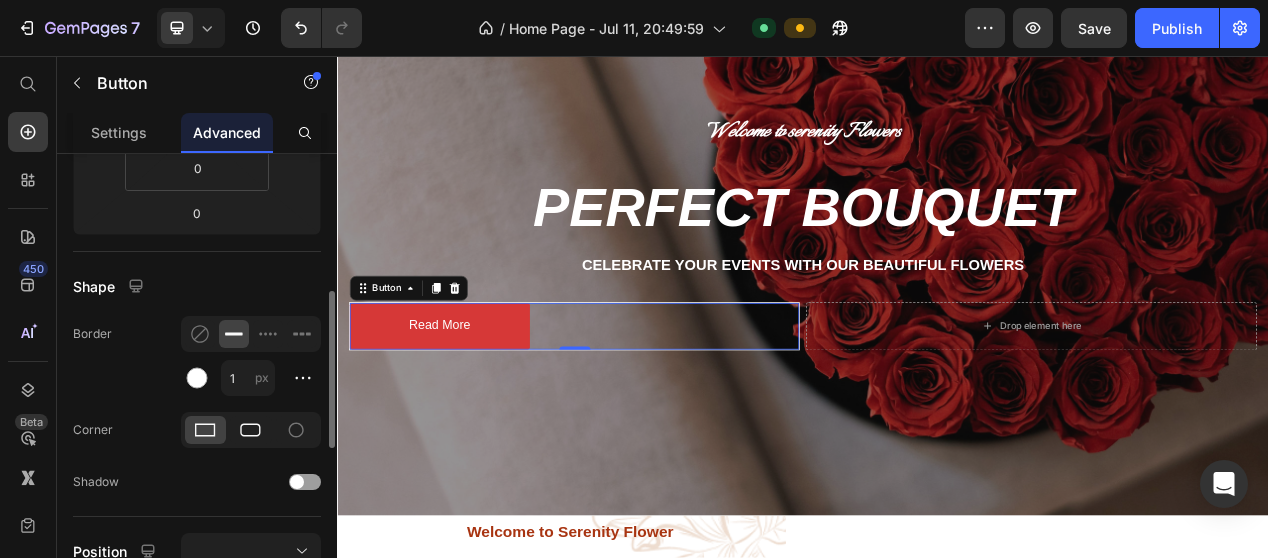 click 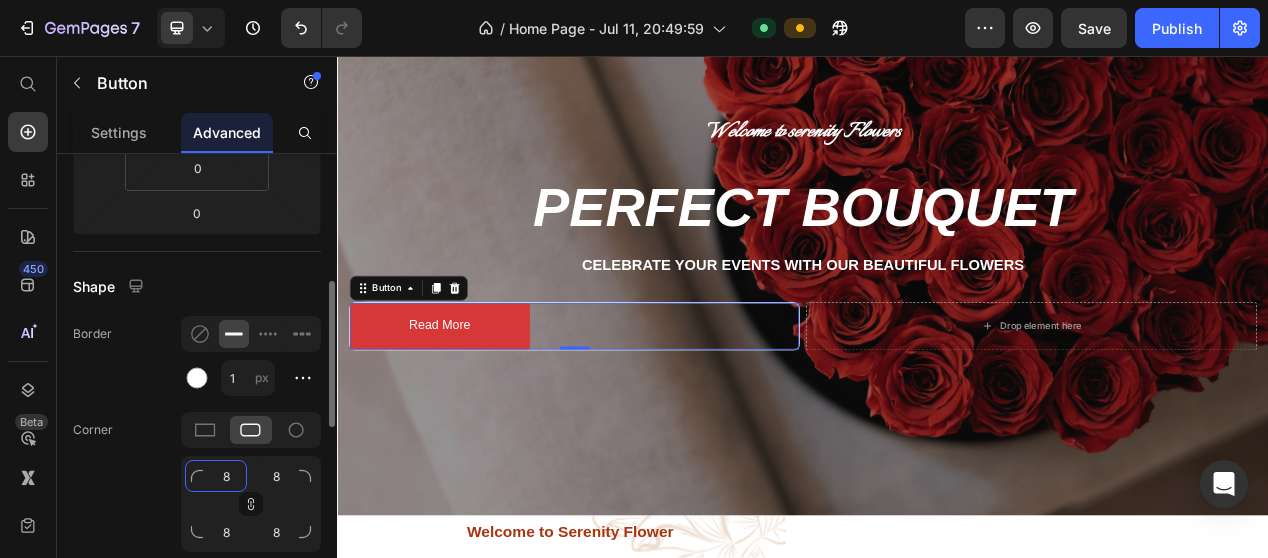 click on "8" 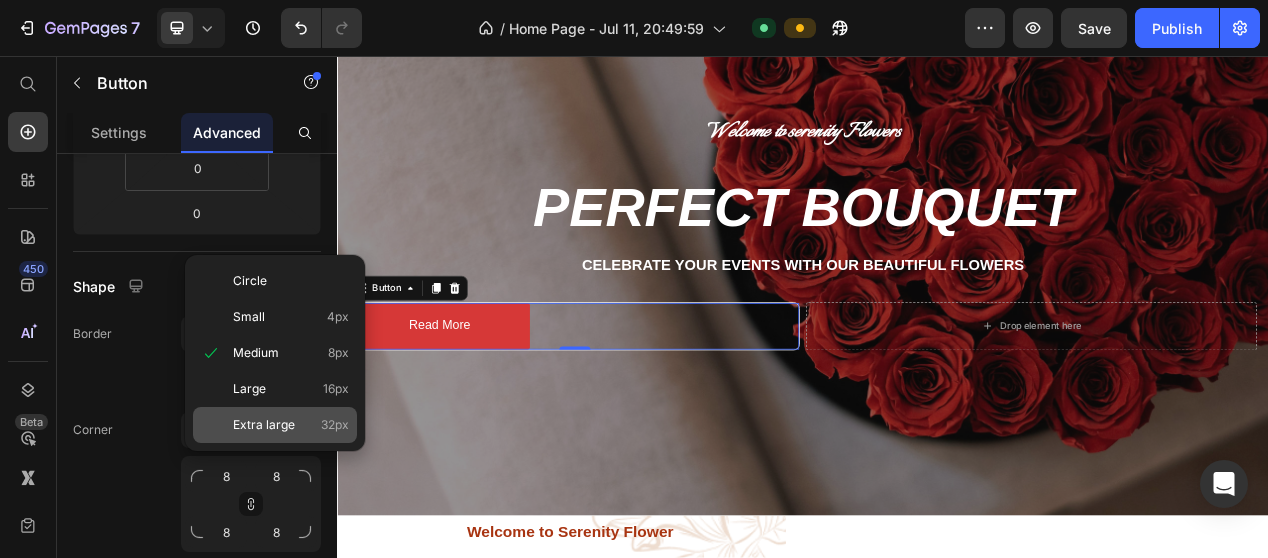 click on "32px" at bounding box center [335, 425] 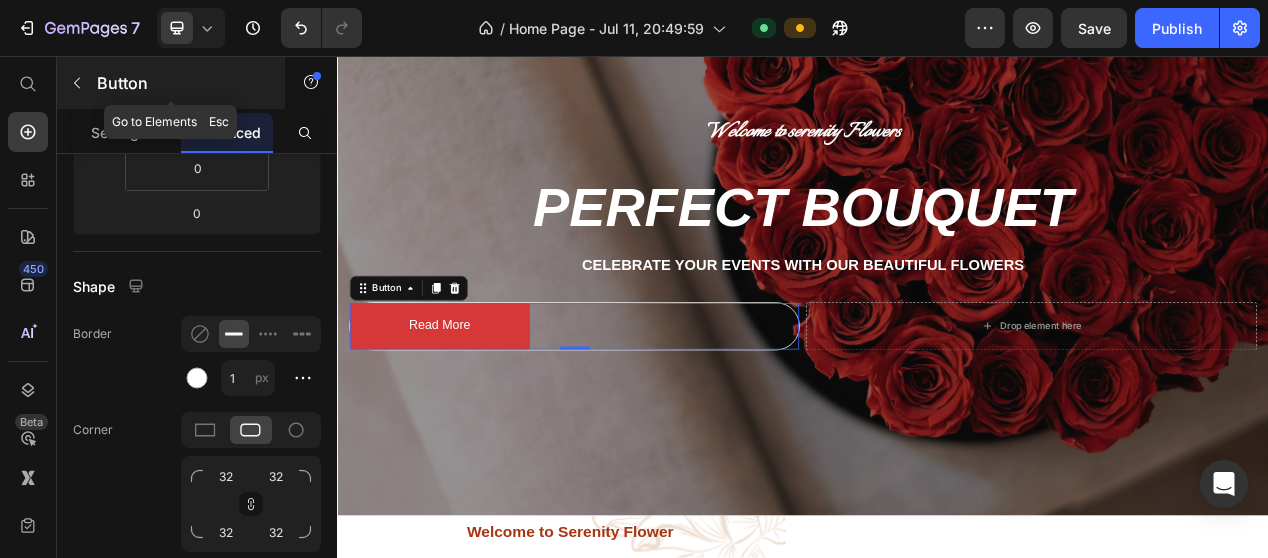 click 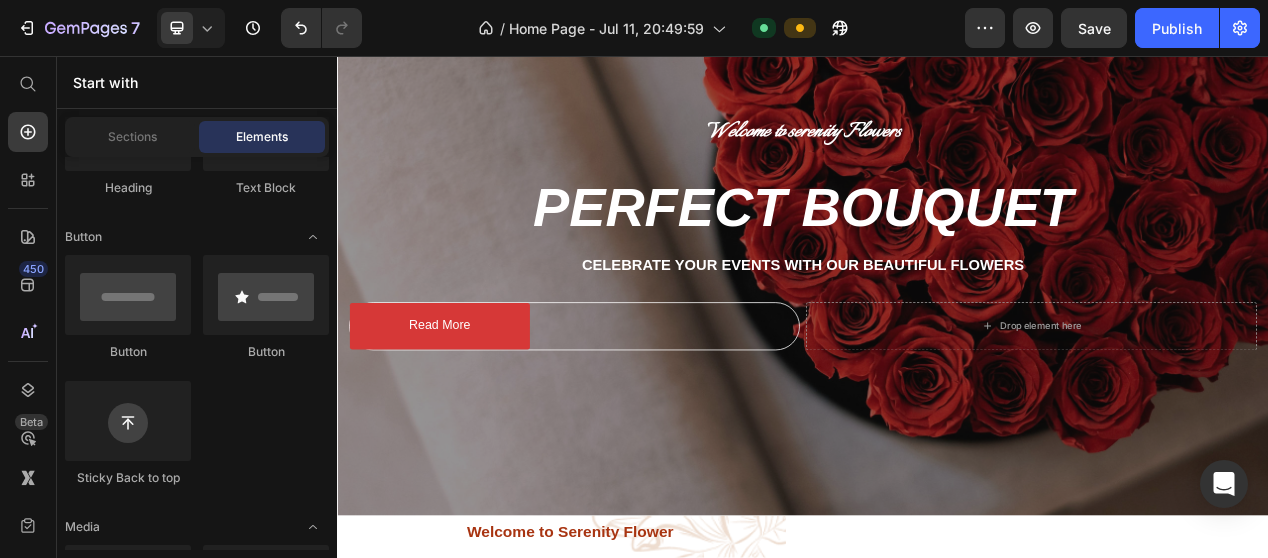 scroll, scrollTop: 0, scrollLeft: 0, axis: both 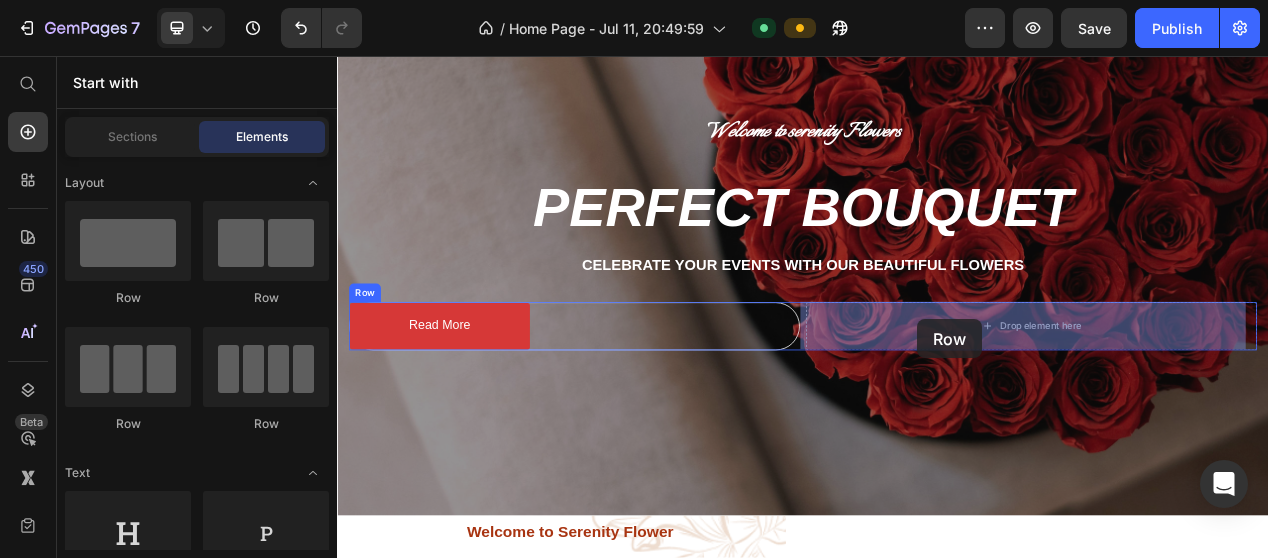 drag, startPoint x: 443, startPoint y: 293, endPoint x: 1085, endPoint y: 395, distance: 650.0523 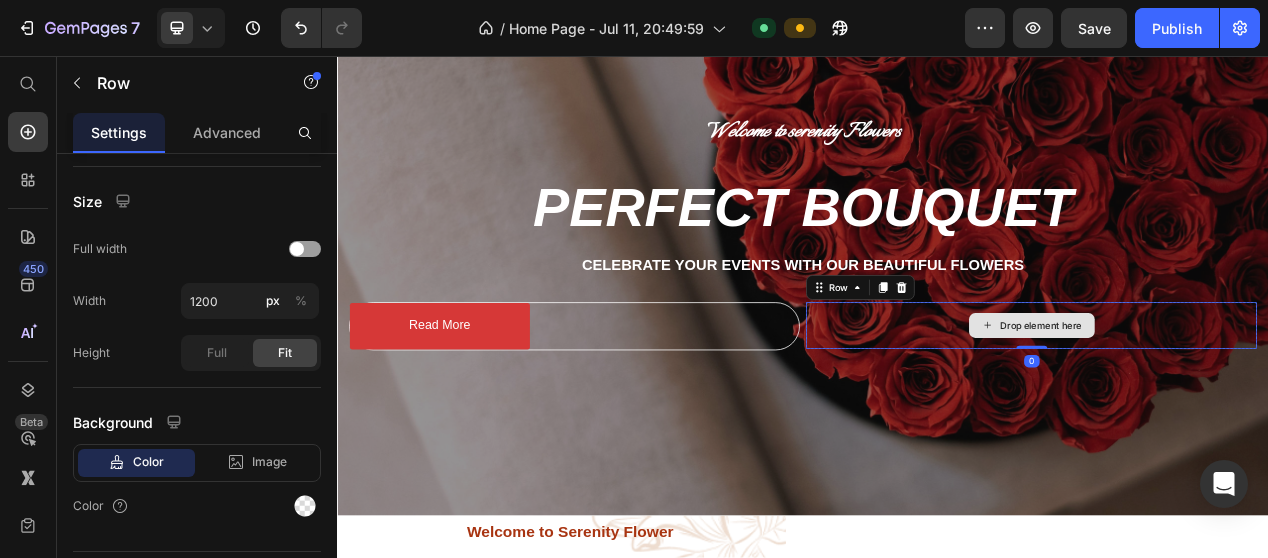 scroll, scrollTop: 0, scrollLeft: 0, axis: both 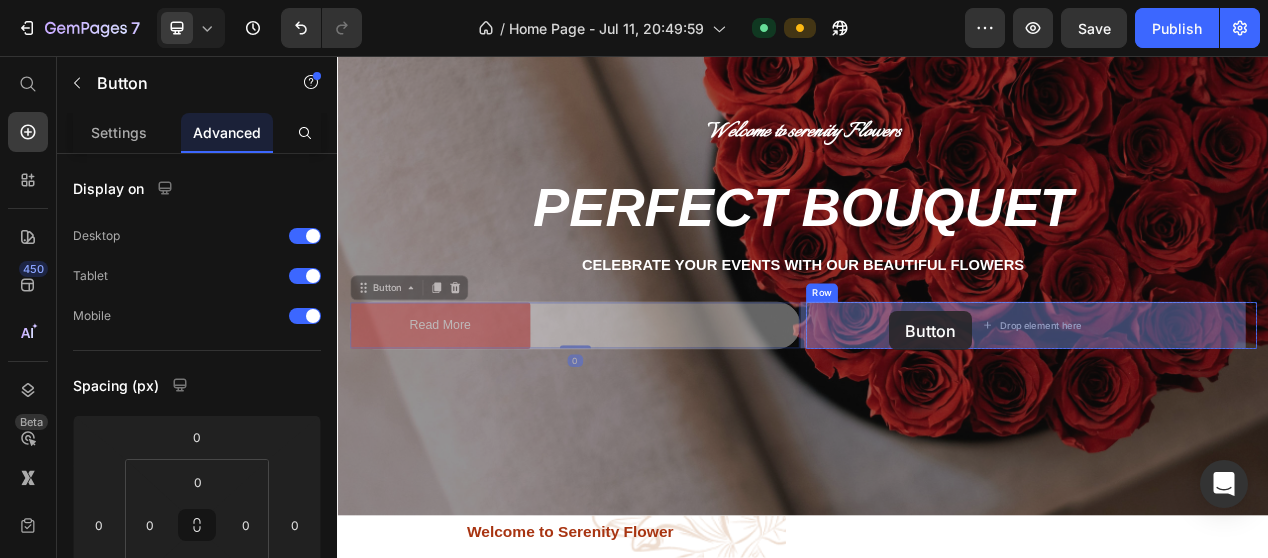 drag, startPoint x: 617, startPoint y: 477, endPoint x: 1049, endPoint y: 385, distance: 441.68768 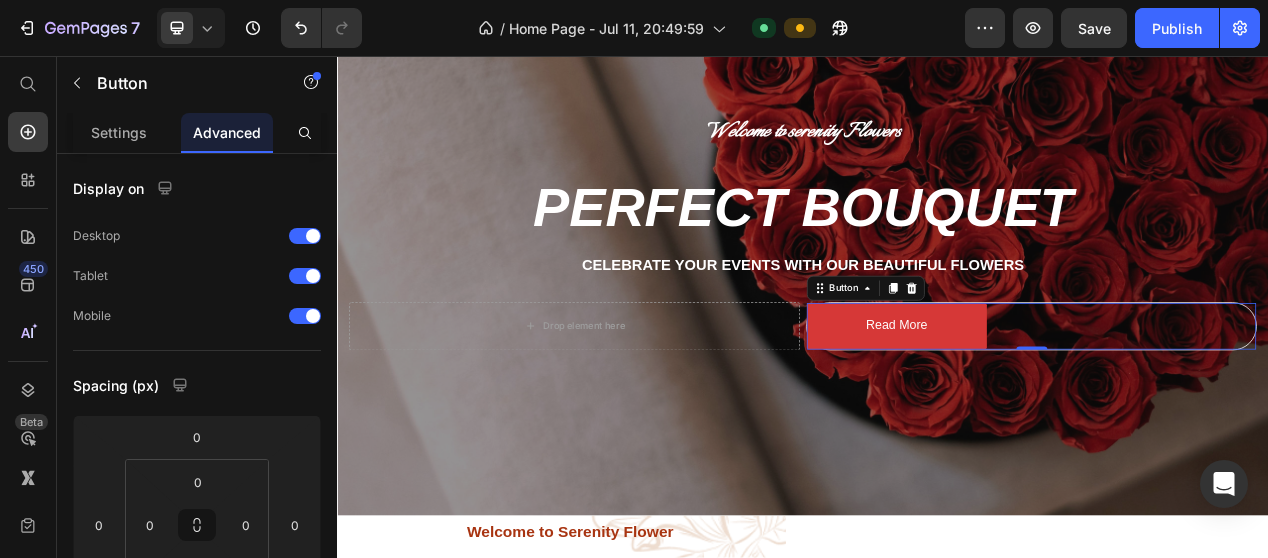 click on "Read More Button   0" at bounding box center (1231, 405) 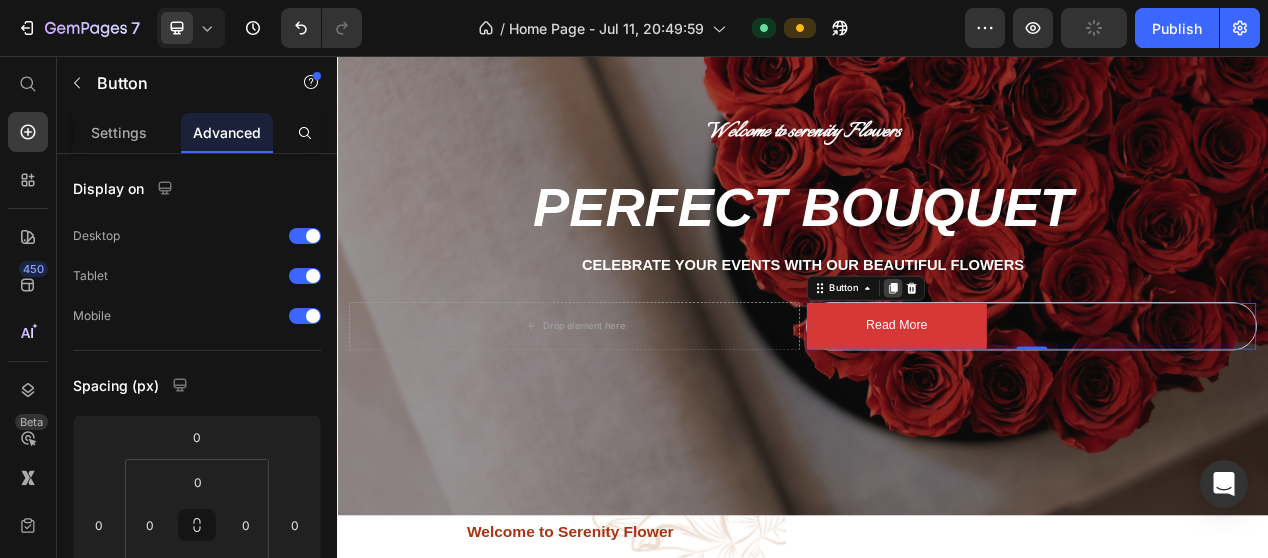 click 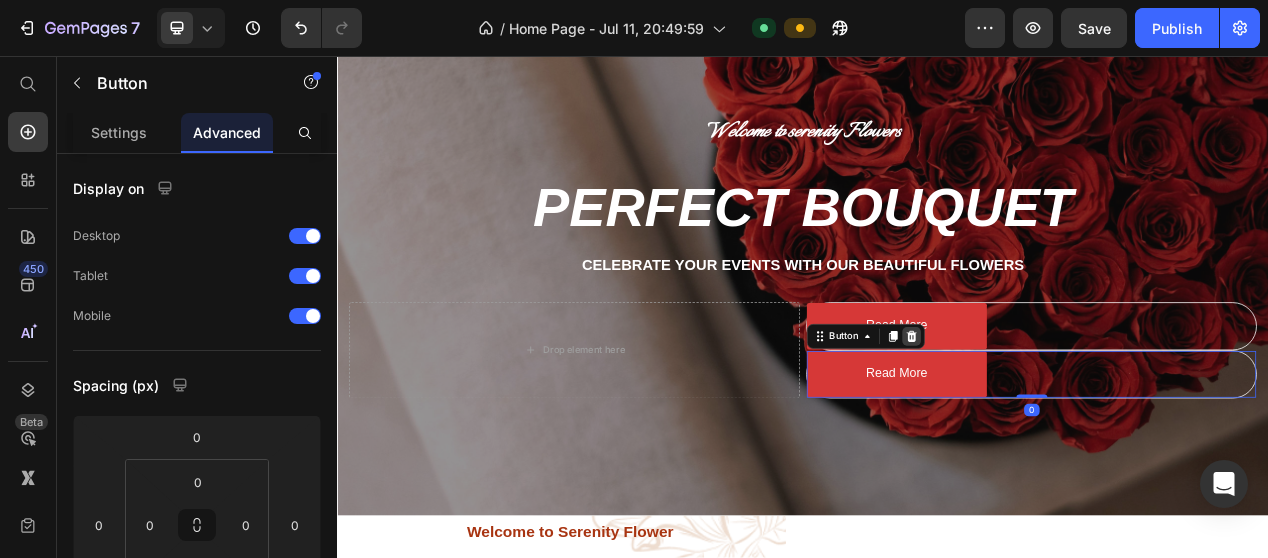 click 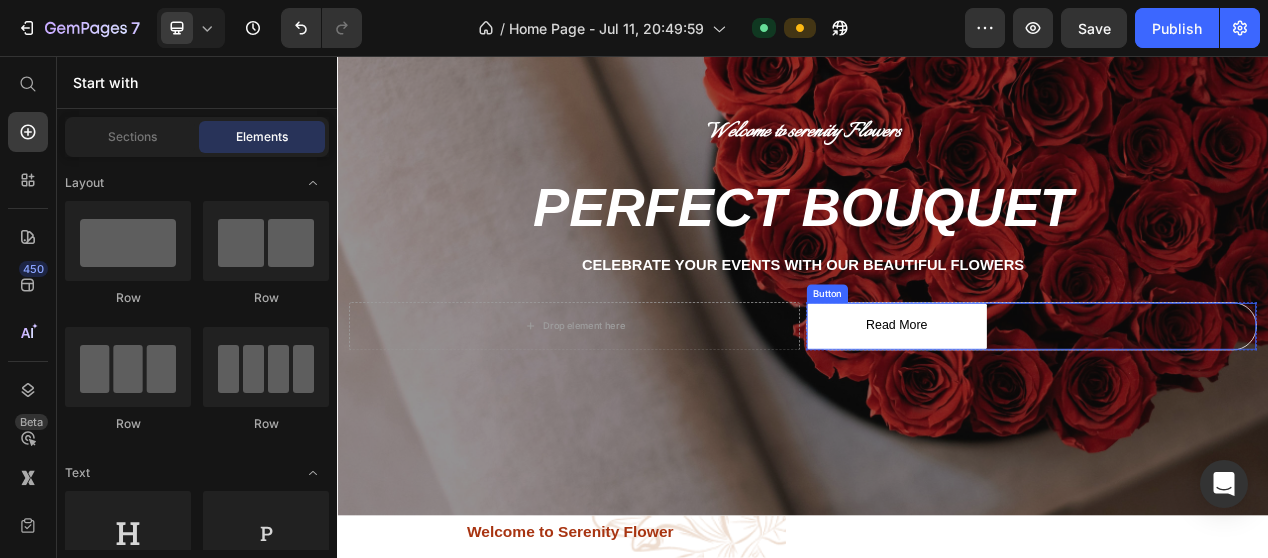 drag, startPoint x: 1140, startPoint y: 406, endPoint x: 1150, endPoint y: 401, distance: 11.18034 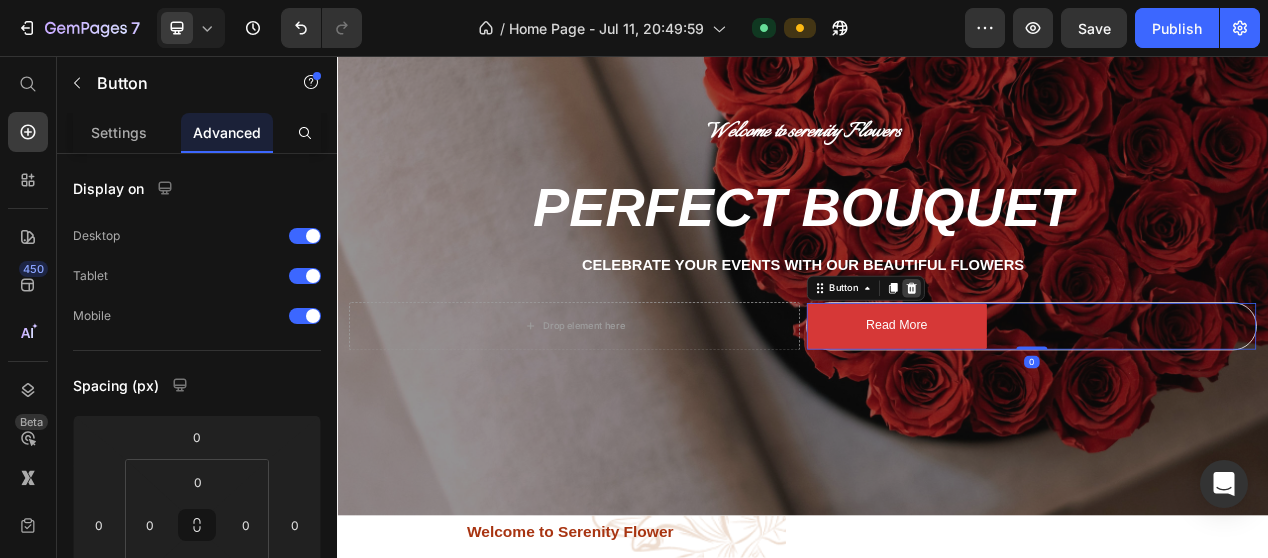click 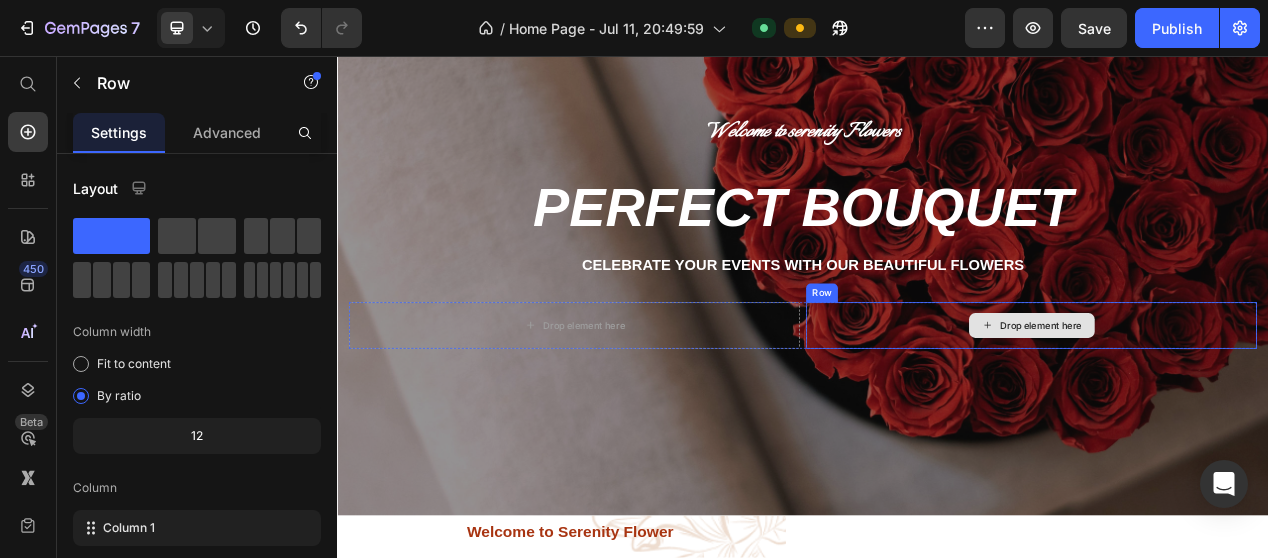 click on "Drop element here" at bounding box center [1231, 404] 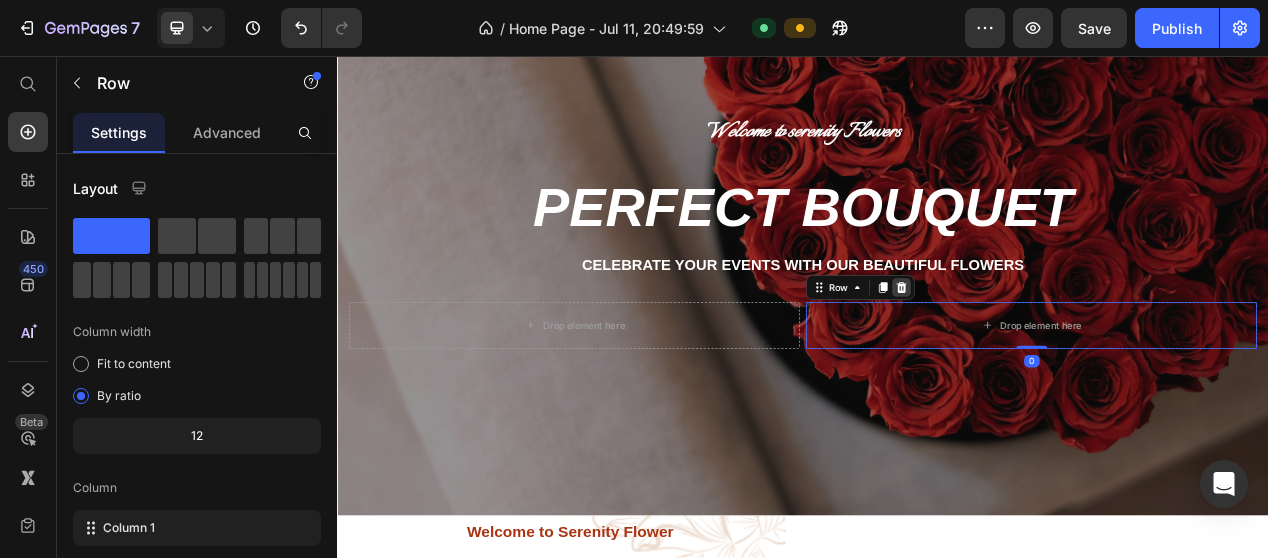 click 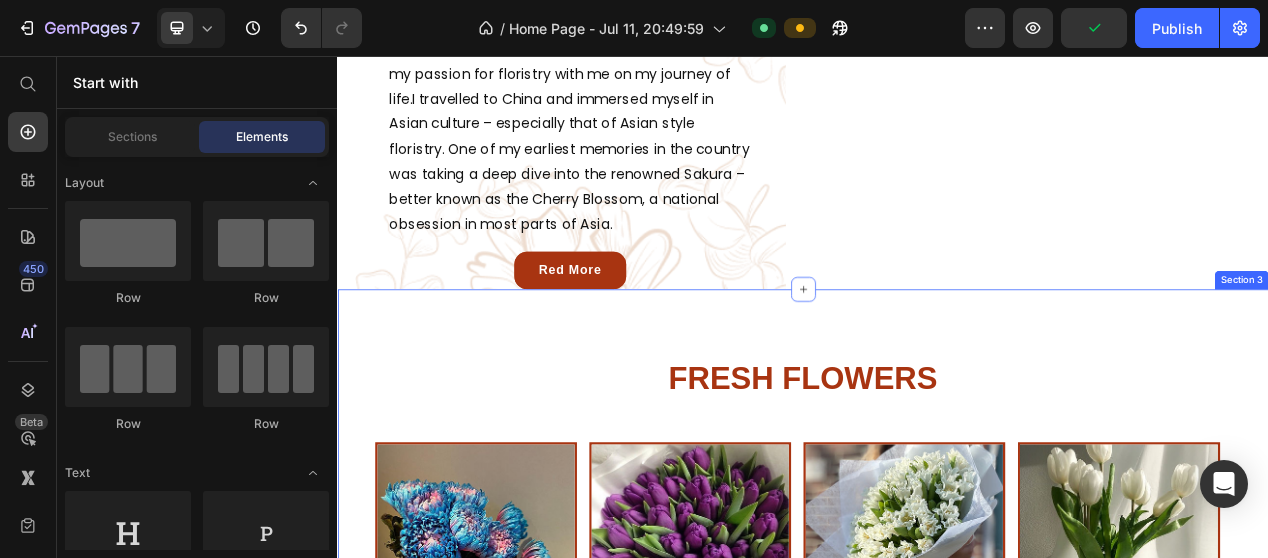 scroll, scrollTop: 1080, scrollLeft: 0, axis: vertical 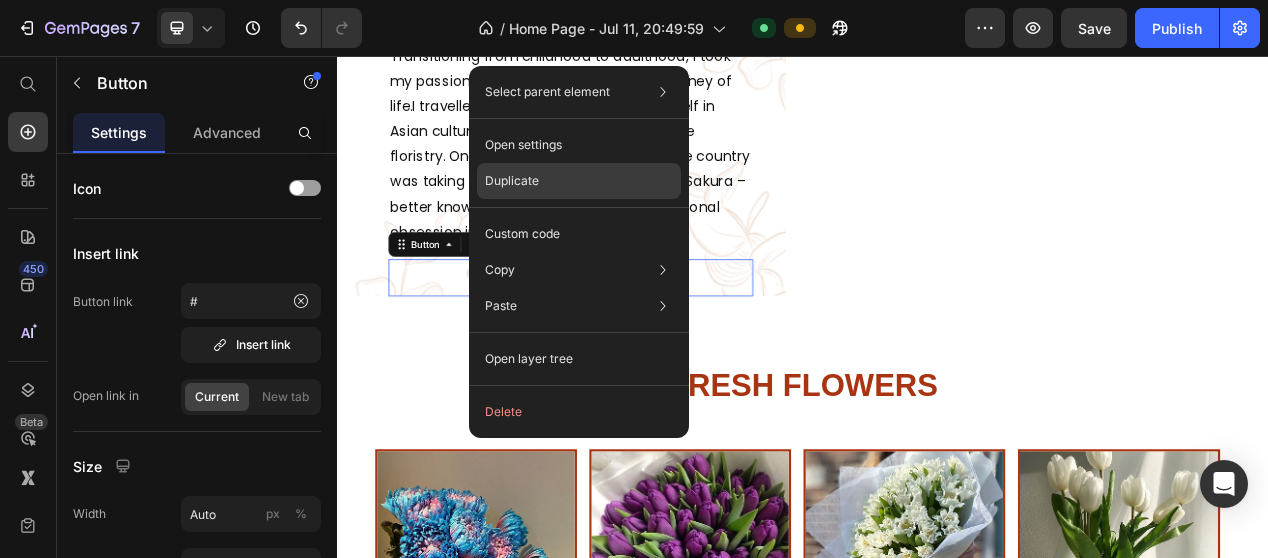 drag, startPoint x: 528, startPoint y: 185, endPoint x: 250, endPoint y: 216, distance: 279.72308 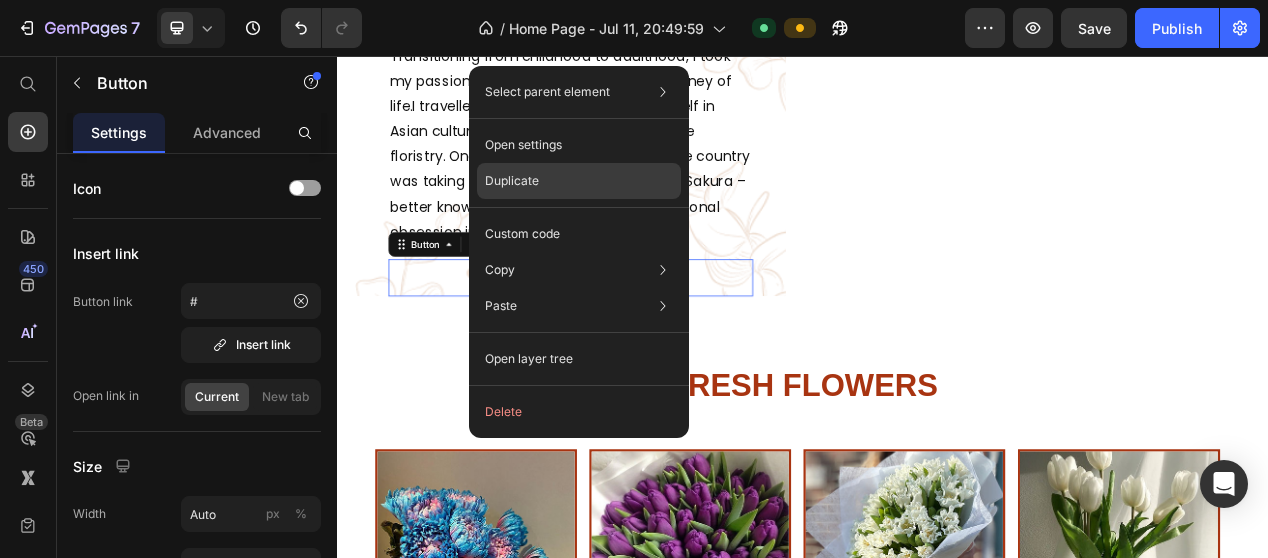 click on "Duplicate" at bounding box center (512, 181) 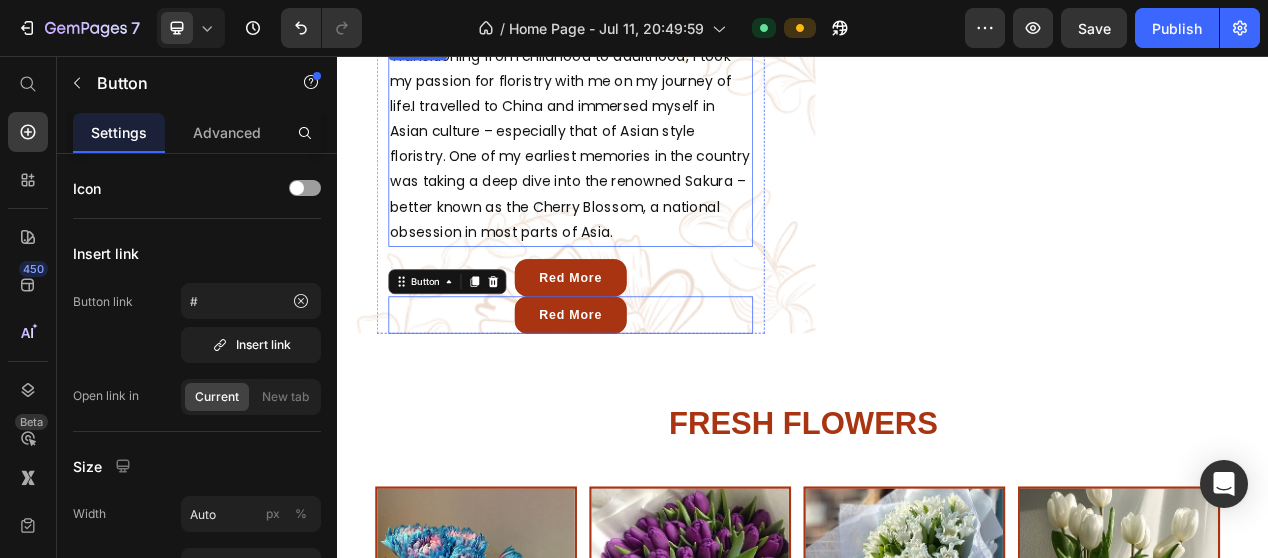 scroll, scrollTop: 1056, scrollLeft: 0, axis: vertical 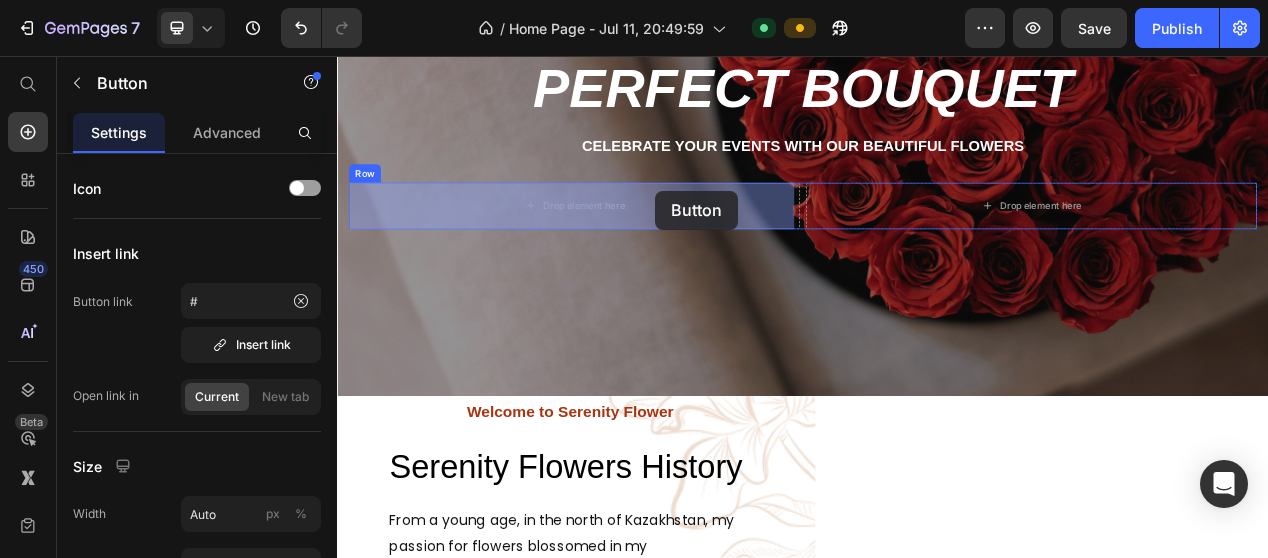 drag, startPoint x: 618, startPoint y: 364, endPoint x: 747, endPoint y: 230, distance: 186.00269 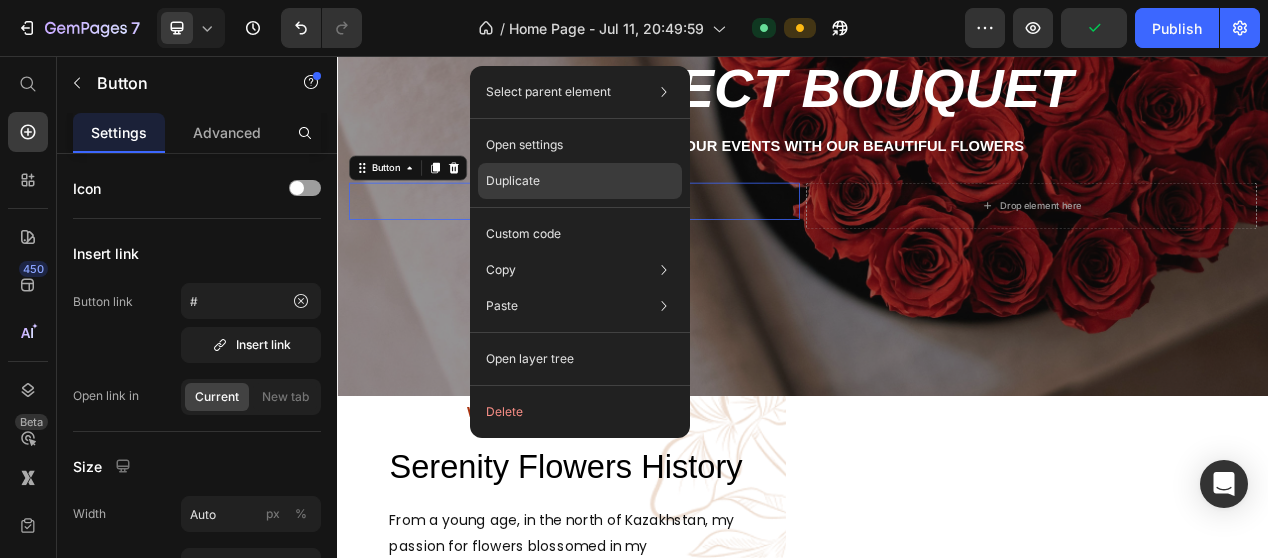 click on "Duplicate" 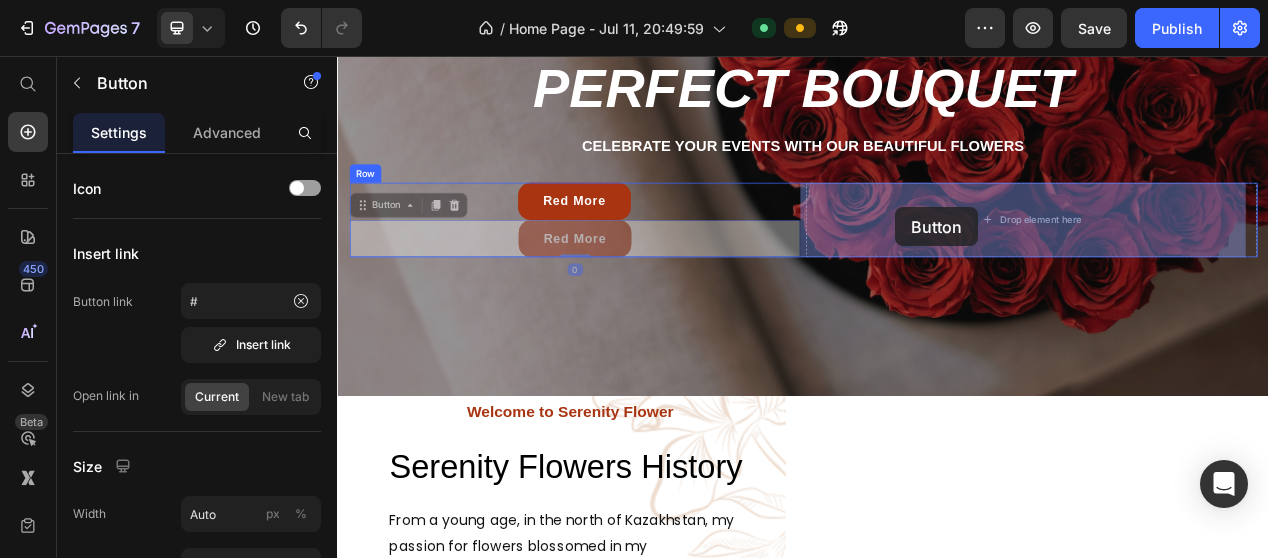 drag, startPoint x: 681, startPoint y: 290, endPoint x: 1056, endPoint y: 251, distance: 377.02255 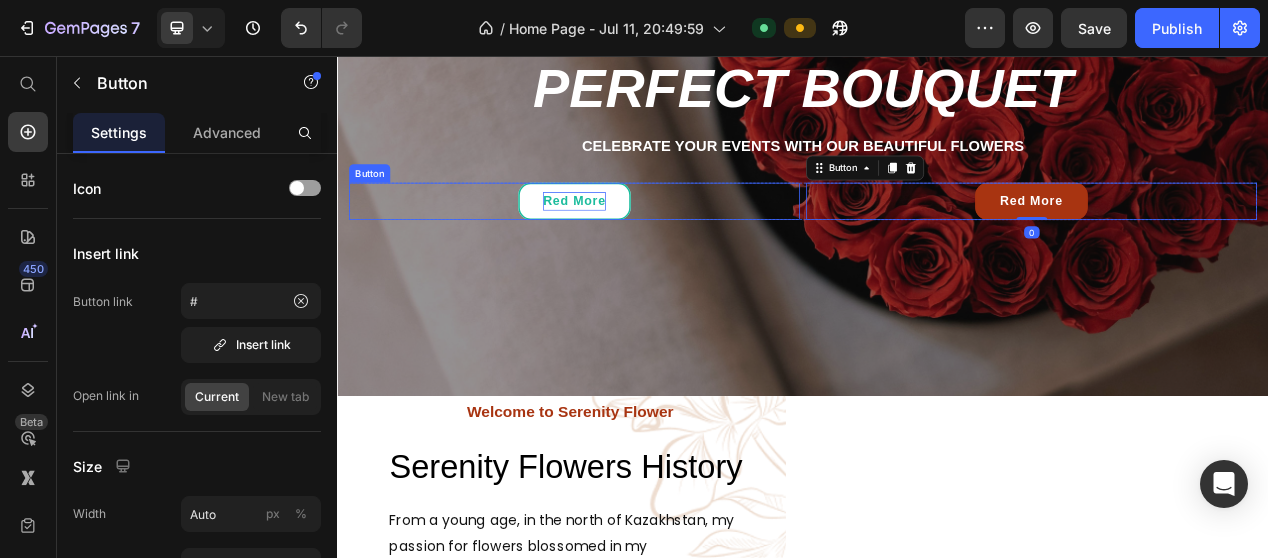 click on "Red More" at bounding box center [642, 244] 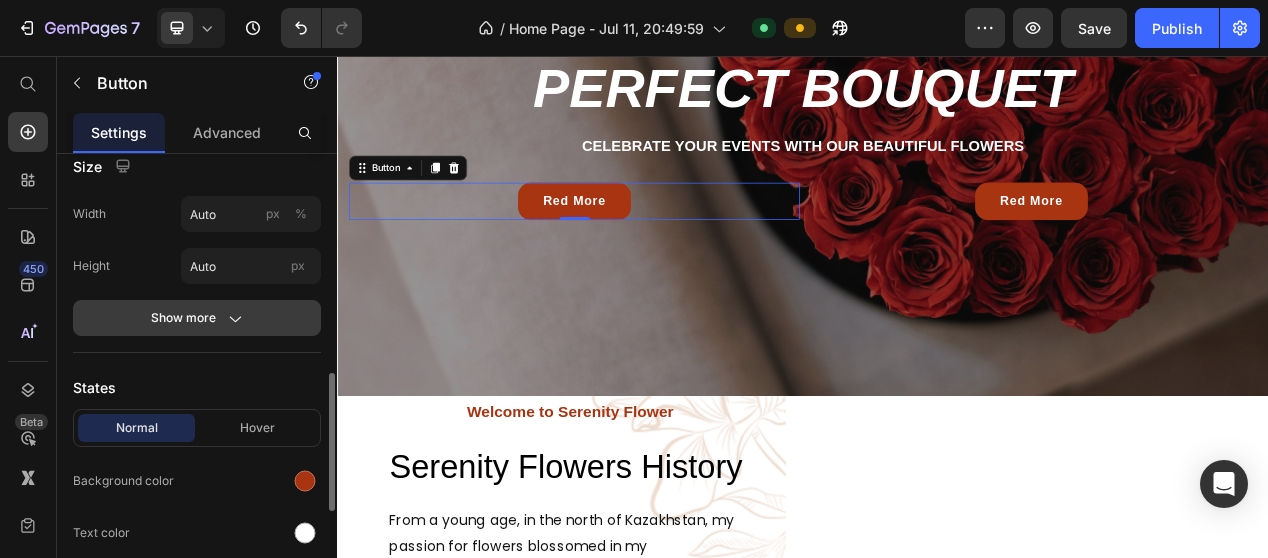 scroll, scrollTop: 400, scrollLeft: 0, axis: vertical 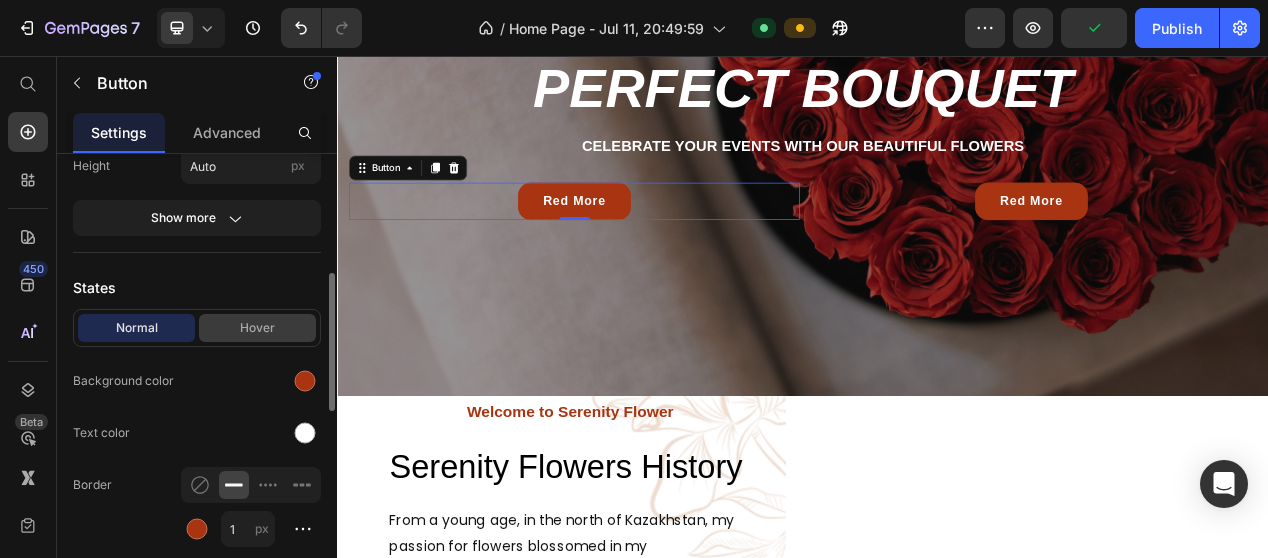 drag, startPoint x: 273, startPoint y: 326, endPoint x: 277, endPoint y: 338, distance: 12.649111 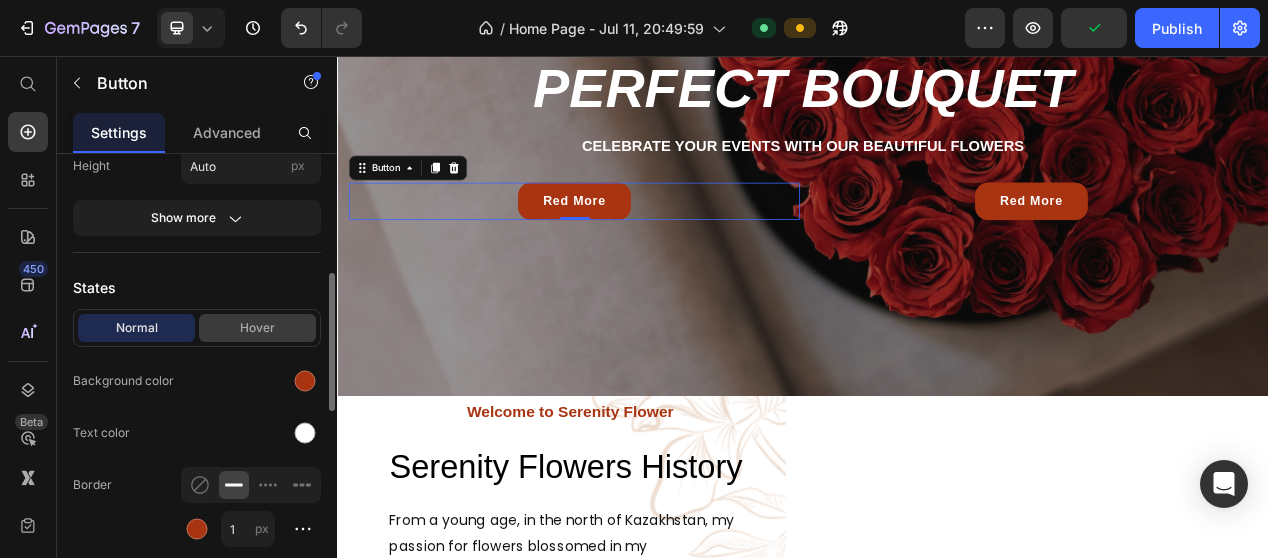 click on "Hover" at bounding box center [257, 328] 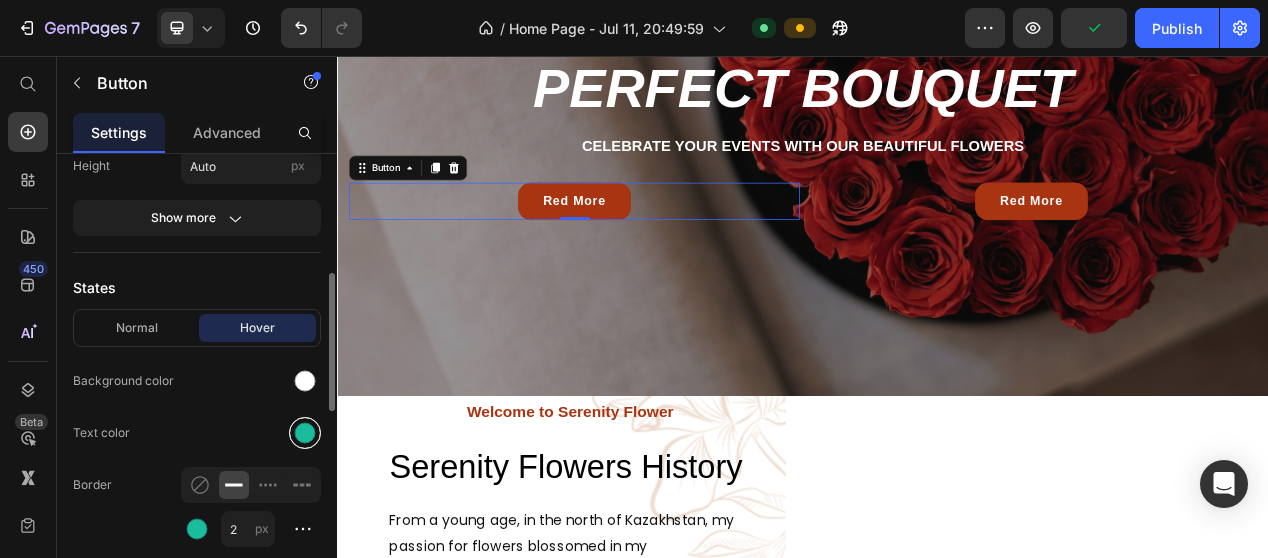click at bounding box center (305, 433) 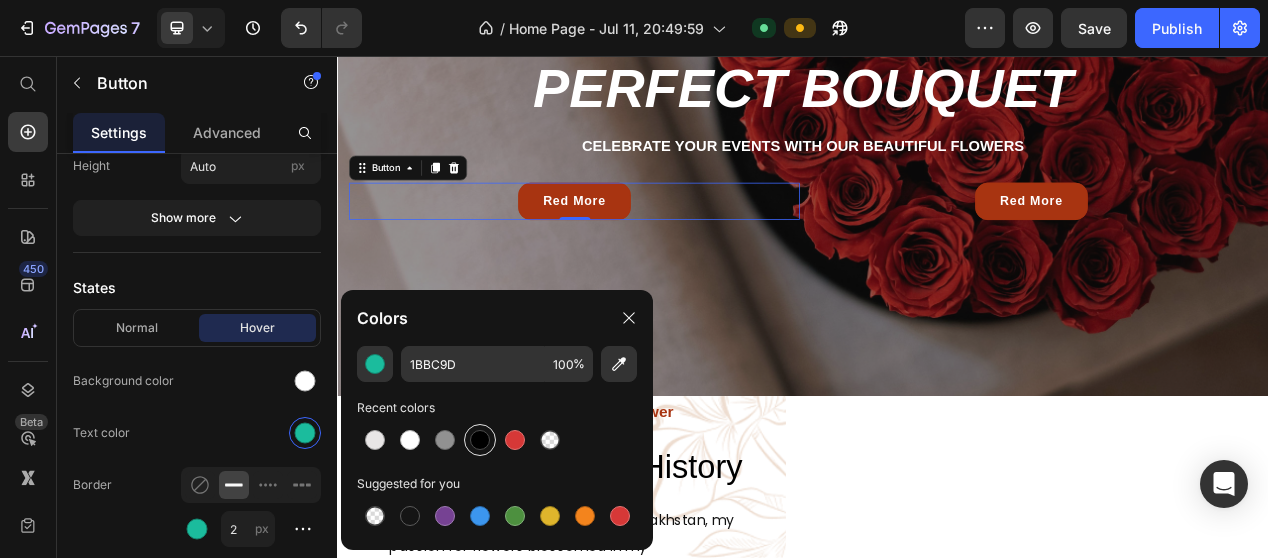 click at bounding box center (480, 440) 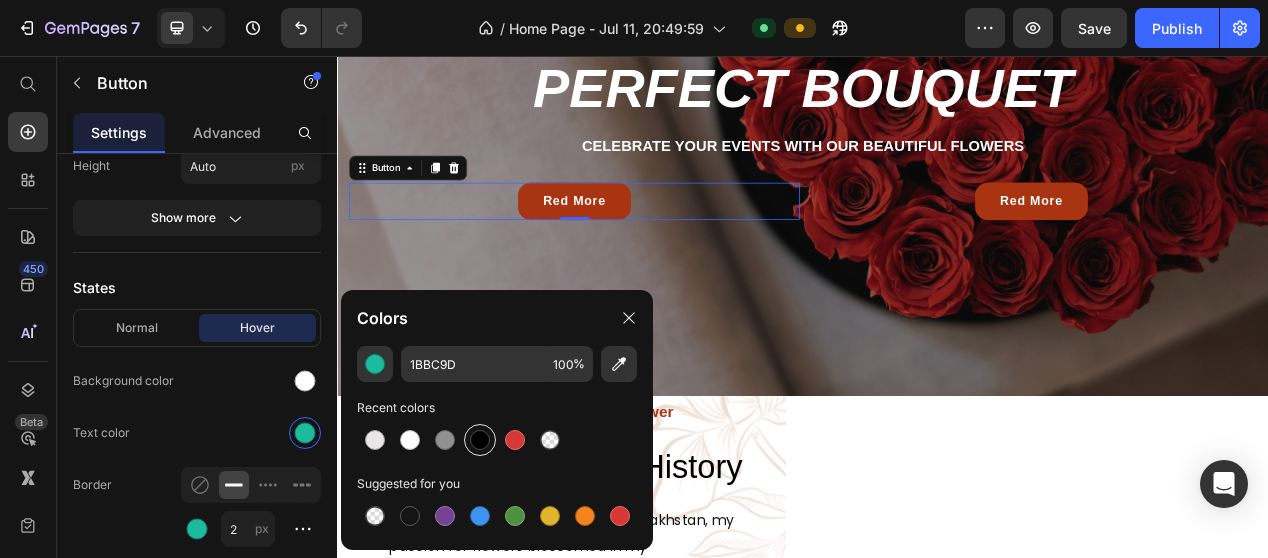 type on "000000" 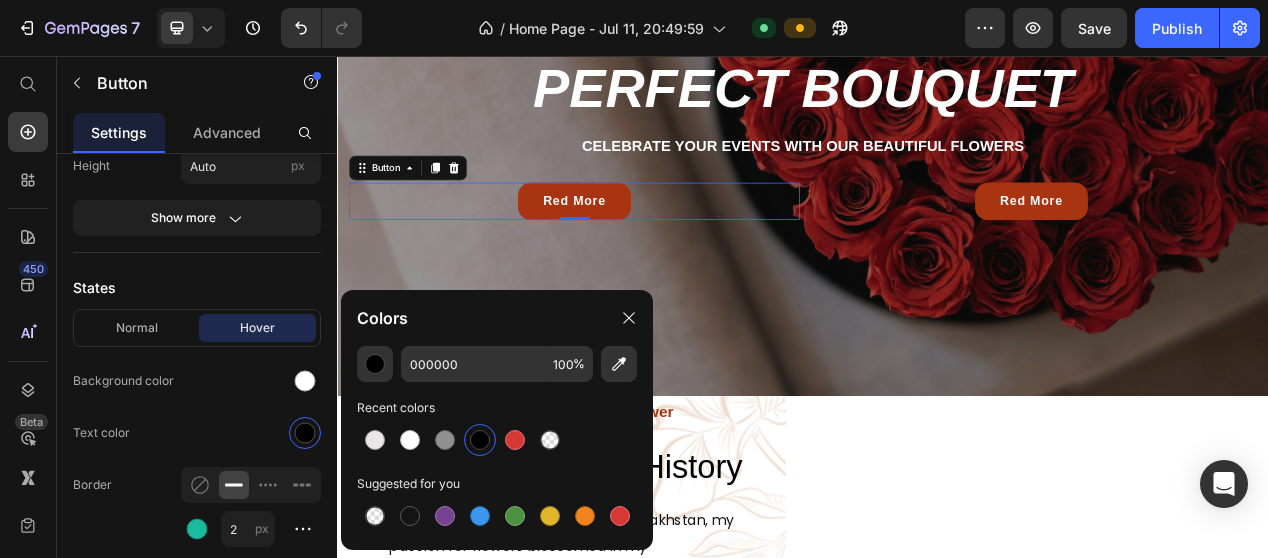 scroll, scrollTop: 200, scrollLeft: 0, axis: vertical 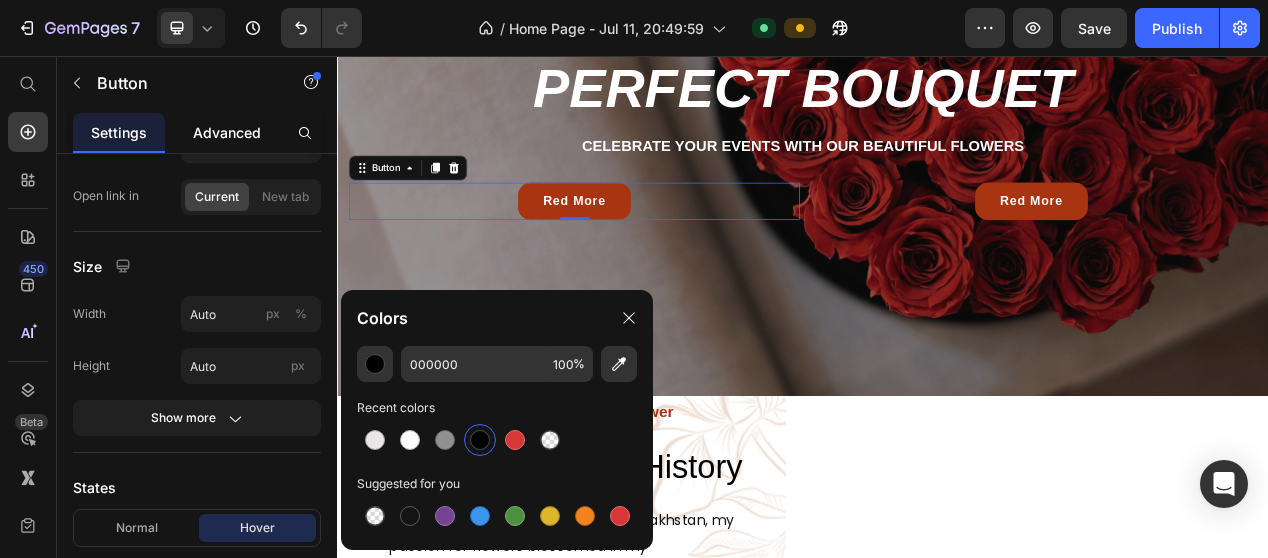 click on "Advanced" at bounding box center [227, 132] 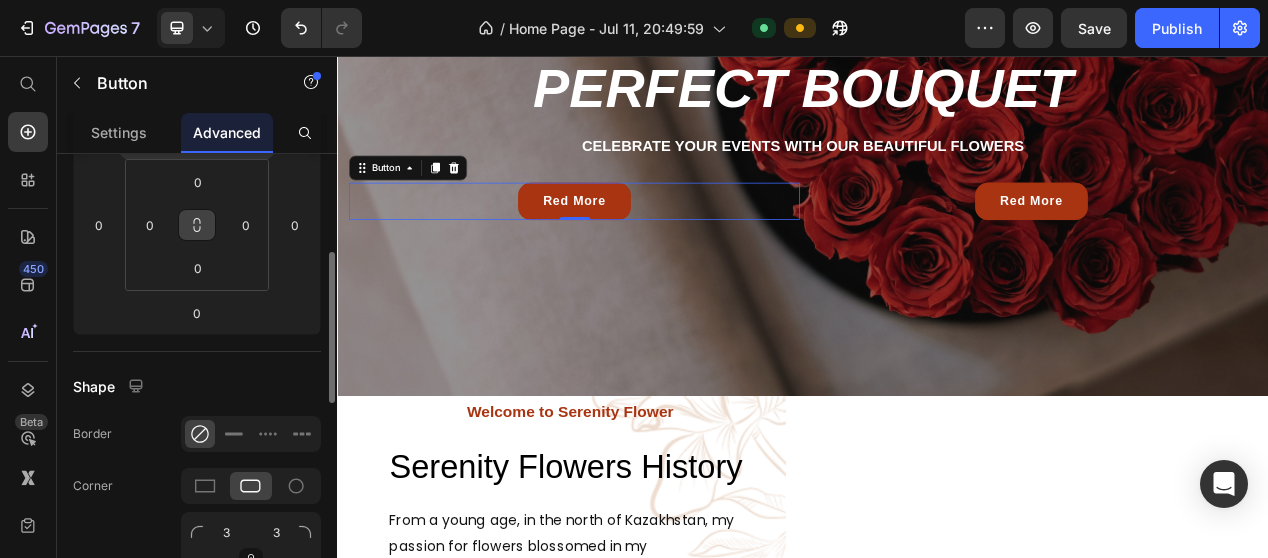 scroll, scrollTop: 400, scrollLeft: 0, axis: vertical 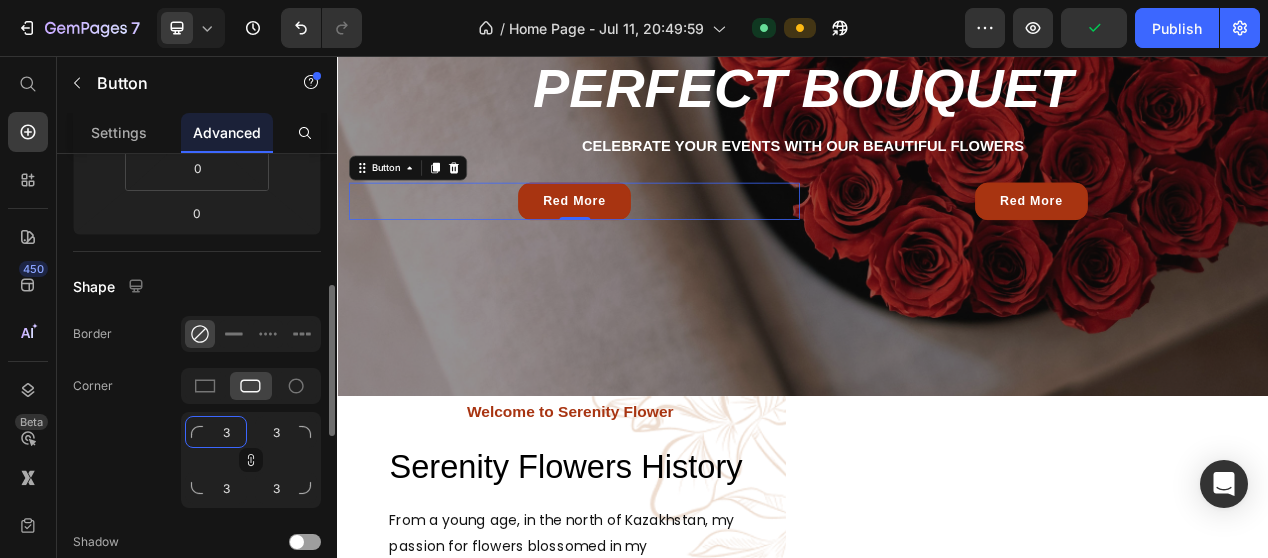 click on "3" 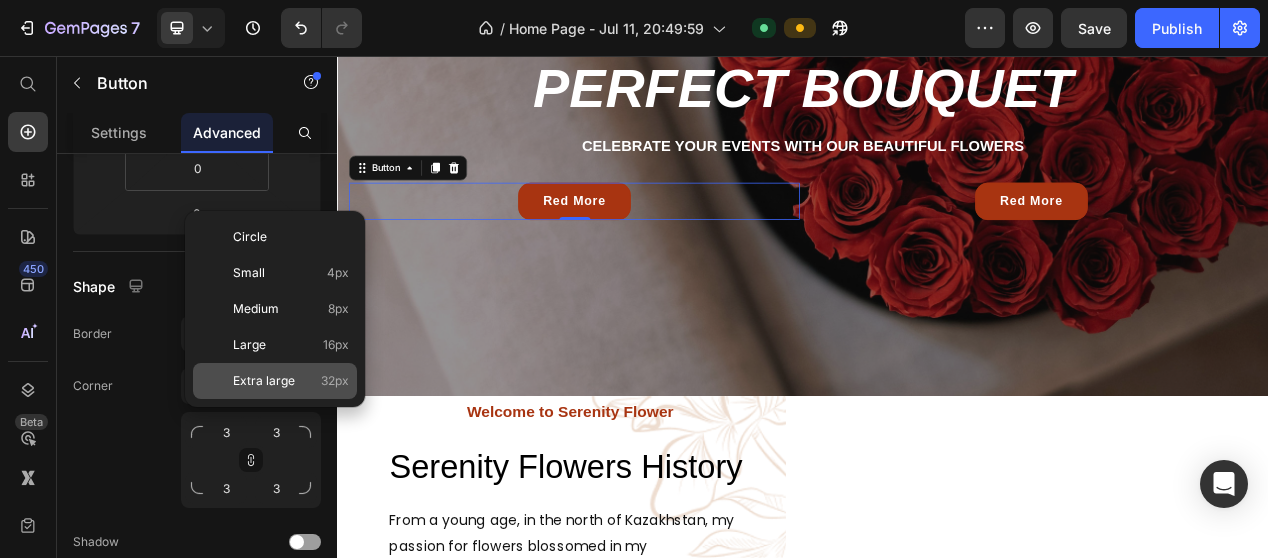 click on "Extra large 32px" at bounding box center (291, 381) 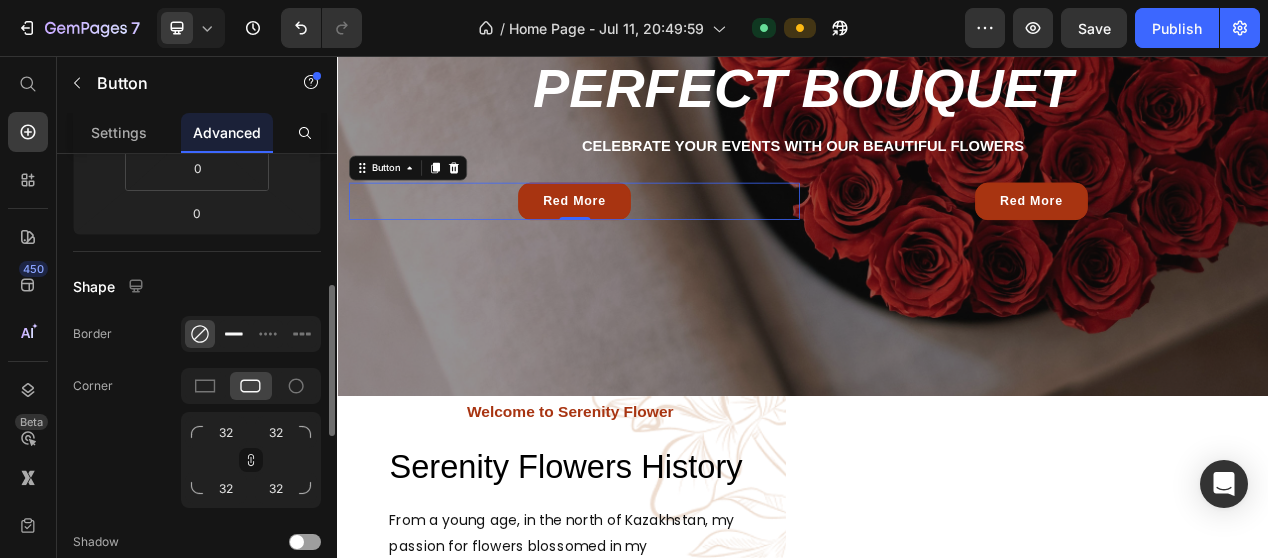 click 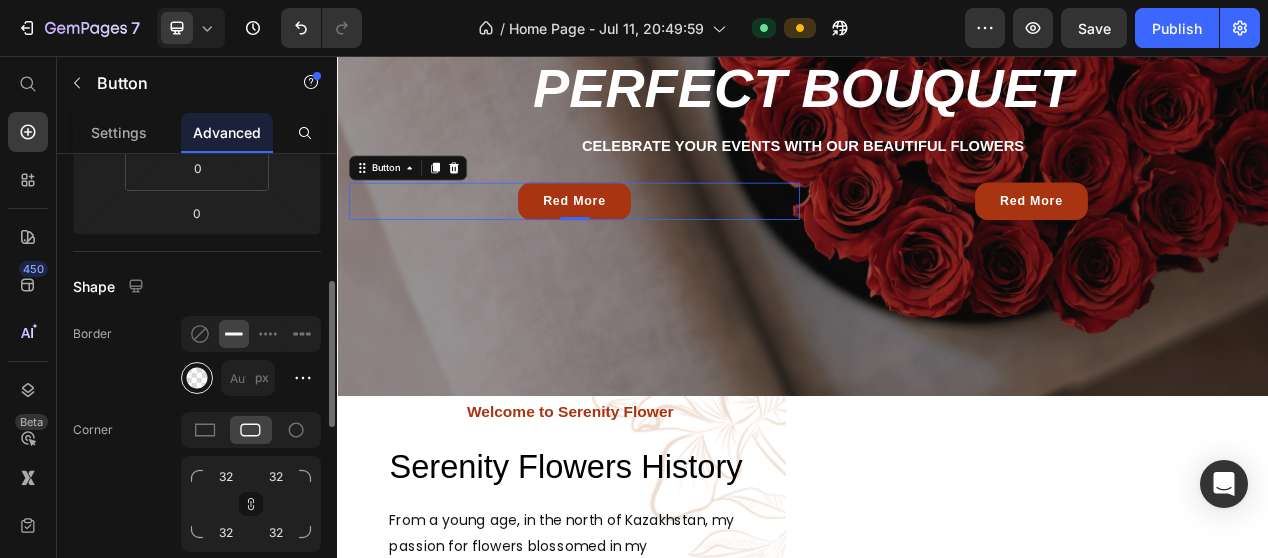 click at bounding box center [197, 378] 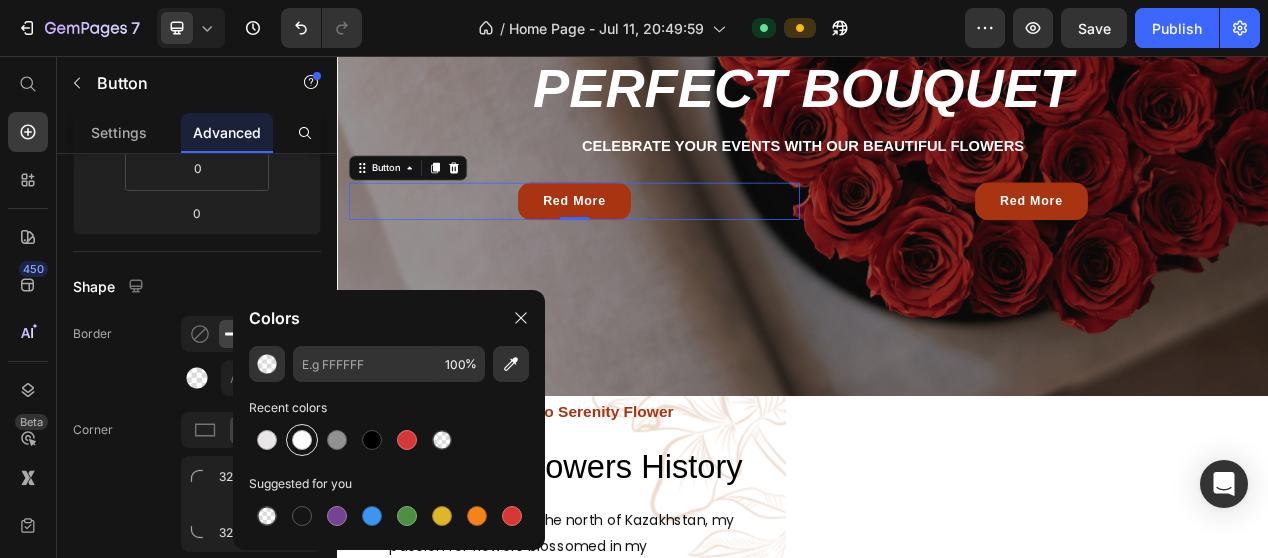 click at bounding box center (302, 440) 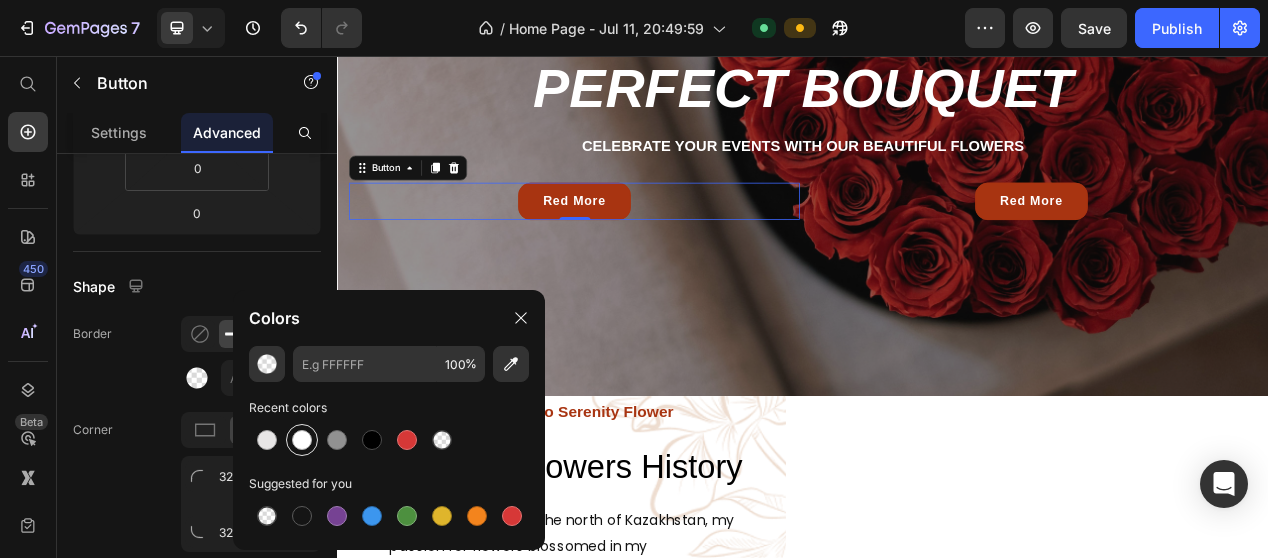 type on "FFFFFF" 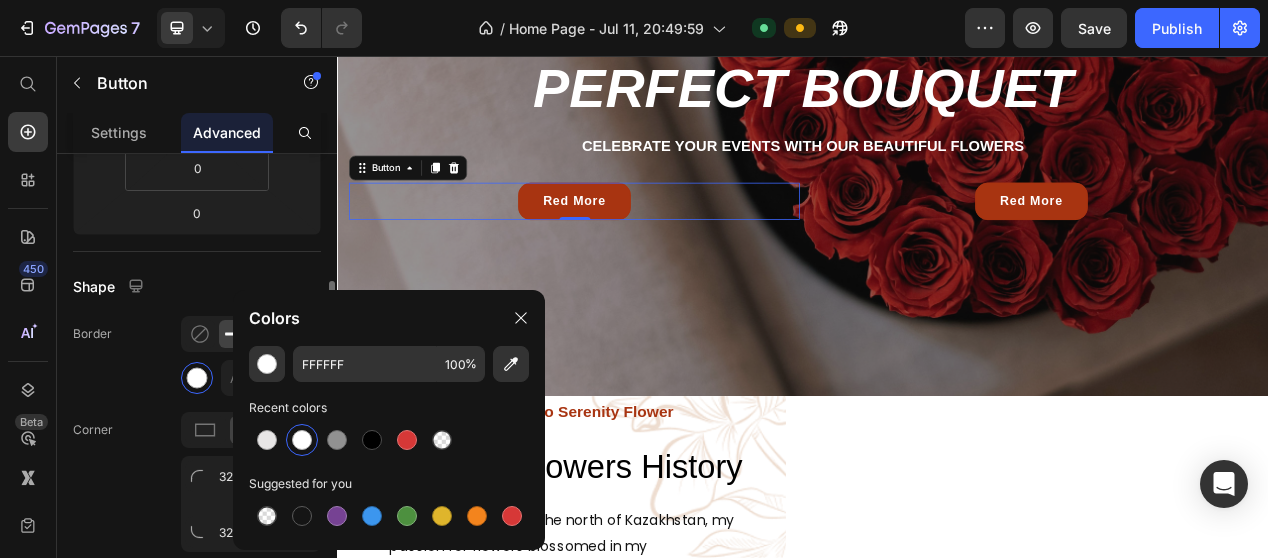 click on "Shape Border px Corner 32 32 32 32 Shadow" 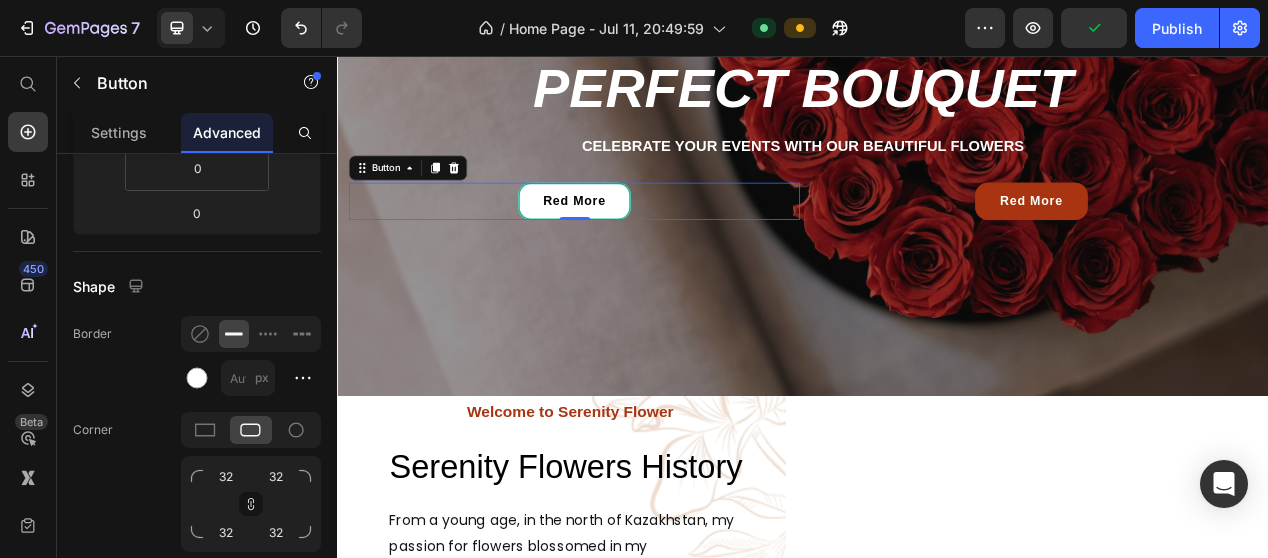 click on "Red More" at bounding box center [642, 244] 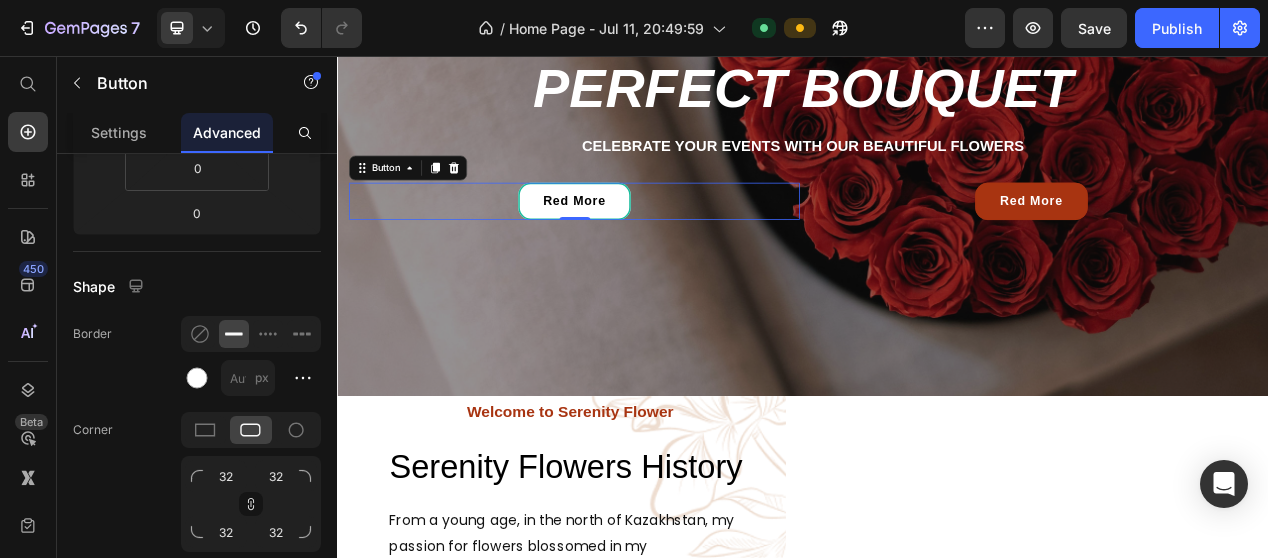 click on "Red More" at bounding box center [642, 244] 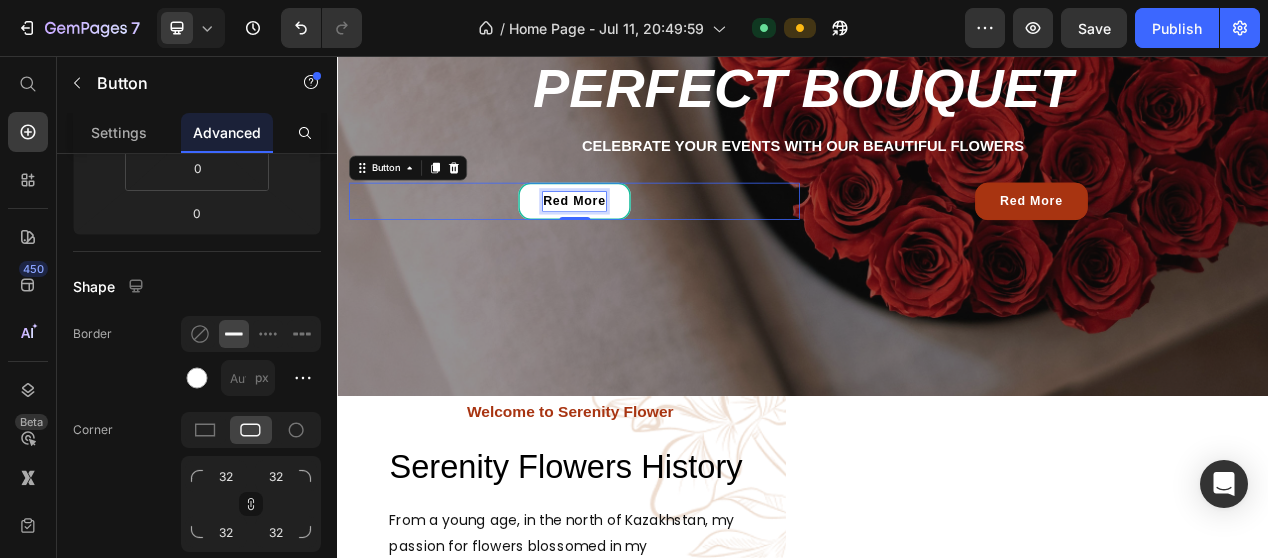 click on "Red More" at bounding box center (642, 244) 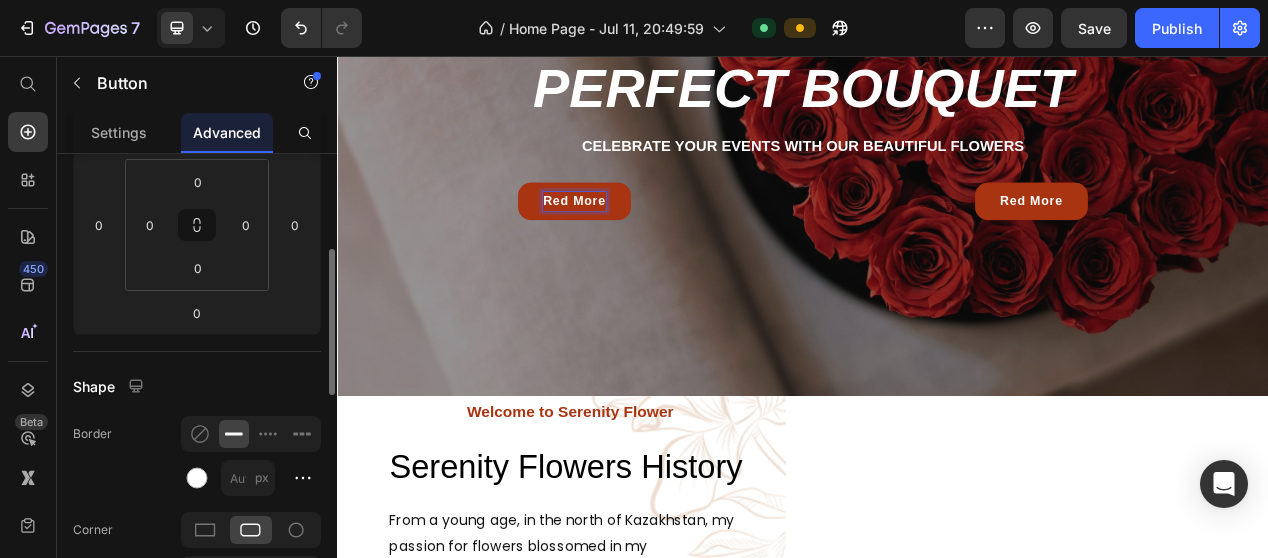 scroll, scrollTop: 0, scrollLeft: 0, axis: both 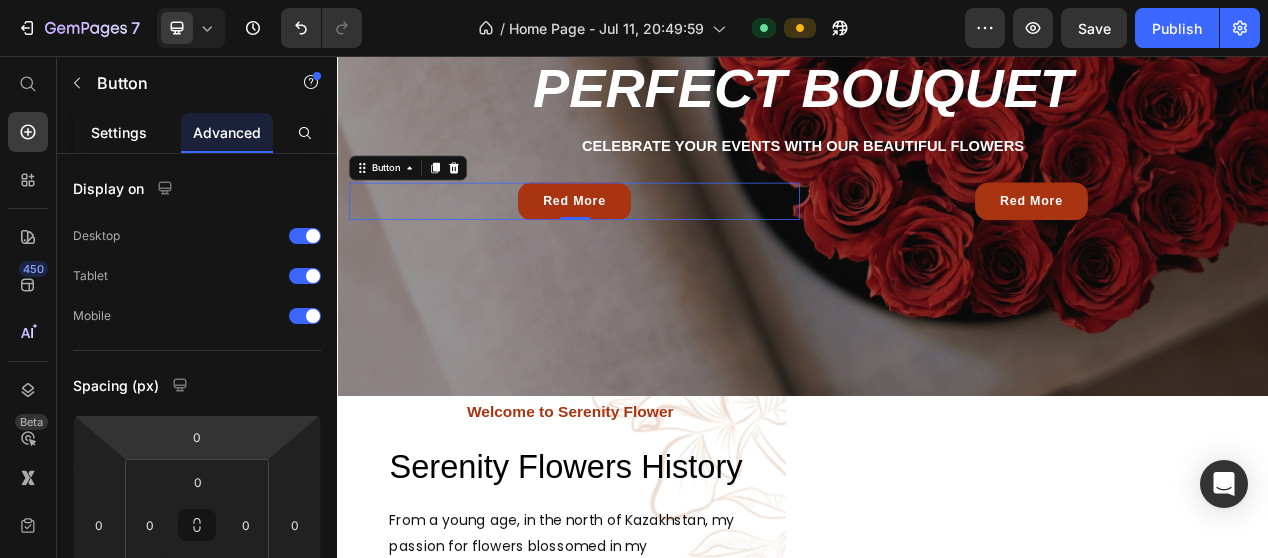 click on "Settings" at bounding box center (119, 132) 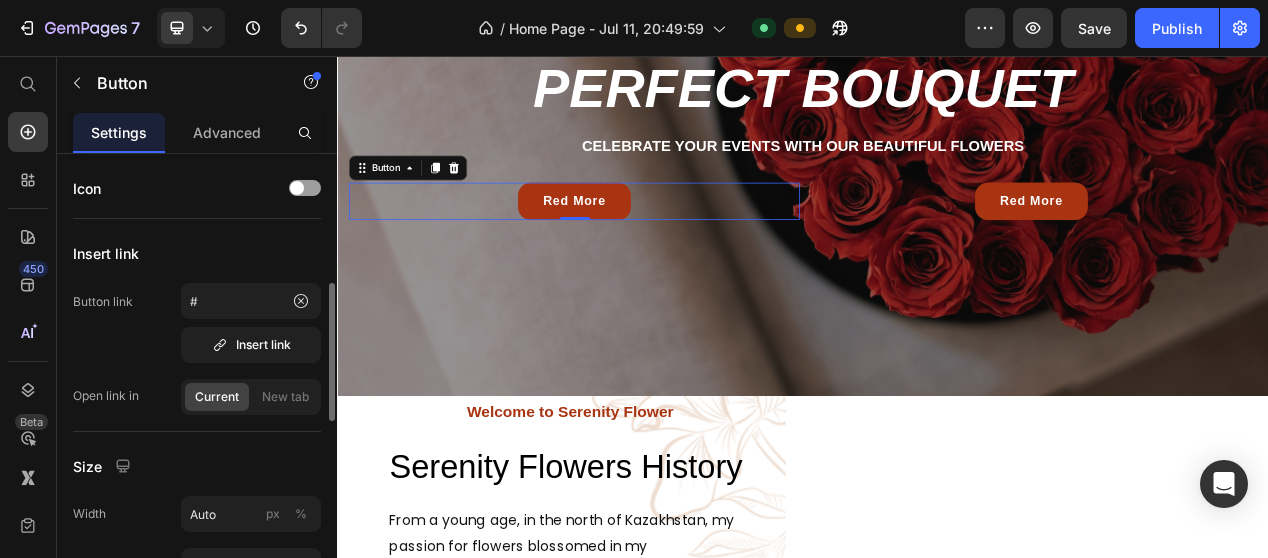 scroll, scrollTop: 100, scrollLeft: 0, axis: vertical 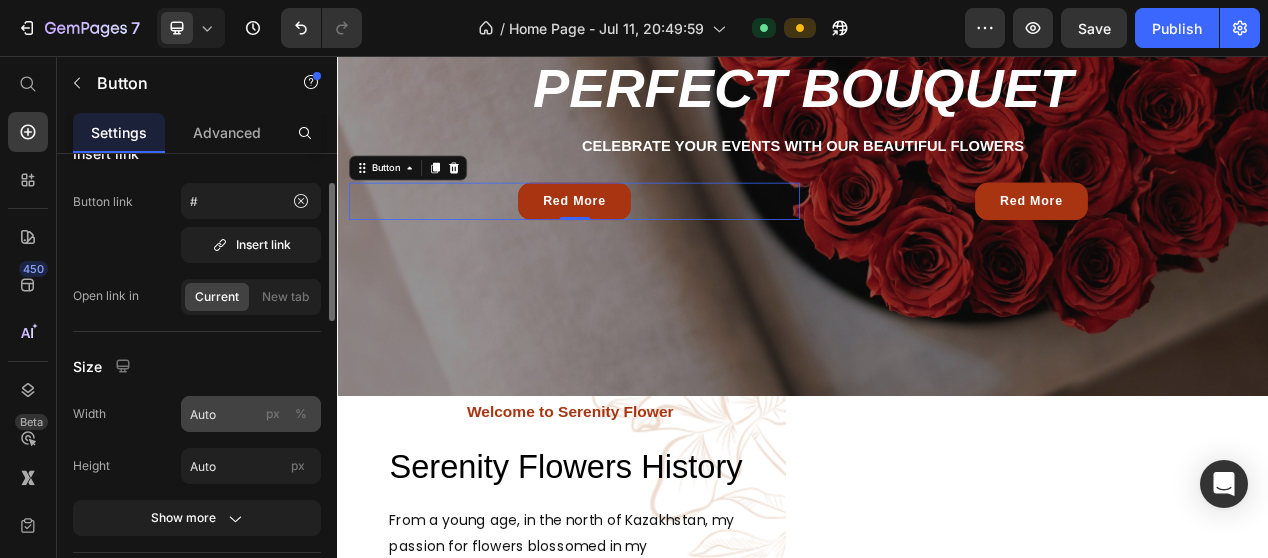 click on "%" at bounding box center [301, 414] 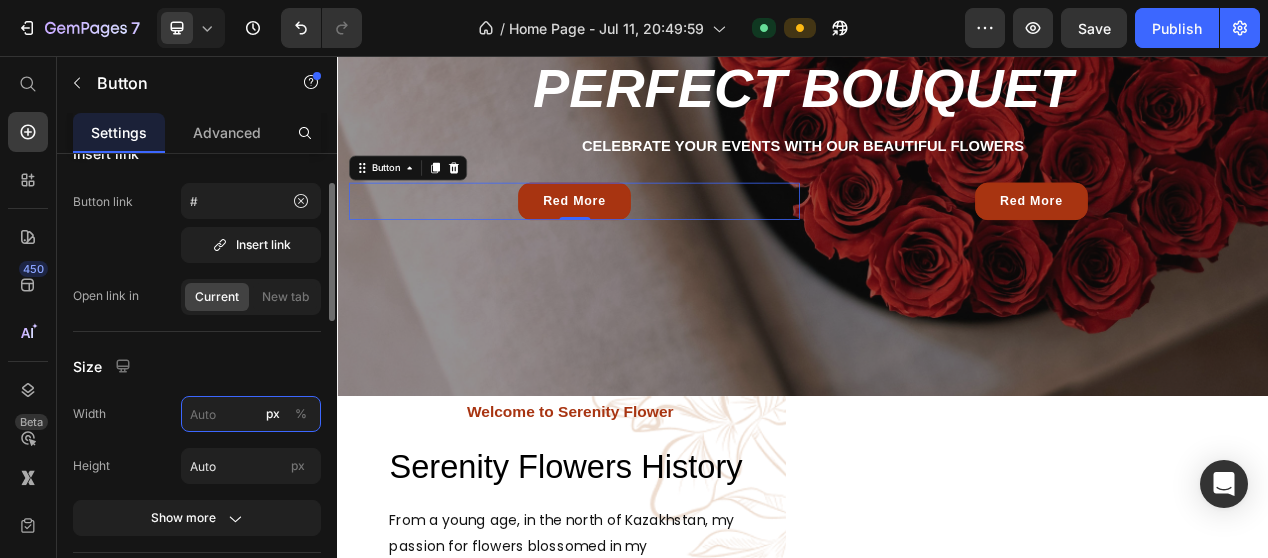 click on "px %" at bounding box center (251, 414) 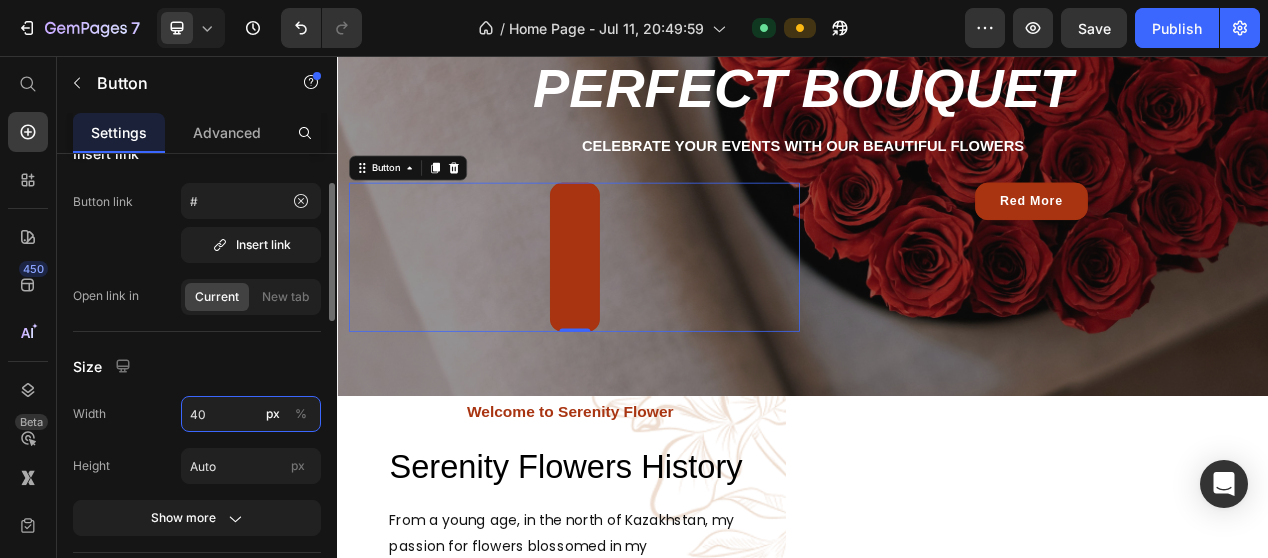 type on "40" 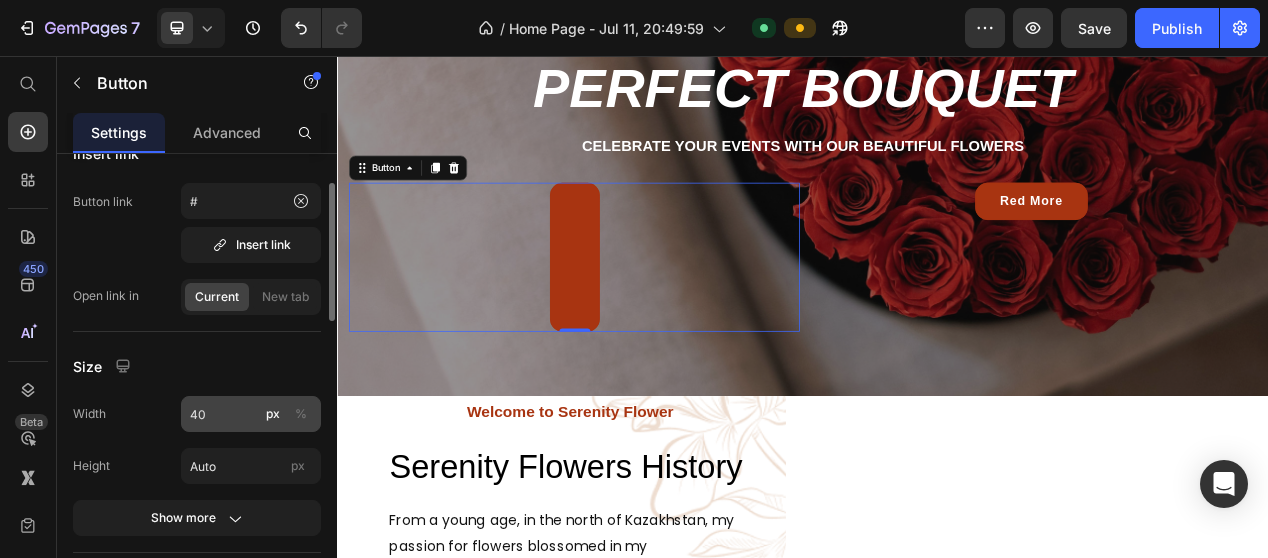 click on "%" at bounding box center [301, 414] 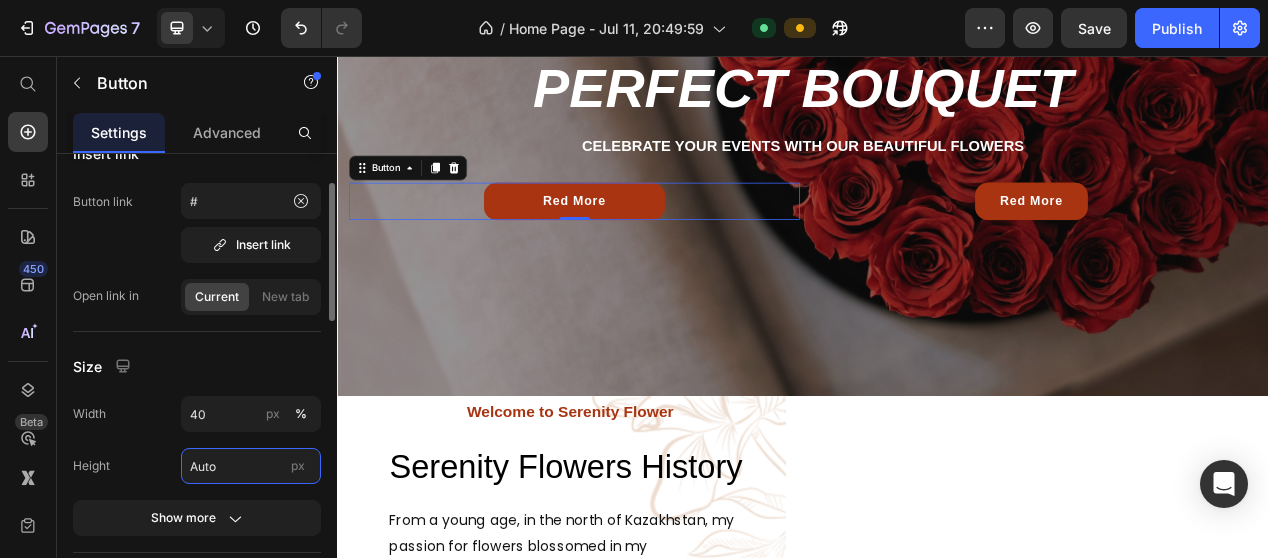 click on "Auto" at bounding box center [251, 466] 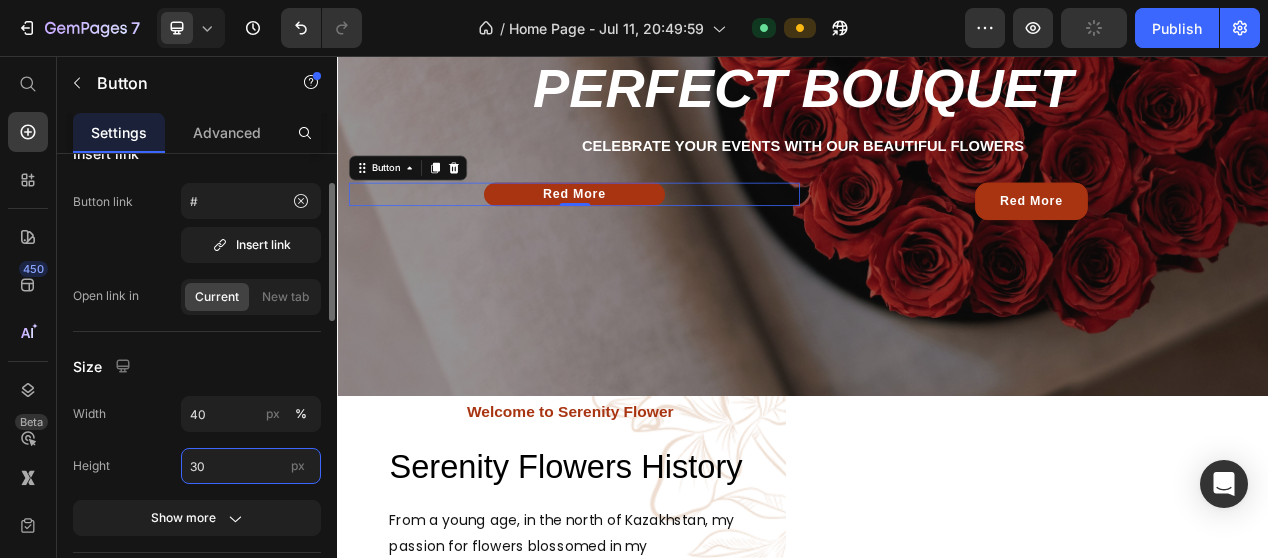type on "3" 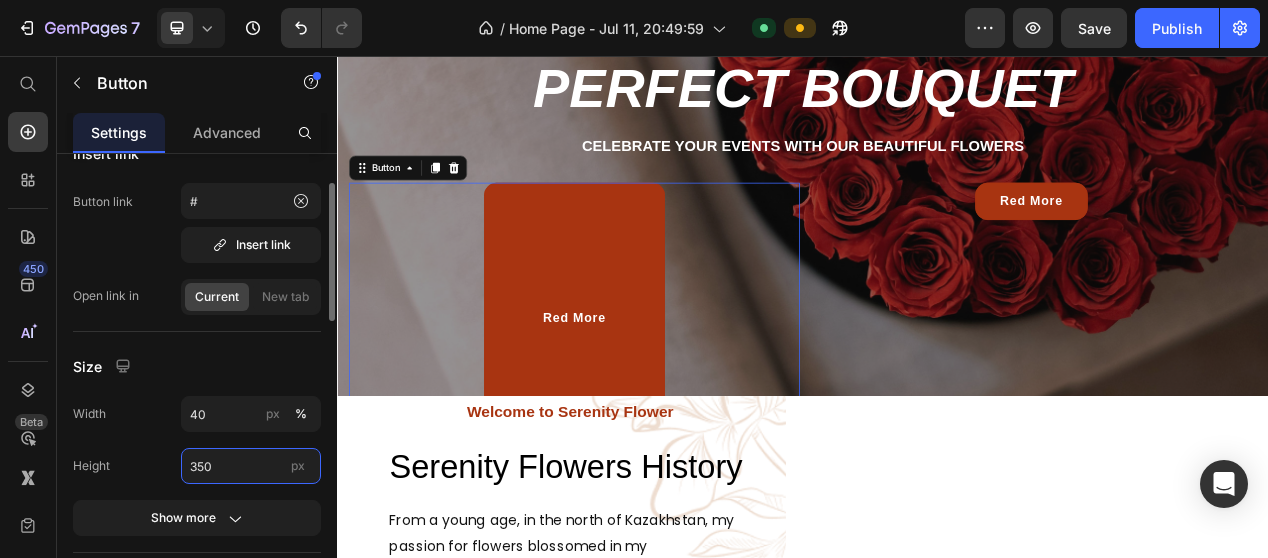 scroll, scrollTop: 200, scrollLeft: 0, axis: vertical 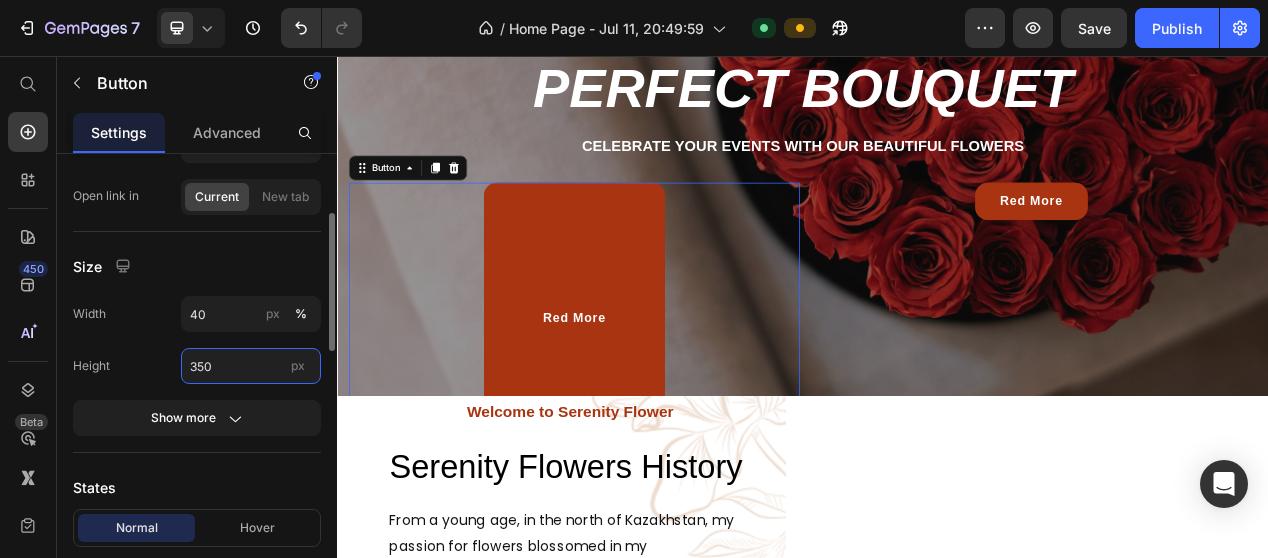click on "350" at bounding box center (251, 366) 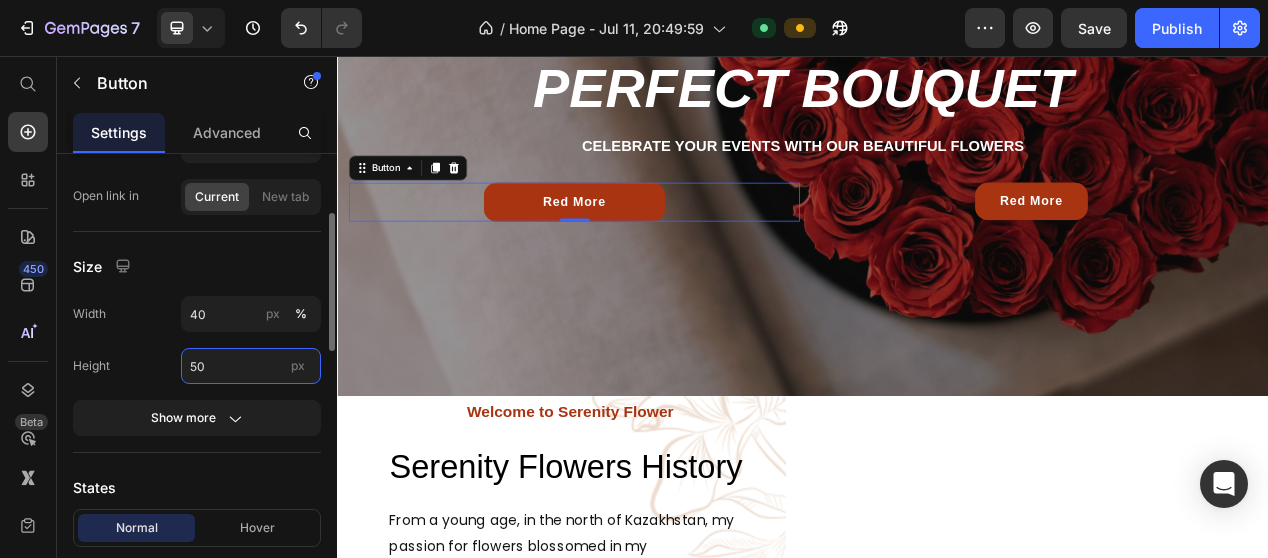 click on "50" at bounding box center (251, 366) 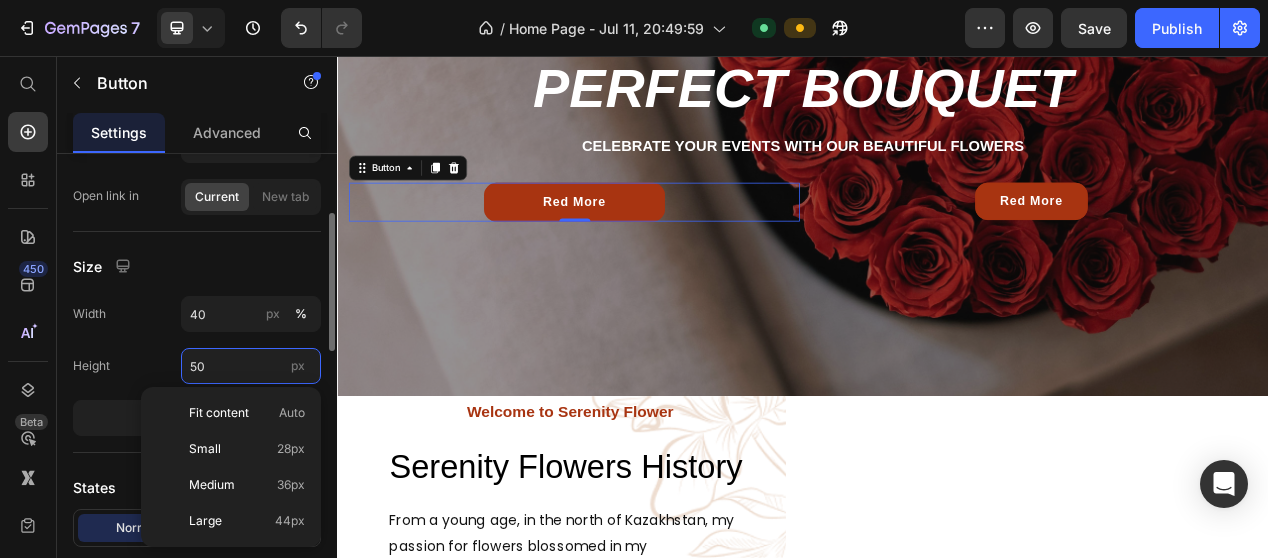 click on "50" at bounding box center [251, 366] 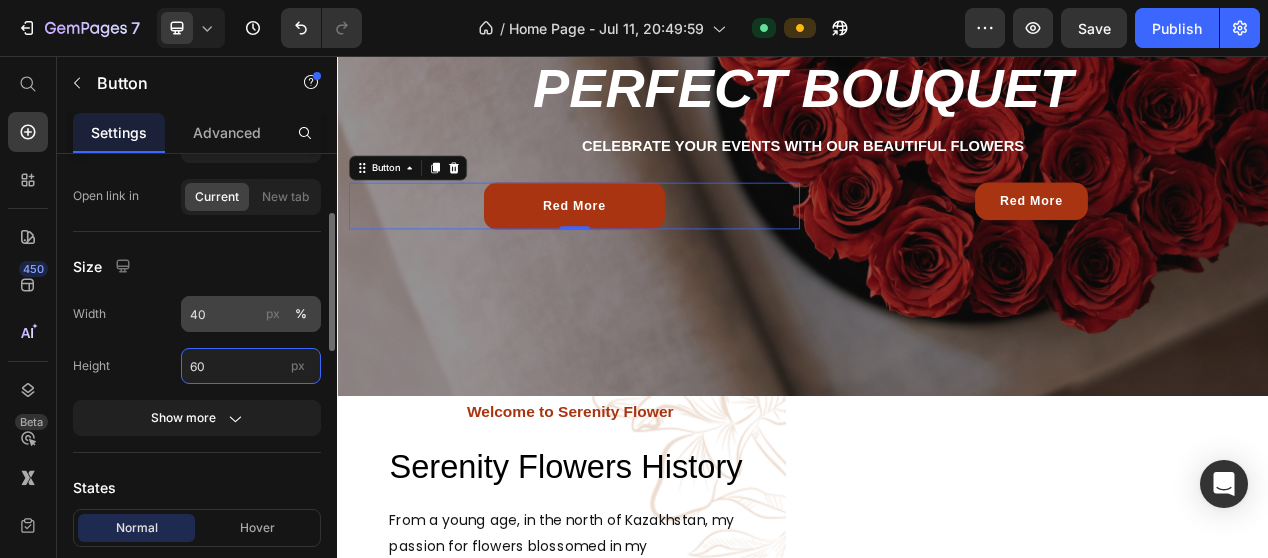 type on "60" 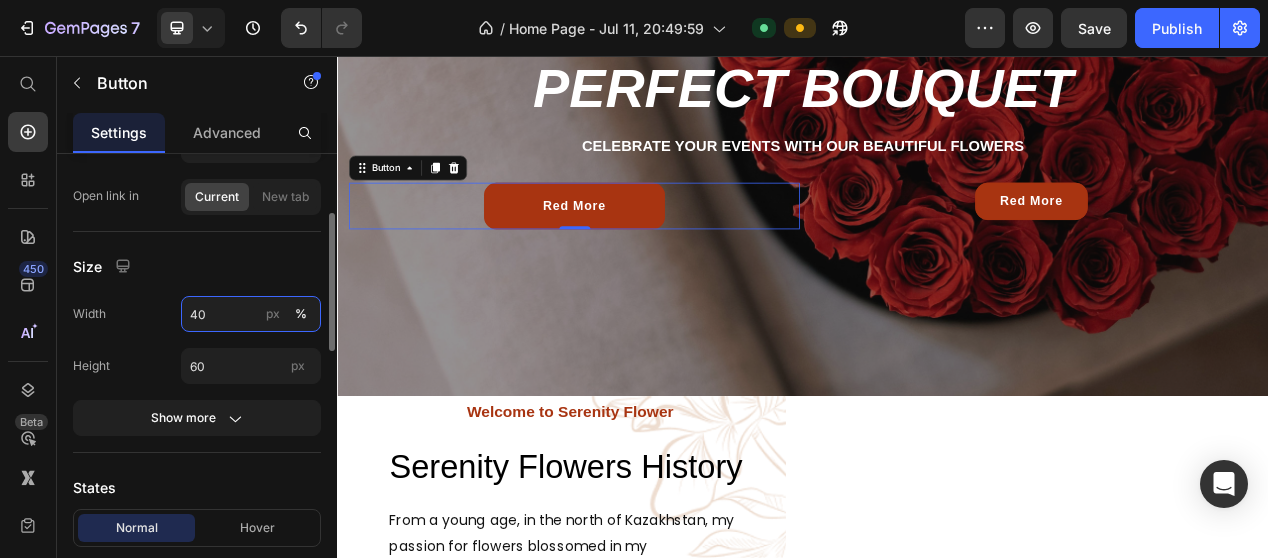 click on "40" at bounding box center [251, 314] 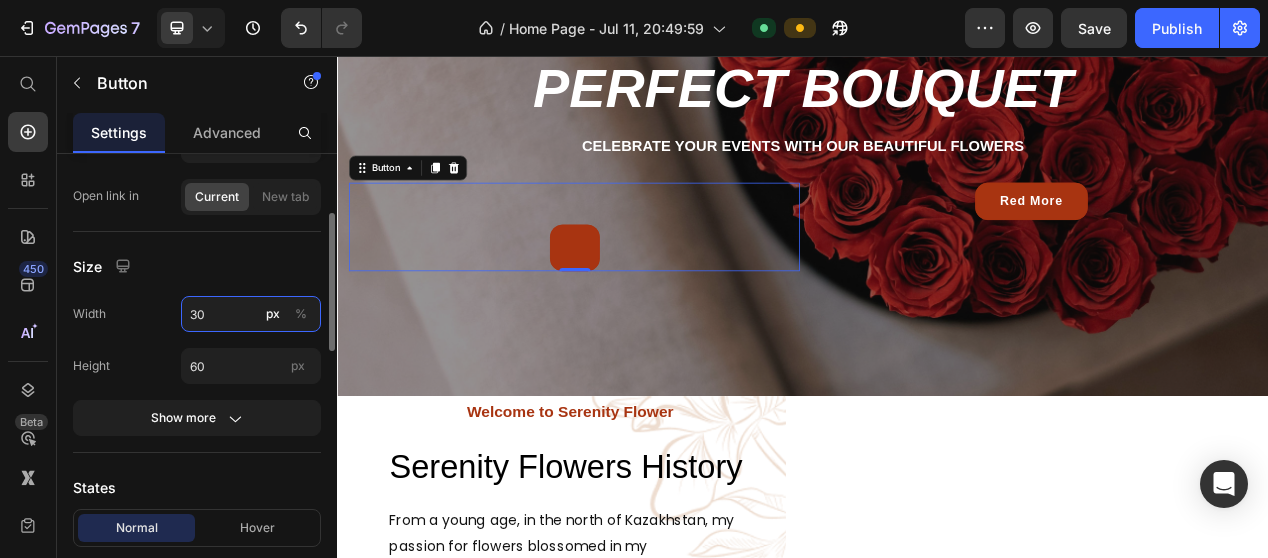 type on "30" 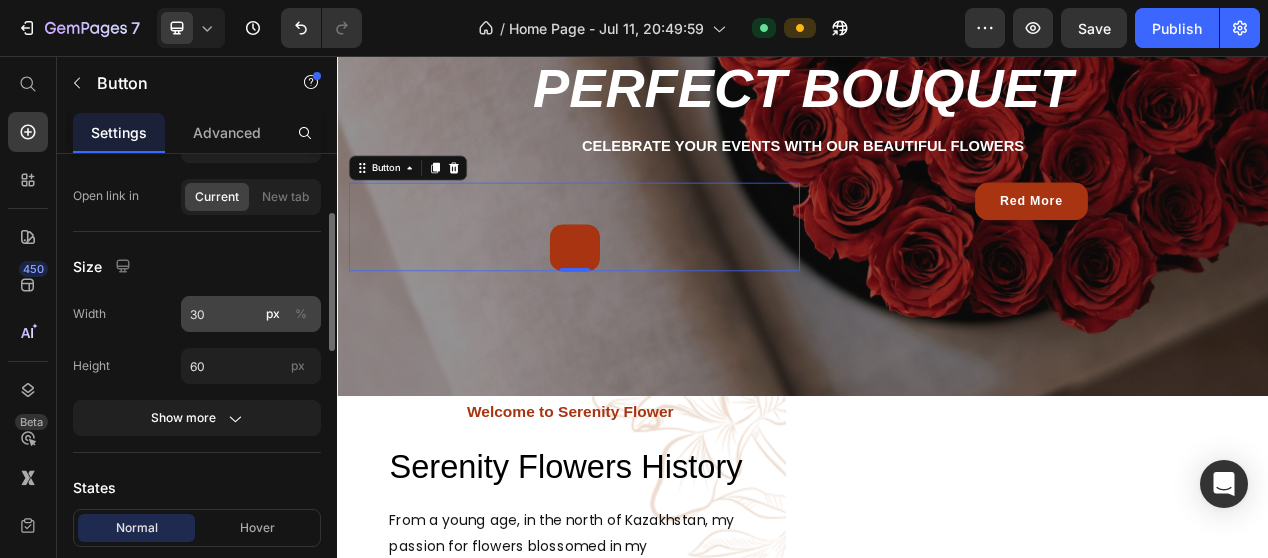 click on "%" at bounding box center (301, 314) 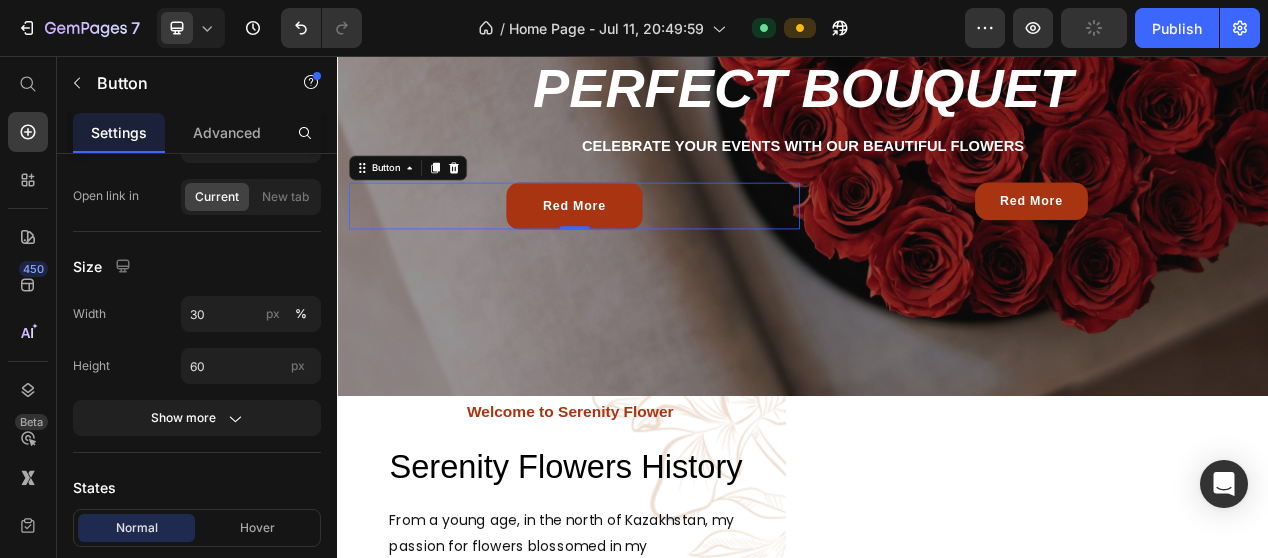click on "Red More Button   0" at bounding box center (642, 250) 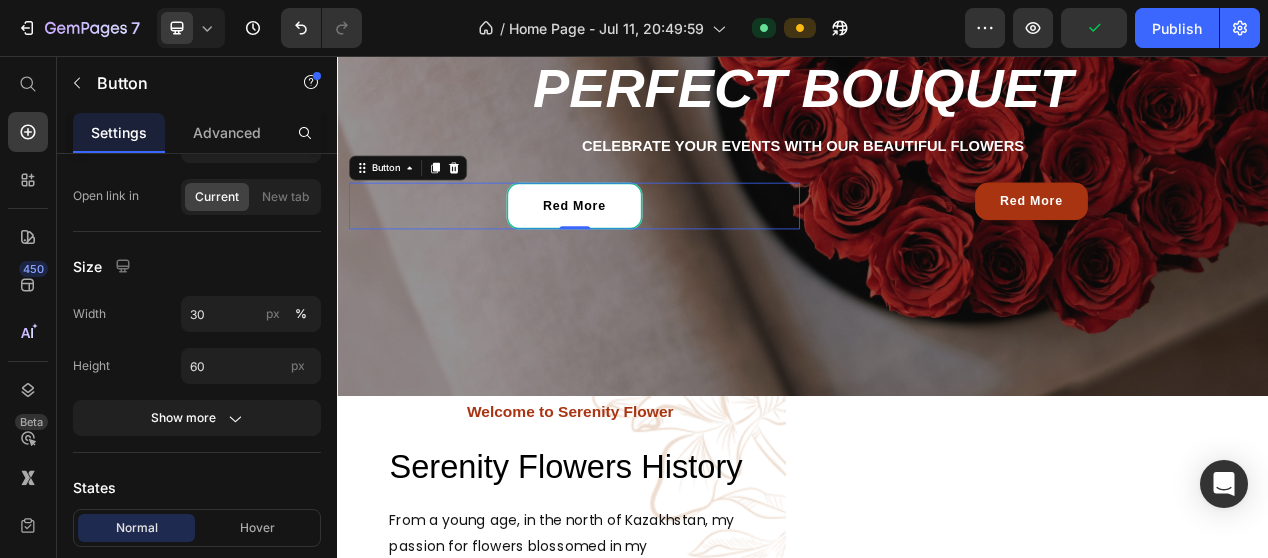 click on "Red More" at bounding box center (642, 250) 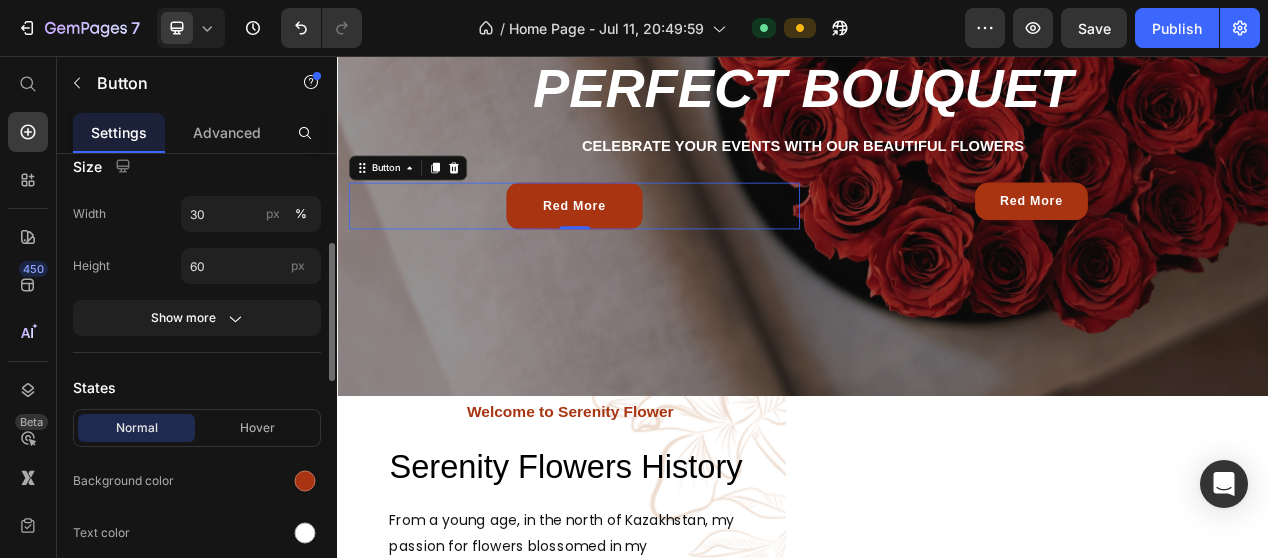 scroll, scrollTop: 400, scrollLeft: 0, axis: vertical 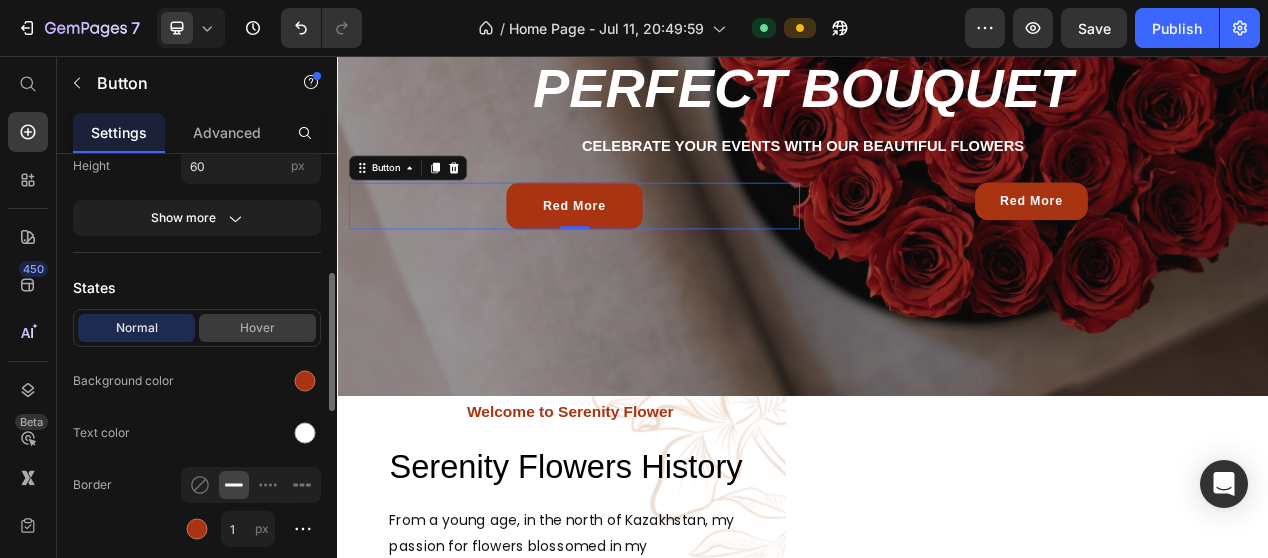 click on "Hover" at bounding box center [257, 328] 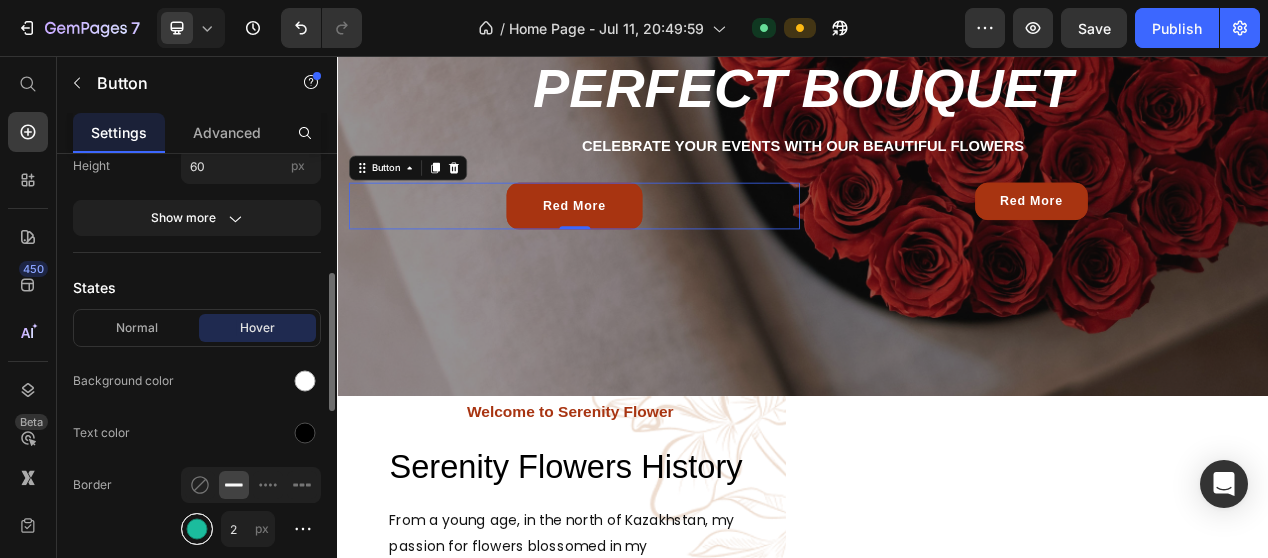 click at bounding box center (197, 529) 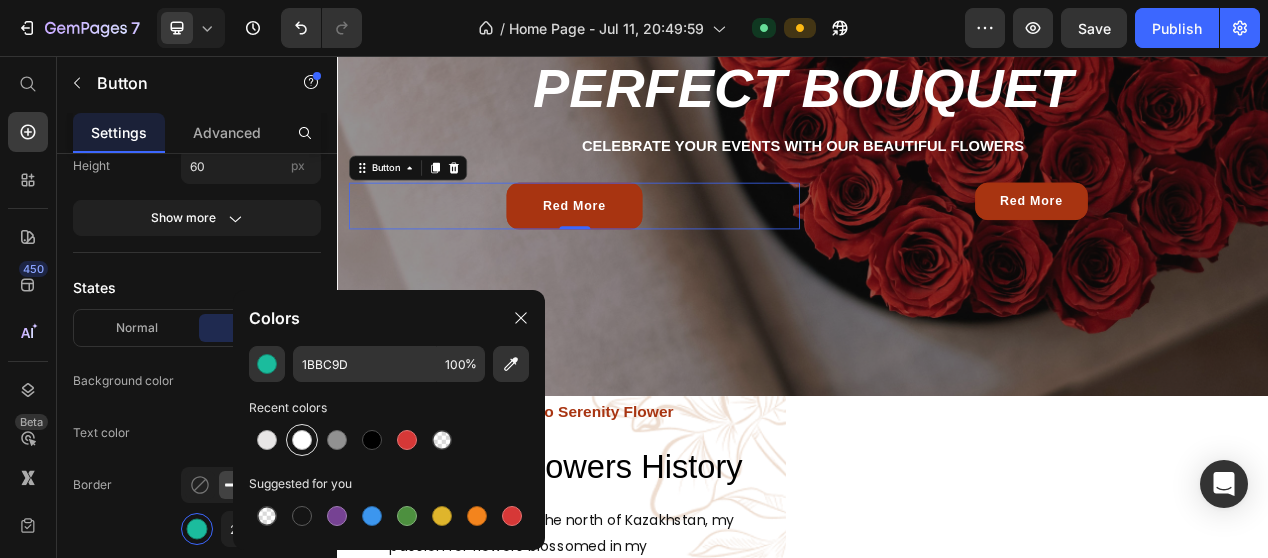 click at bounding box center [302, 440] 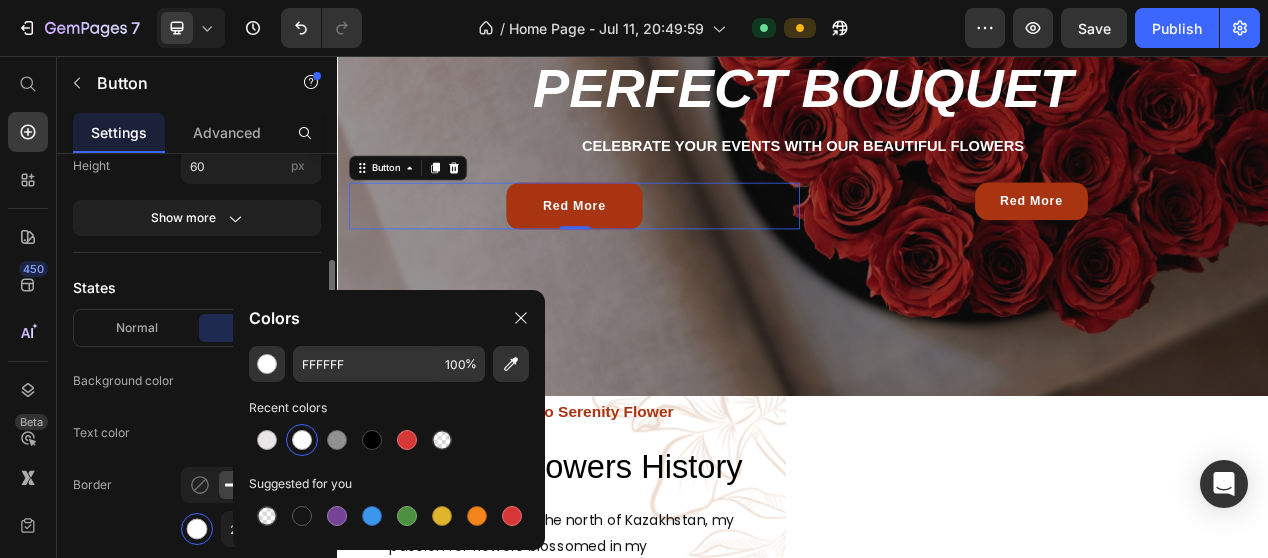 click on "Text color" 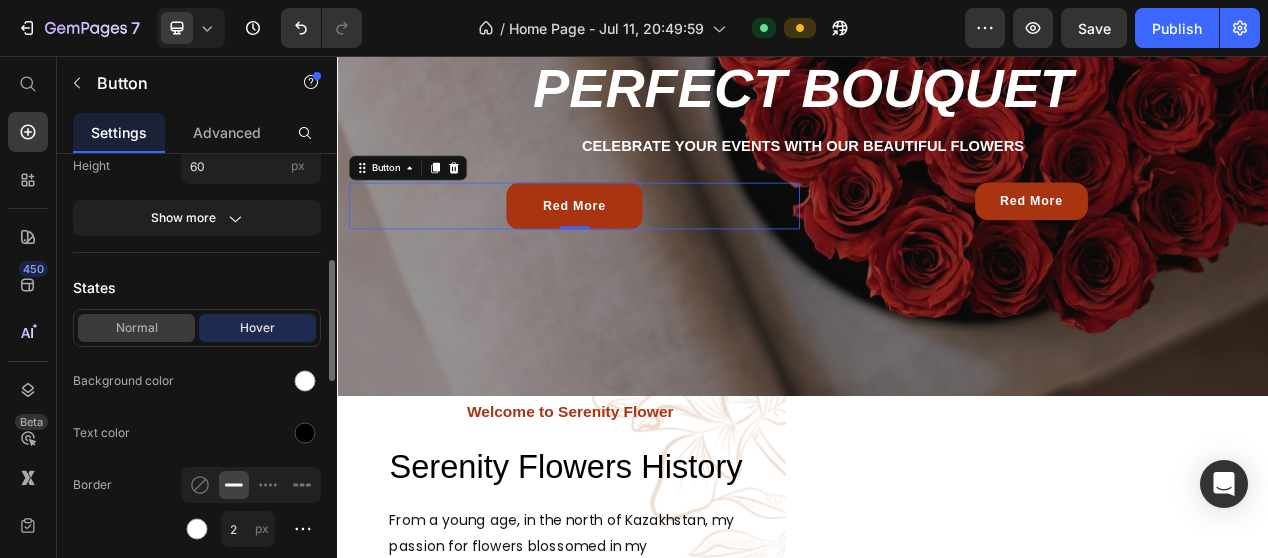 click on "Normal" at bounding box center (136, 328) 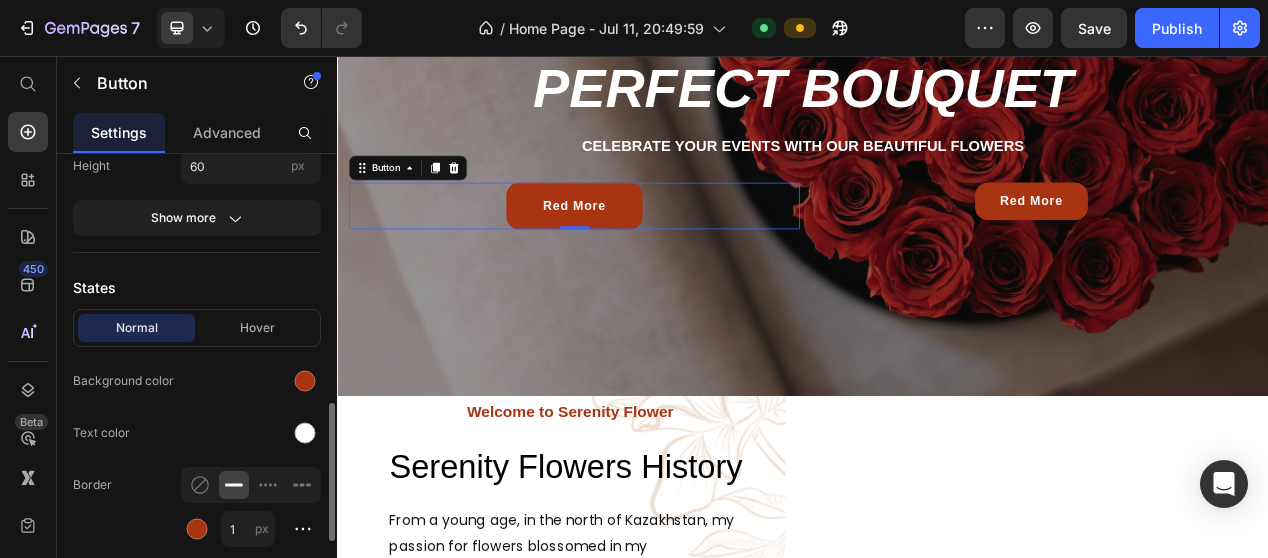 scroll, scrollTop: 500, scrollLeft: 0, axis: vertical 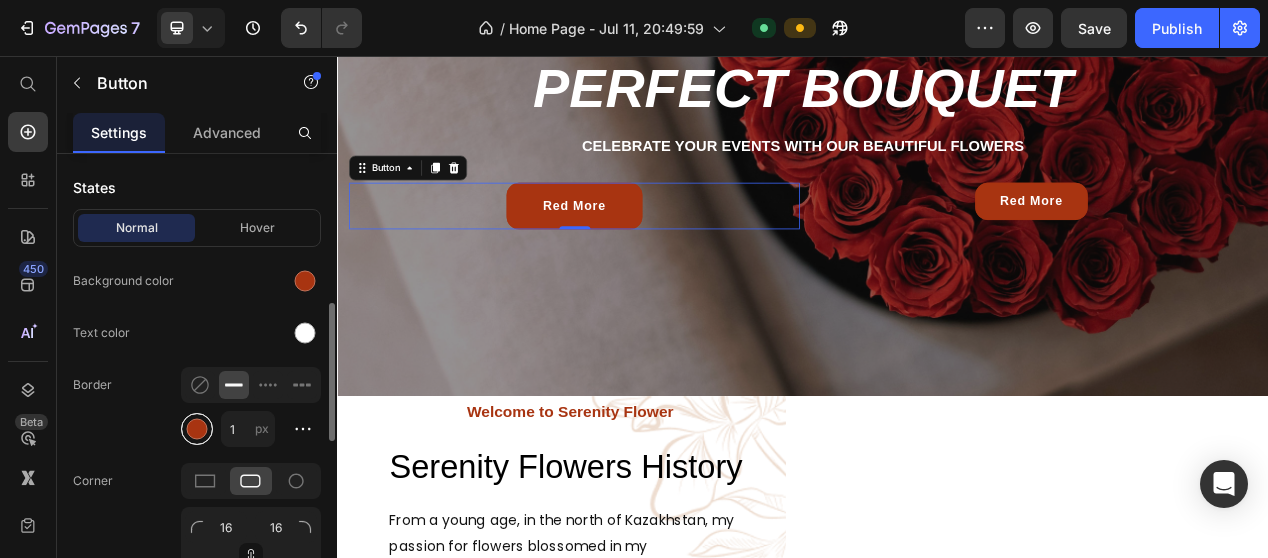 click at bounding box center [197, 429] 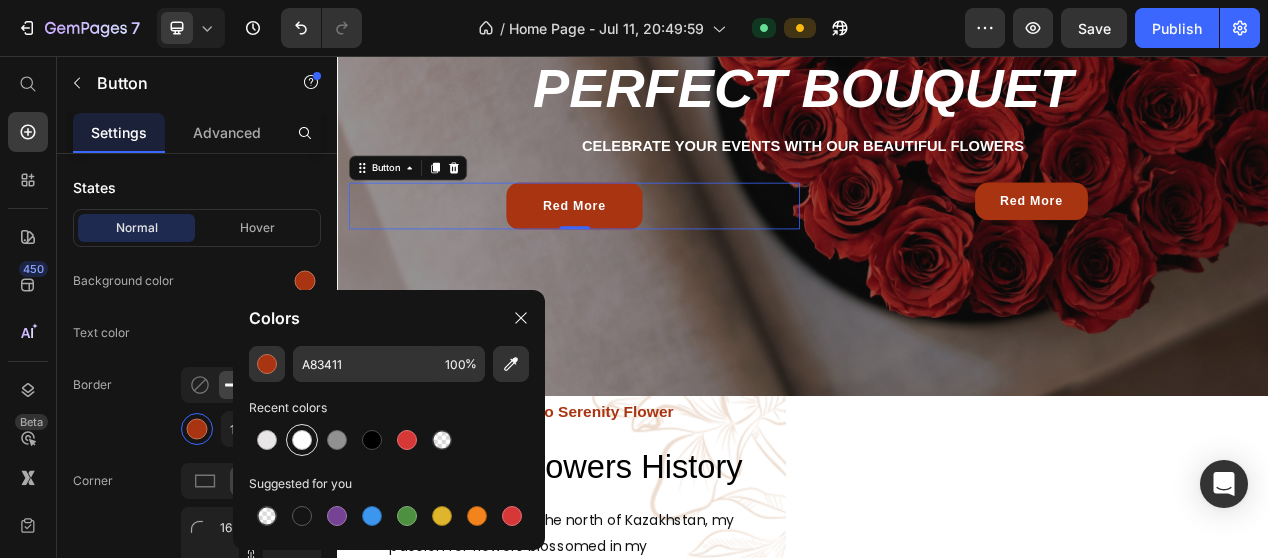 click at bounding box center [302, 440] 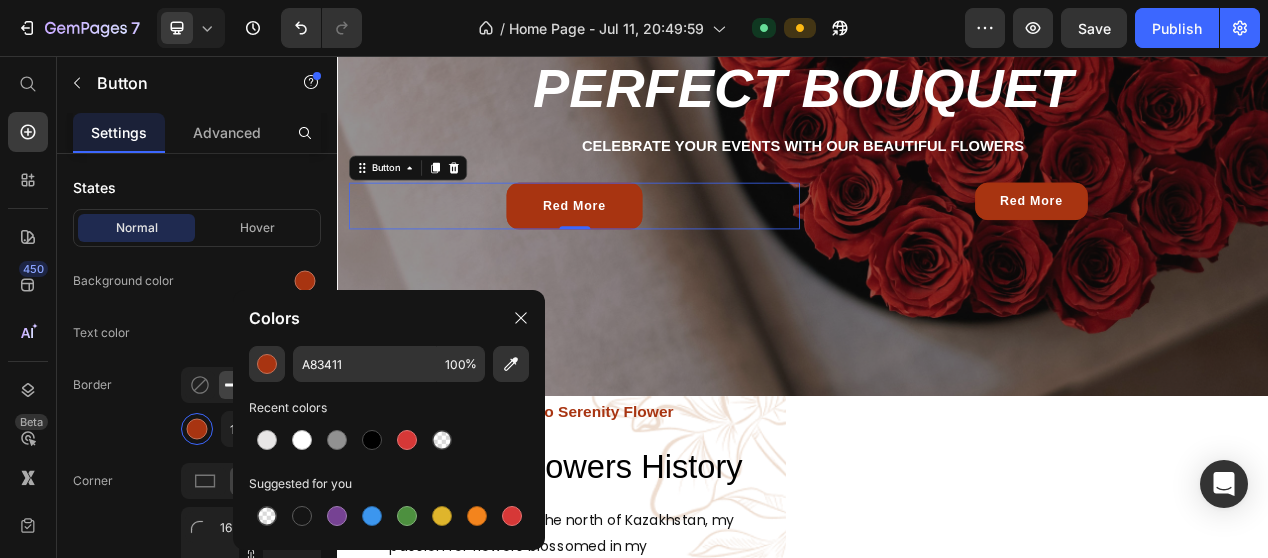 type on "FFFFFF" 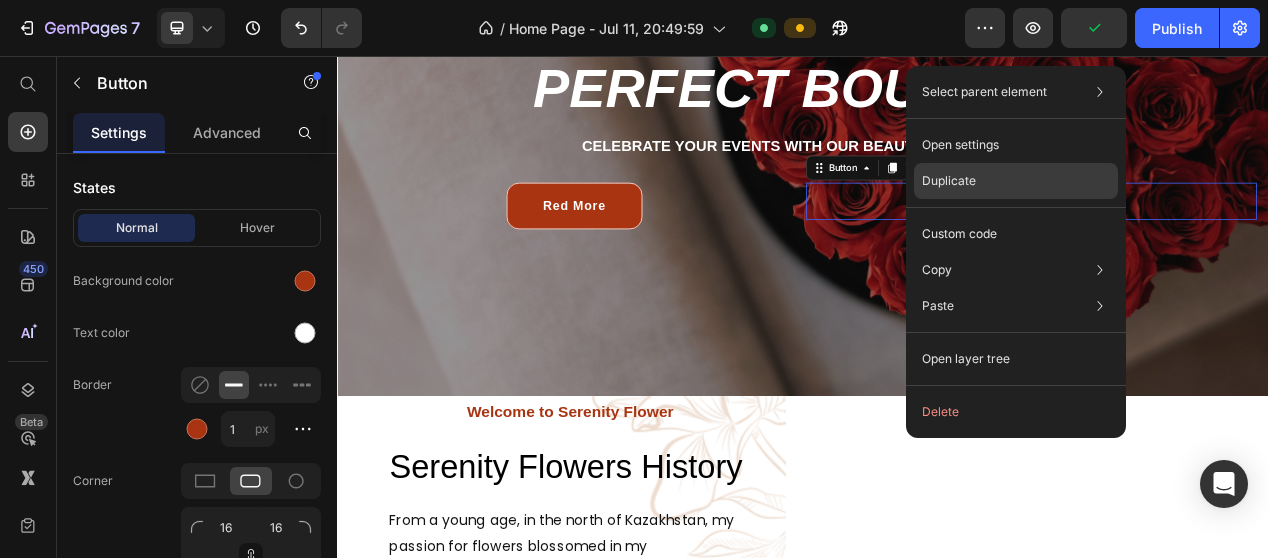 click on "Duplicate" at bounding box center [949, 181] 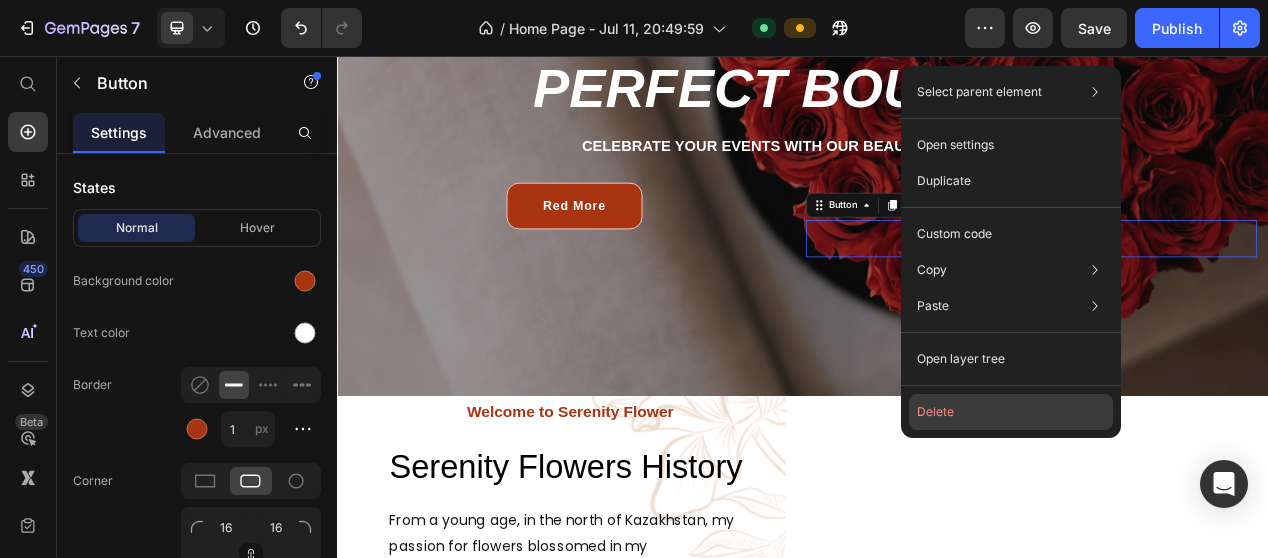 click on "Delete" 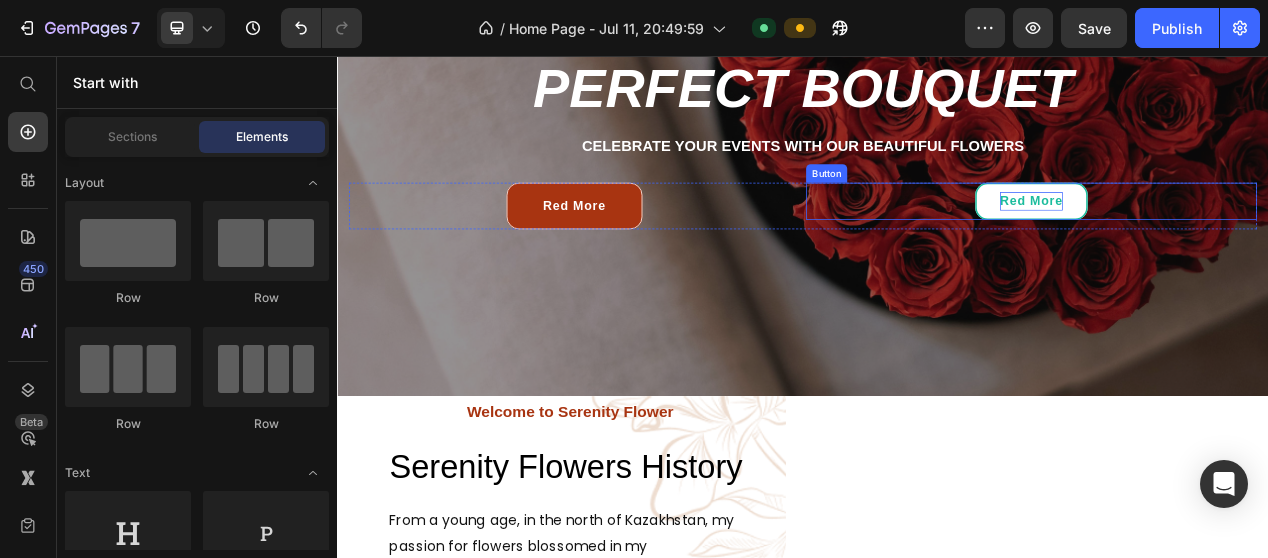 click on "Red More" at bounding box center [1231, 244] 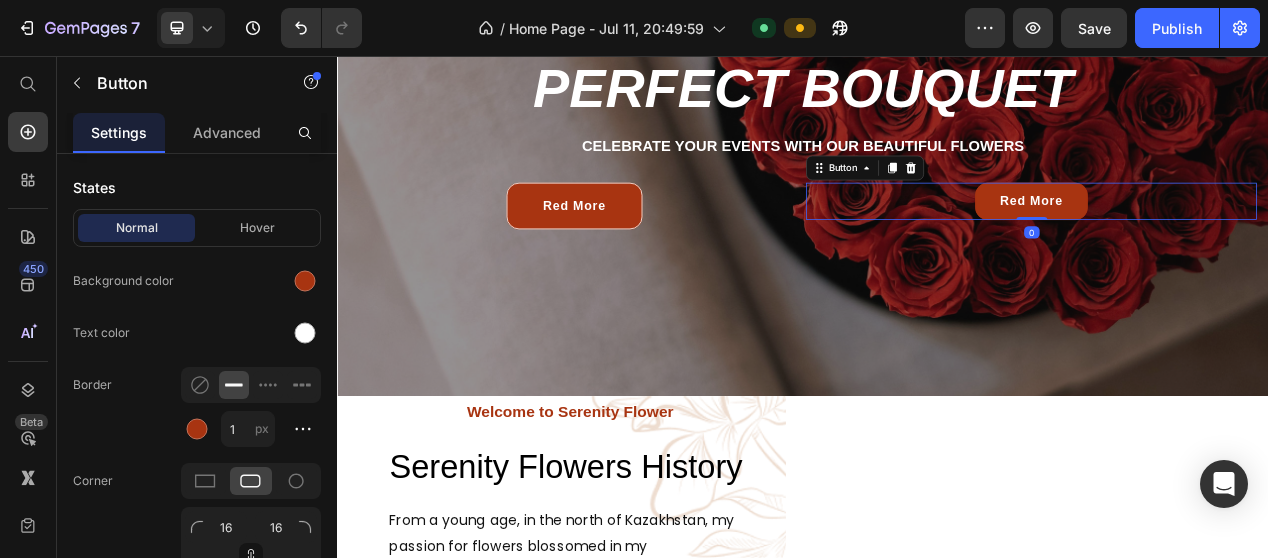 drag, startPoint x: 1071, startPoint y: 198, endPoint x: 888, endPoint y: 242, distance: 188.2153 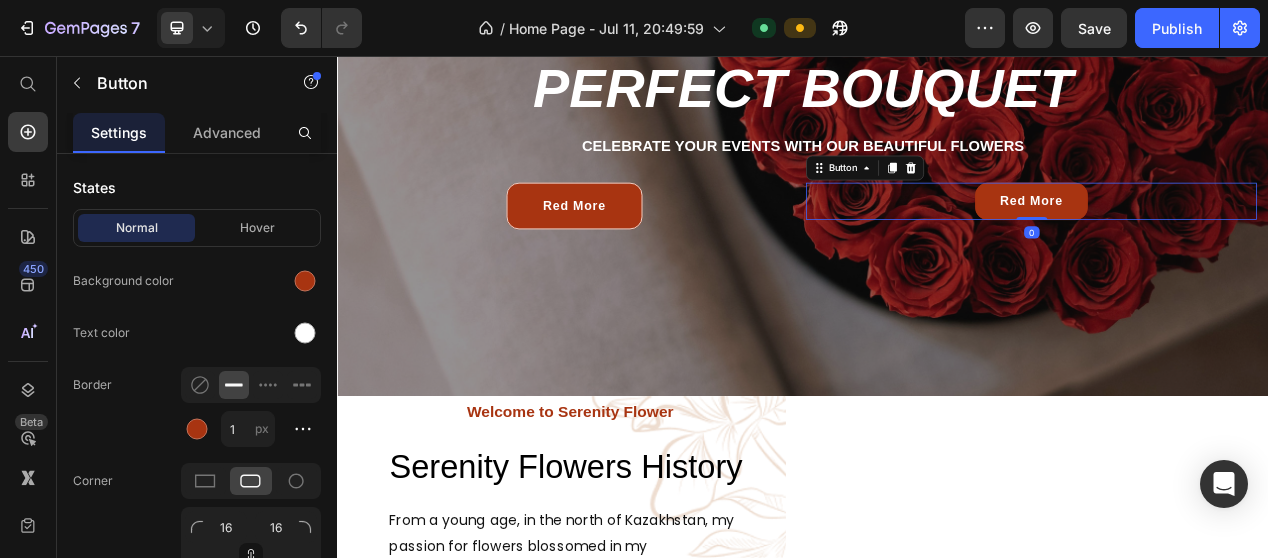 click 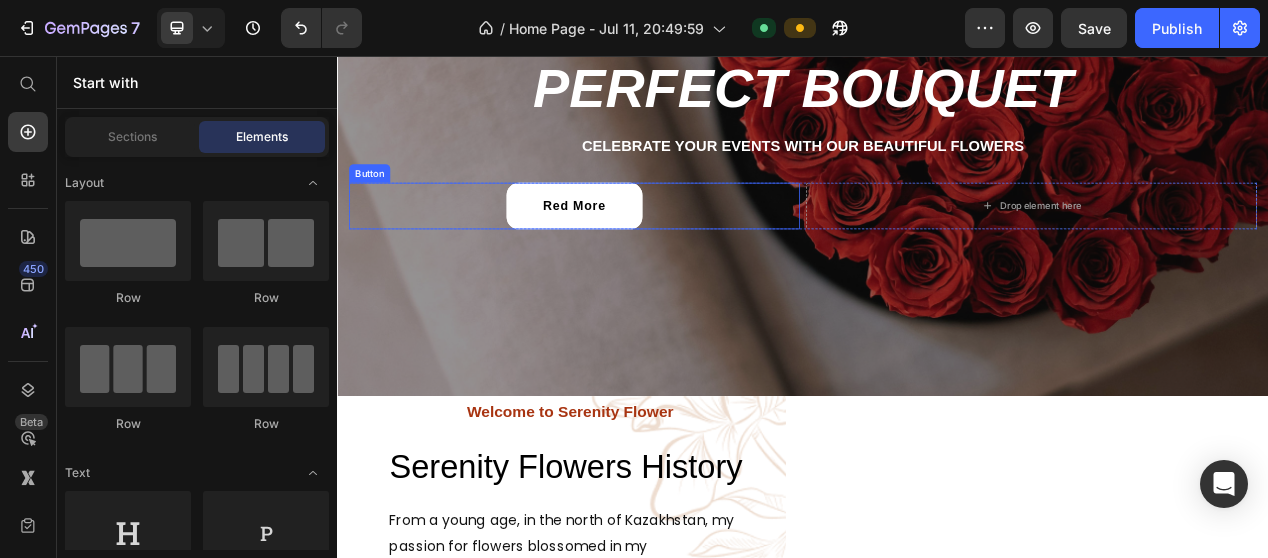 click on "Red More" at bounding box center (642, 250) 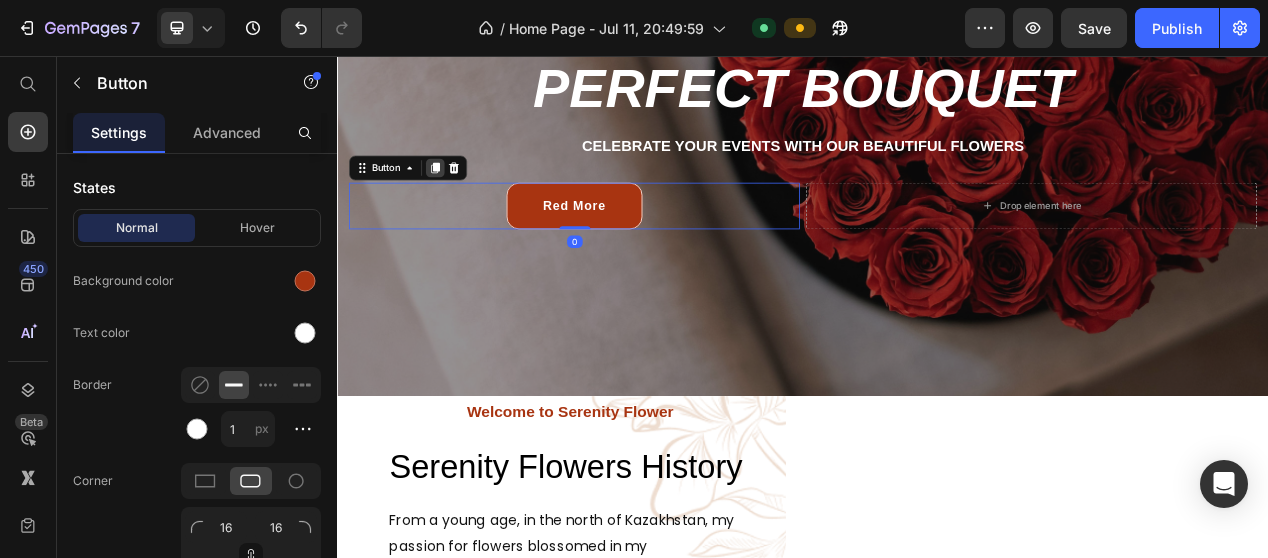 click 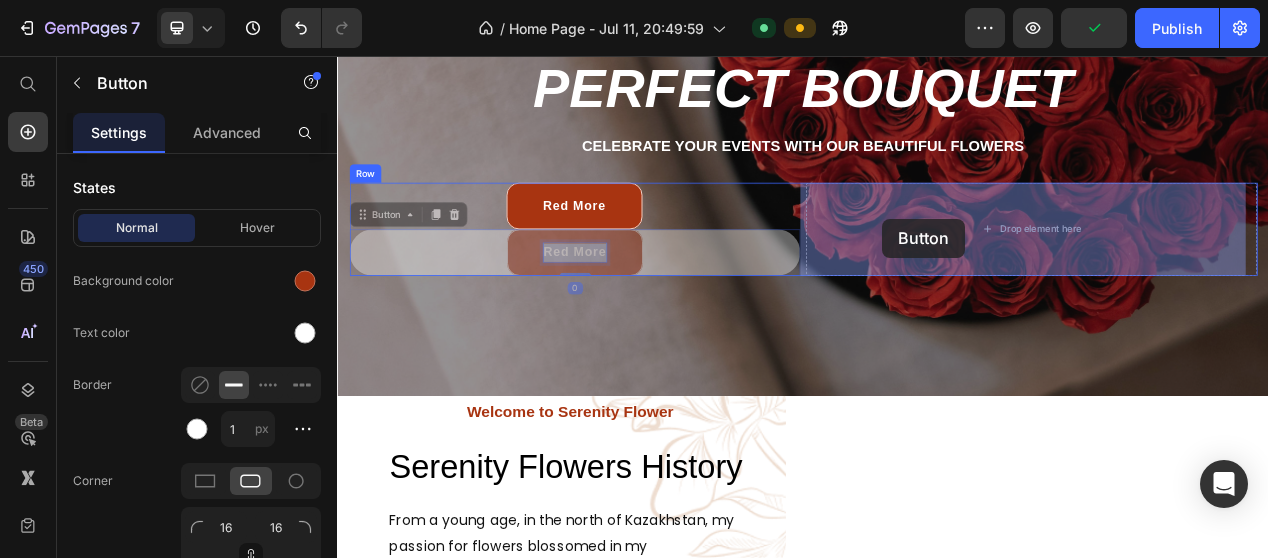 drag, startPoint x: 678, startPoint y: 308, endPoint x: 1041, endPoint y: 266, distance: 365.42166 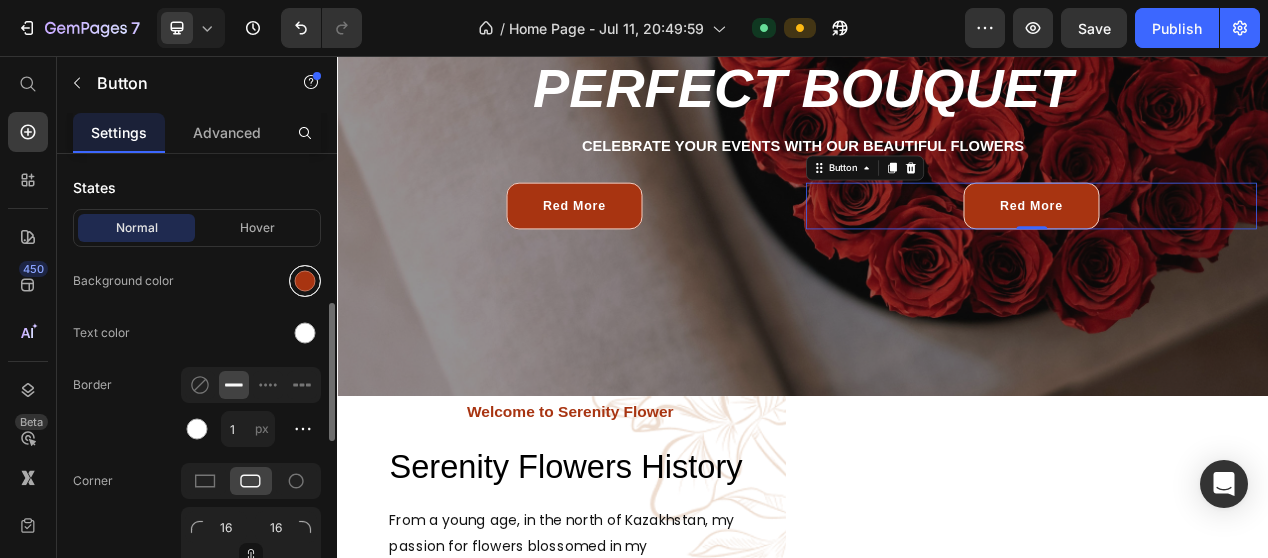 click at bounding box center [305, 281] 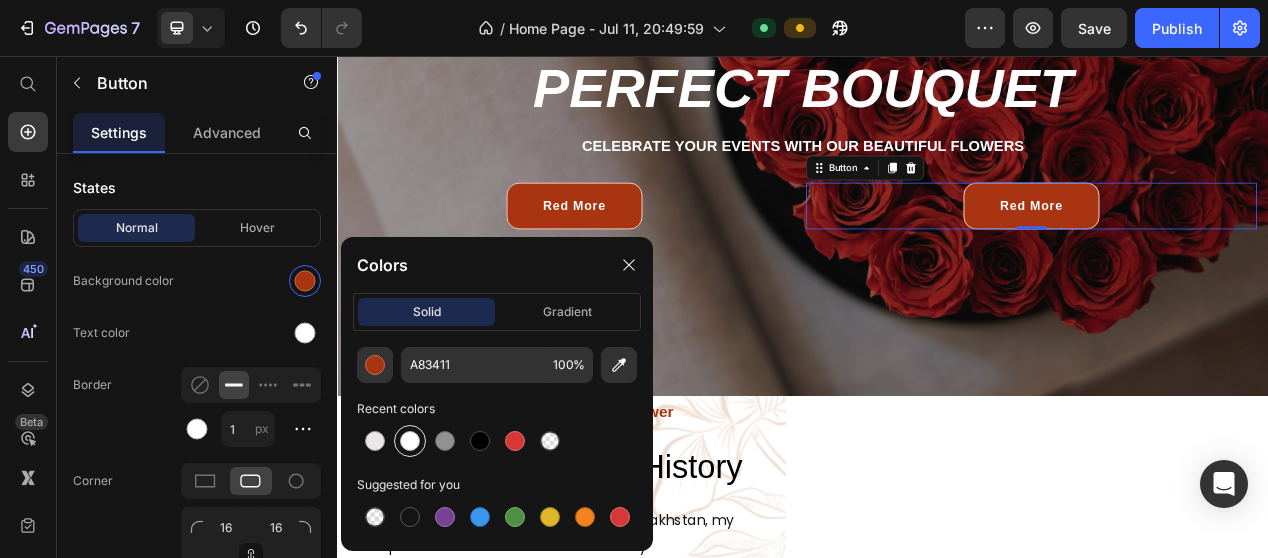 click at bounding box center (410, 441) 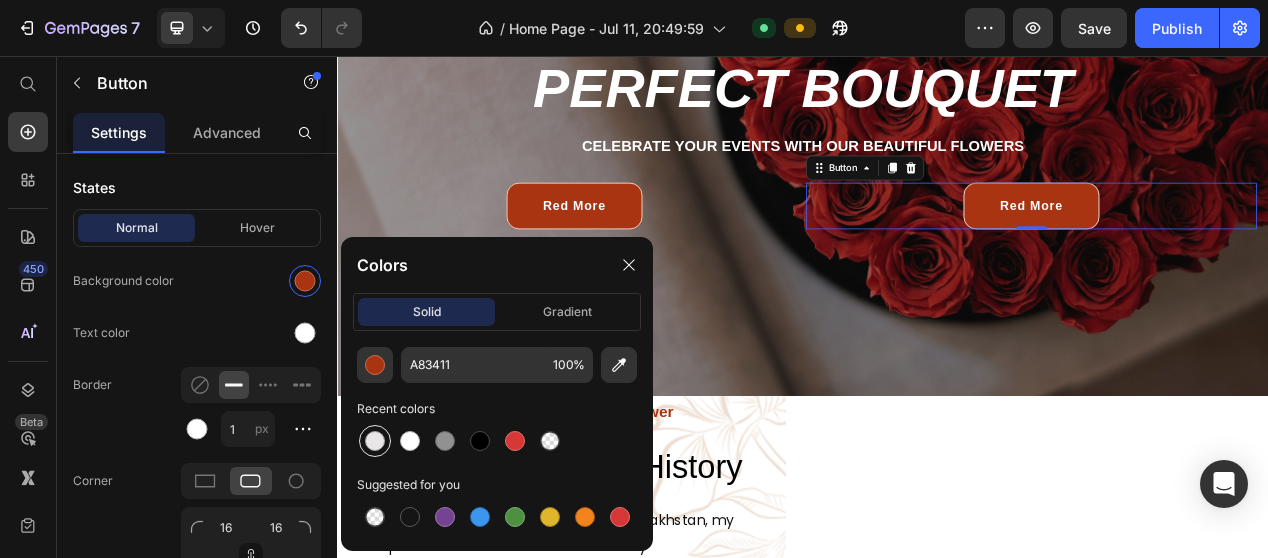 type on "FFFFFF" 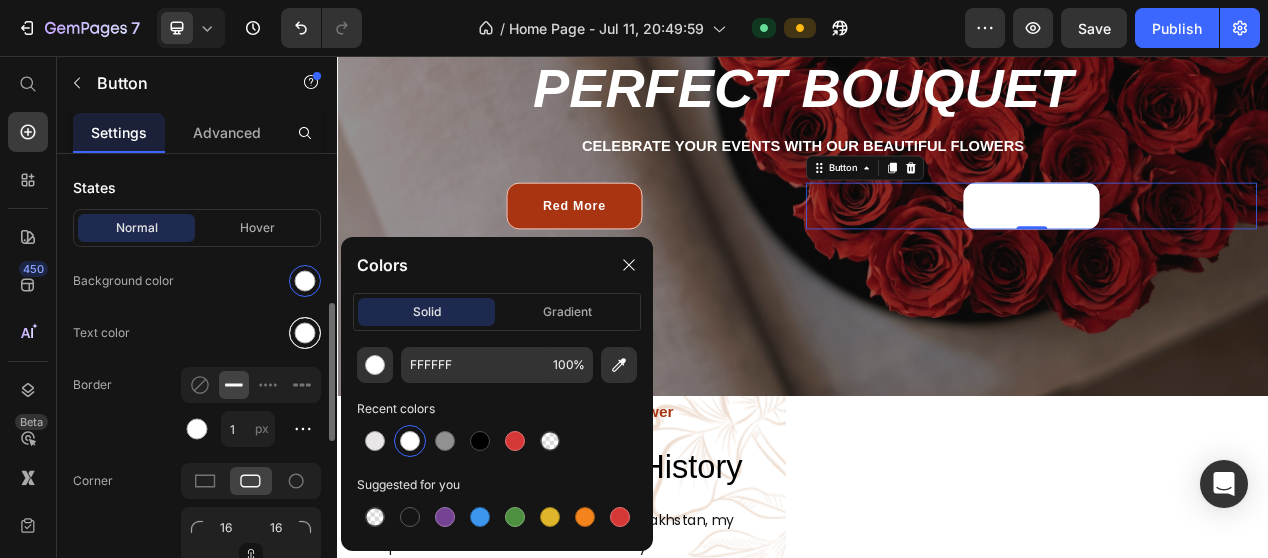click at bounding box center (305, 333) 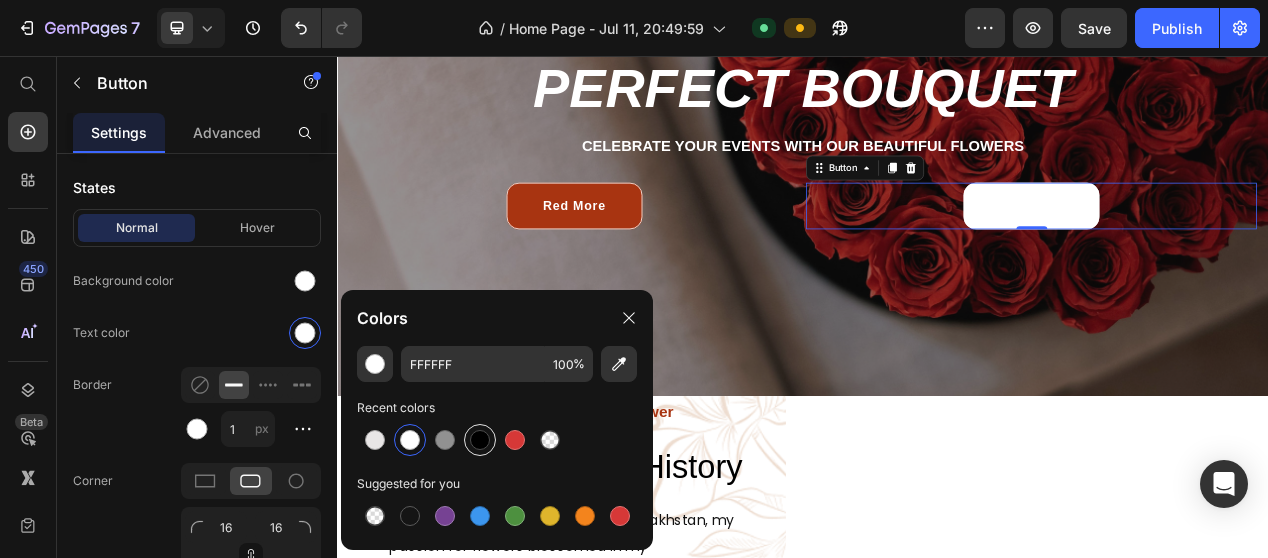 click at bounding box center [480, 440] 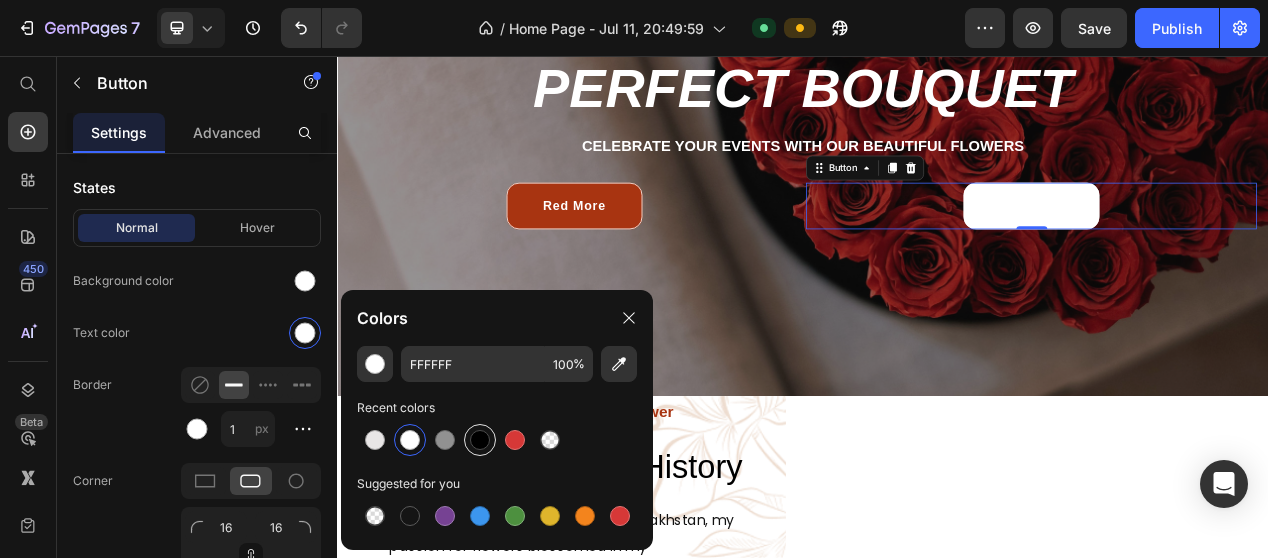 type on "000000" 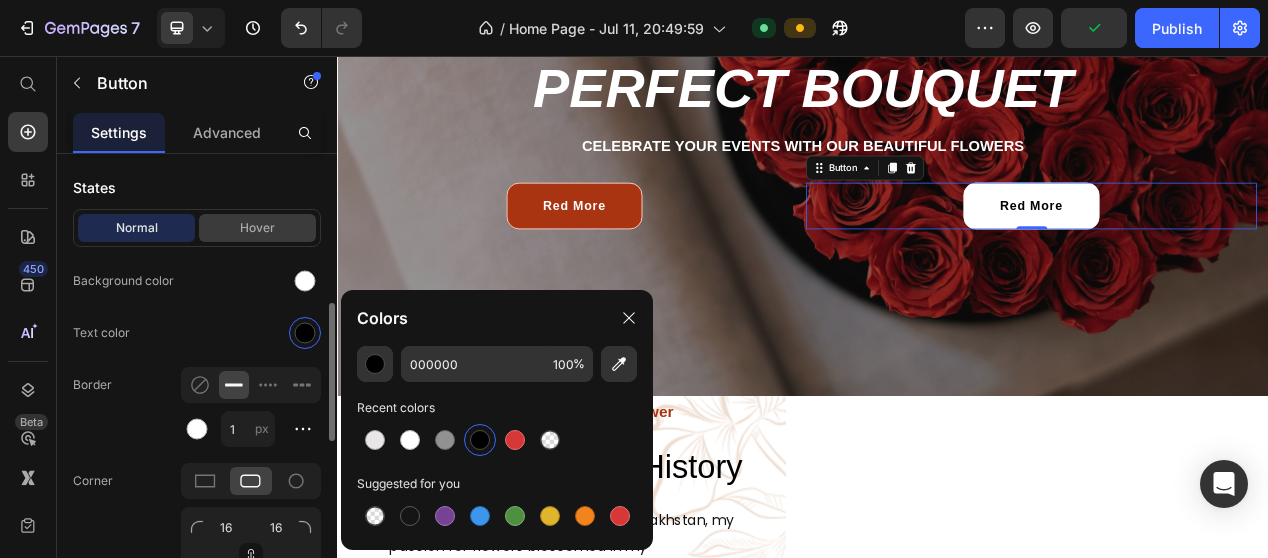 click on "Hover" at bounding box center [257, 228] 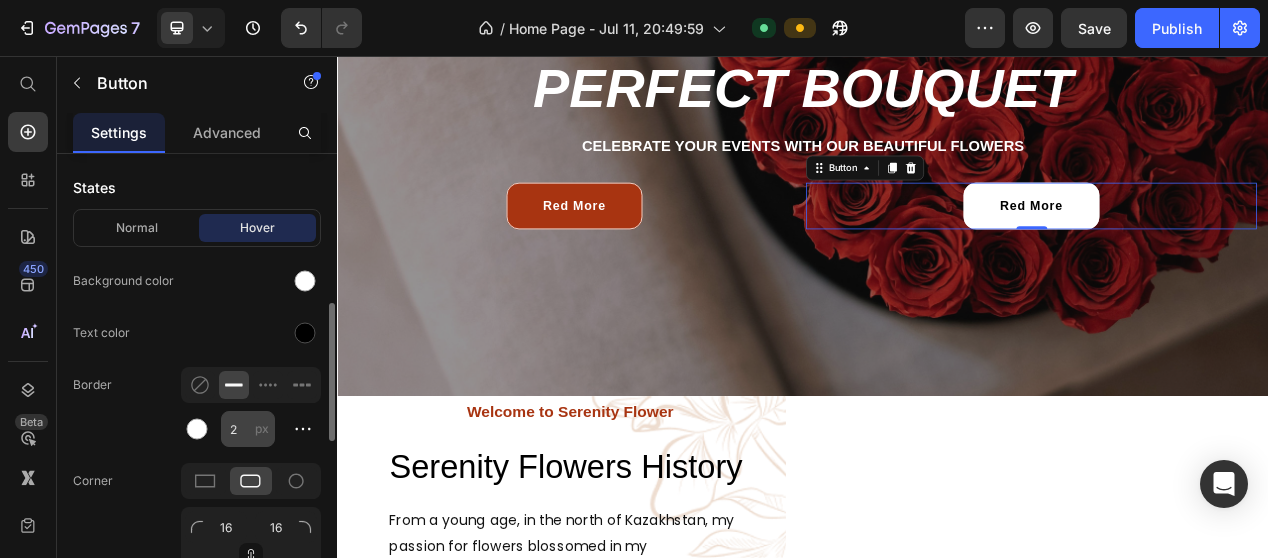 scroll, scrollTop: 600, scrollLeft: 0, axis: vertical 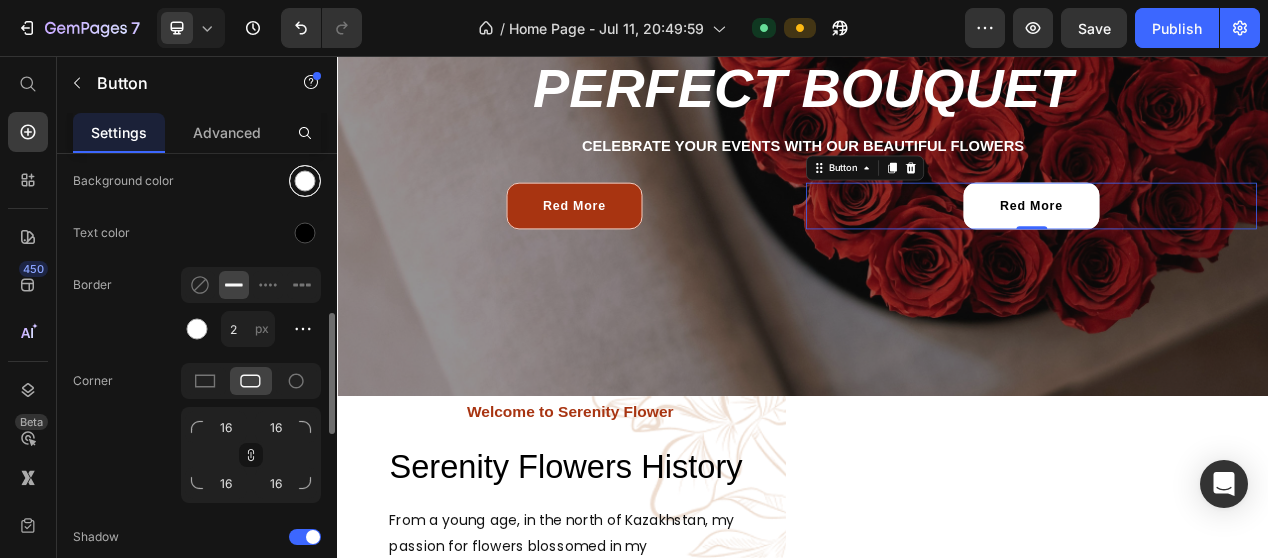 click at bounding box center [305, 181] 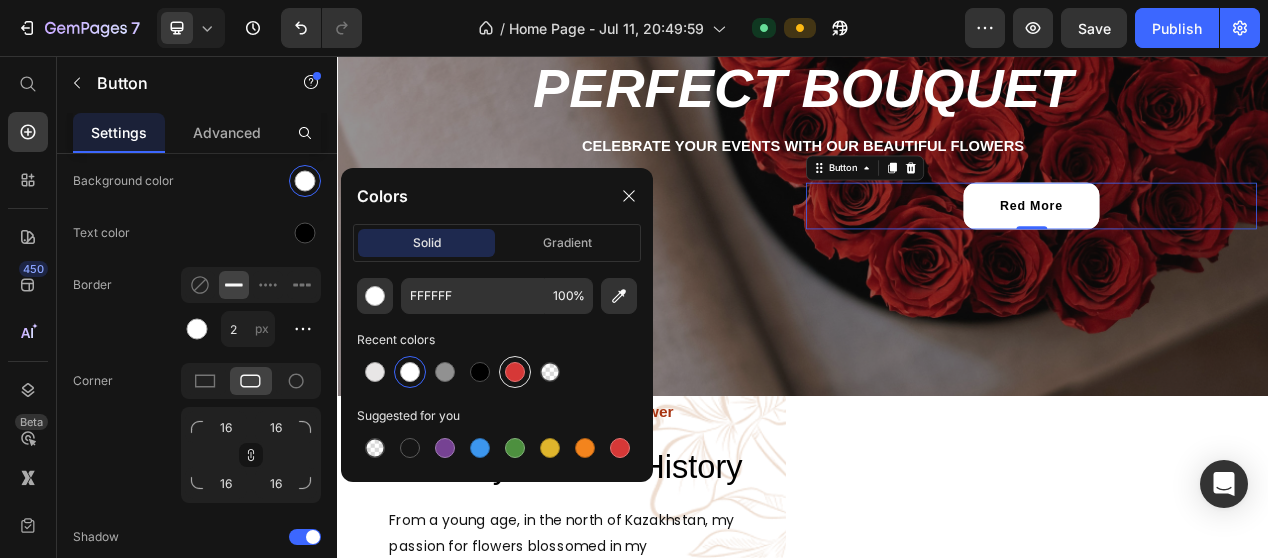 click at bounding box center (515, 372) 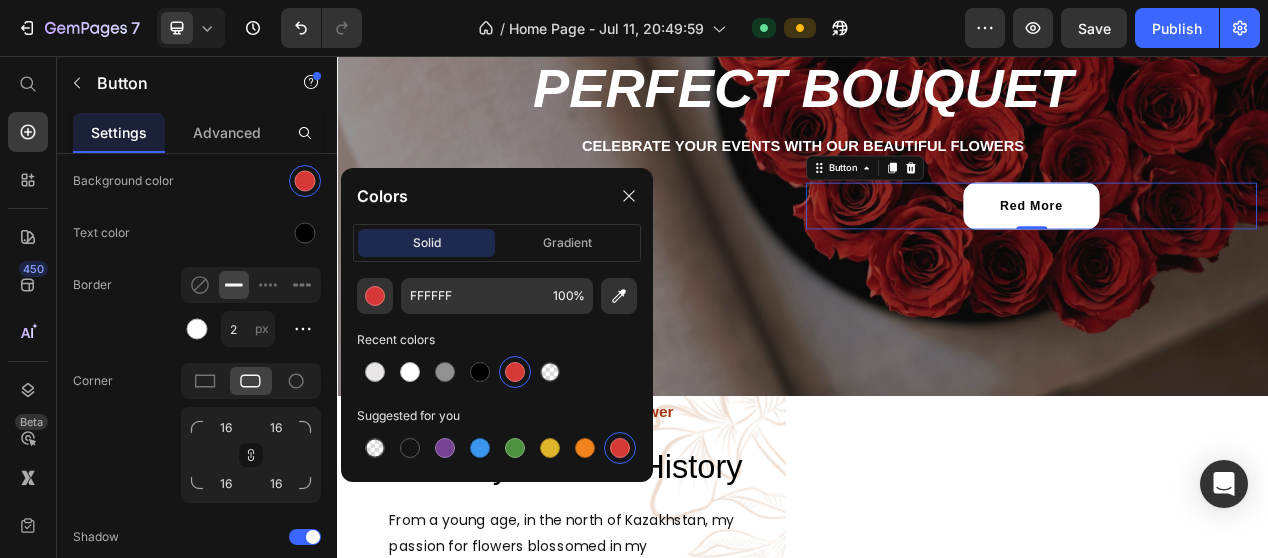 type on "D63837" 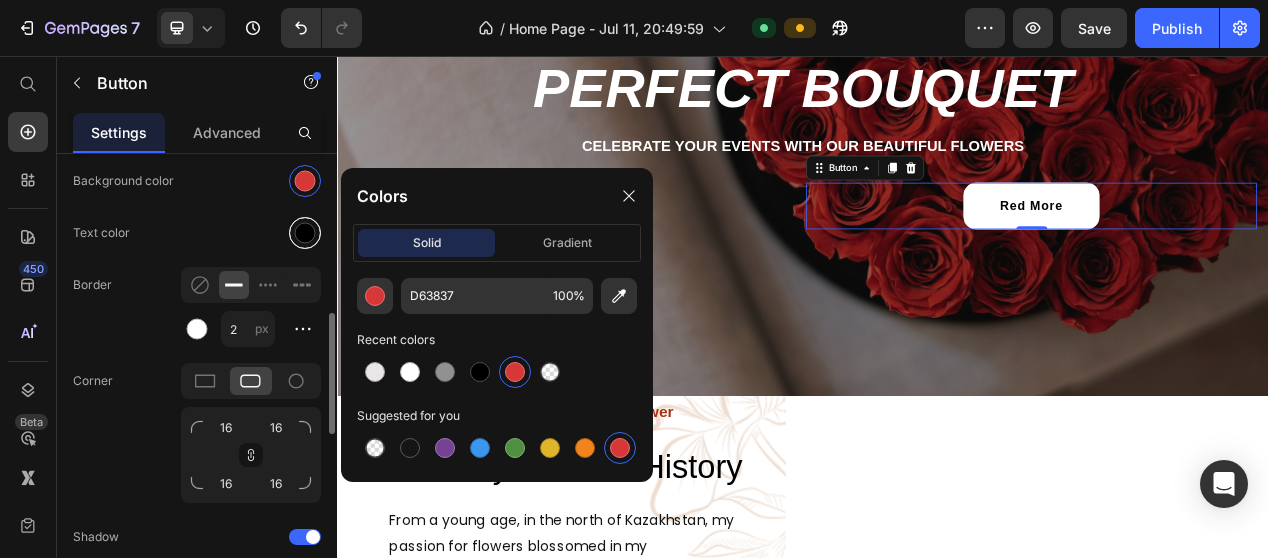 click at bounding box center (305, 233) 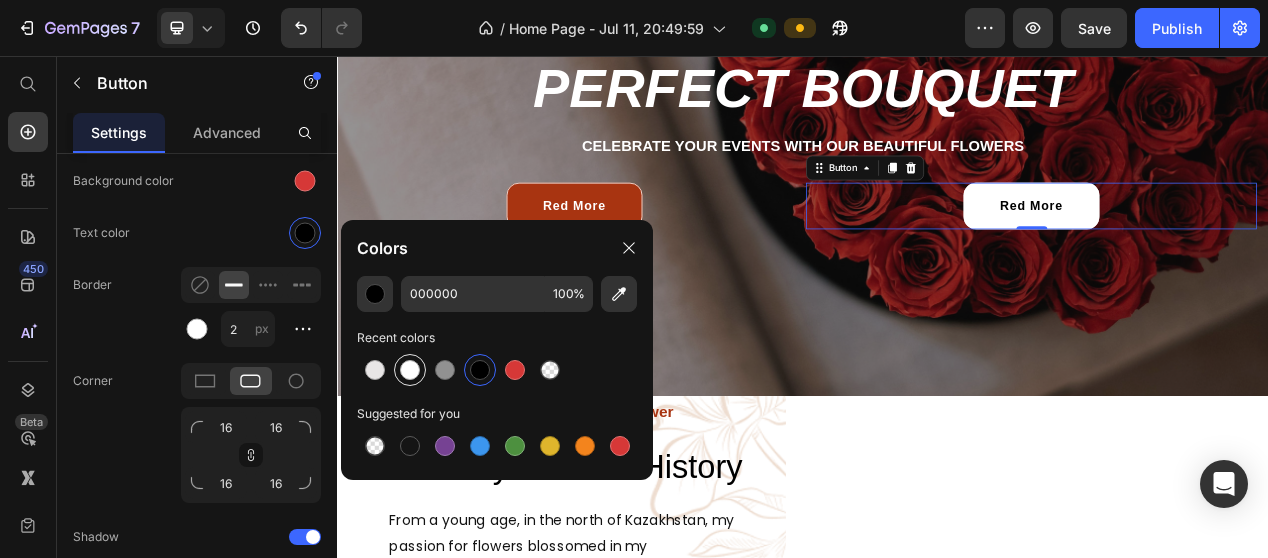 click at bounding box center (410, 370) 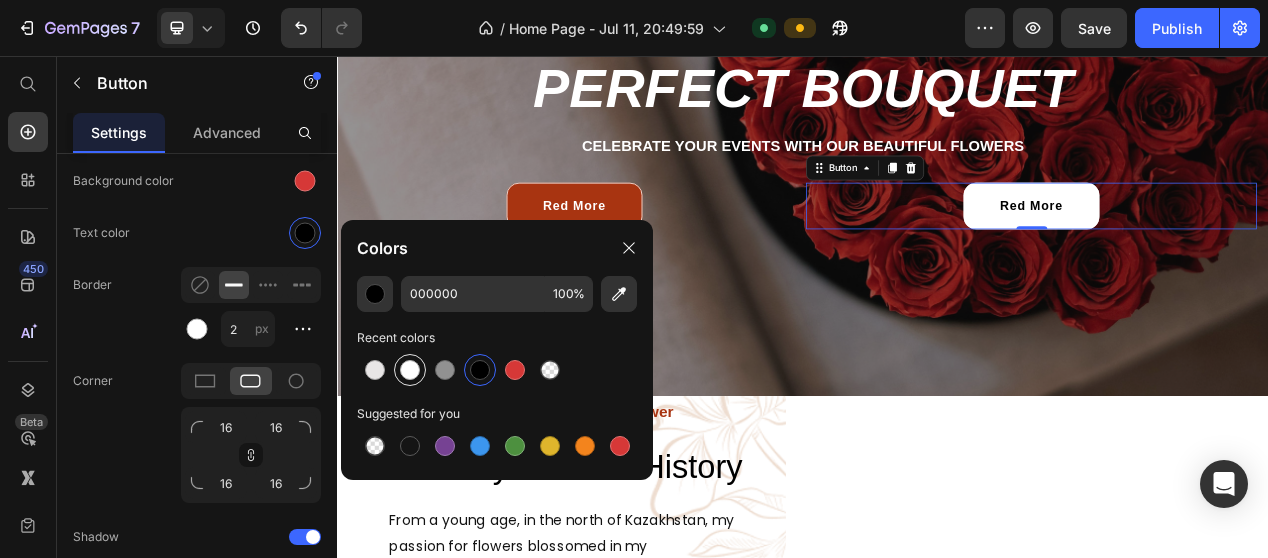 type on "FFFFFF" 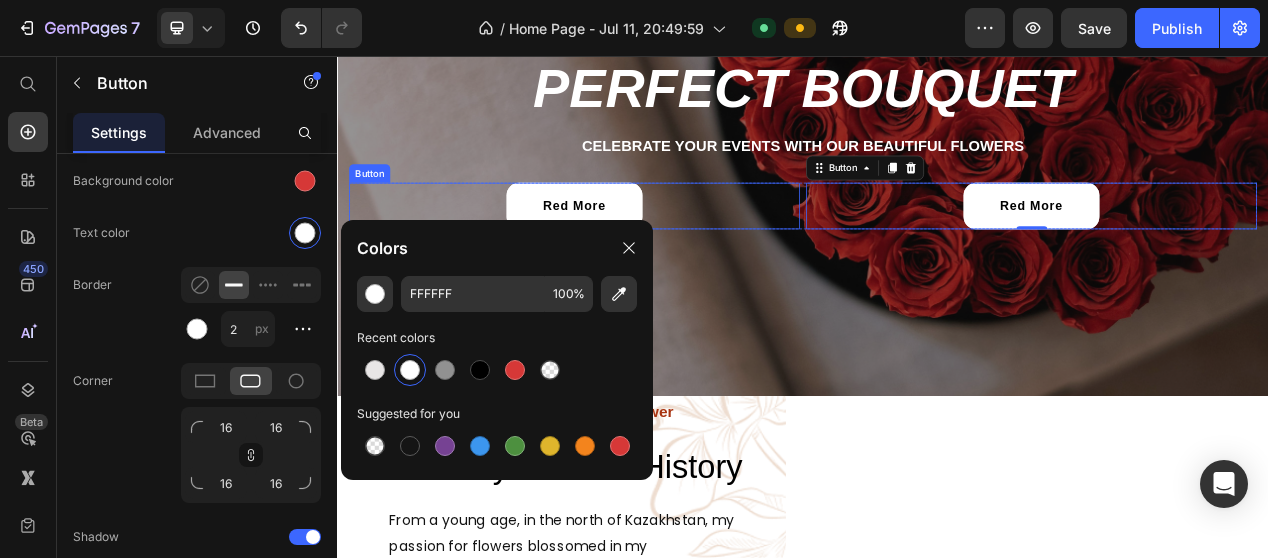 click on "Red More" at bounding box center (642, 250) 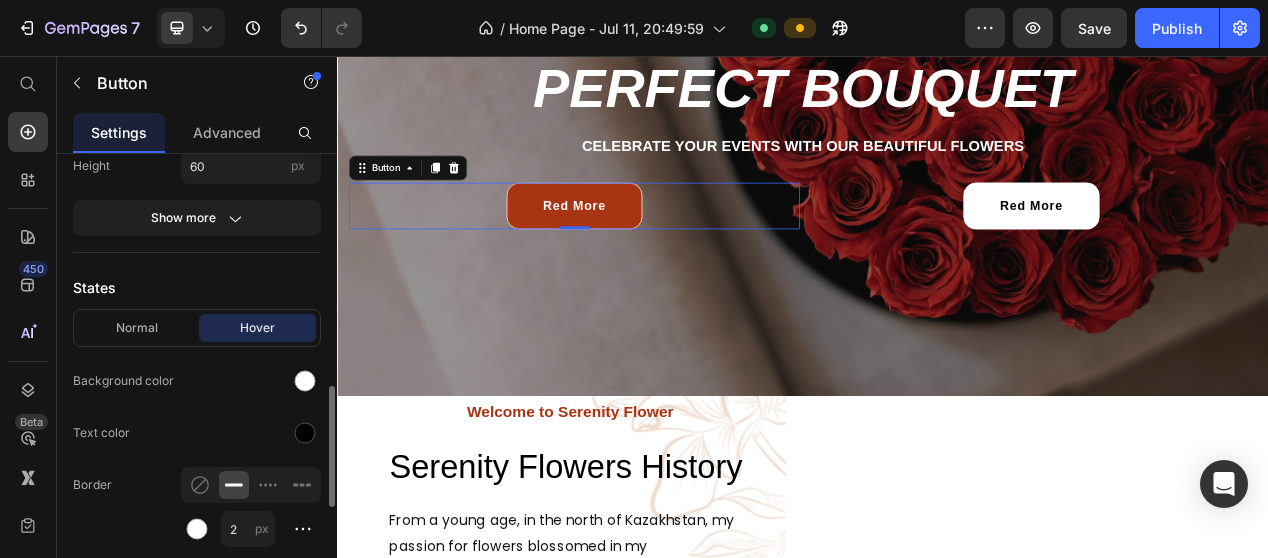scroll, scrollTop: 500, scrollLeft: 0, axis: vertical 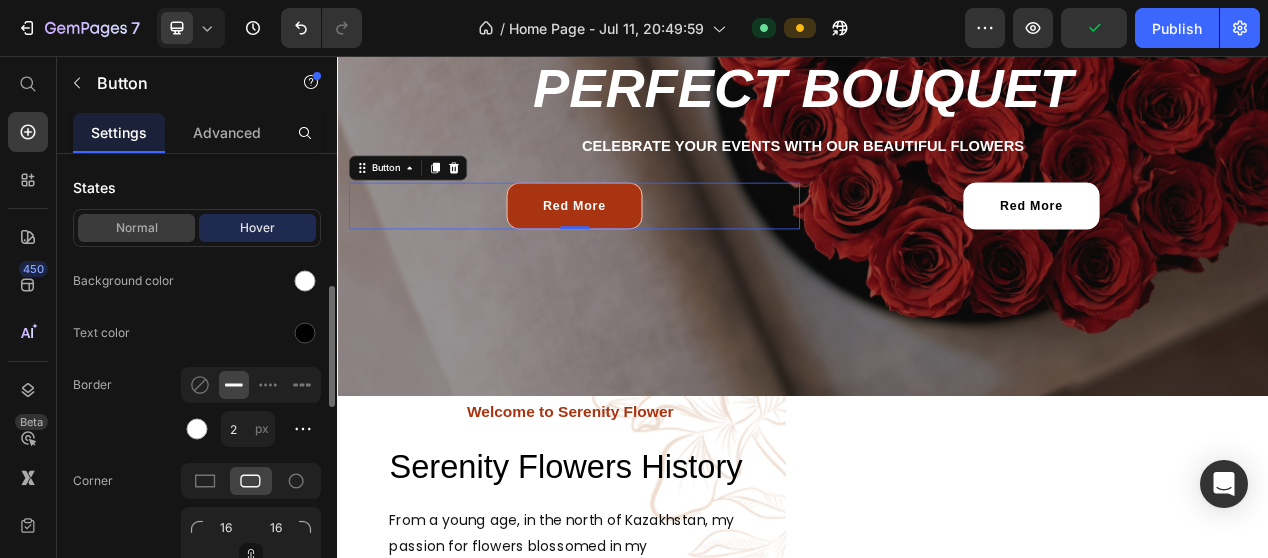 click on "Normal" at bounding box center [136, 228] 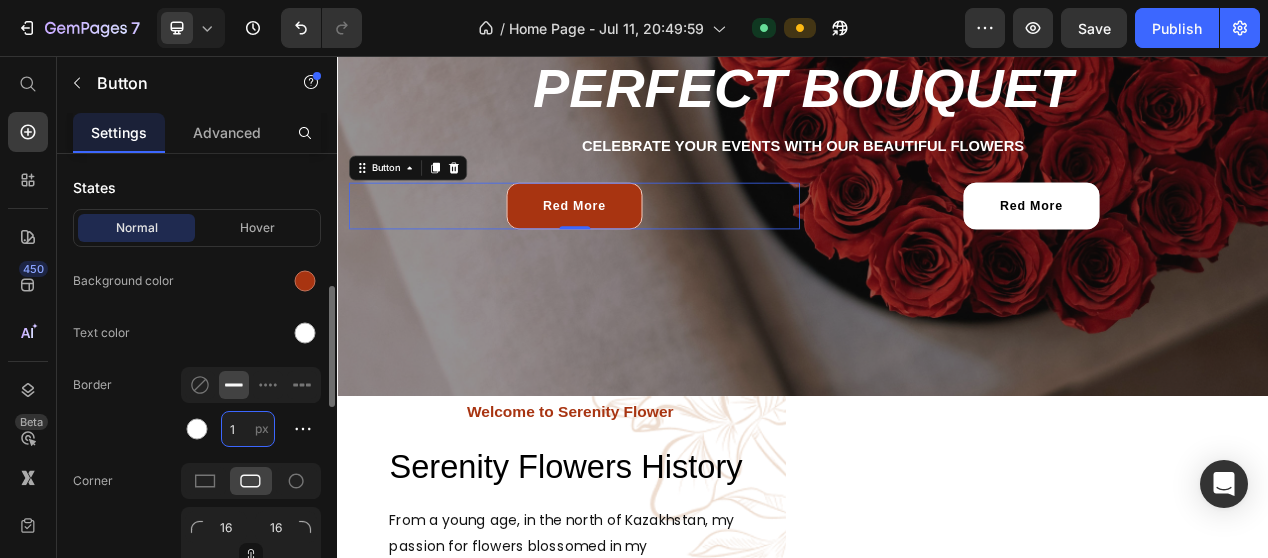 click on "1" at bounding box center [248, 429] 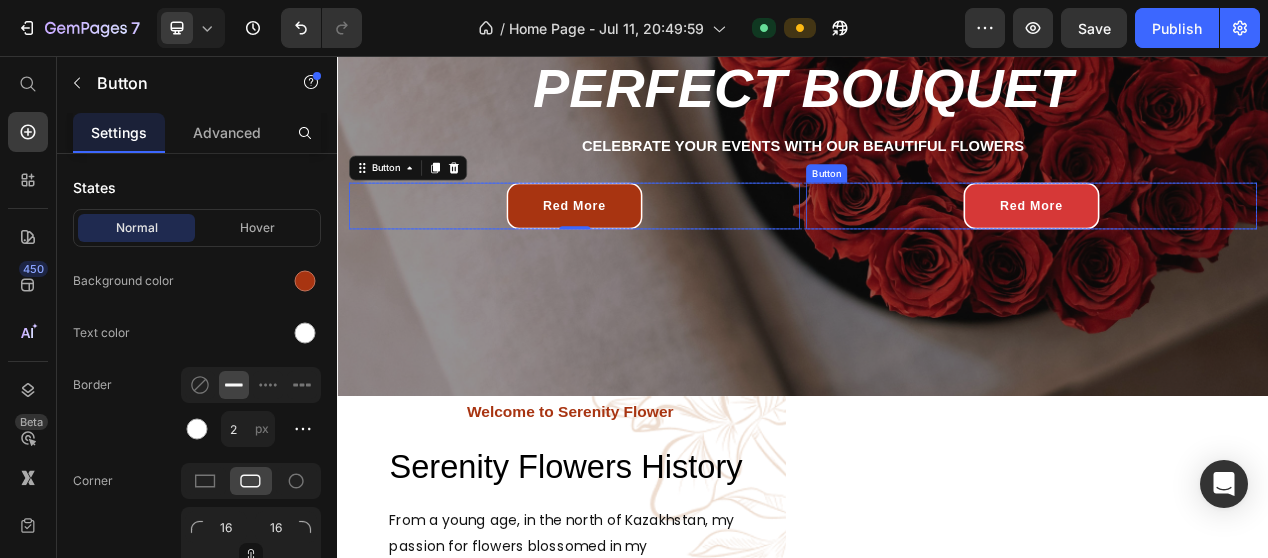 click on "Red More" at bounding box center [1231, 250] 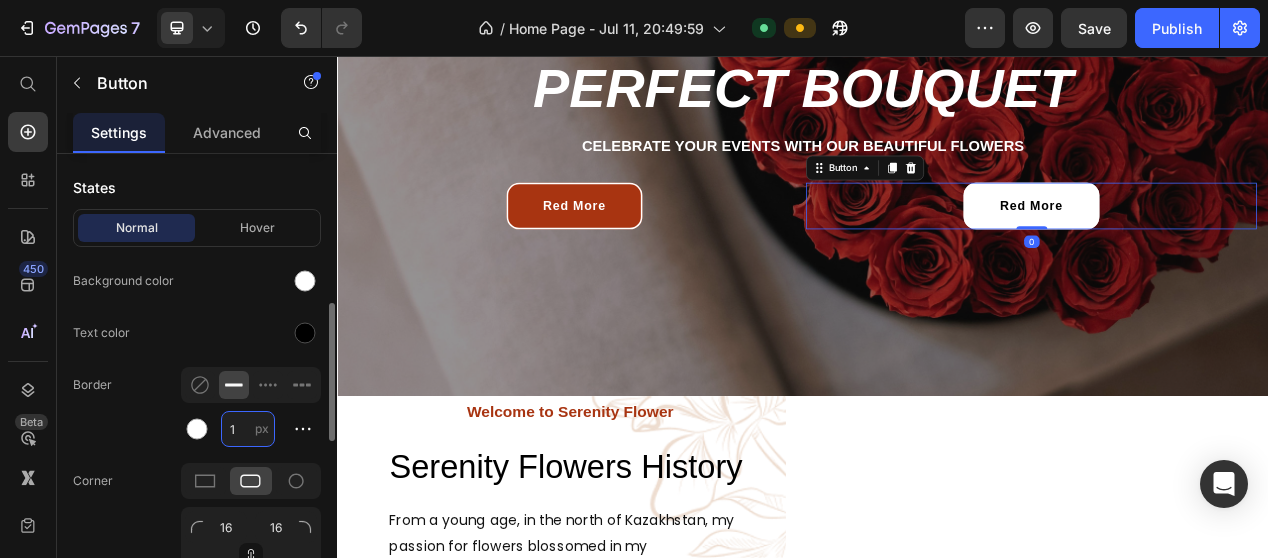 click on "1" at bounding box center [248, 429] 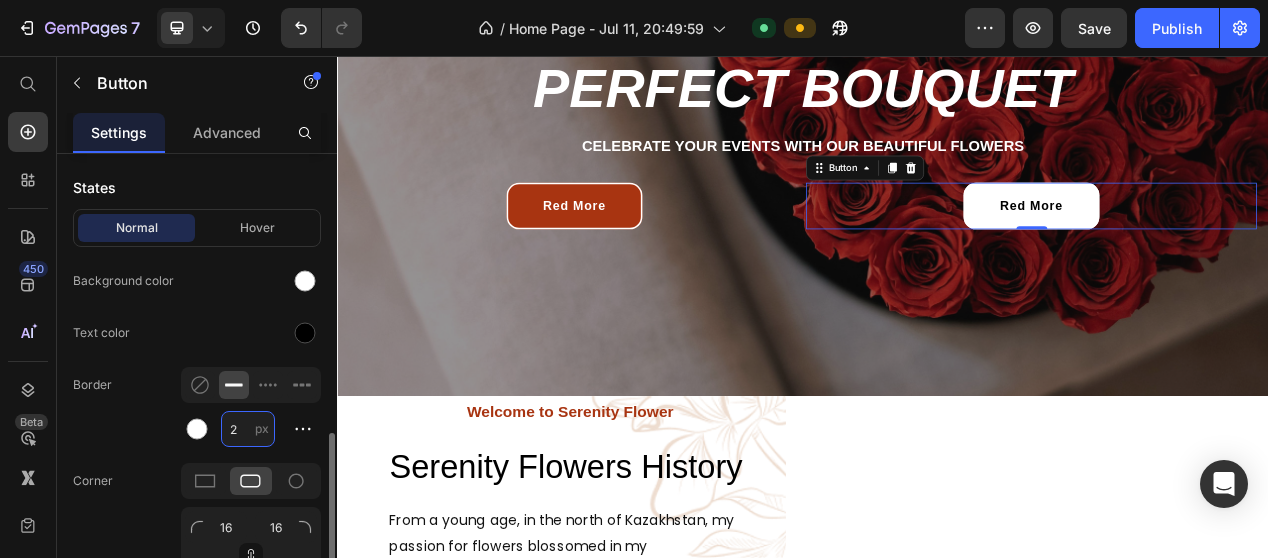 scroll, scrollTop: 600, scrollLeft: 0, axis: vertical 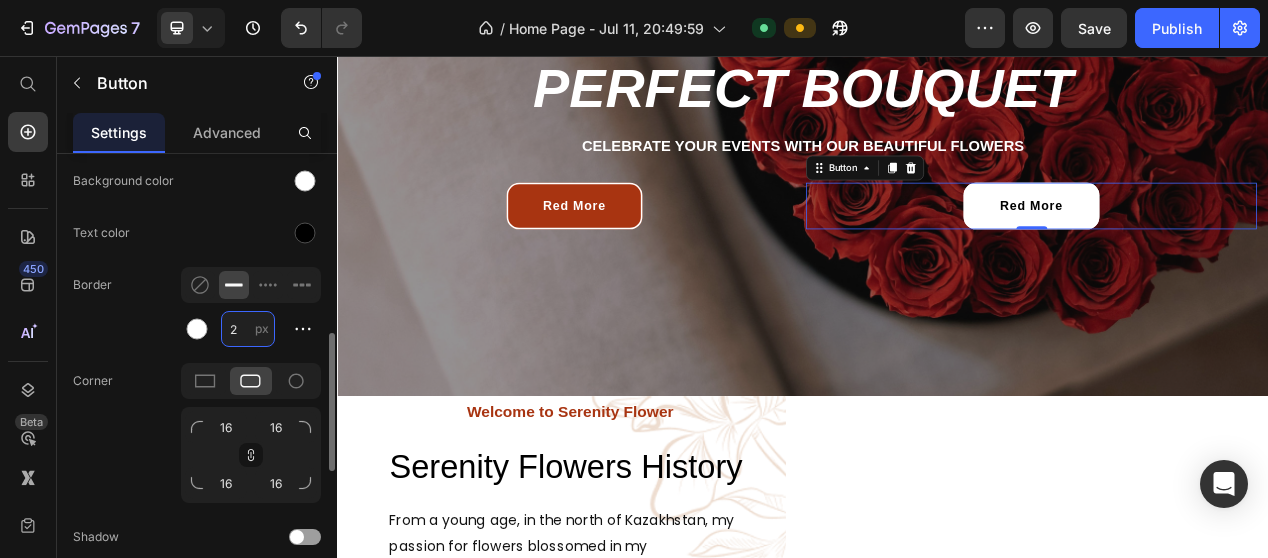 type on "2" 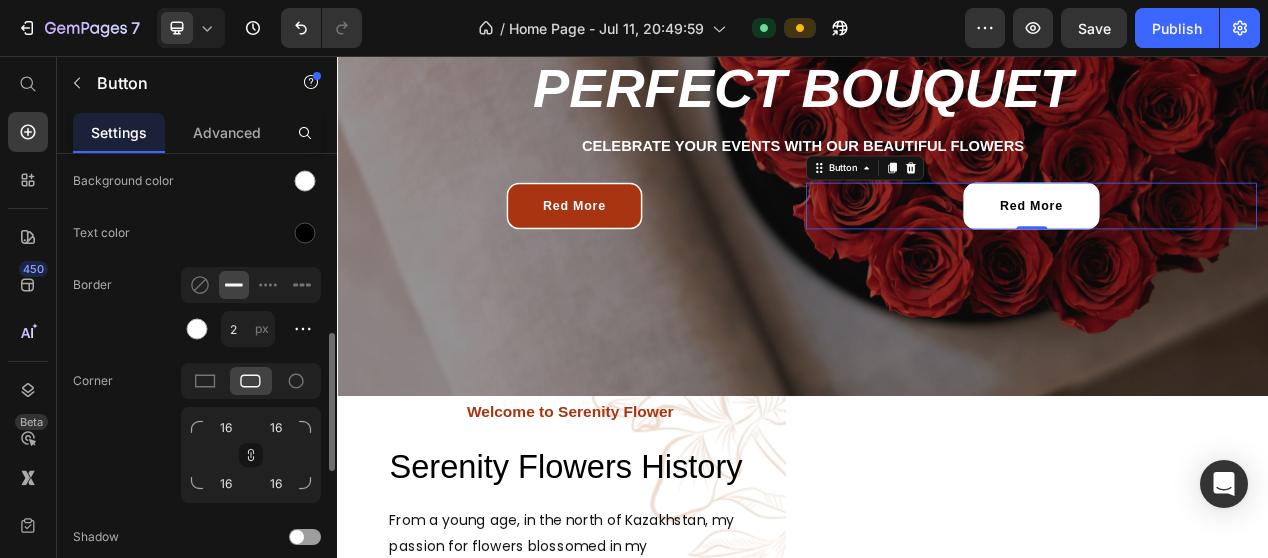 click on "Text color" 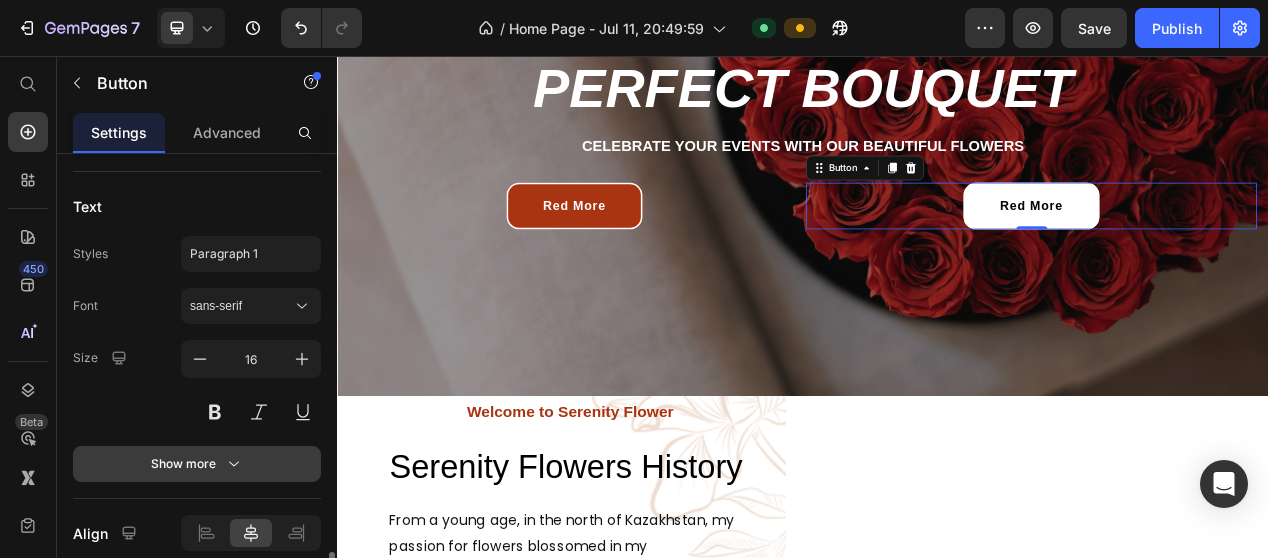 scroll, scrollTop: 1076, scrollLeft: 0, axis: vertical 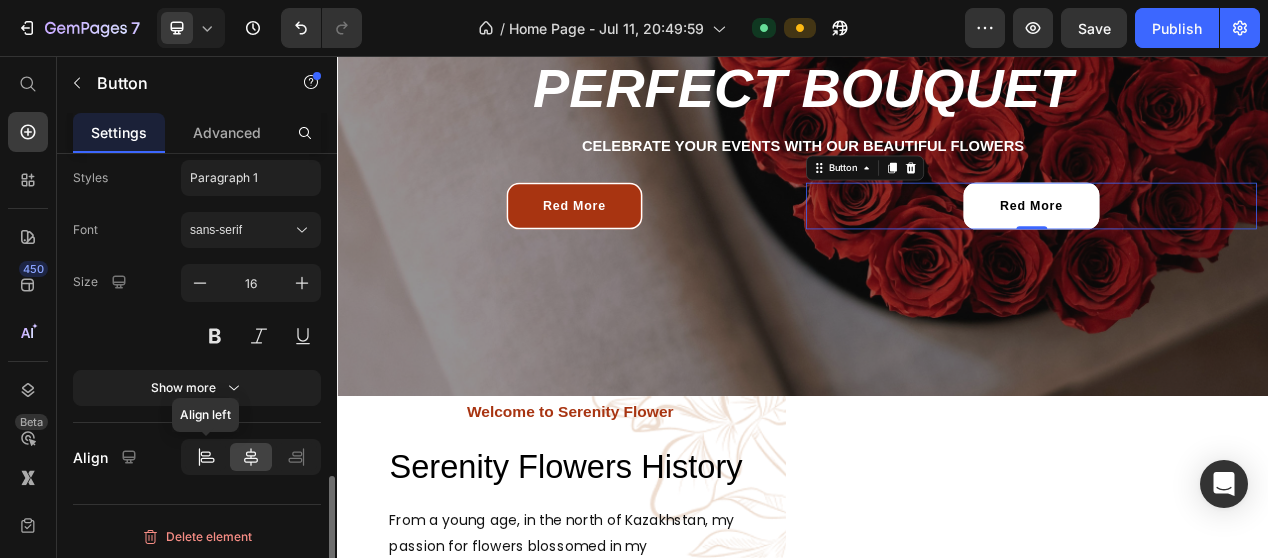 click 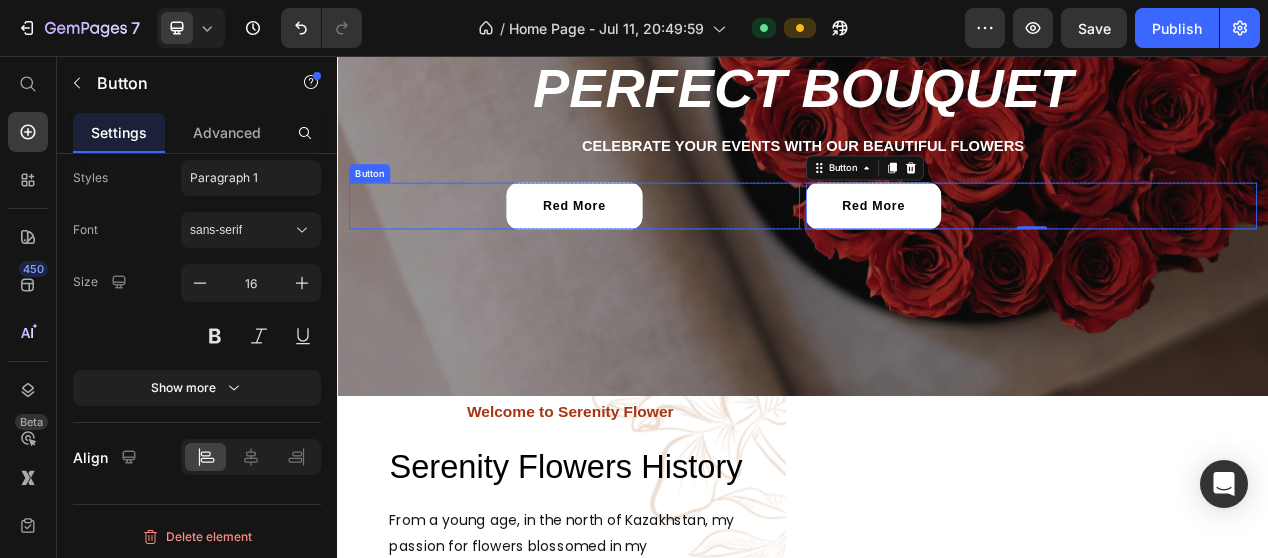 click on "Red More" at bounding box center [642, 250] 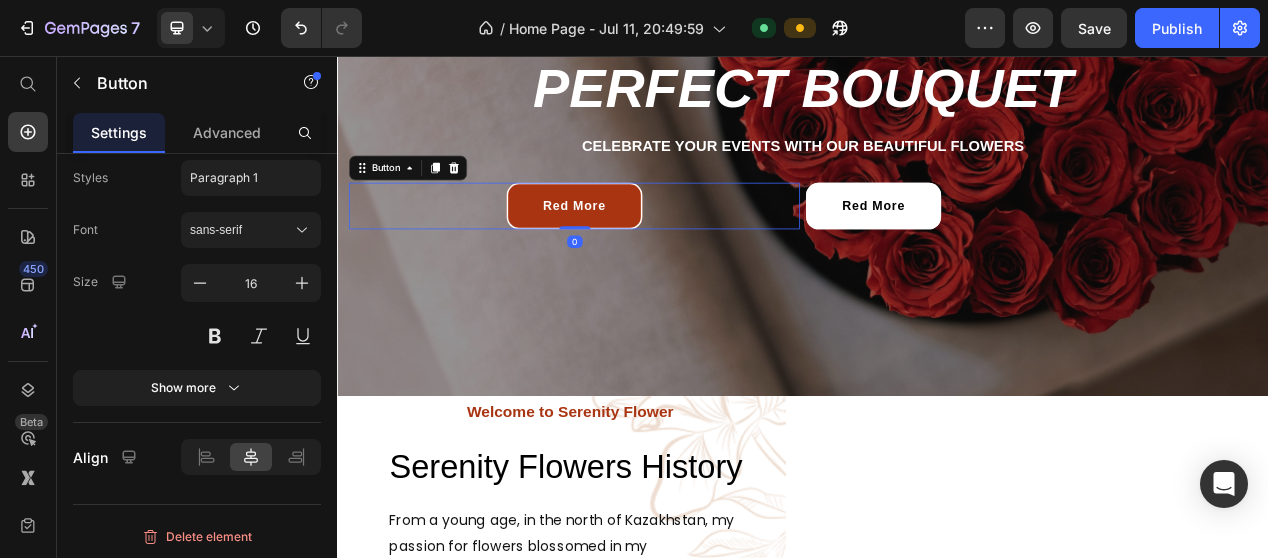 scroll, scrollTop: 1076, scrollLeft: 0, axis: vertical 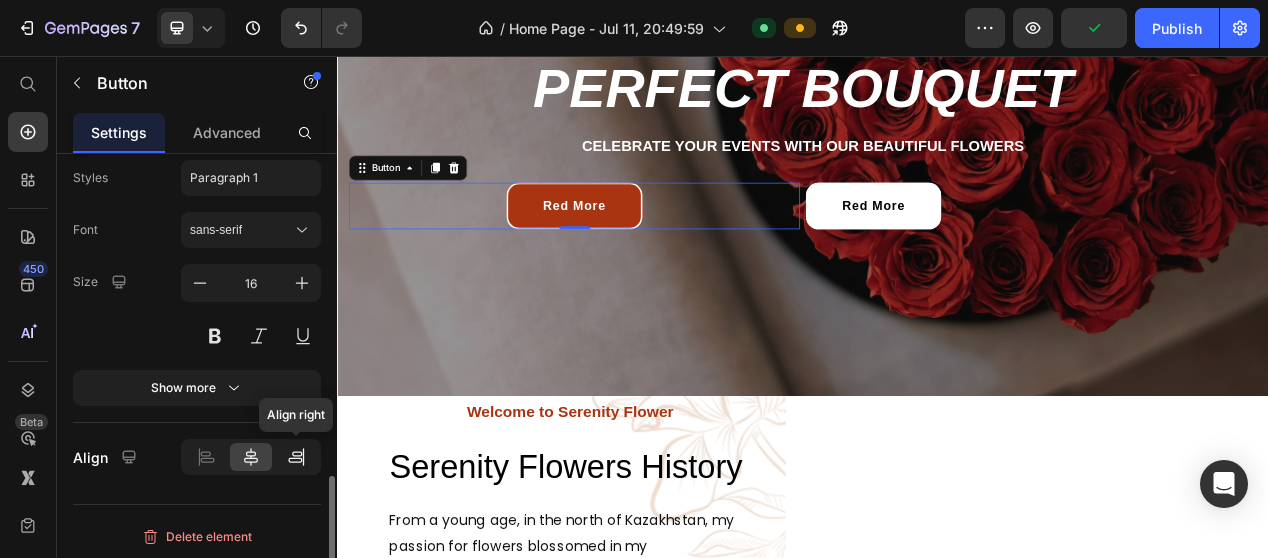 click 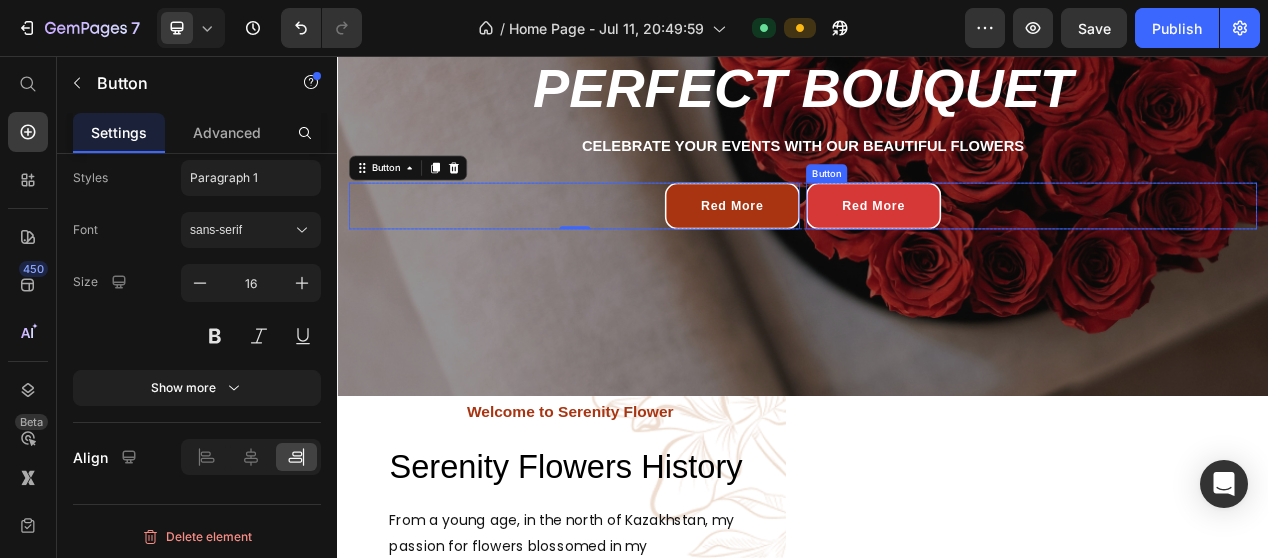 click on "Red More" at bounding box center (1028, 250) 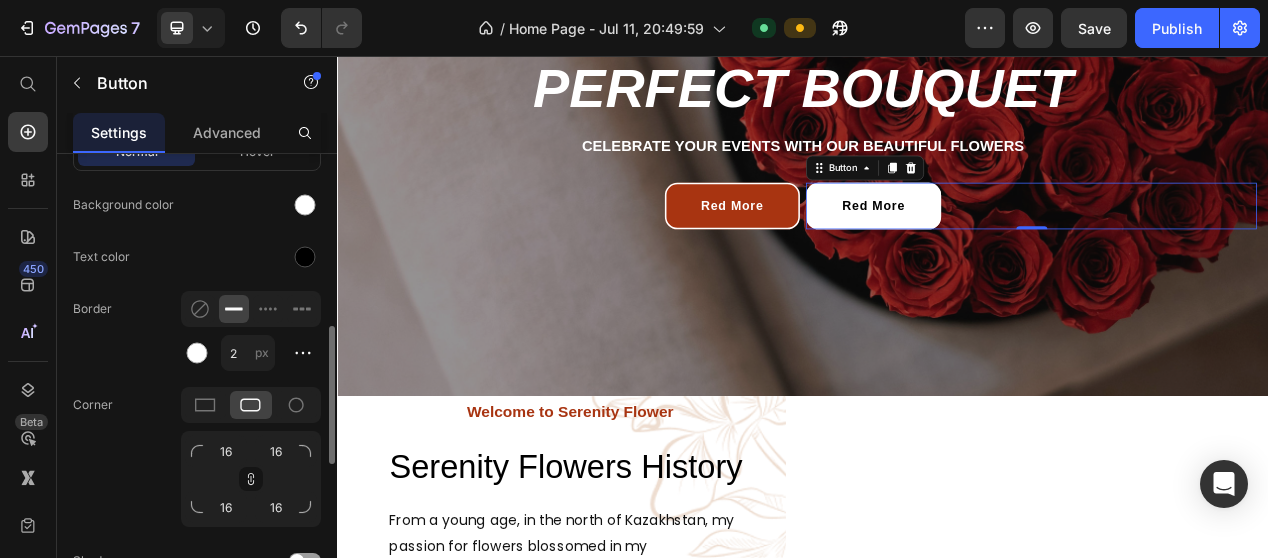 scroll, scrollTop: 376, scrollLeft: 0, axis: vertical 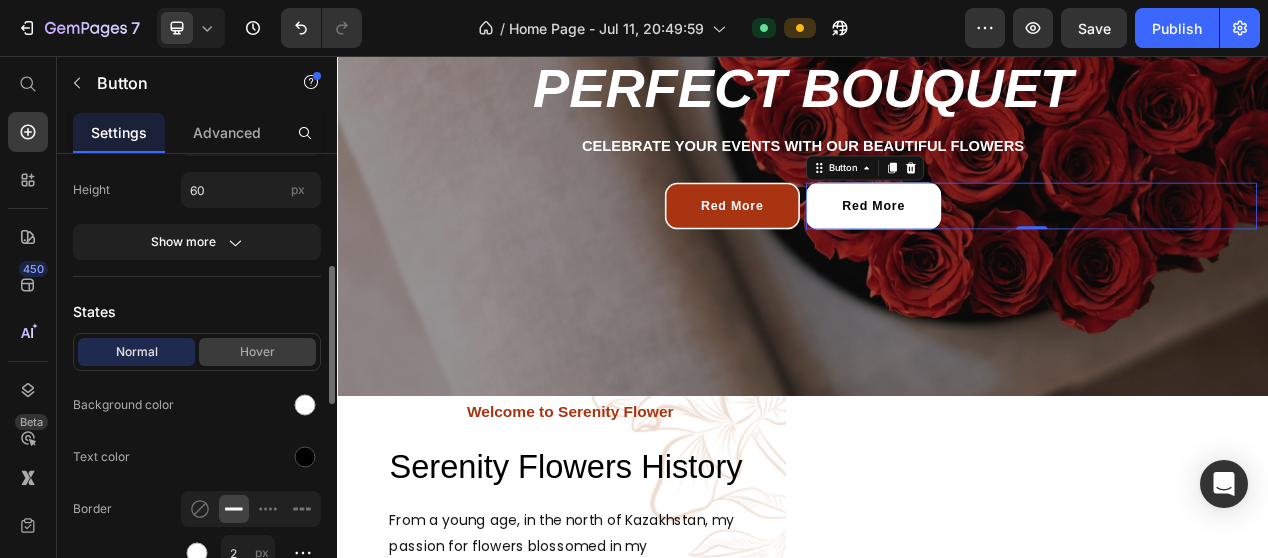 click on "Hover" at bounding box center (257, 352) 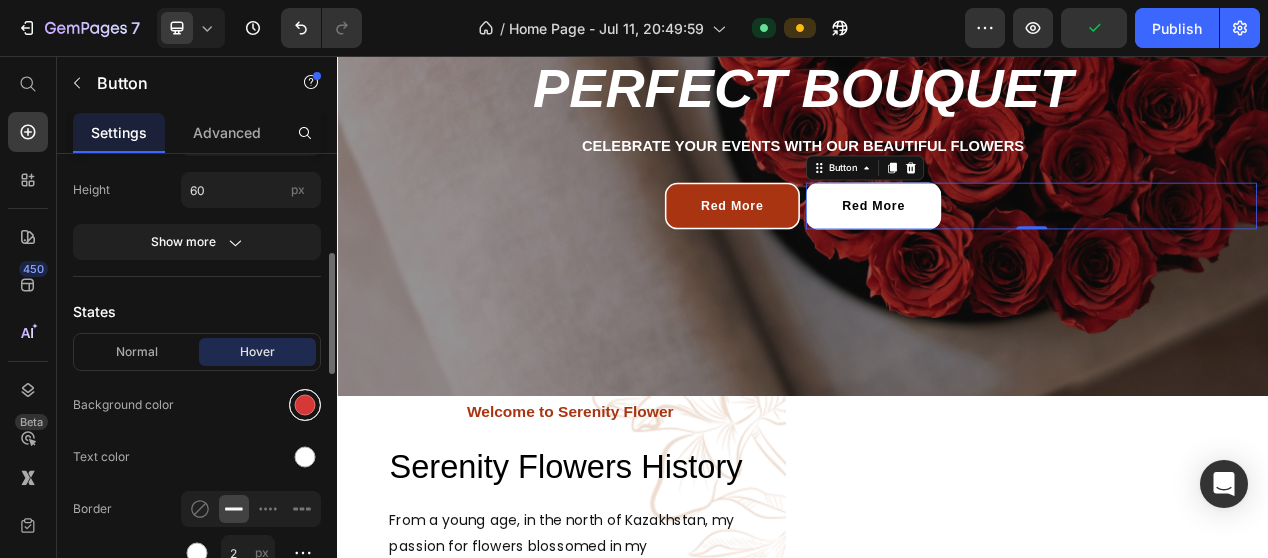 click at bounding box center (305, 405) 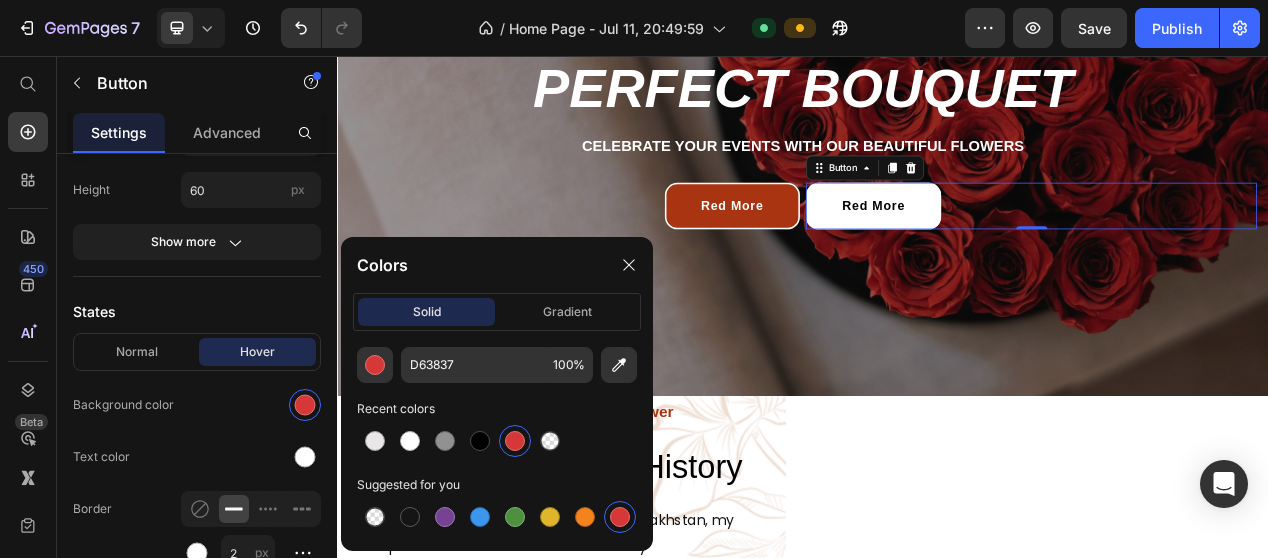 click at bounding box center (620, 517) 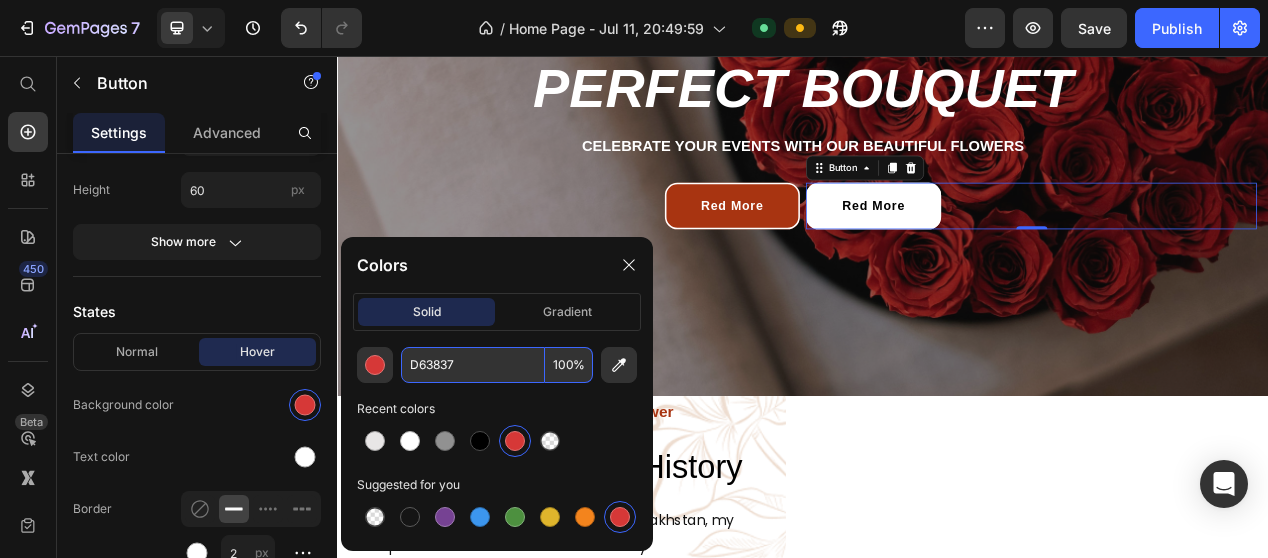 click on "D63837" at bounding box center (473, 365) 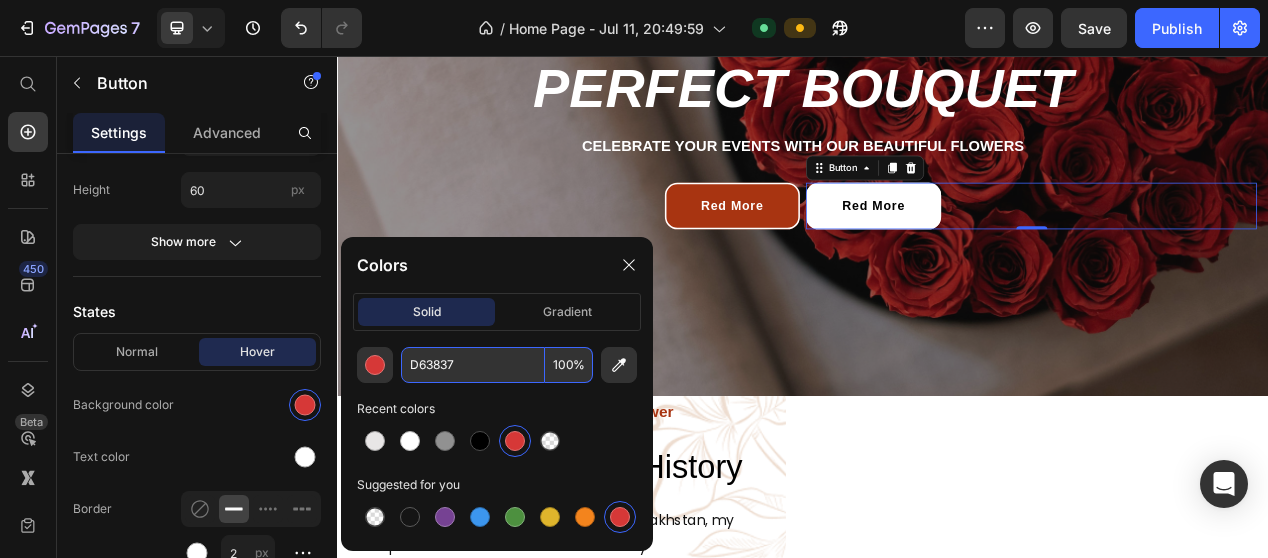 paste on "A83411" 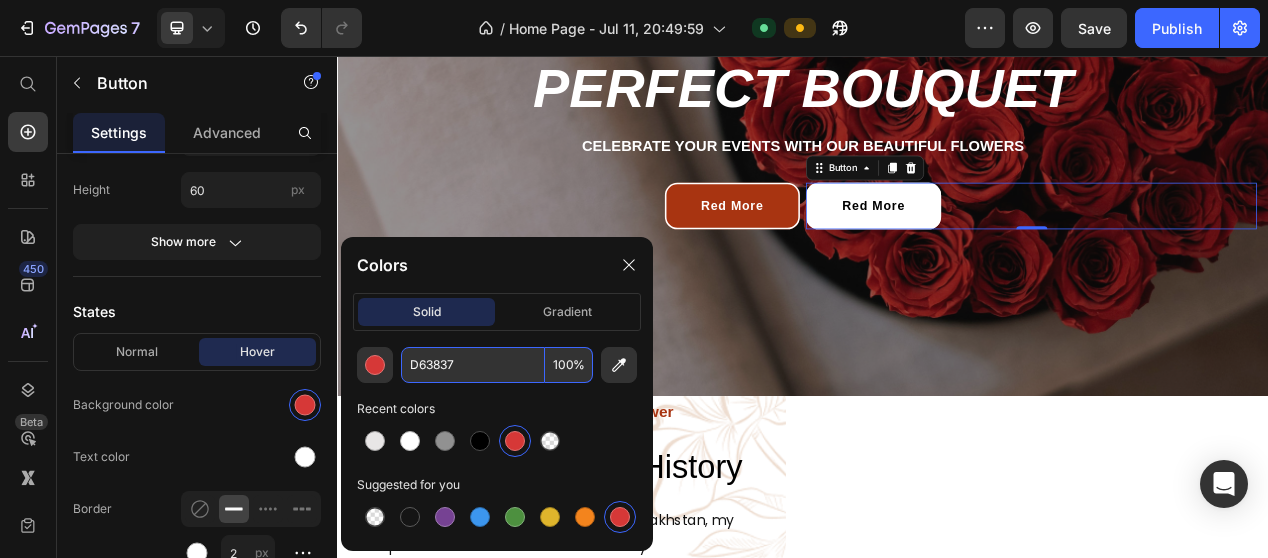 type on "A83411" 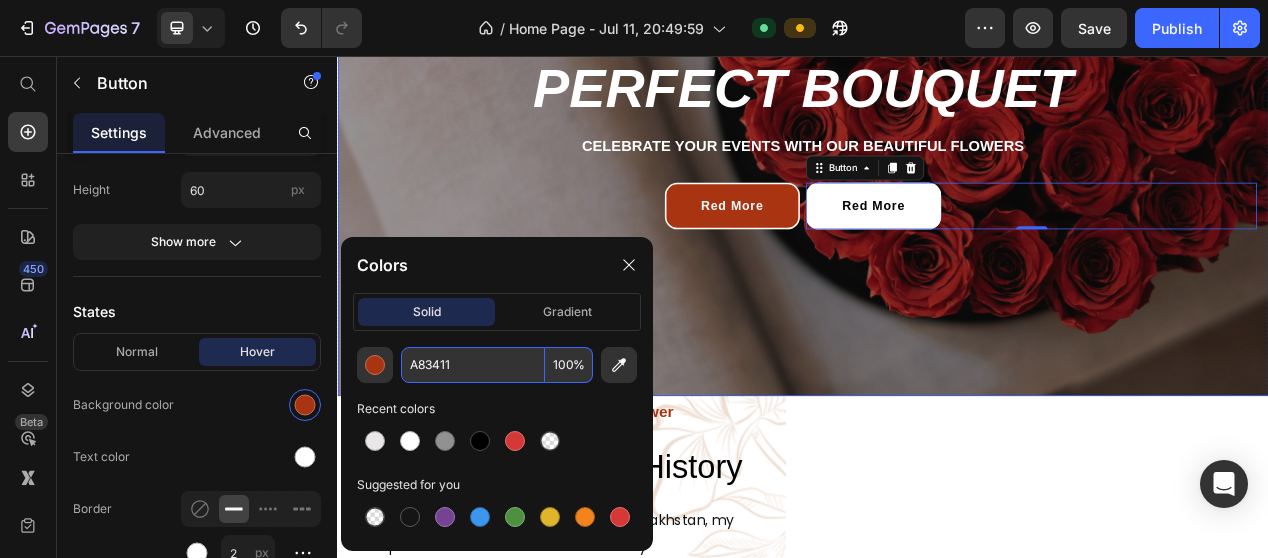 click at bounding box center (937, 179) 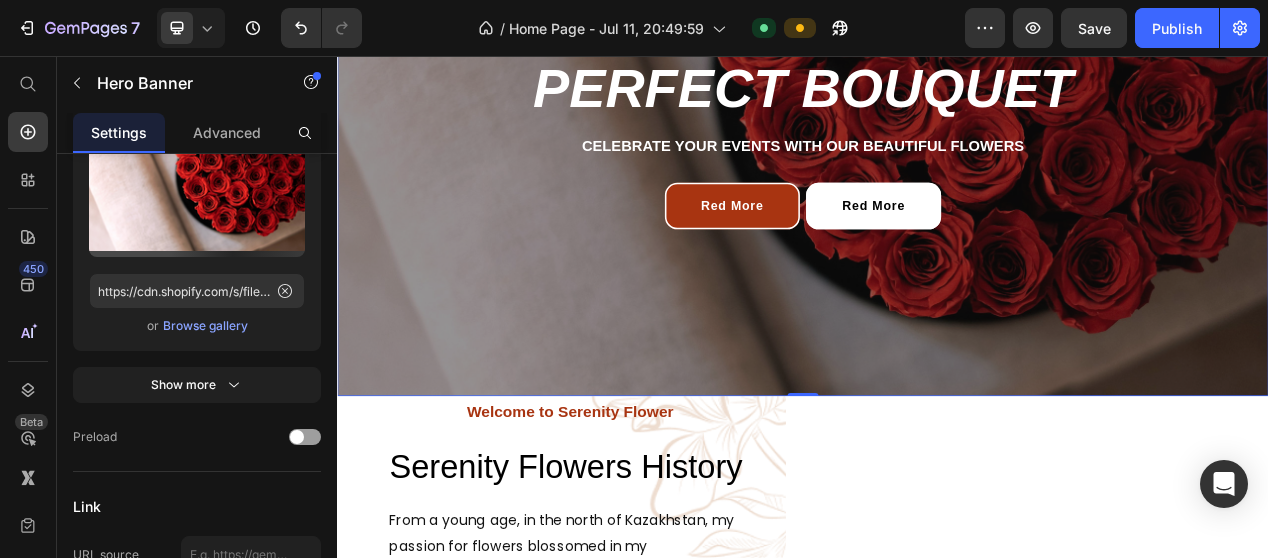 scroll, scrollTop: 0, scrollLeft: 0, axis: both 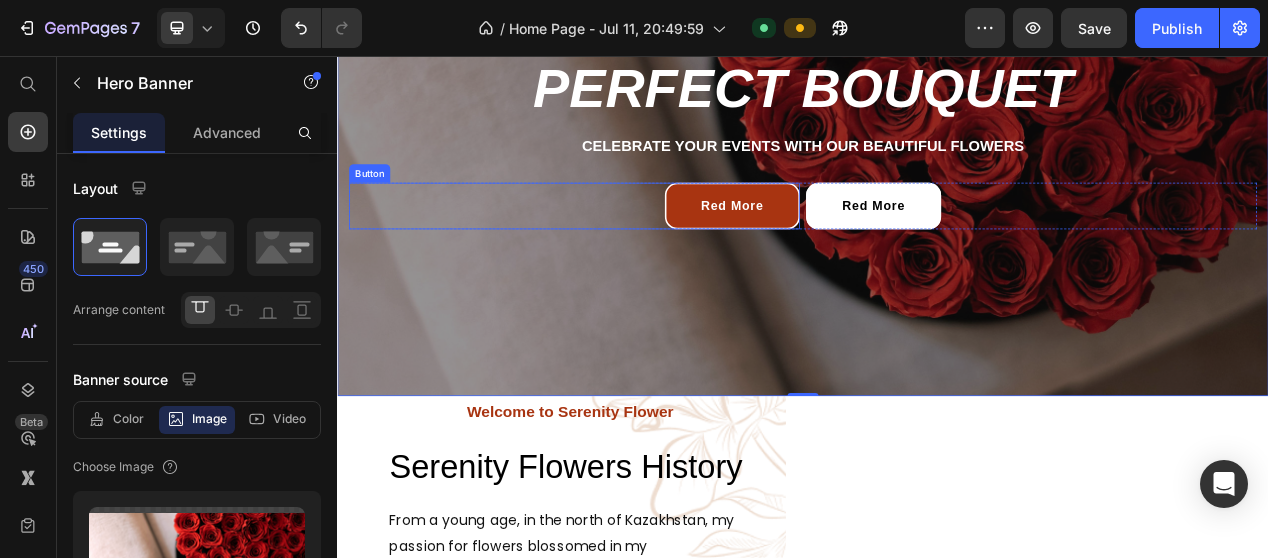 click on "Red More Button" at bounding box center (642, 250) 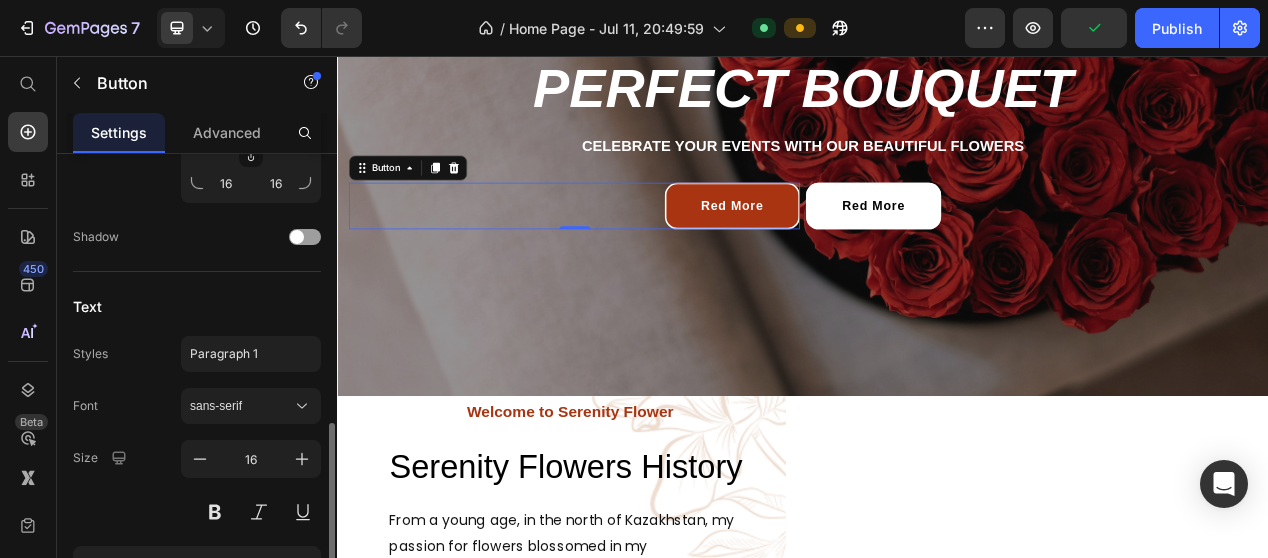 scroll, scrollTop: 1076, scrollLeft: 0, axis: vertical 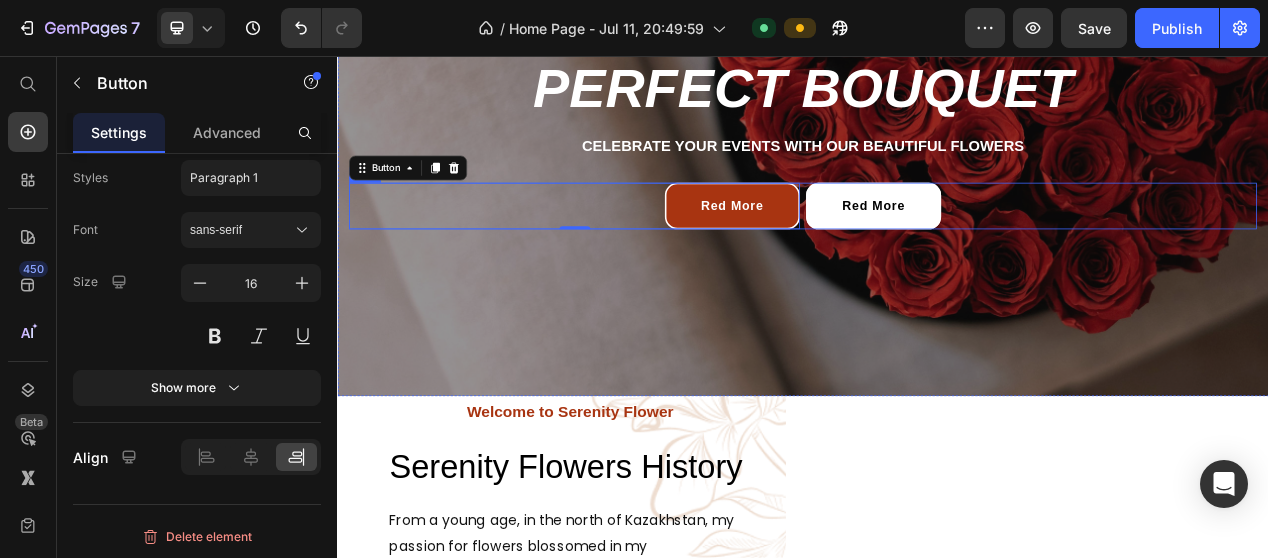 click on "Red More Button   0 Red More Button Row" at bounding box center [937, 250] 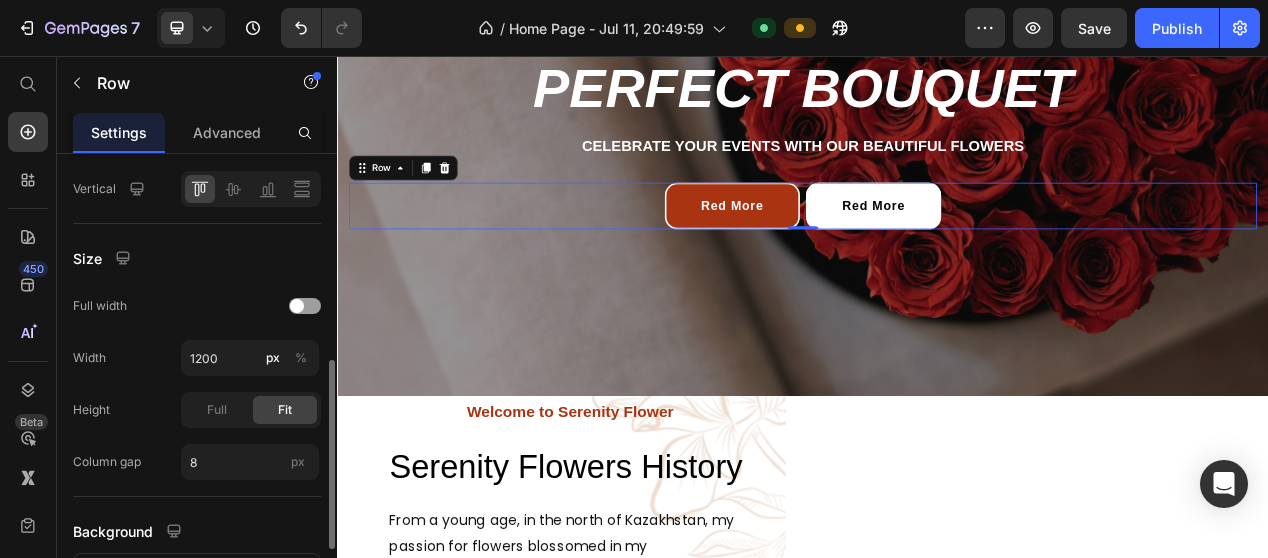 scroll, scrollTop: 600, scrollLeft: 0, axis: vertical 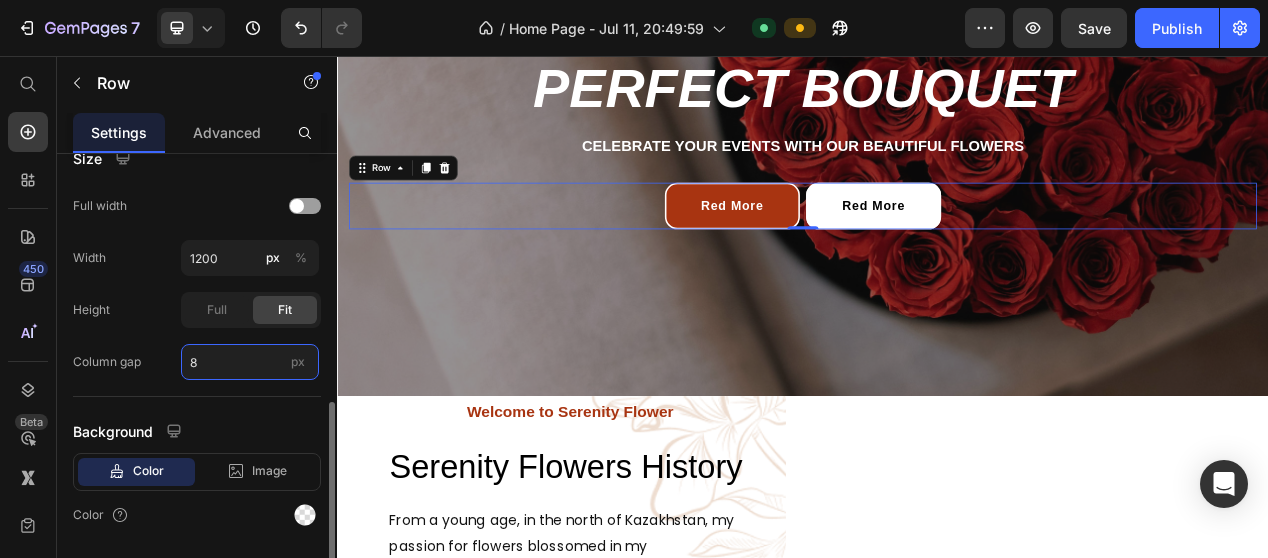 click on "8" at bounding box center [250, 362] 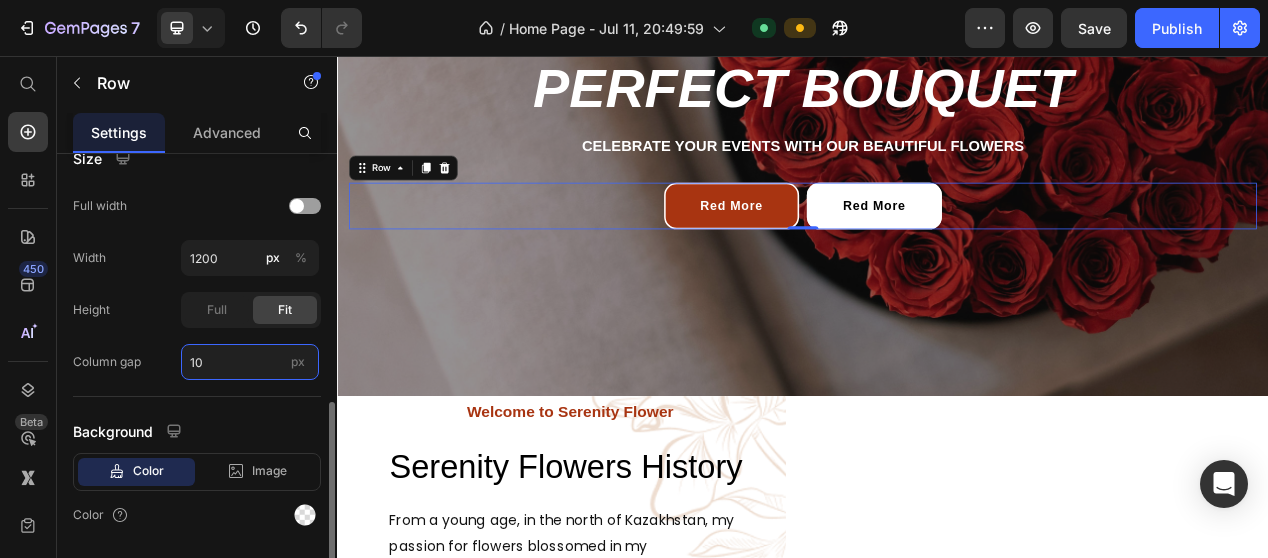 type on "1" 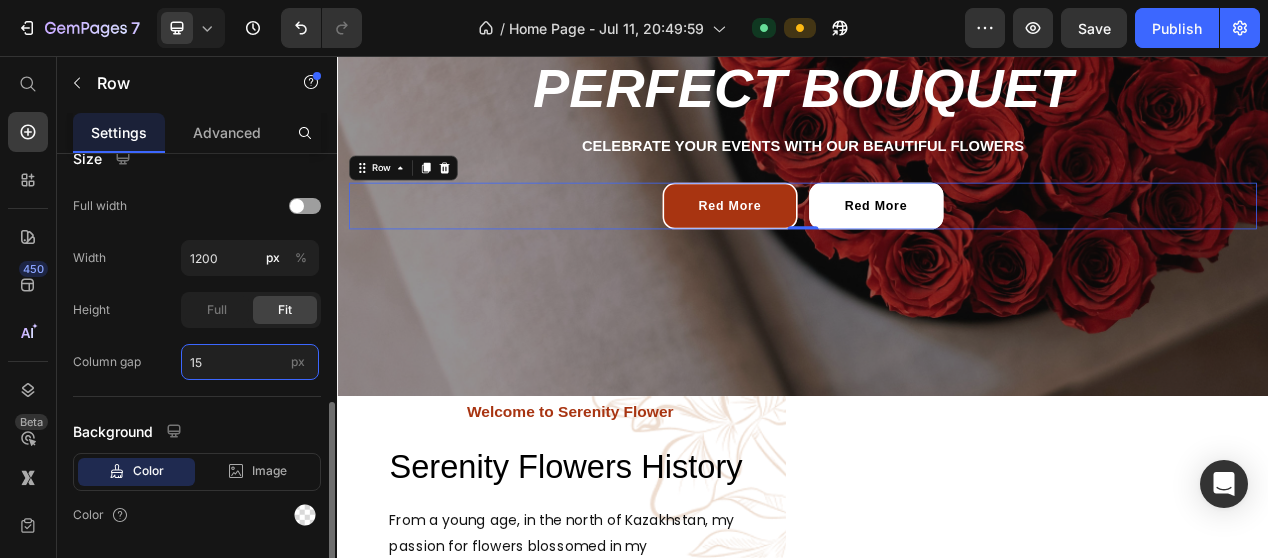 type on "1" 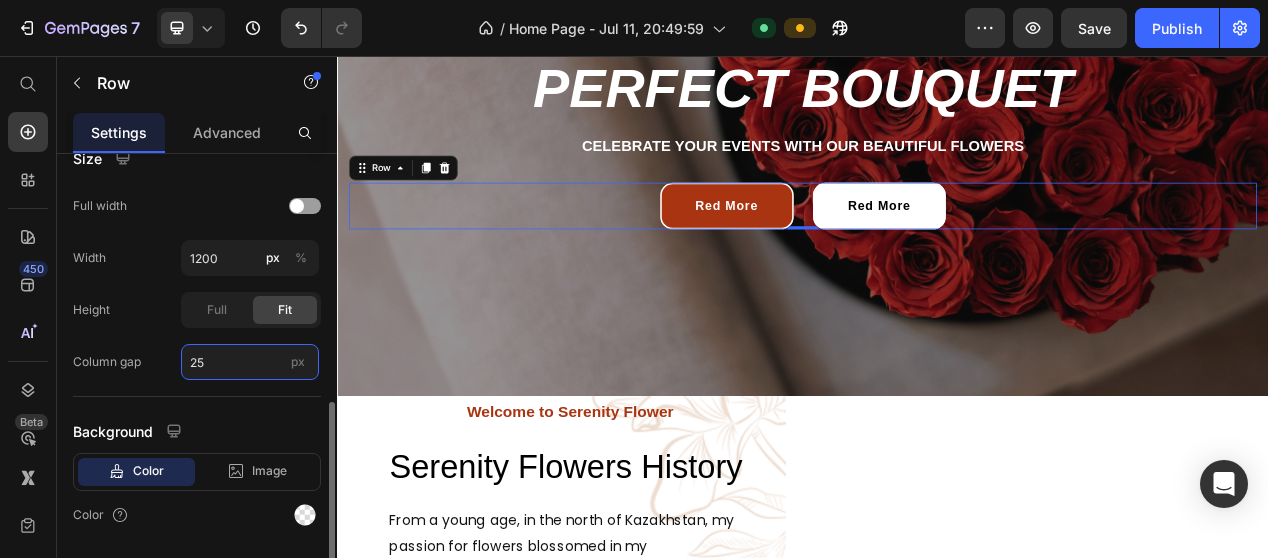 type on "2" 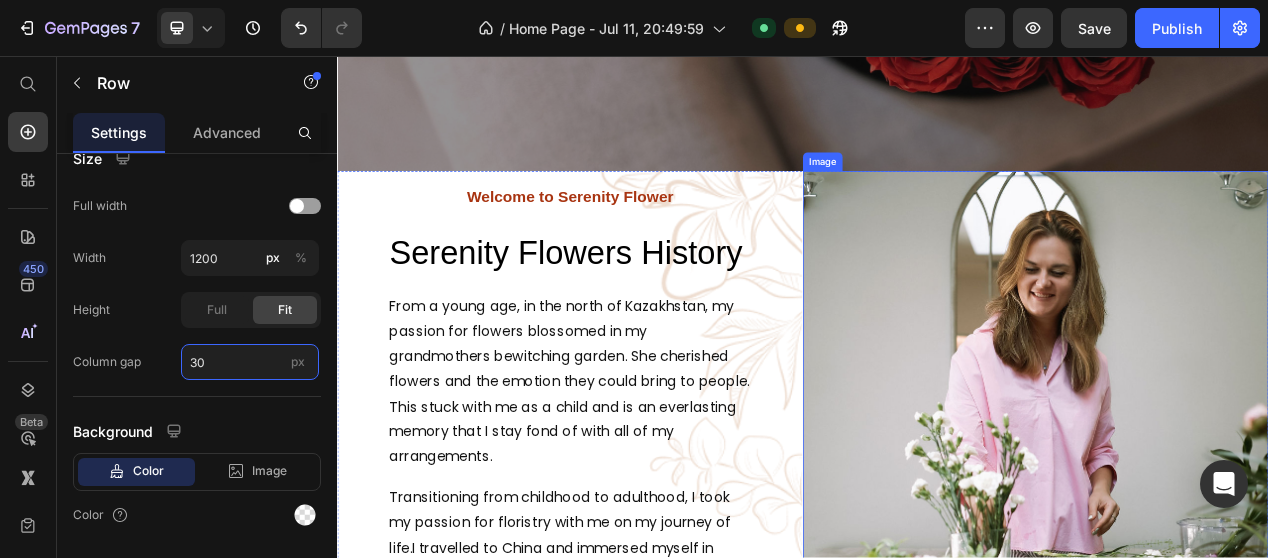 scroll, scrollTop: 534, scrollLeft: 0, axis: vertical 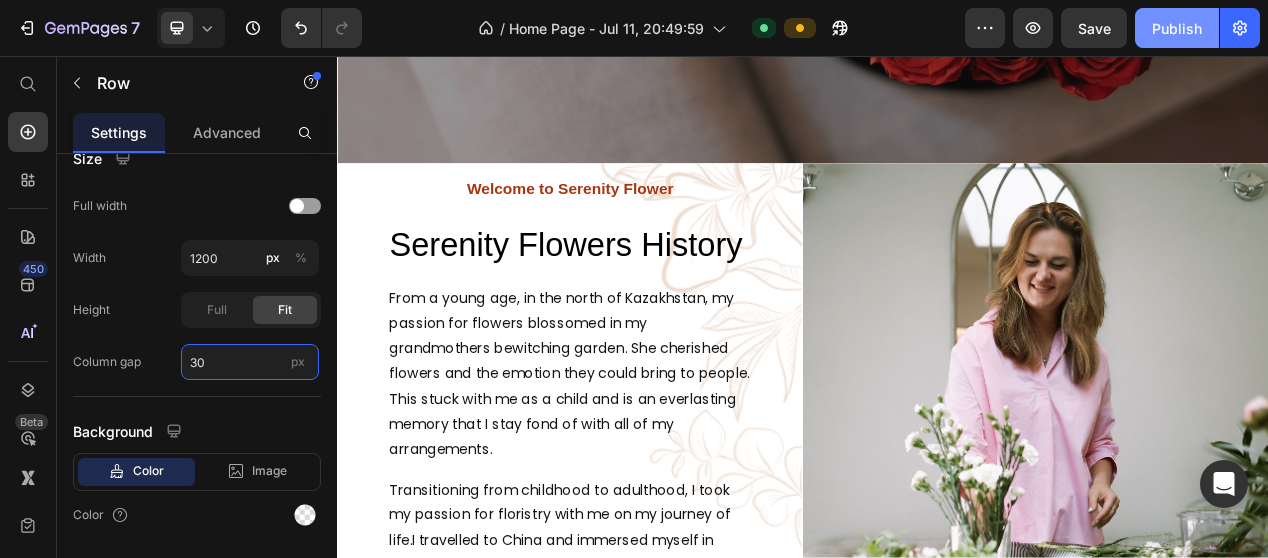 type on "30" 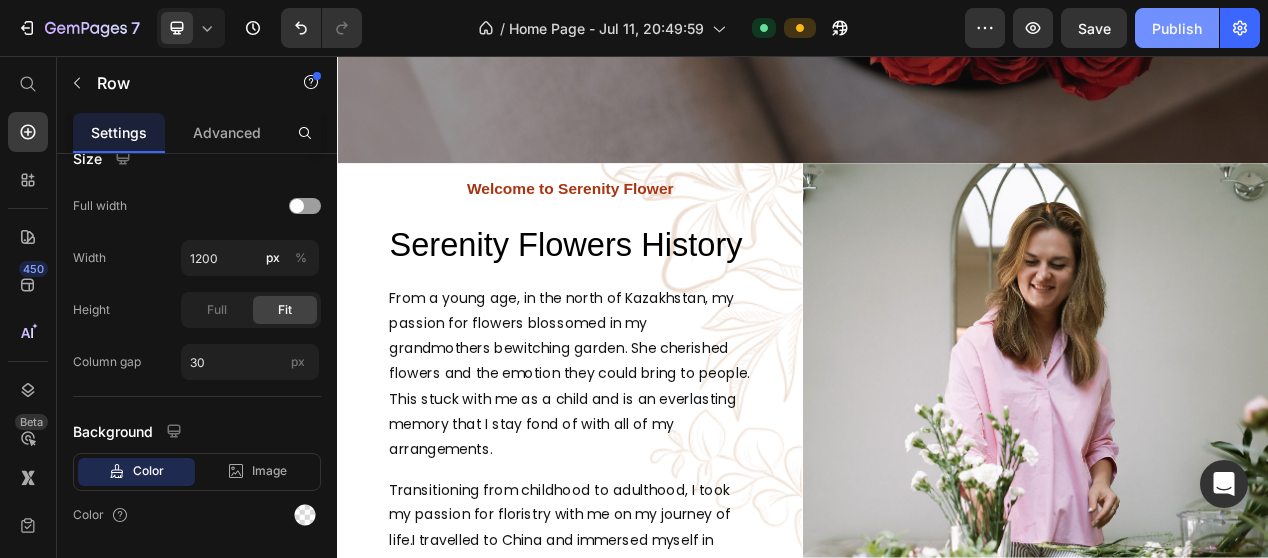 click on "Publish" at bounding box center (1177, 28) 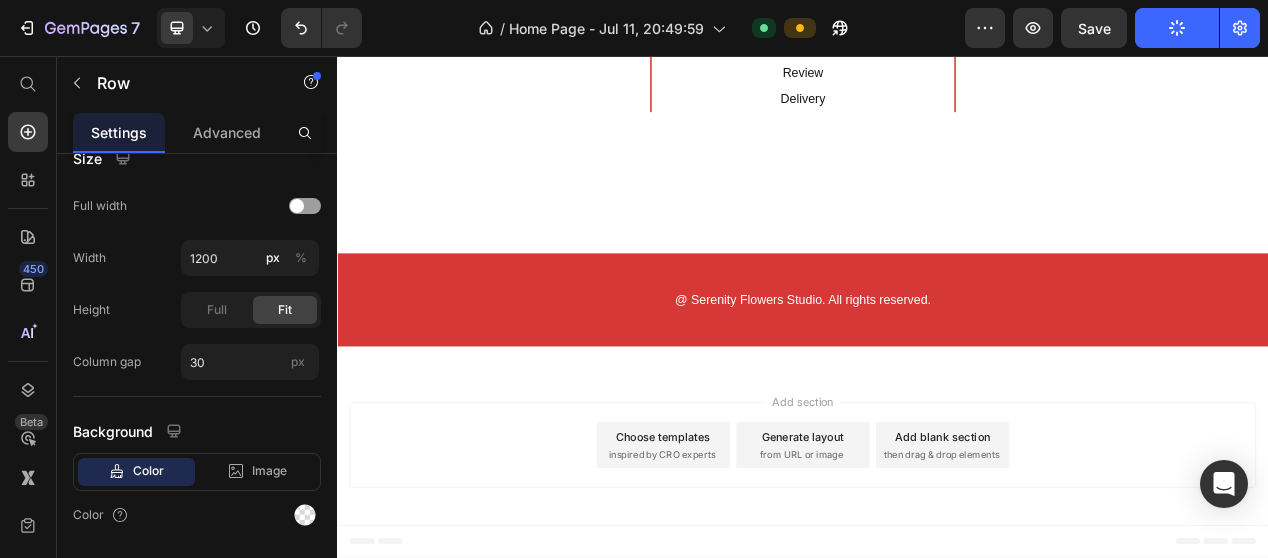 scroll, scrollTop: 6812, scrollLeft: 0, axis: vertical 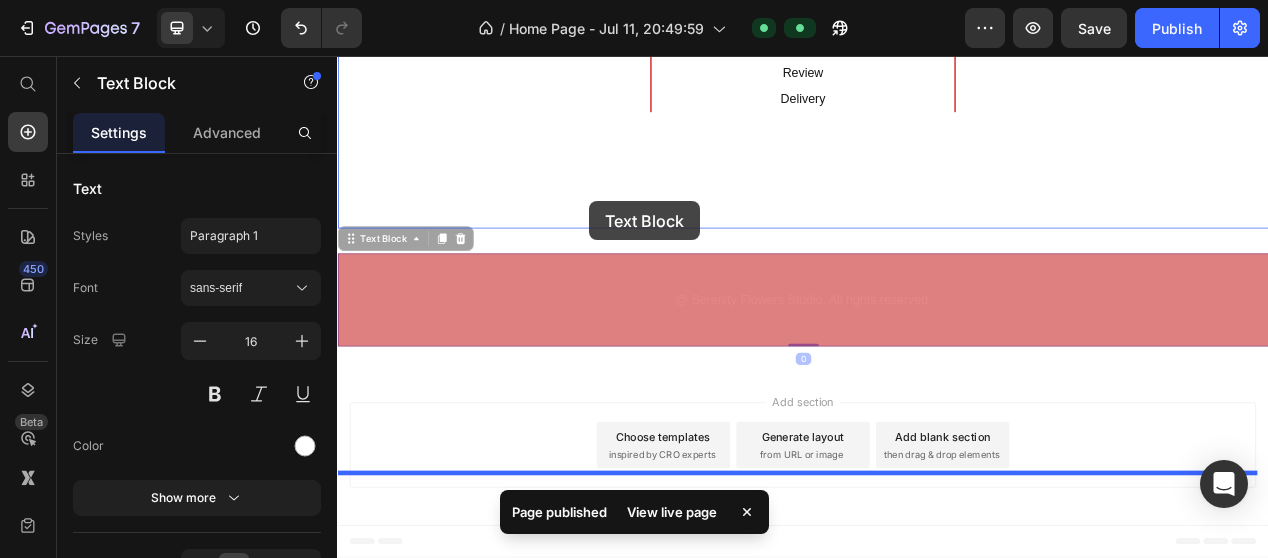 drag, startPoint x: 631, startPoint y: 358, endPoint x: 662, endPoint y: 243, distance: 119.104996 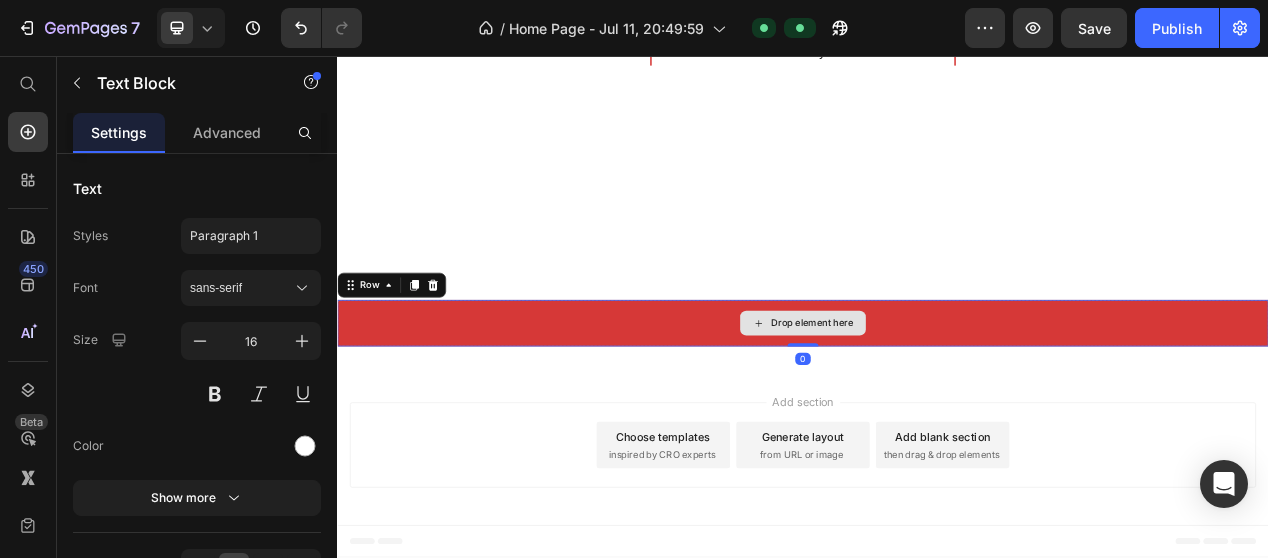 click on "Drop element here" at bounding box center [937, 401] 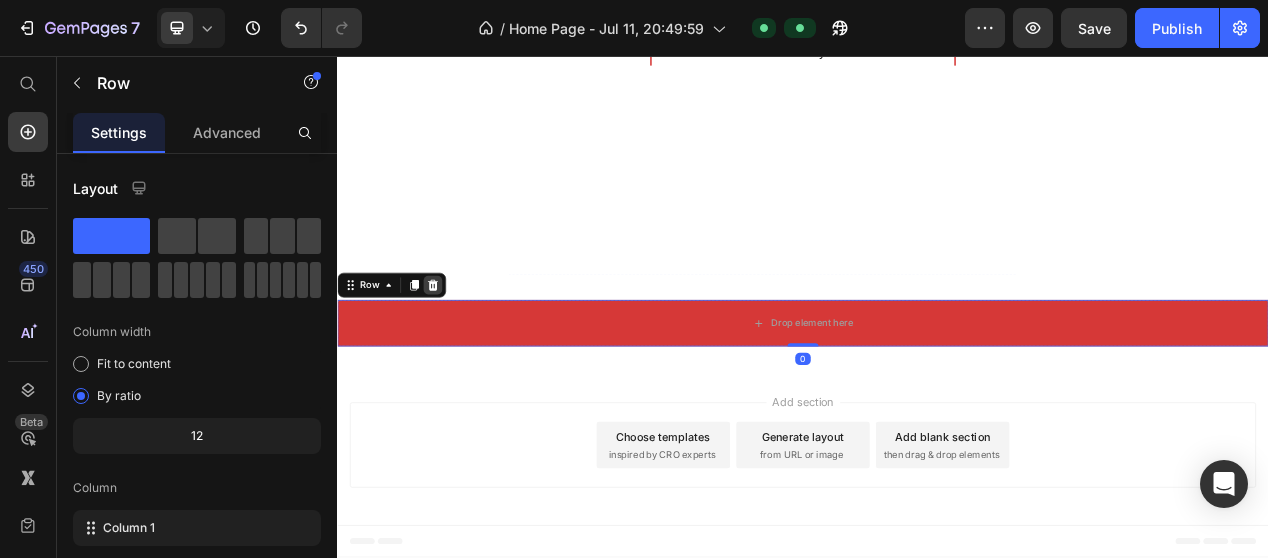 click 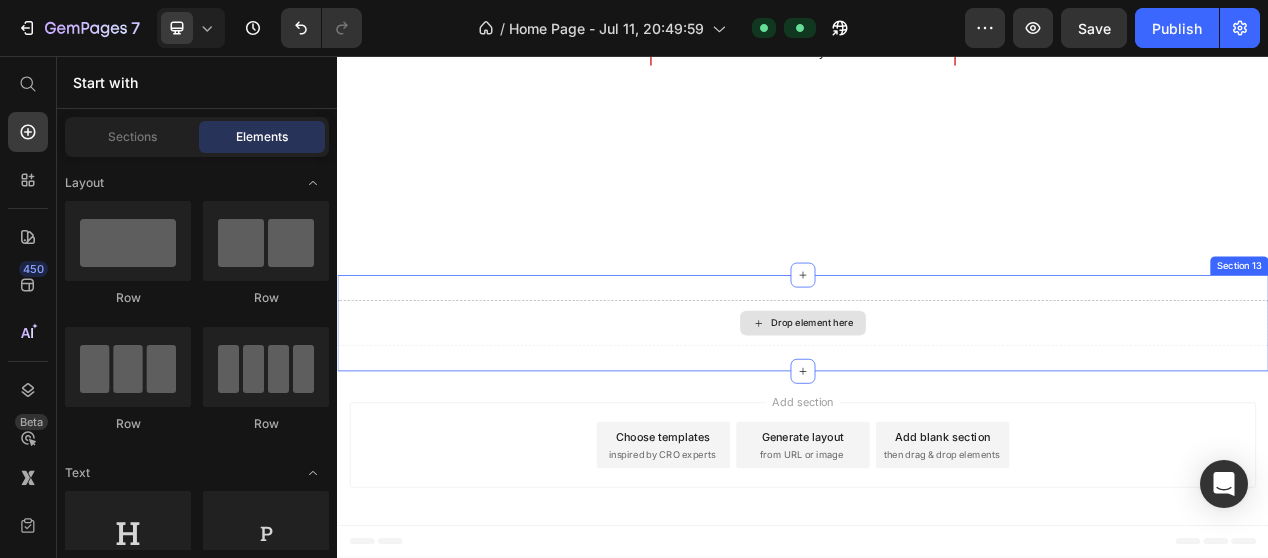 click on "Drop element here" at bounding box center (937, 401) 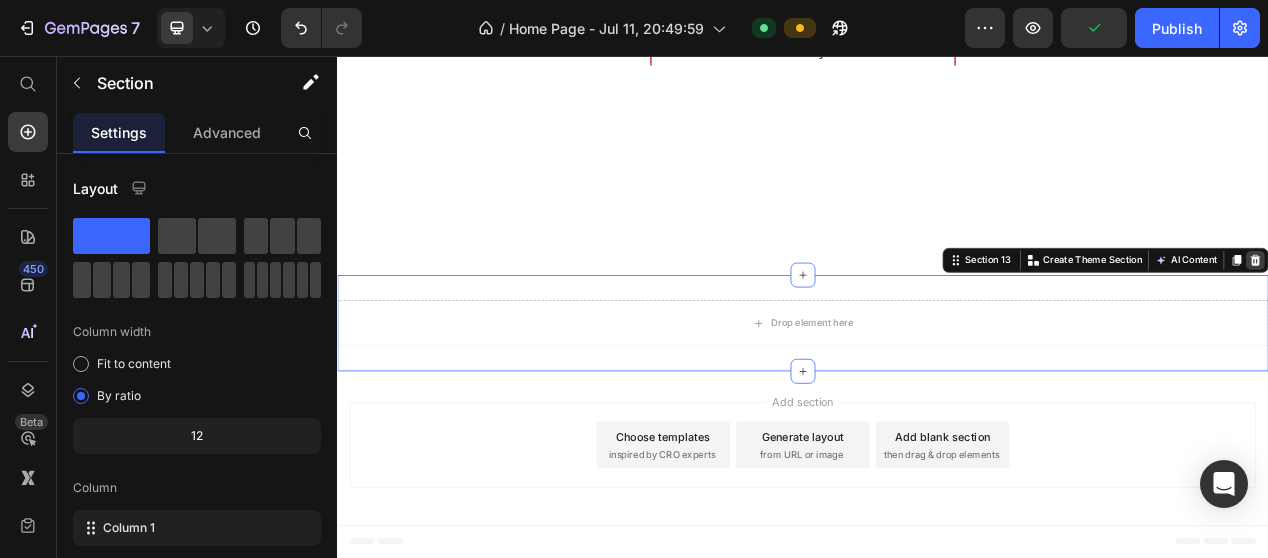 click 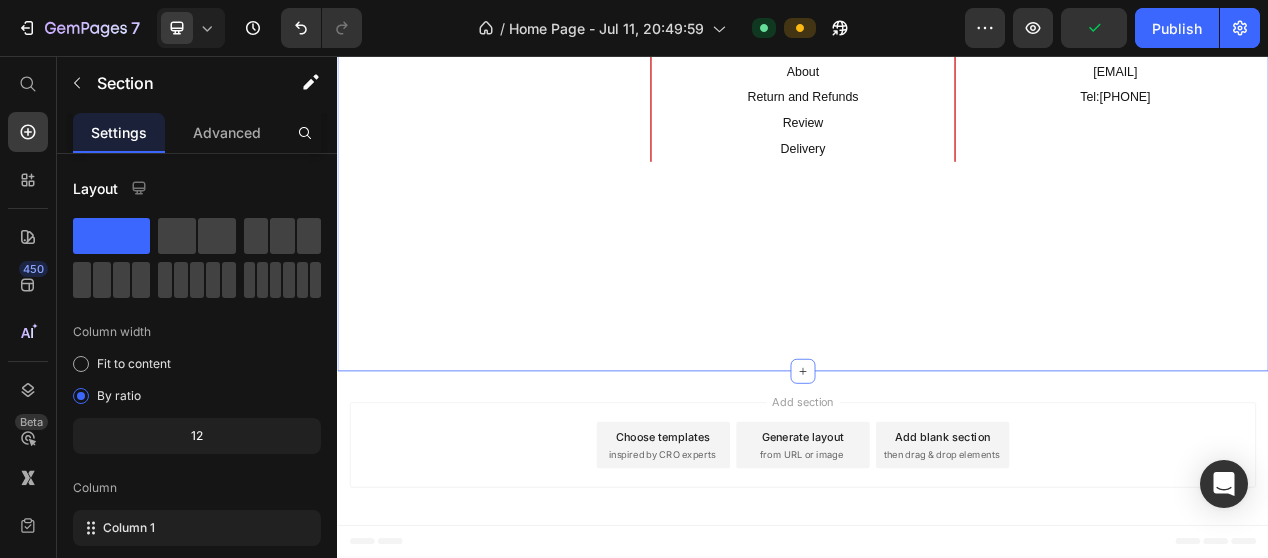 scroll, scrollTop: 6748, scrollLeft: 0, axis: vertical 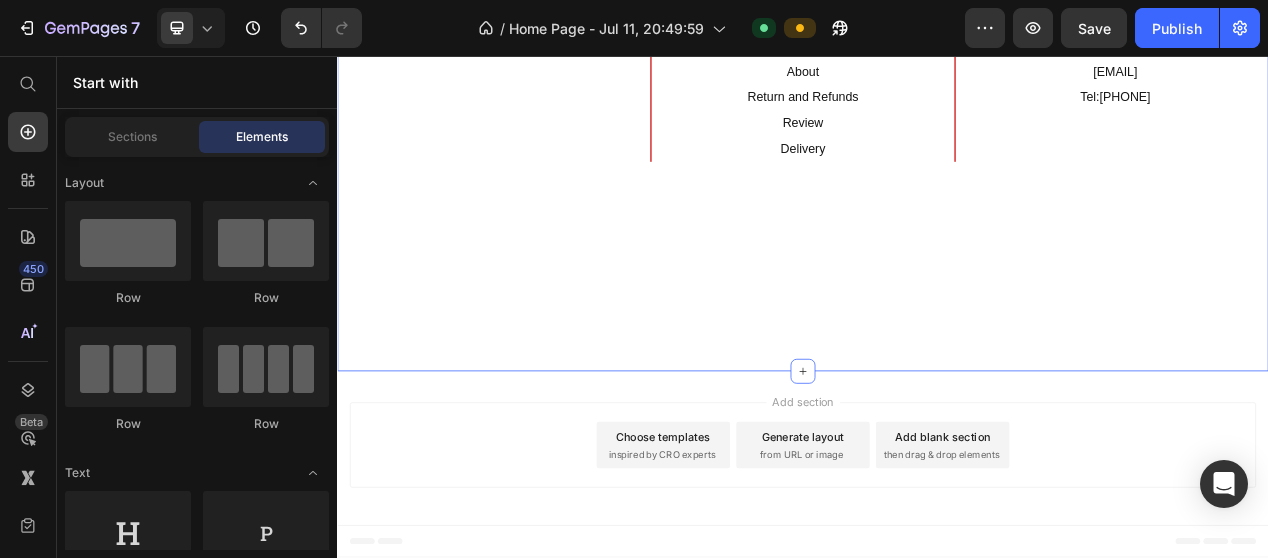 click on "Why Choose us? Heading Image Row Image Image Image Row Row Image Quick Action Heading Home Text Block About Text Block Return and Refunds Text Block Review Text Block Delivery Text Block Row Contact Us Heading  London, Great Britain Text Block natalya@serenityflowers.co.uk Text Block Tel:+447446581445 Text Block Row @ Serenity Flowers Studio. All rights reserved. Text Block Section 12   You can create reusable sections Create Theme Section AI Content Write with GemAI What would you like to describe here? Tone and Voice Persuasive Product Show more Generate" at bounding box center (937, 66) 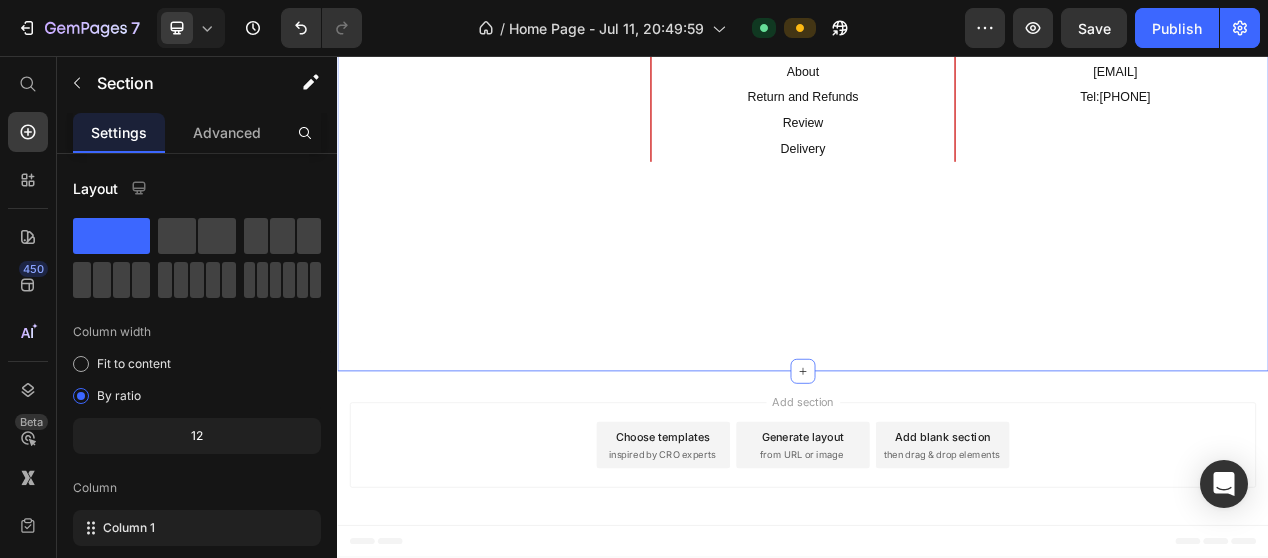 scroll, scrollTop: 6748, scrollLeft: 0, axis: vertical 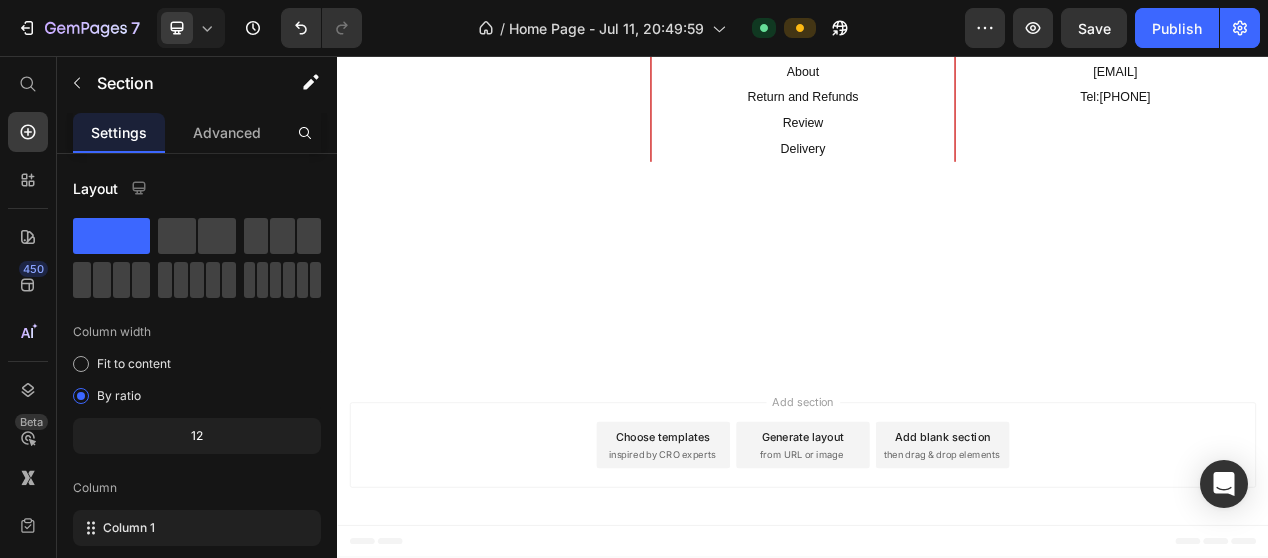 click on "Add section Choose templates inspired by CRO experts Generate layout from URL or image Add blank section then drag & drop elements" at bounding box center (937, 558) 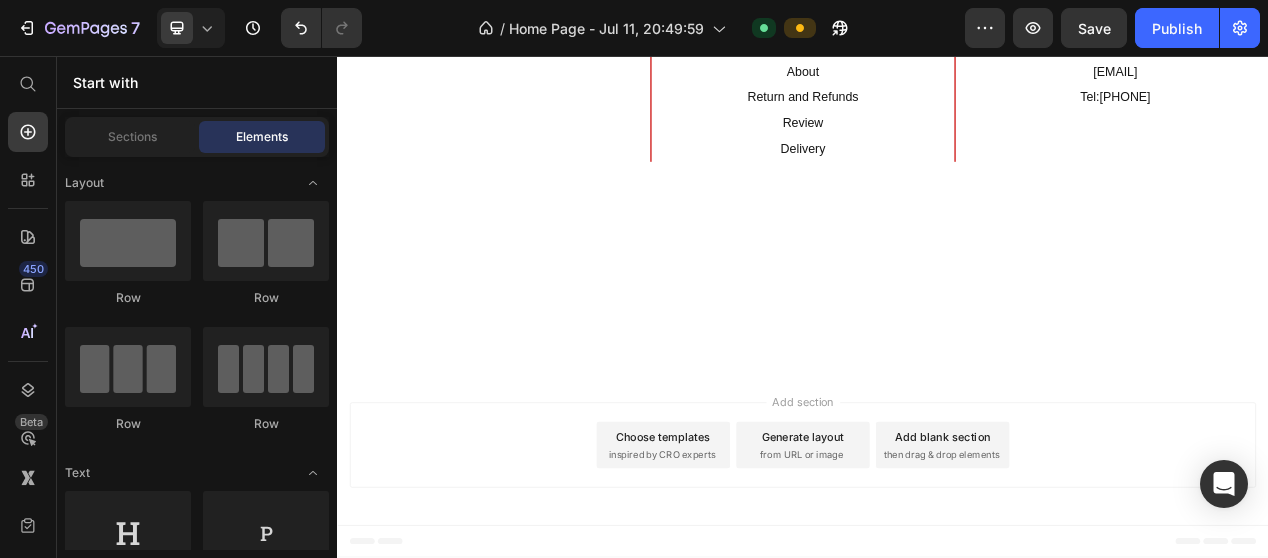 click on "Add section Choose templates inspired by CRO experts Generate layout from URL or image Add blank section then drag & drop elements" at bounding box center [937, 562] 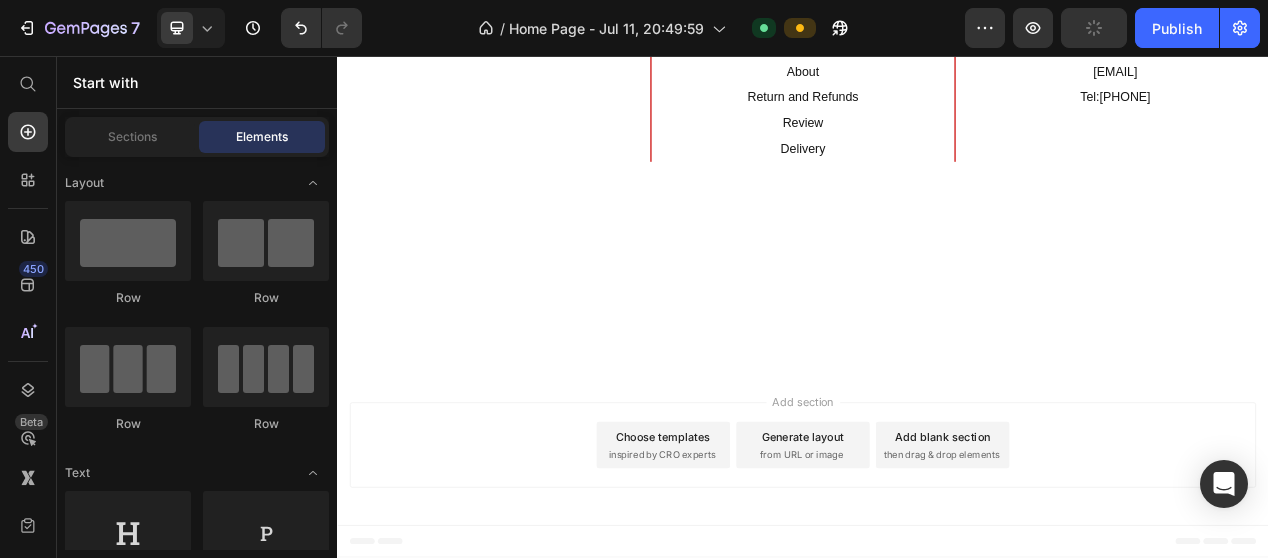click on "Add section Choose templates inspired by CRO experts Generate layout from URL or image Add blank section then drag & drop elements" at bounding box center [937, 558] 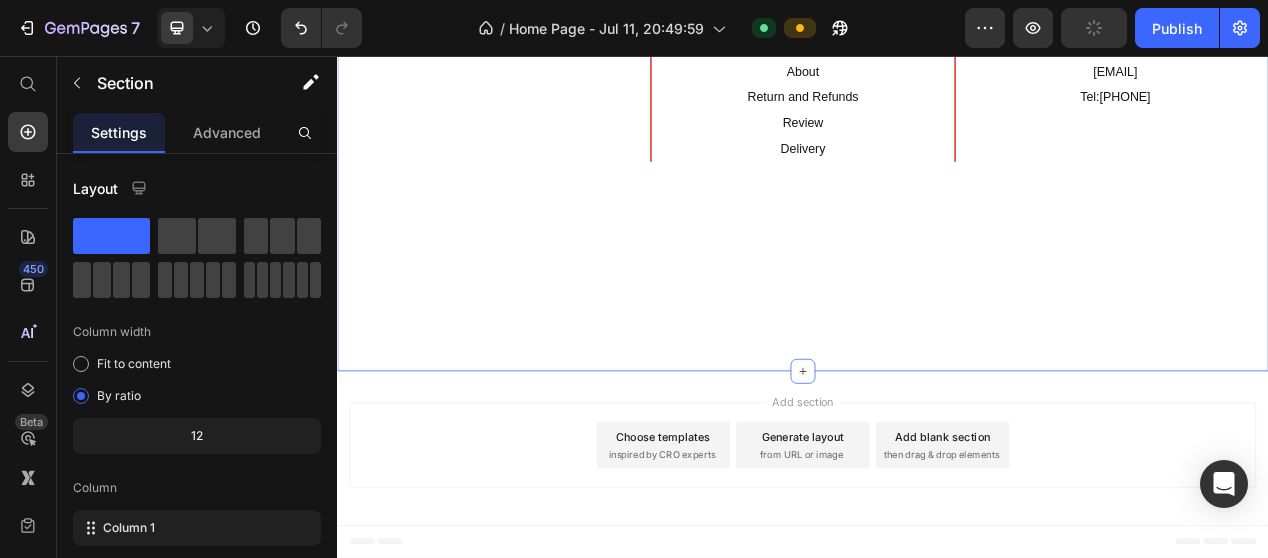 click on "Why Choose us? Heading Image Row Image Image Image Row Row Image Quick Action Heading Home Text Block About Text Block Return and Refunds Text Block Review Text Block Delivery Text Block Row Contact Us Heading  London, Great Britain Text Block natalya@serenityflowers.co.uk Text Block Tel:+447446581445 Text Block Row @ Serenity Flowers Studio. All rights reserved. Text Block Section 12" at bounding box center (937, 66) 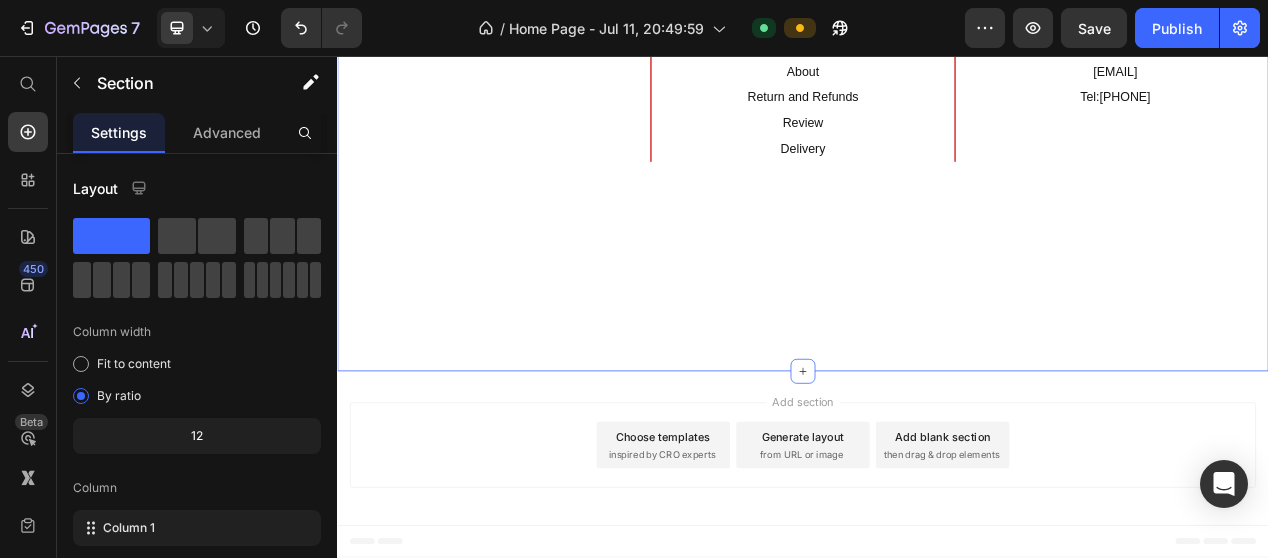 click on "Why Choose us? Heading Image Row Image Image Image Row Row Image Quick Action Heading Home Text Block About Text Block Return and Refunds Text Block Review Text Block Delivery Text Block Row Contact Us Heading  London, Great Britain Text Block natalya@serenityflowers.co.uk Text Block Tel:+447446581445 Text Block Row @ Serenity Flowers Studio. All rights reserved. Text Block Section 12   You can create reusable sections Create Theme Section AI Content Write with GemAI What would you like to describe here? Tone and Voice Persuasive Product Show more Generate" at bounding box center [937, 66] 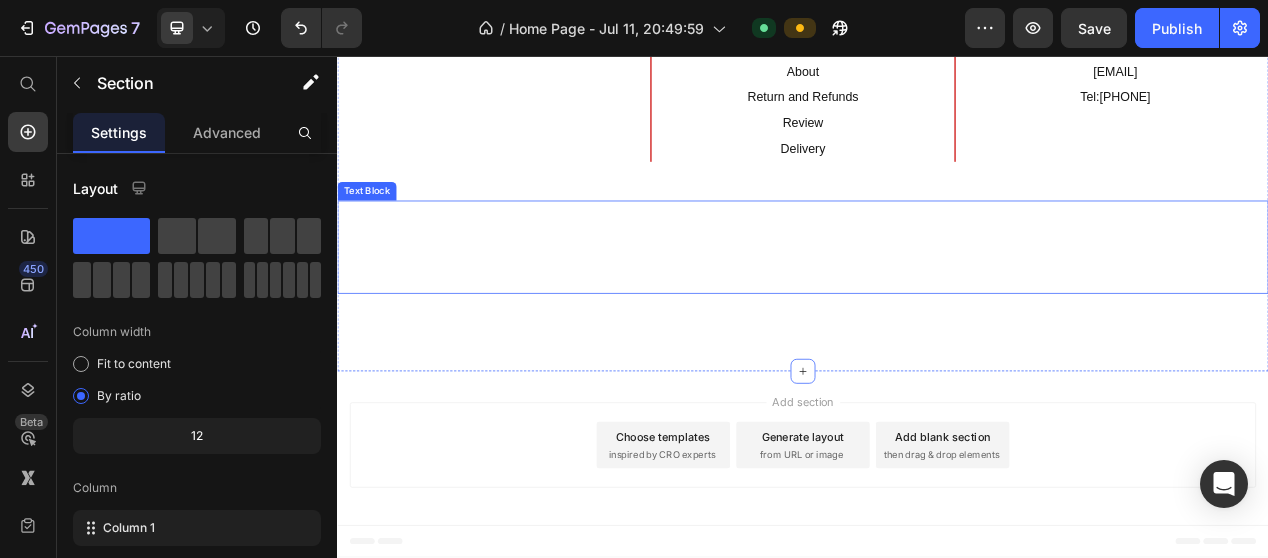 click on "@ Serenity Flowers Studio. All rights reserved. Text Block" at bounding box center (937, 303) 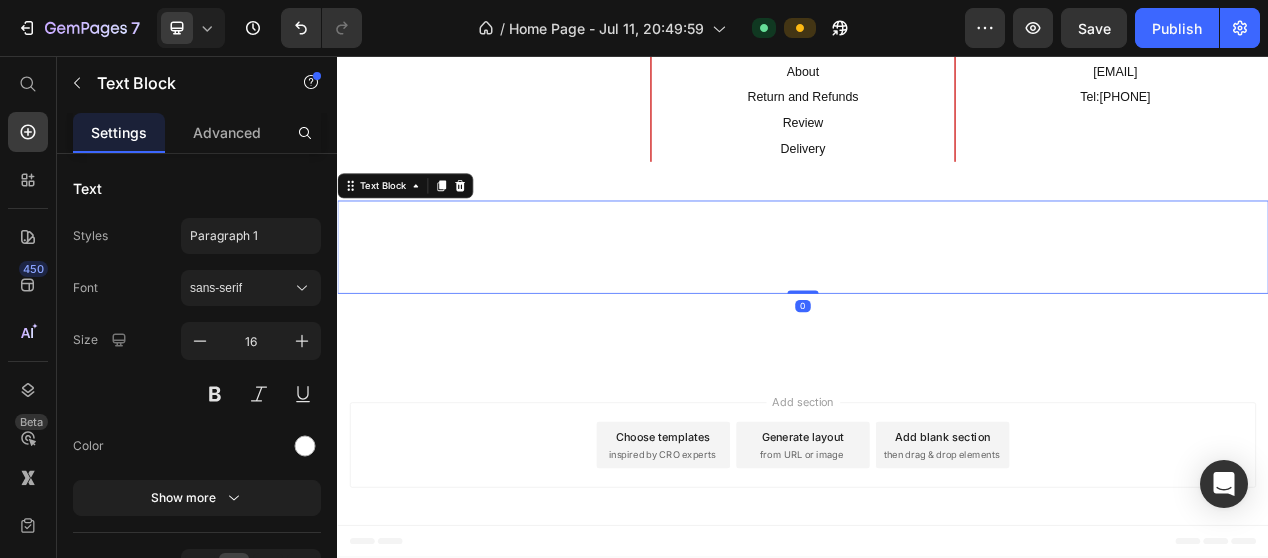 click on "@ Serenity Flowers Studio. All rights reserved." at bounding box center [937, 303] 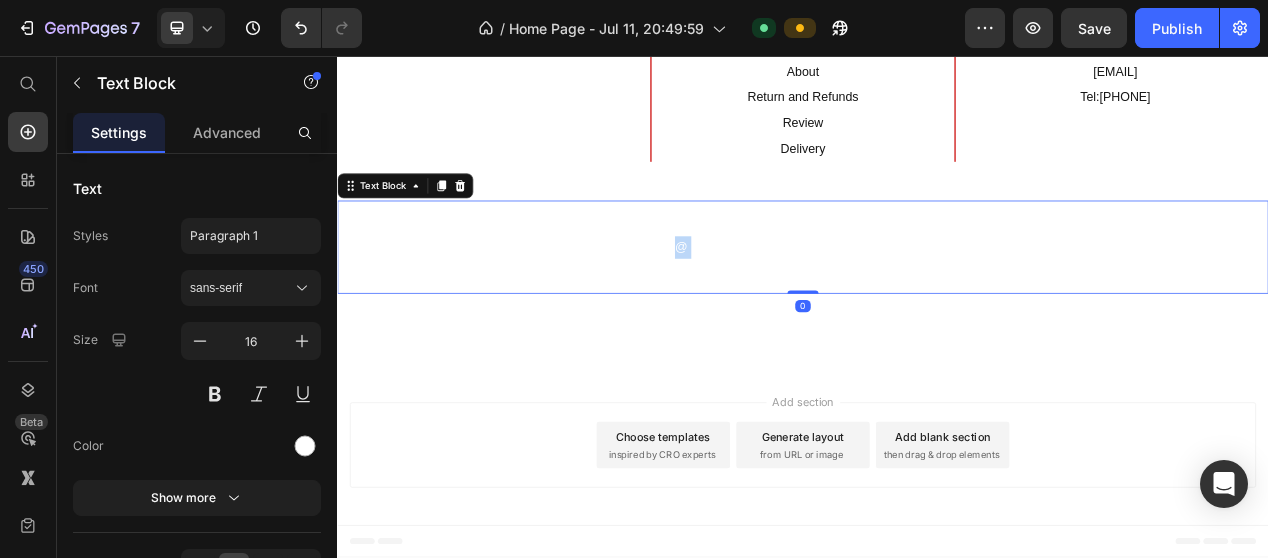 click on "@ Serenity Flowers Studio. All rights reserved." at bounding box center (937, 303) 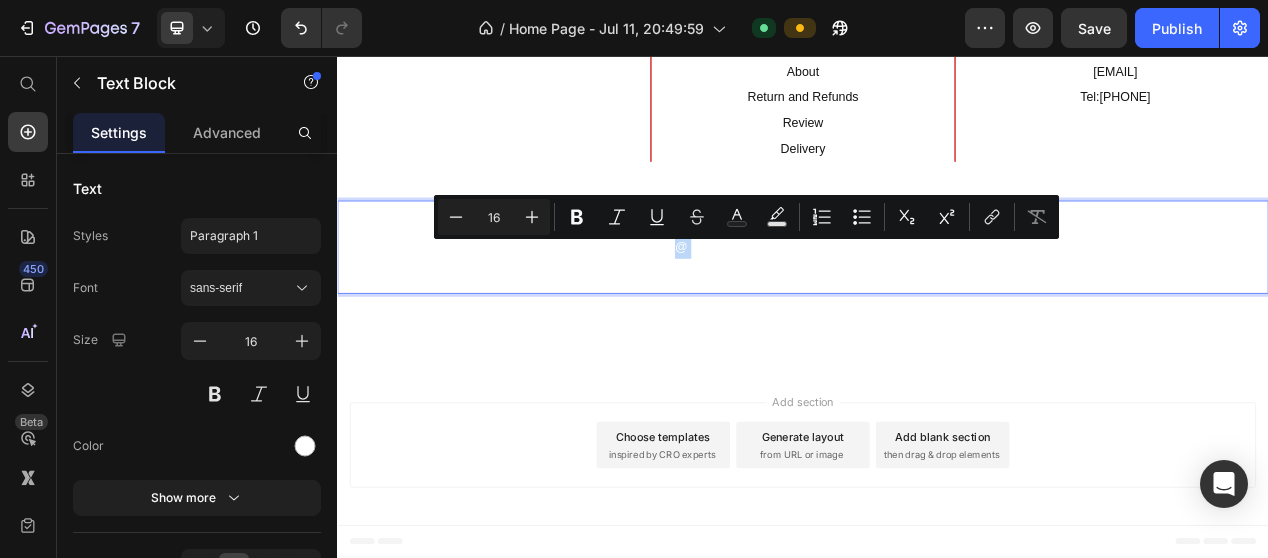 click on "@ Serenity Flowers Studio. All rights reserved." at bounding box center (937, 303) 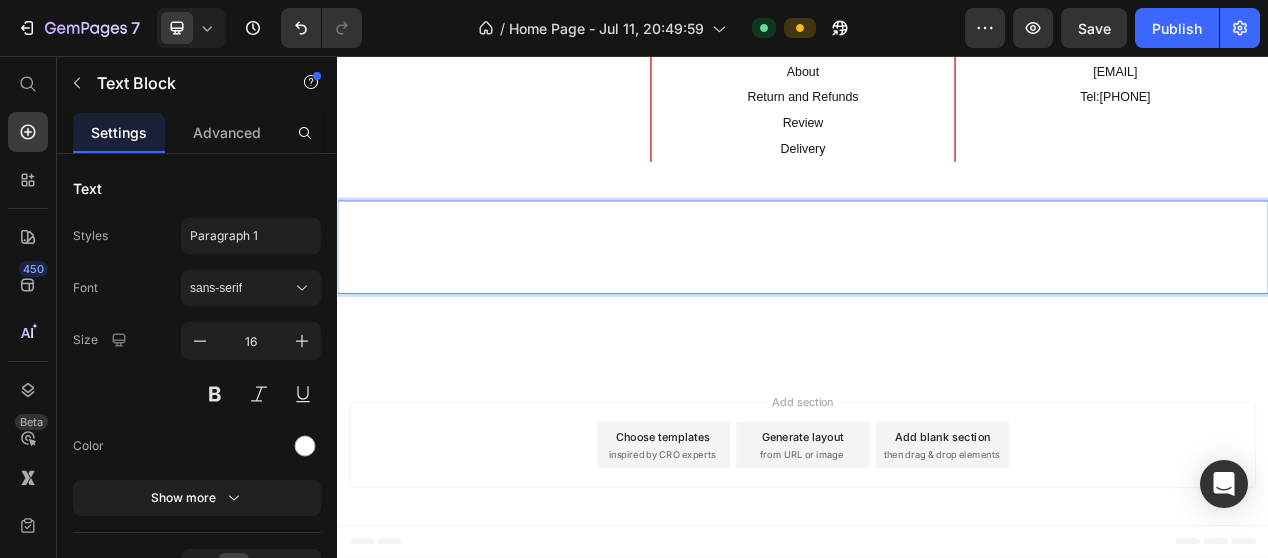 click on "@ Serenity Flowers Studio. All rights reserved." at bounding box center (937, 303) 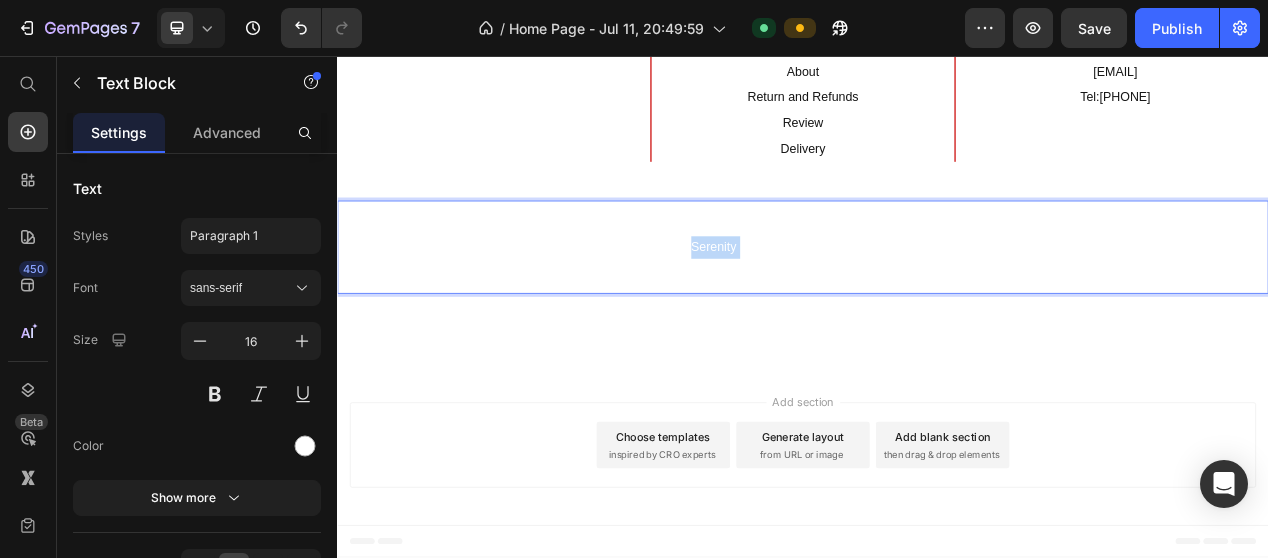 click on "@ Serenity Flowers Studio. All rights reserved." at bounding box center [937, 303] 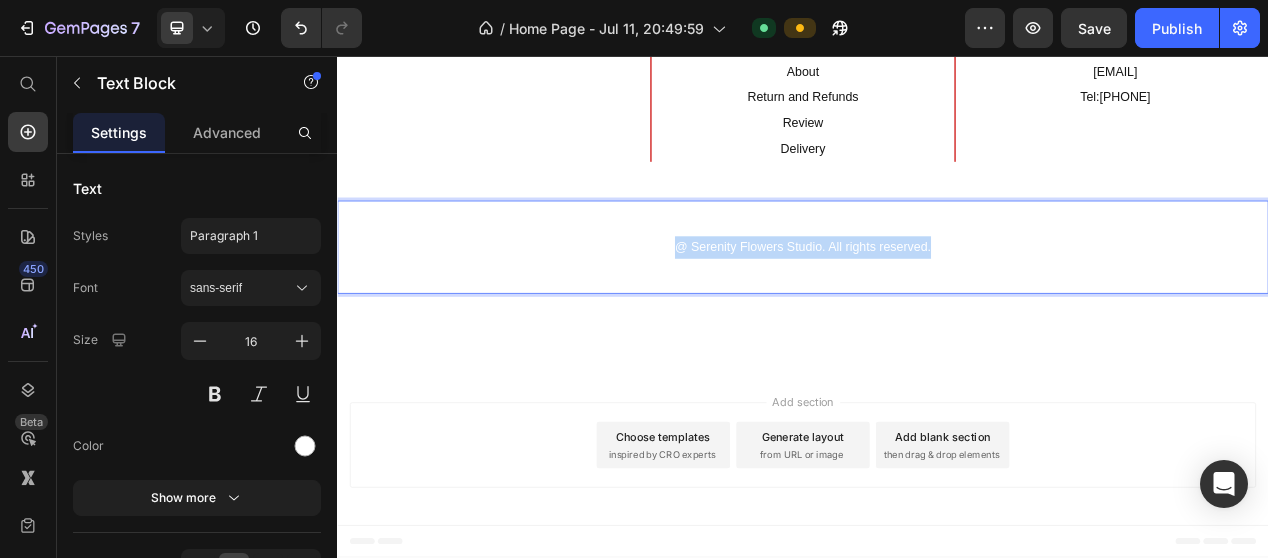 click on "@ Serenity Flowers Studio. All rights reserved." at bounding box center [937, 303] 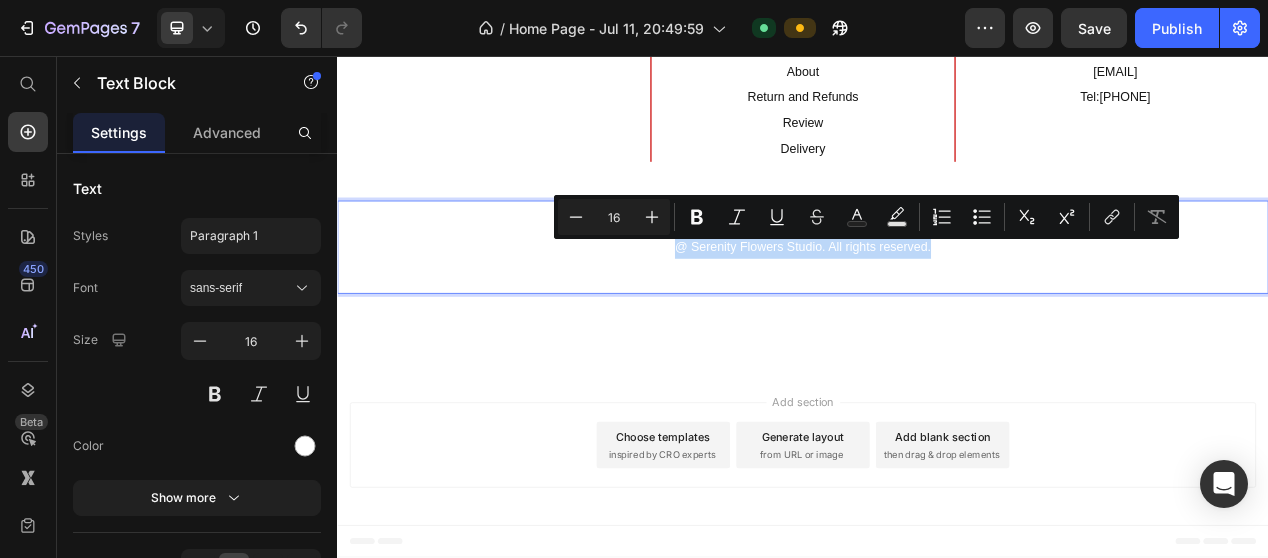 click on "@ Serenity Flowers Studio. All rights reserved." at bounding box center (937, 303) 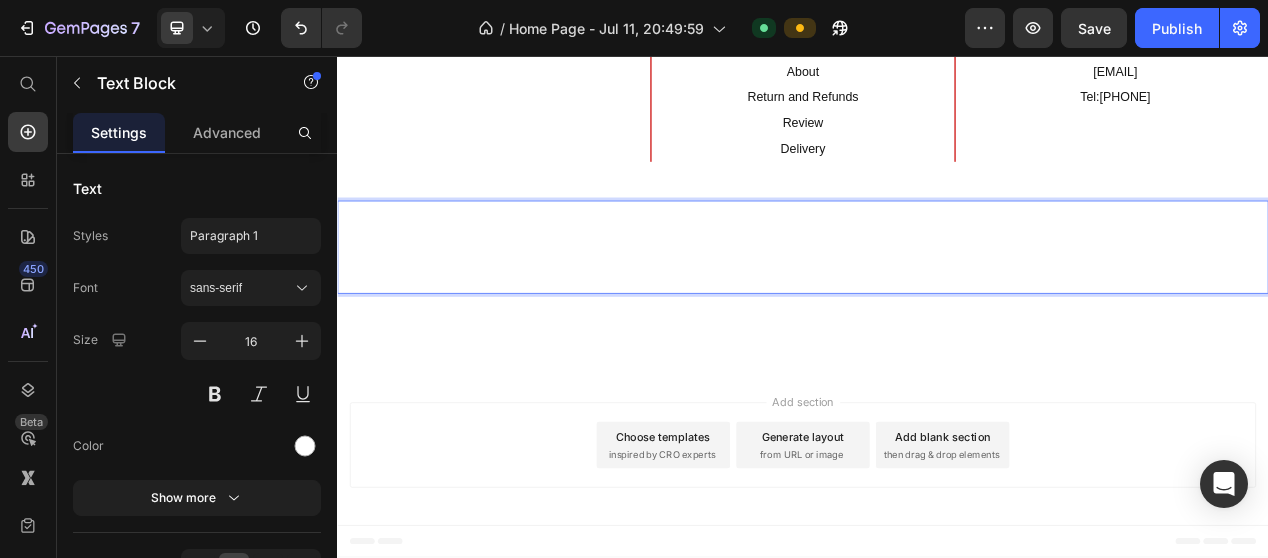 click on "@ Serenity Flowers Studio. All rights reserved." at bounding box center [937, 303] 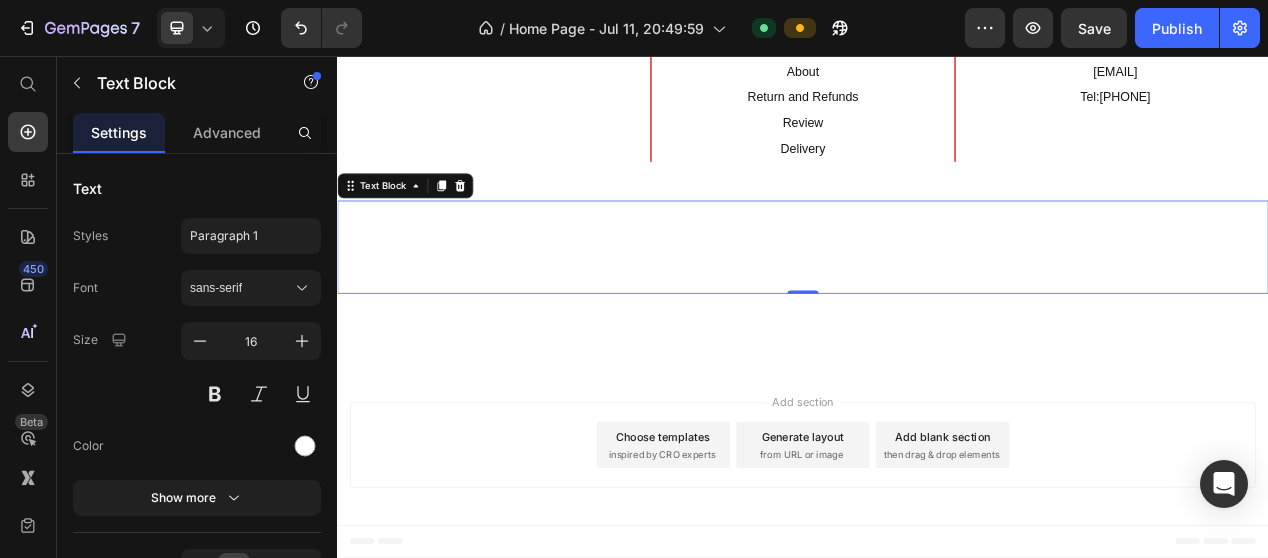 click on "@ Serenity Flowers Studio. All rights reserved. Text Block   0" at bounding box center [937, 303] 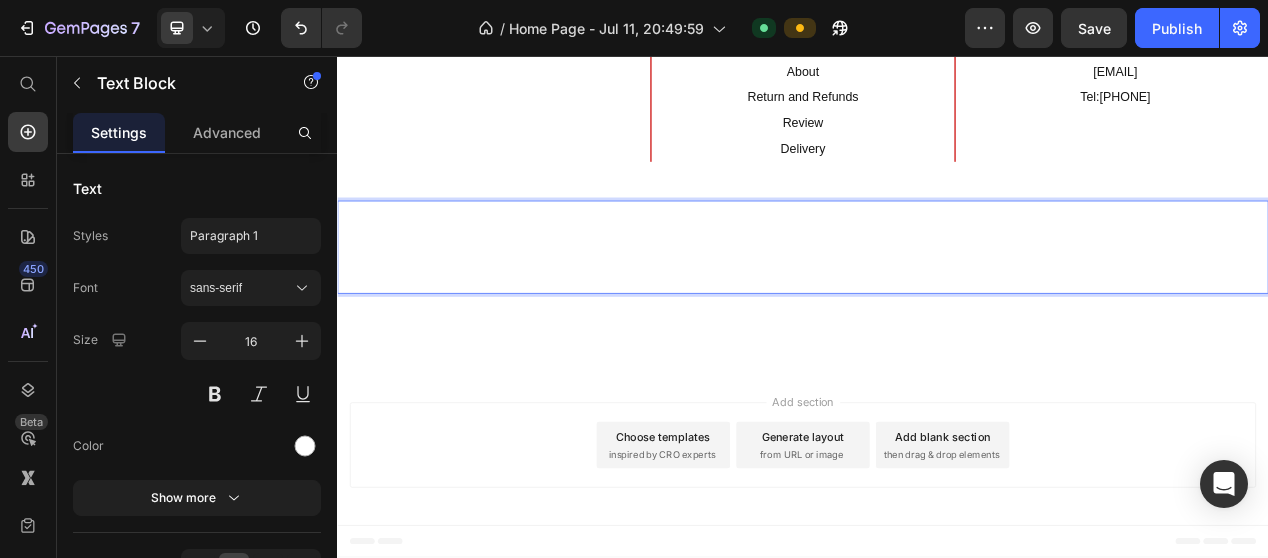 click on "@ Serenity Flowers Studio. All rights reserved." at bounding box center [937, 303] 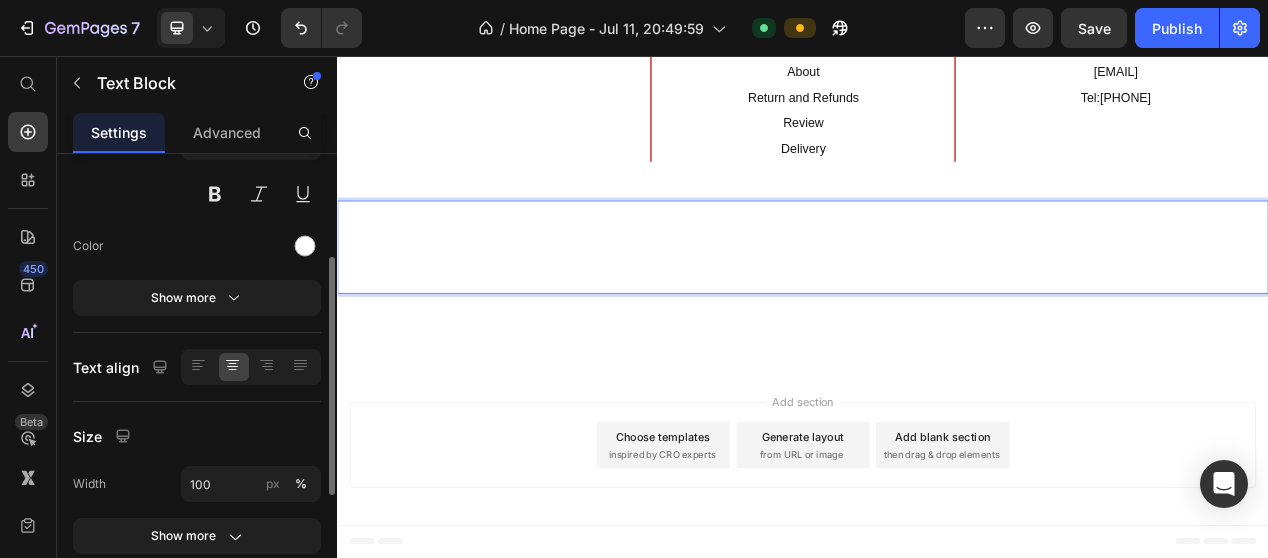 scroll, scrollTop: 400, scrollLeft: 0, axis: vertical 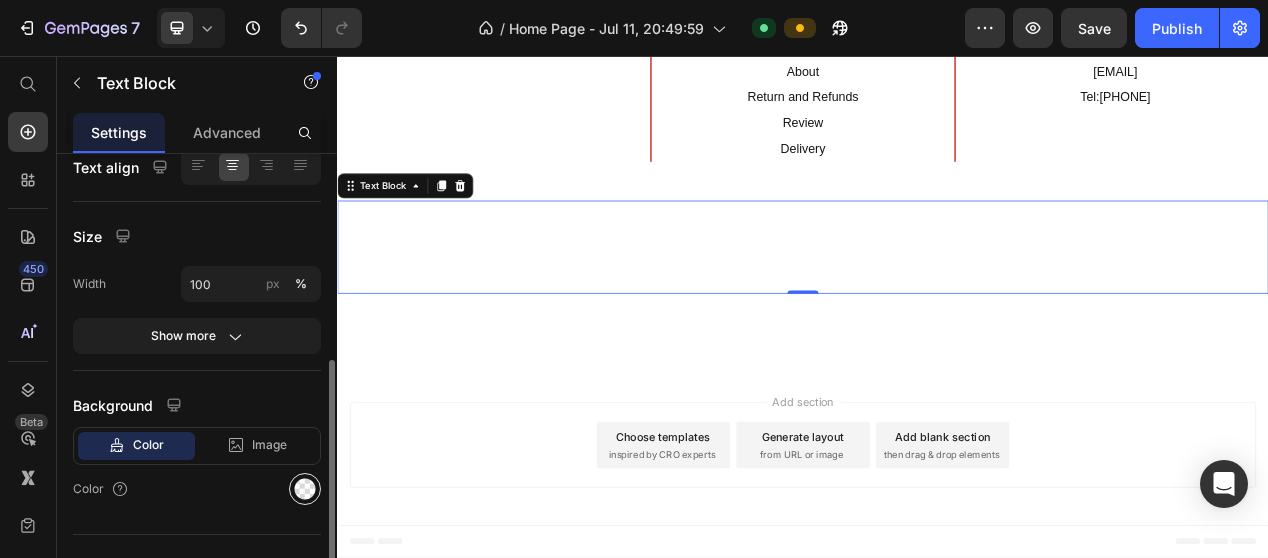 click at bounding box center (305, 489) 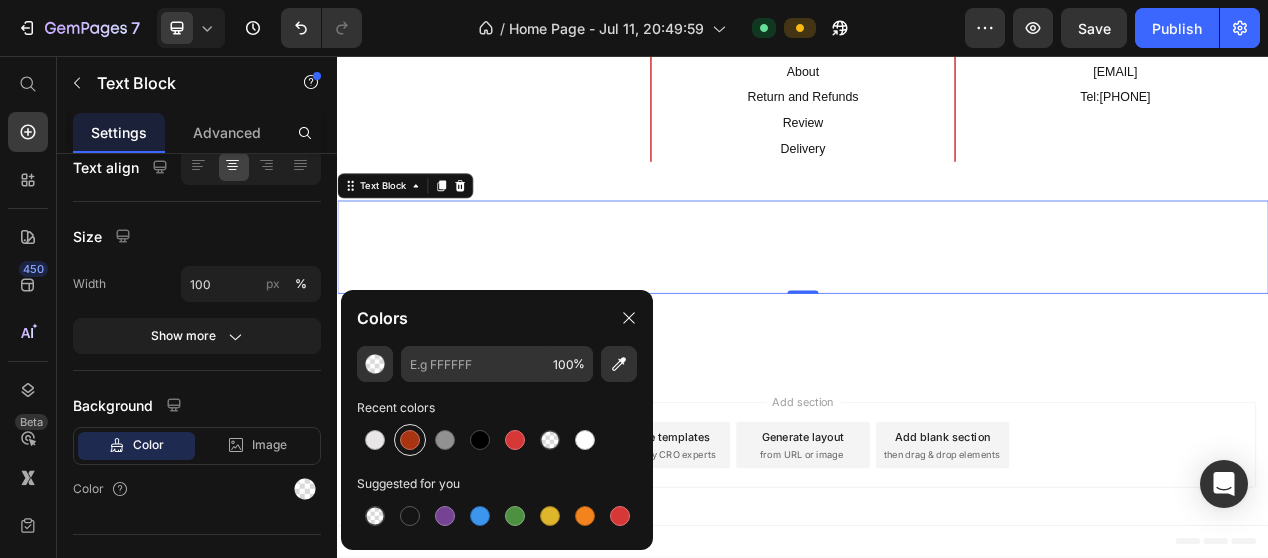 click at bounding box center [410, 440] 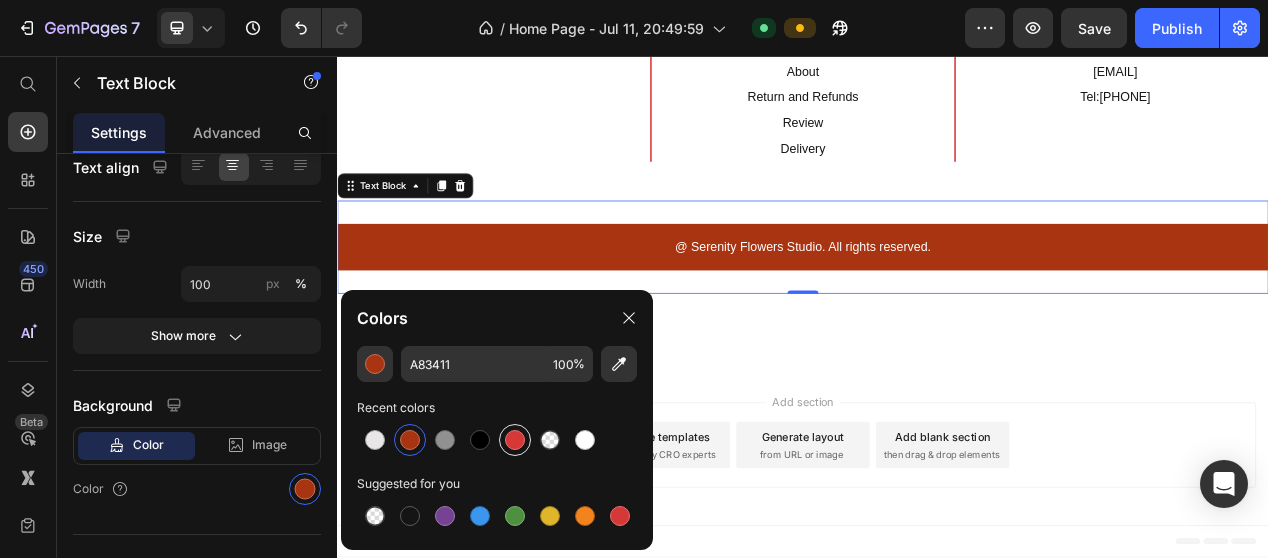 click at bounding box center [515, 440] 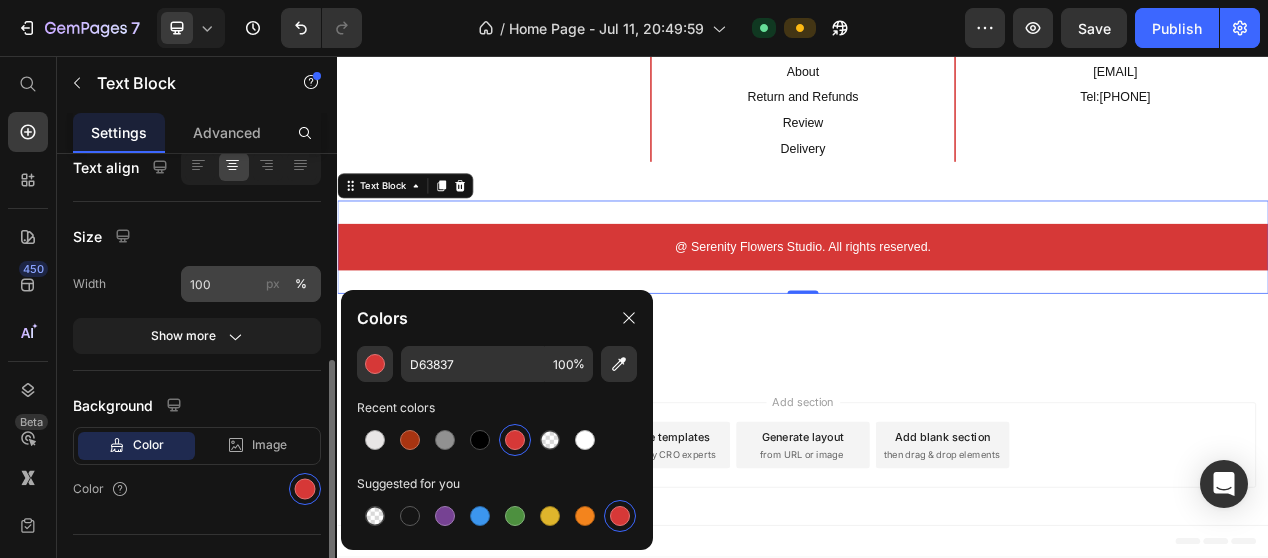 scroll, scrollTop: 300, scrollLeft: 0, axis: vertical 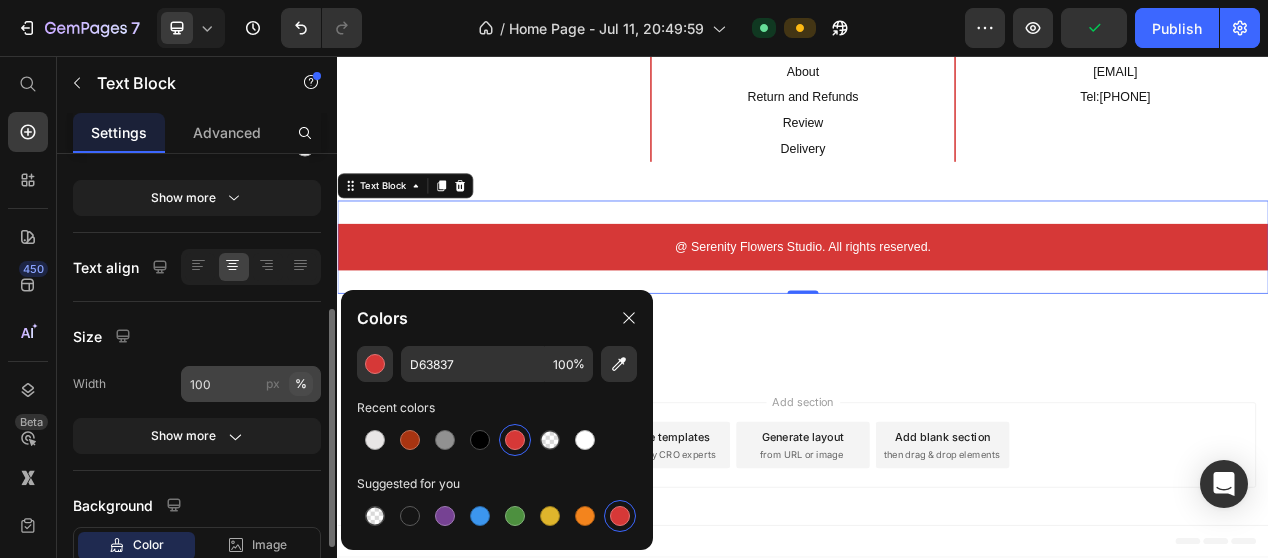 click on "%" at bounding box center [301, 384] 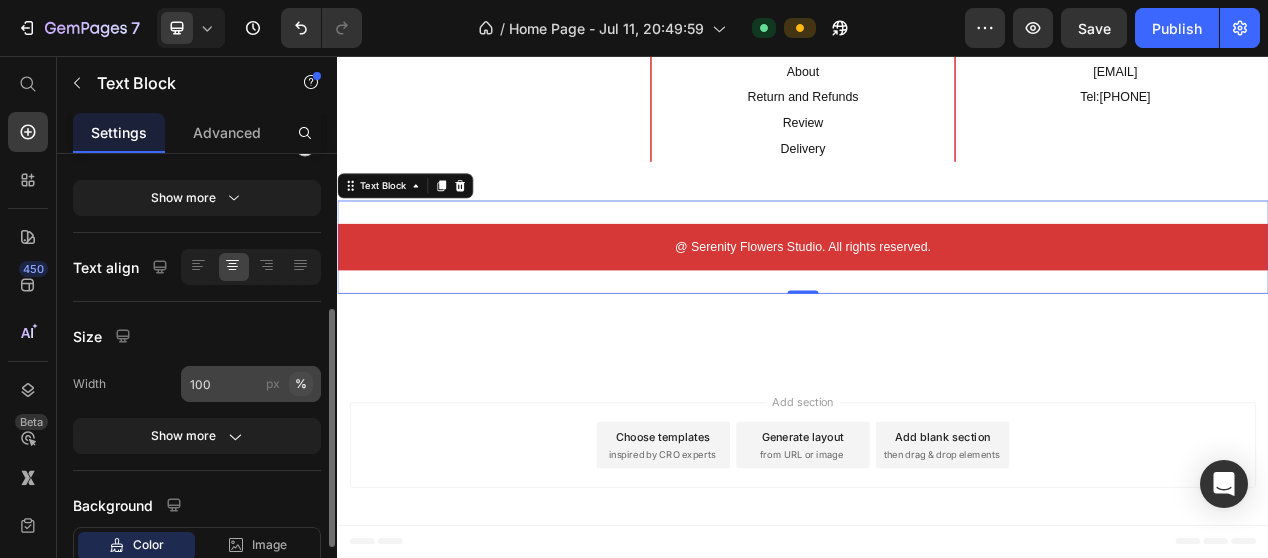 click on "%" at bounding box center (301, 384) 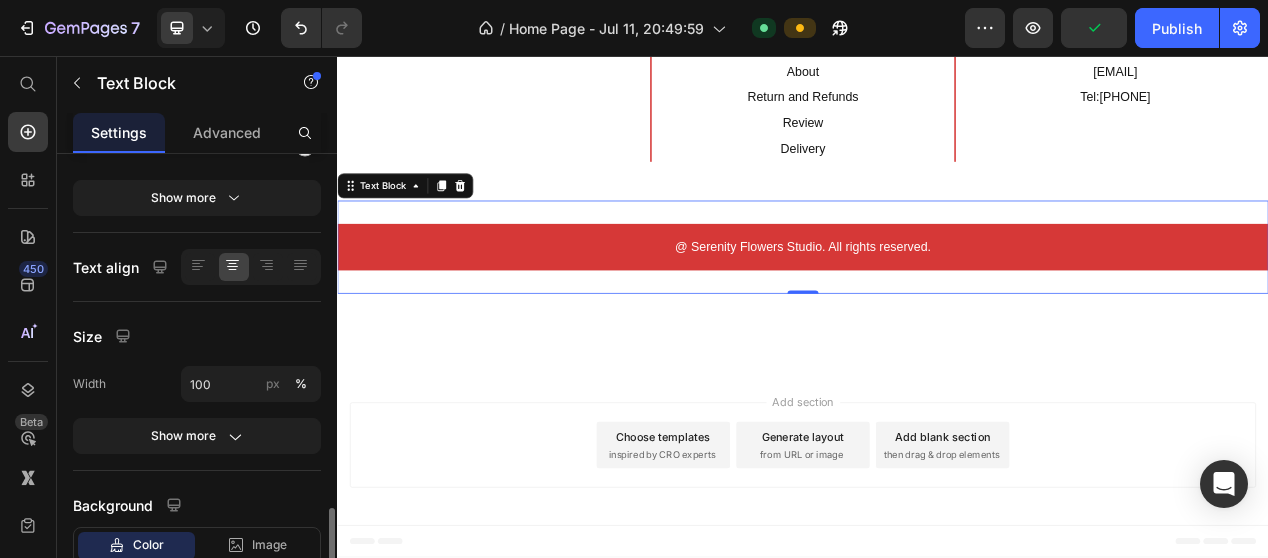 scroll, scrollTop: 431, scrollLeft: 0, axis: vertical 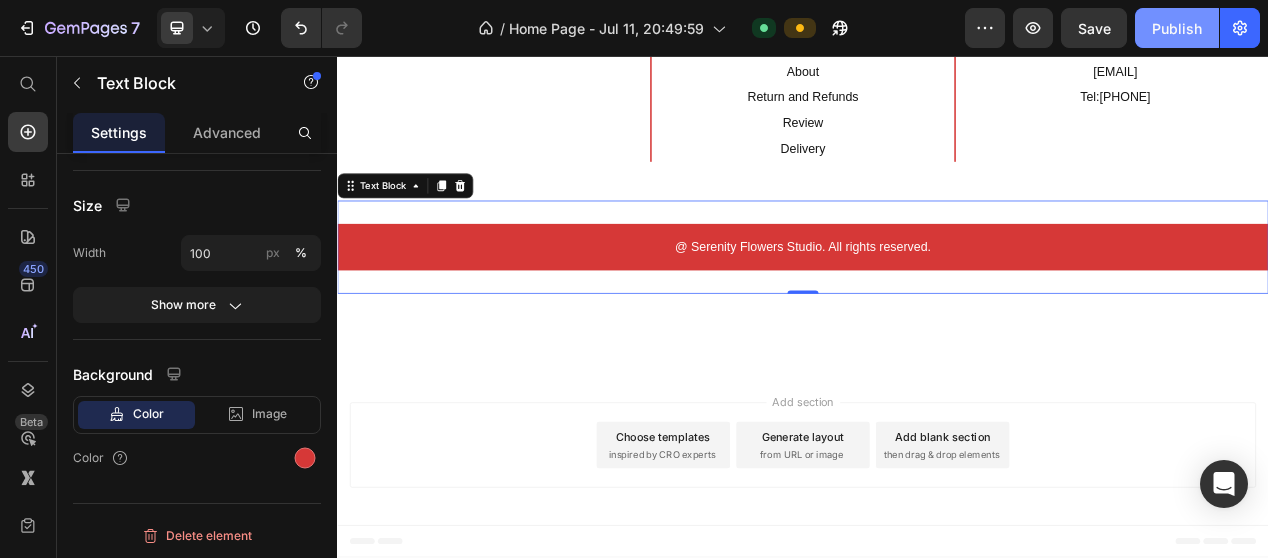 click on "Publish" 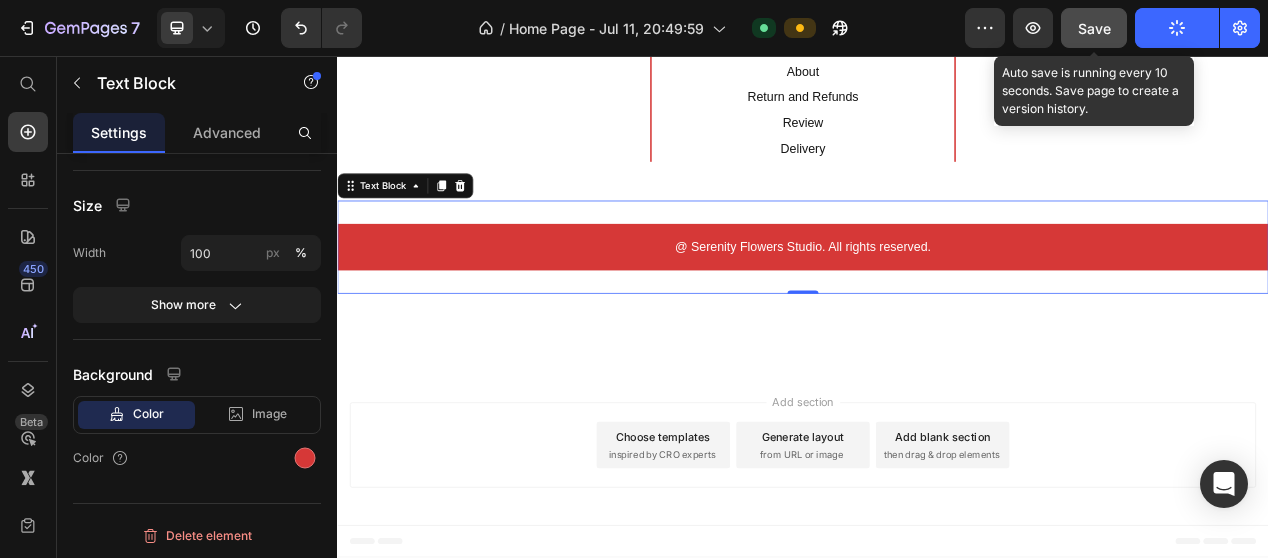 click on "Save" 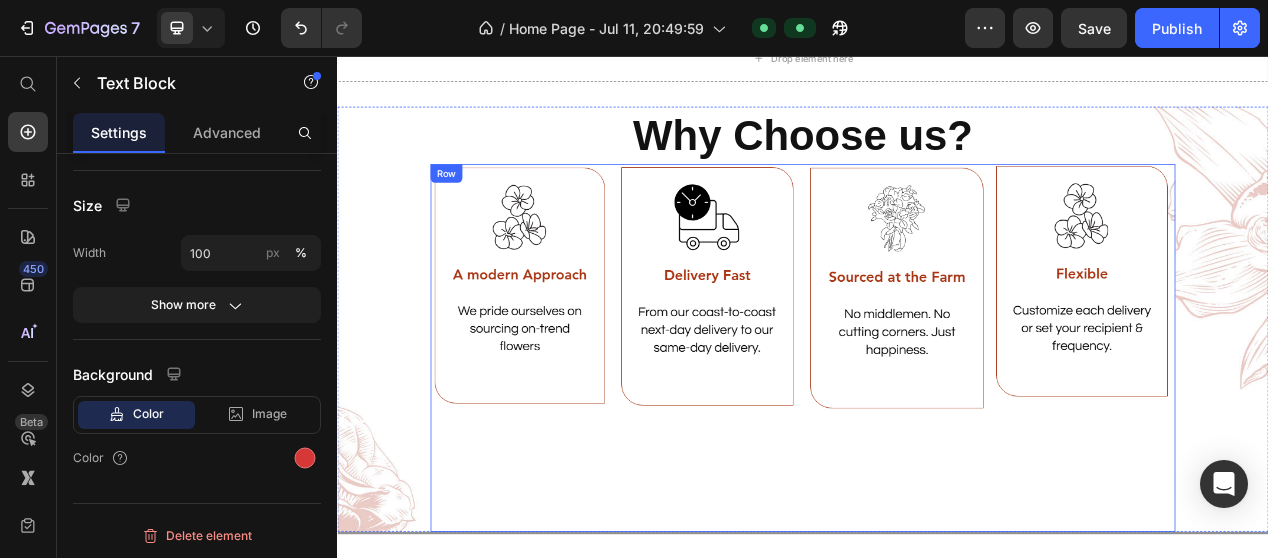 scroll, scrollTop: 5748, scrollLeft: 0, axis: vertical 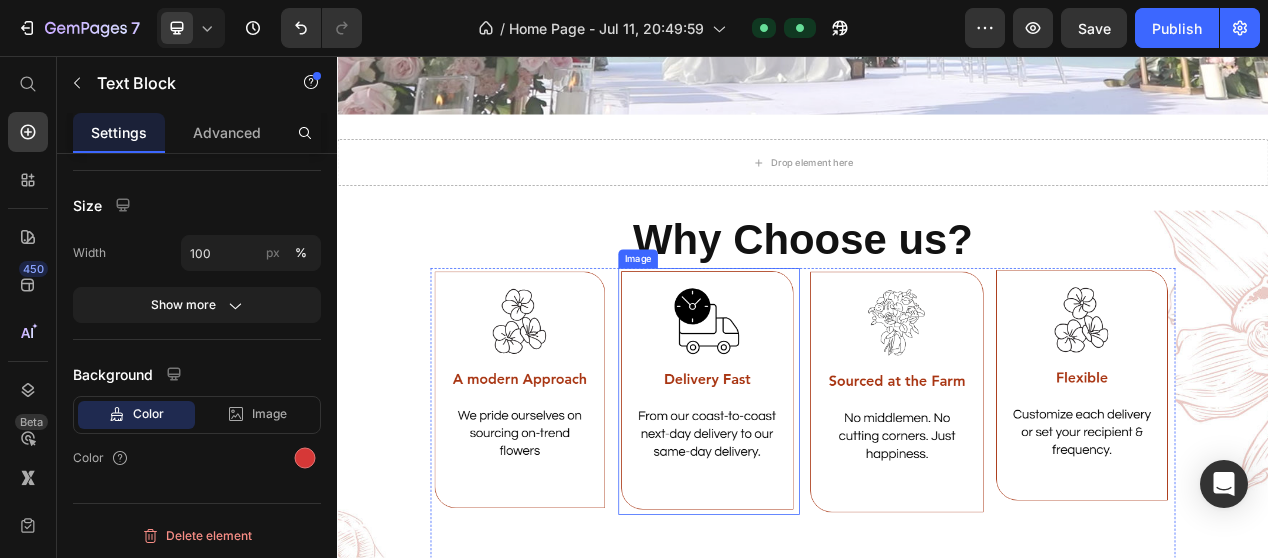 click at bounding box center [816, 489] 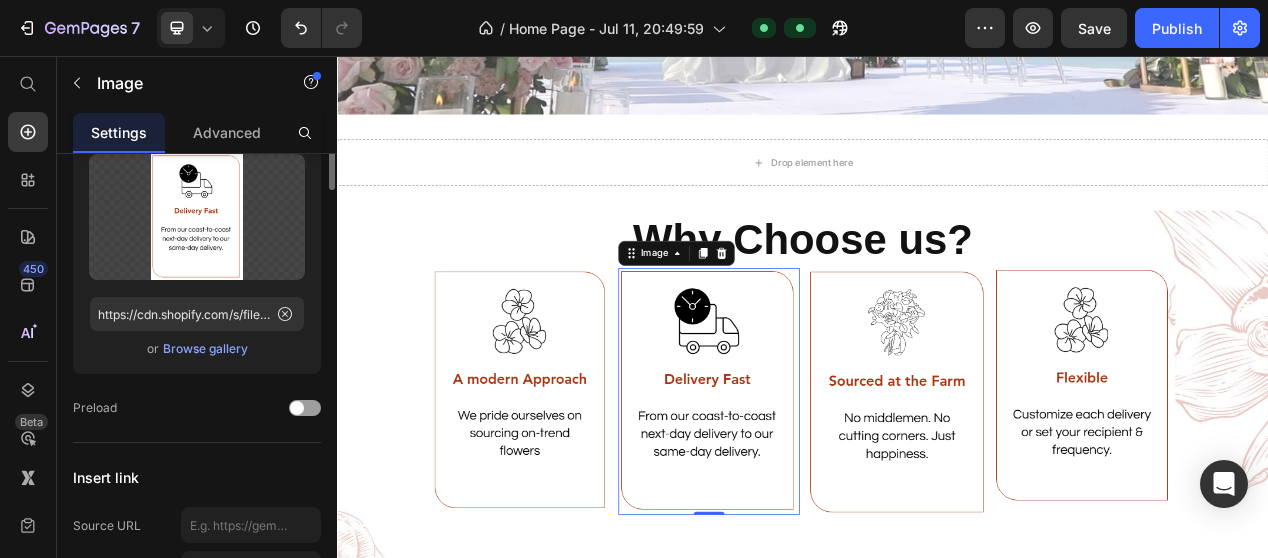 scroll, scrollTop: 0, scrollLeft: 0, axis: both 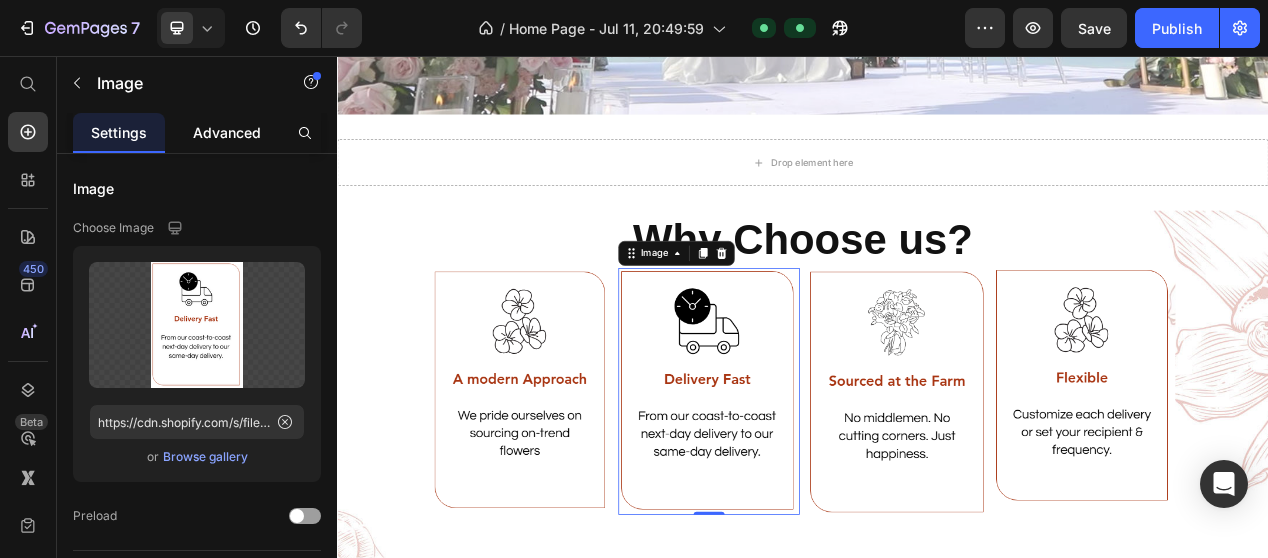click on "Advanced" 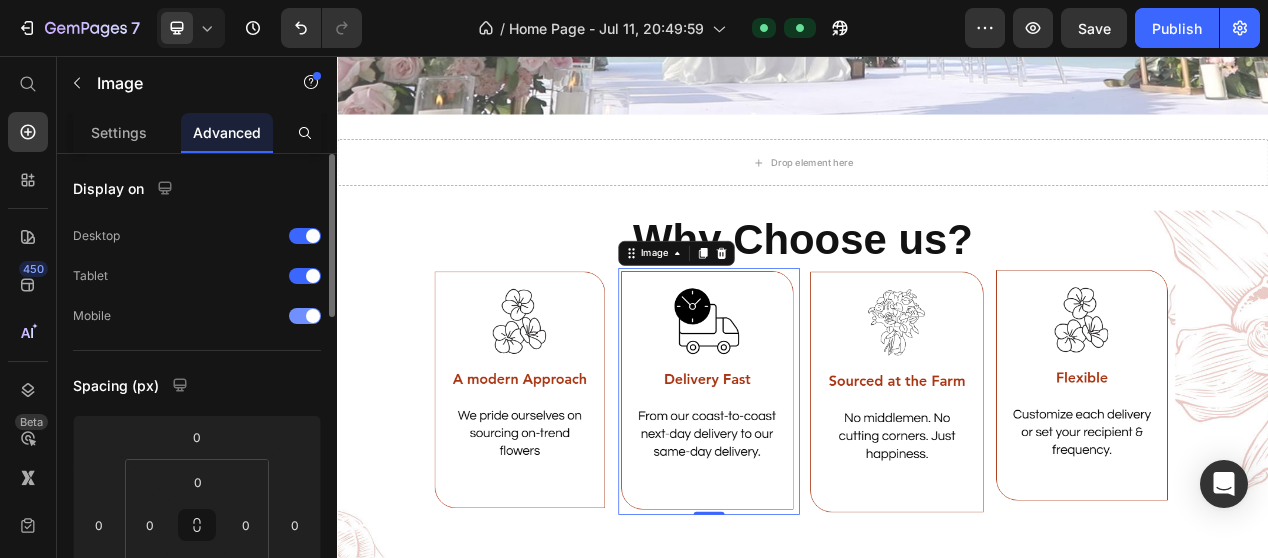 scroll, scrollTop: 100, scrollLeft: 0, axis: vertical 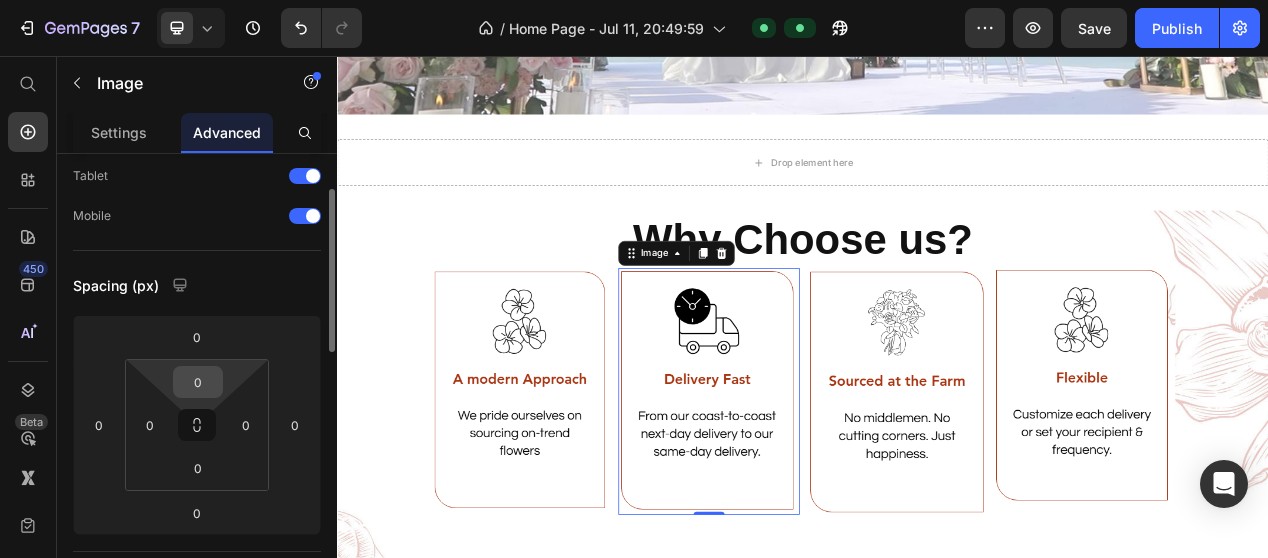 click on "0" at bounding box center (198, 382) 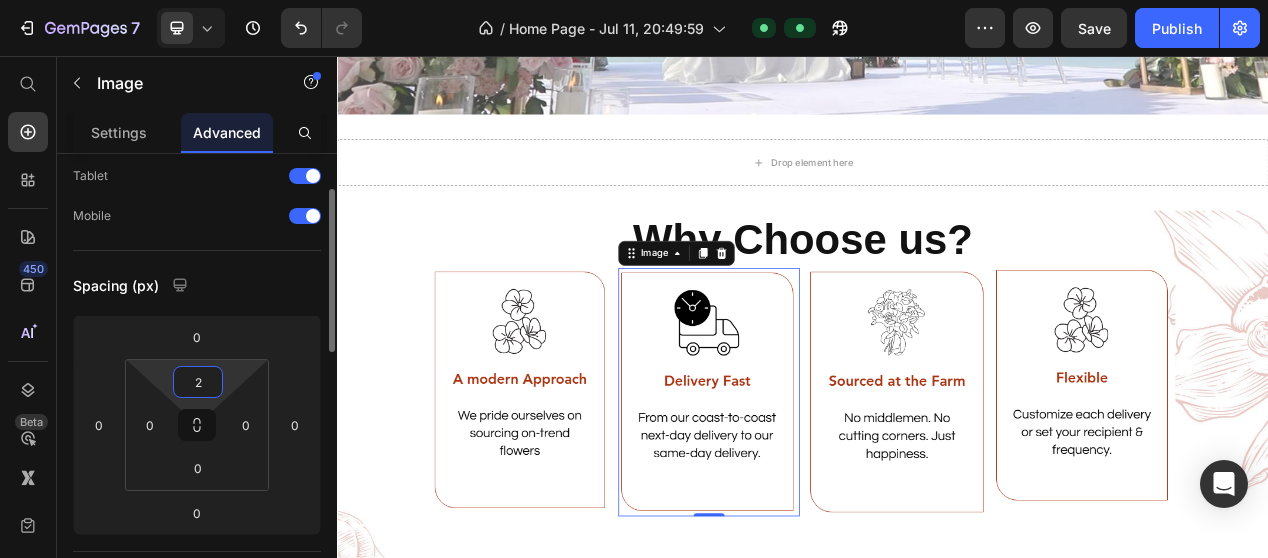 type on "20" 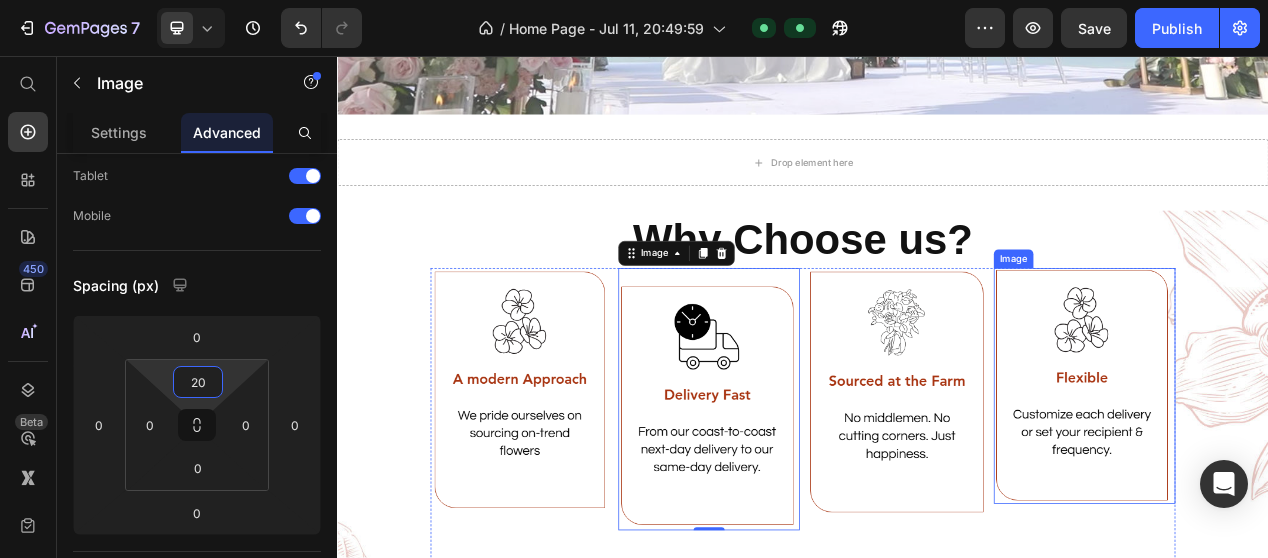 click at bounding box center (1300, 482) 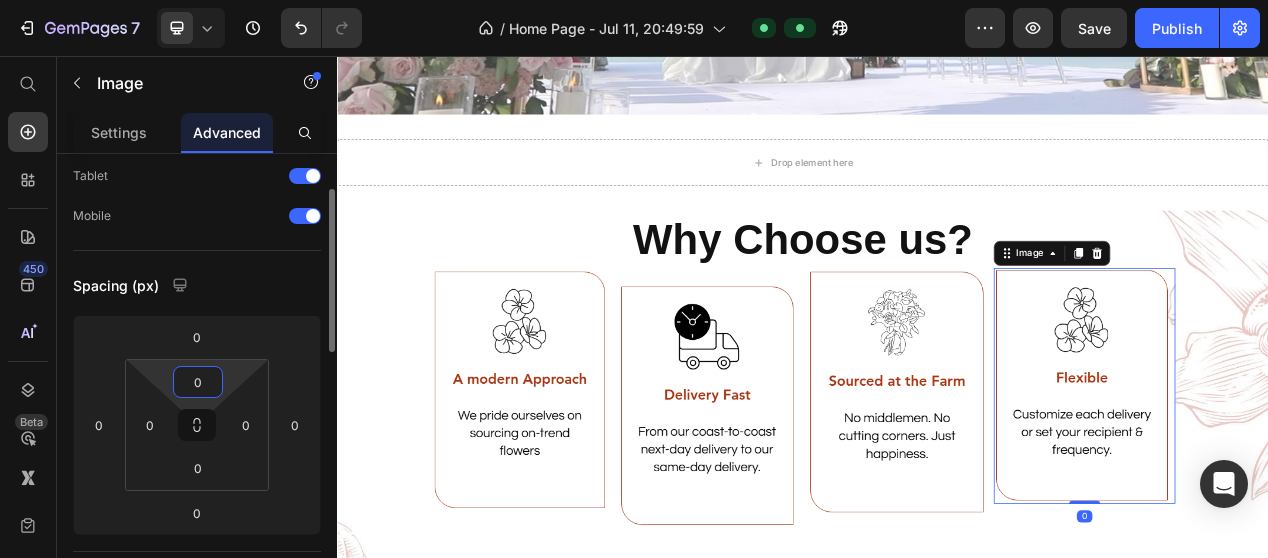 click on "0" at bounding box center [198, 382] 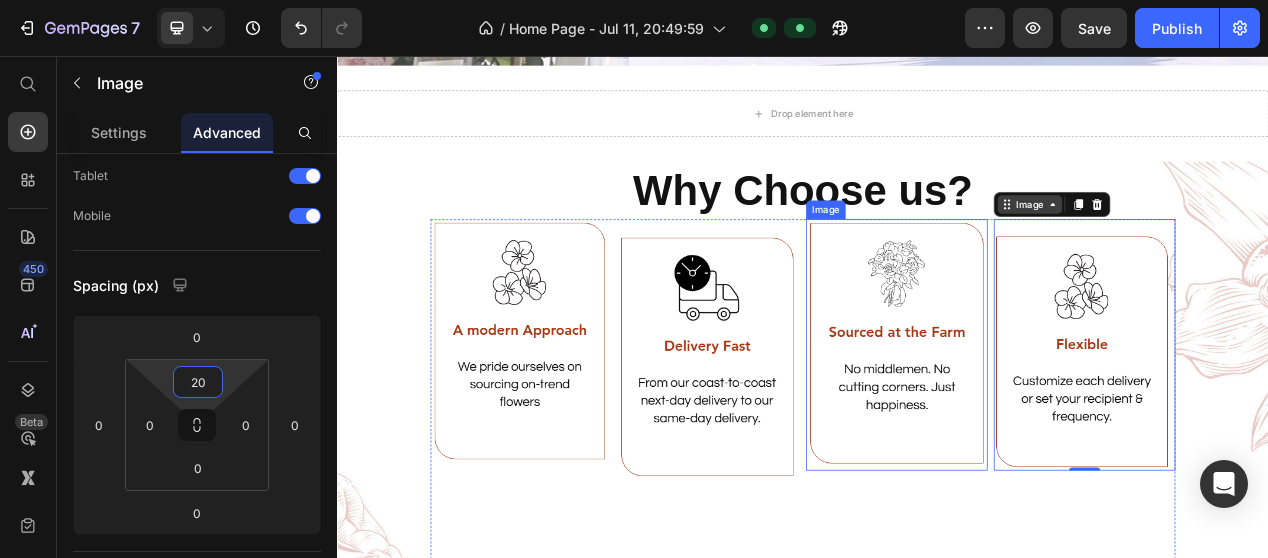 scroll, scrollTop: 5848, scrollLeft: 0, axis: vertical 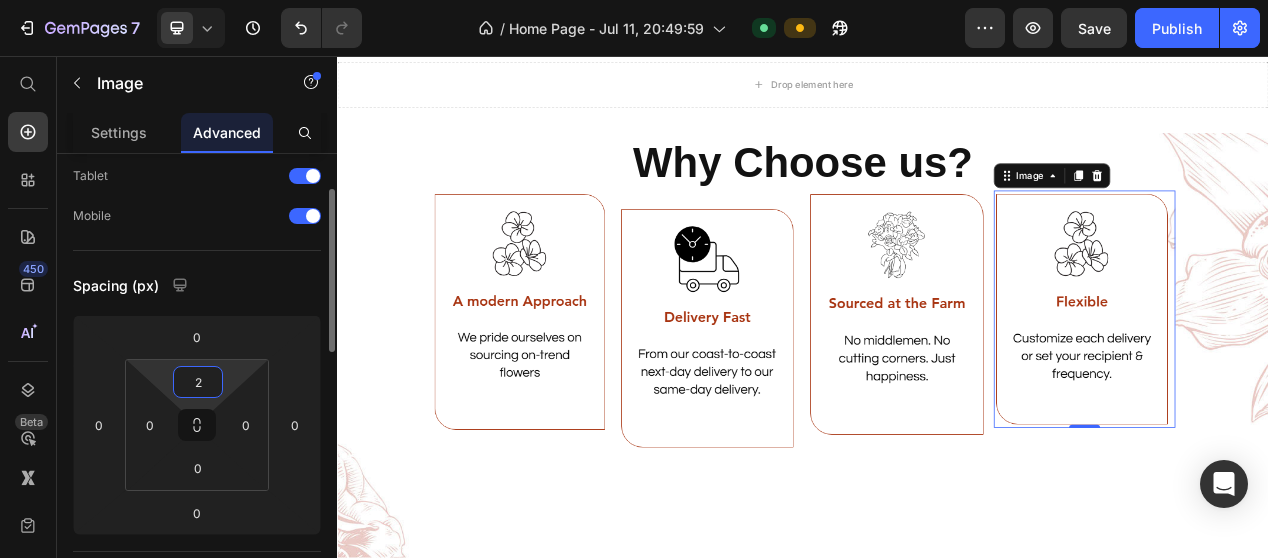 type on "25" 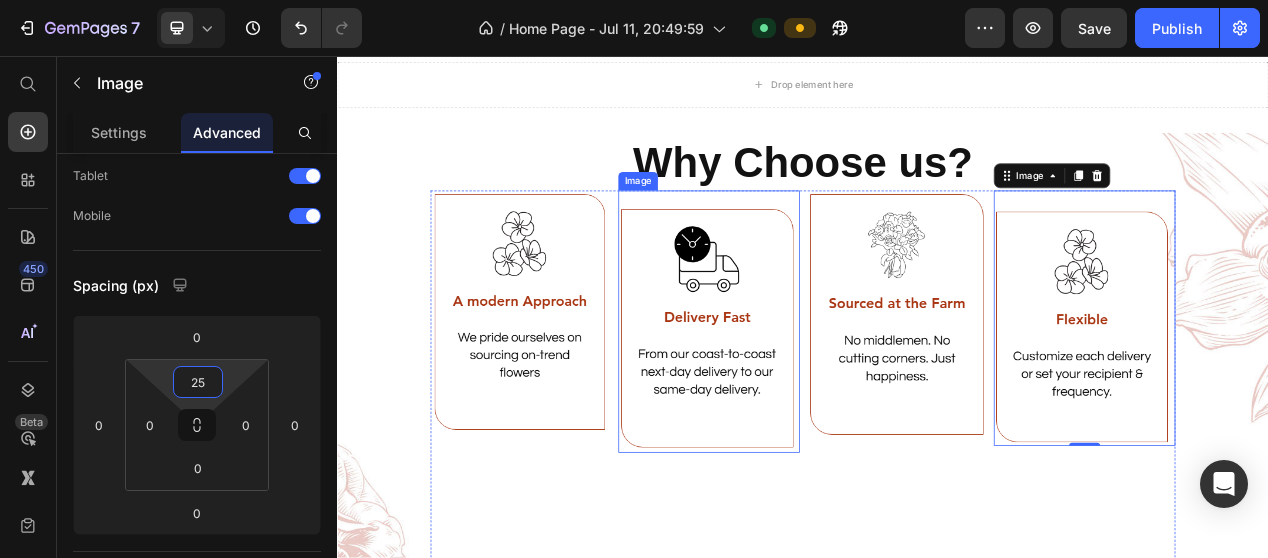 click at bounding box center (816, 399) 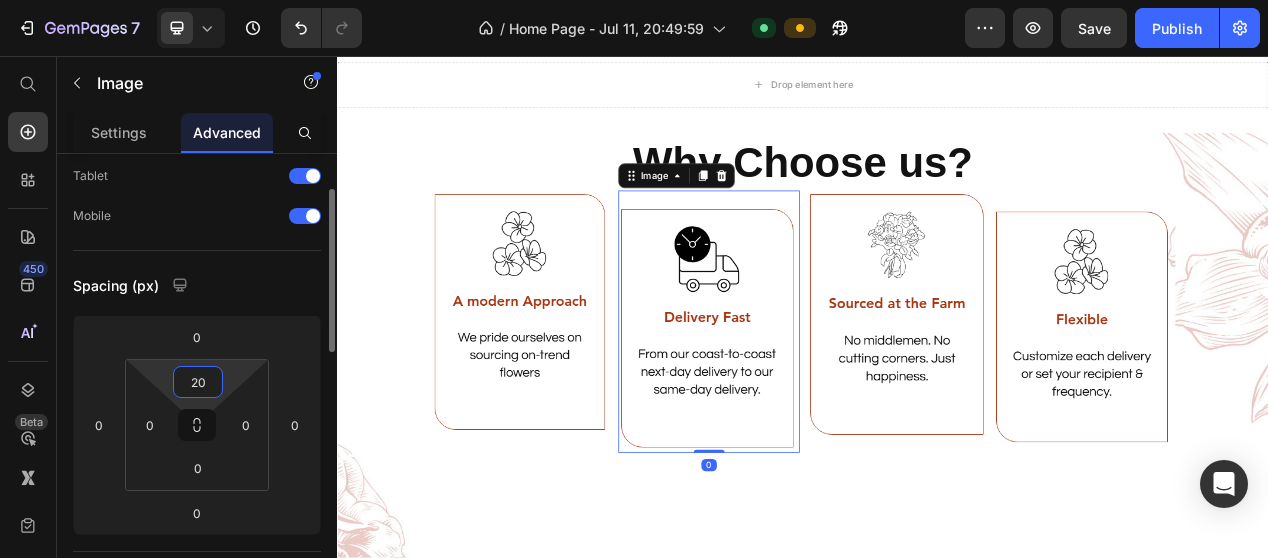 click on "20" at bounding box center [198, 382] 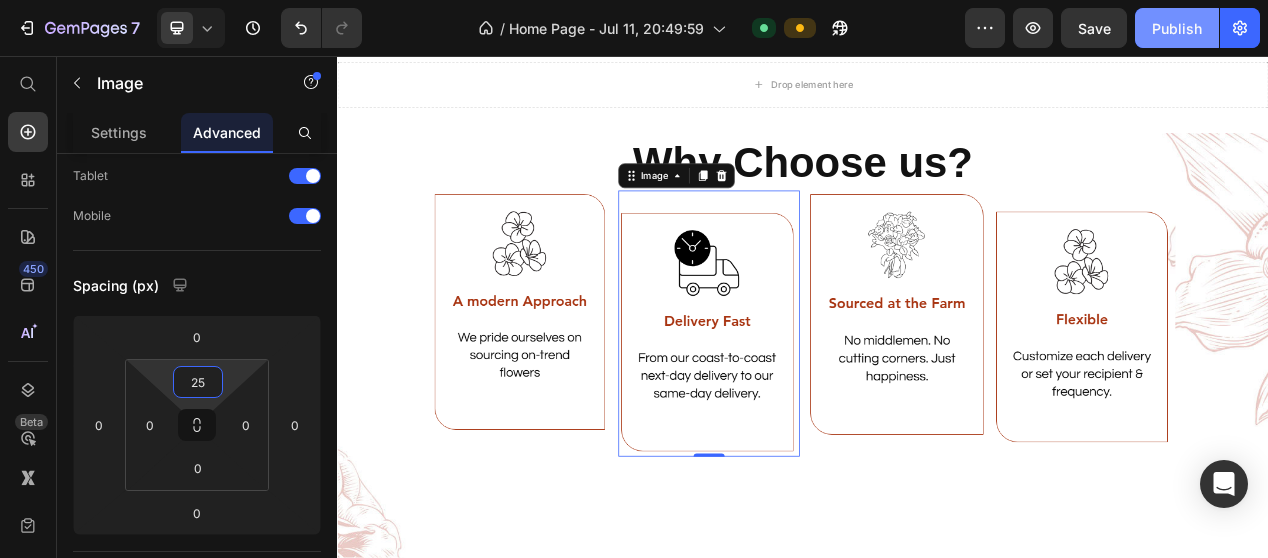 type on "25" 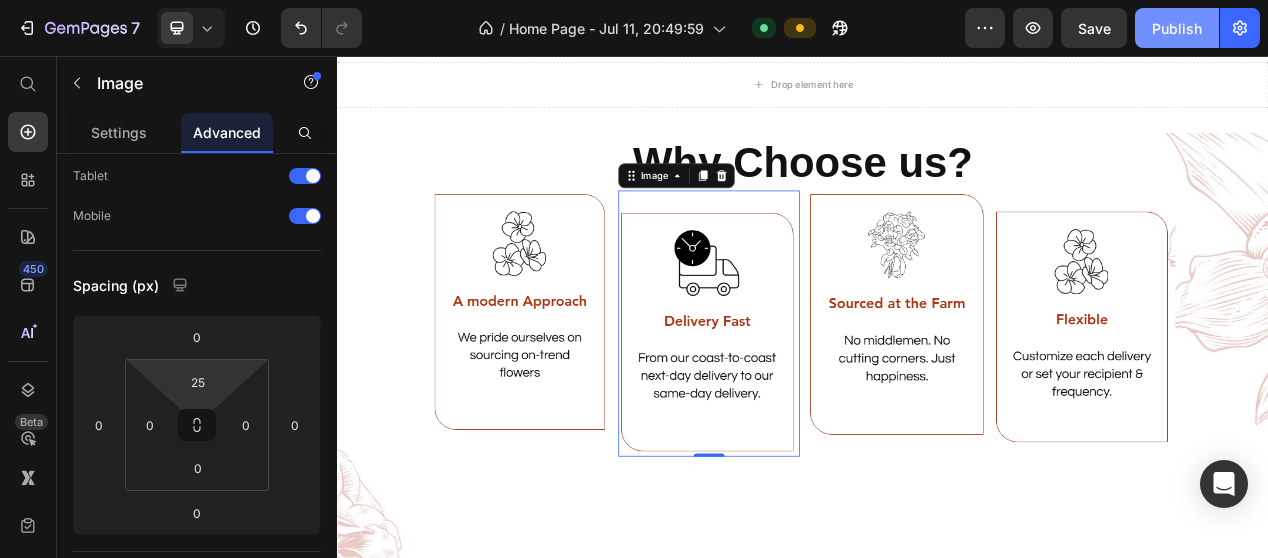 click on "Publish" at bounding box center (1177, 28) 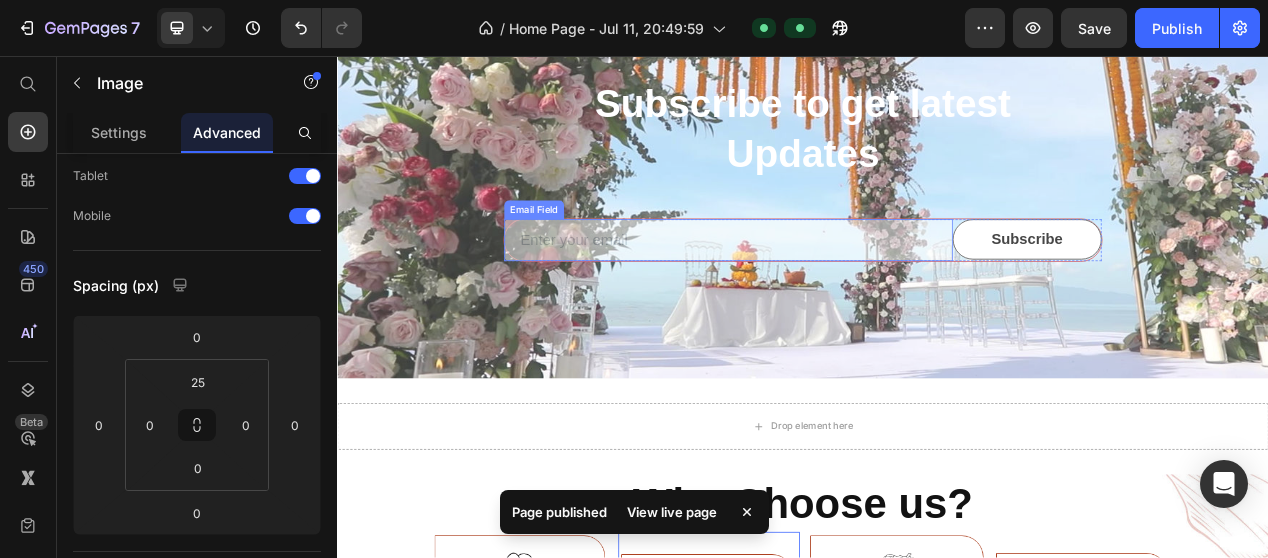 scroll, scrollTop: 5348, scrollLeft: 0, axis: vertical 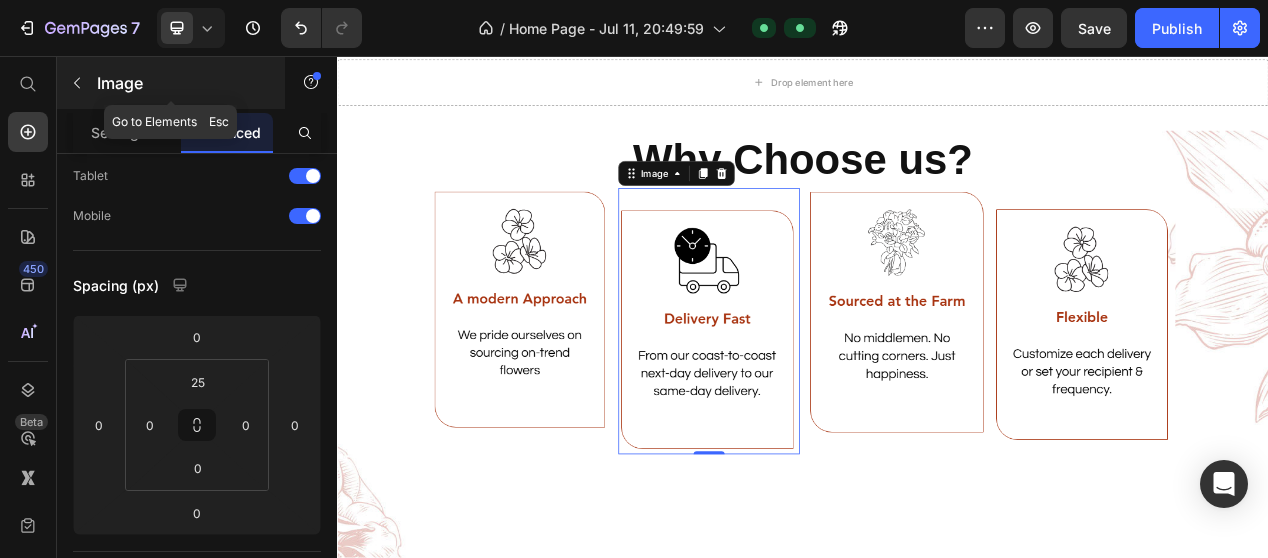 click 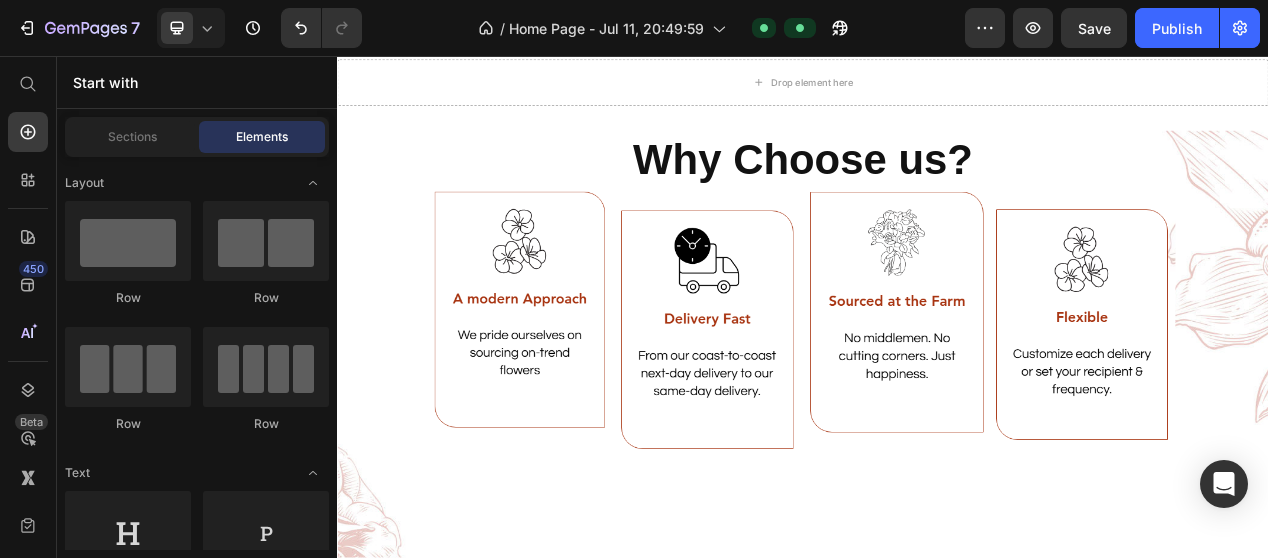 scroll, scrollTop: 100, scrollLeft: 0, axis: vertical 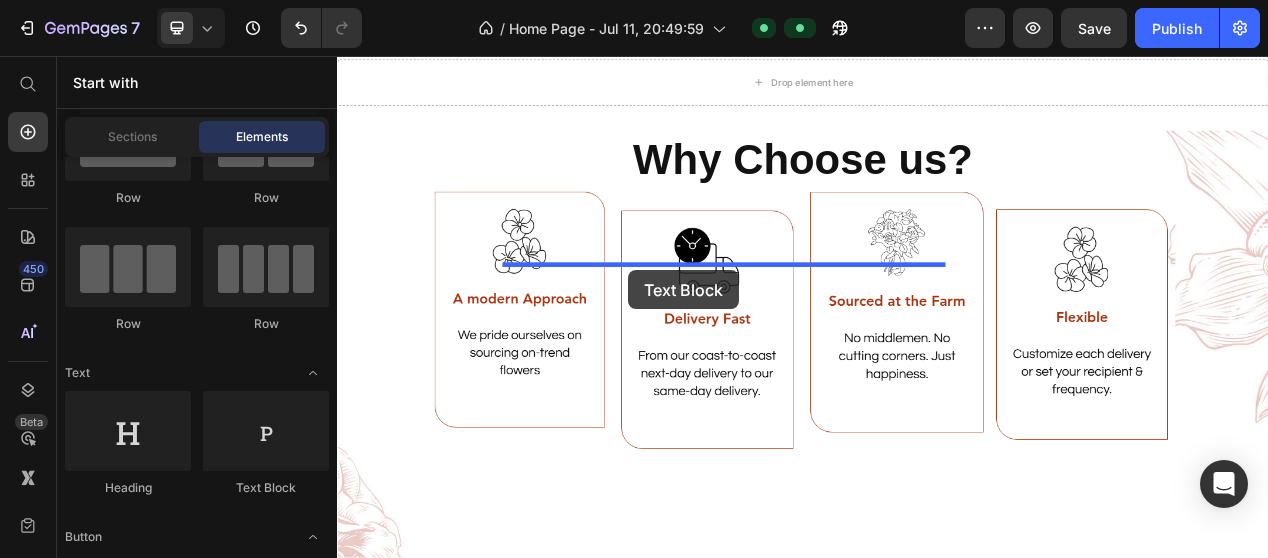 drag, startPoint x: 574, startPoint y: 467, endPoint x: 712, endPoint y: 332, distance: 193.0518 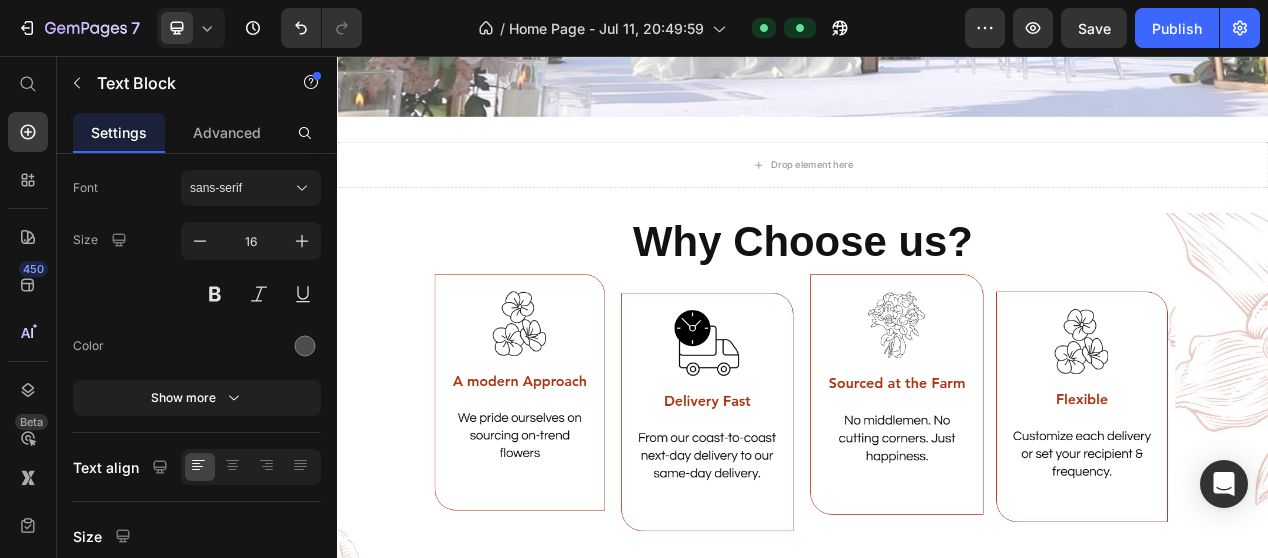 scroll, scrollTop: 0, scrollLeft: 0, axis: both 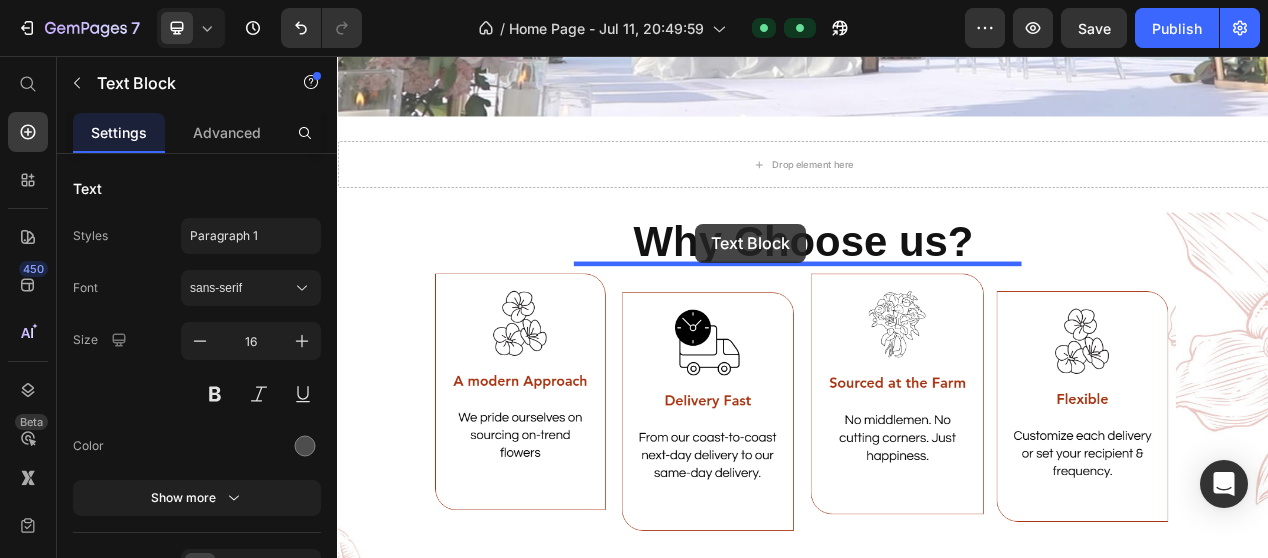 drag, startPoint x: 797, startPoint y: 354, endPoint x: 799, endPoint y: 272, distance: 82.02438 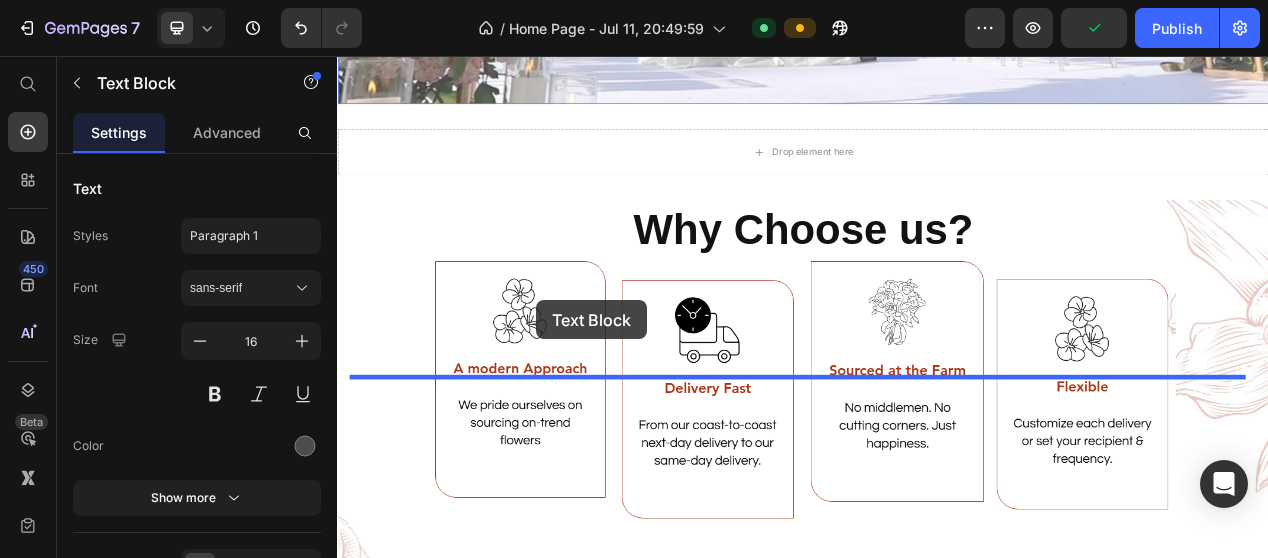 drag, startPoint x: 780, startPoint y: 367, endPoint x: 593, endPoint y: 371, distance: 187.04277 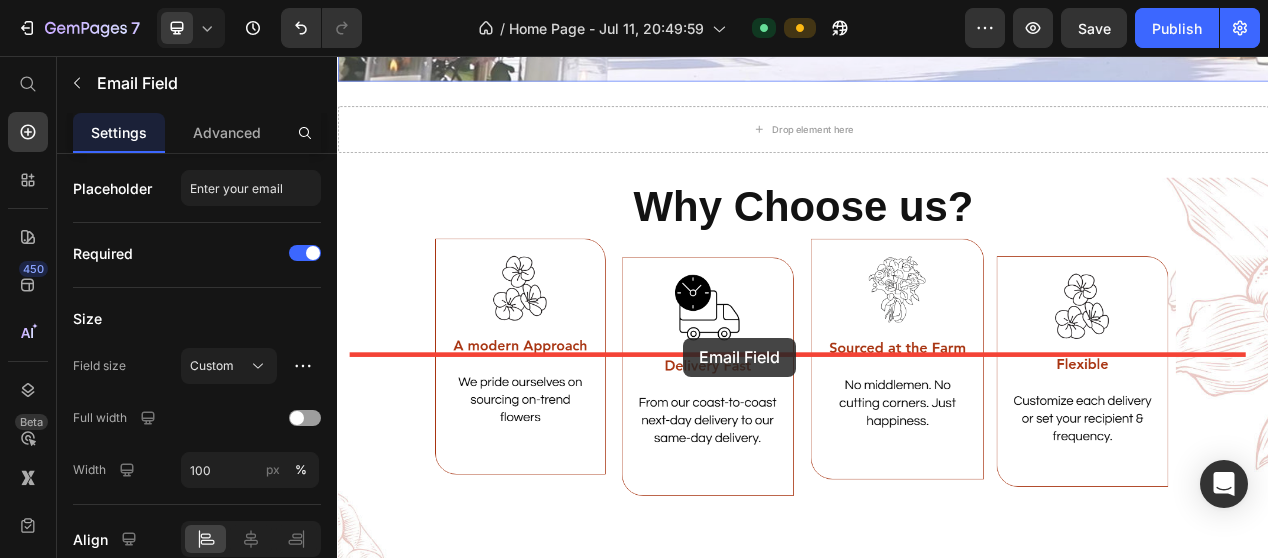 drag, startPoint x: 859, startPoint y: 346, endPoint x: 783, endPoint y: 419, distance: 105.380264 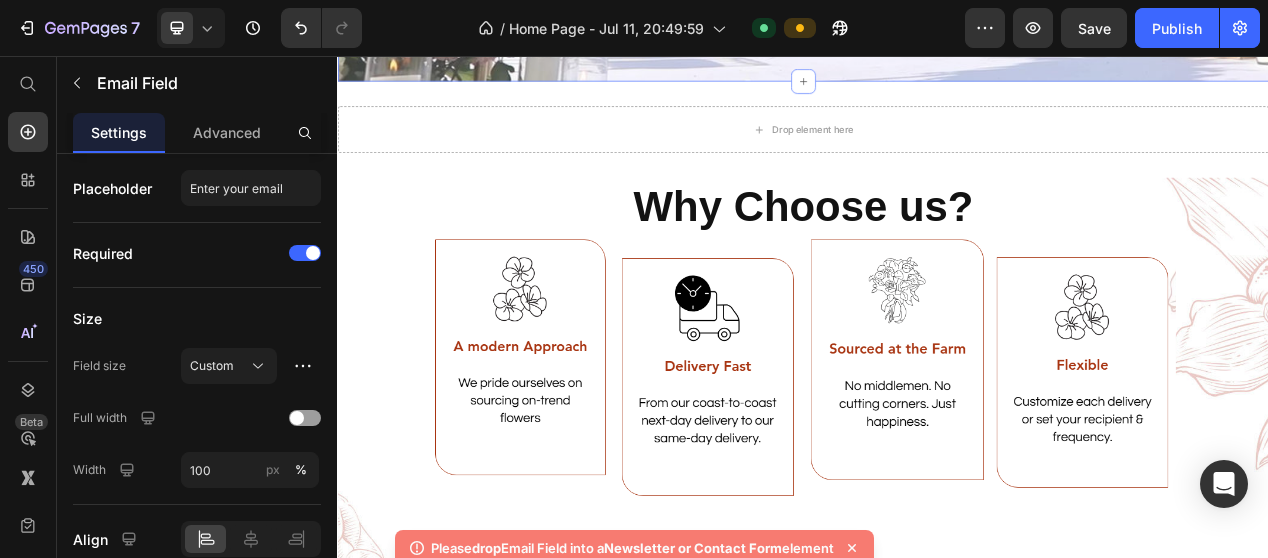 click on "Subscribe to get latest Updates Heading Row Email Field   0 Subscribe Submit Button Row Newsletter Row Row Lorem ipsum dolor sit amet, consectetur adipiscing elit, sed do eiusmod tempor incididunt ut labore et dolore magna aliqua. Ut enim ad minim veniam, quis nostrud exercitation ullamco laboris nisi ut aliquip ex ea commodo consequat. Text Block Section 10" at bounding box center (937, -185) 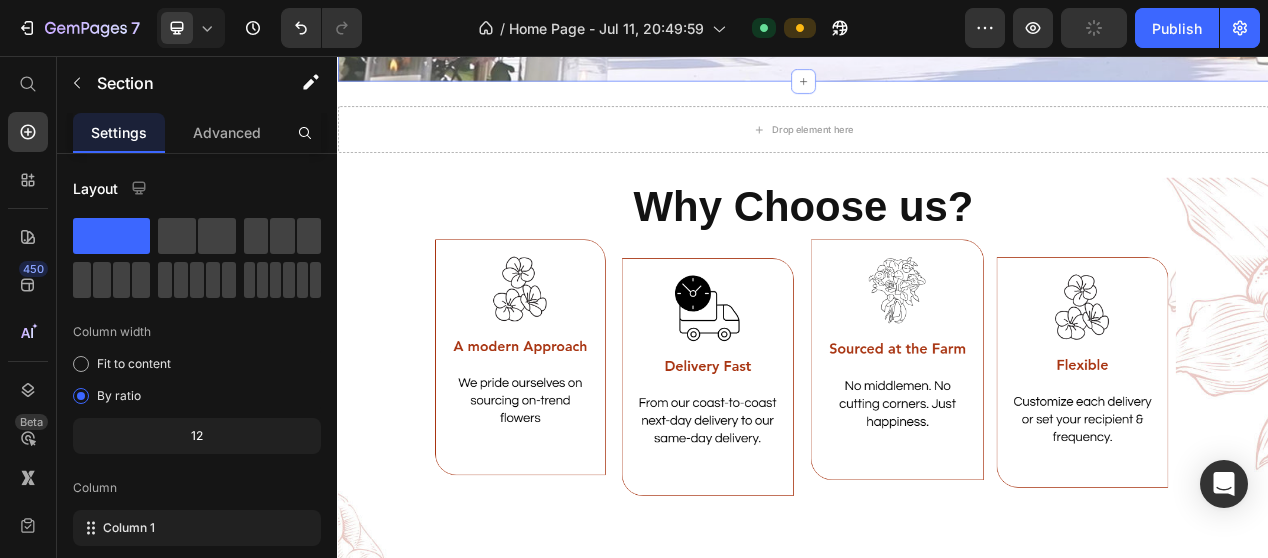 click on "Subscribe to get latest Updates Heading Row Email Field Subscribe Submit Button Row Newsletter Row Row Lorem ipsum dolor sit amet, consectetur adipiscing elit, sed do eiusmod tempor incididunt ut labore et dolore magna aliqua. Ut enim ad minim veniam, quis nostrud exercitation ullamco laboris nisi ut aliquip ex ea commodo consequat. Text Block Section 10   You can create reusable sections Create Theme Section AI Content Write with GemAI What would you like to describe here? Tone and Voice Persuasive Product Show more Generate" at bounding box center (937, -185) 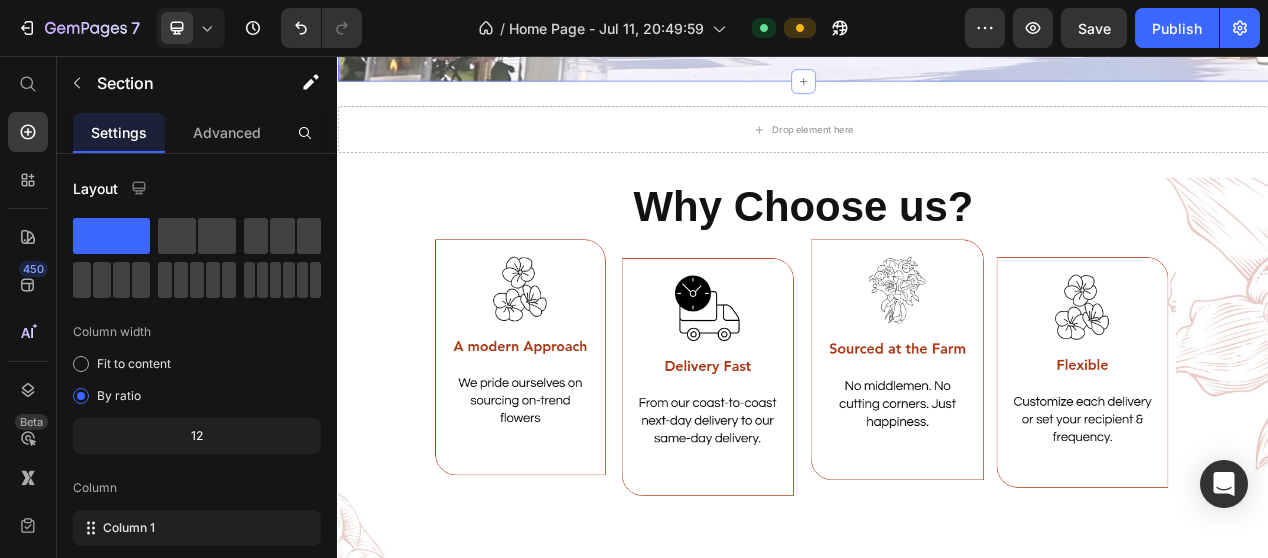 click at bounding box center (841, -150) 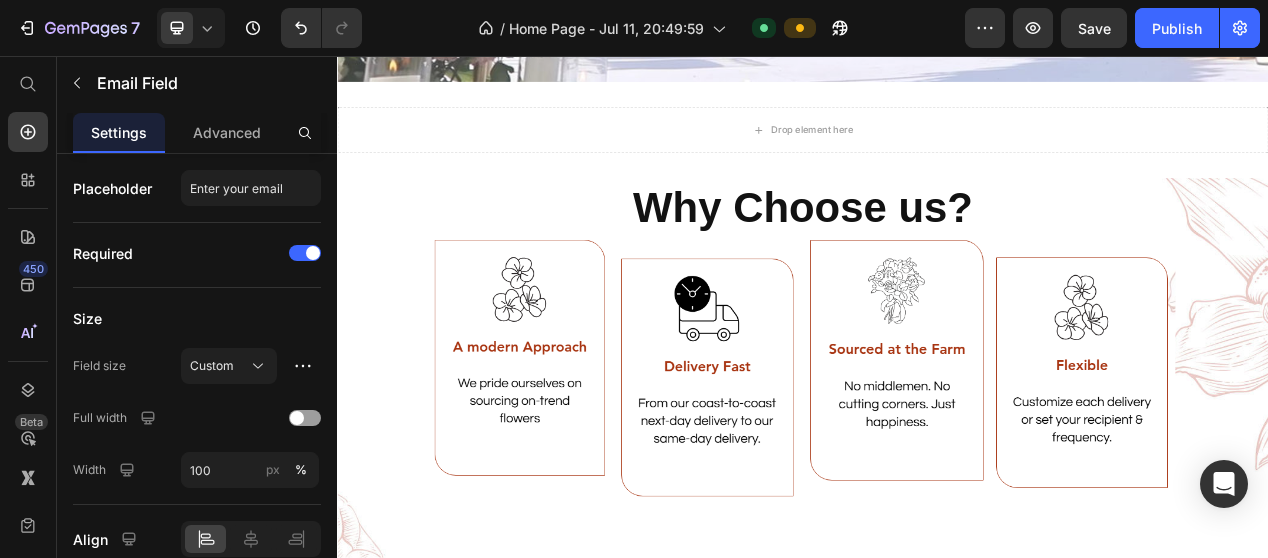 click on "Subscribe Submit Button" at bounding box center [1226, -151] 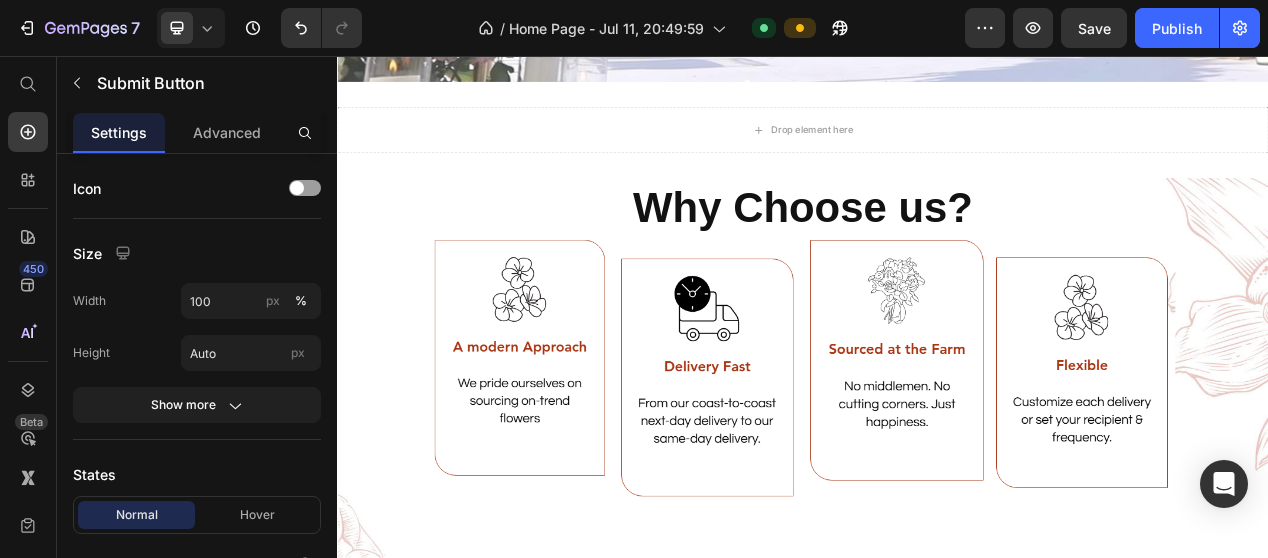 click at bounding box center (841, -150) 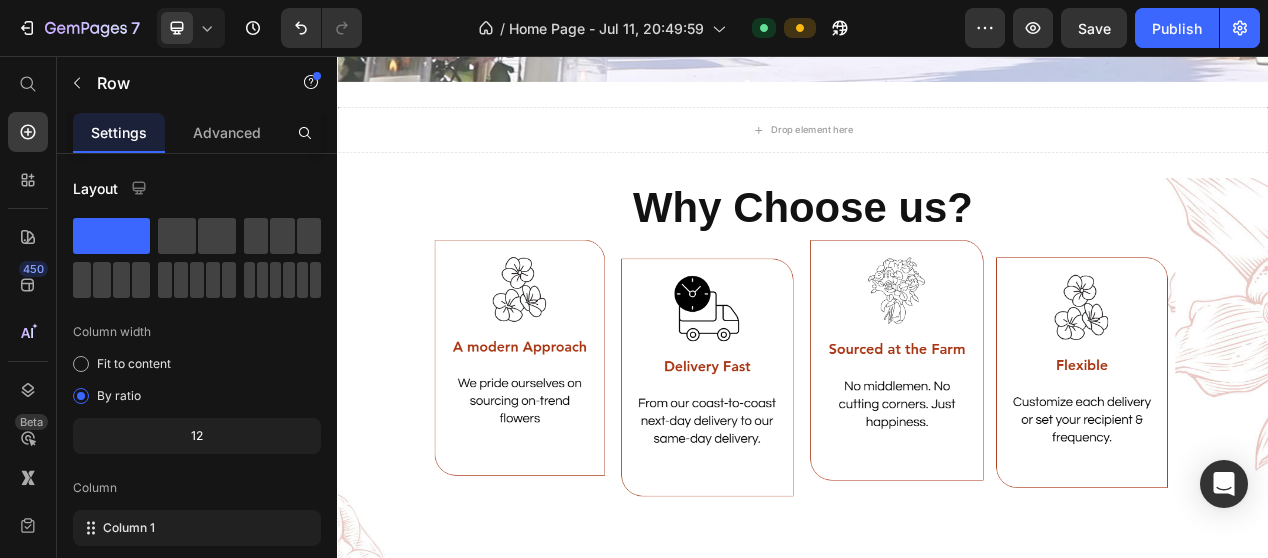 click on "Subscribe to get latest Updates Heading" at bounding box center [937, -269] 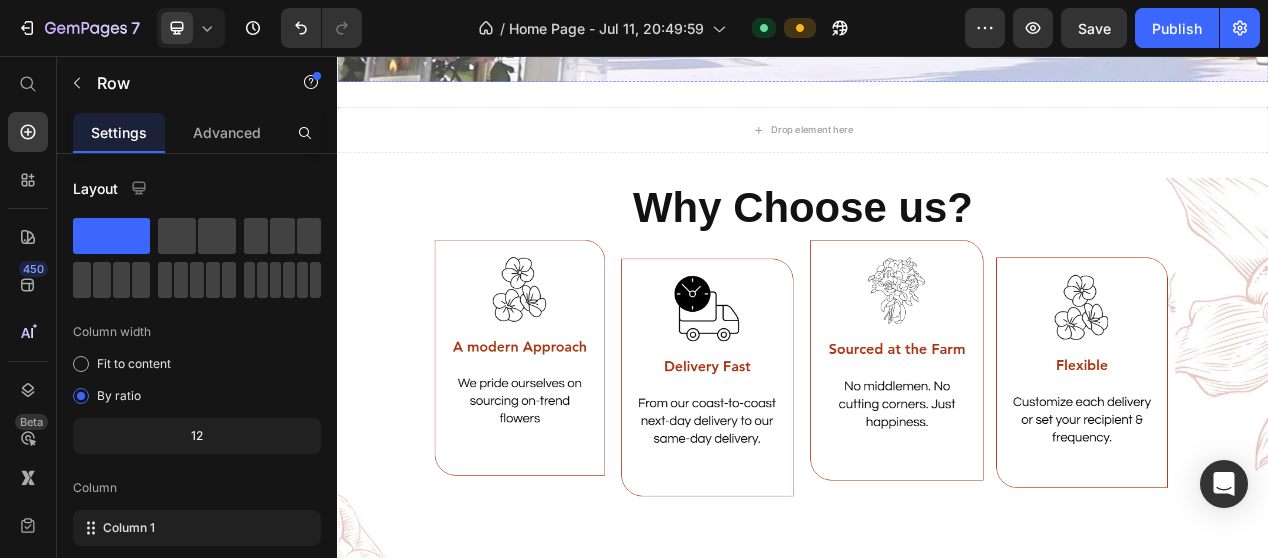 click on "Lorem ipsum dolor sit amet, consectetur adipiscing elit, sed do eiusmod tempor incididunt ut labore et dolore magna aliqua. Ut enim ad minim veniam, quis nostrud exercitation ullamco laboris nisi ut aliquip ex ea commodo consequat." at bounding box center [937, -90] 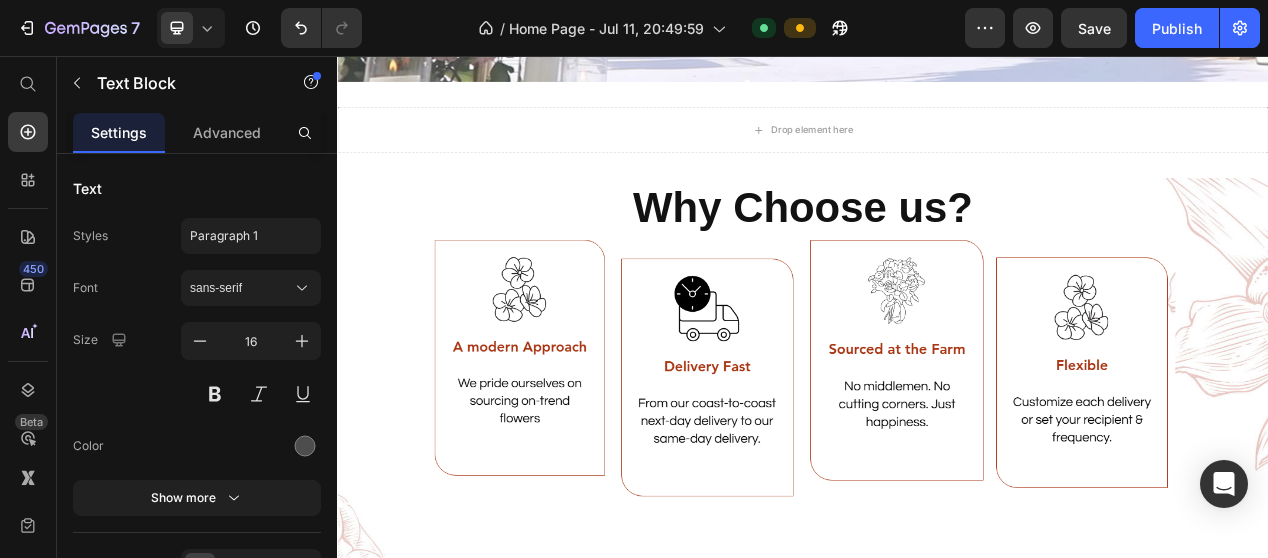 click 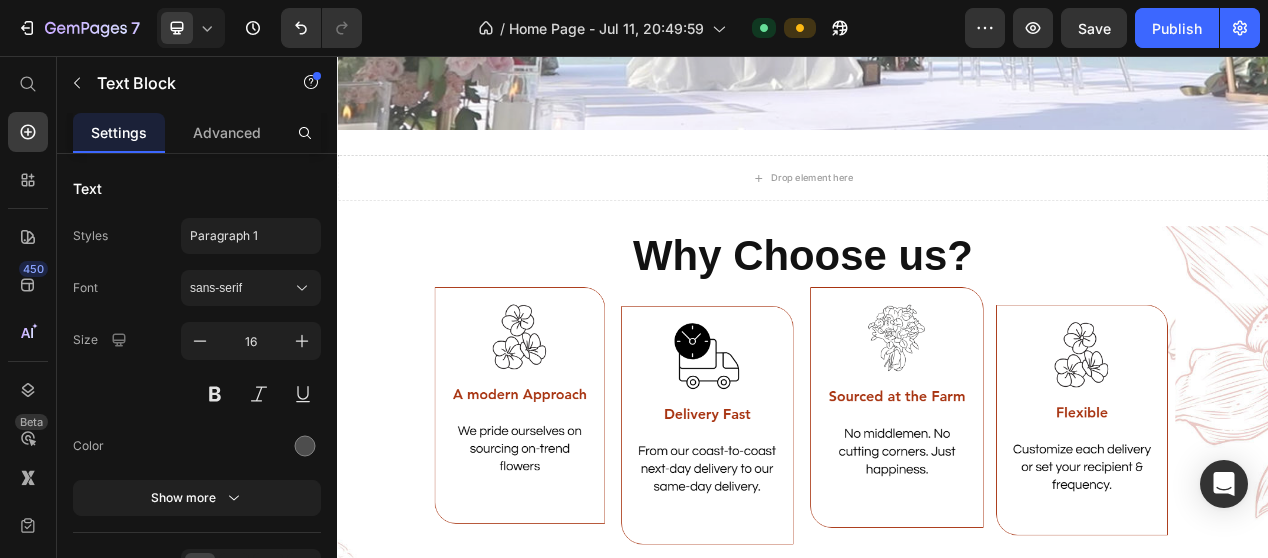 click 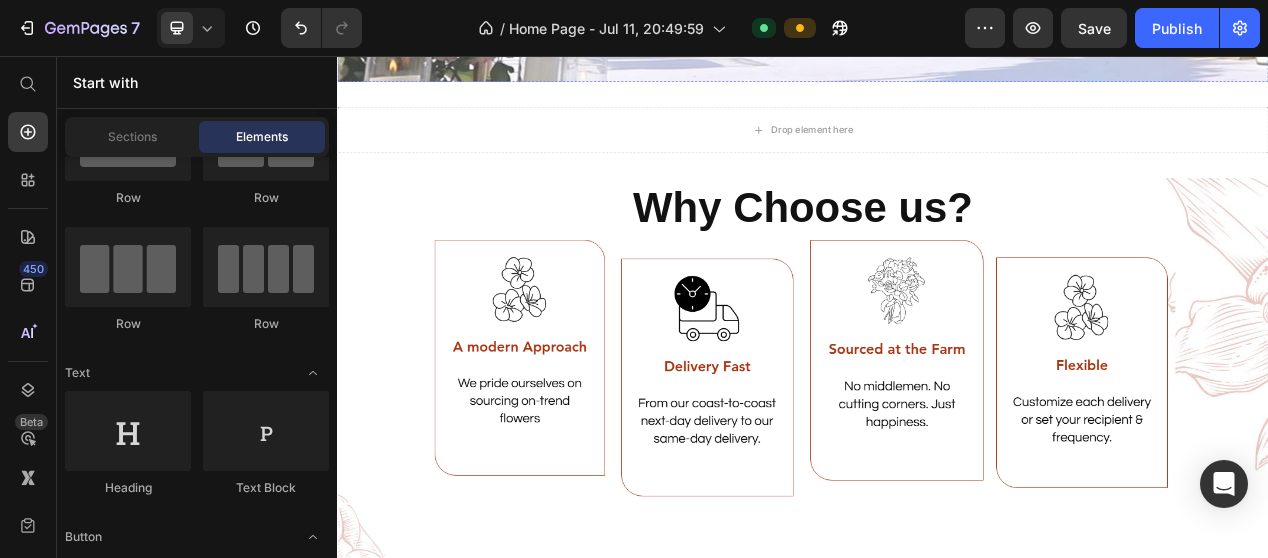 click on "Lorem ipsum dolor sit amet, consectetur adipiscing elit, sed do eiusmod tempor incididunt ut labore et dolore magna aliqua. Ut enim ad minim veniam, quis nostrud exercitation ullamco laboris nisi ut aliquip ex ea commodo consequat." at bounding box center (937, -90) 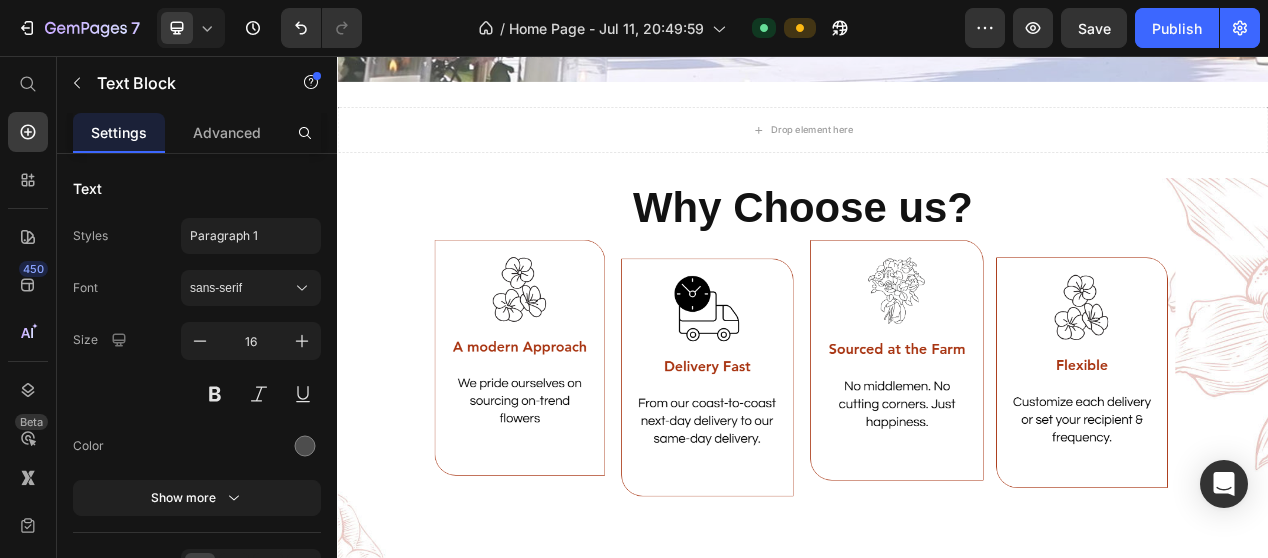 click 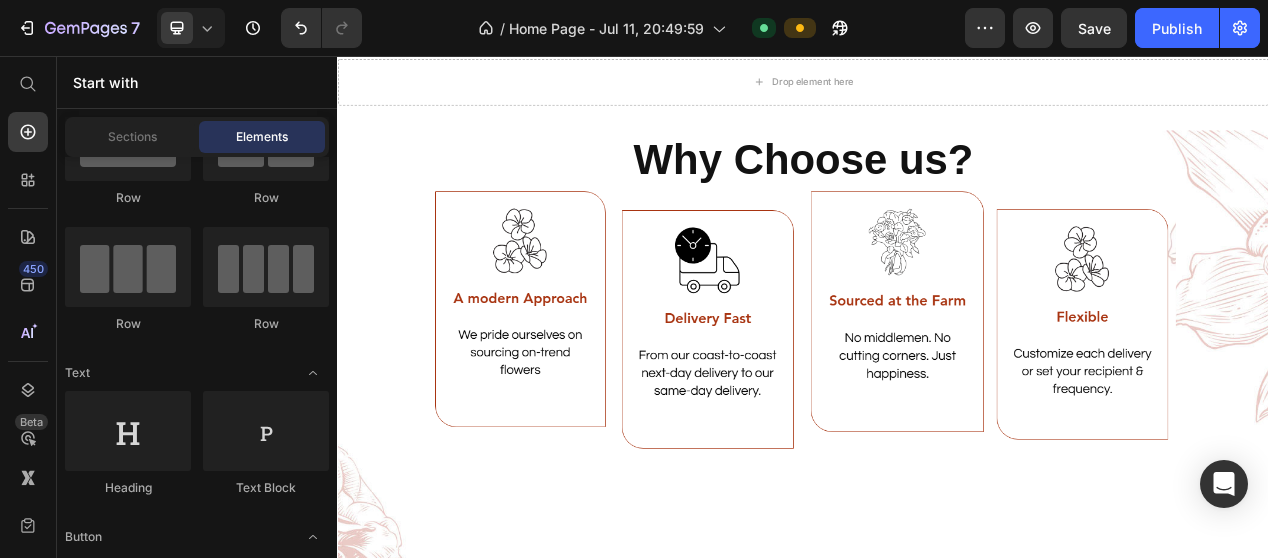 click on "Subscribe to get latest Updates Heading Row Email Field Subscribe Submit Button Row Newsletter Row Row Section 10" at bounding box center (937, -216) 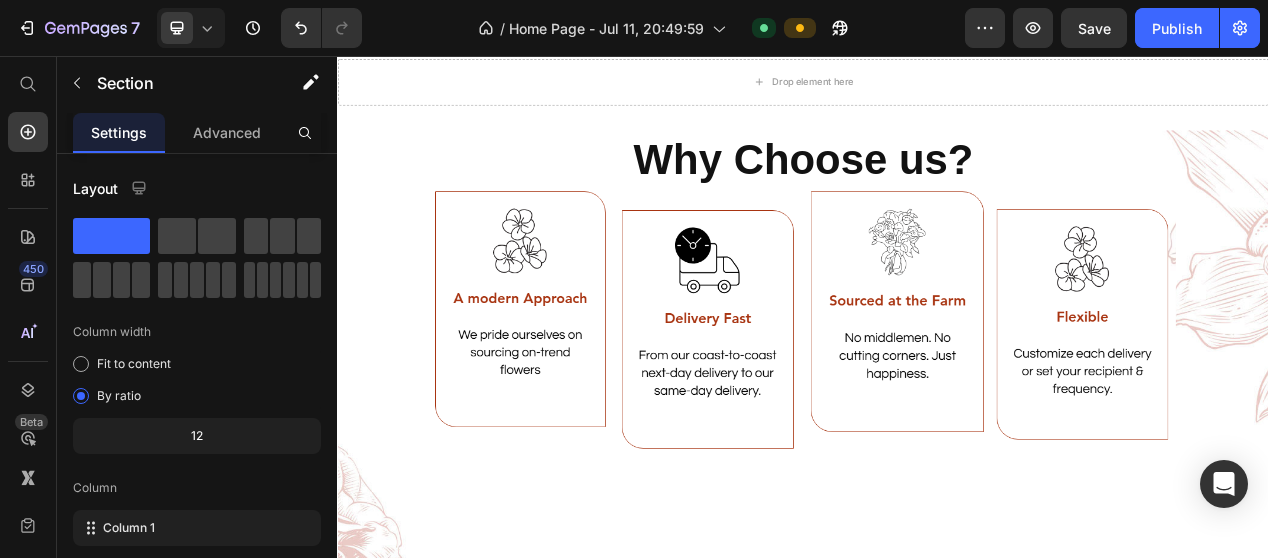 click on "Subscribe to get latest Updates Heading Row Email Field Subscribe Submit Button Row Newsletter Row Row Section 10   You can create reusable sections Create Theme Section AI Content Write with GemAI What would you like to describe here? Tone and Voice Persuasive Product Show more Generate" at bounding box center (937, -216) 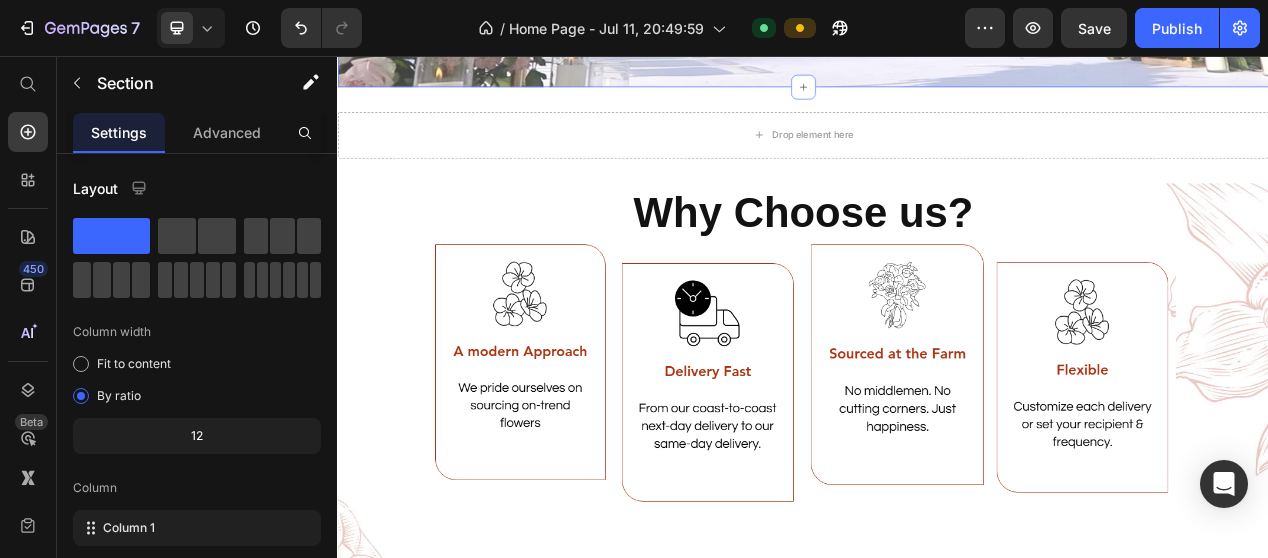 scroll, scrollTop: 5248, scrollLeft: 0, axis: vertical 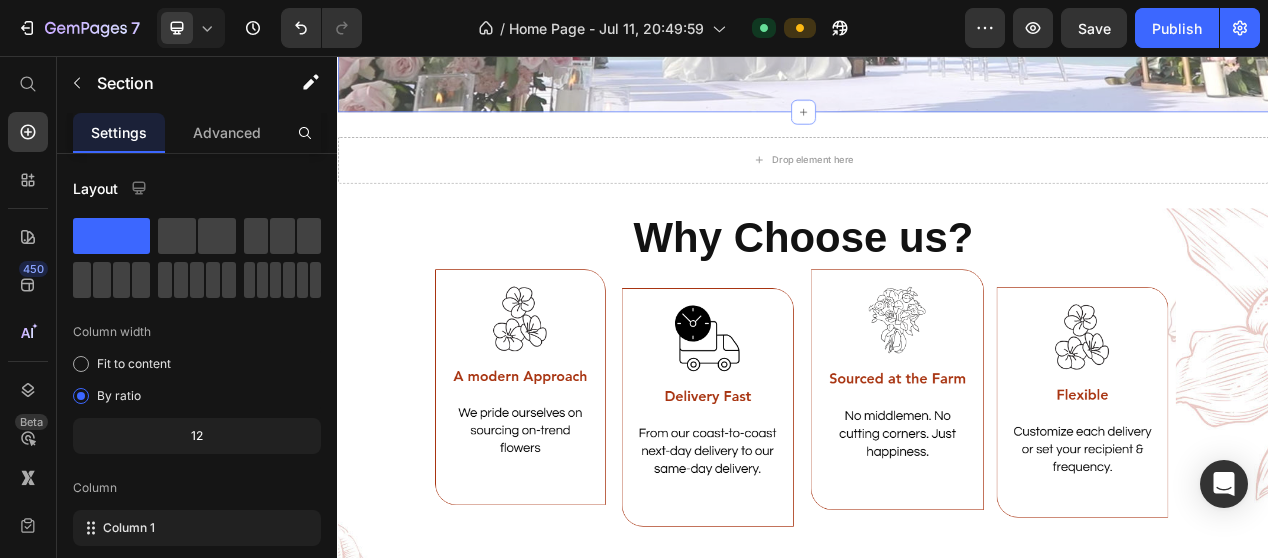 click on "Subscribe" at bounding box center [1226, -51] 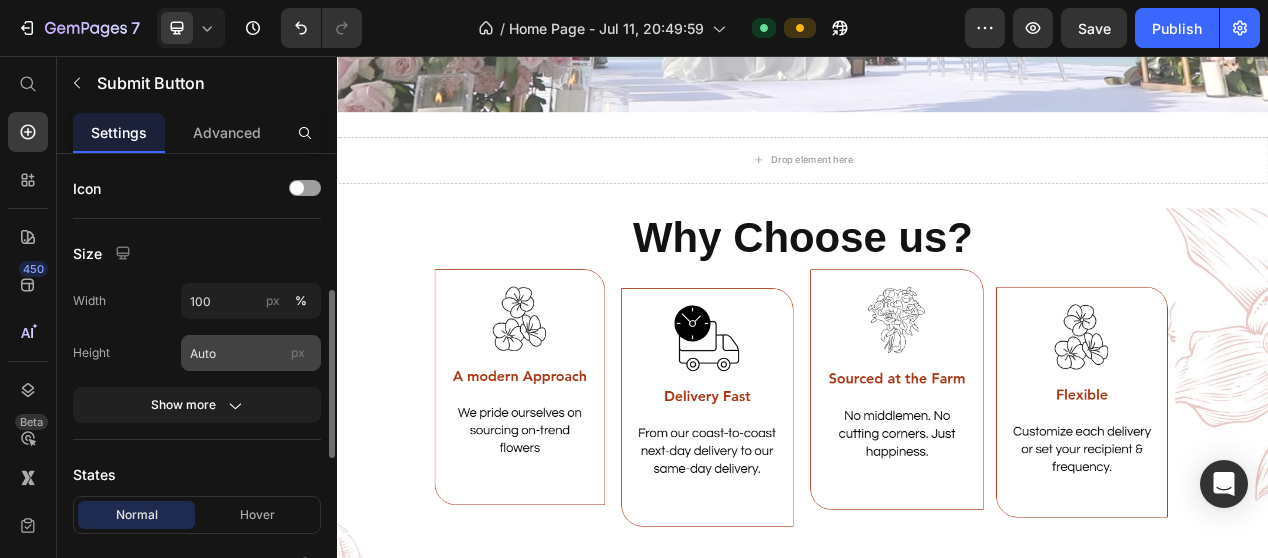 scroll, scrollTop: 100, scrollLeft: 0, axis: vertical 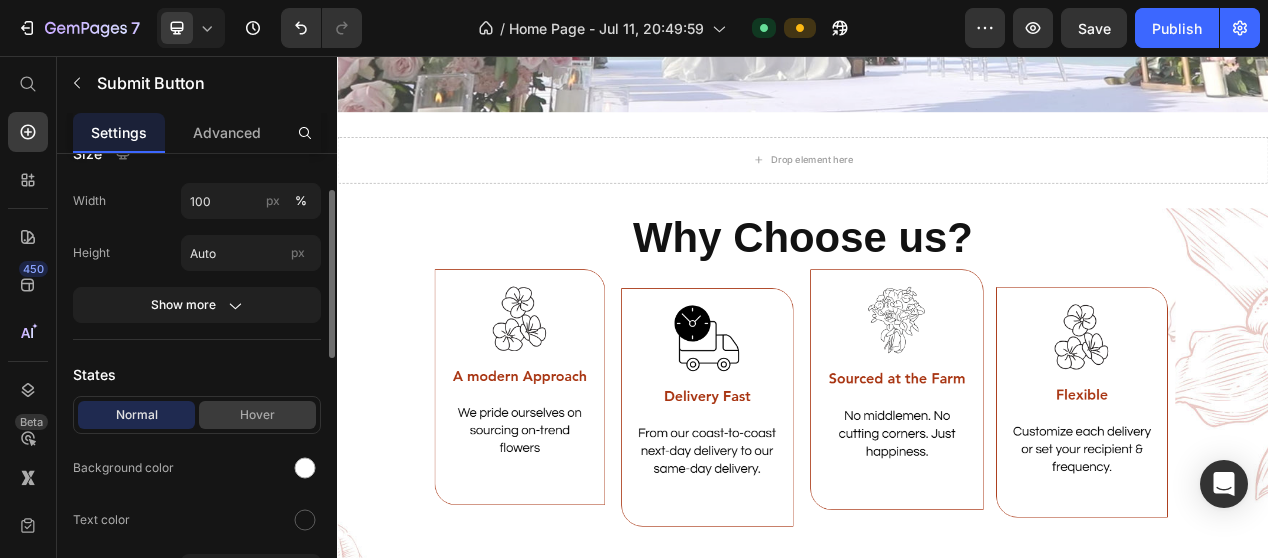 click on "Hover" at bounding box center (257, 415) 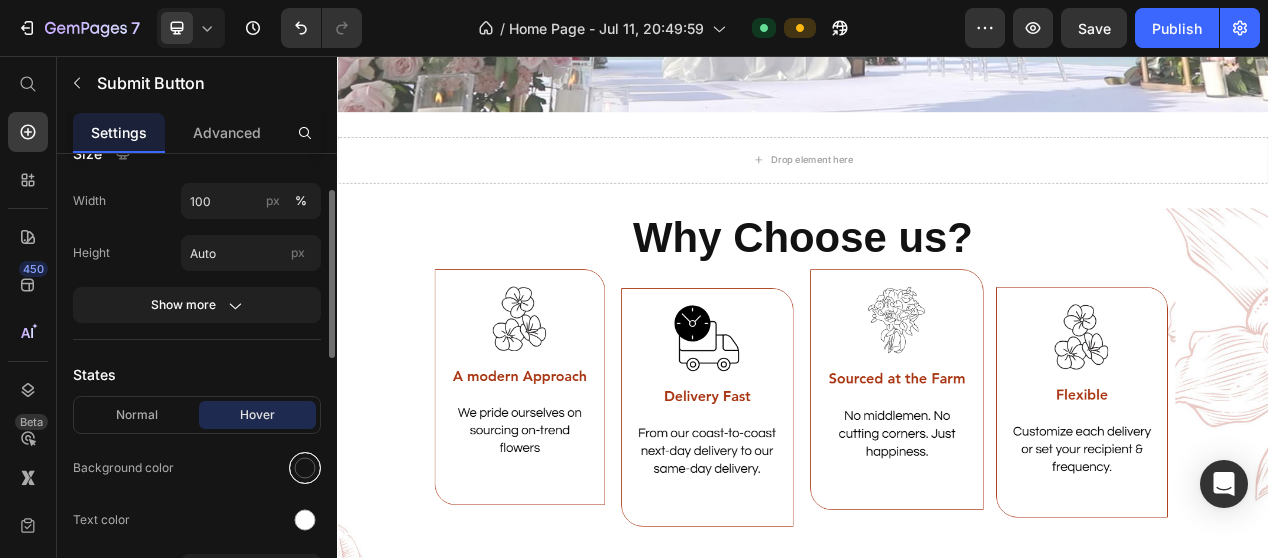 click at bounding box center [305, 468] 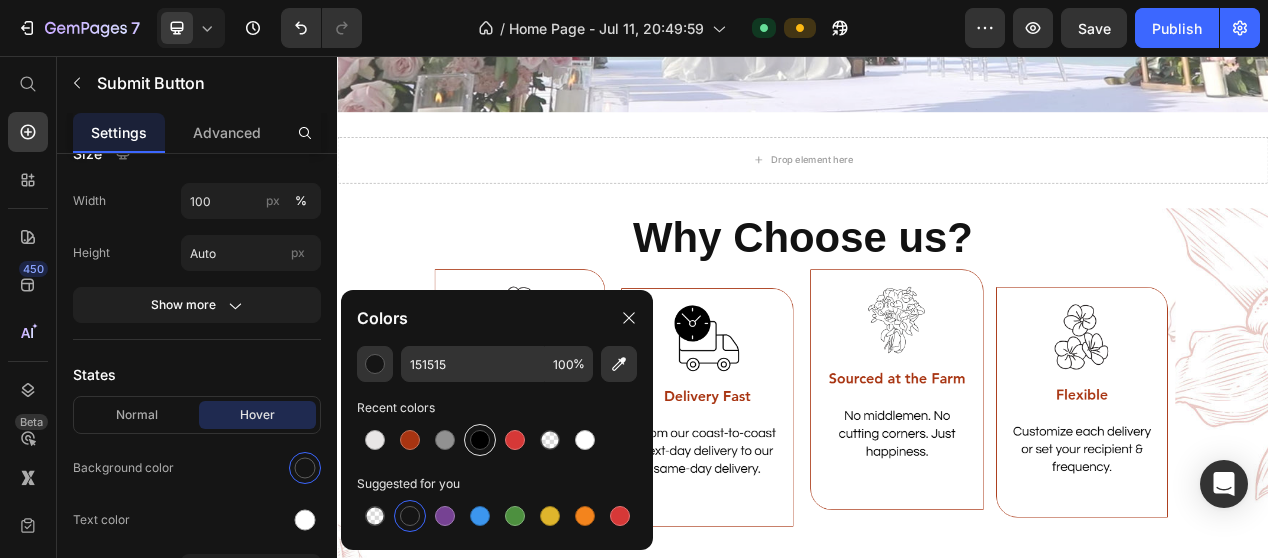 click at bounding box center (480, 440) 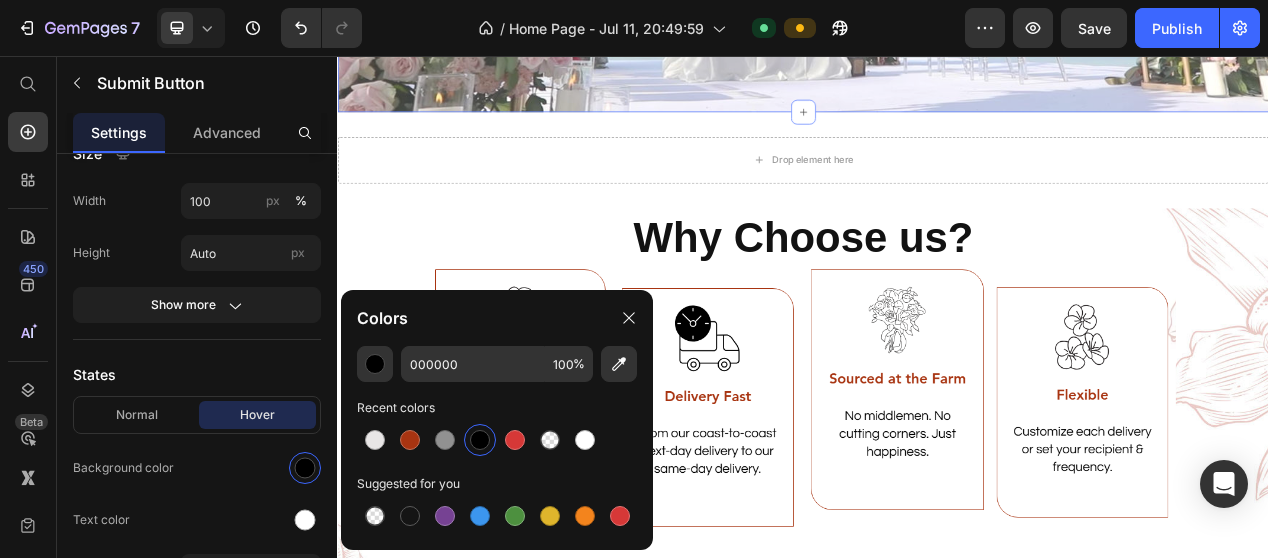 click on "Subscribe to get latest Updates Heading Row Email Field Subscribe Submit Button   0 Row Newsletter Row Row Section 10" at bounding box center [937, -116] 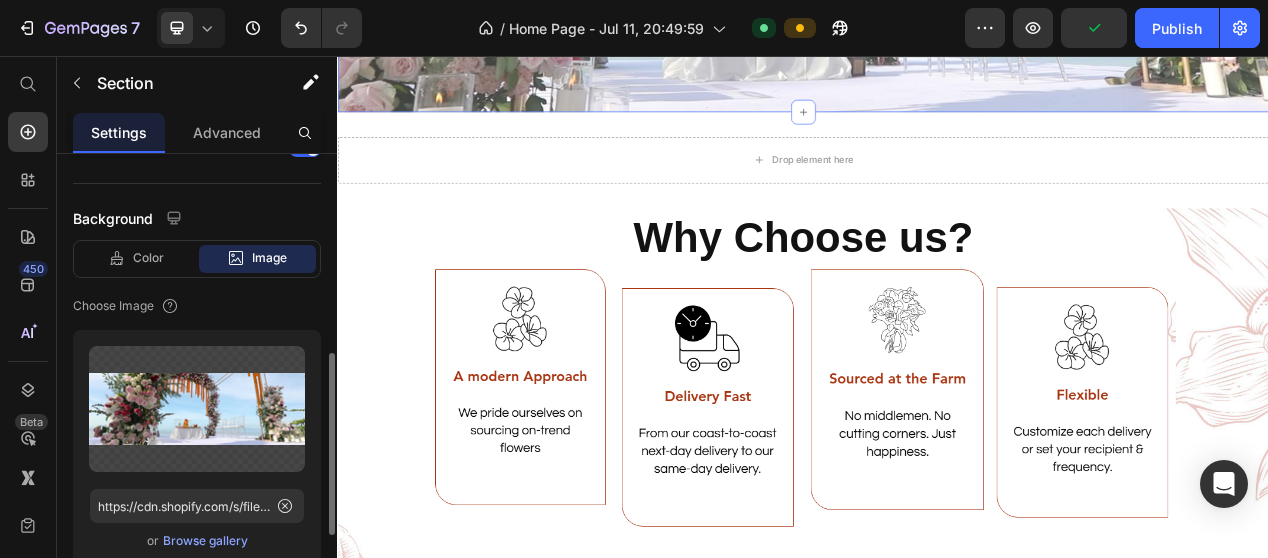 scroll, scrollTop: 0, scrollLeft: 0, axis: both 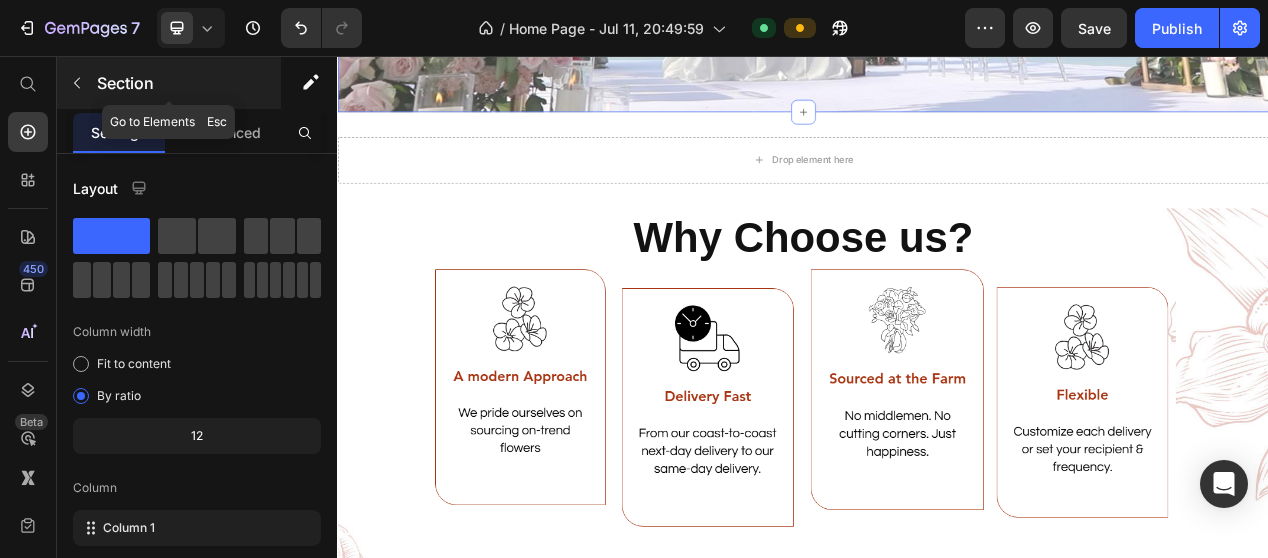 click 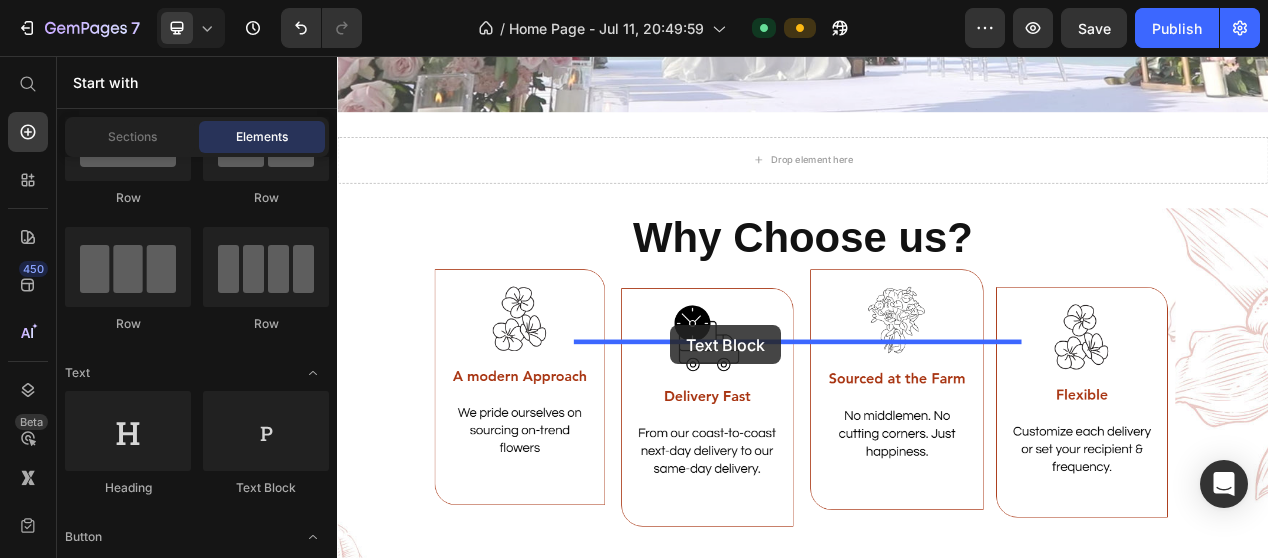 drag, startPoint x: 585, startPoint y: 515, endPoint x: 766, endPoint y: 403, distance: 212.84972 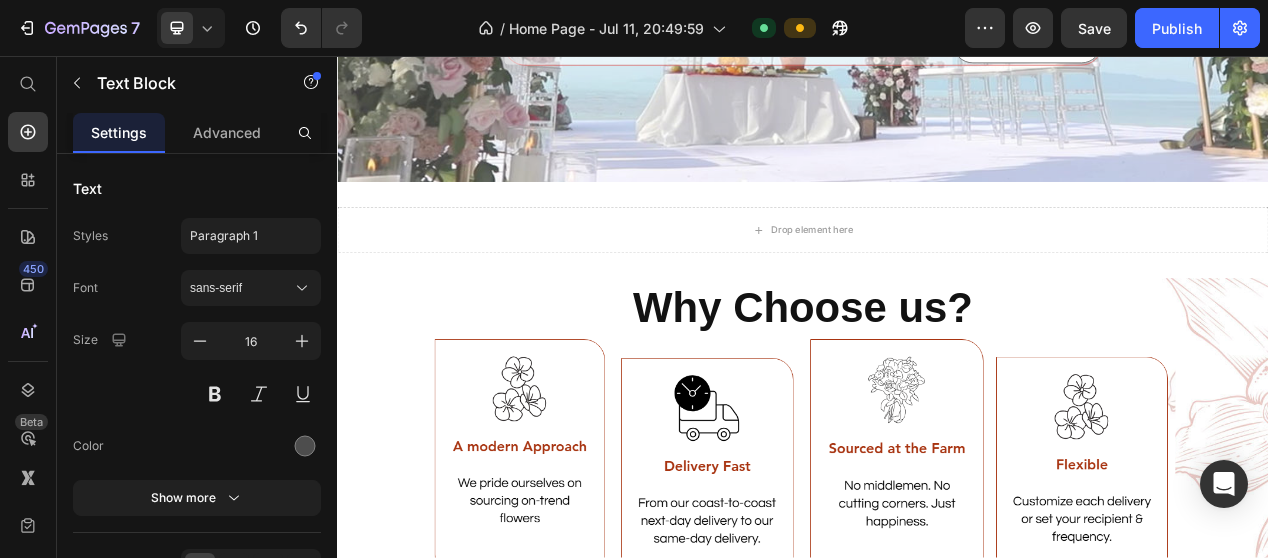 click on "Lorem ipsum dolor sit amet, consectetur adipiscing elit, sed do eiusmod tempor incididunt ut labore et dolore magna aliqua. Ut enim ad minim veniam, quis nostrud exercitation ullamco laboris nisi ut aliquip ex ea commodo consequat." at bounding box center (937, -33) 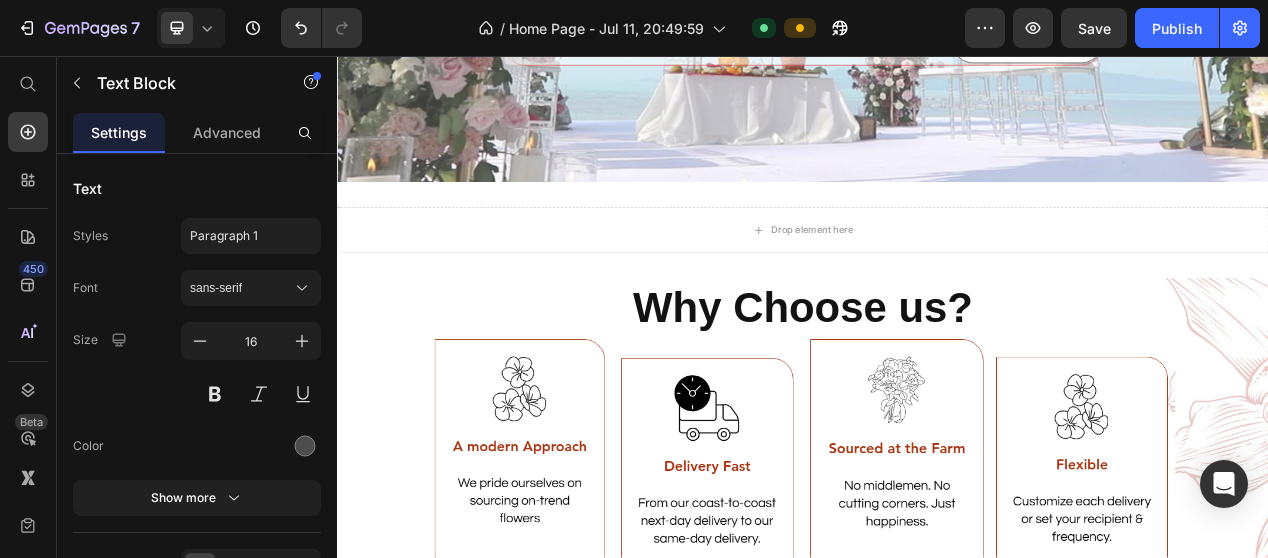 click on "Lorem ipsum dolor sit amet, consectetur adipiscing elit, sed do eiusmod tempor incididunt ut labore et dolore magna aliqua. Ut enim ad minim veniam, quis nostrud exercitation ullamco laboris nisi ut aliquip ex ea commodo consequat." at bounding box center [937, -33] 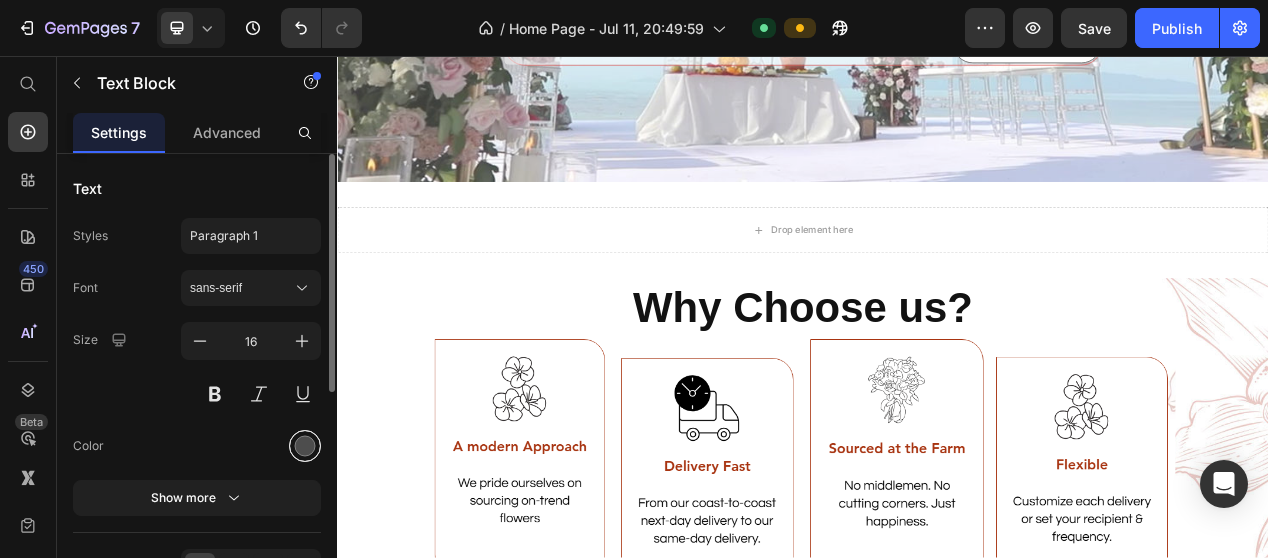 click at bounding box center (305, 446) 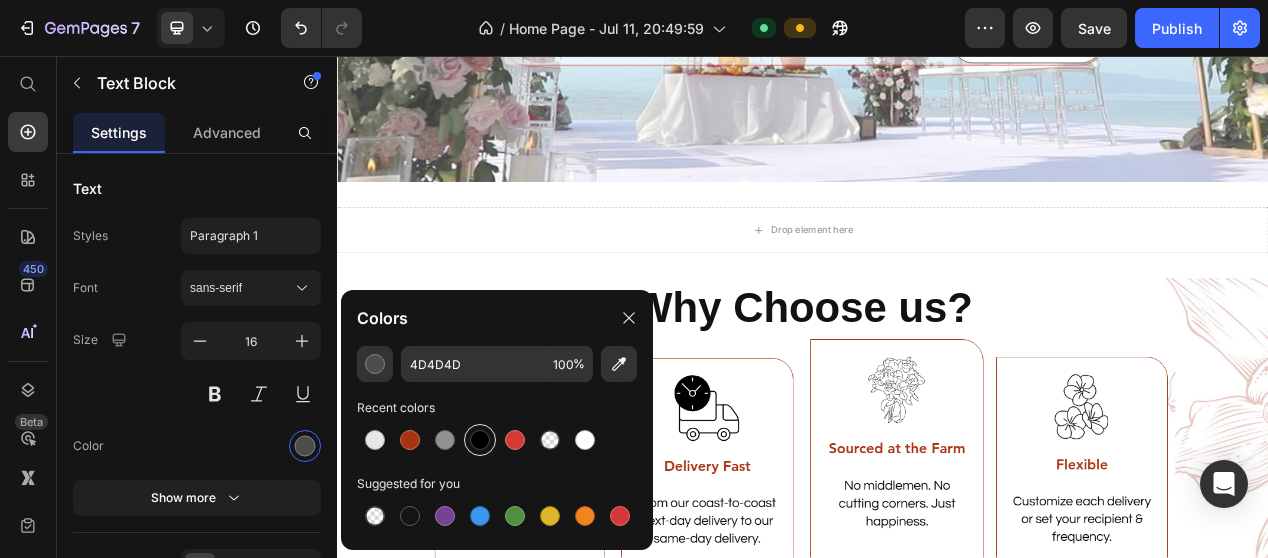 click at bounding box center (480, 440) 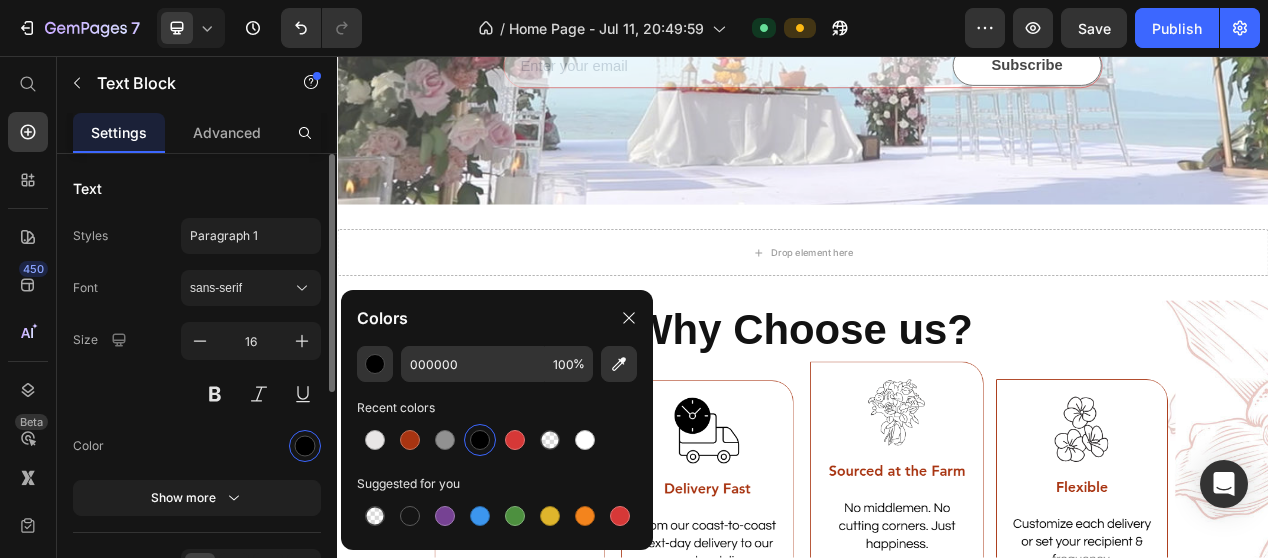 click at bounding box center [251, 446] 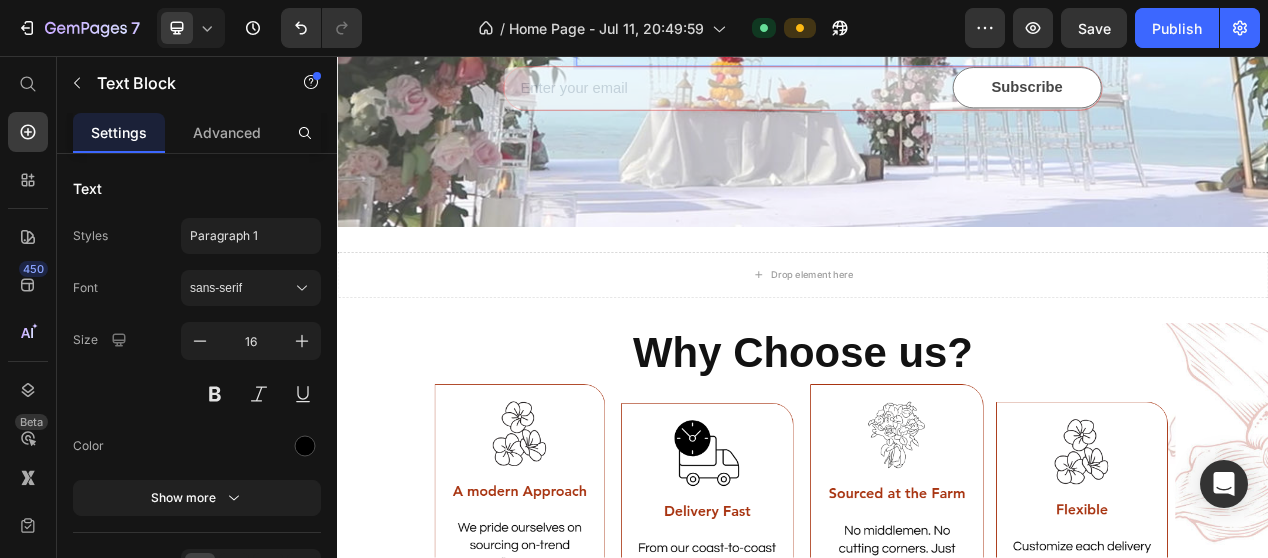 click at bounding box center (937, 10) 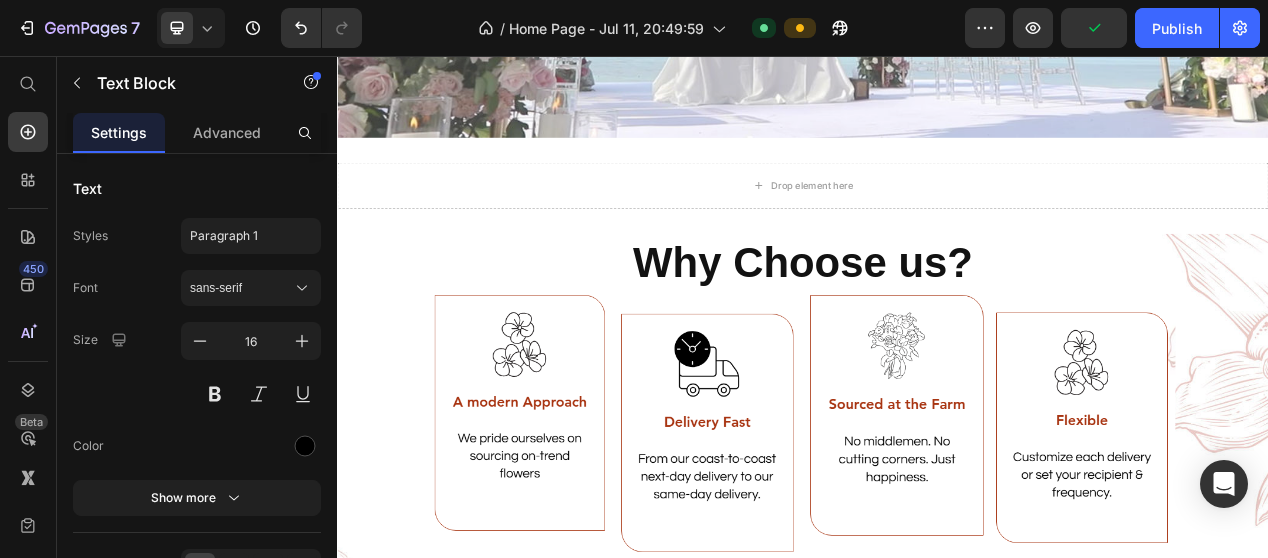 click on "Enter your email address*" at bounding box center (937, -62) 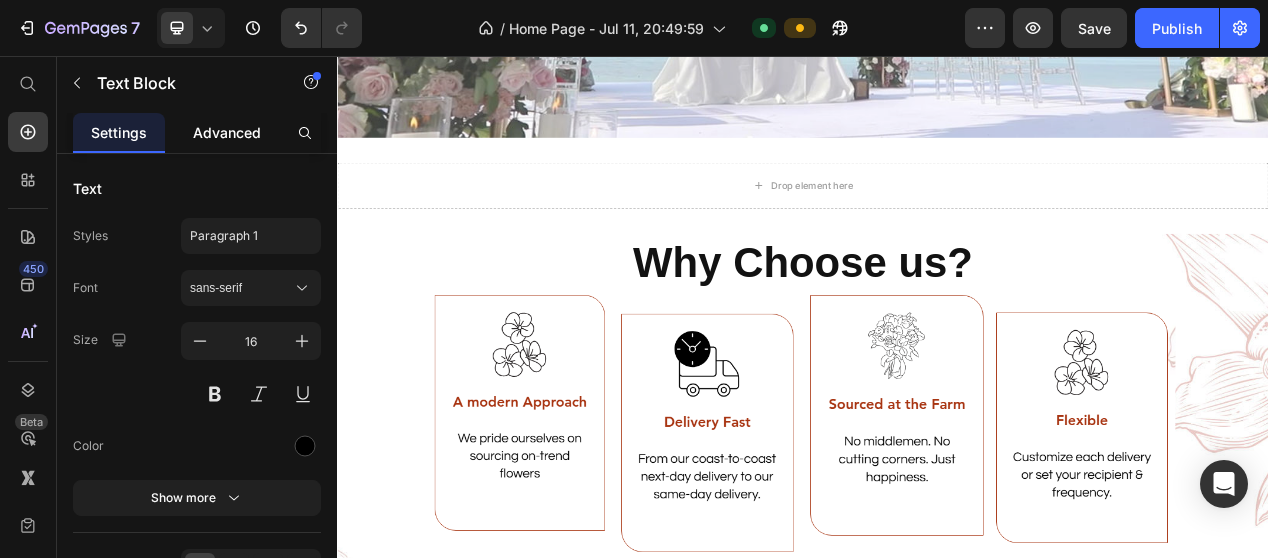 click on "Advanced" at bounding box center (227, 132) 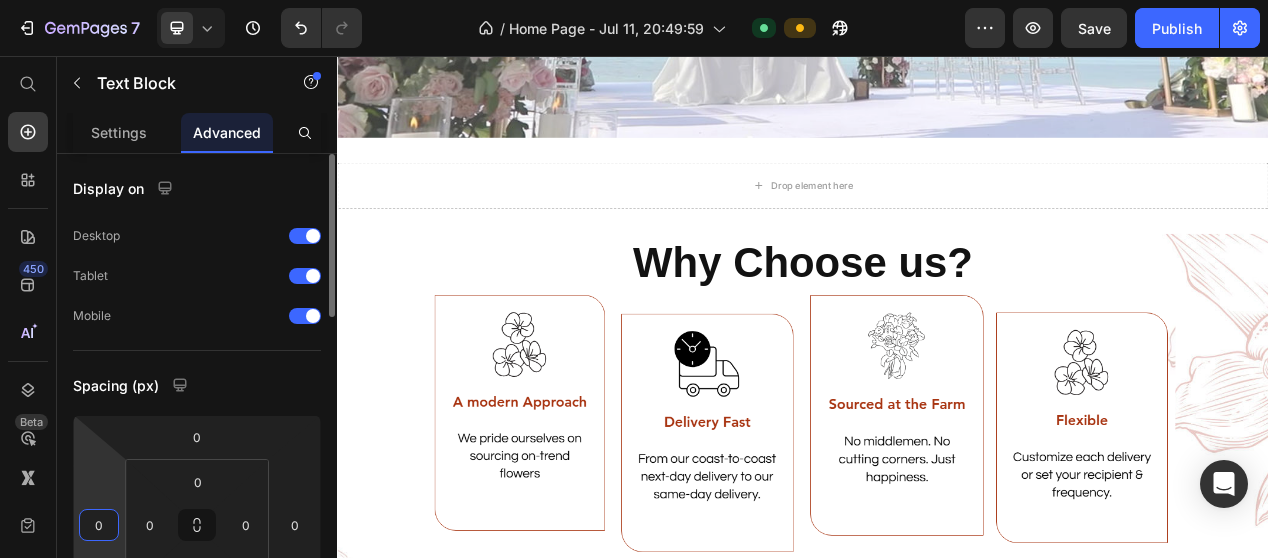click on "0" at bounding box center (99, 525) 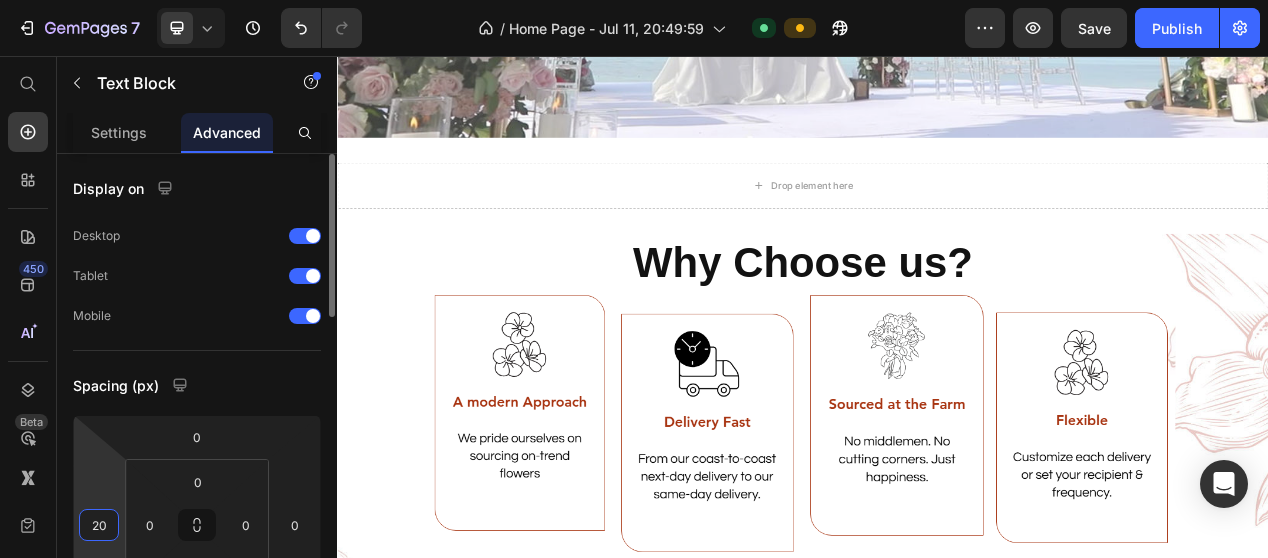 type on "2" 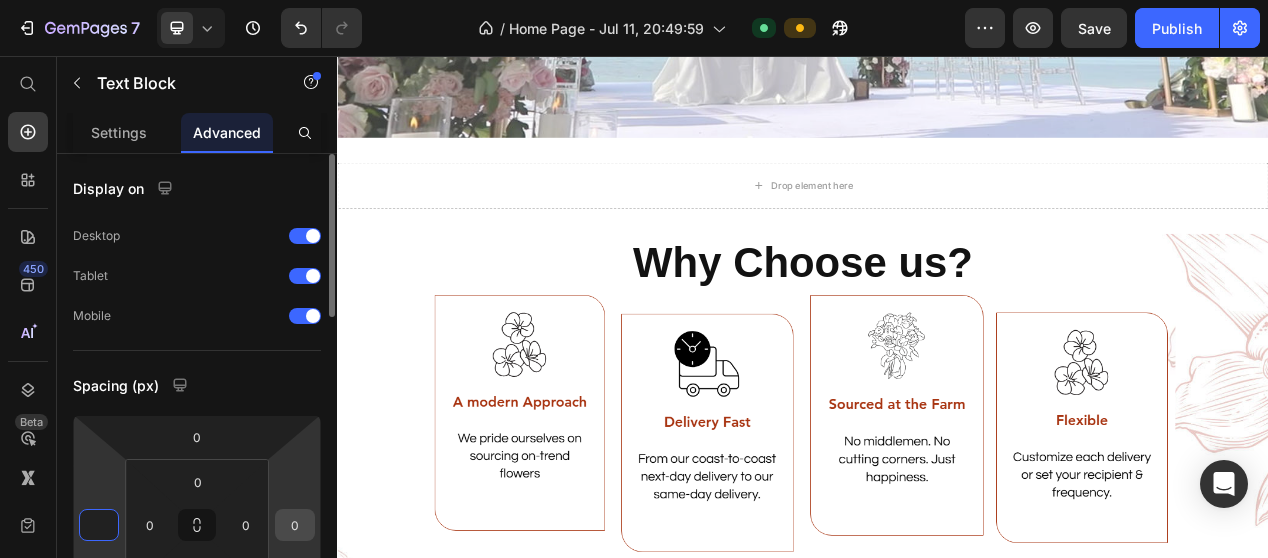 type on "0" 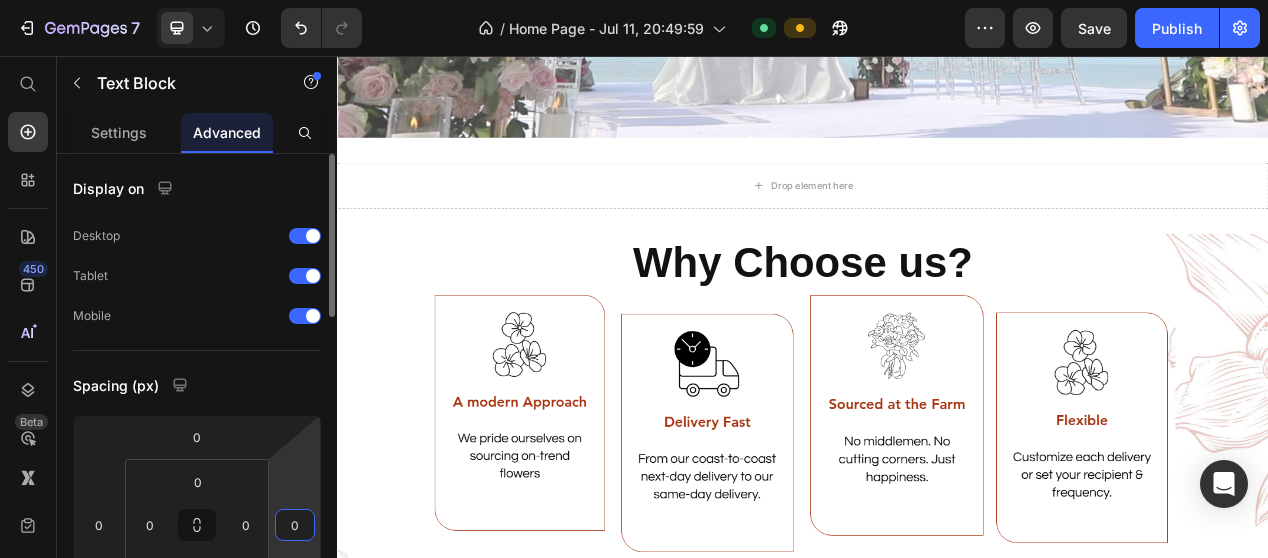 click on "0" at bounding box center (295, 525) 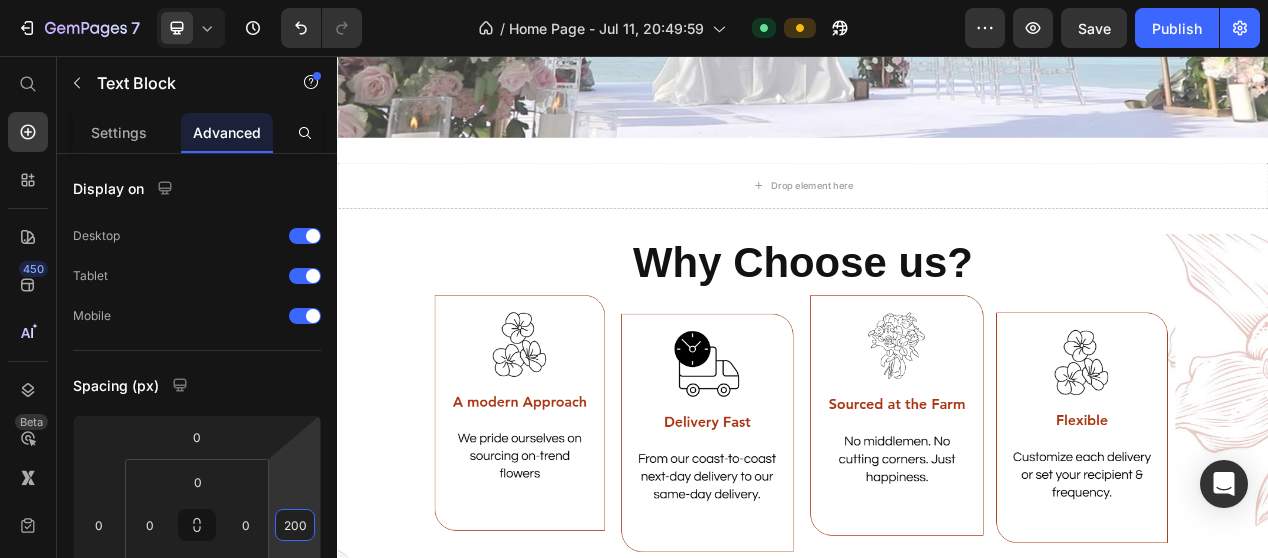 type on "200" 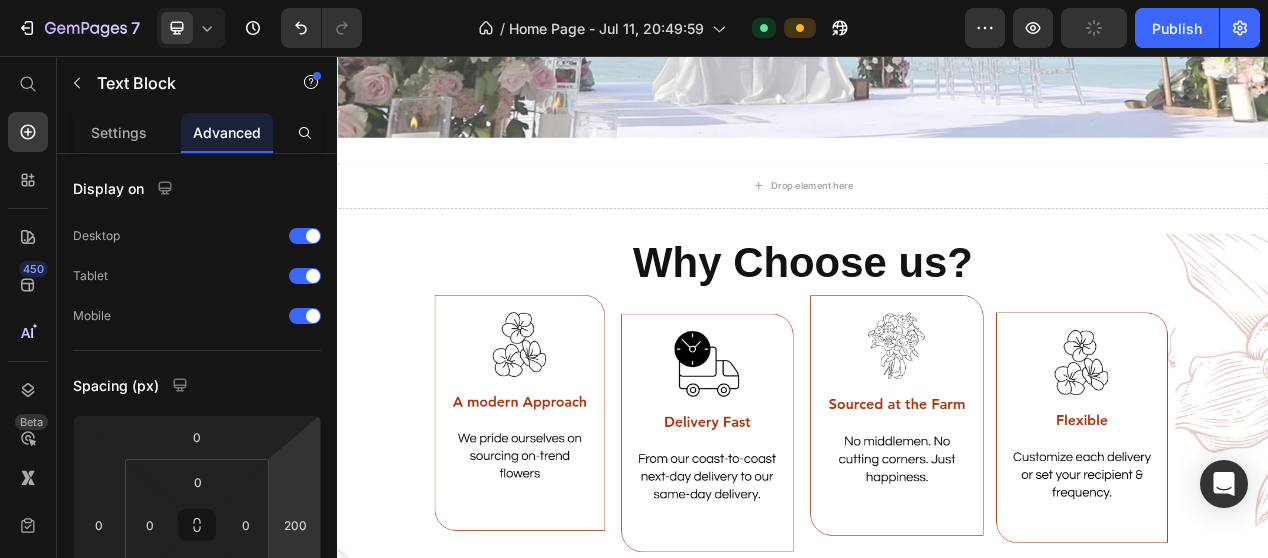 click on "Enter your email address*" at bounding box center (739, -63) 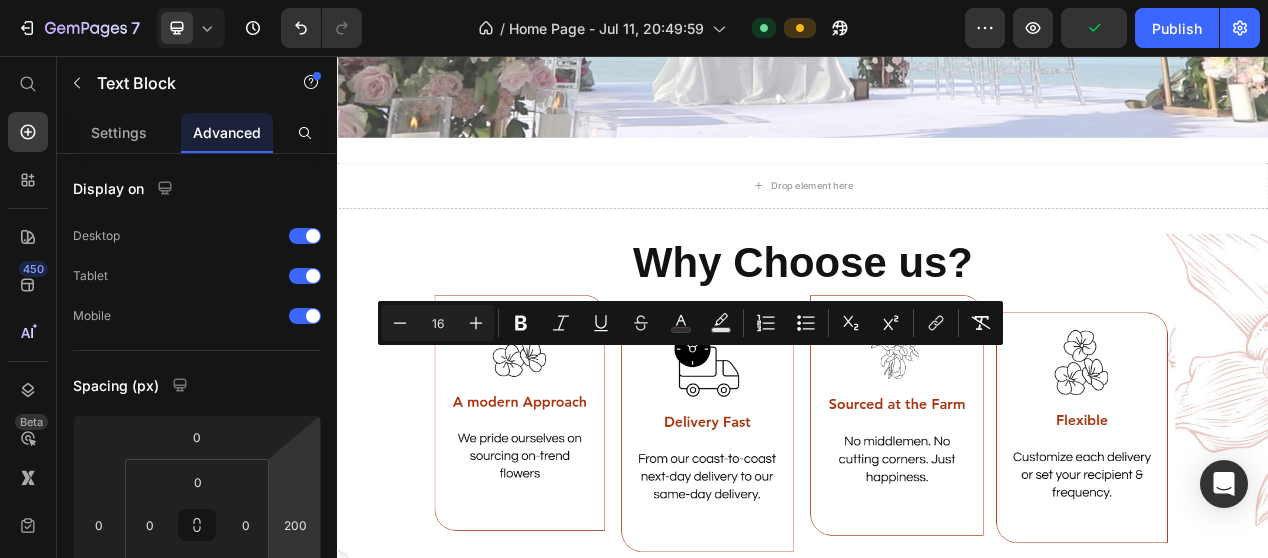 click on "Enter your email address*" at bounding box center (739, -63) 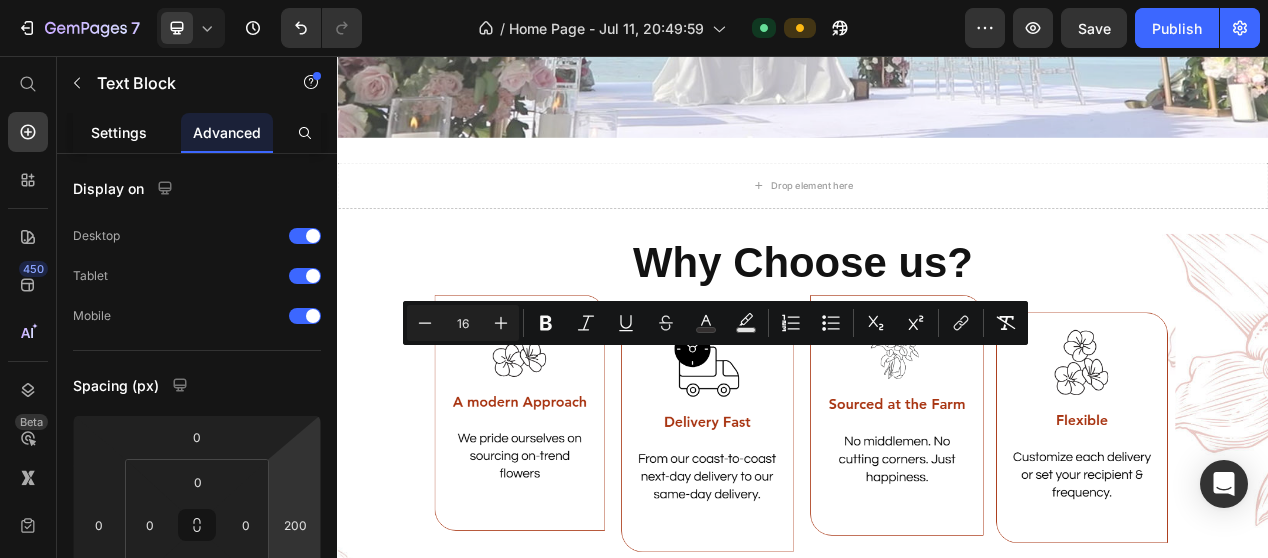 click on "Settings" at bounding box center (119, 132) 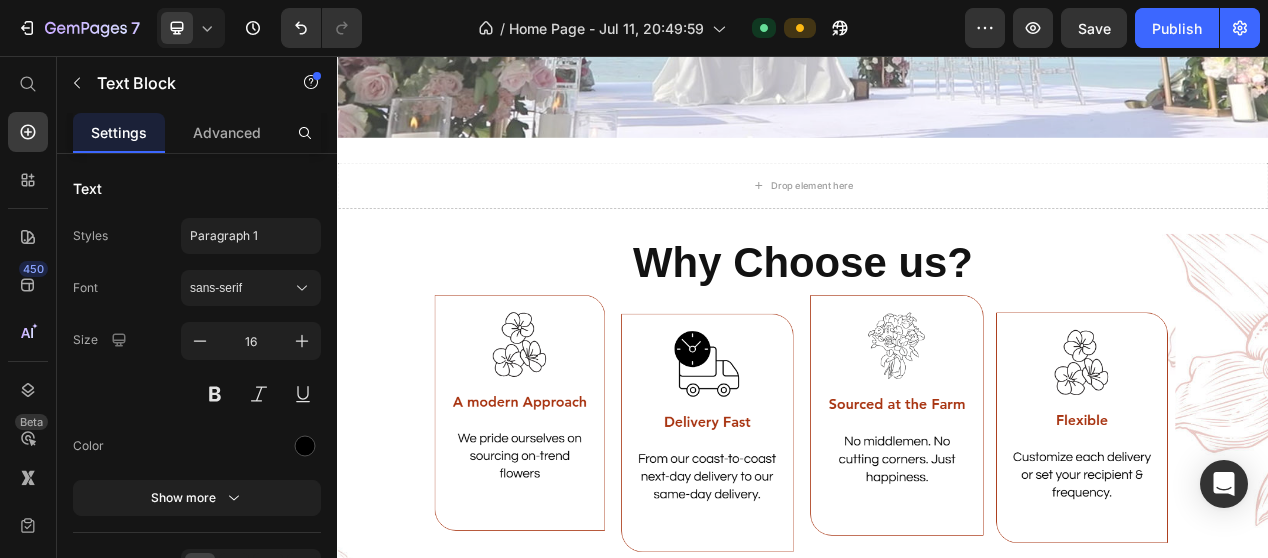 click on "Enter your email address*" at bounding box center (739, -63) 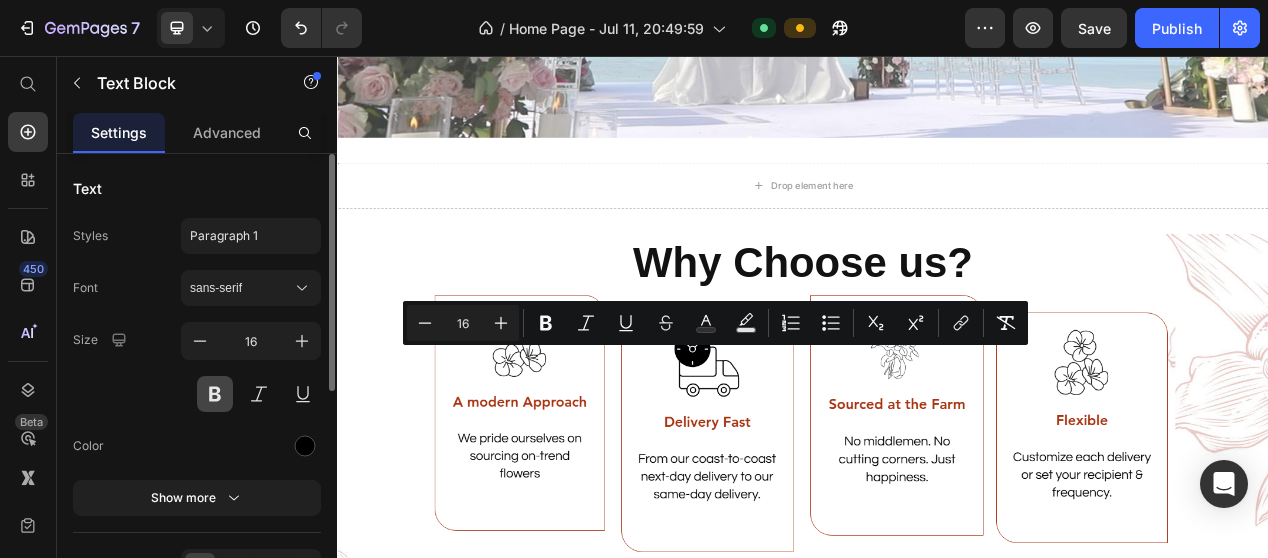 click at bounding box center [215, 394] 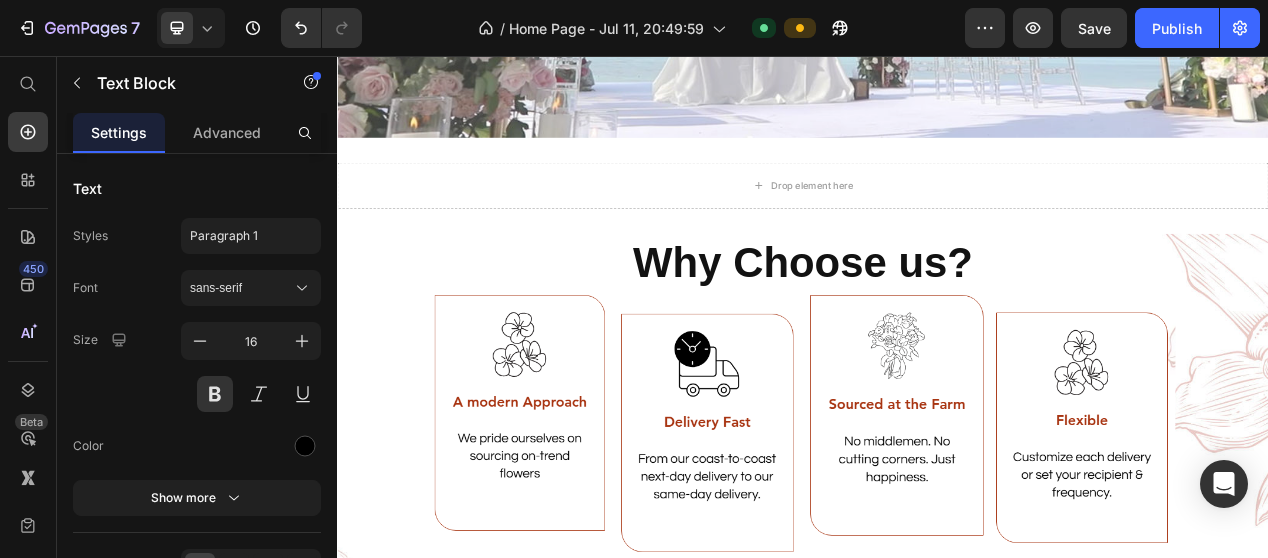 click on "Enter your email address*" at bounding box center (745, -63) 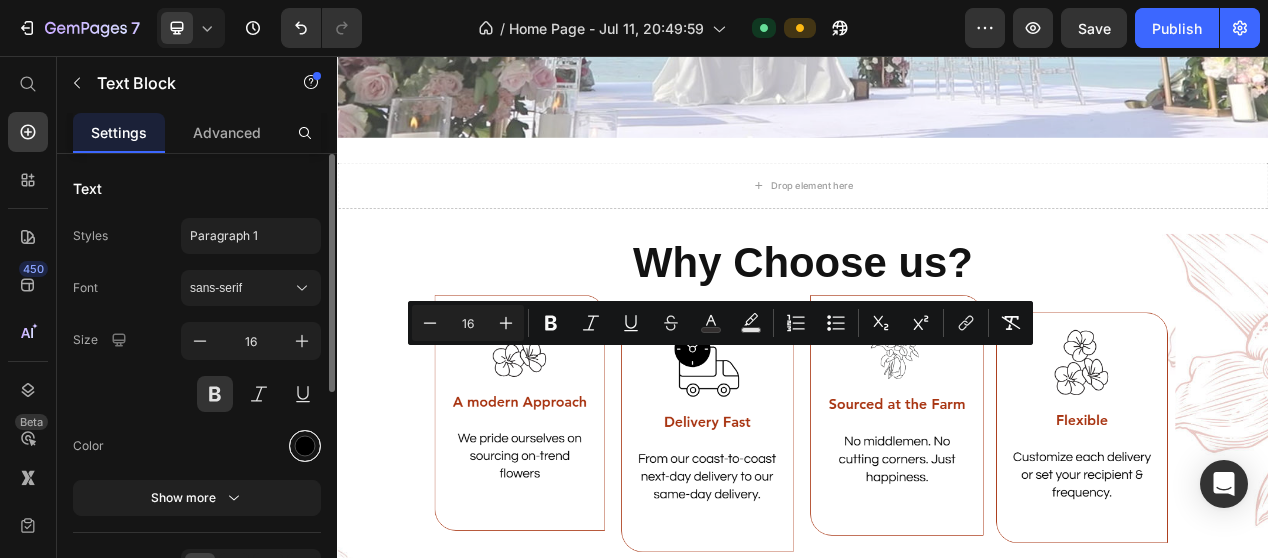 click at bounding box center [305, 446] 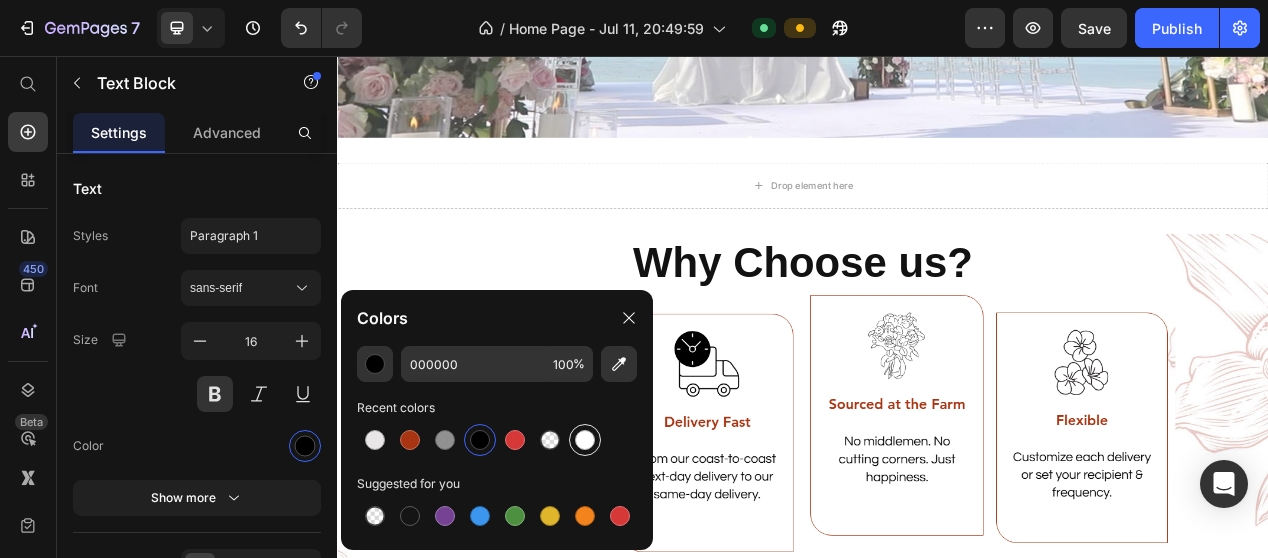 click at bounding box center (585, 440) 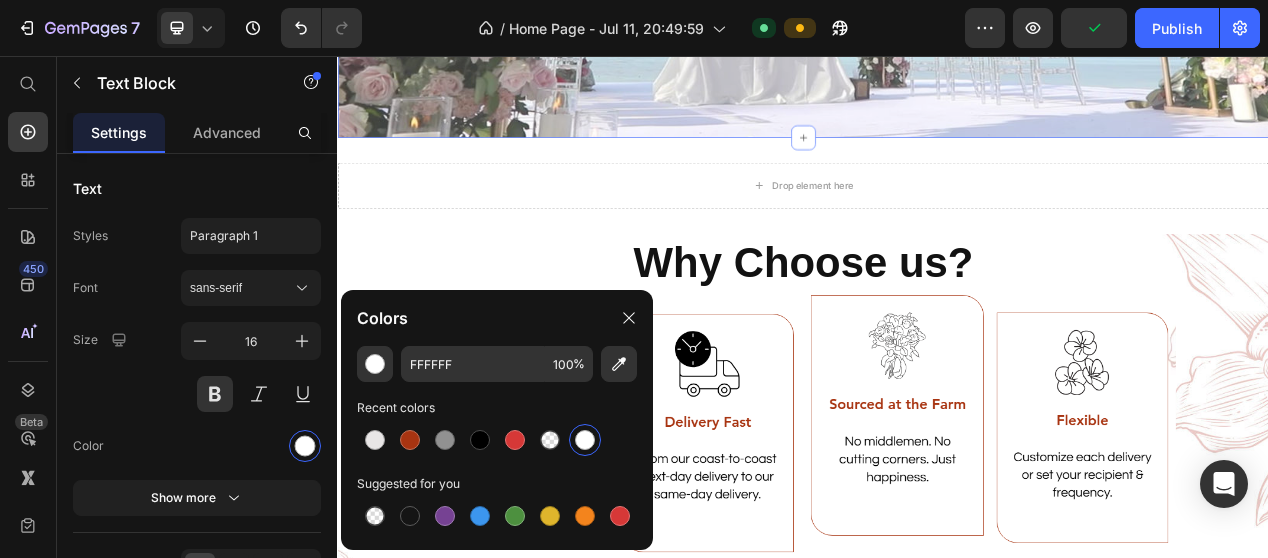 click on "Subscribe to get latest Updates Heading Enter your email address* Text Block   0 Row Email Field Subscribe Submit Button Row Newsletter Row Row Section 10" at bounding box center (937, -100) 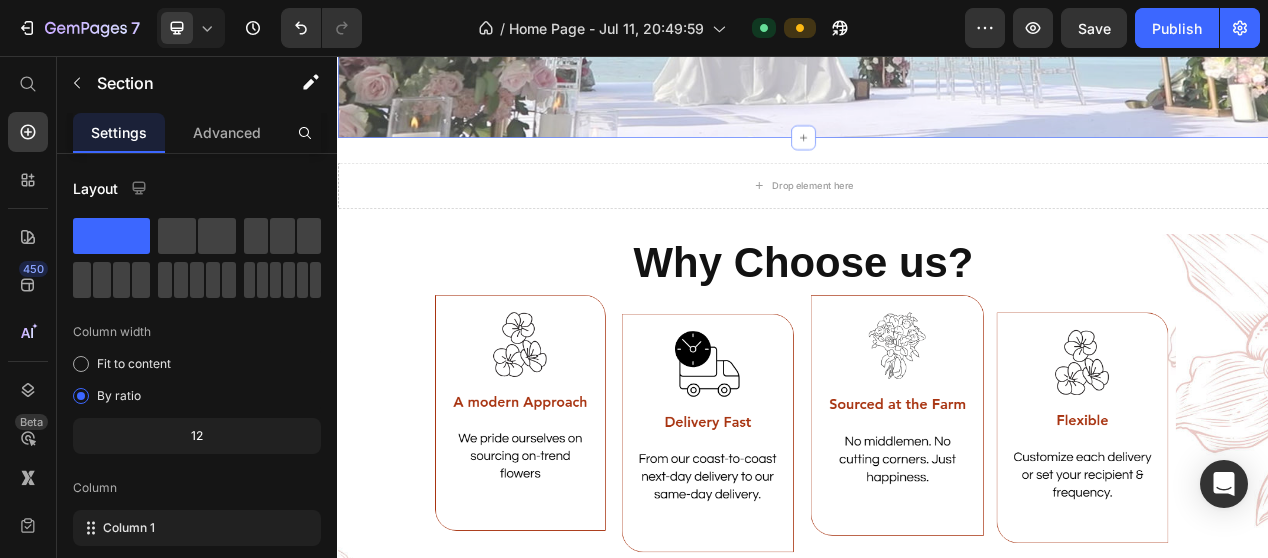 click on "Enter your email address*" at bounding box center (745, -63) 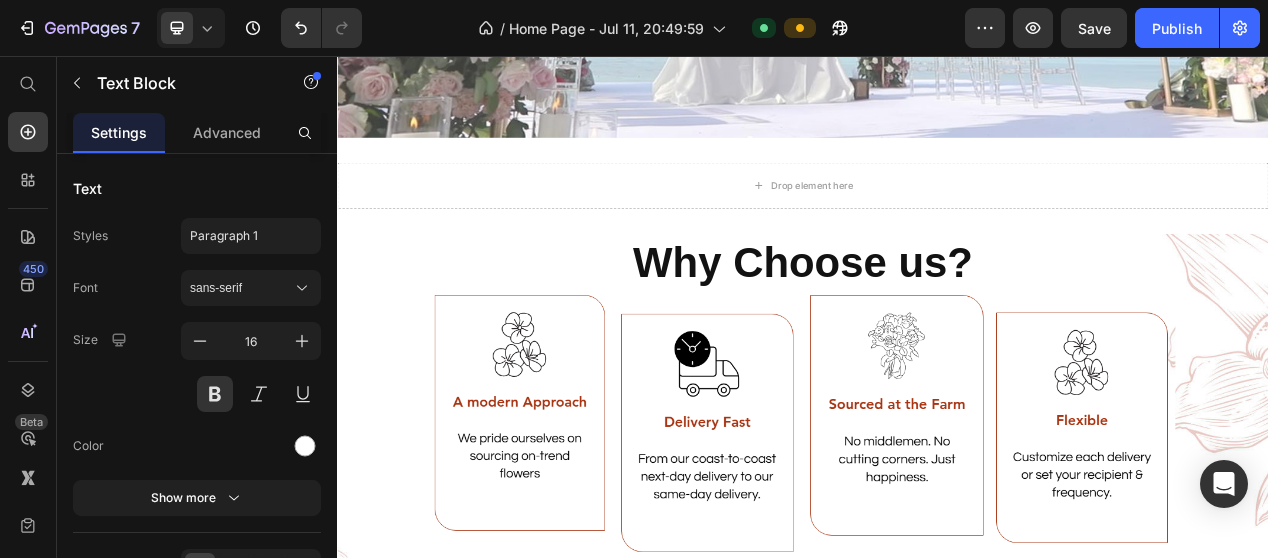 click on "Enter your email address*" at bounding box center [745, -63] 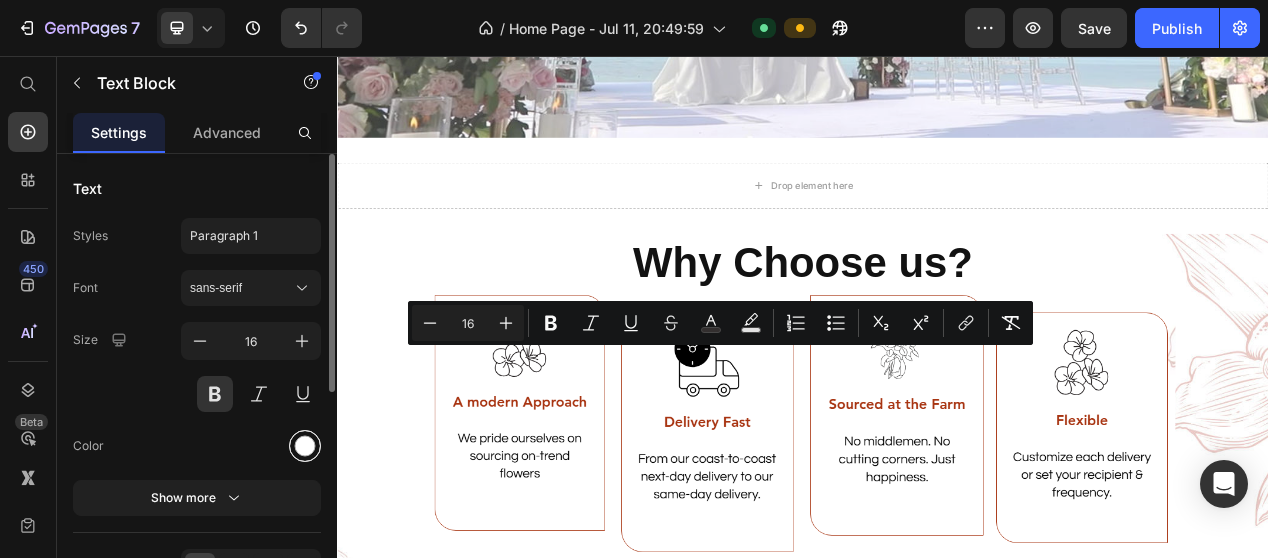 click at bounding box center [305, 446] 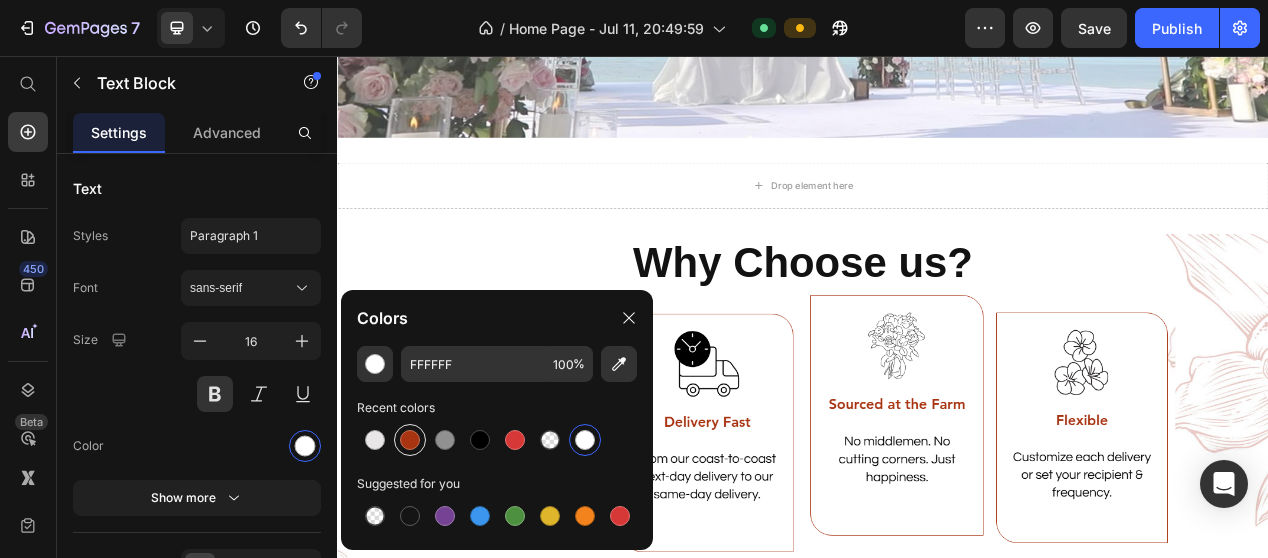 click at bounding box center [410, 440] 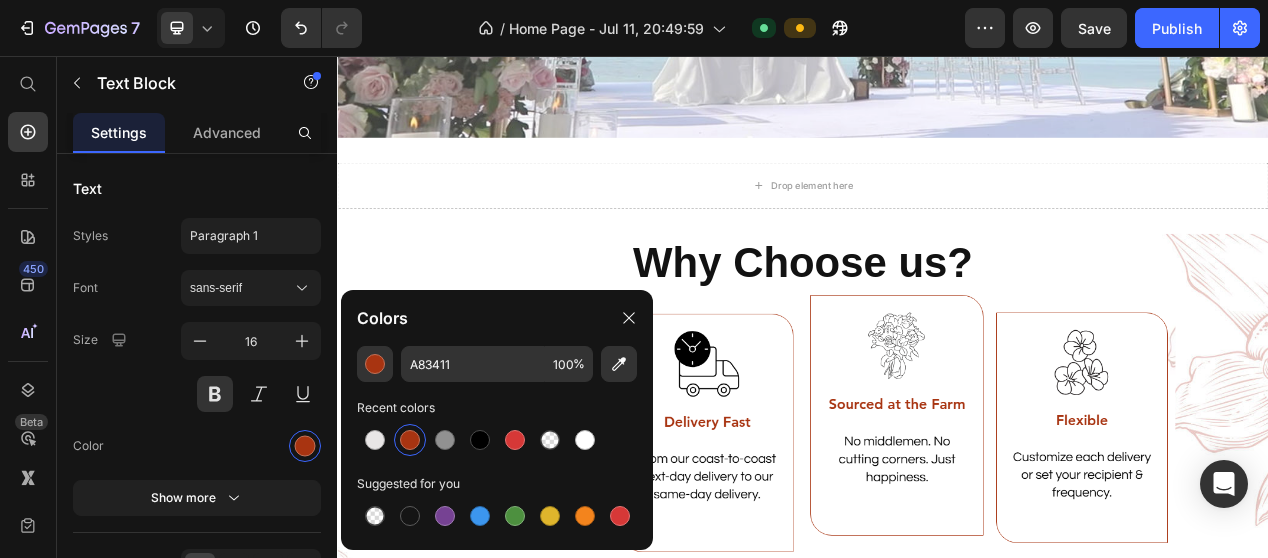 click at bounding box center [410, 440] 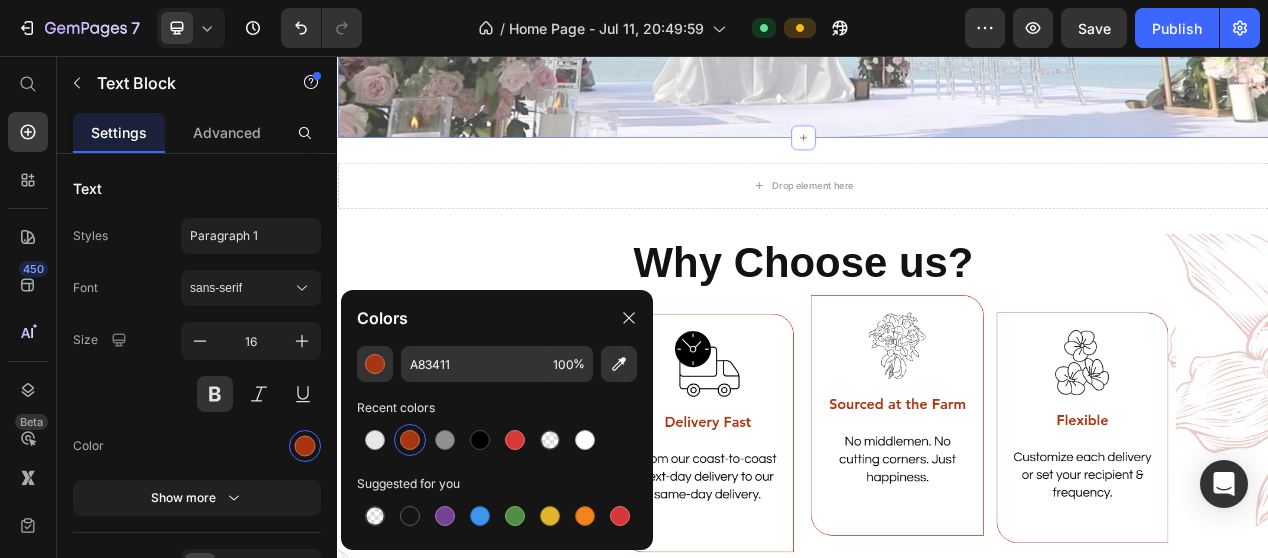click on "Subscribe to get latest Updates Heading Enter your email address* Text Block   0 Row Email Field Subscribe Submit Button Row Newsletter Row Row Section 10" at bounding box center [937, -100] 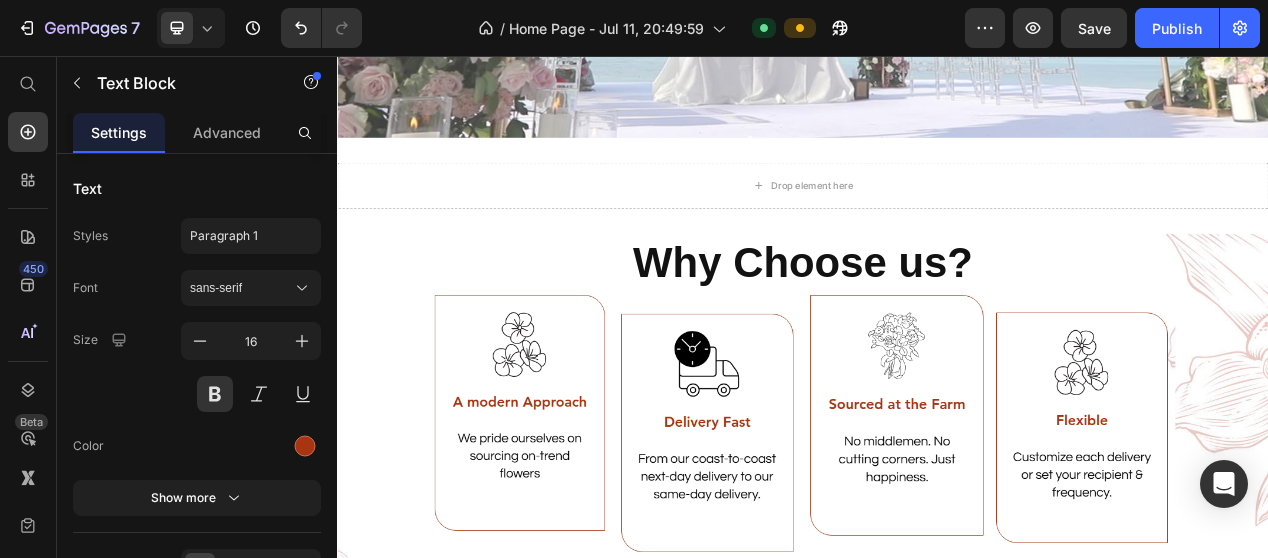 click on "Enter your email address*" at bounding box center [745, -63] 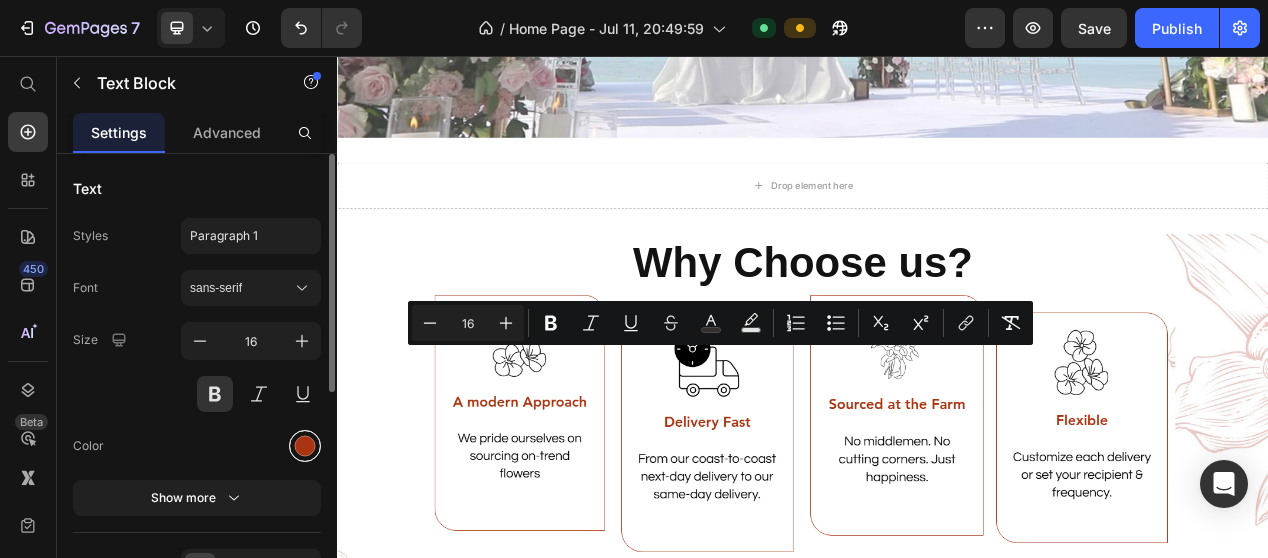 click at bounding box center [305, 446] 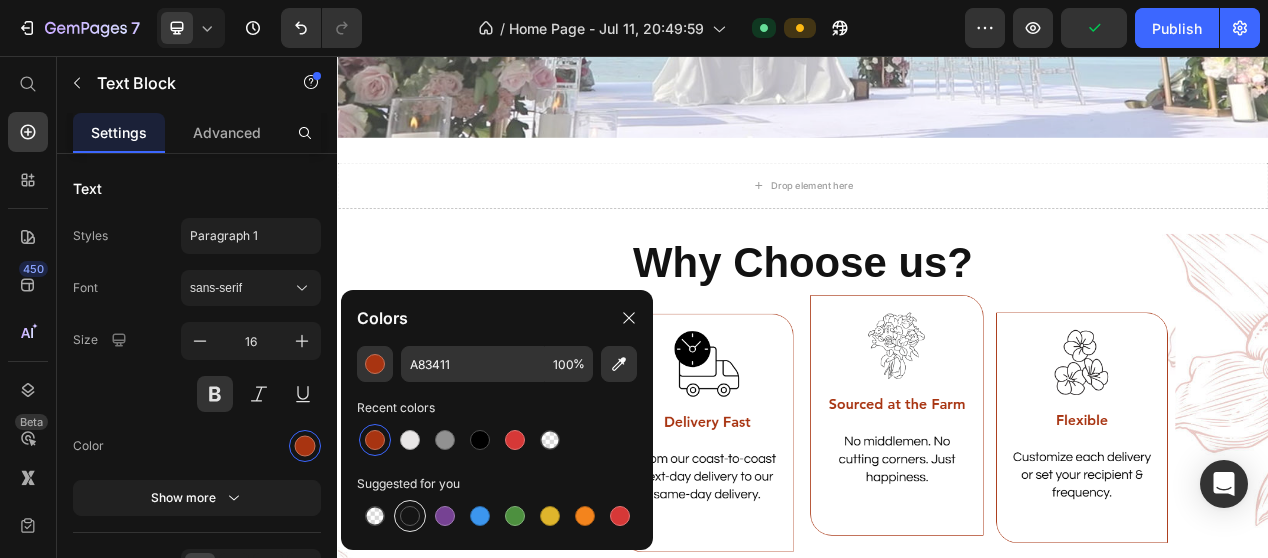 click at bounding box center [410, 516] 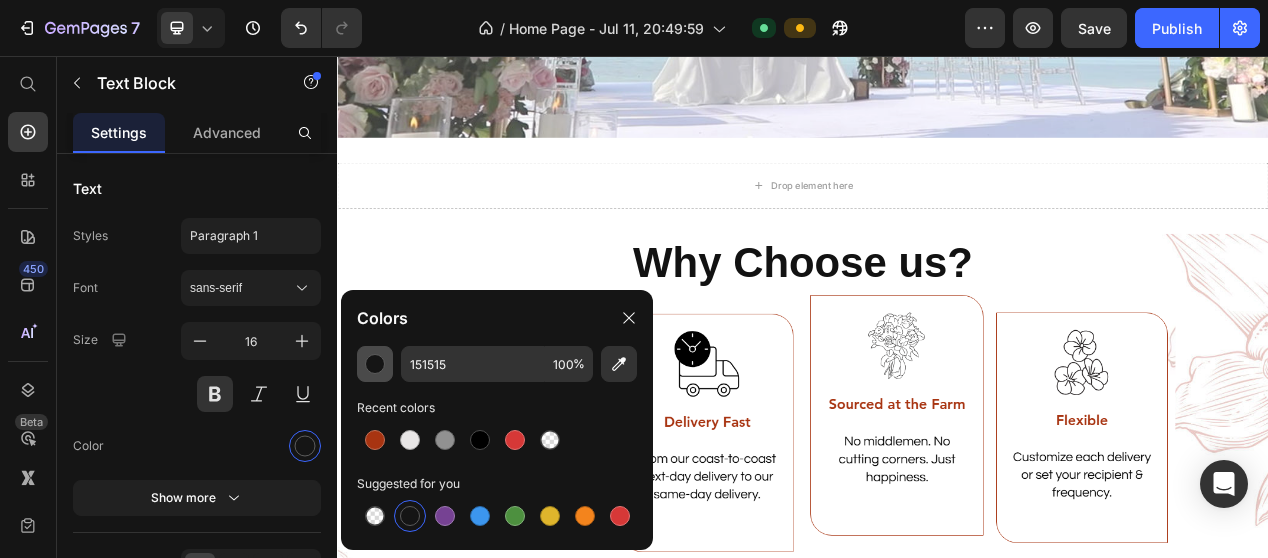 click at bounding box center [375, 364] 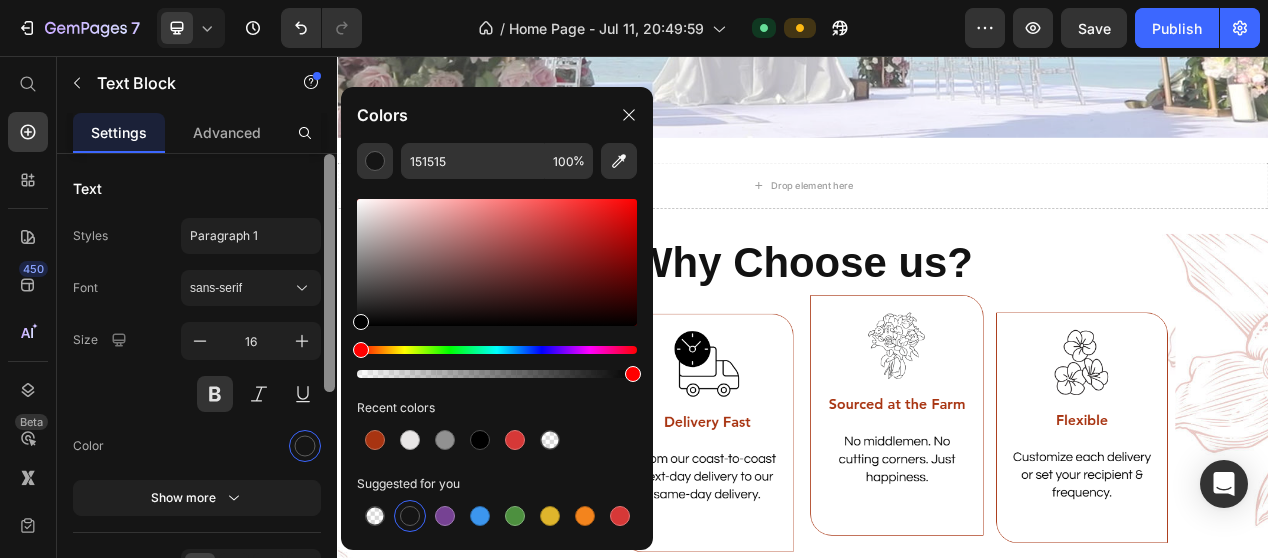 type on "000000" 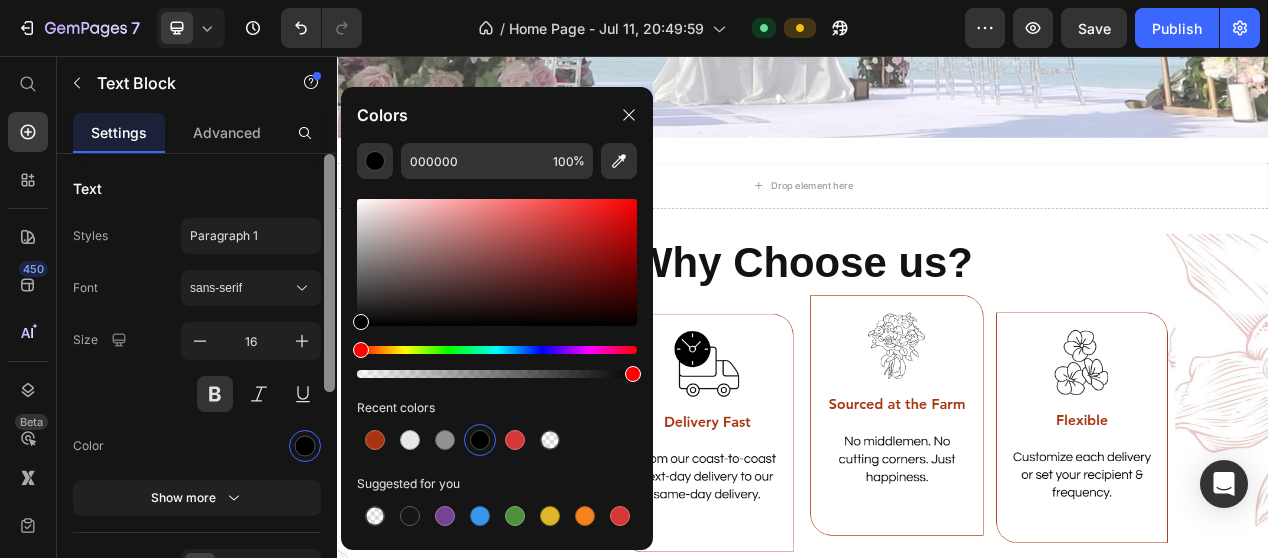 drag, startPoint x: 357, startPoint y: 315, endPoint x: 3, endPoint y: 355, distance: 356.25272 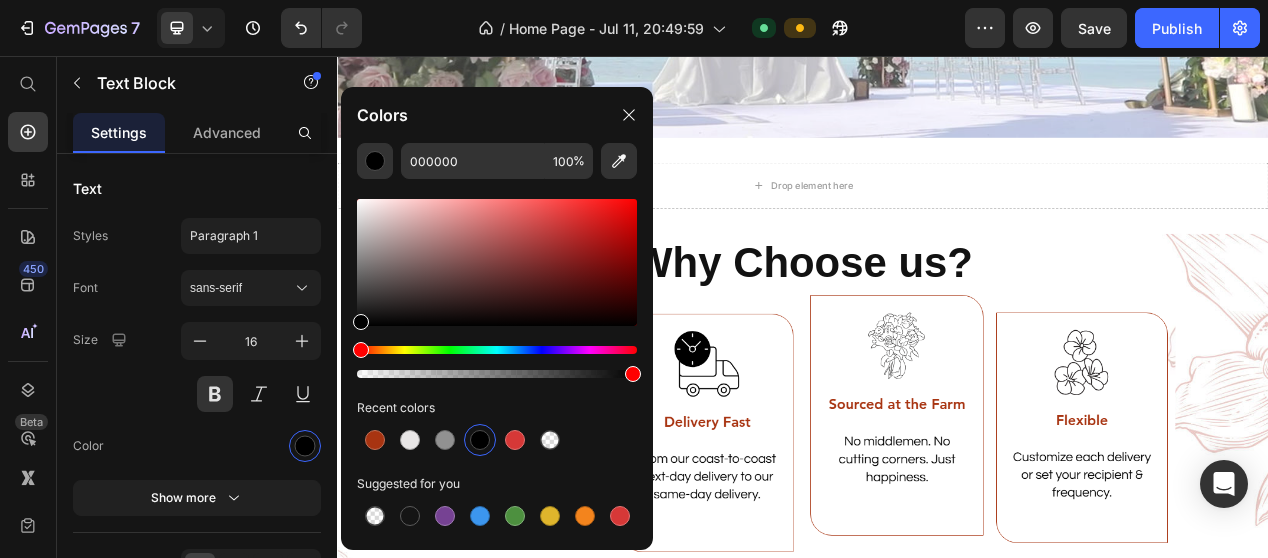 click on "Recent colors" at bounding box center [497, 408] 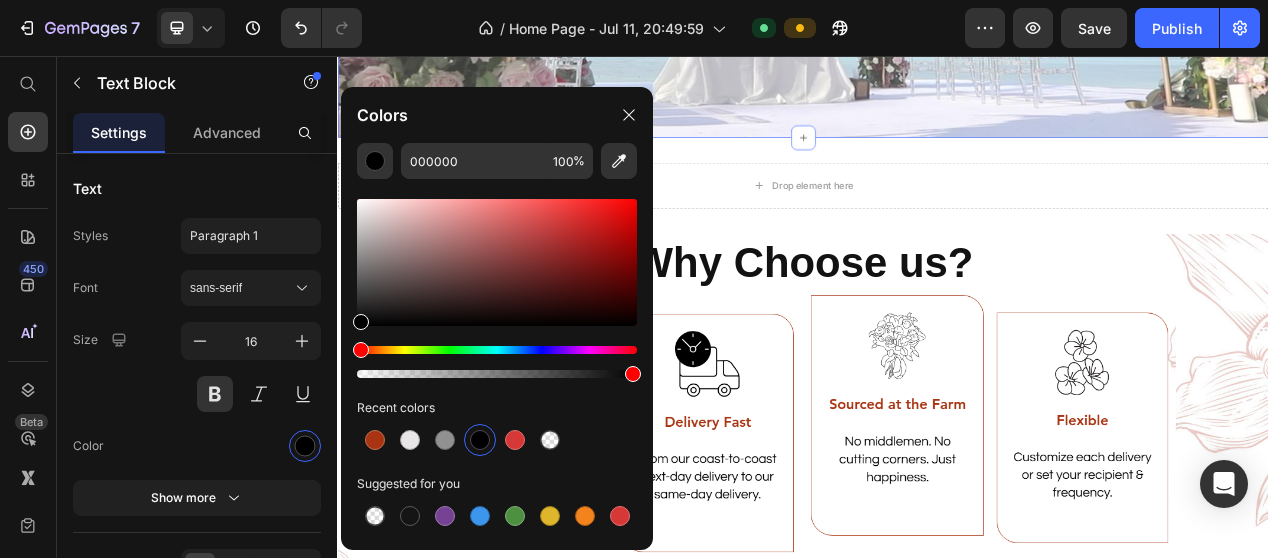 click on "Subscribe to get latest Updates Heading Enter your email address* Text Block   0 Row Email Field Subscribe Submit Button Row Newsletter Row Row Section 10" at bounding box center (937, -100) 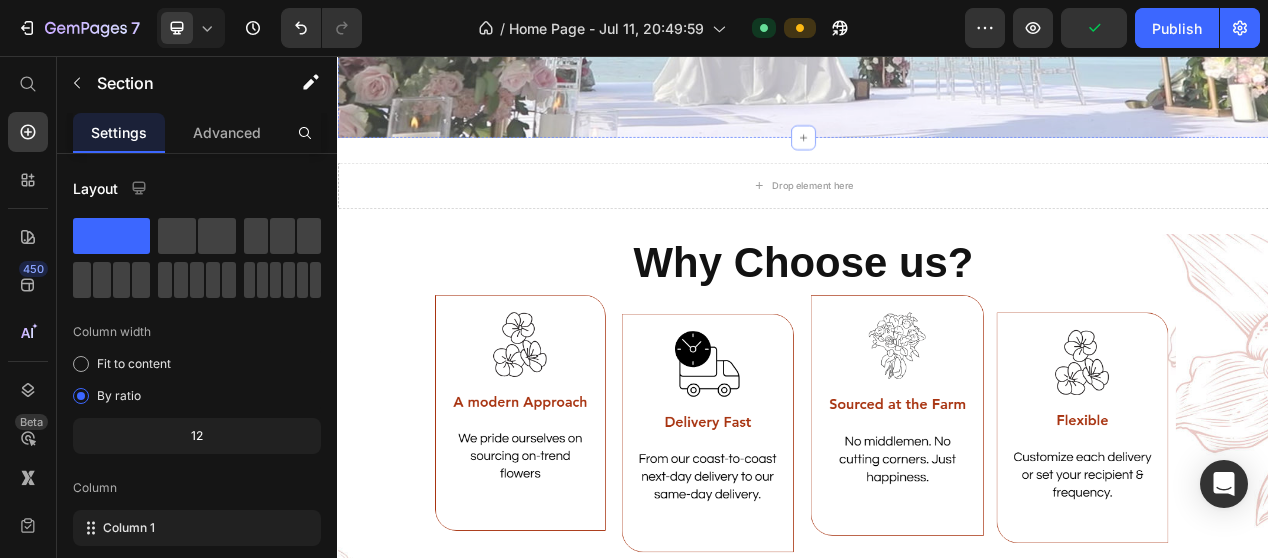 click on "Subscribe to get latest Updates Heading Enter your email address* Text Block Row Email Field Subscribe Submit Button Row Newsletter Row" at bounding box center [937, -125] 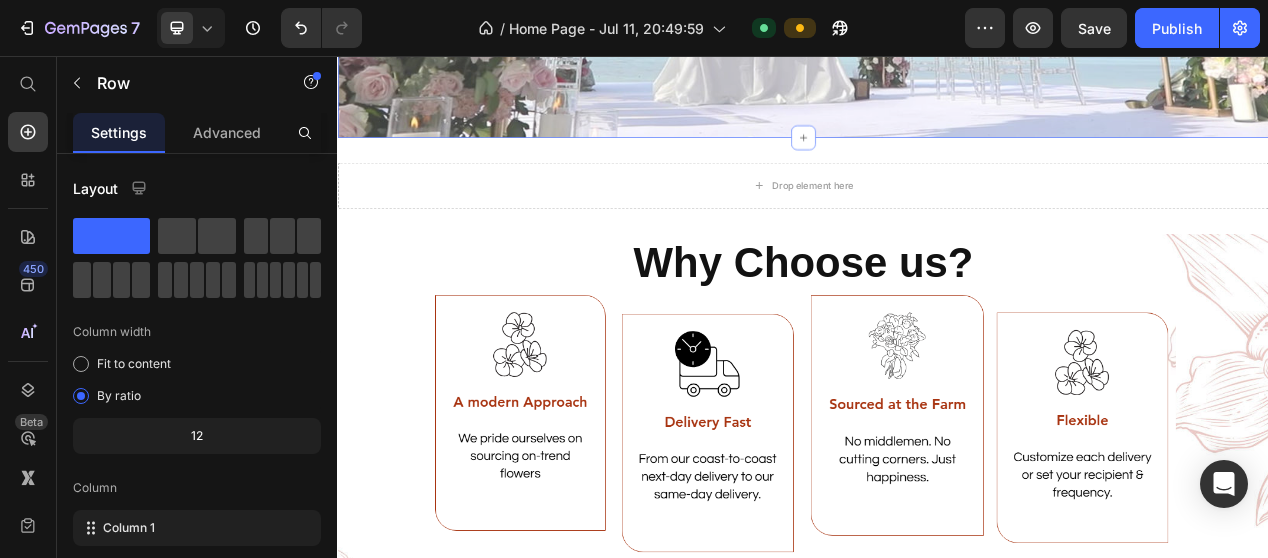 click on "Subscribe to get latest Updates Heading Enter your email address* Text Block Row Email Field Subscribe Submit Button Row Newsletter Row Row   0 Section 10" at bounding box center (937, -100) 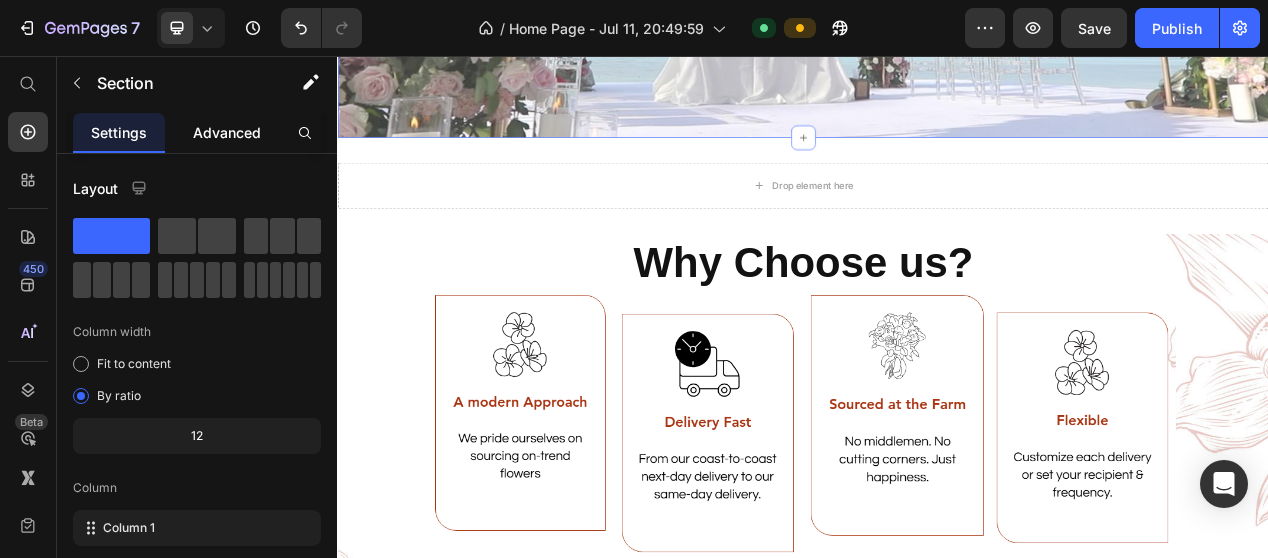 click on "Advanced" at bounding box center (227, 132) 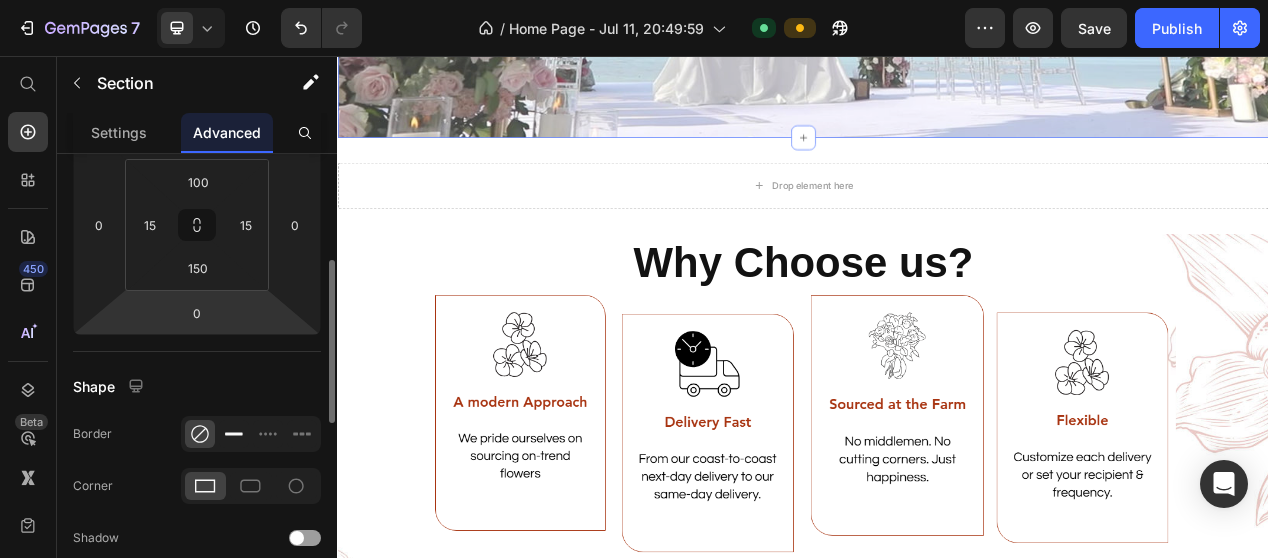 scroll, scrollTop: 500, scrollLeft: 0, axis: vertical 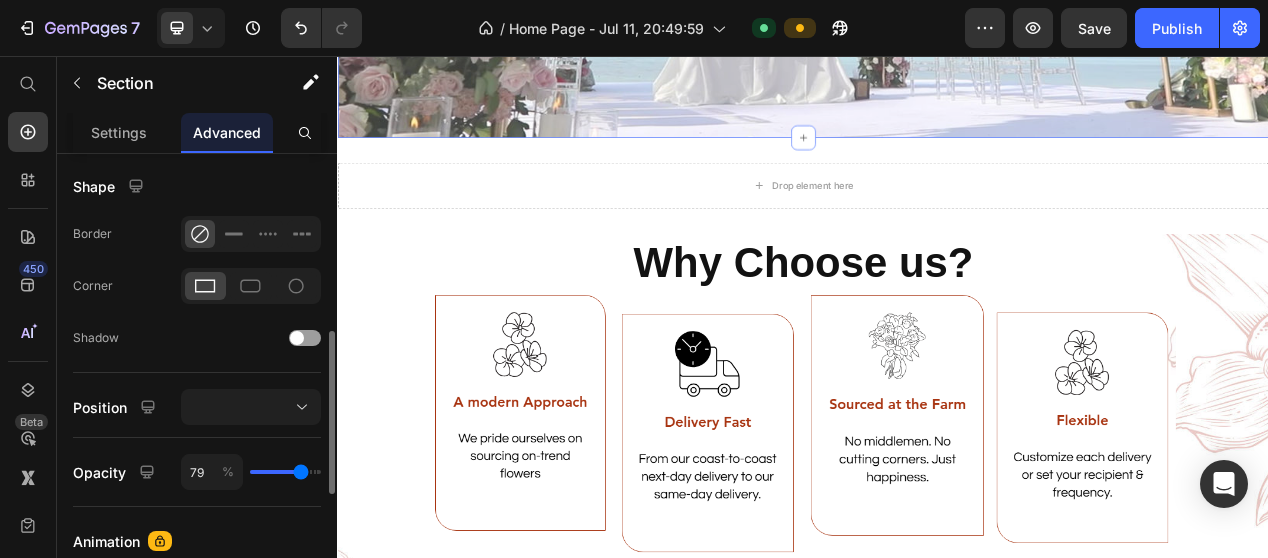type on "78" 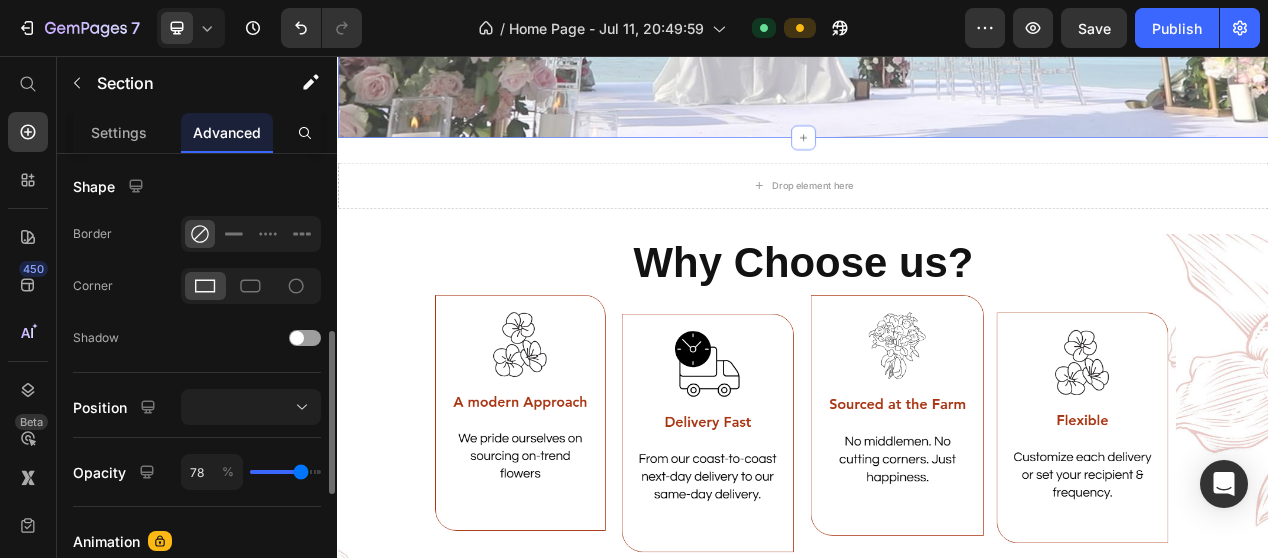 type on "79" 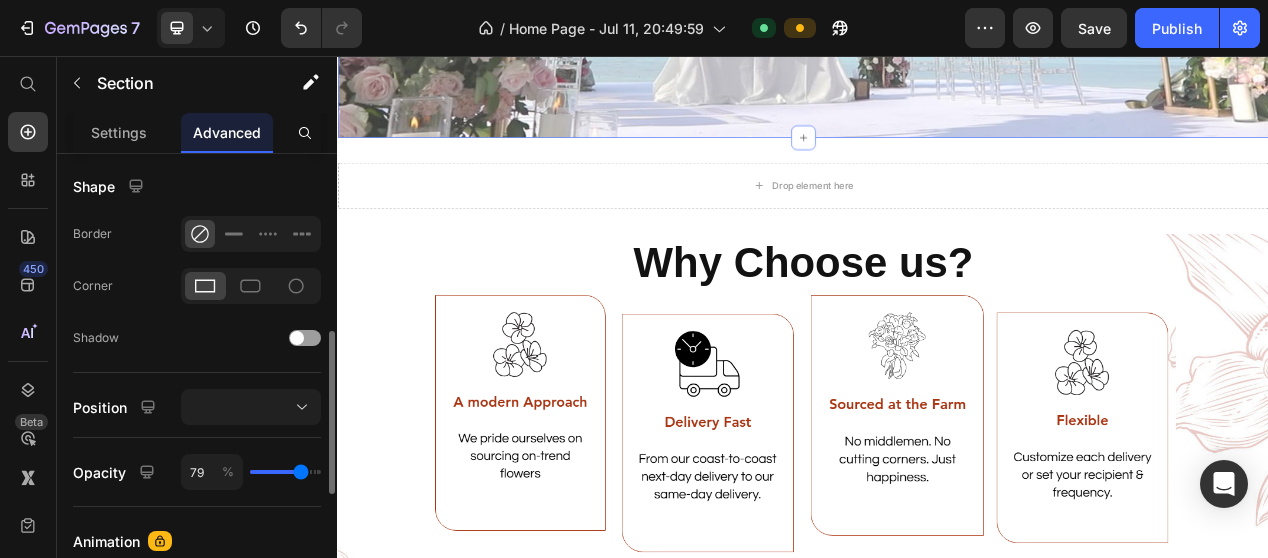 type on "82" 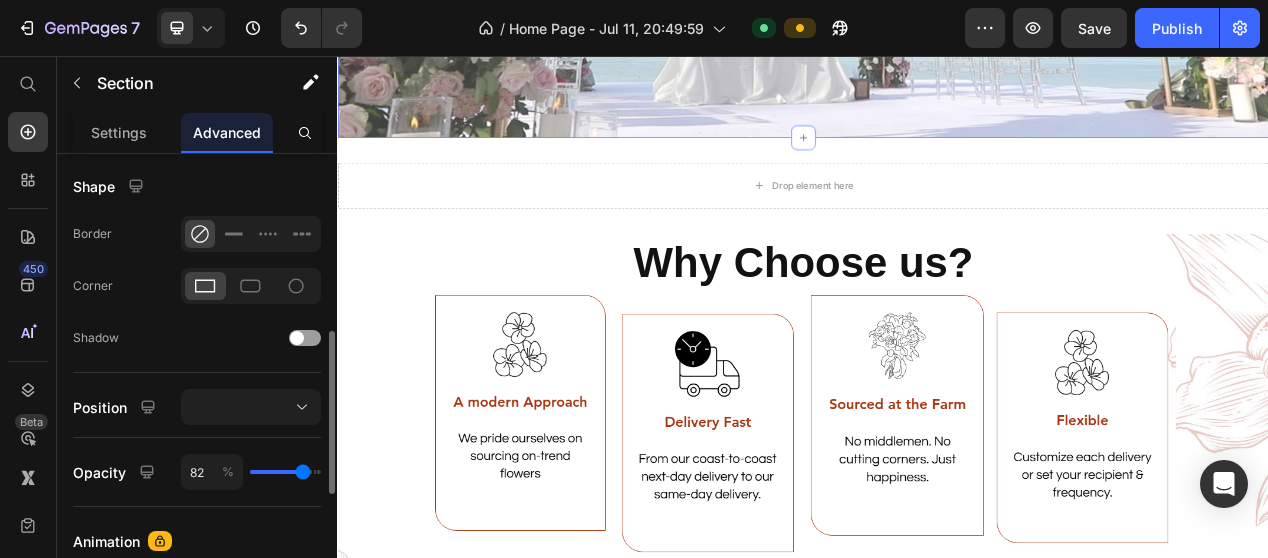 type on "85" 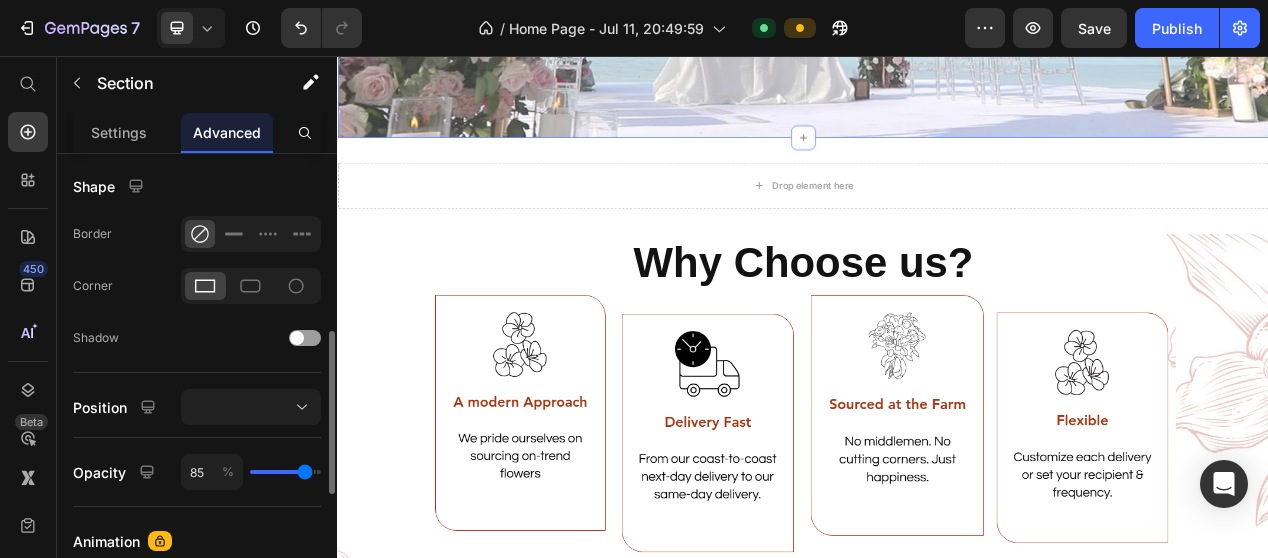 type on "86" 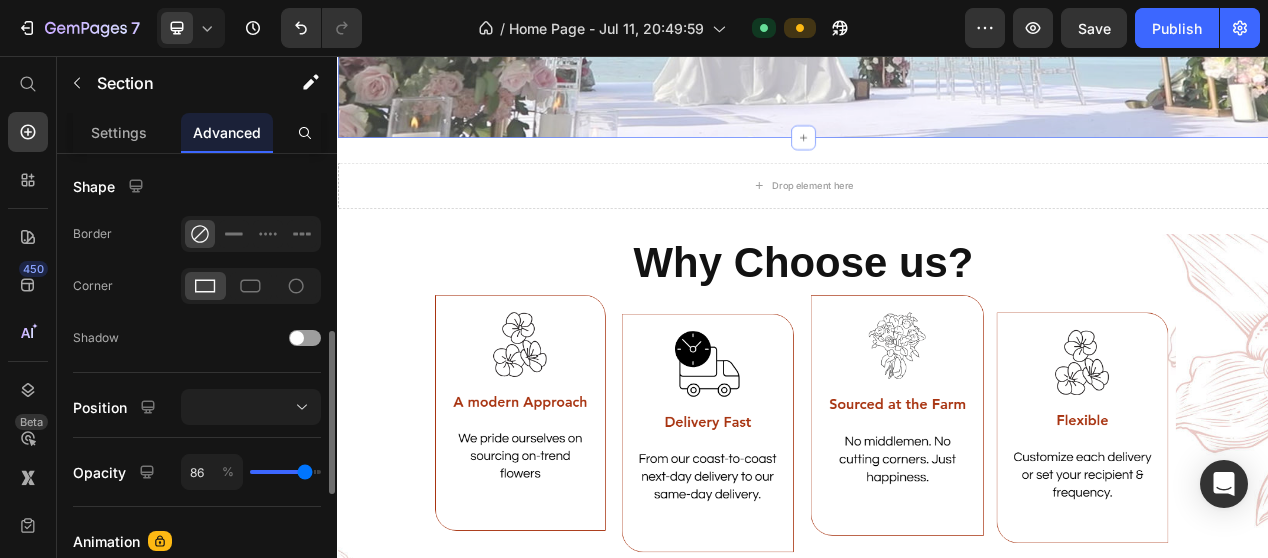 type on "91" 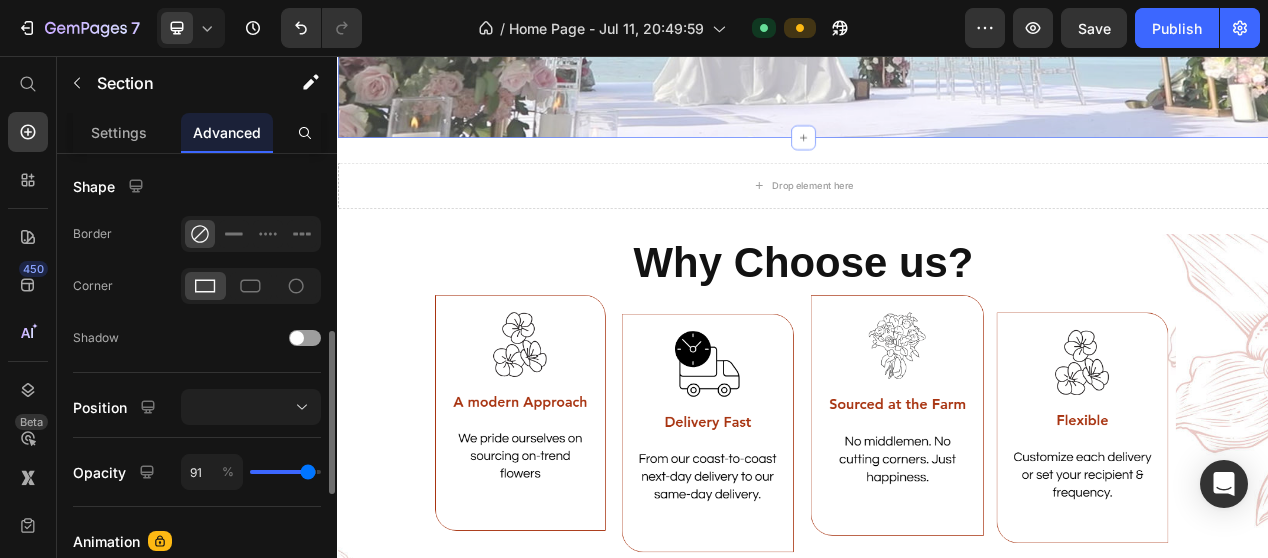 type on "93" 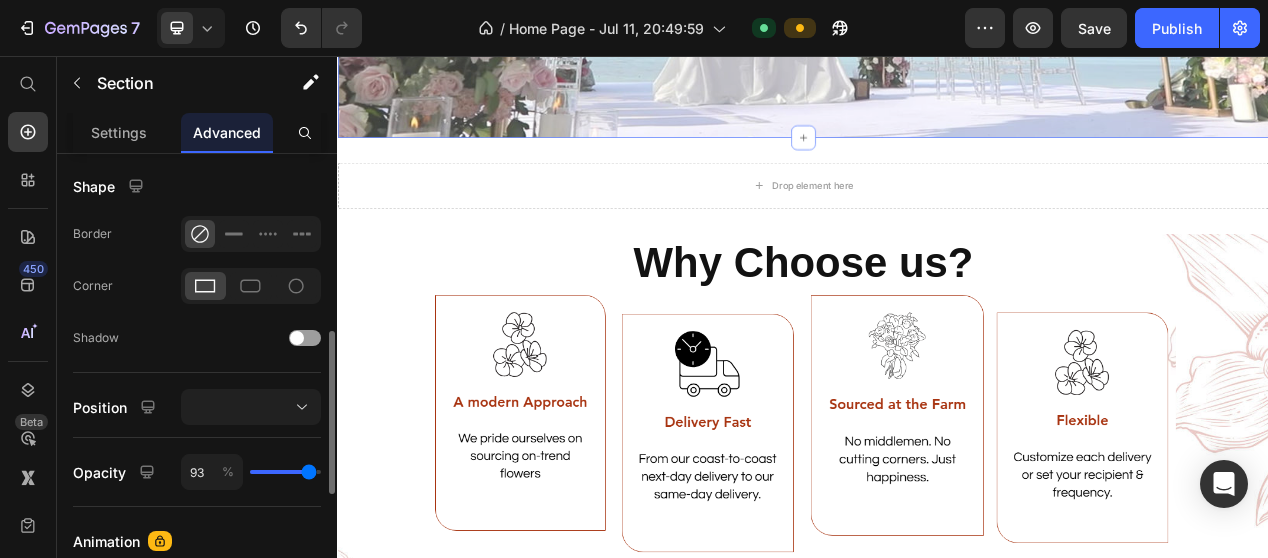 type on "95" 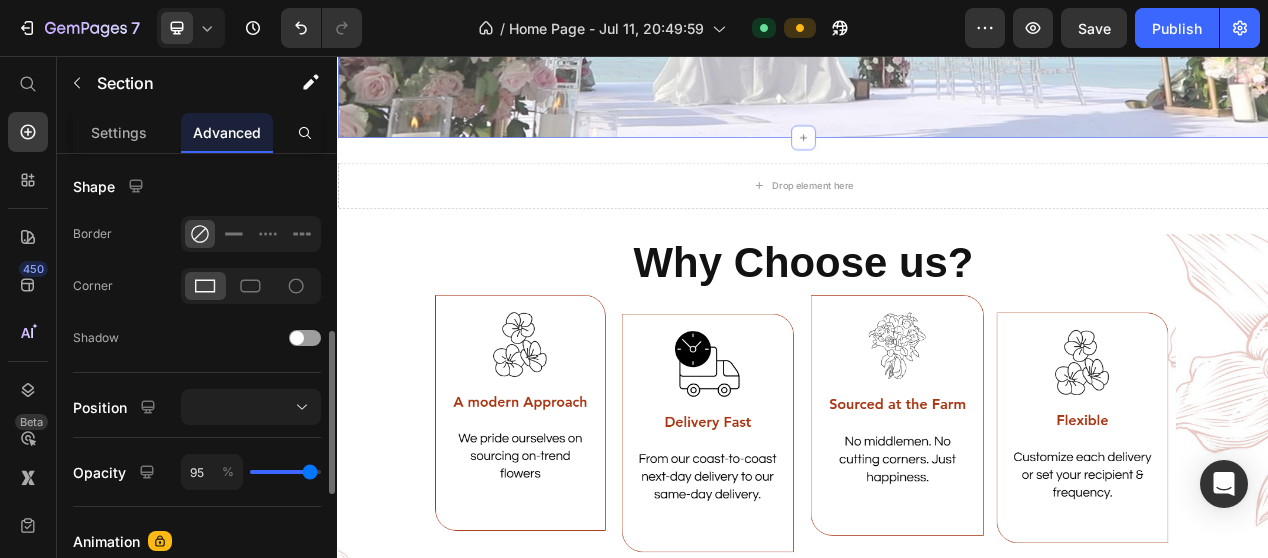 type on "98" 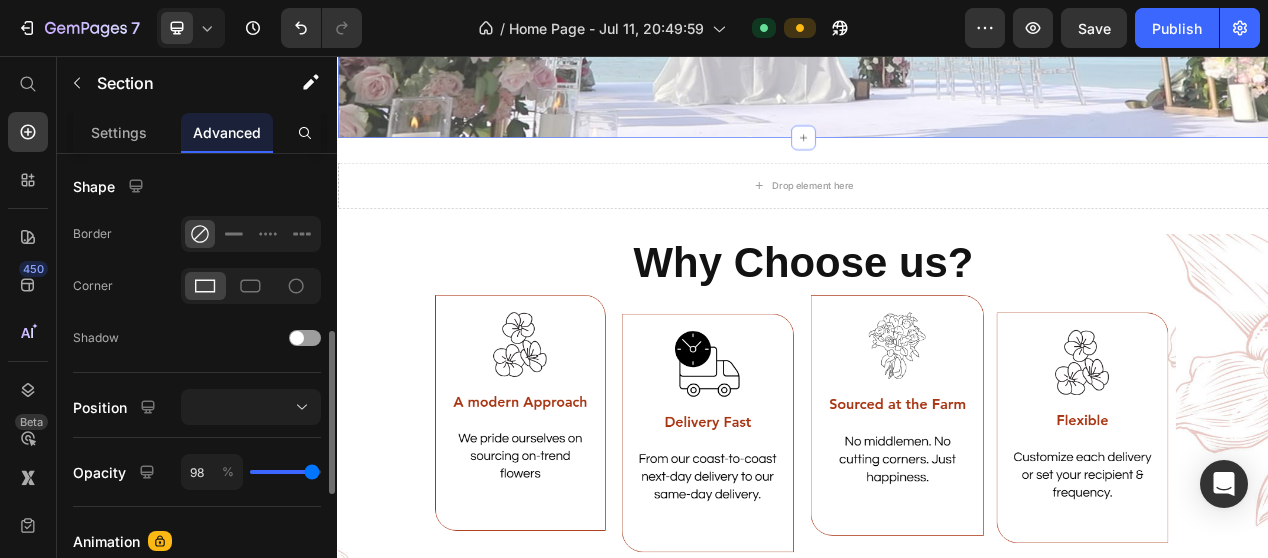 type on "100" 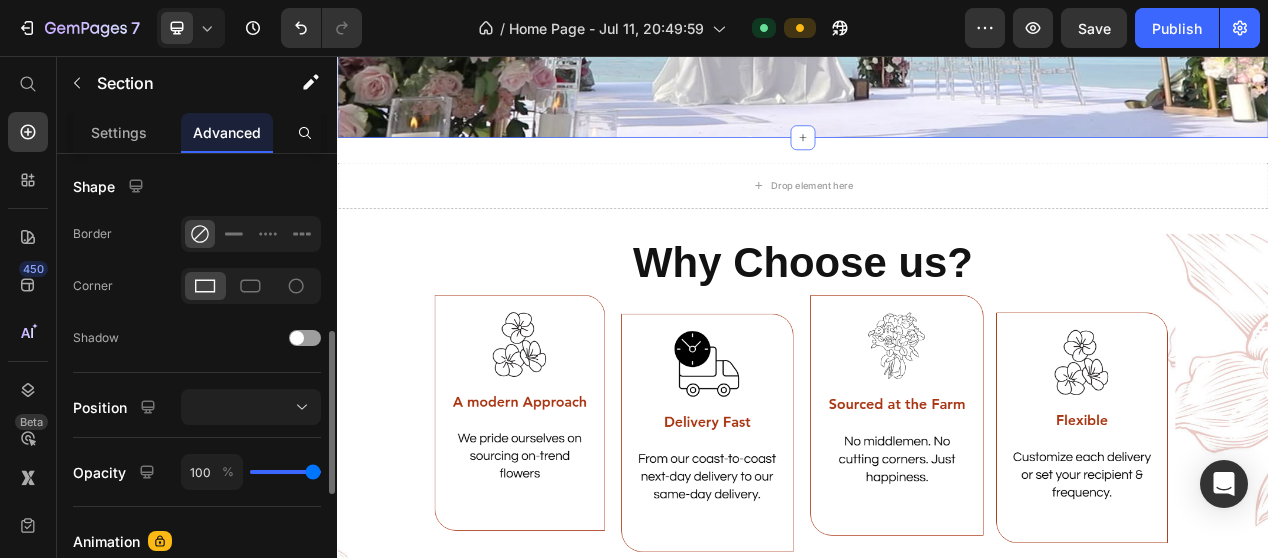 drag, startPoint x: 305, startPoint y: 467, endPoint x: 320, endPoint y: 473, distance: 16.155495 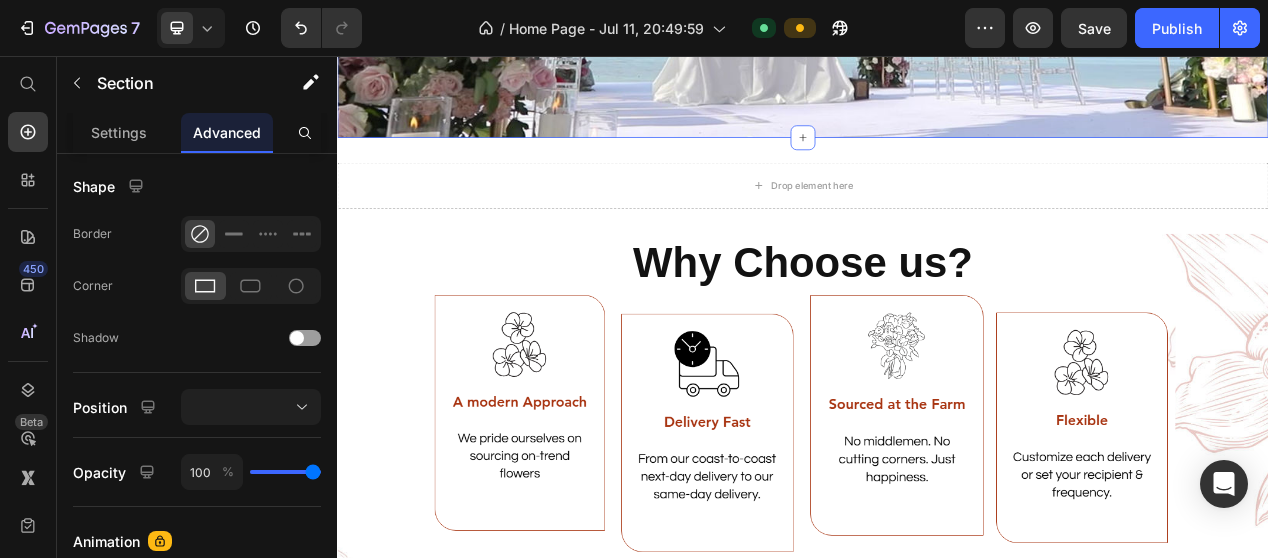 click on "Enter your email address*" at bounding box center [745, -63] 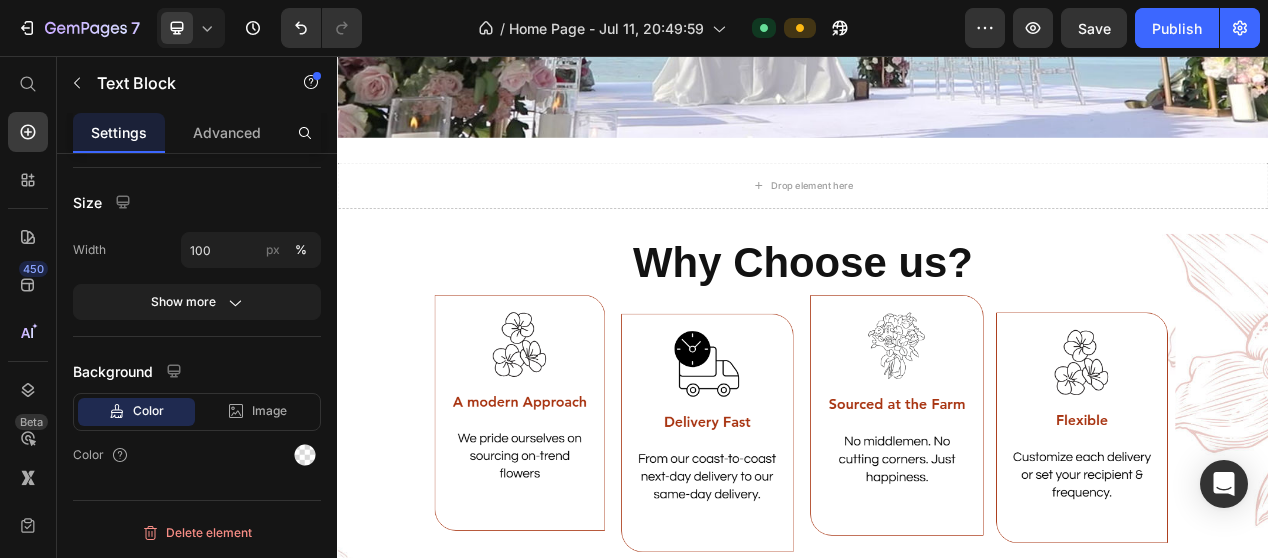 scroll, scrollTop: 0, scrollLeft: 0, axis: both 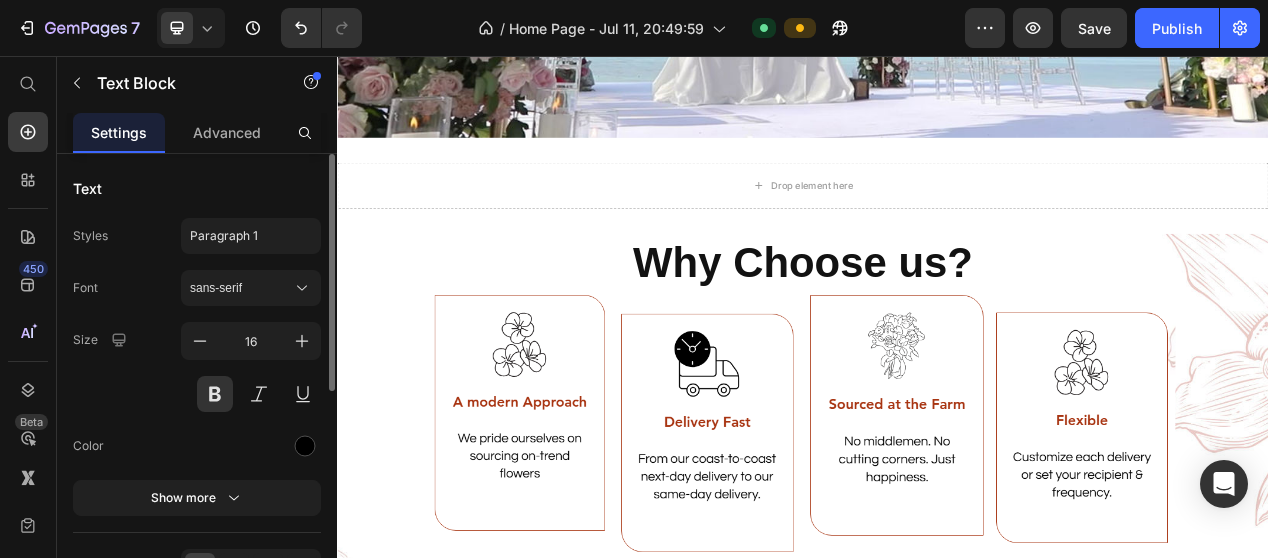 click on "Enter your email address*" at bounding box center [745, -63] 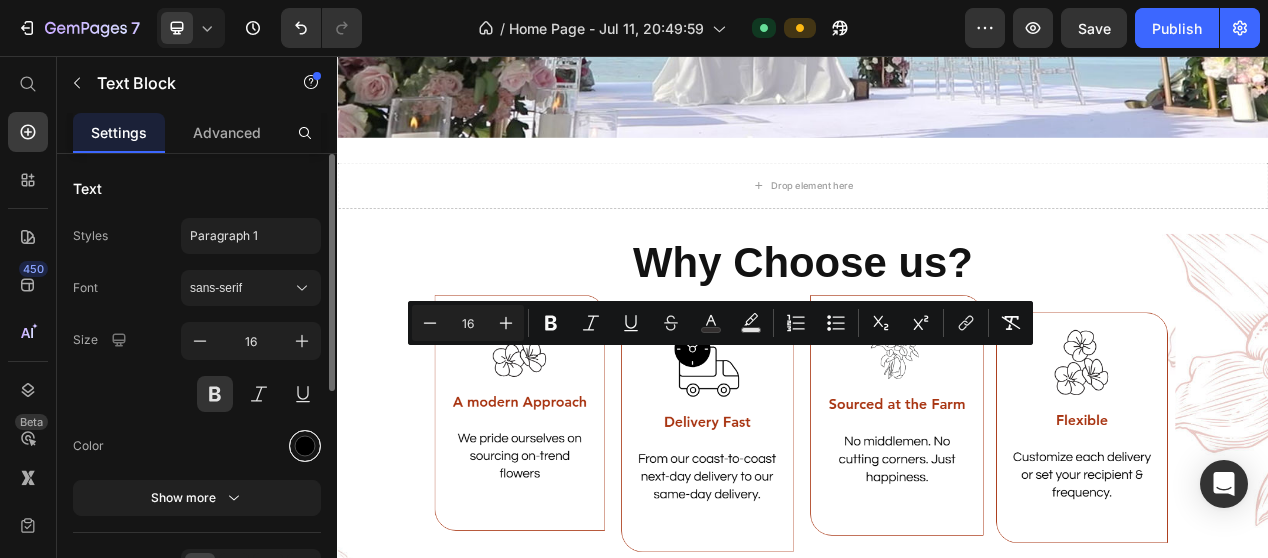 click at bounding box center (305, 446) 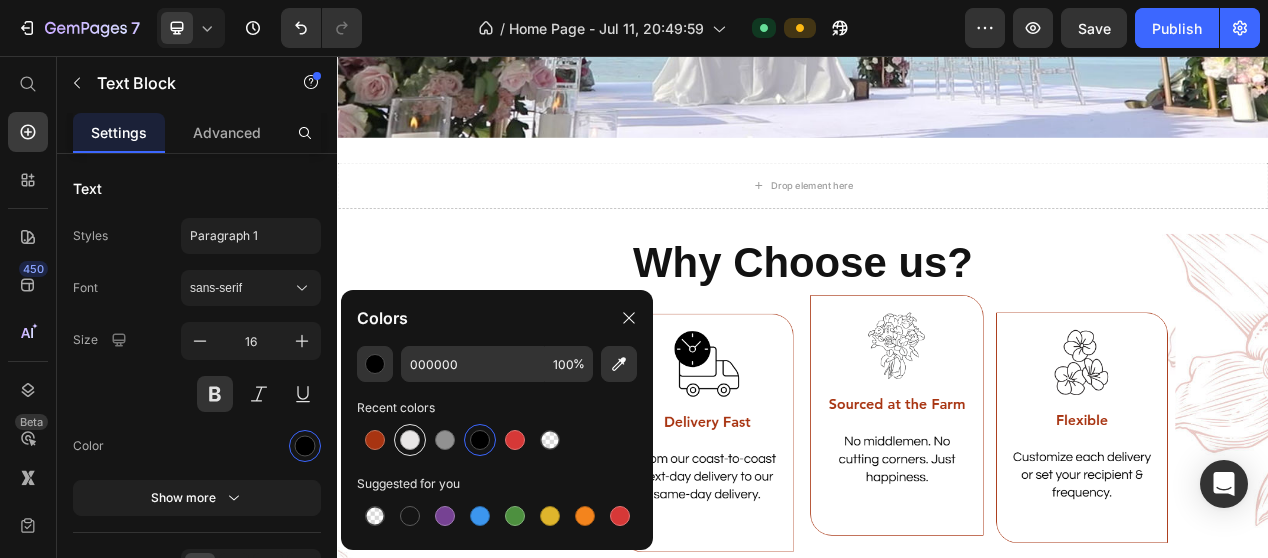 click at bounding box center (410, 440) 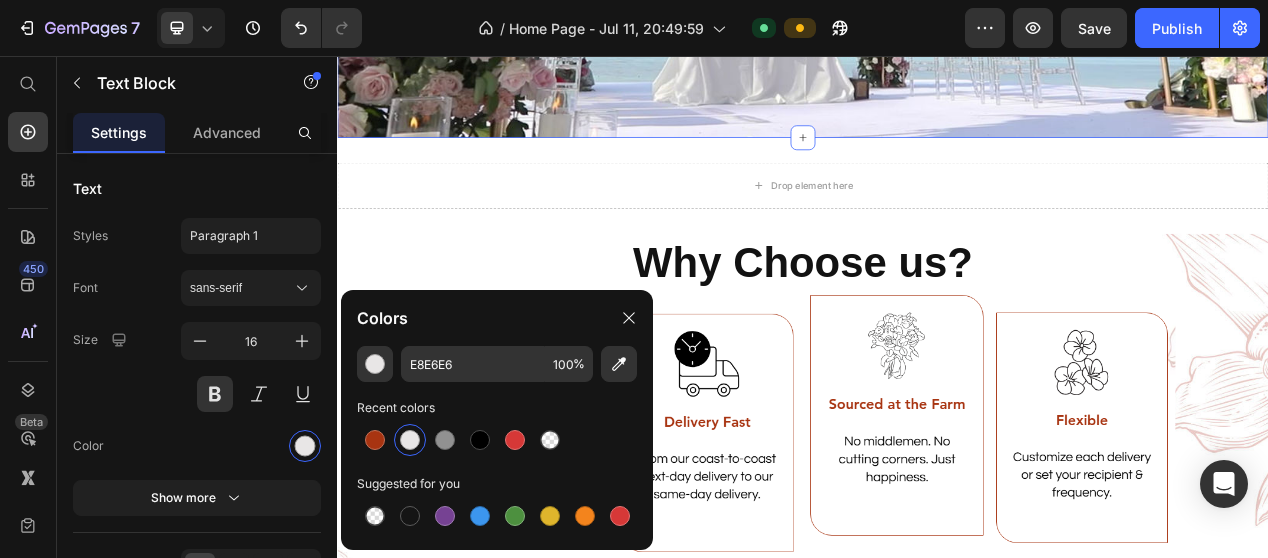 click on "Subscribe to get latest Updates Heading Enter your email address* Text Block   0 Row Email Field Subscribe Submit Button Row Newsletter Row Row Section 10" at bounding box center (937, -100) 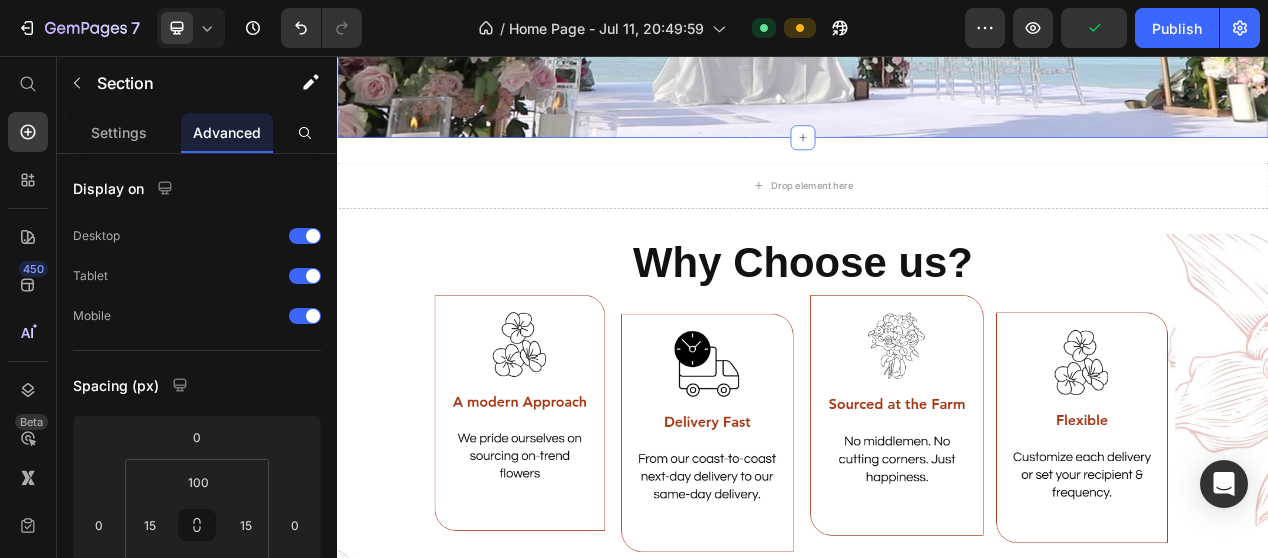 click on "Enter your email address*" at bounding box center (745, -63) 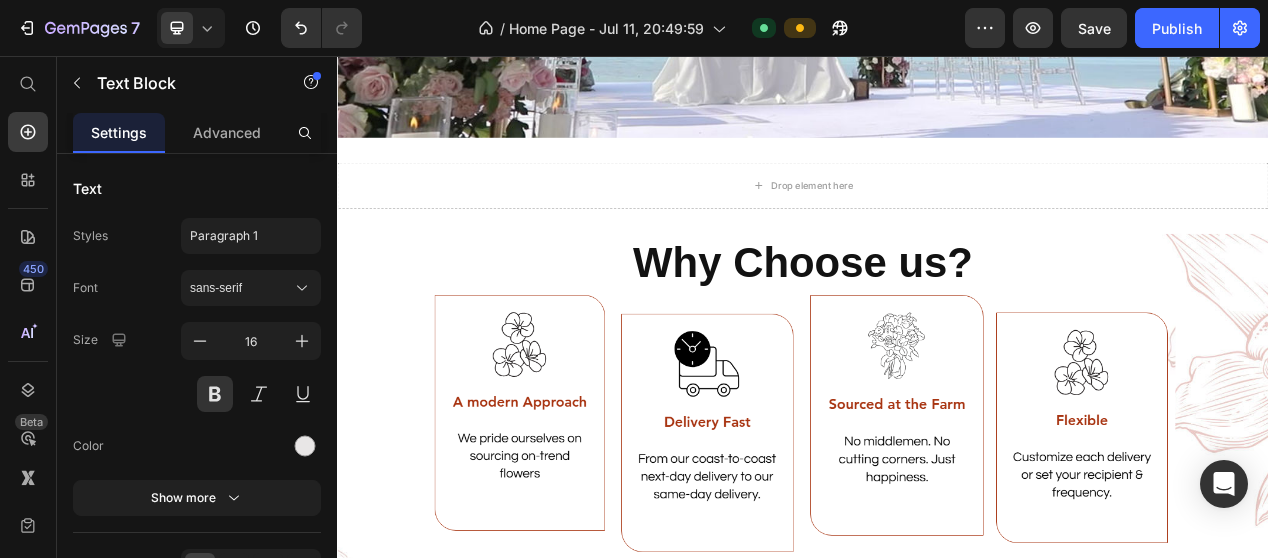 click on "Subscribe Submit Button" at bounding box center [1226, -18] 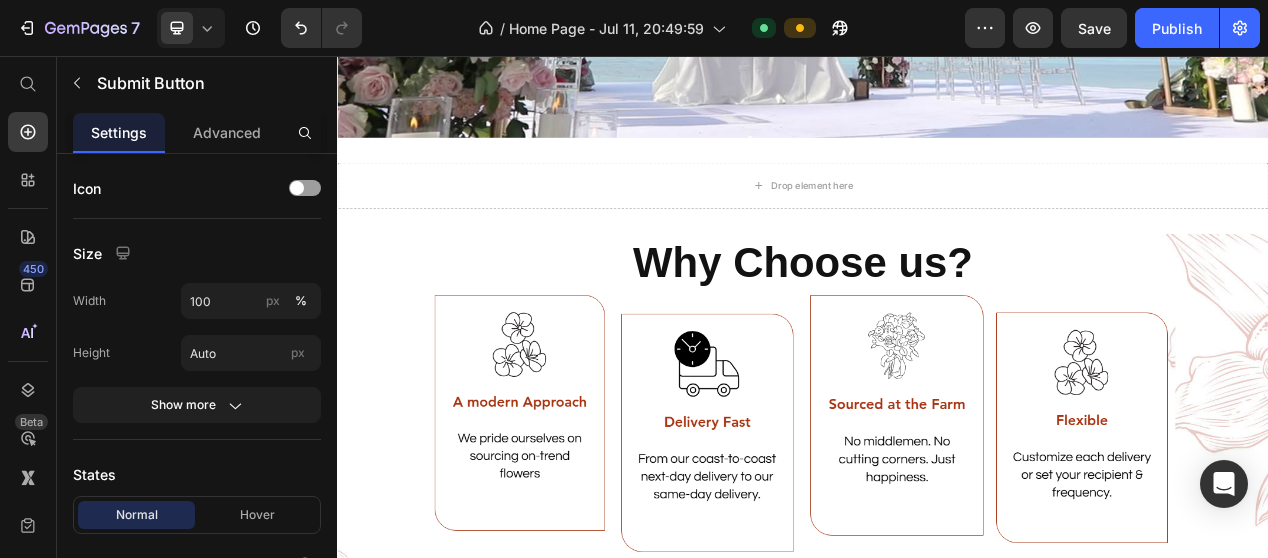 click on "Email Field Subscribe Submit Button   0 Row" at bounding box center [937, -17] 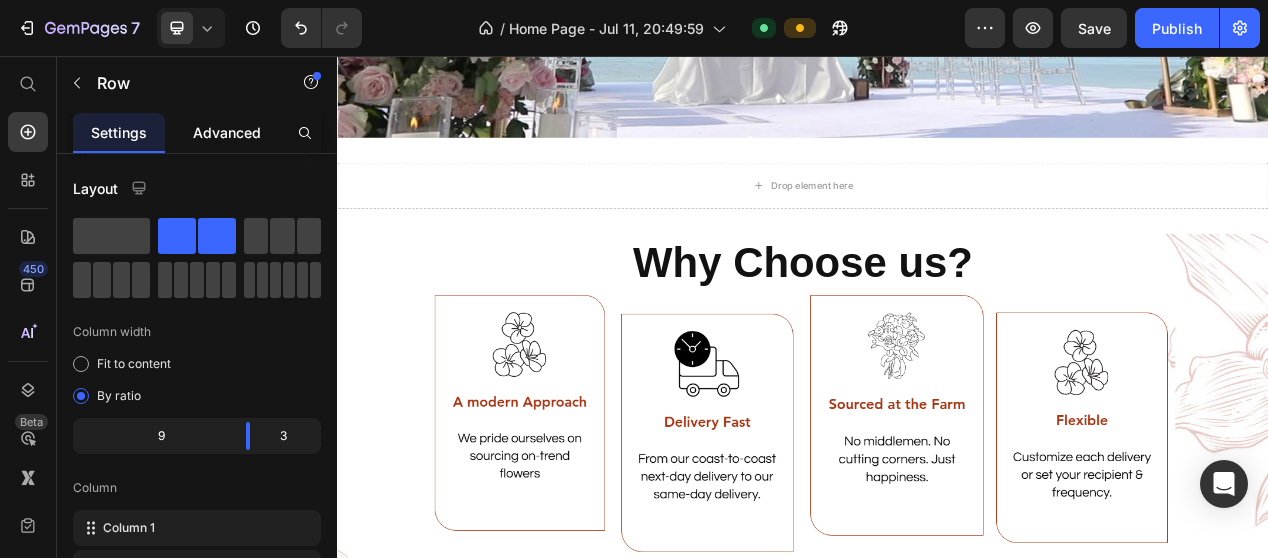 click on "Advanced" at bounding box center [227, 132] 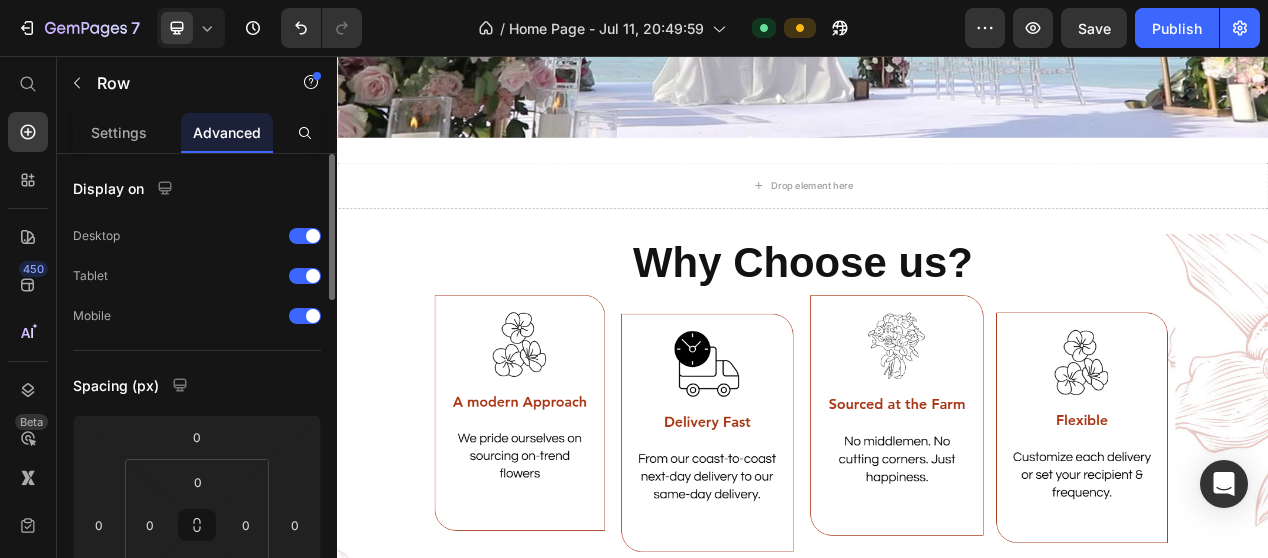 scroll, scrollTop: 300, scrollLeft: 0, axis: vertical 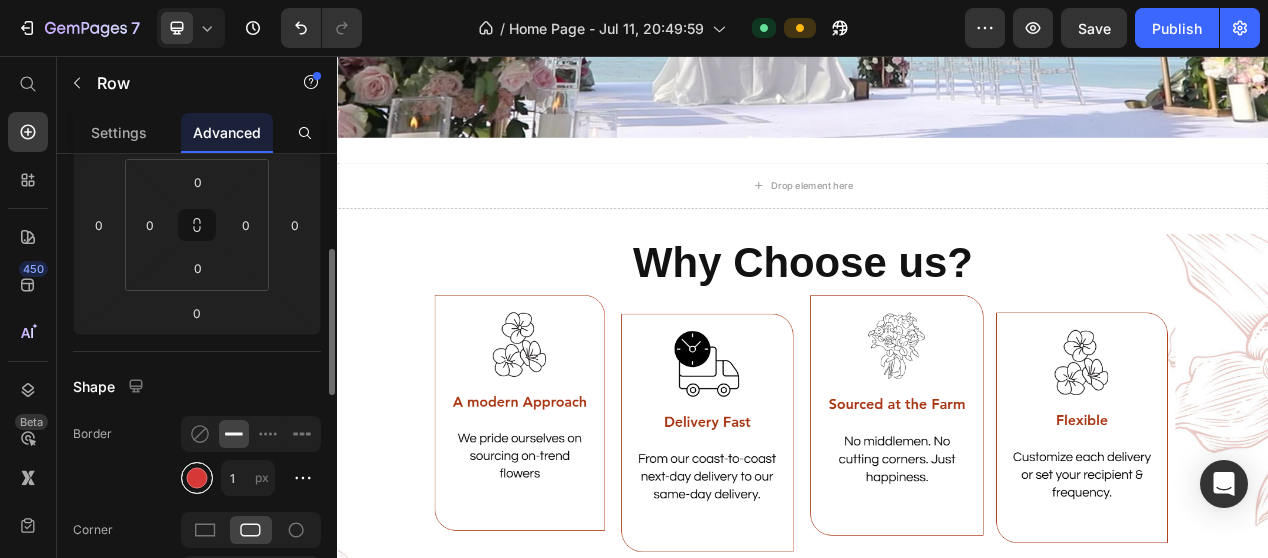 click at bounding box center (197, 478) 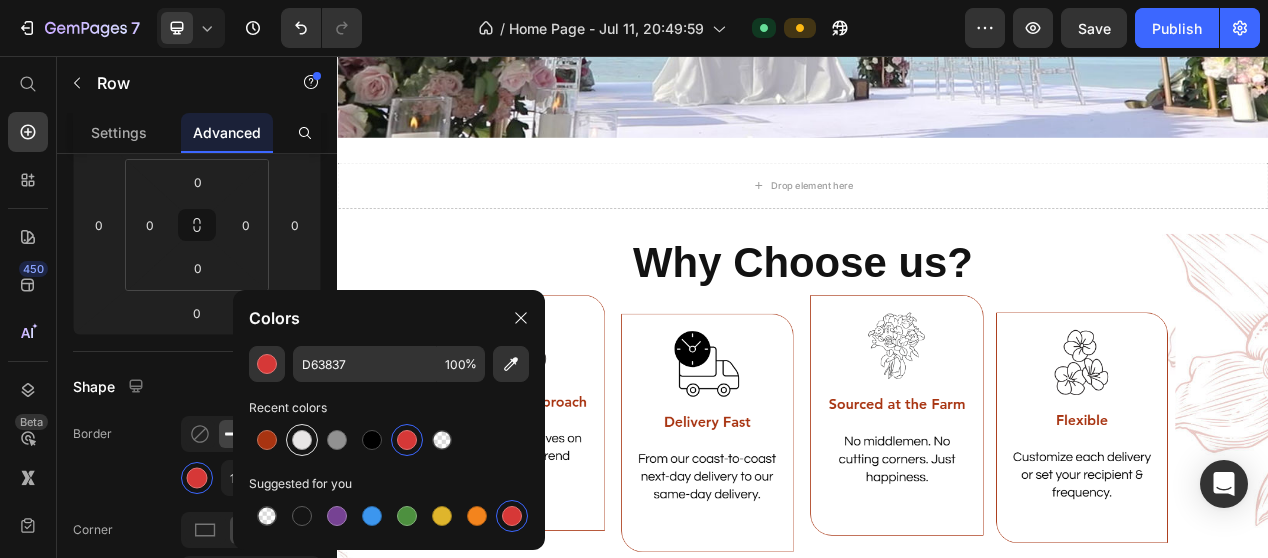 click at bounding box center (302, 440) 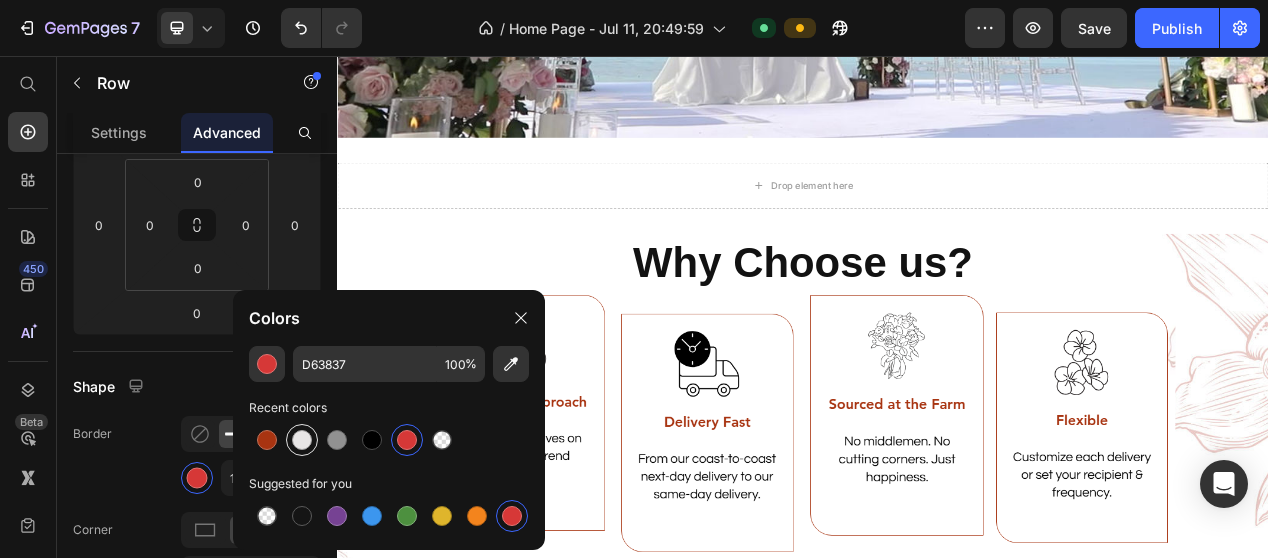 type on "E8E6E6" 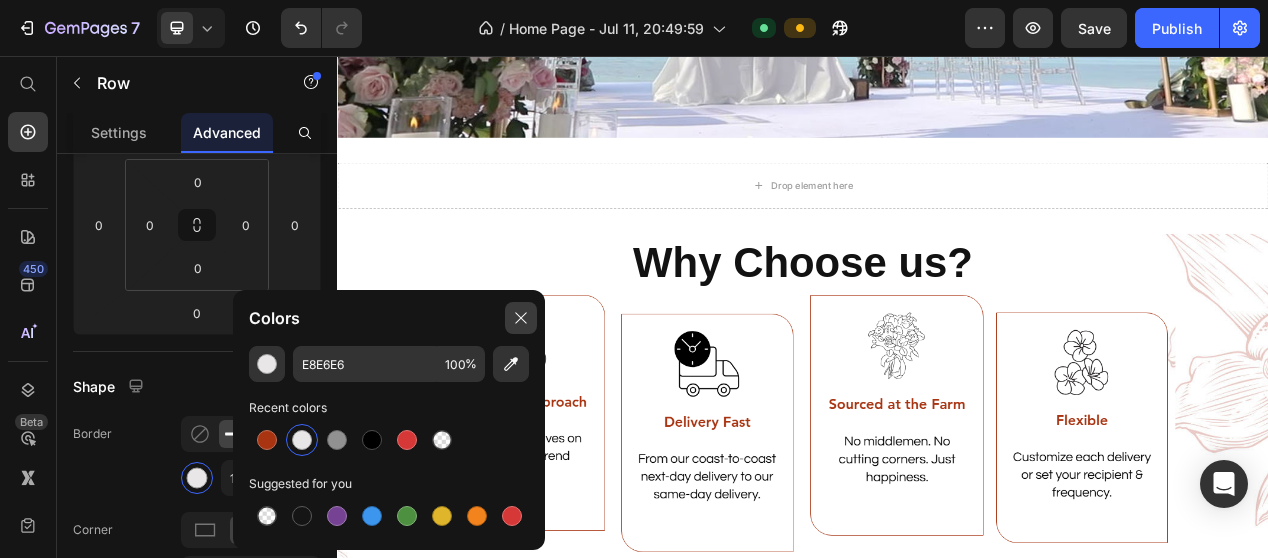 click 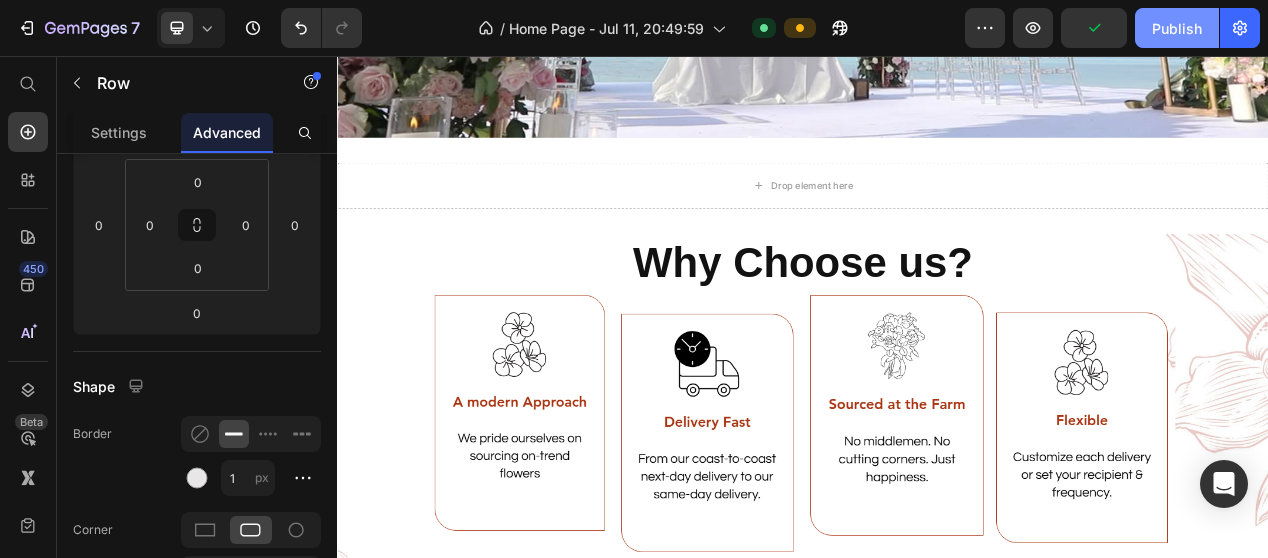 click on "Publish" 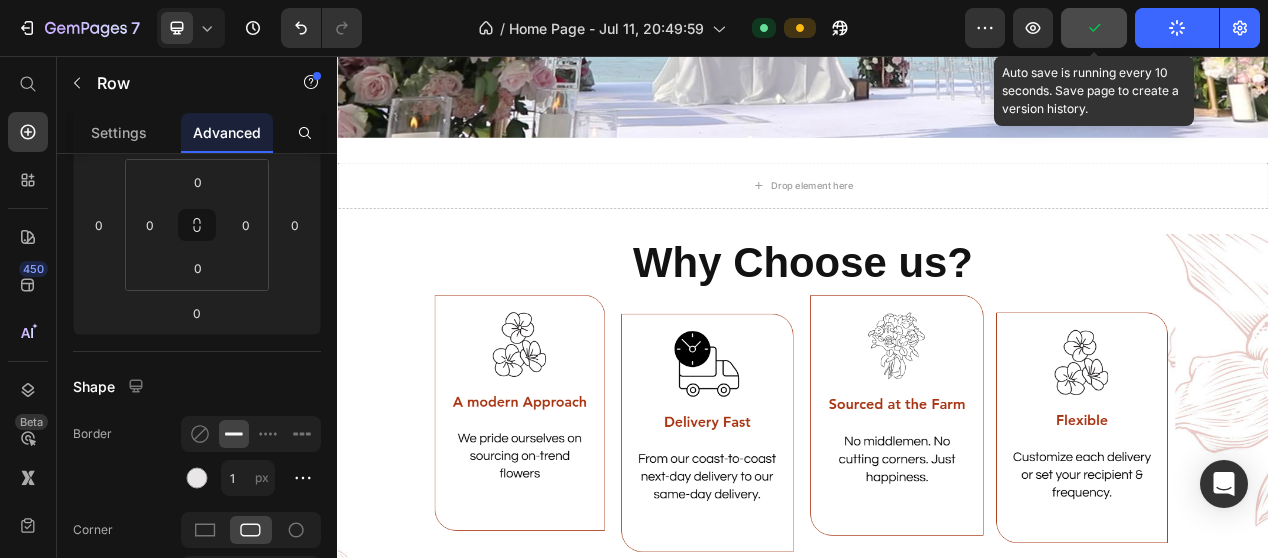 click 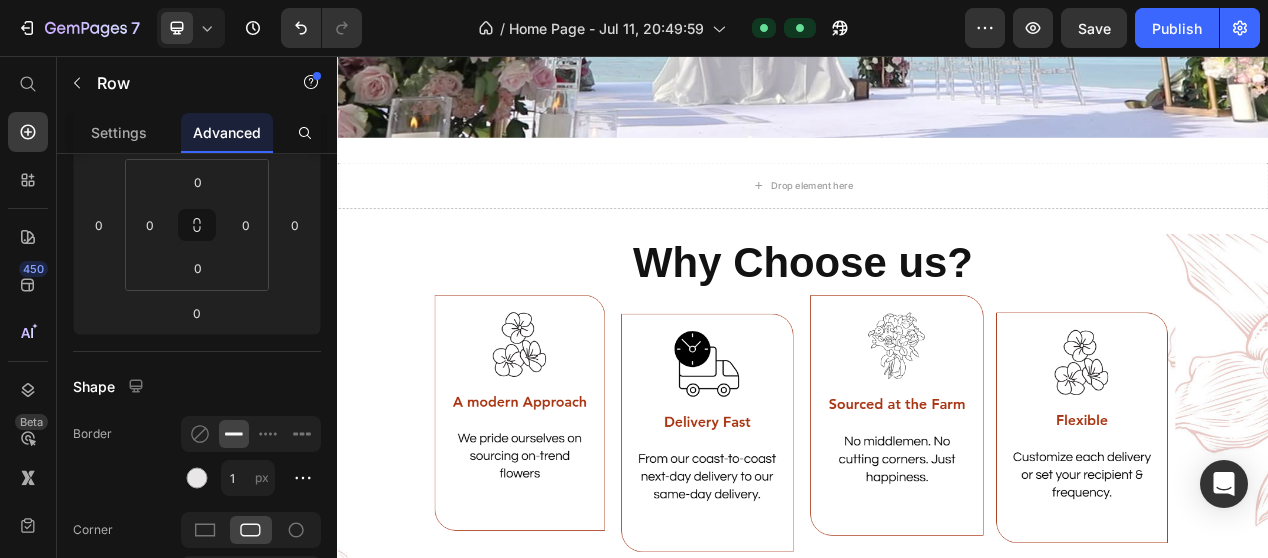 click on "Enter your email address*" at bounding box center (745, -63) 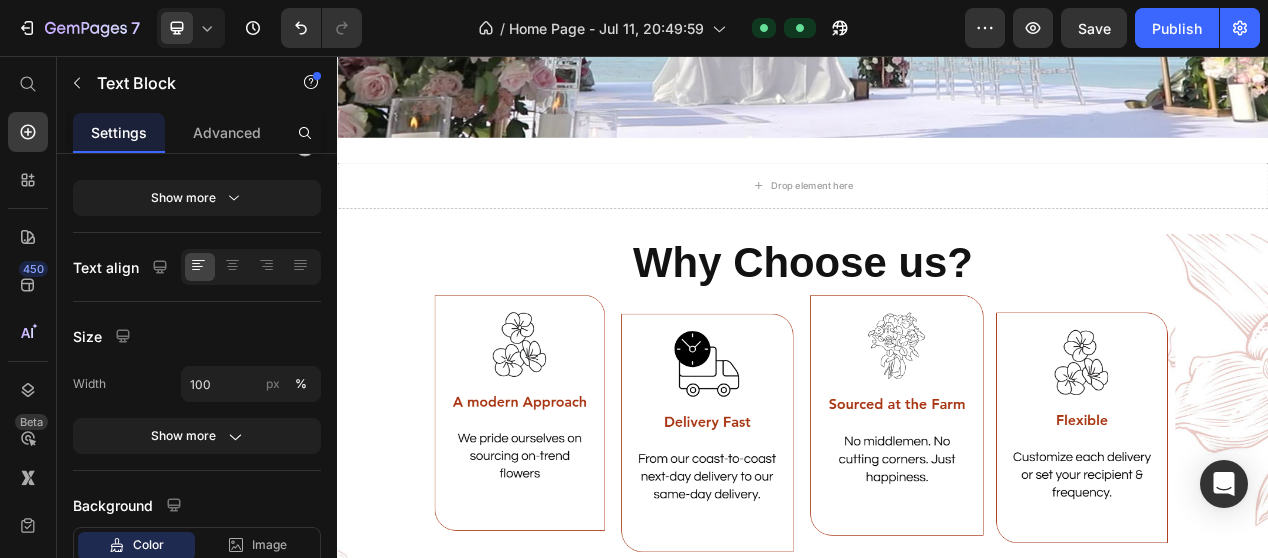 scroll, scrollTop: 0, scrollLeft: 0, axis: both 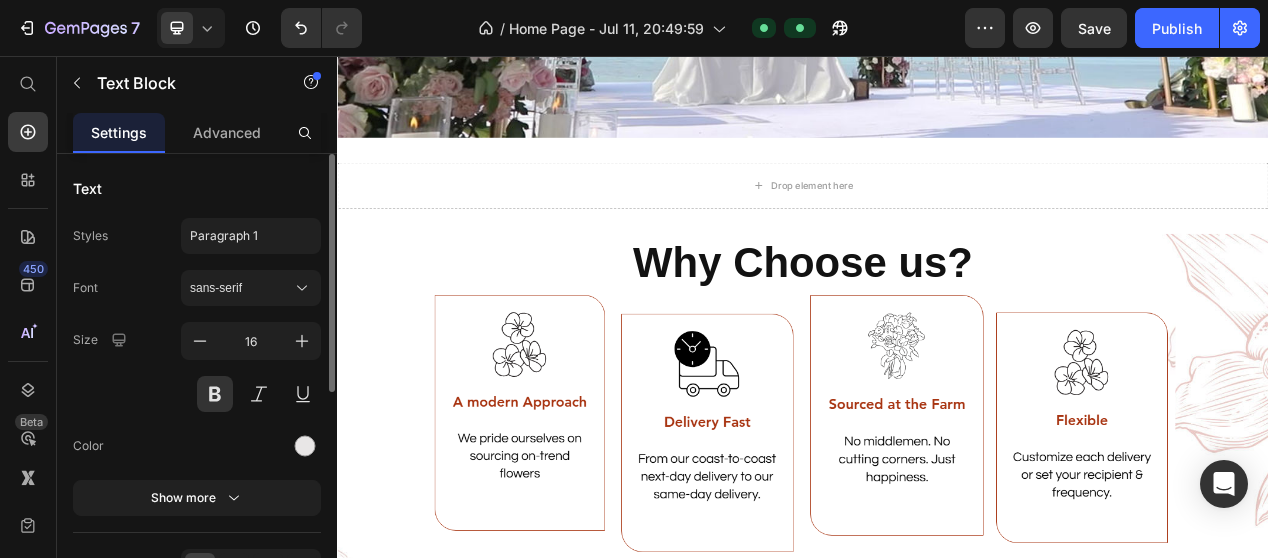 click on "Enter your email address*" at bounding box center [745, -63] 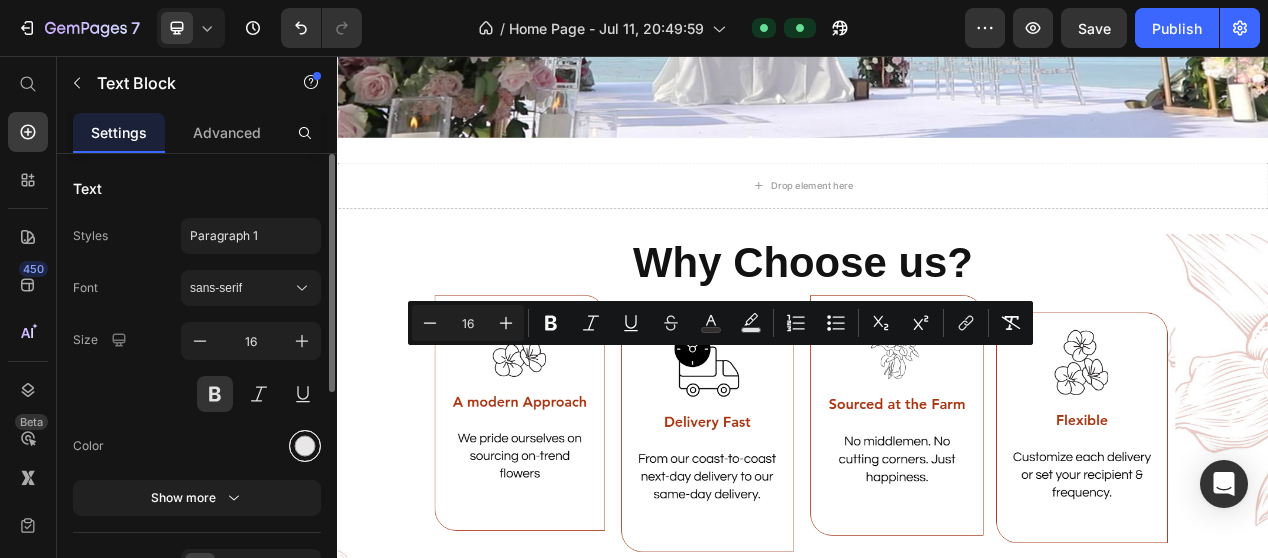click at bounding box center [305, 446] 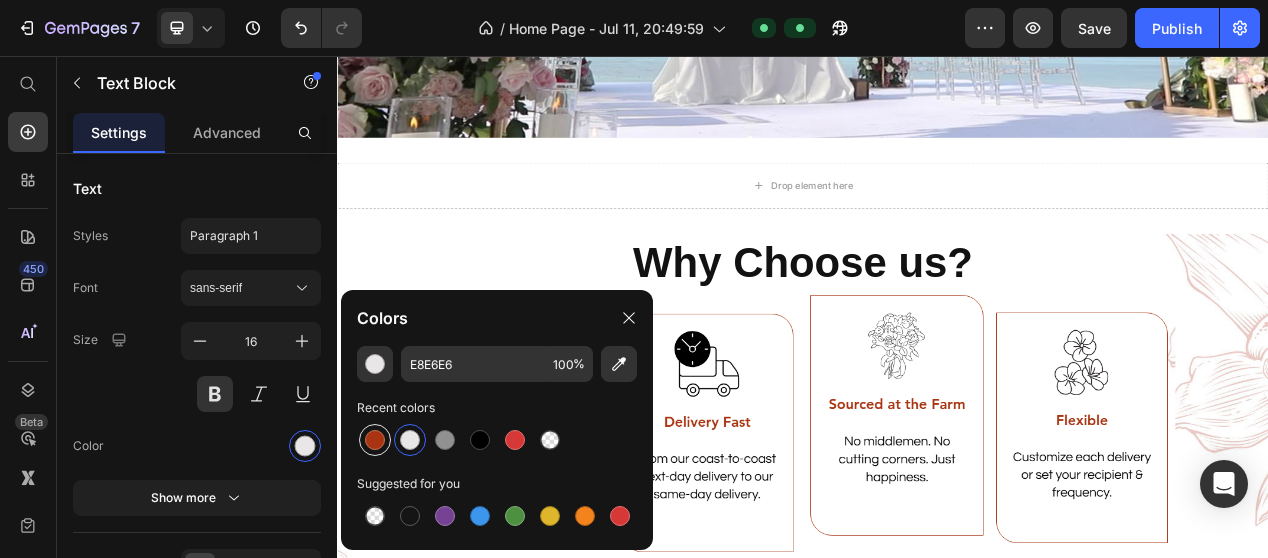 click at bounding box center [375, 440] 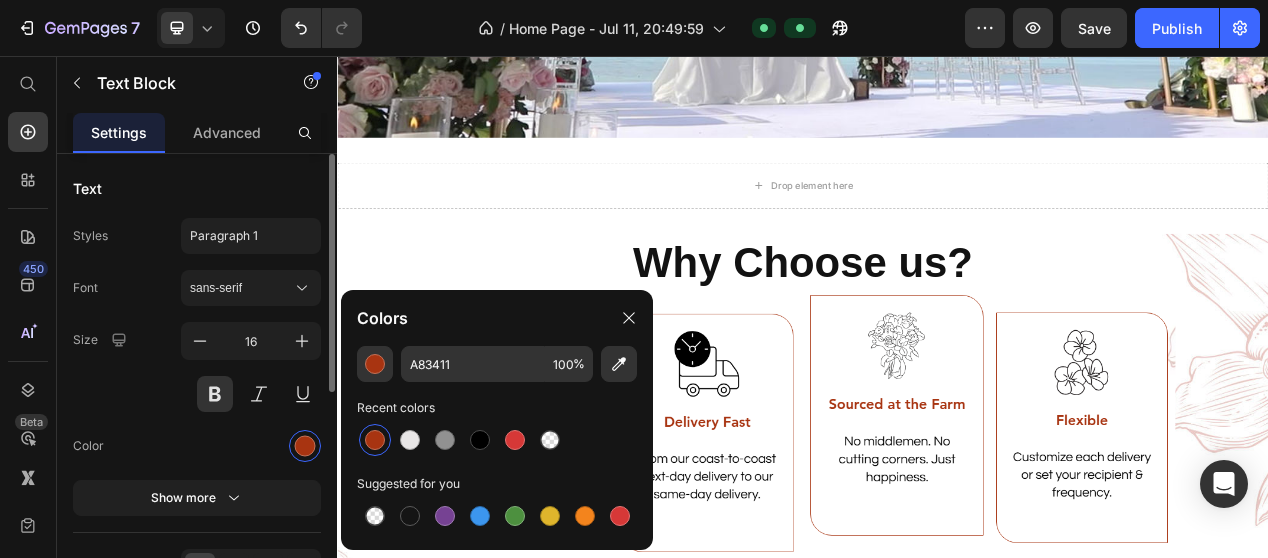 click at bounding box center (251, 446) 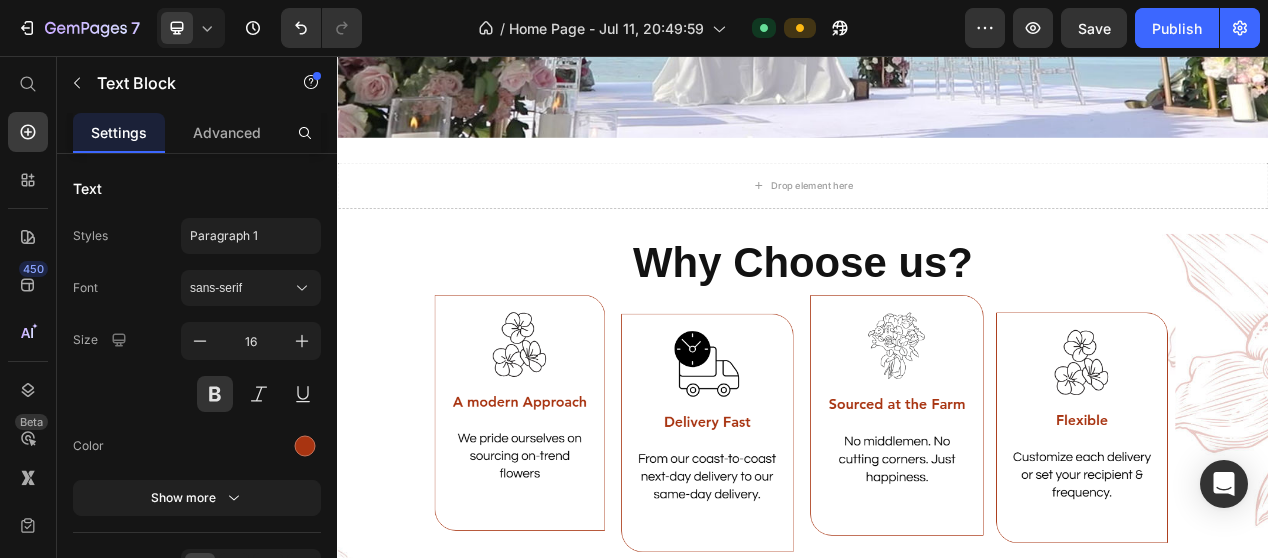 click on "Enter your email address*" at bounding box center [745, -63] 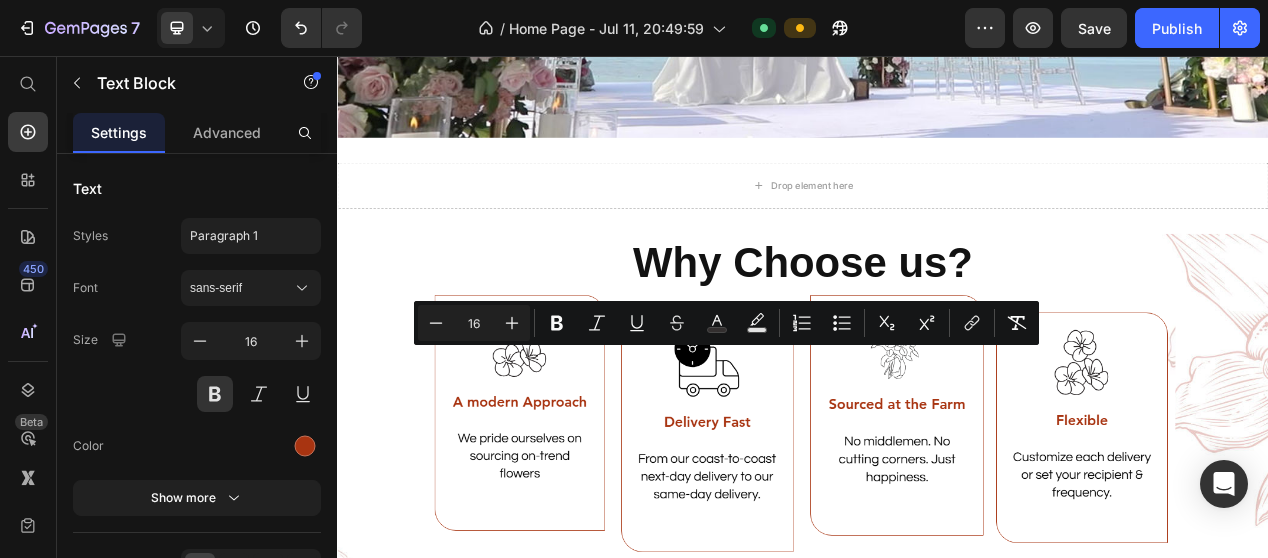 click on "Enter your email address*" at bounding box center (745, -63) 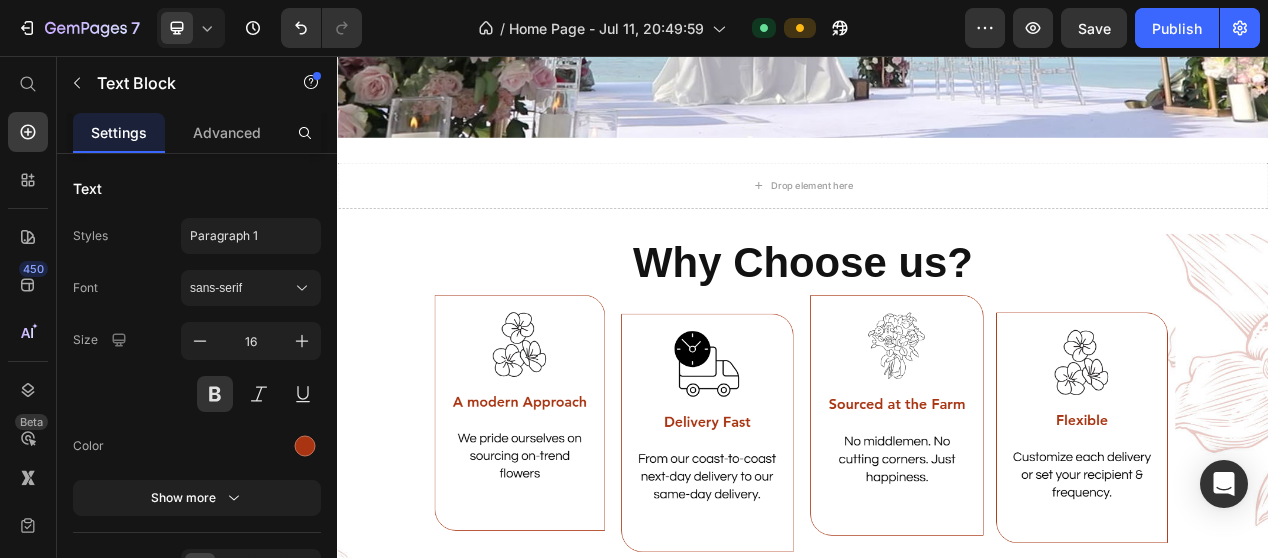 click on "Enter your email address*" at bounding box center [745, -63] 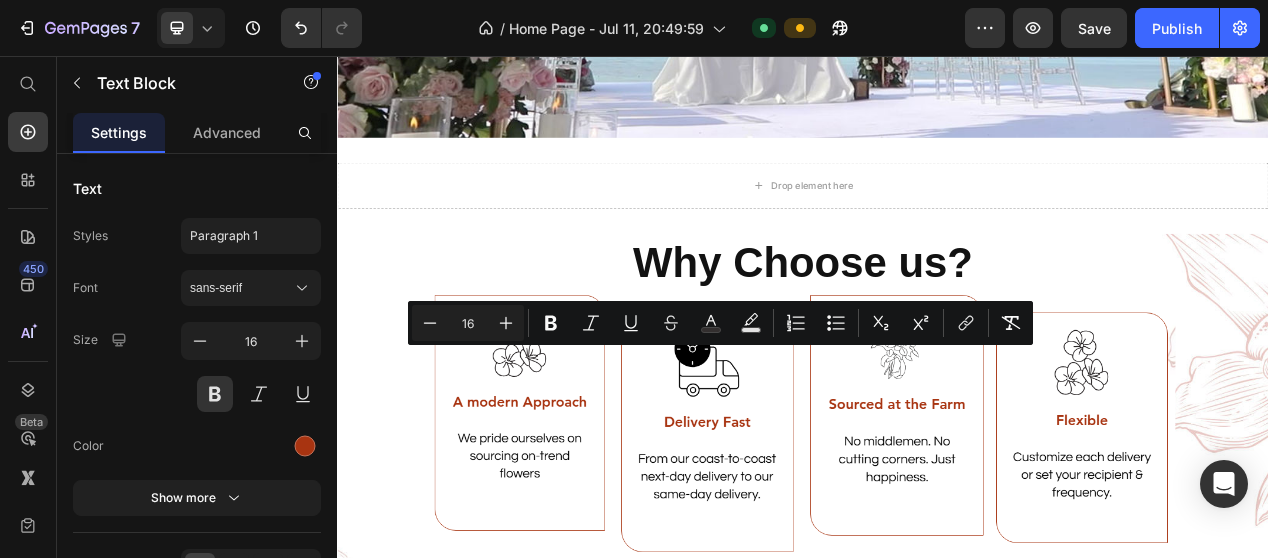 click on "Enter your email address*" at bounding box center [745, -63] 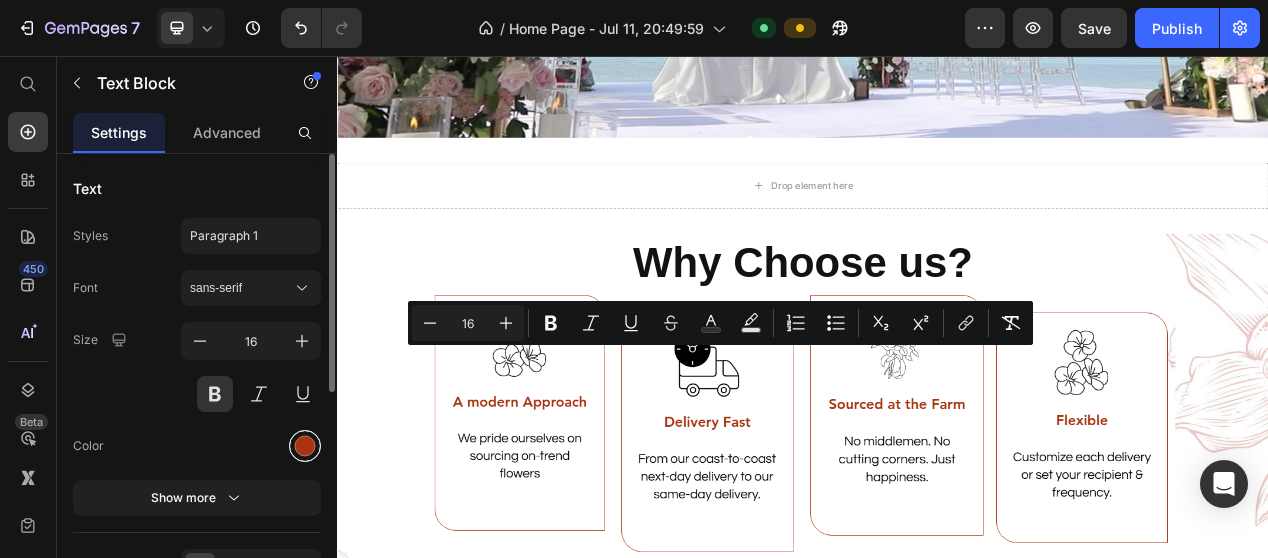click at bounding box center (305, 446) 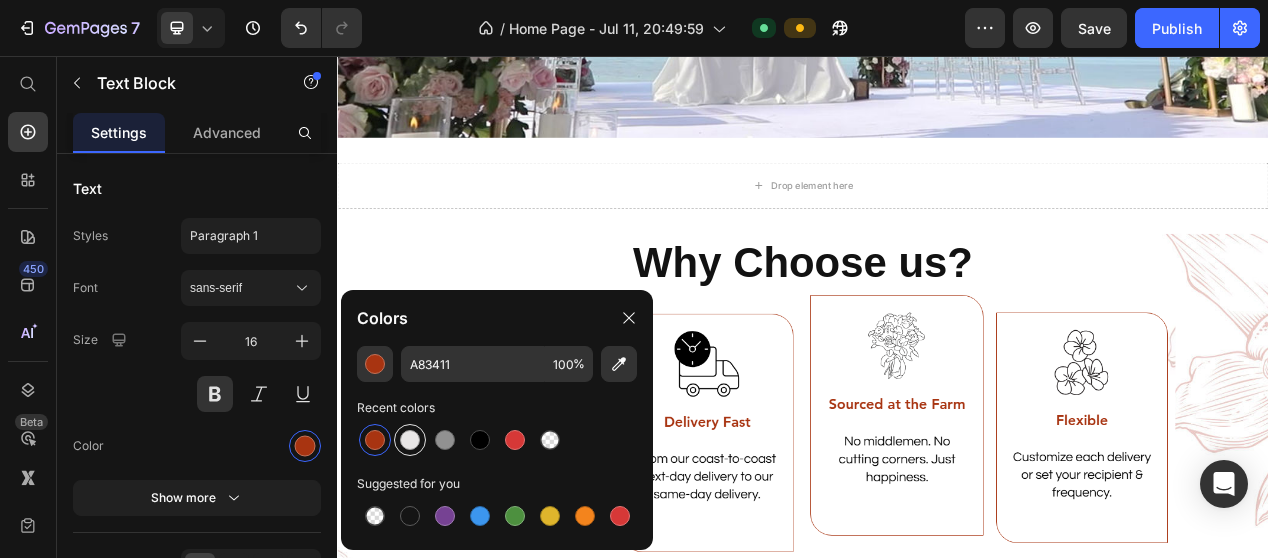 click at bounding box center [410, 440] 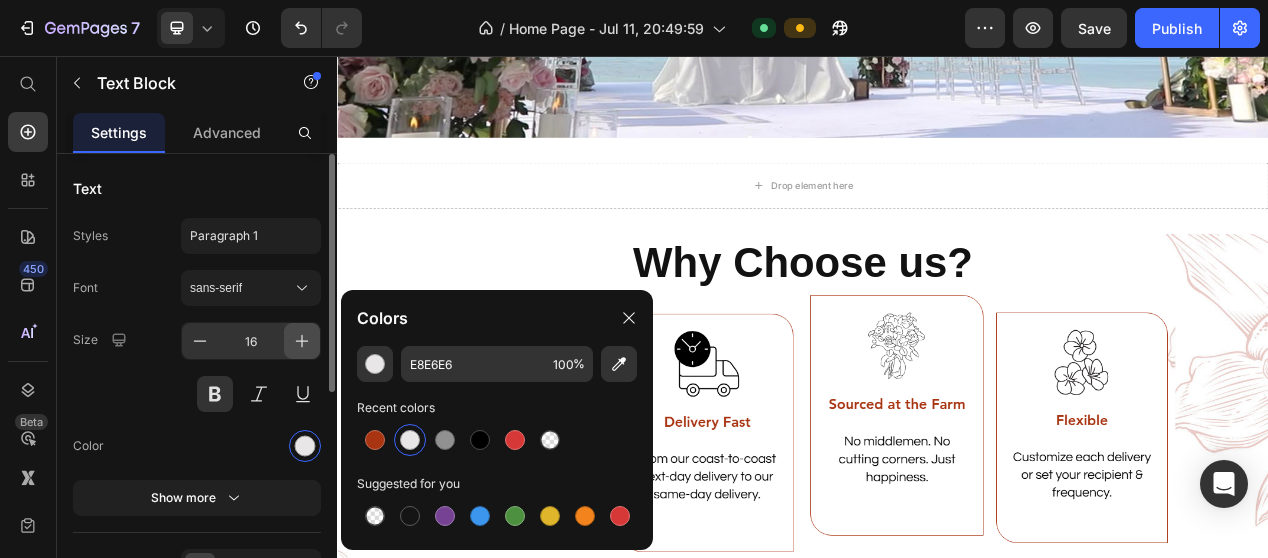 click 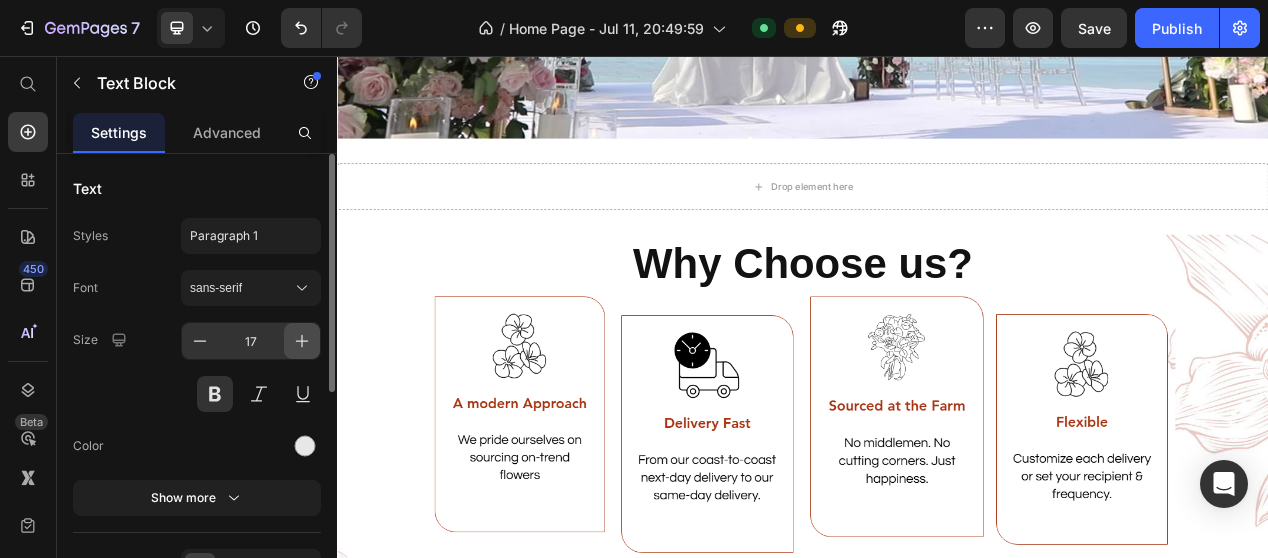 click 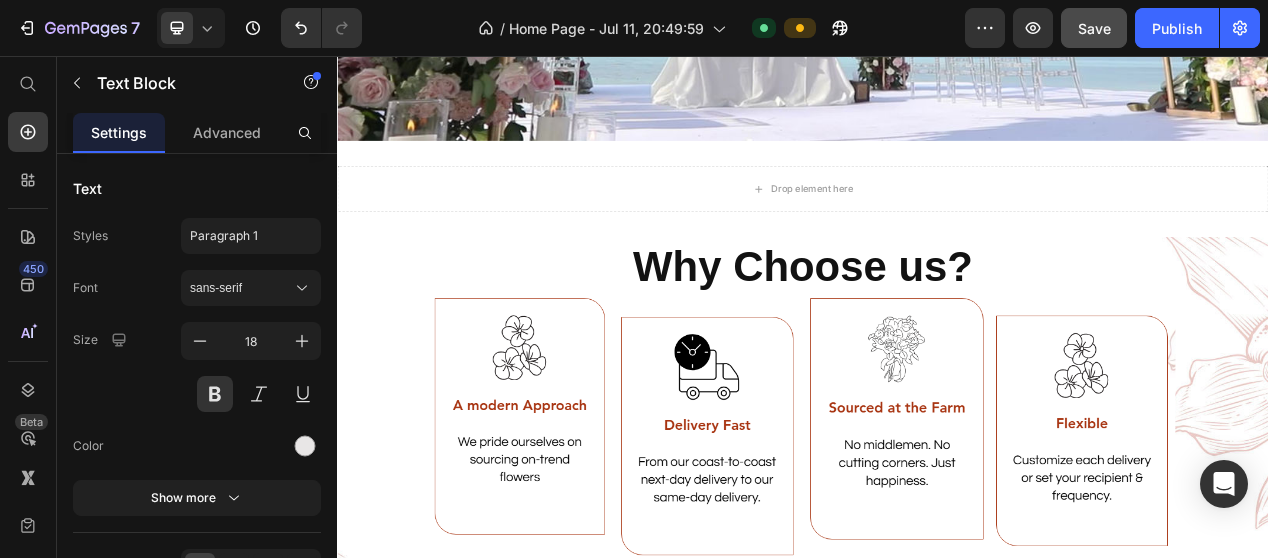 drag, startPoint x: 1159, startPoint y: 28, endPoint x: 1116, endPoint y: 40, distance: 44.64303 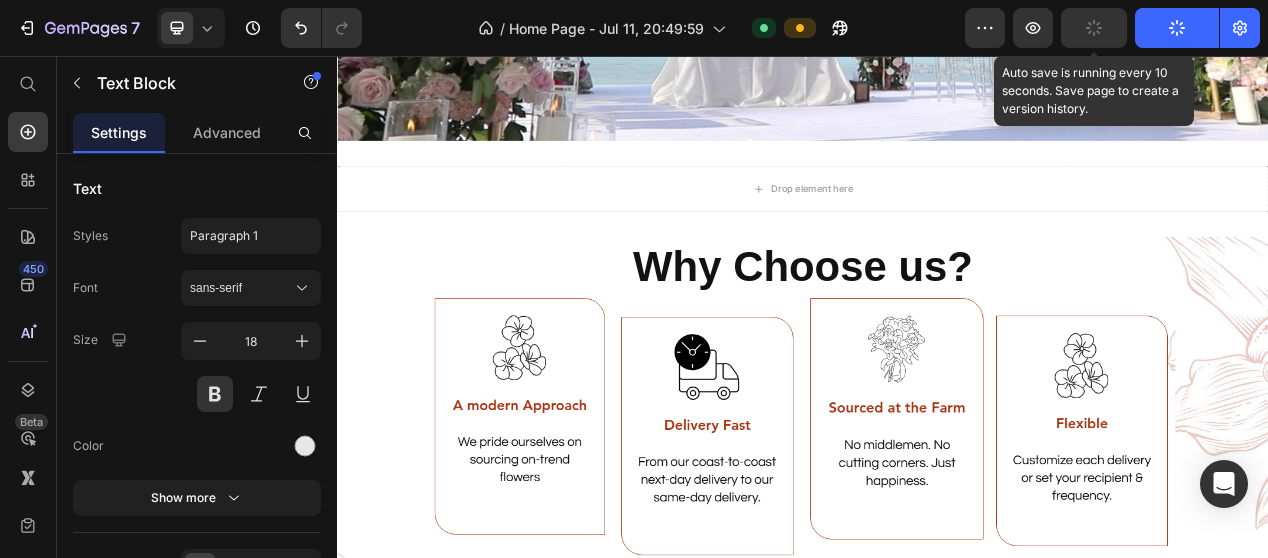 click 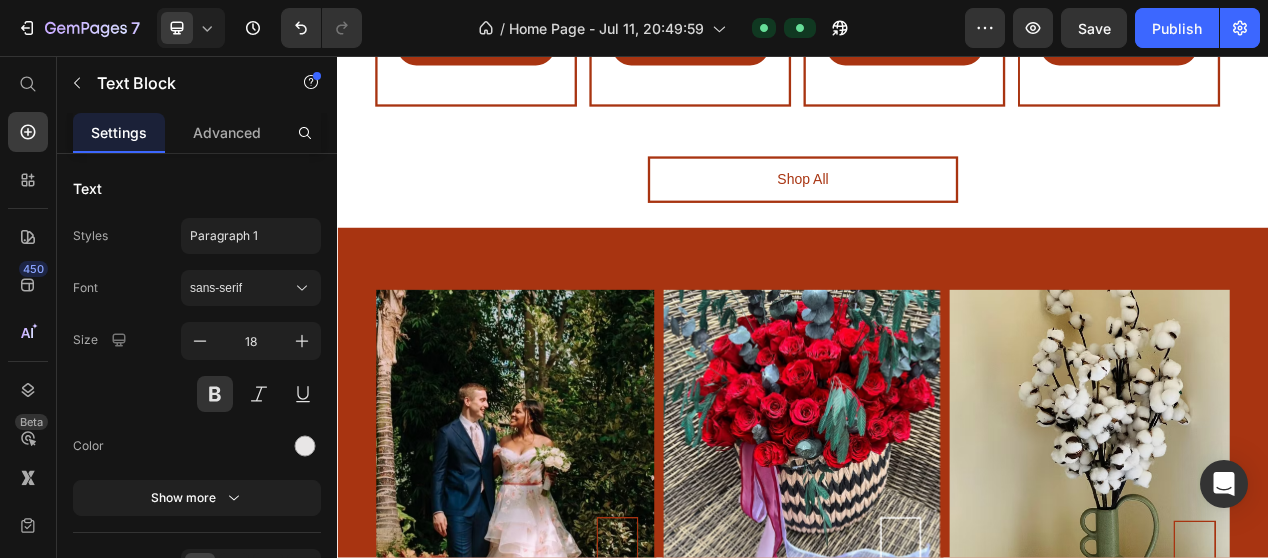 scroll, scrollTop: 3160, scrollLeft: 0, axis: vertical 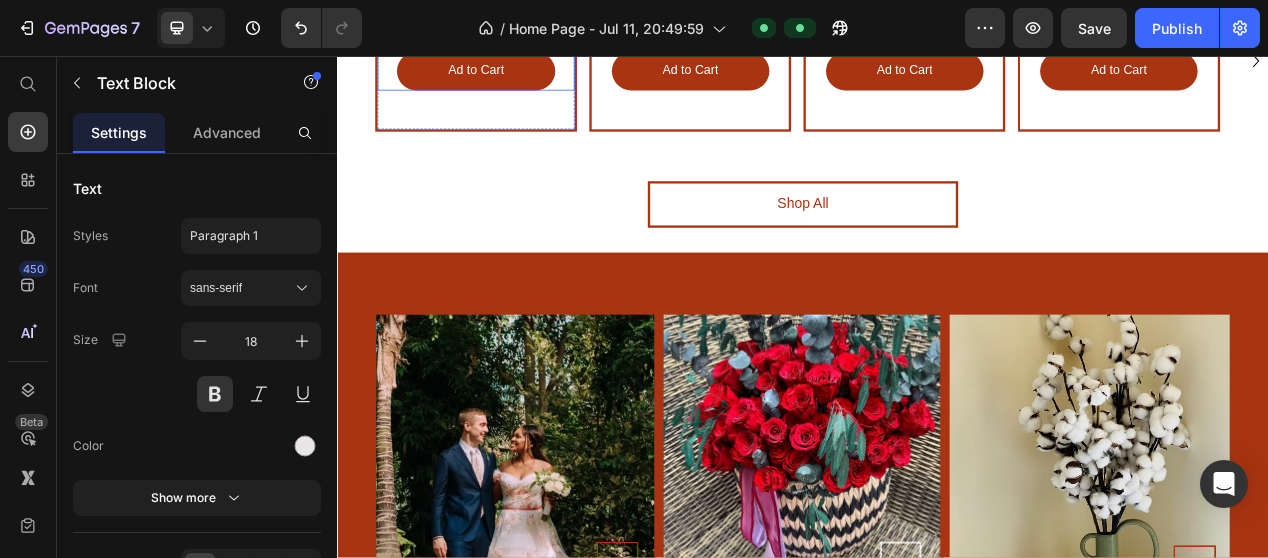 click on "Ad to Cart" at bounding box center (514, 76) 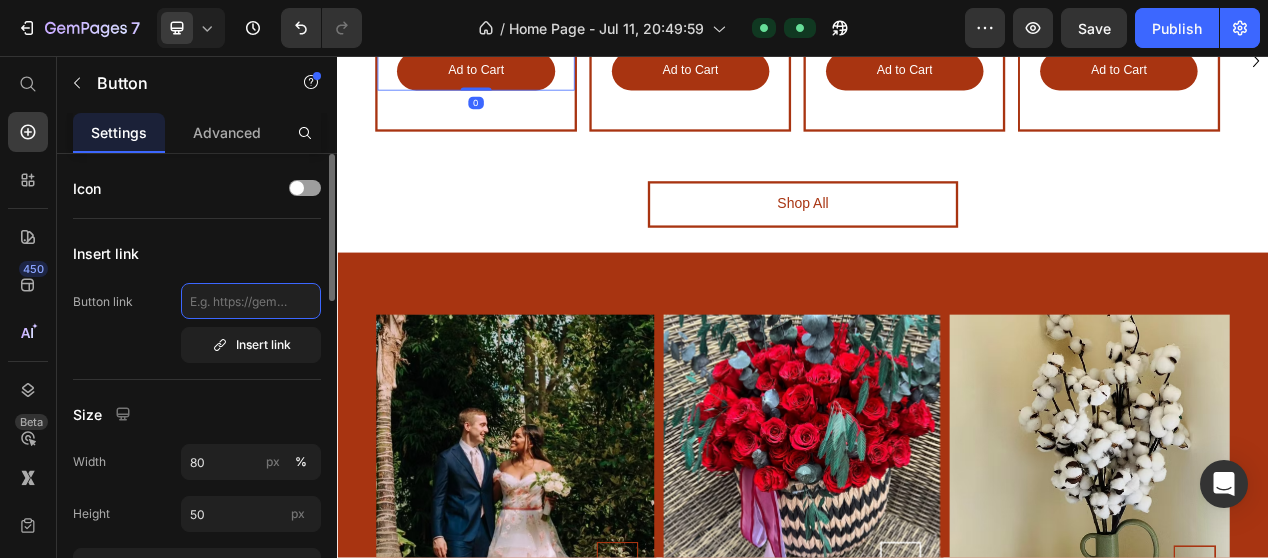 click 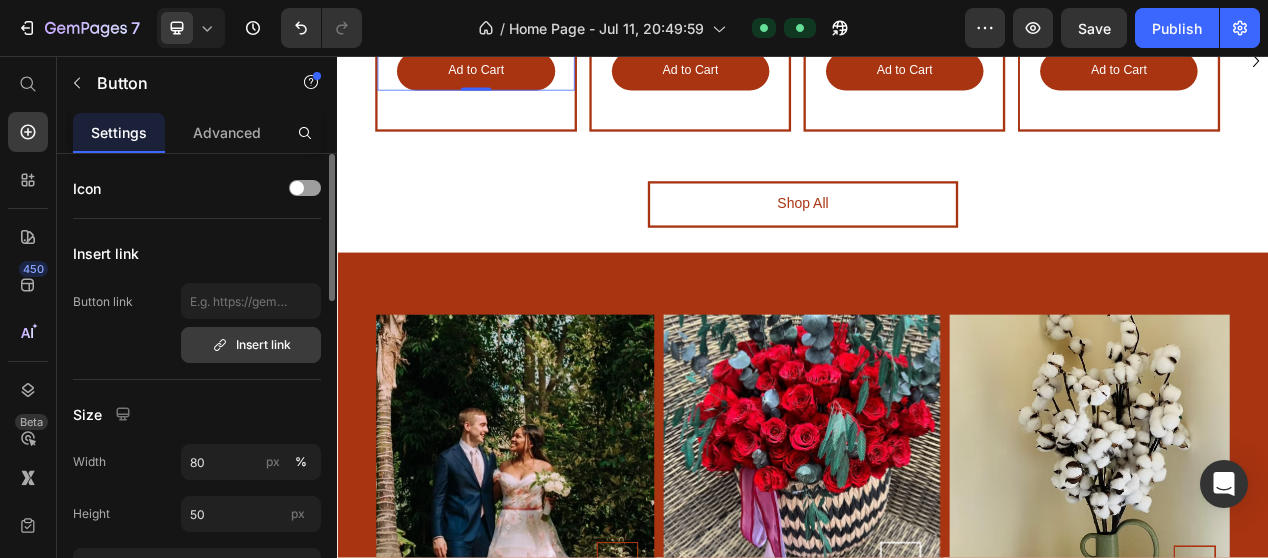 drag, startPoint x: 232, startPoint y: 299, endPoint x: 206, endPoint y: 342, distance: 50.24938 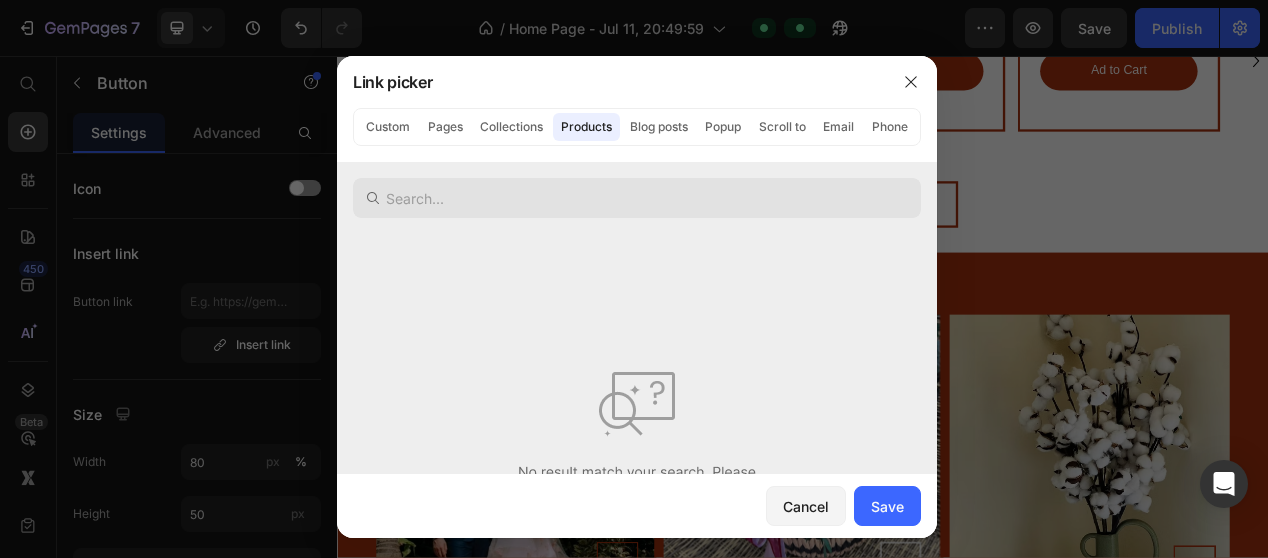 click at bounding box center (637, 198) 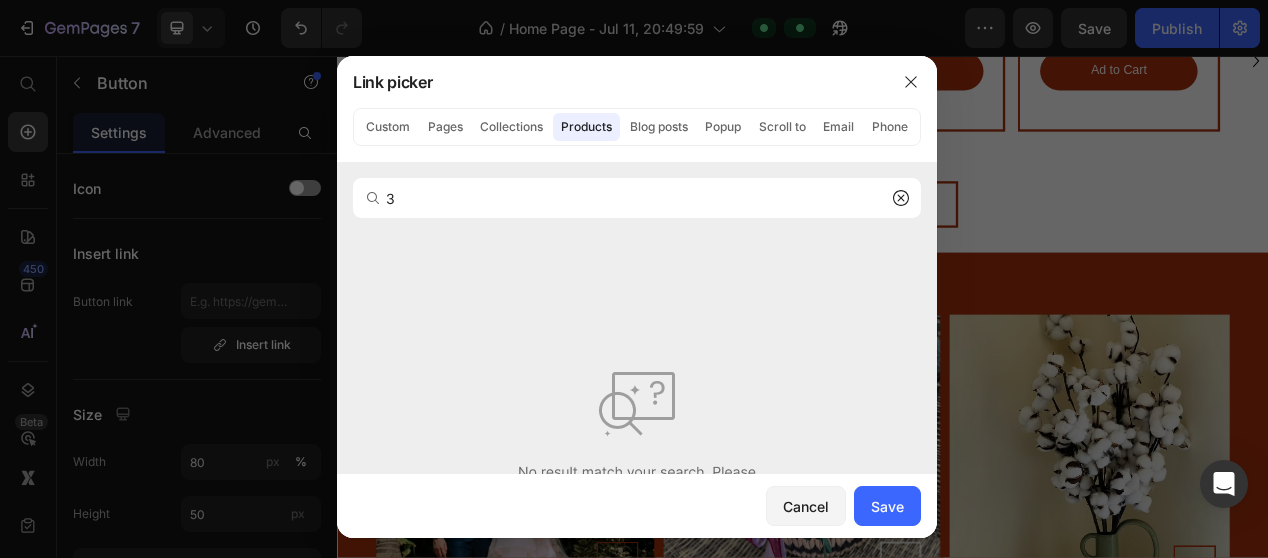 type on "3" 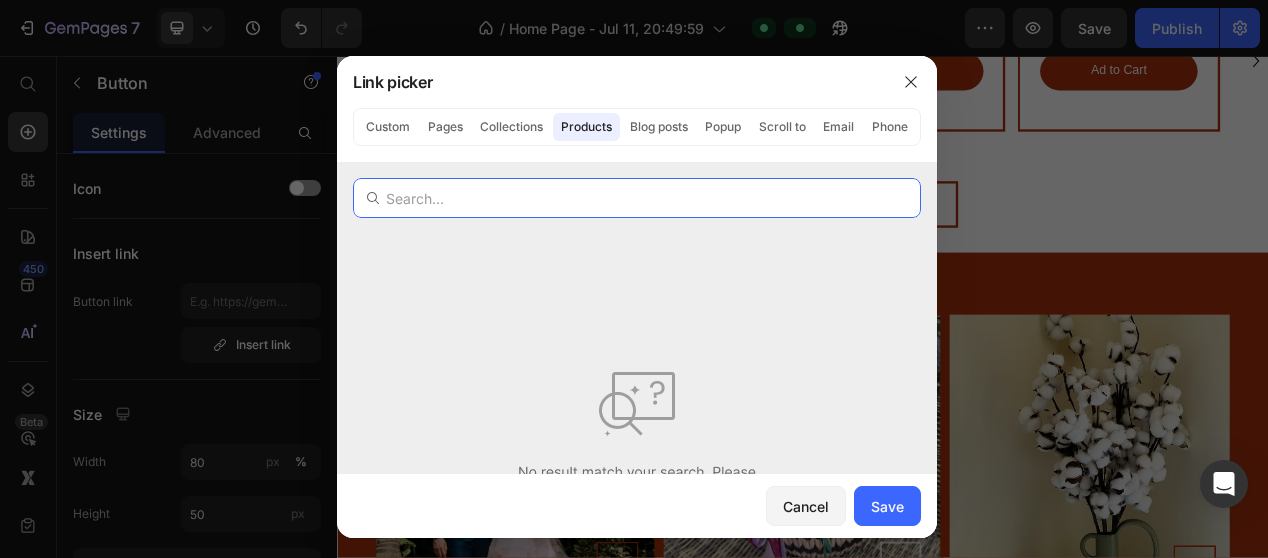paste on "Light pink cotton with vase" 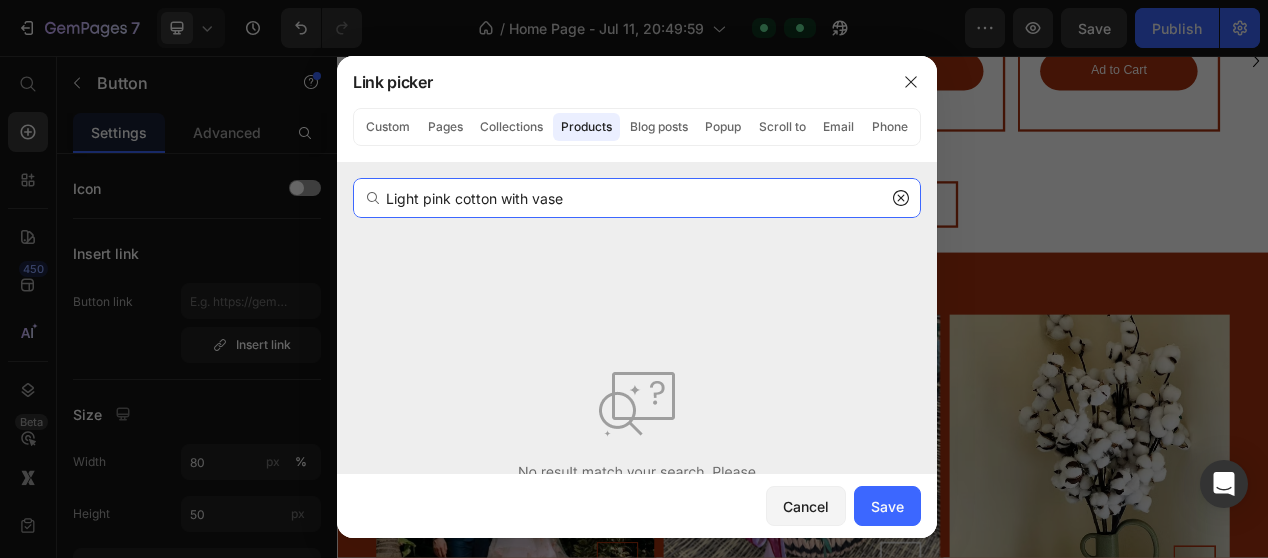 click on "Products" 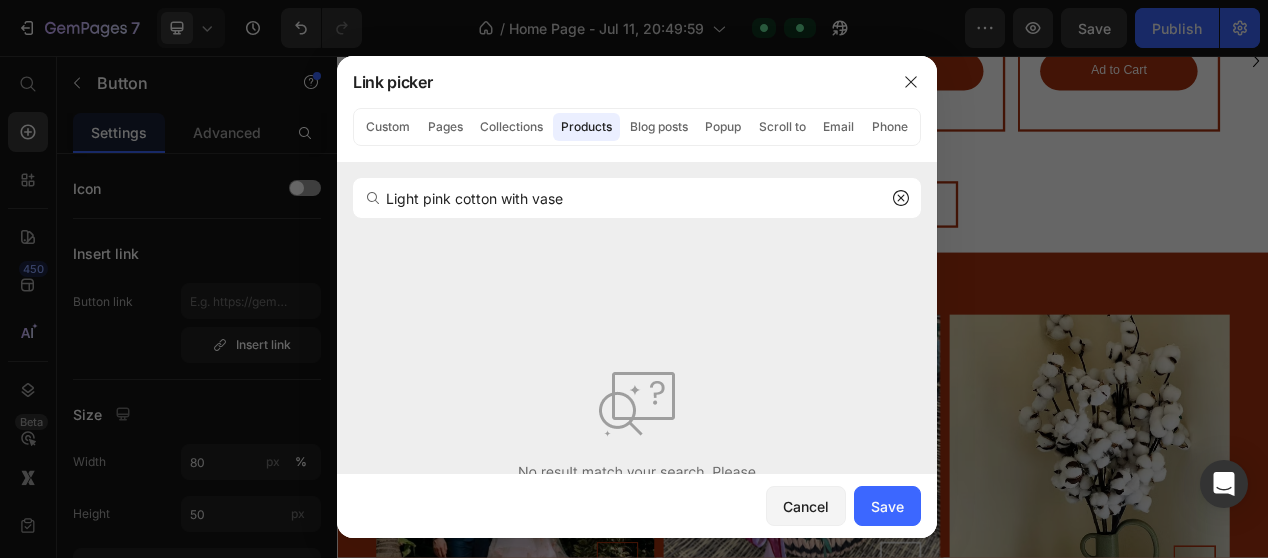 click 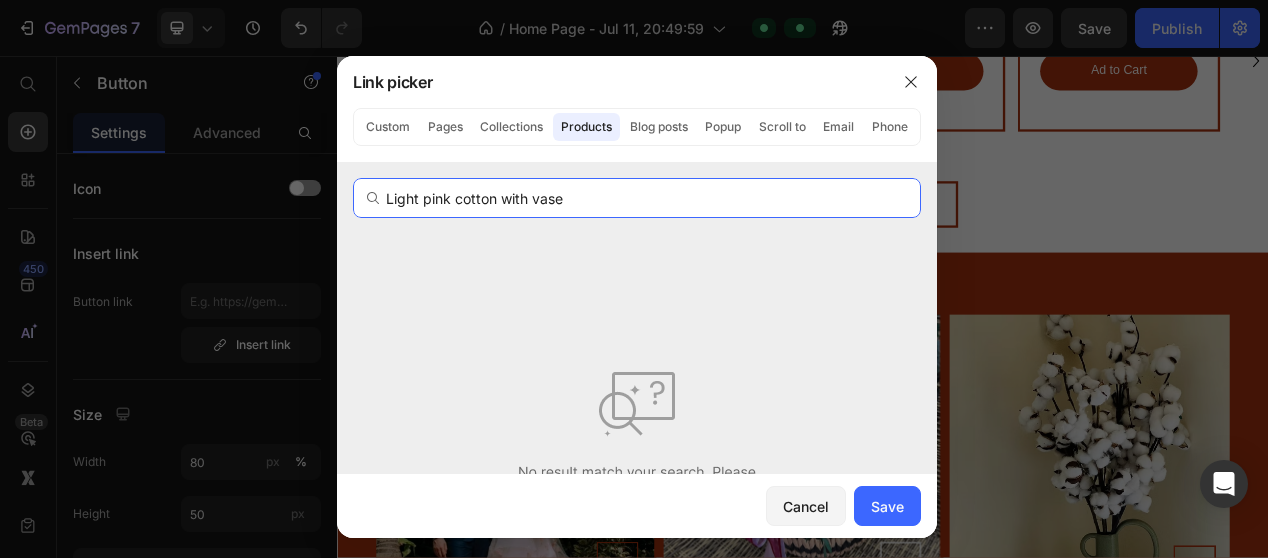 click on "Light pink cotton with vase" at bounding box center [637, 198] 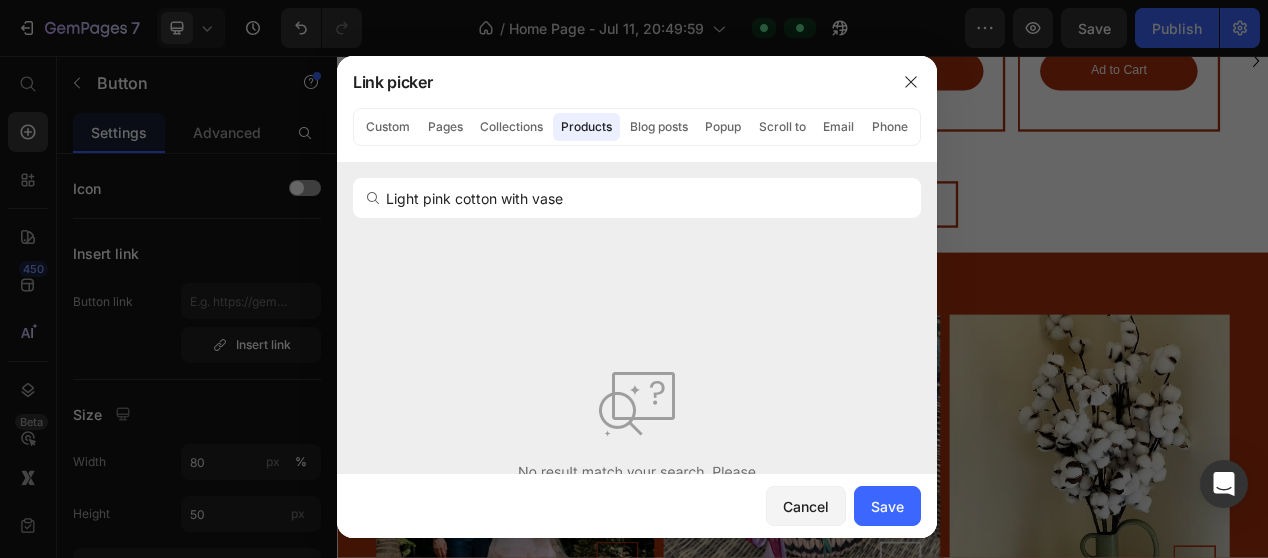 click at bounding box center [637, 436] 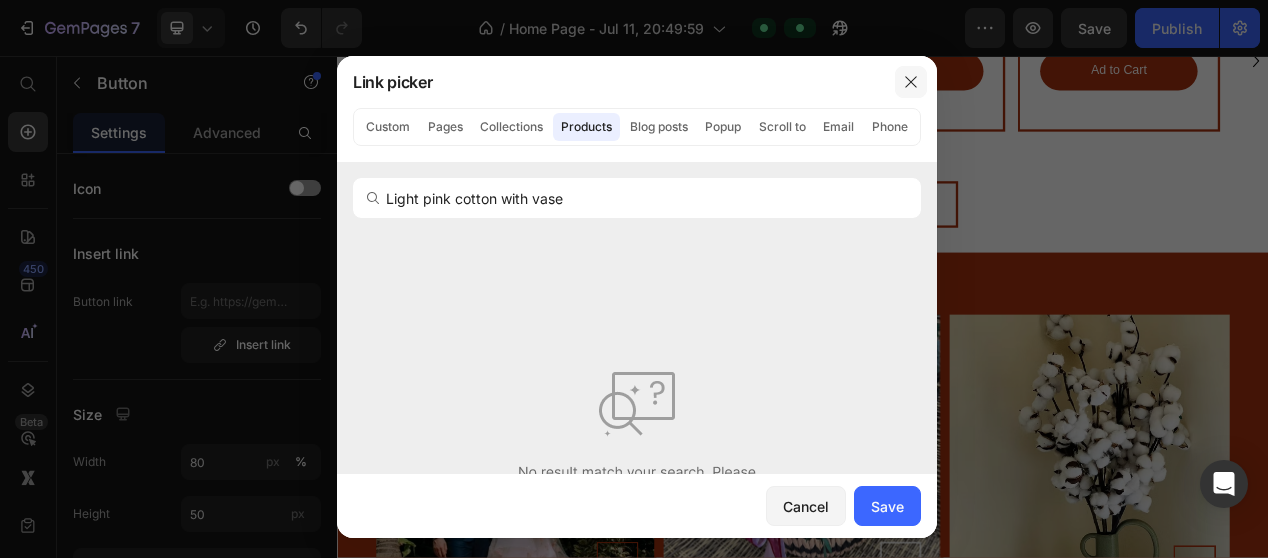 click 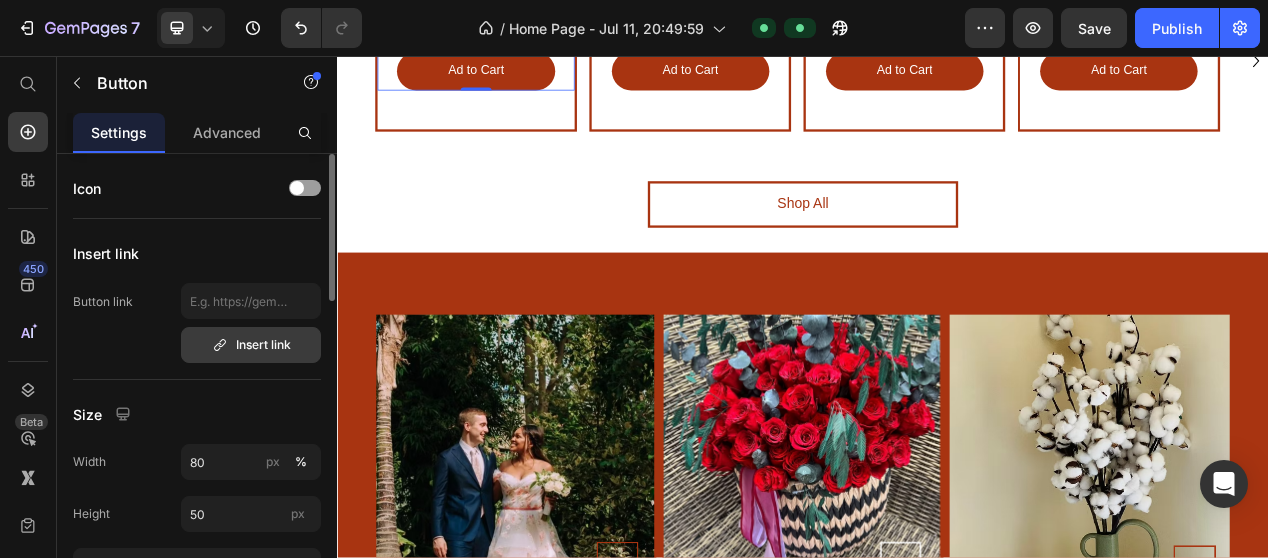 click 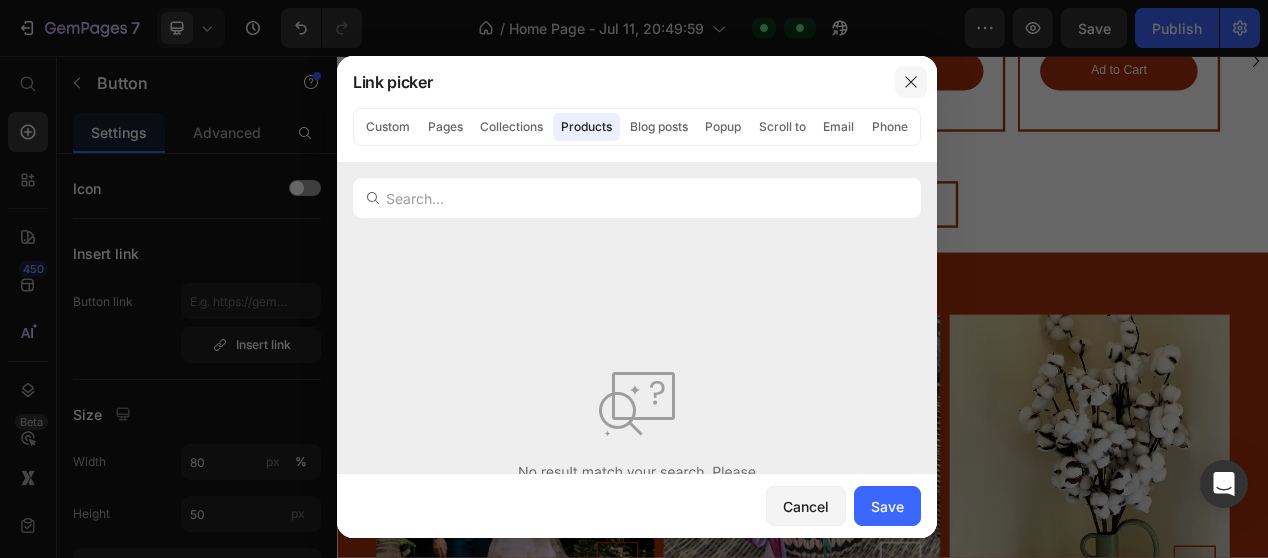 click 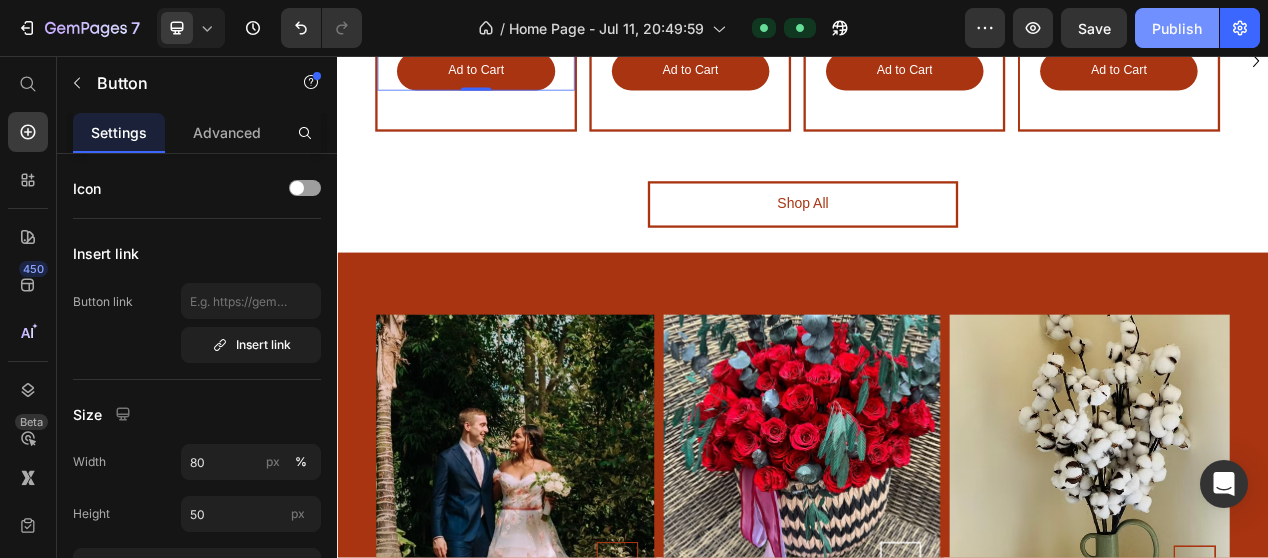 click on "Publish" at bounding box center (1177, 28) 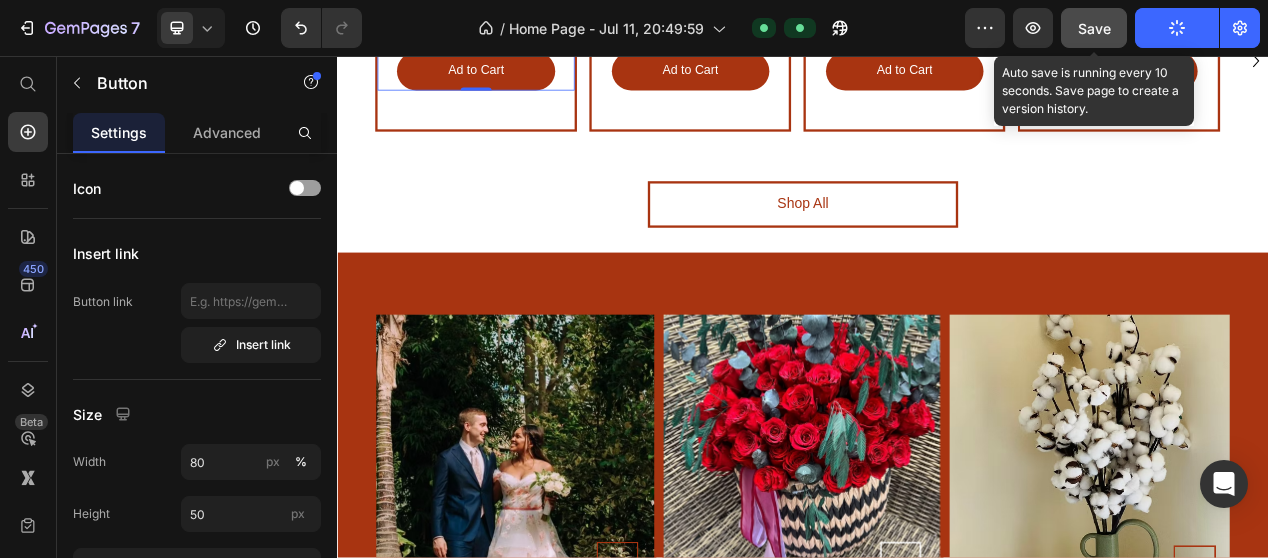 click on "Save" 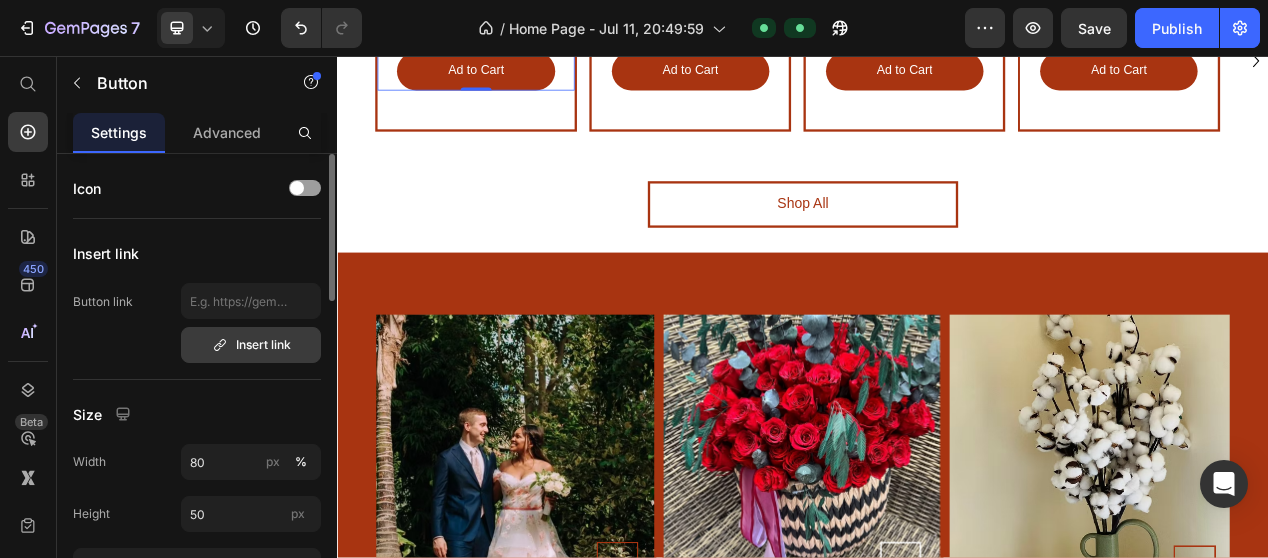 click on "Insert link" at bounding box center [251, 345] 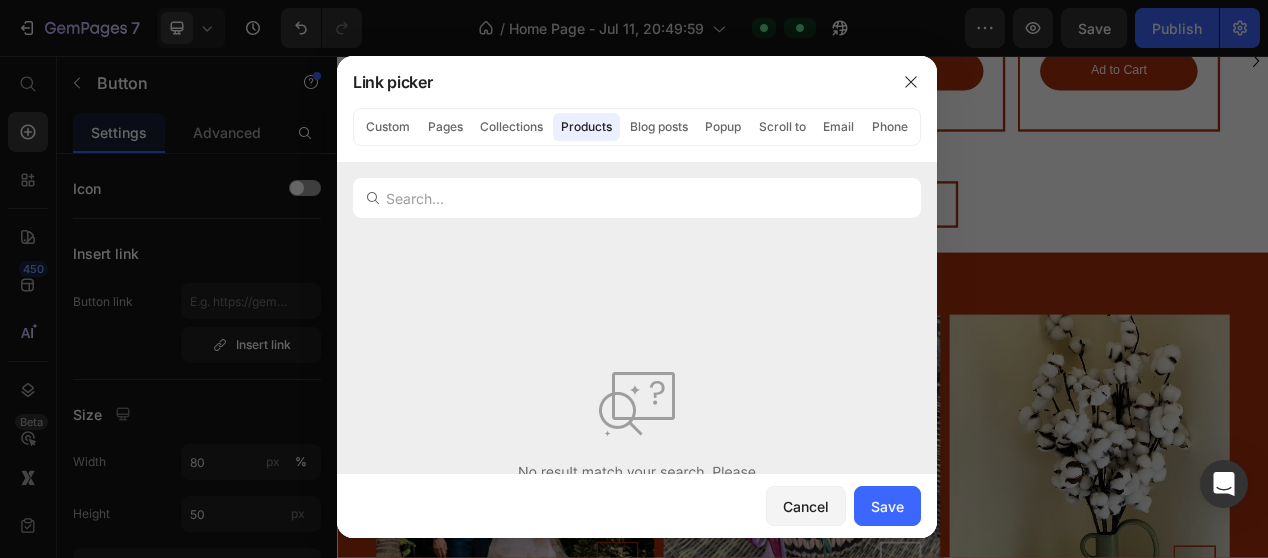 click on "Products" 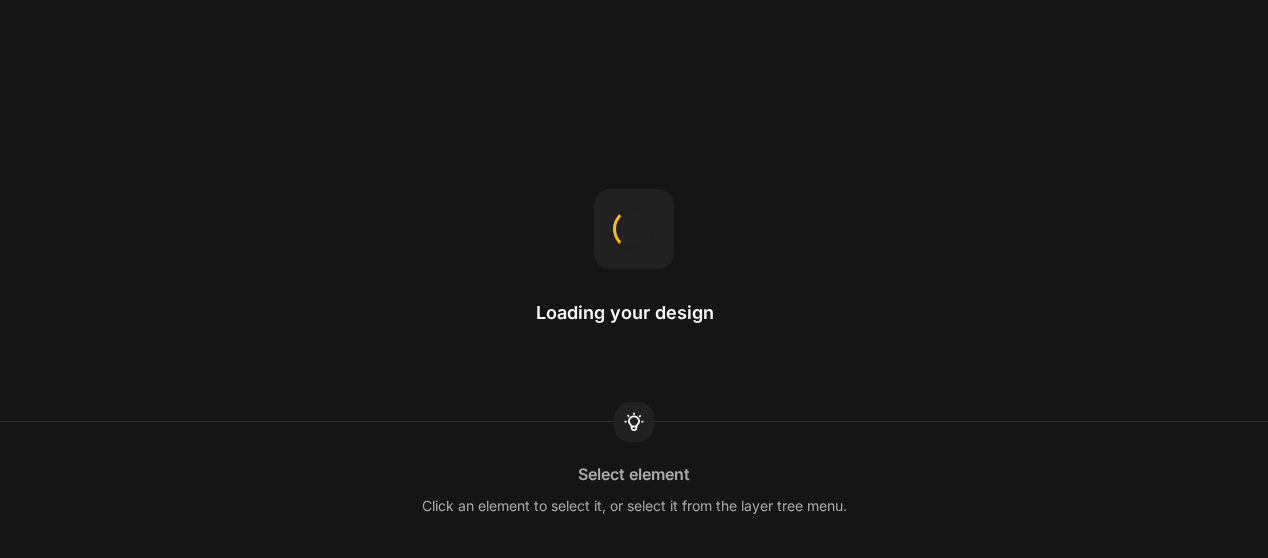 scroll, scrollTop: 0, scrollLeft: 0, axis: both 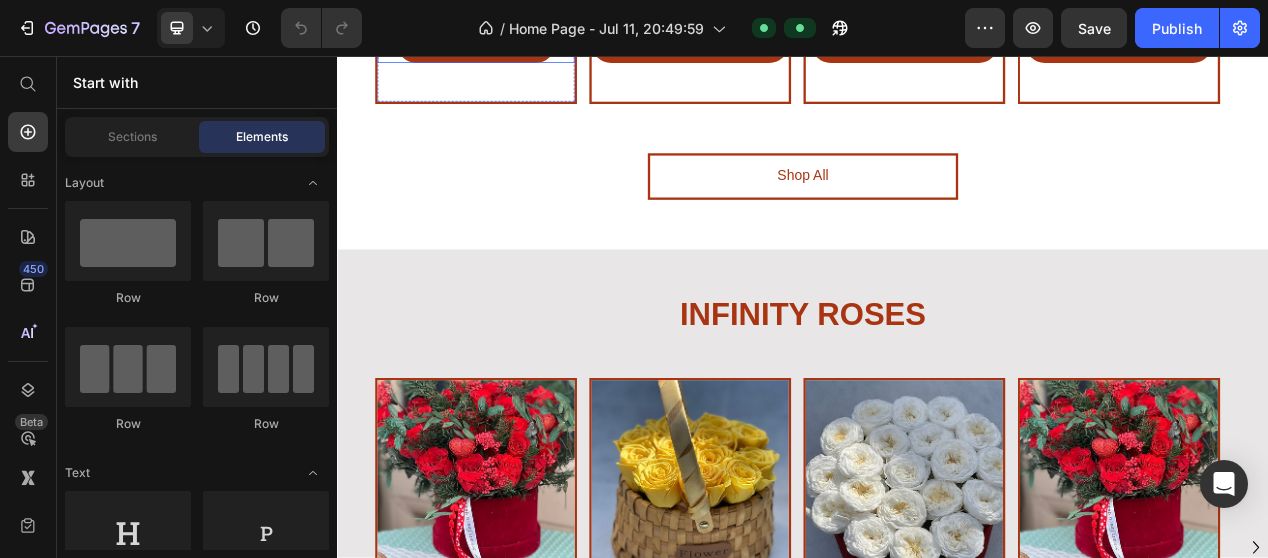 click on "Ad to Cart" at bounding box center [514, 40] 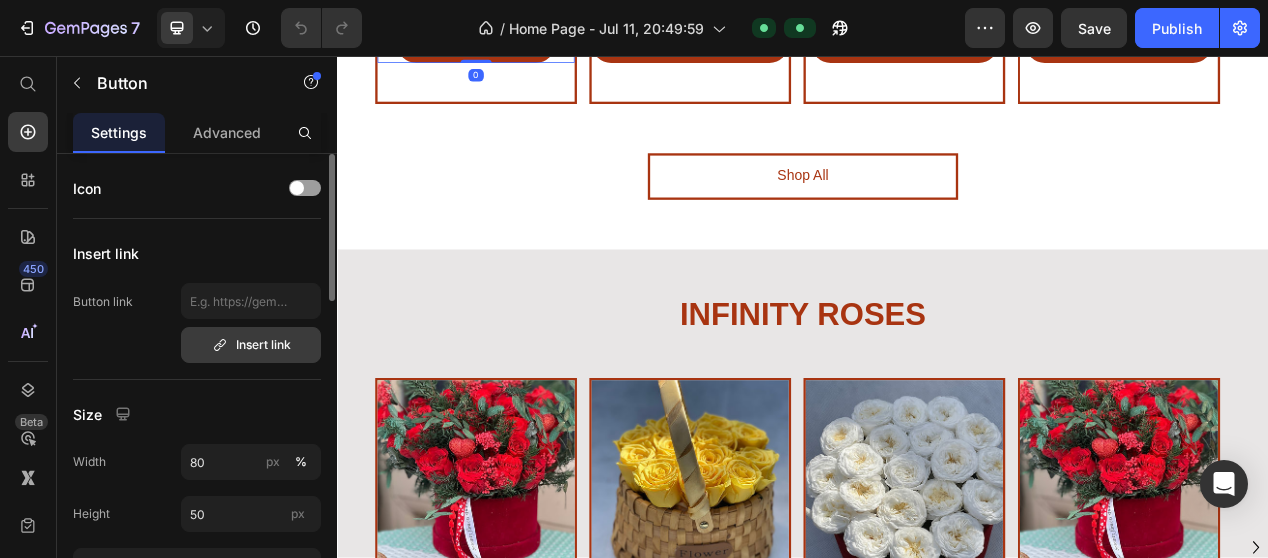 click 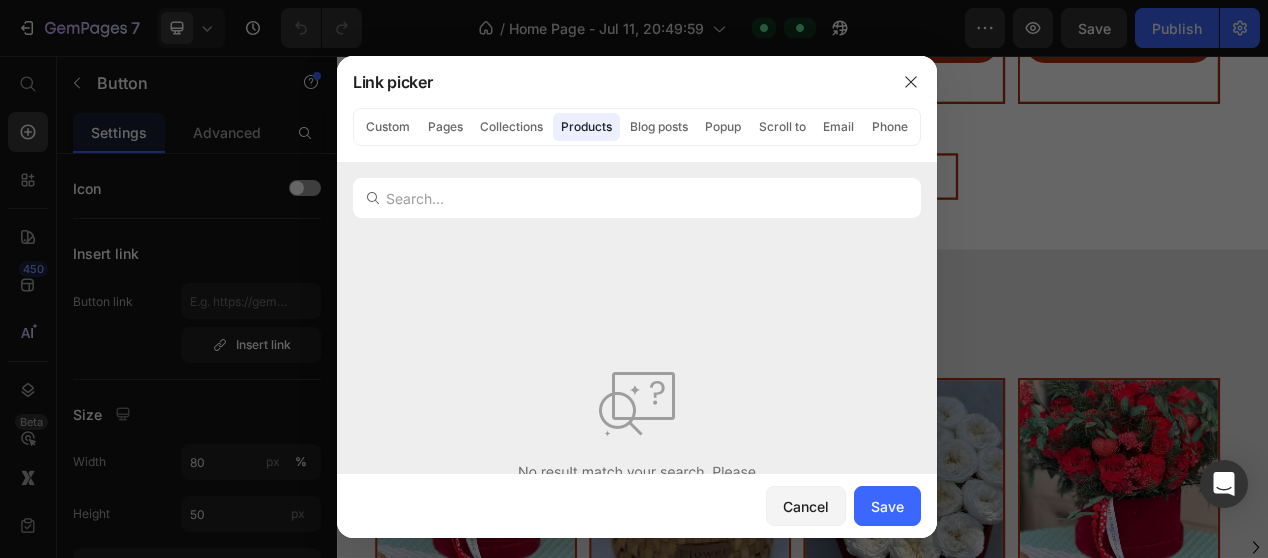 click on "Products" 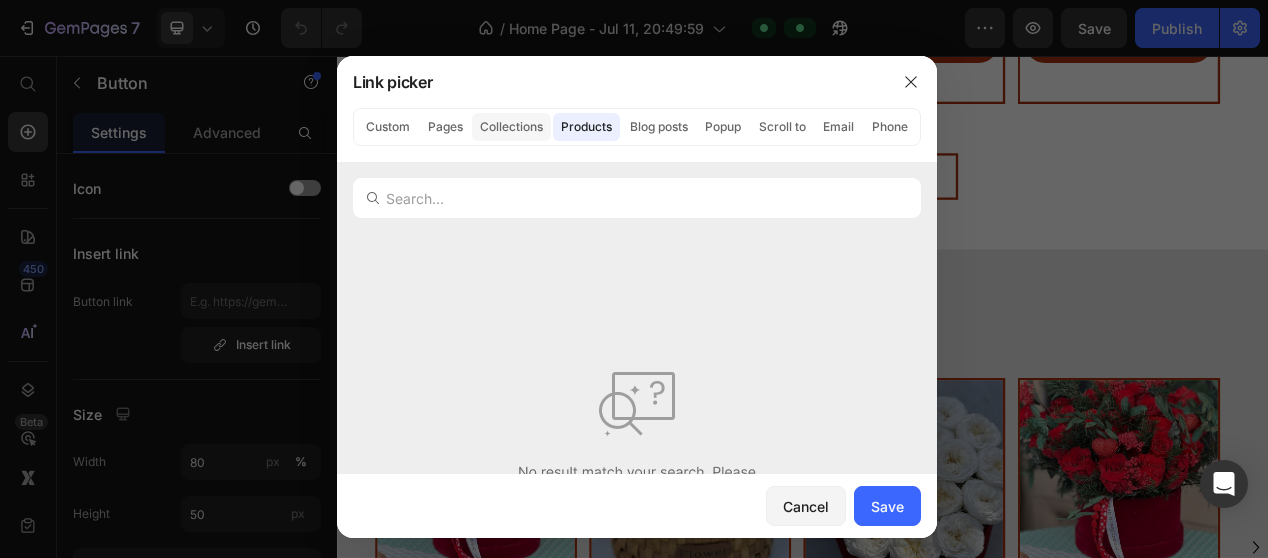 click on "Collections" 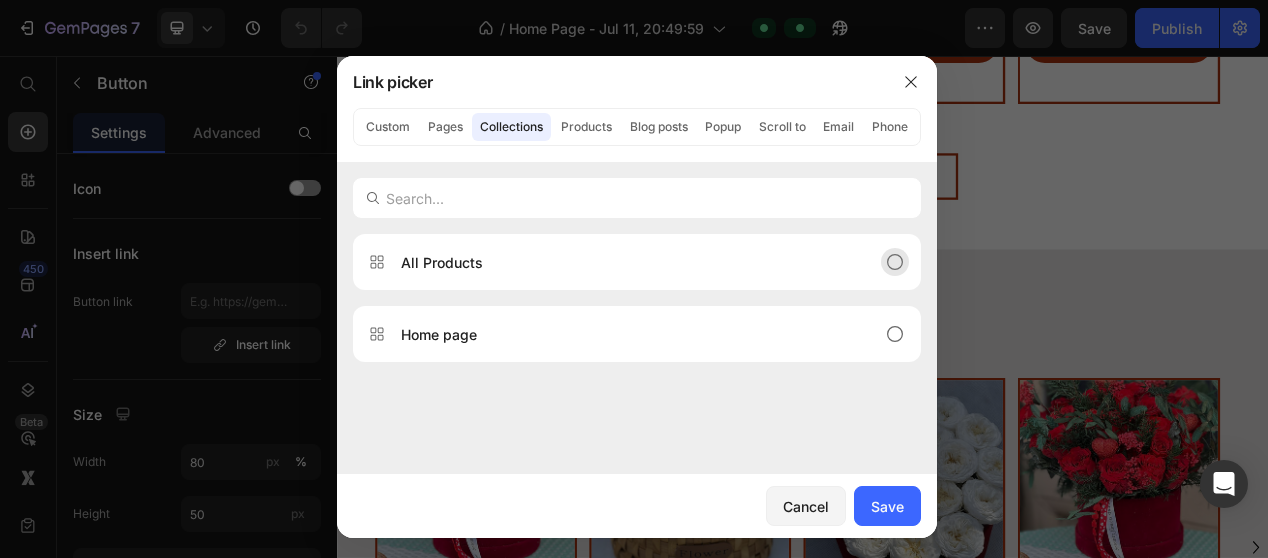 click on "All Products" at bounding box center [442, 262] 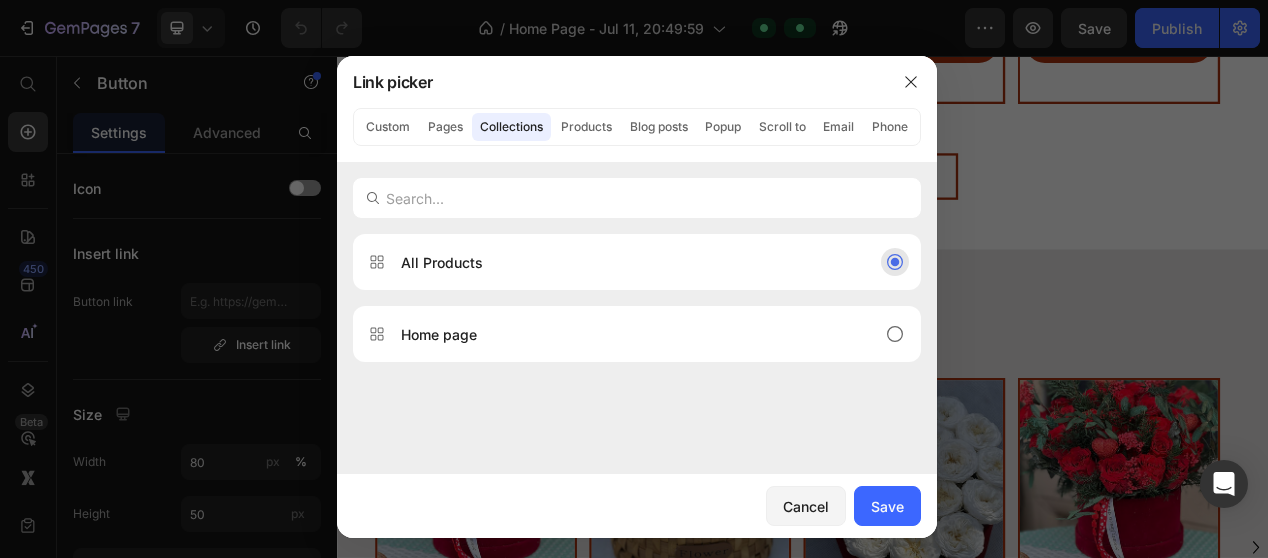 click on "All Products" at bounding box center (621, 262) 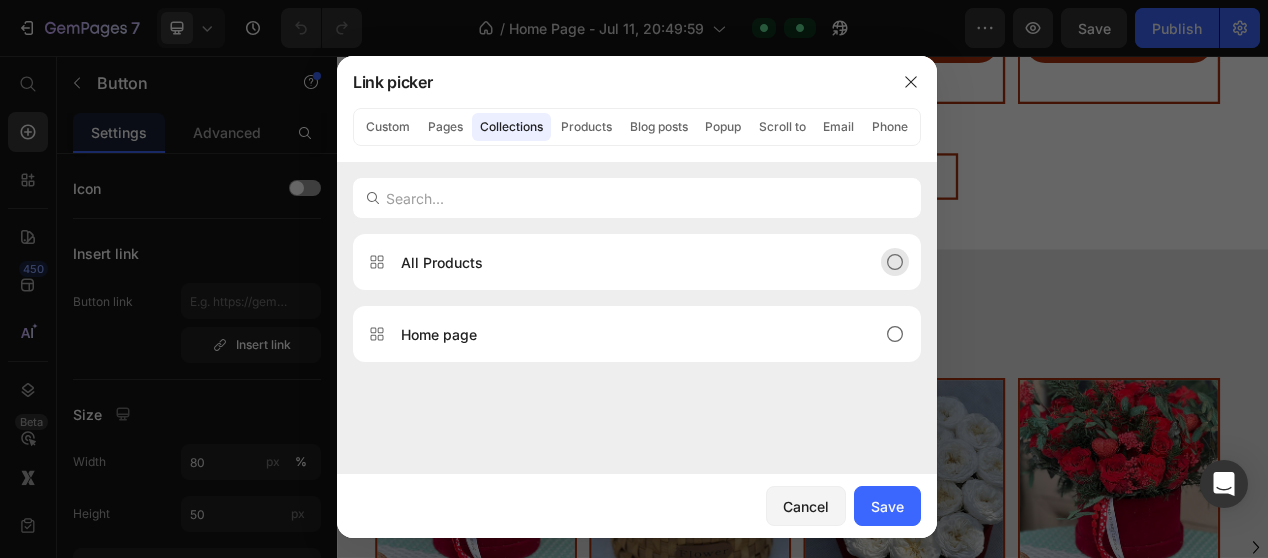 click on "All Products" at bounding box center [621, 262] 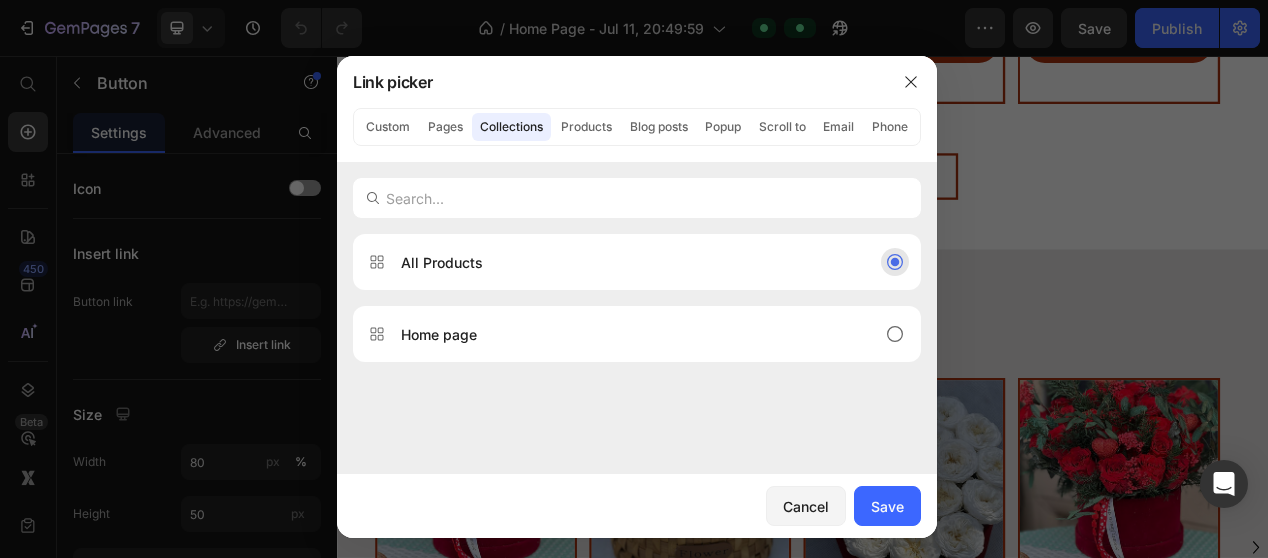 click on "All Products" at bounding box center (621, 262) 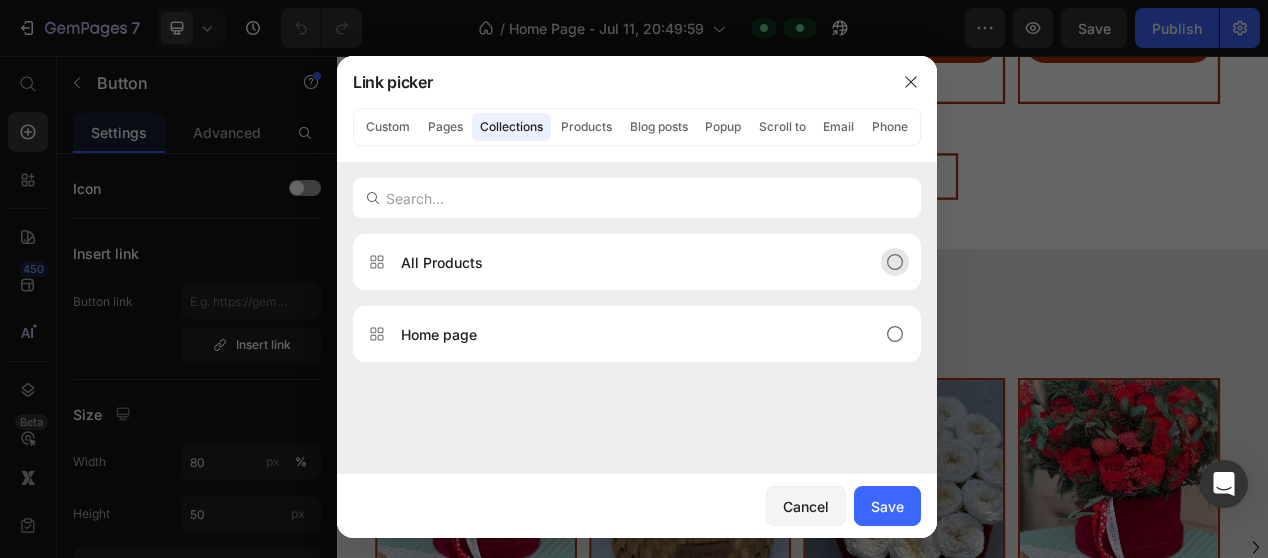 click 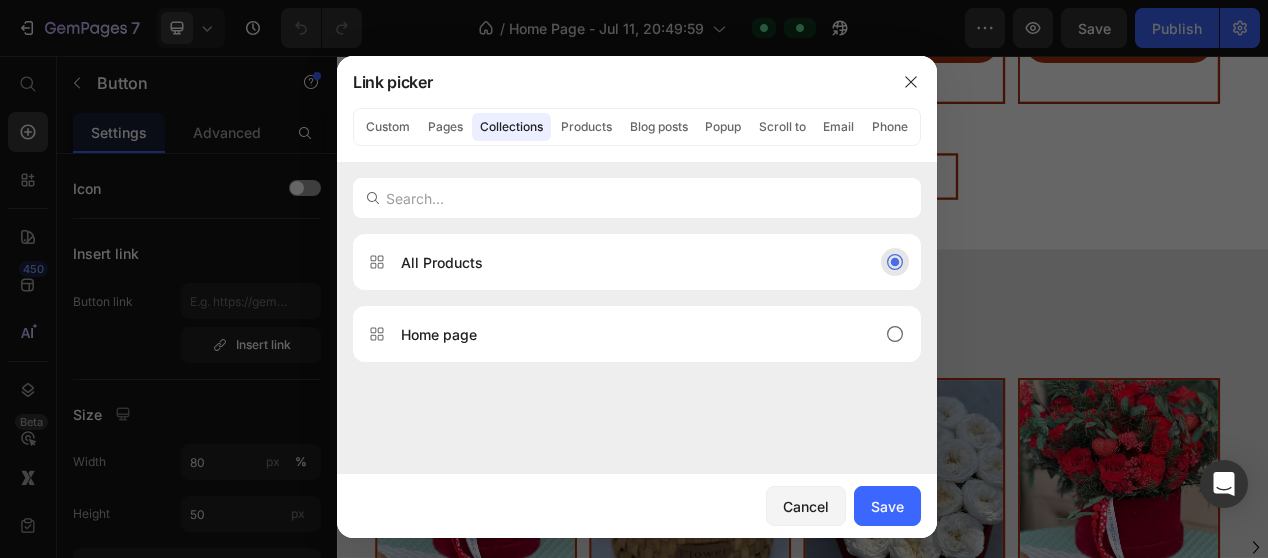 click 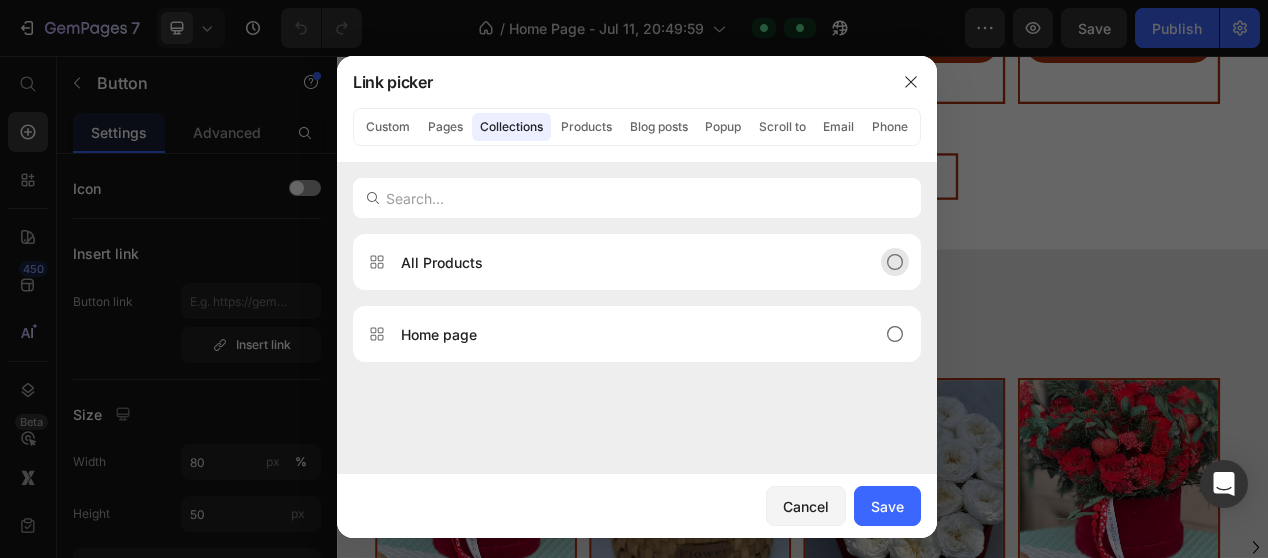 click on "All Products" at bounding box center (442, 262) 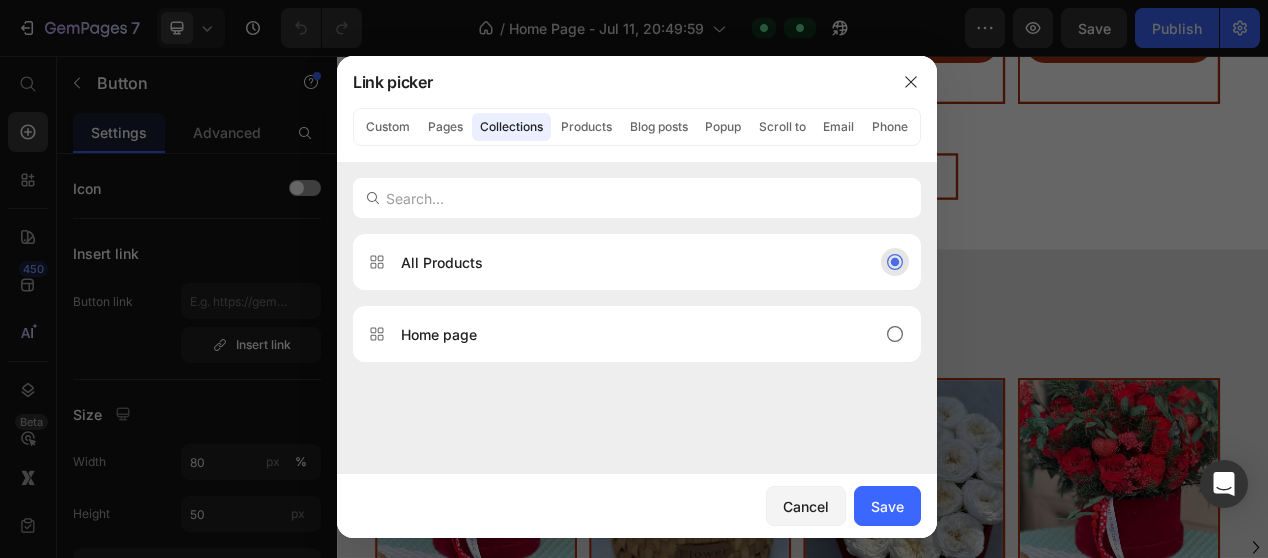 click on "All Products" at bounding box center [442, 262] 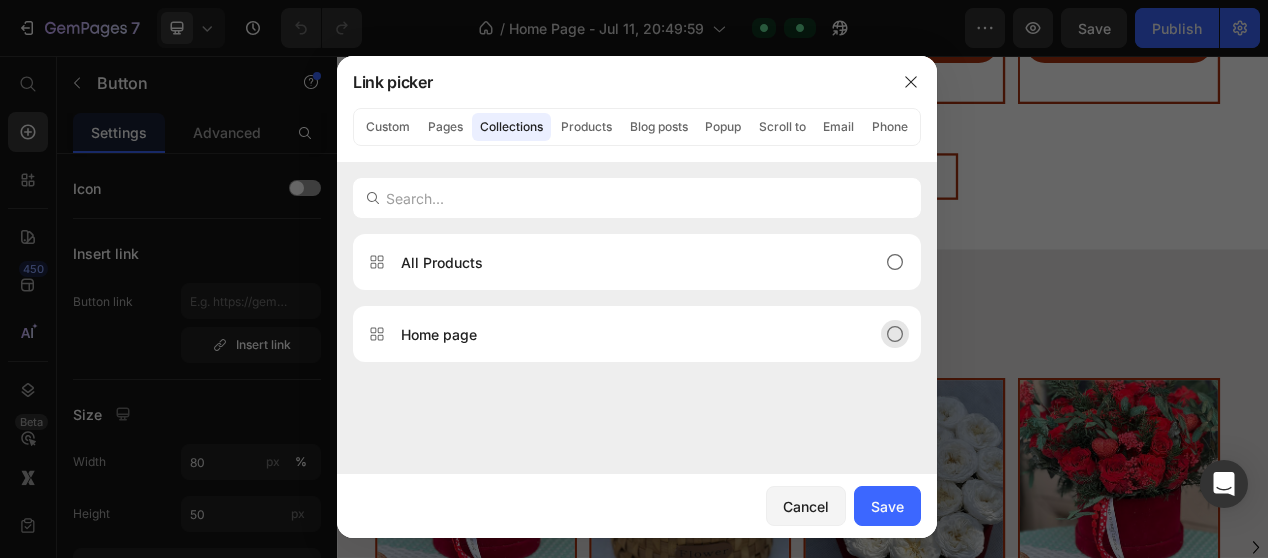 click 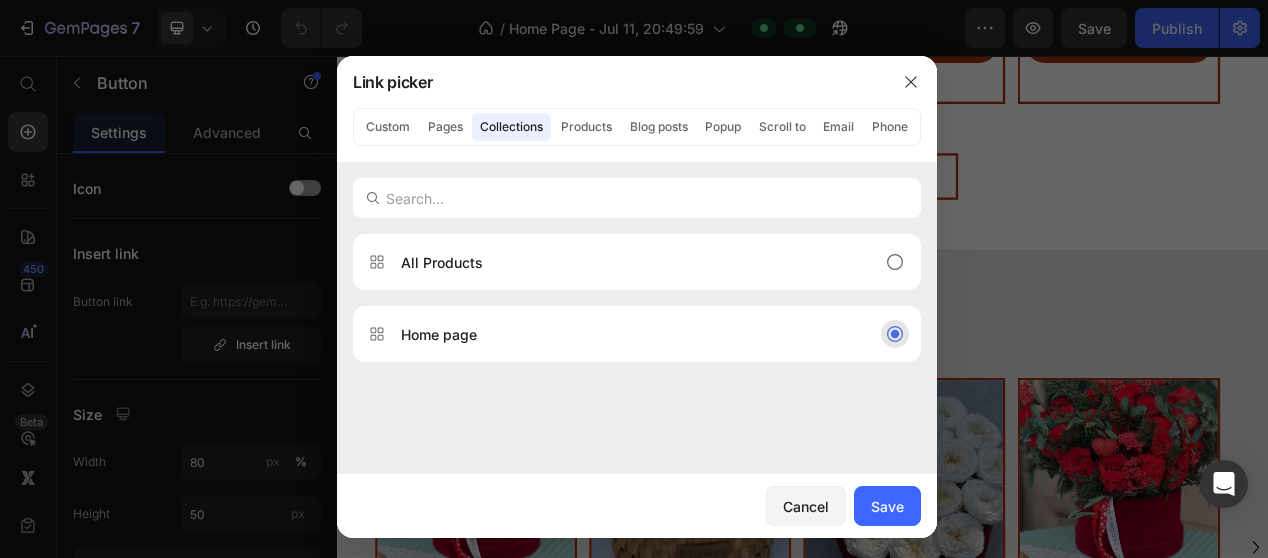 click 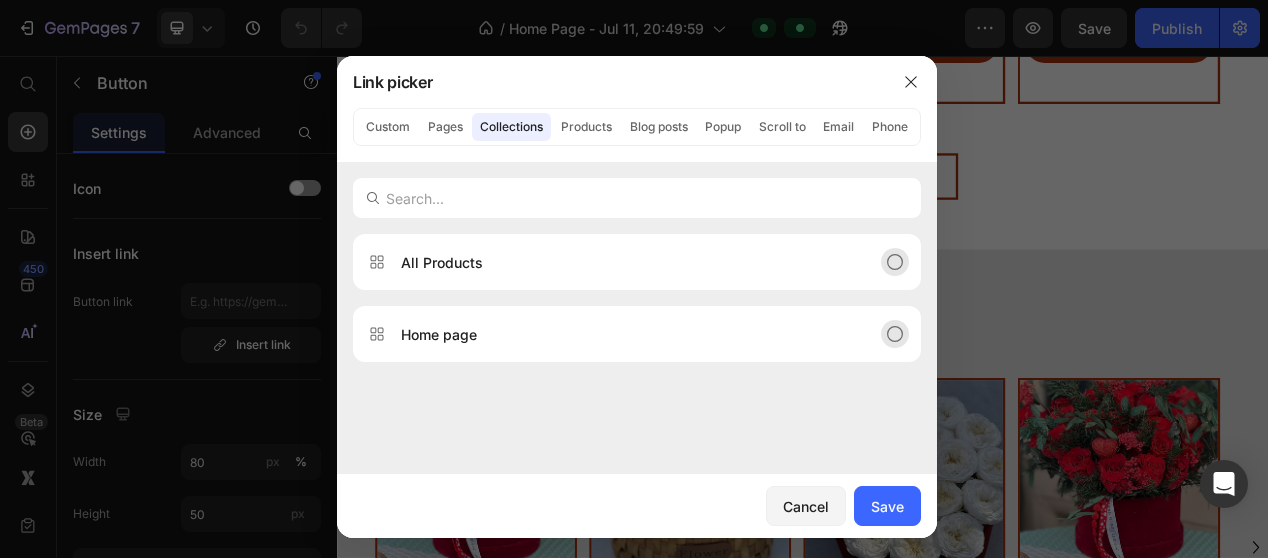 click 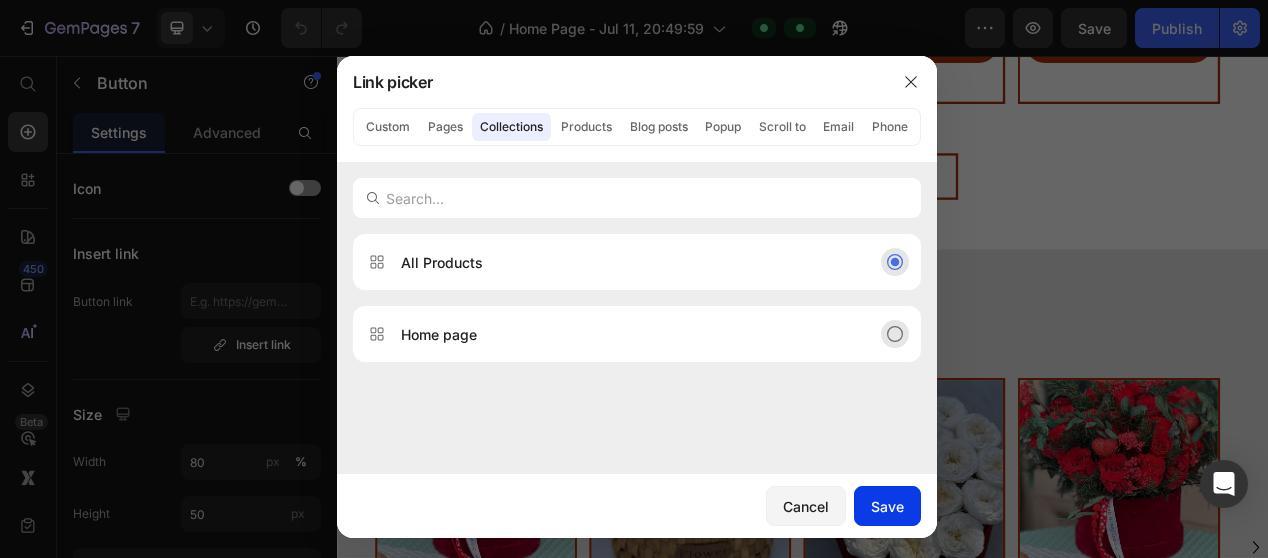 click on "Save" at bounding box center (887, 506) 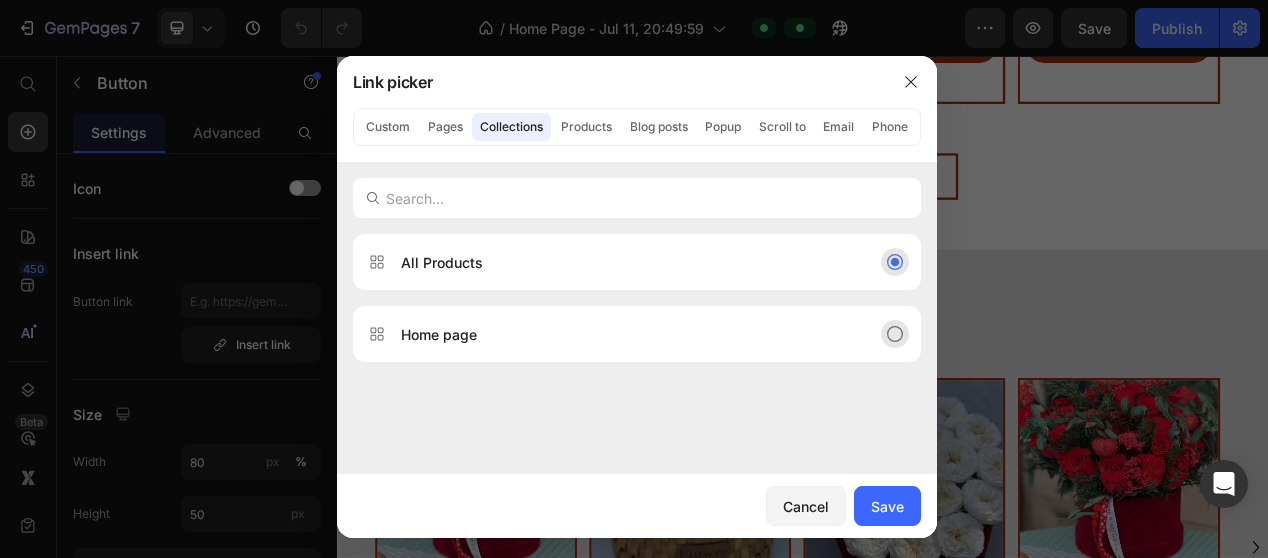type on "/collections/all" 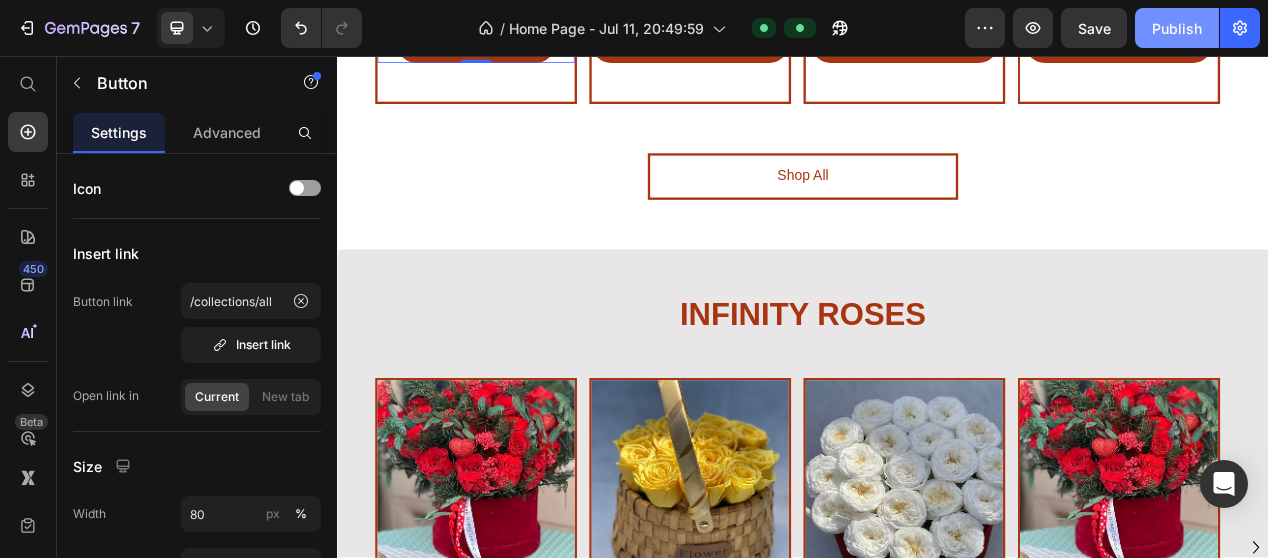 click on "Publish" at bounding box center (1177, 28) 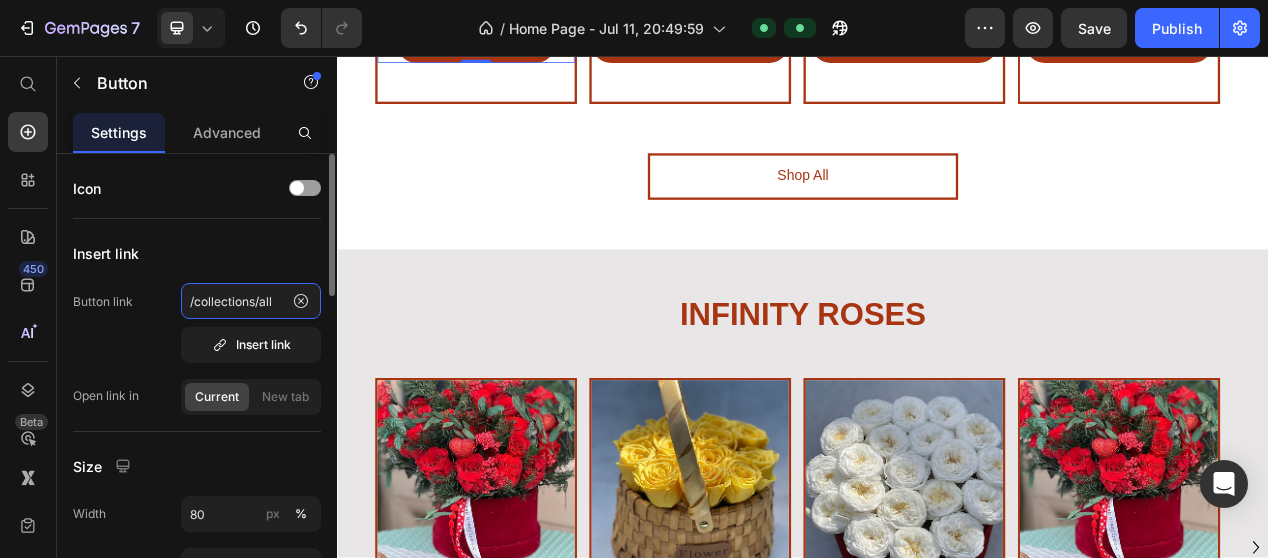 click on "/collections/all" 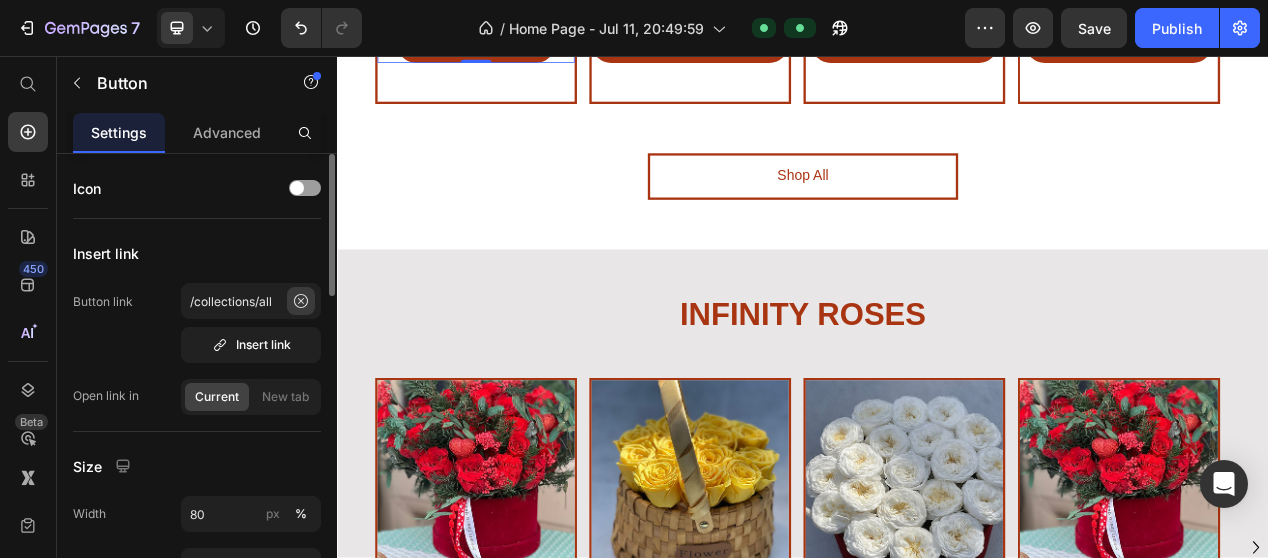click 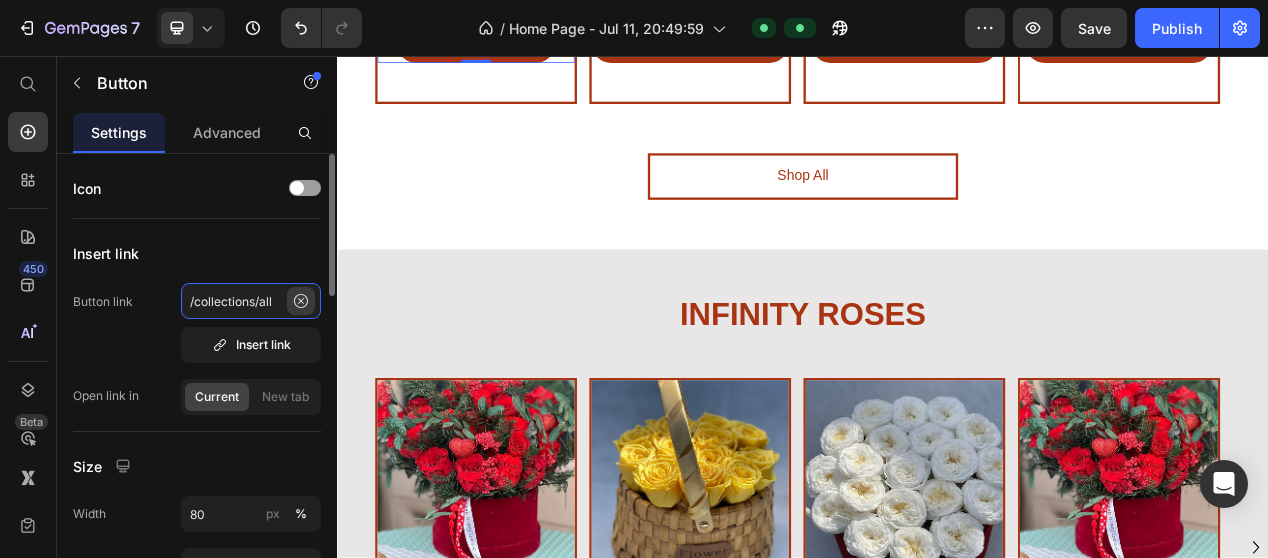 type 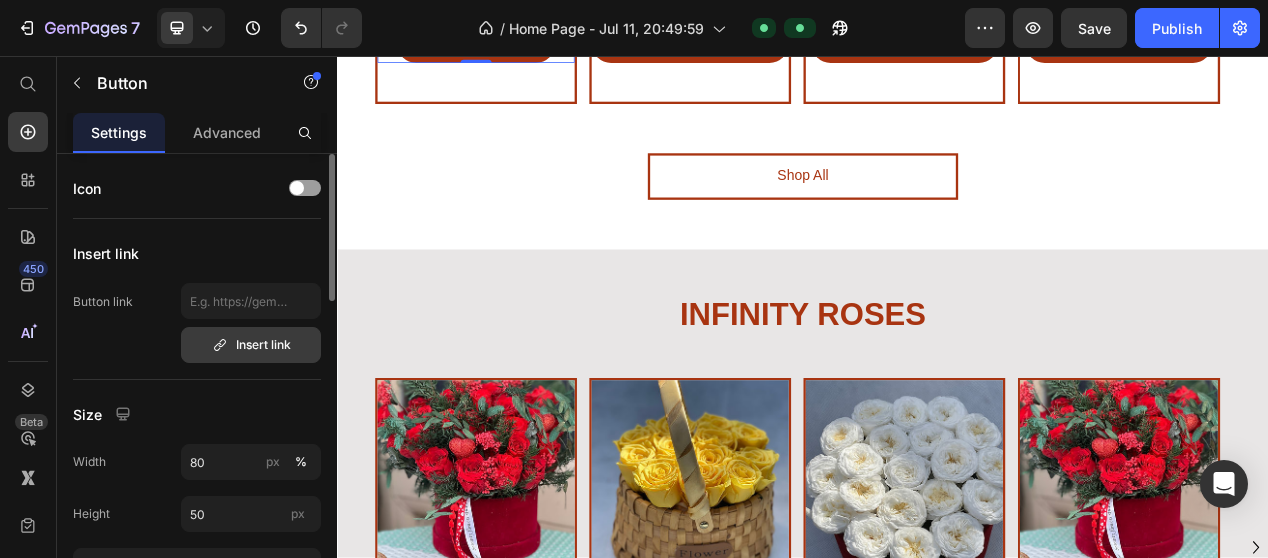 click on "Insert link" at bounding box center [251, 345] 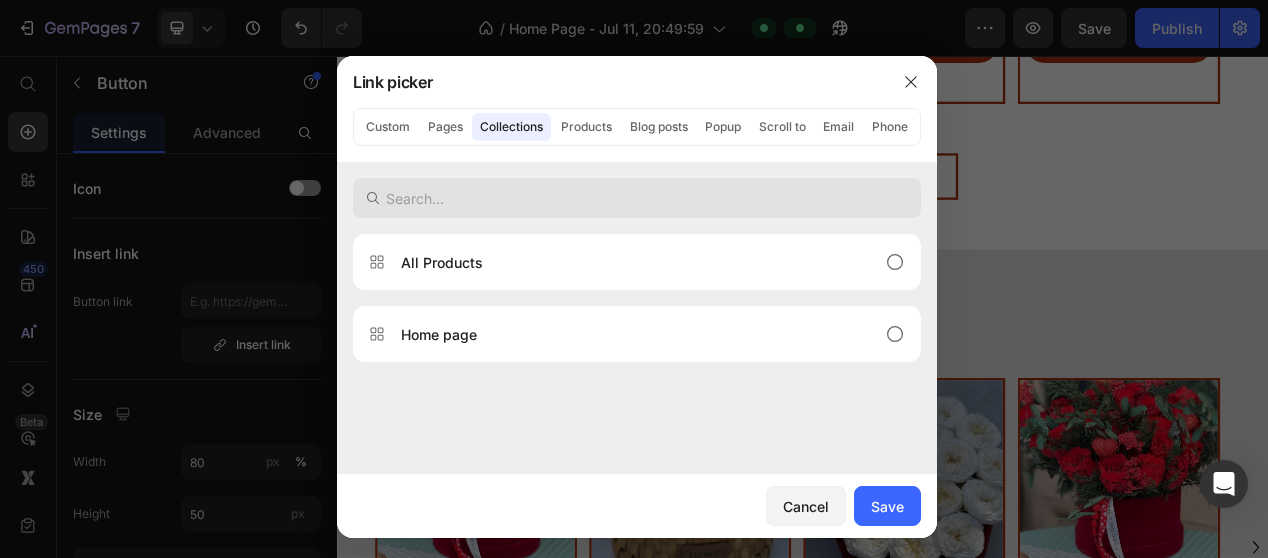 click at bounding box center [637, 198] 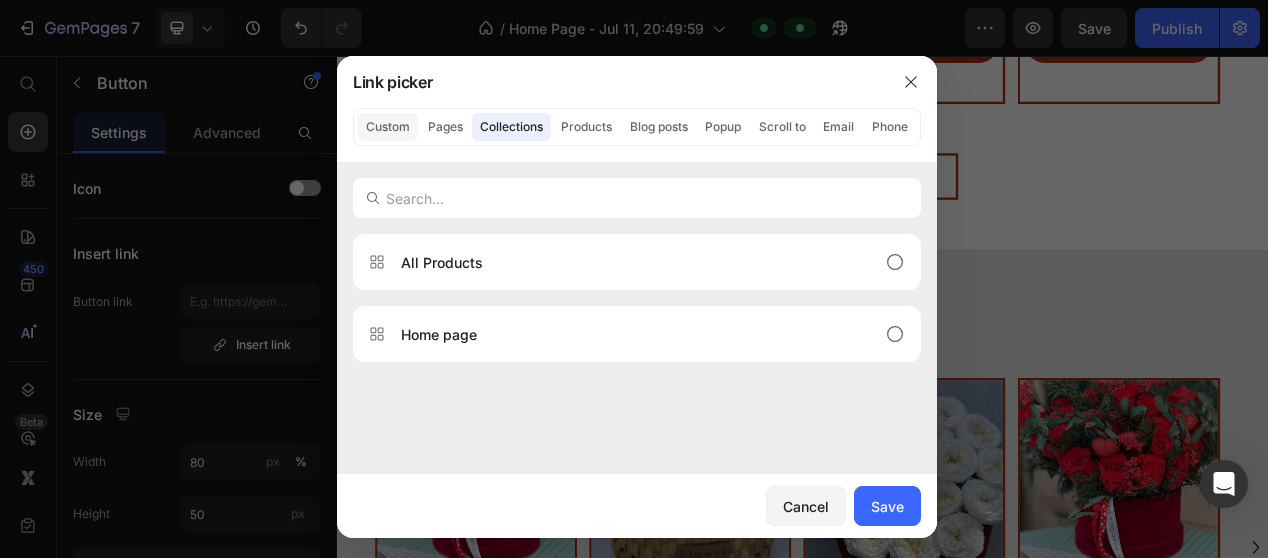 click on "Custom" 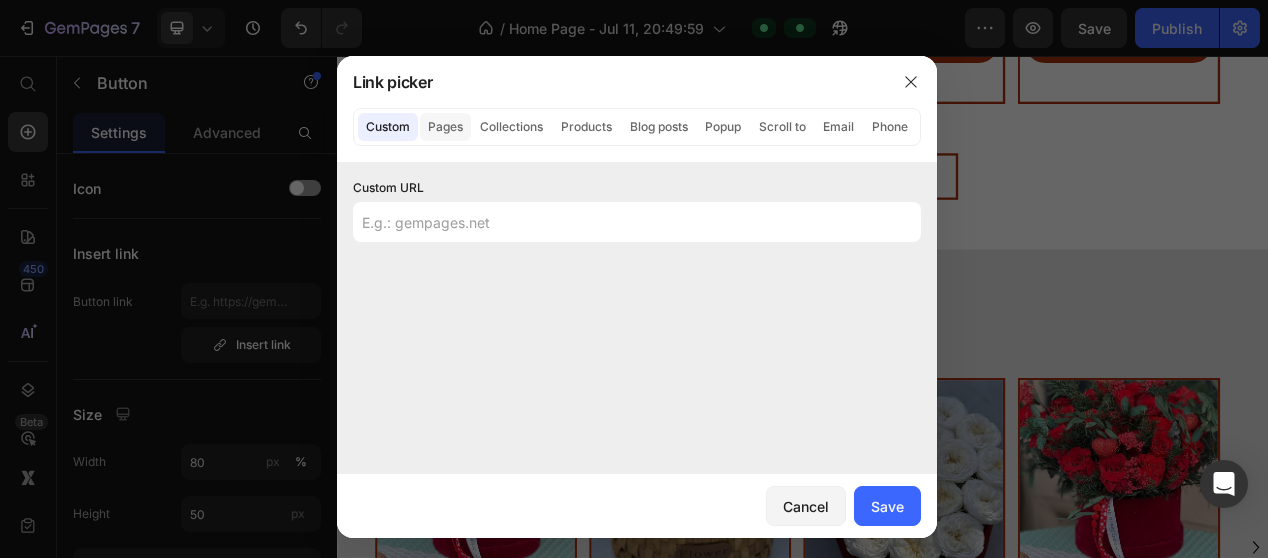 click on "Pages" 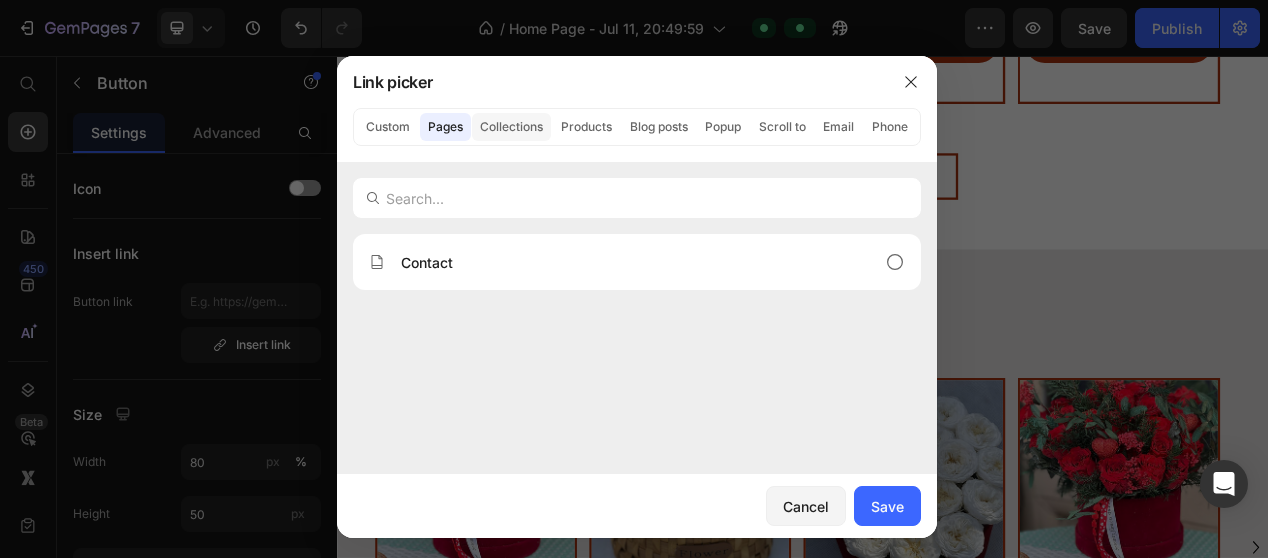 click on "Collections" 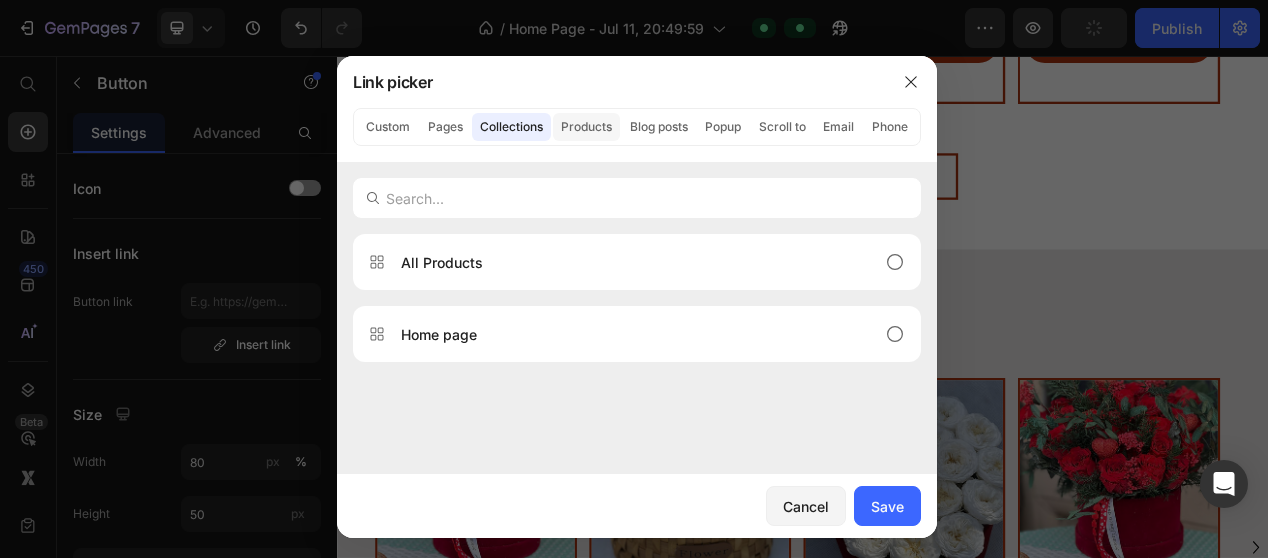 click on "Products" 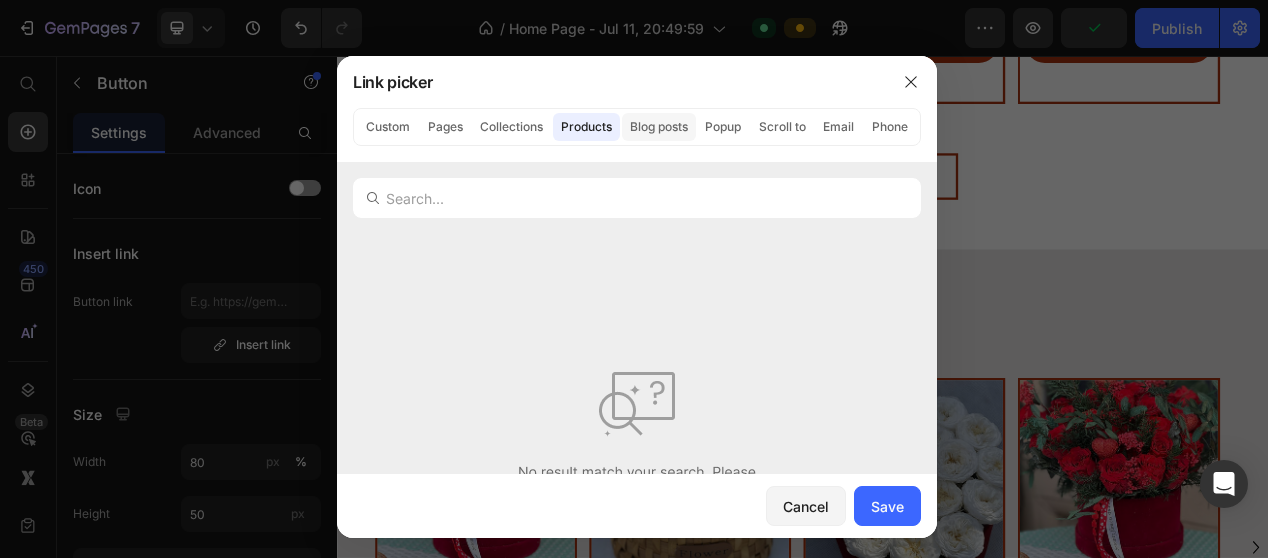 click on "Blog posts" 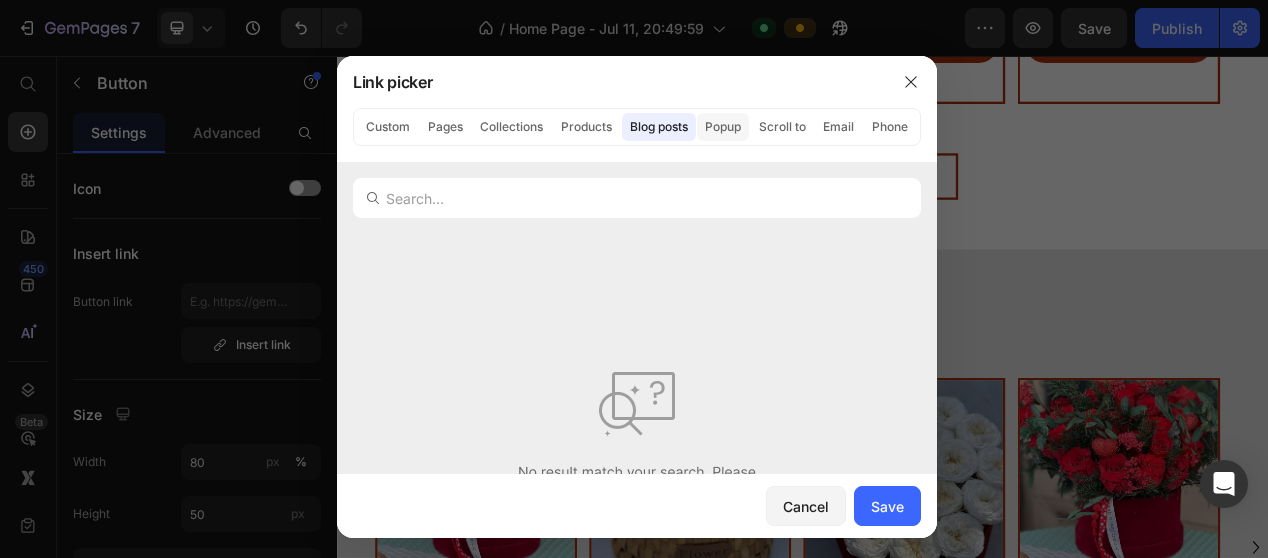 click on "Popup" 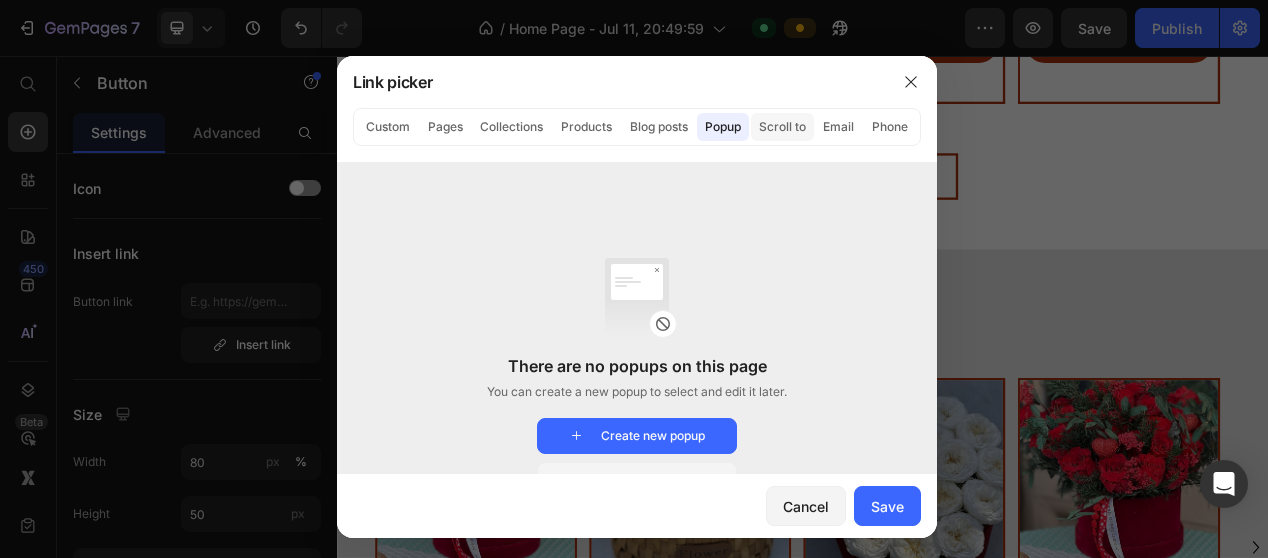 click on "Scroll to" 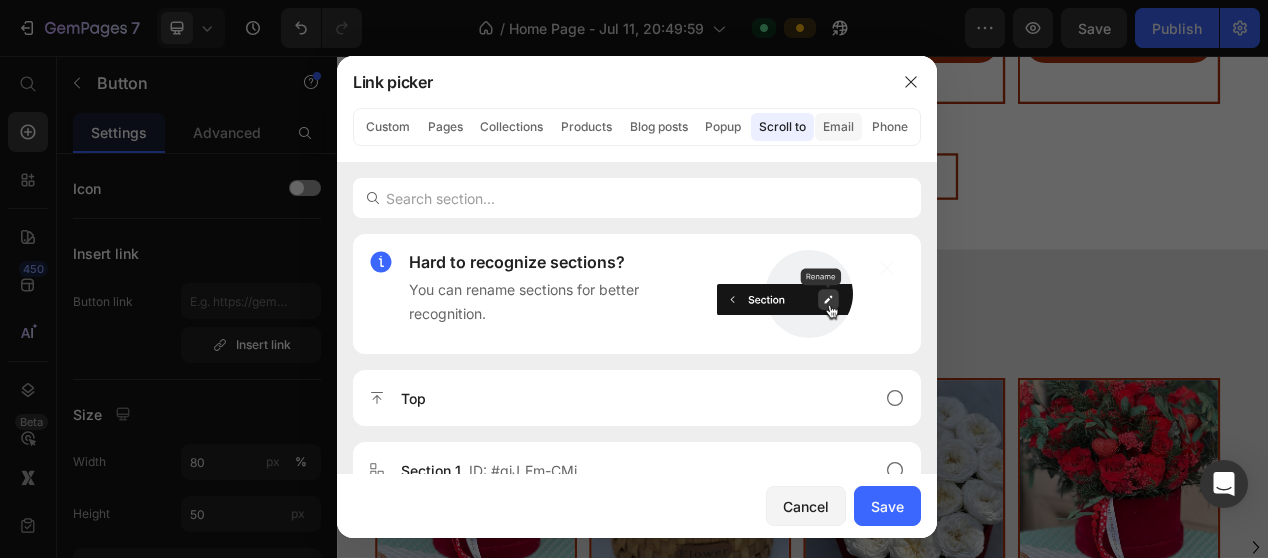 click on "Email" 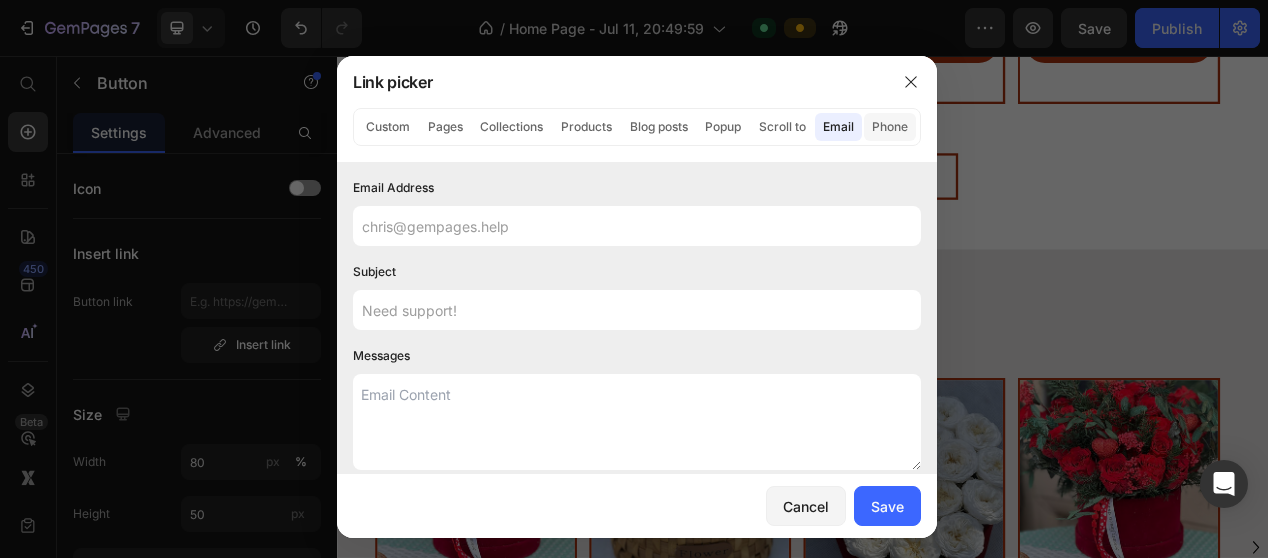 click on "Phone" 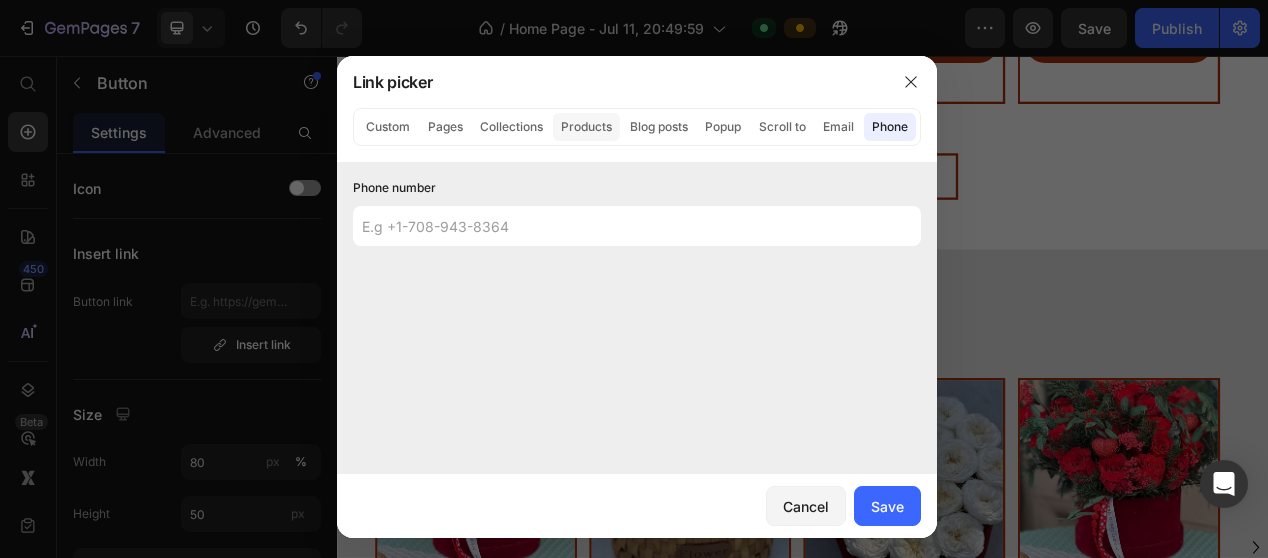 click on "Products" 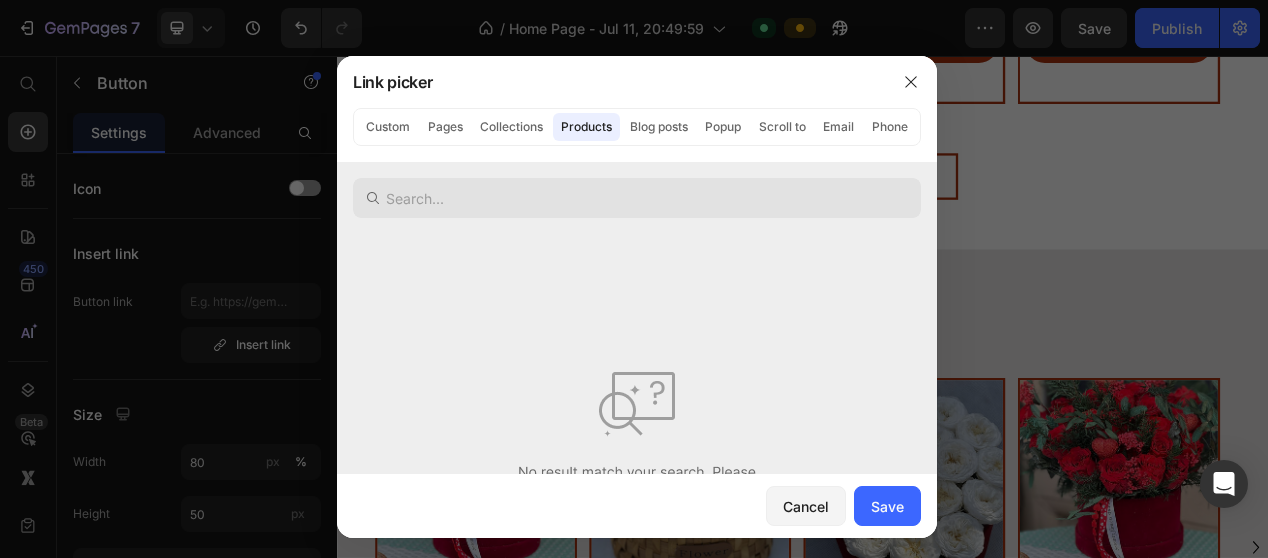 click at bounding box center (637, 198) 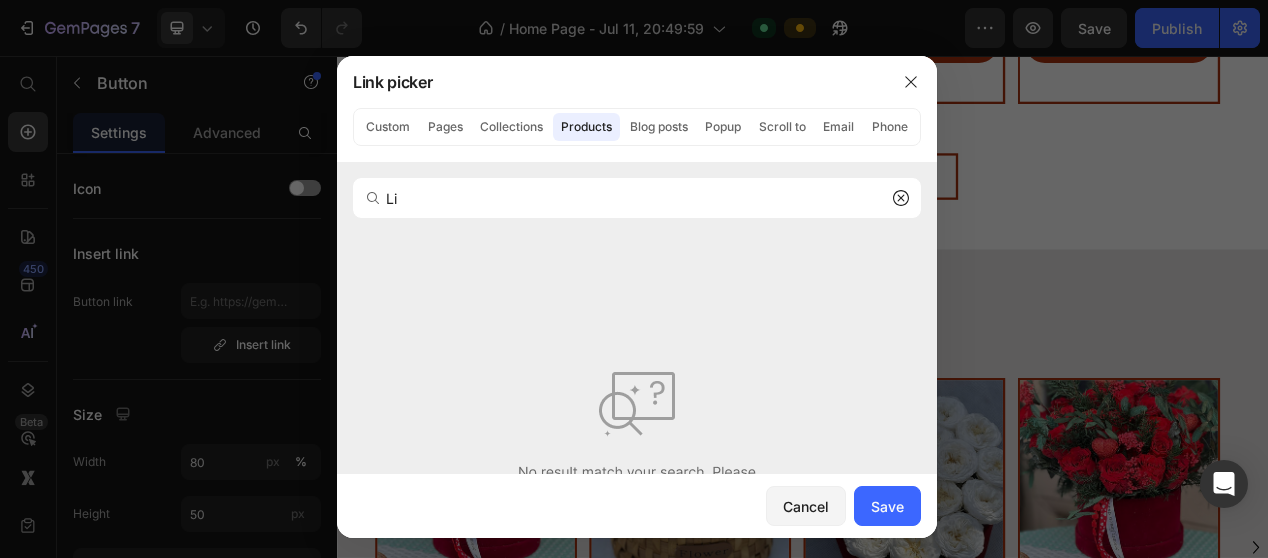 type on "L" 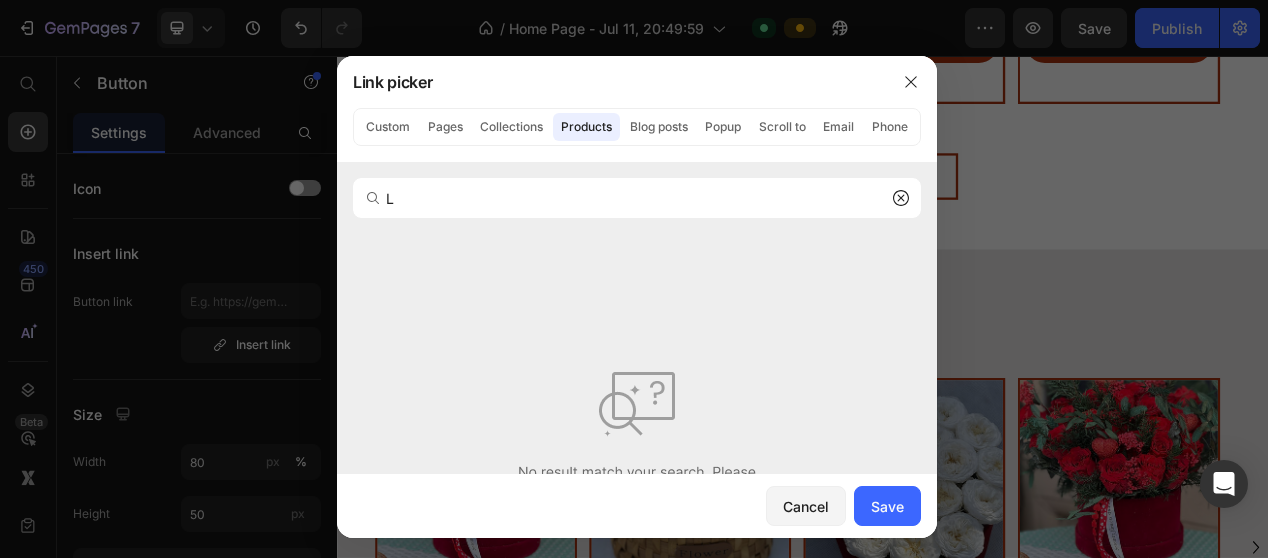 type 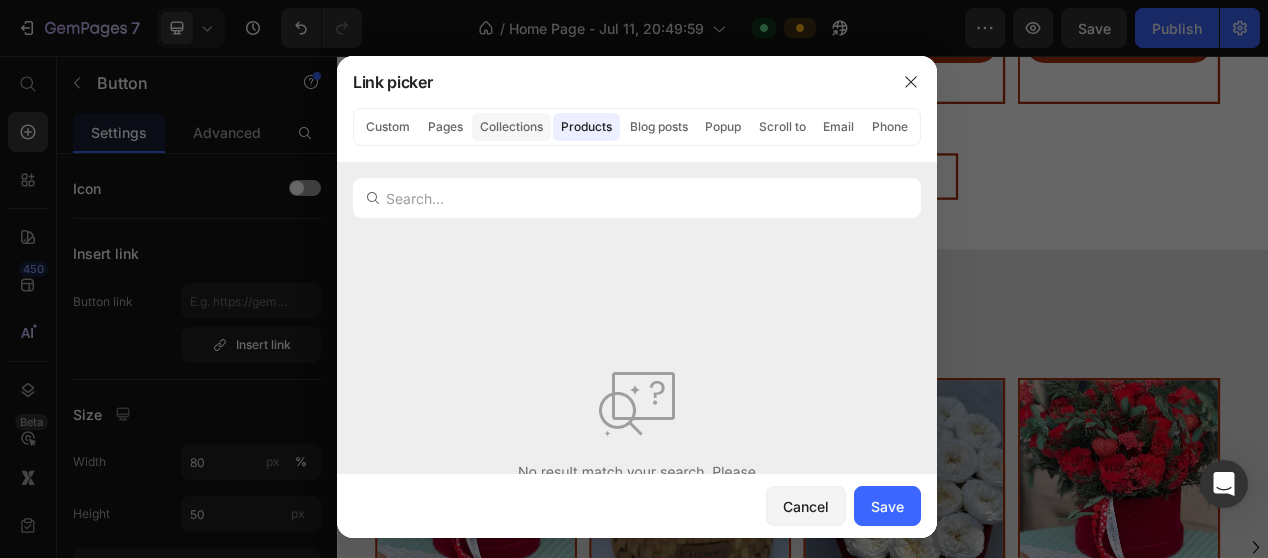 click on "Collections" 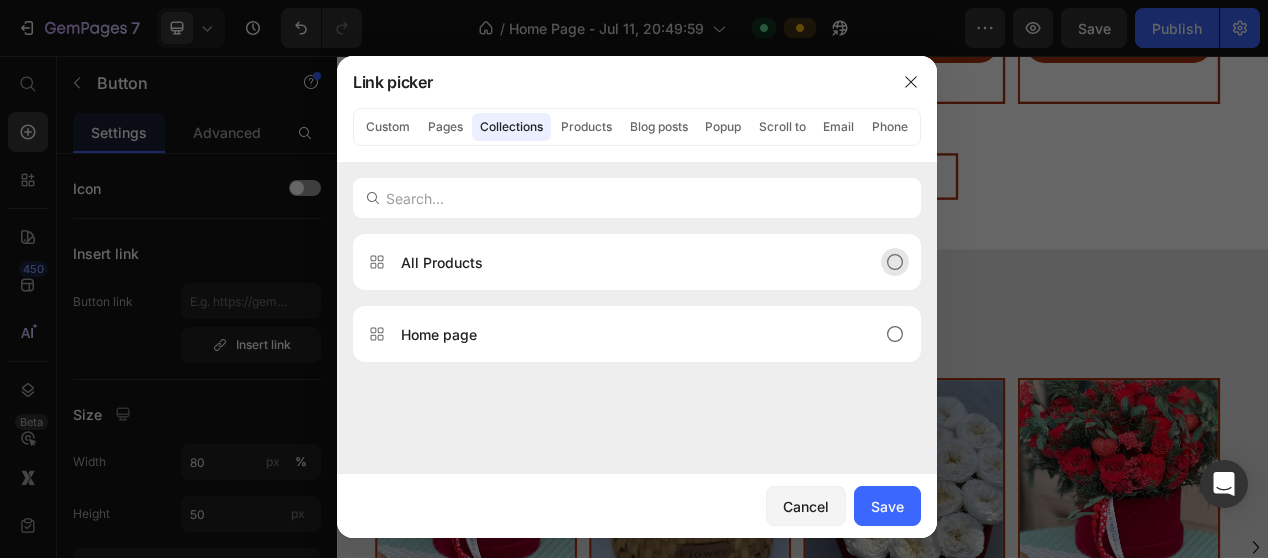 click 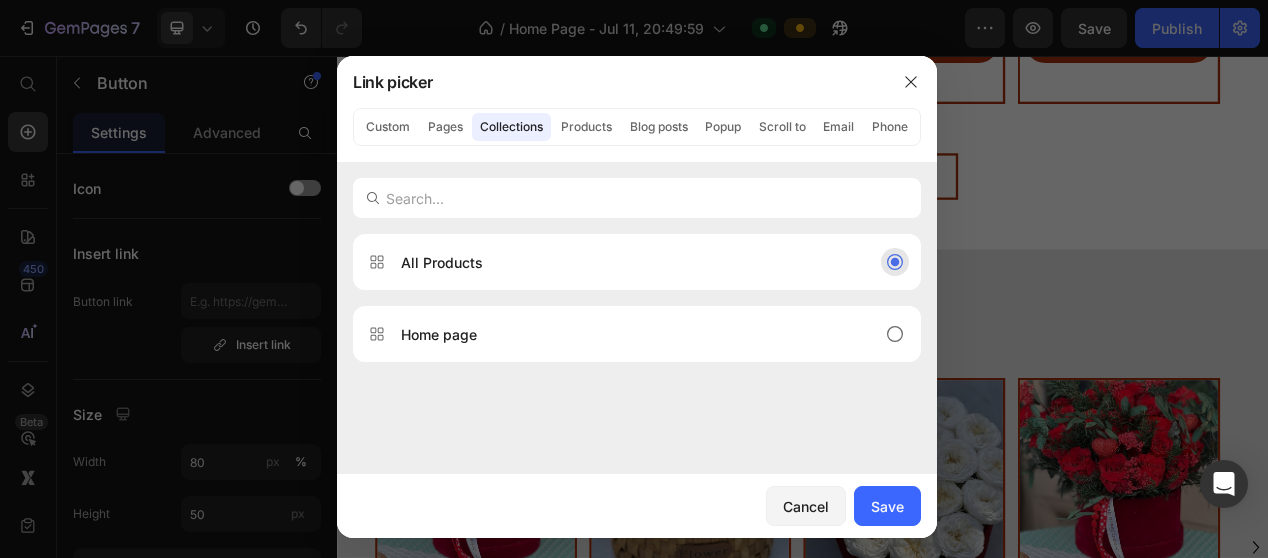 click 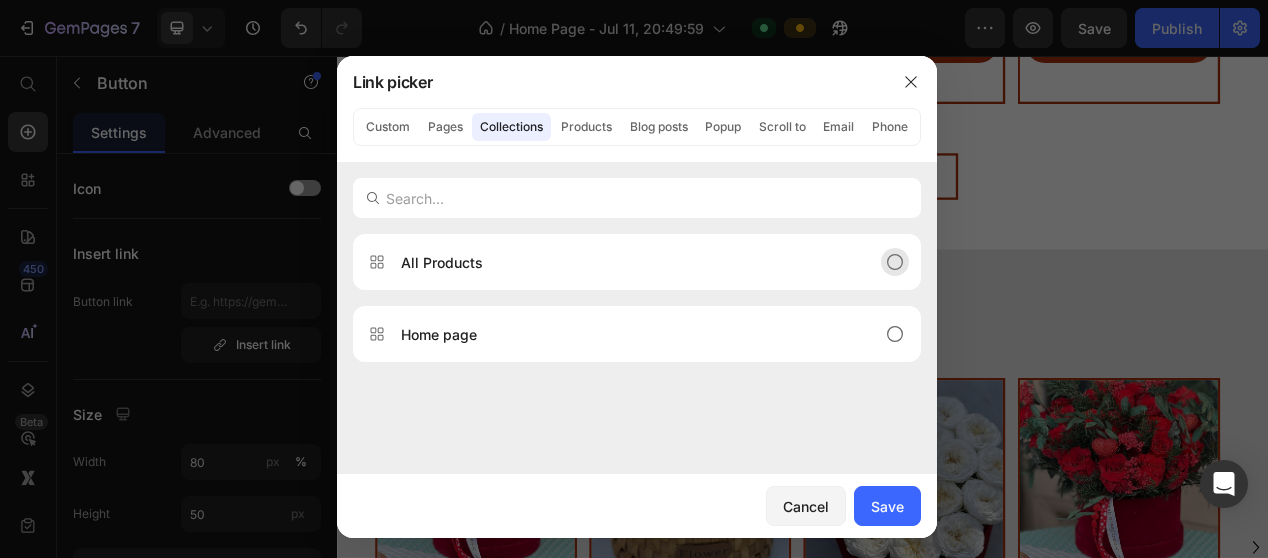 click 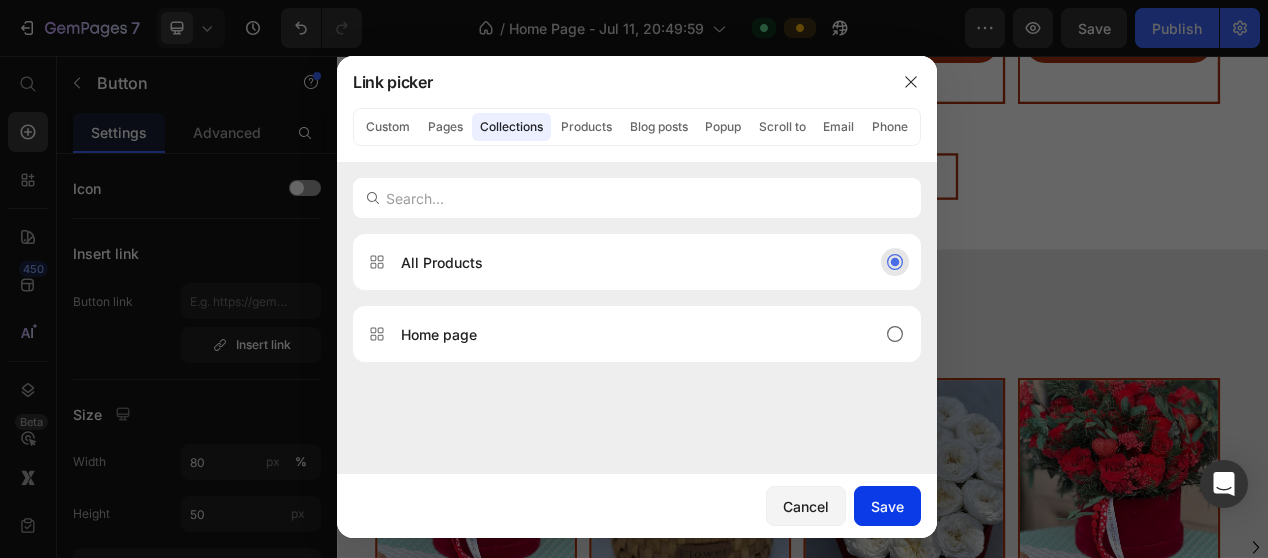 click on "Save" at bounding box center [887, 506] 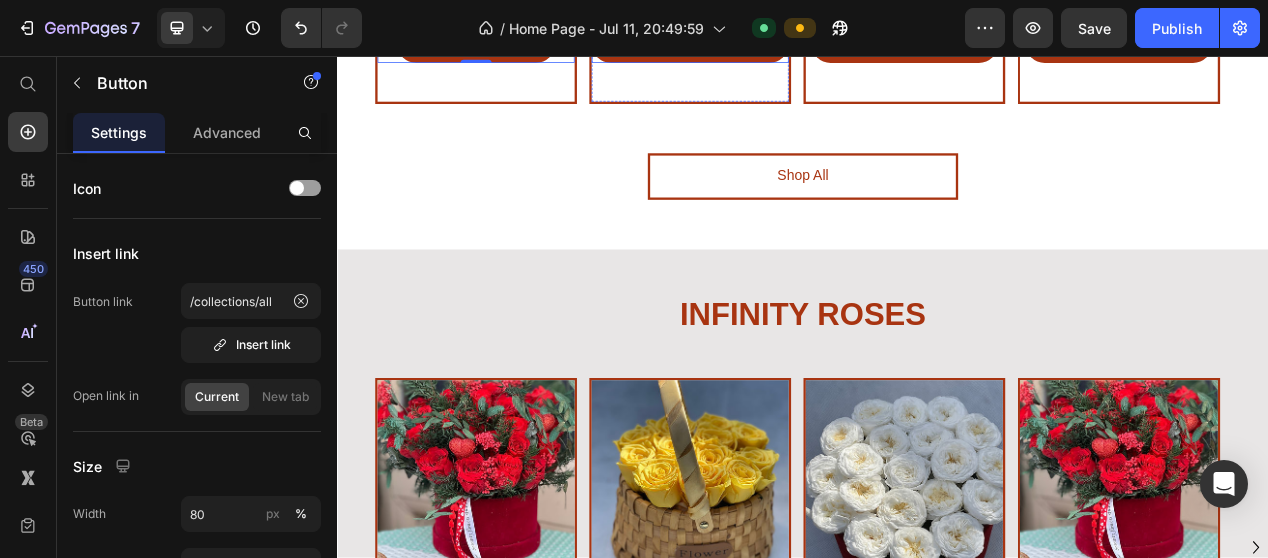 click on "Ad to Cart" at bounding box center (791, 40) 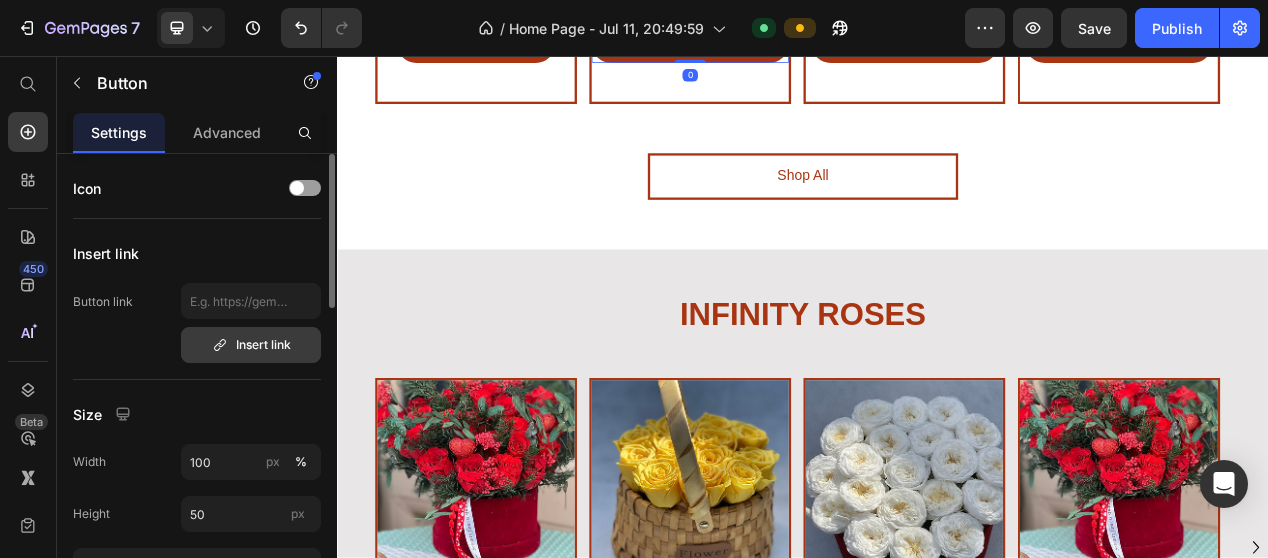 click on "Insert link" at bounding box center (251, 345) 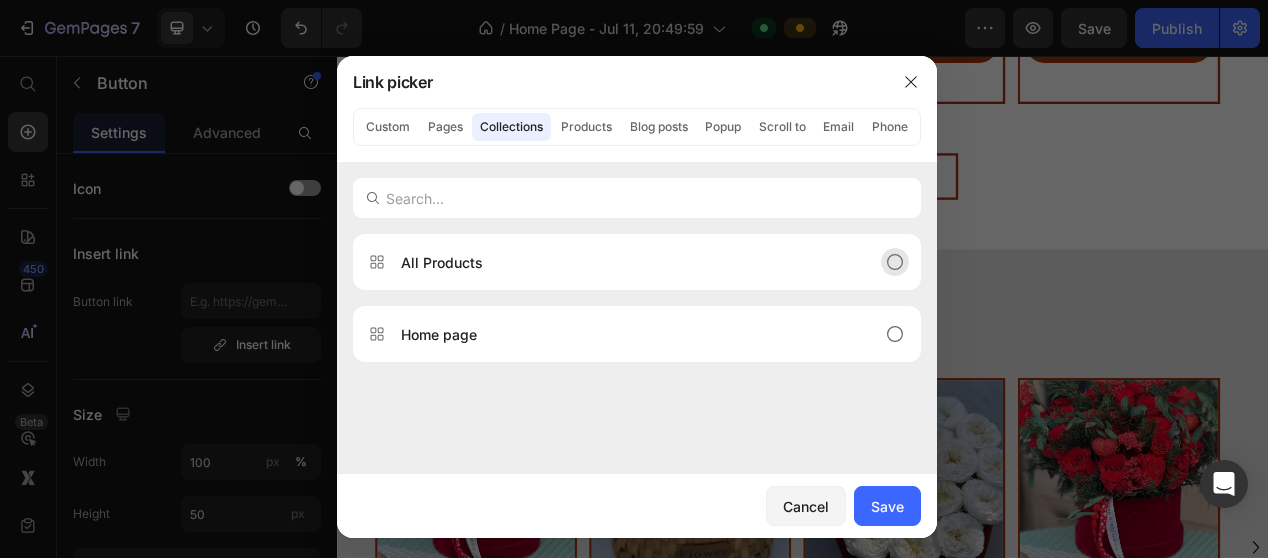 click on "All Products" at bounding box center (621, 262) 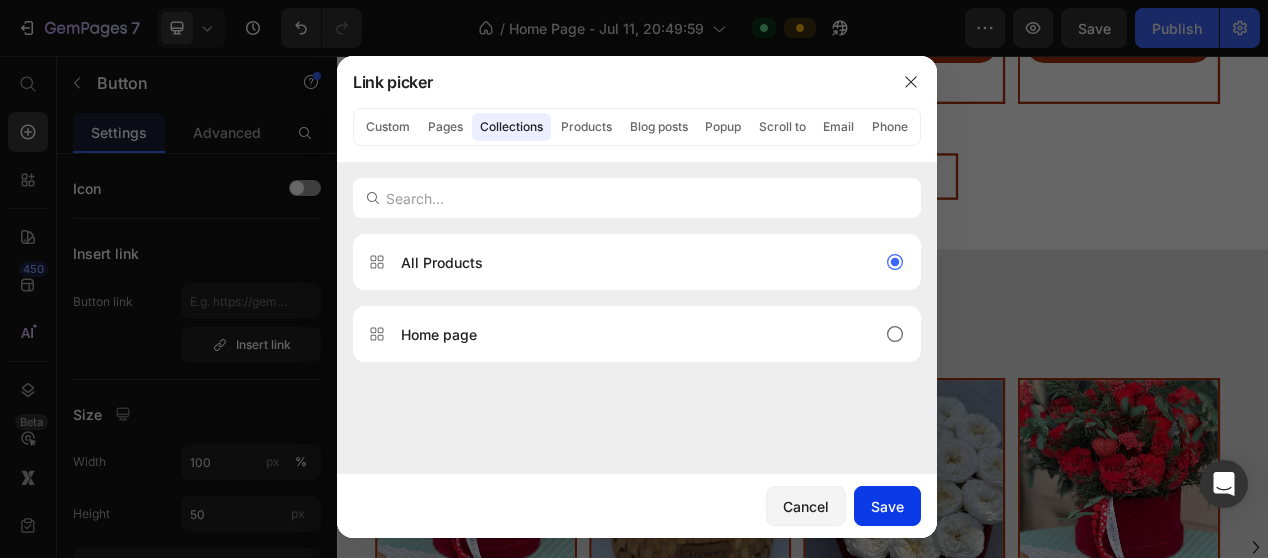 click on "Save" at bounding box center [887, 506] 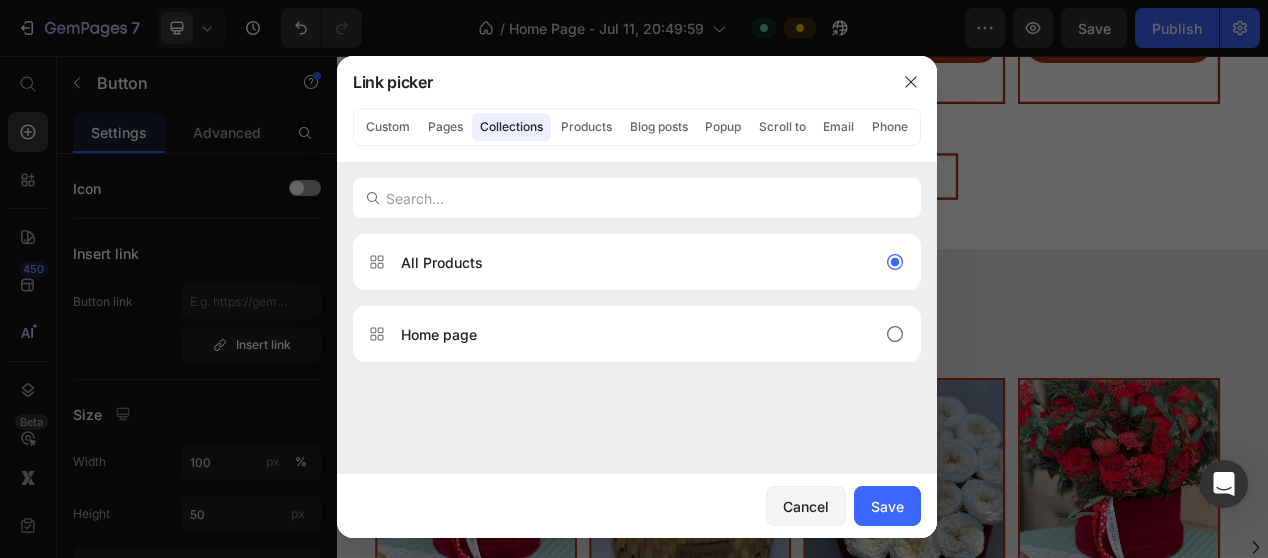 type on "/collections/all" 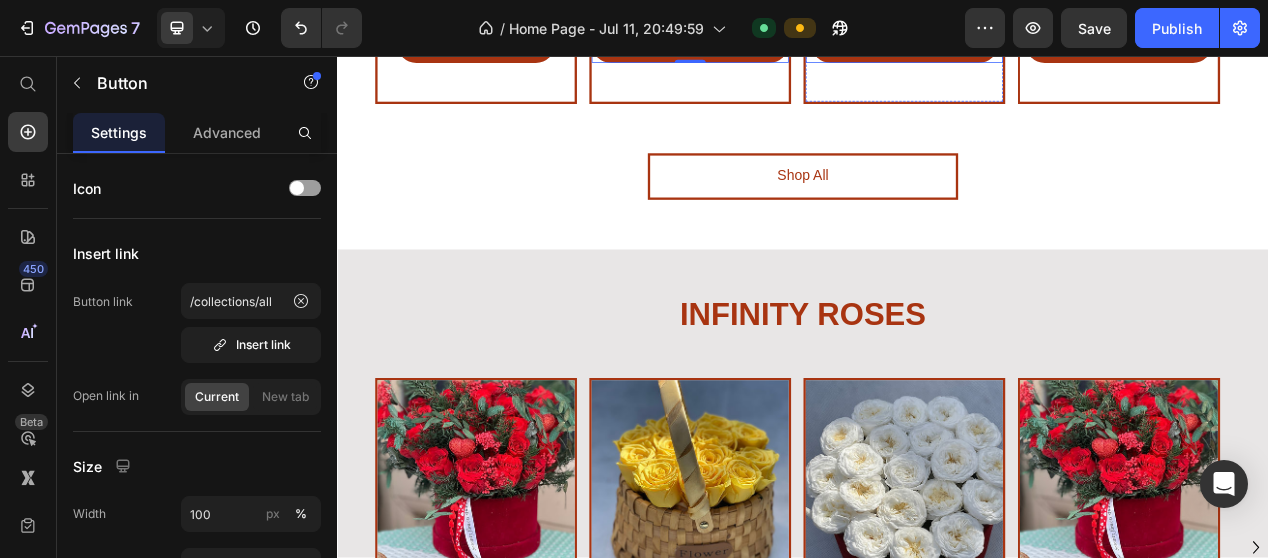 click on "Ad to Cart" at bounding box center [1067, 40] 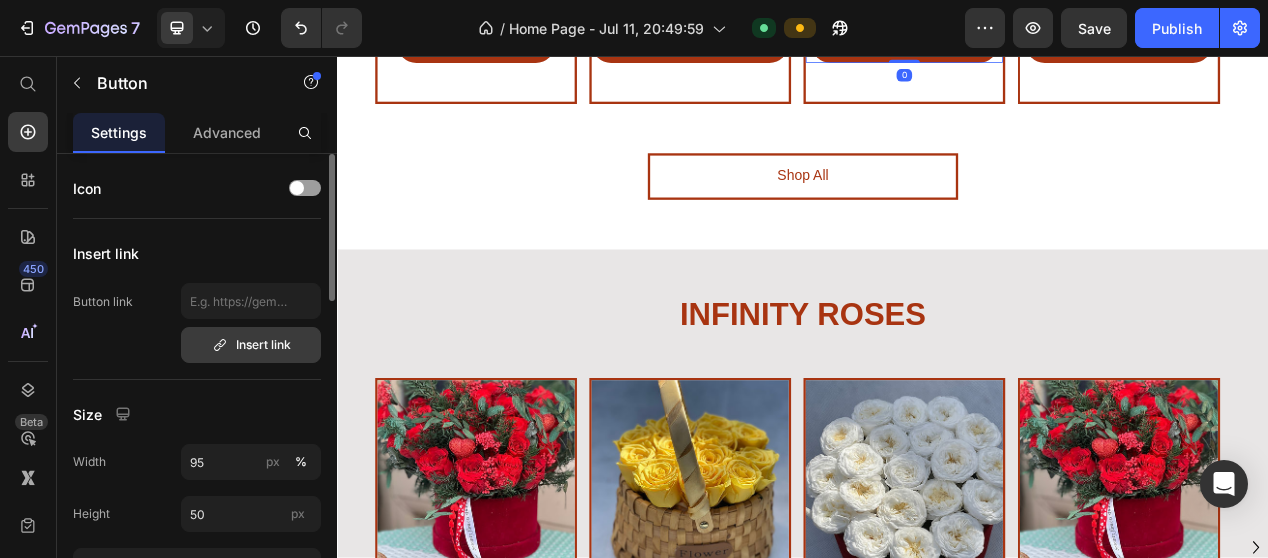 click on "Insert link" at bounding box center [251, 345] 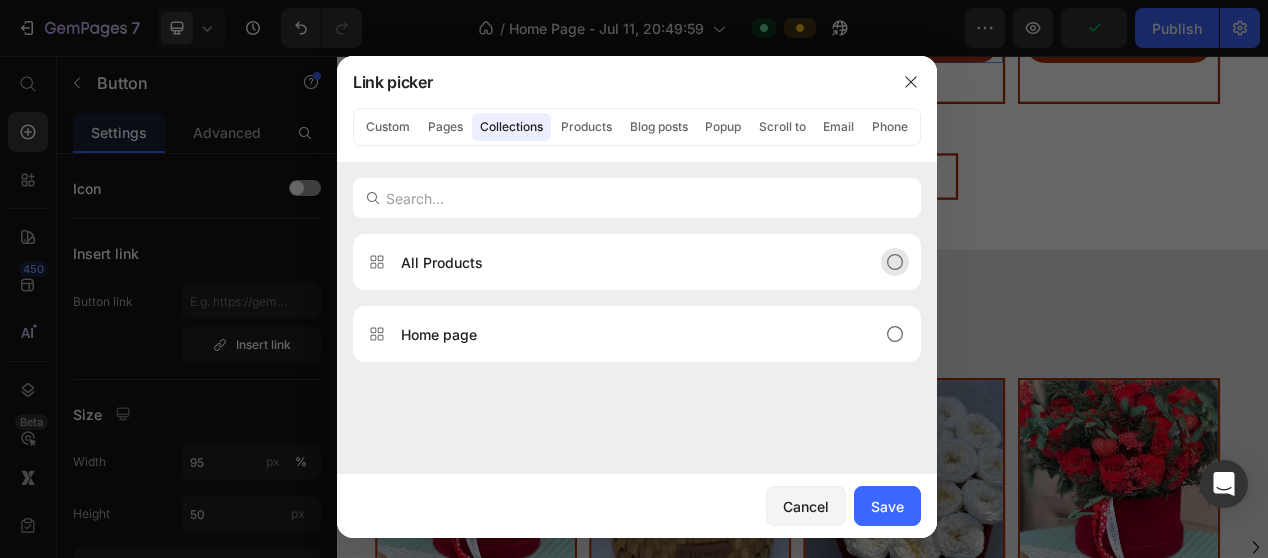 click 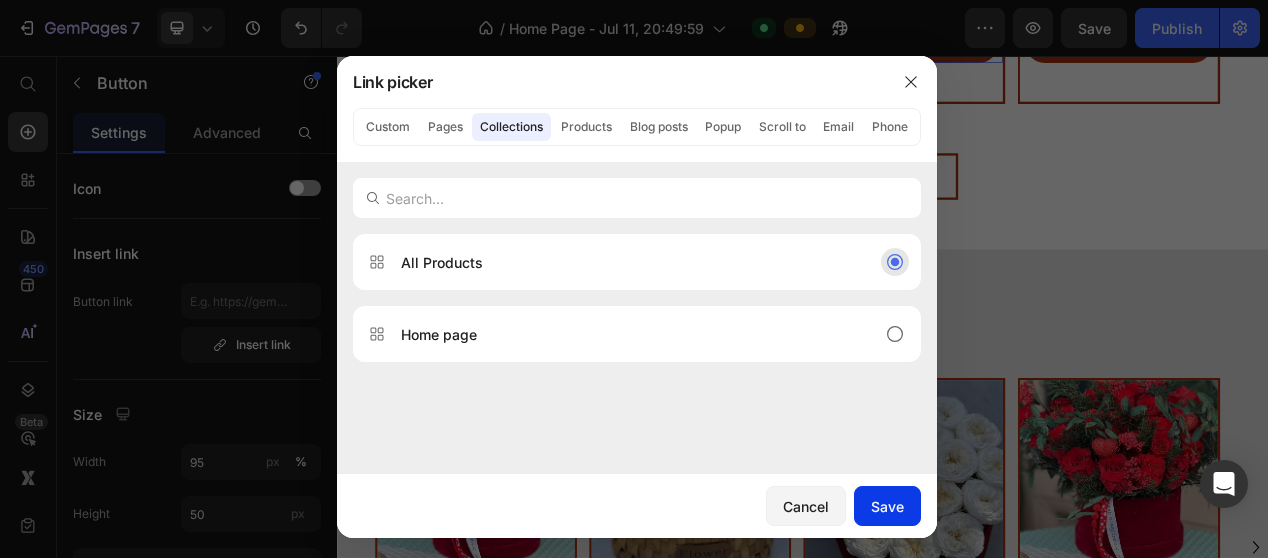 click on "Save" at bounding box center (887, 506) 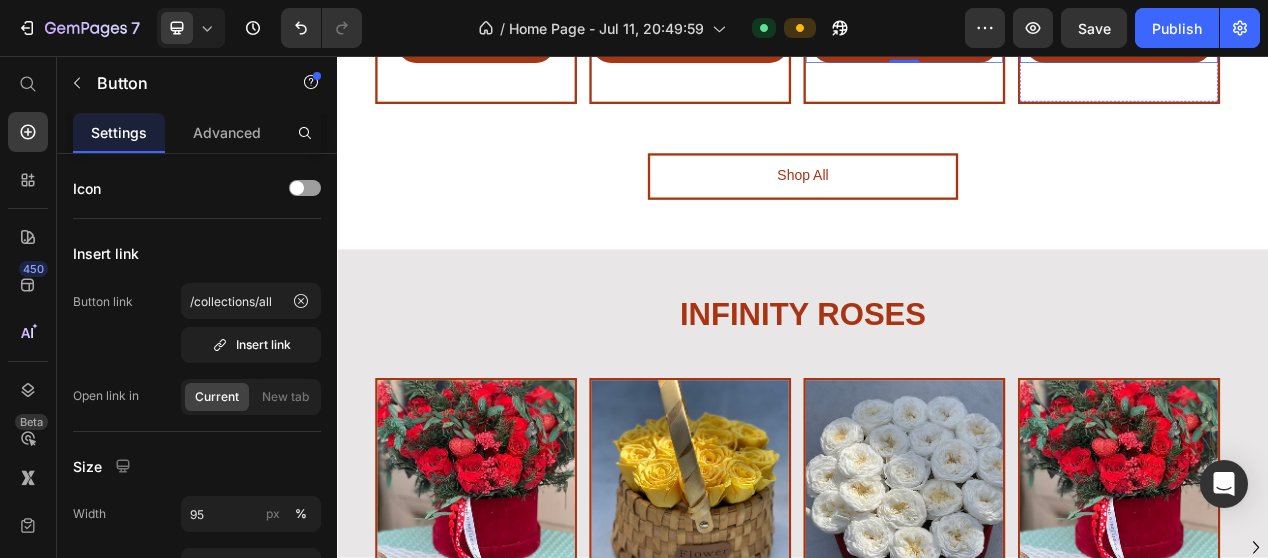 drag, startPoint x: 1301, startPoint y: 308, endPoint x: 1002, endPoint y: 424, distance: 320.71326 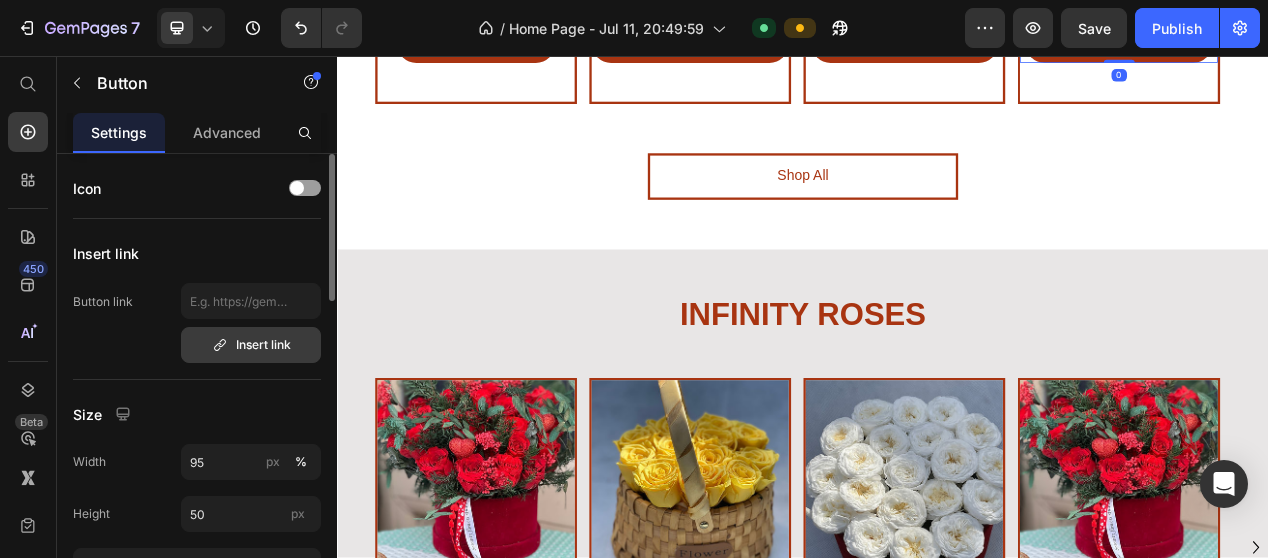 click on "Insert link" at bounding box center (251, 345) 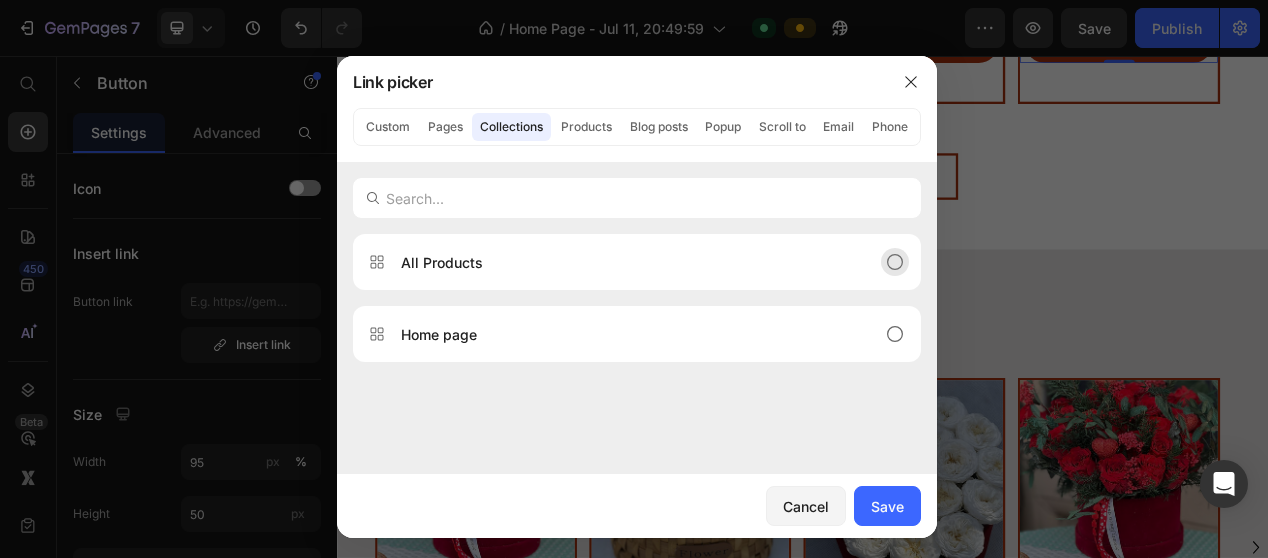 click on "All Products" at bounding box center [442, 262] 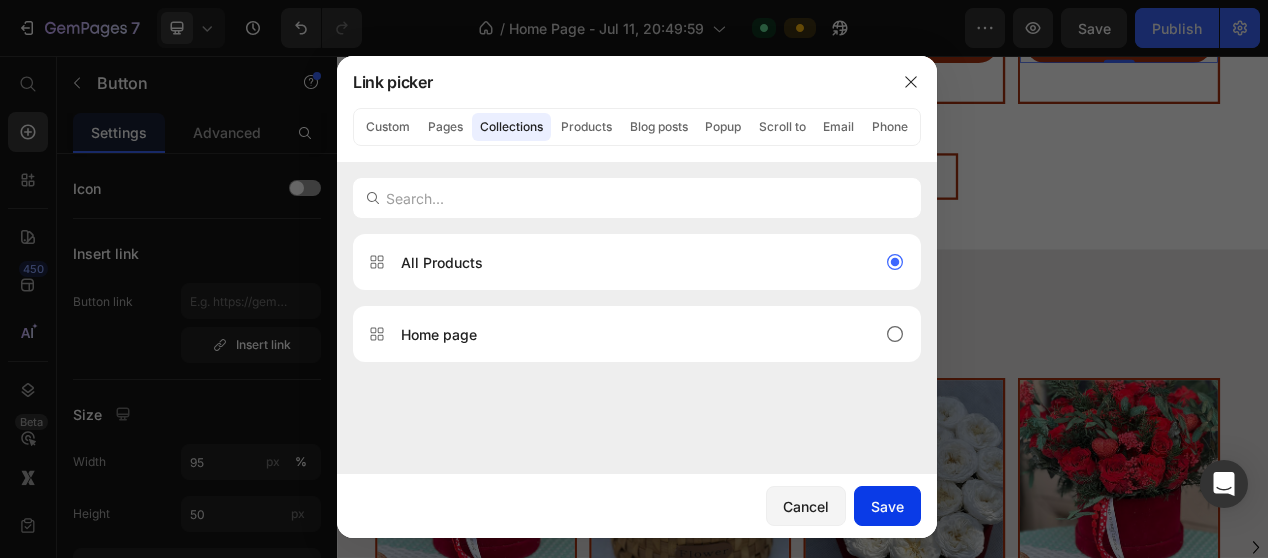 click on "Save" at bounding box center (887, 506) 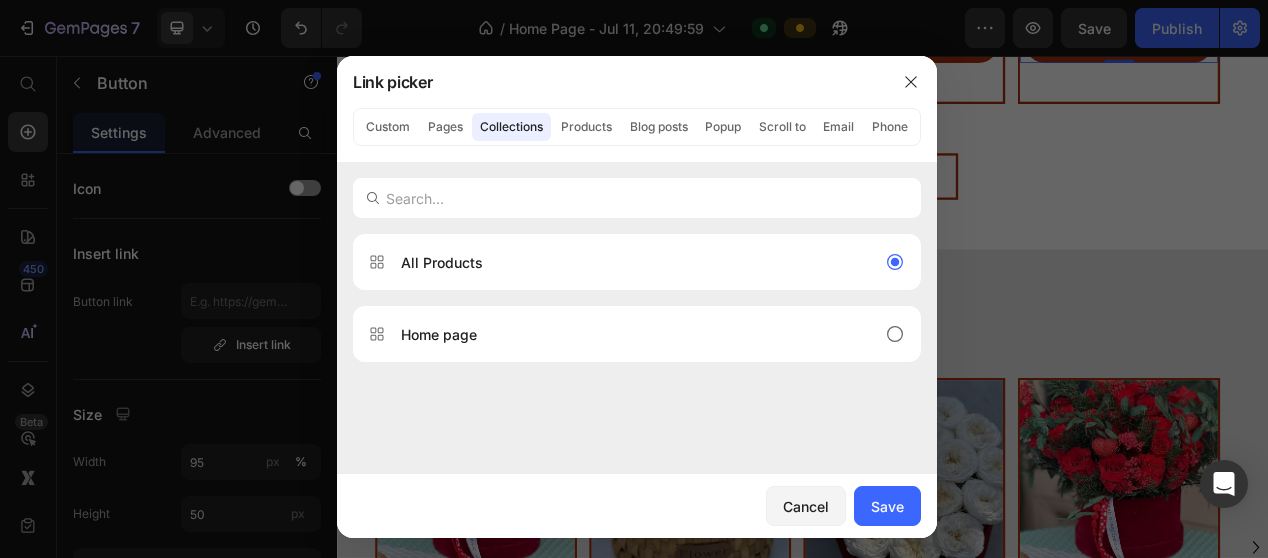 type on "/collections/all" 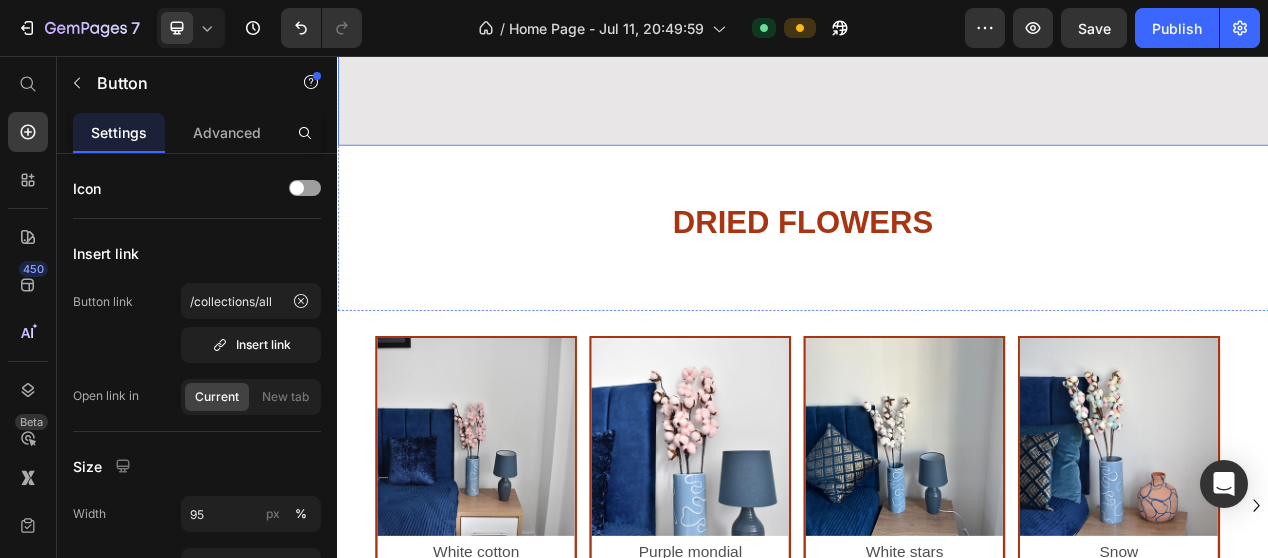 scroll, scrollTop: 2400, scrollLeft: 0, axis: vertical 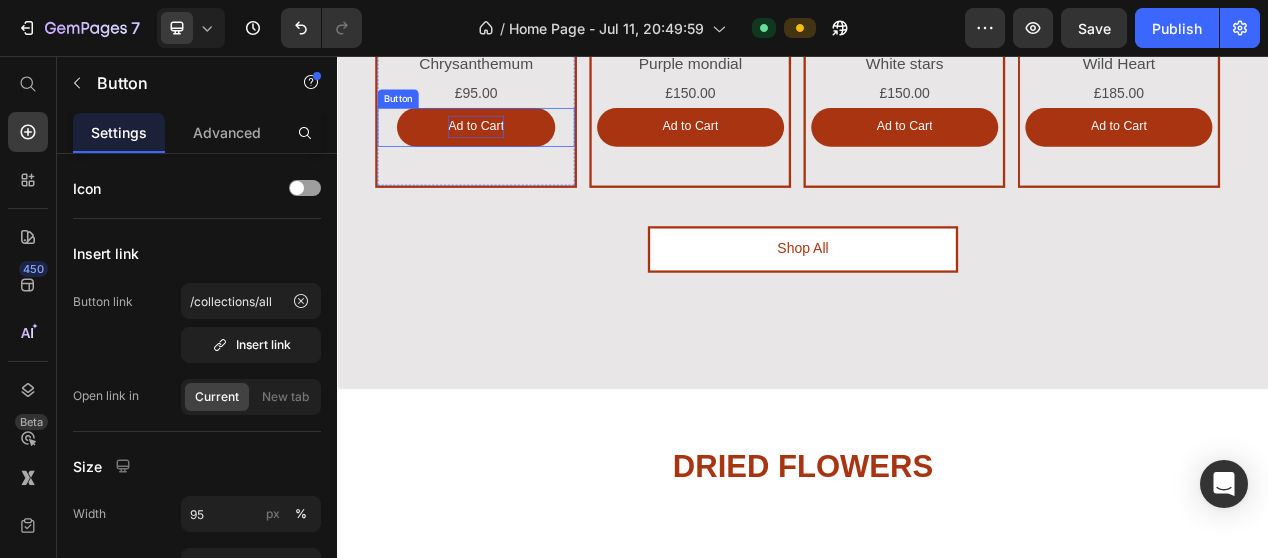 click on "Ad to Cart" at bounding box center [515, 147] 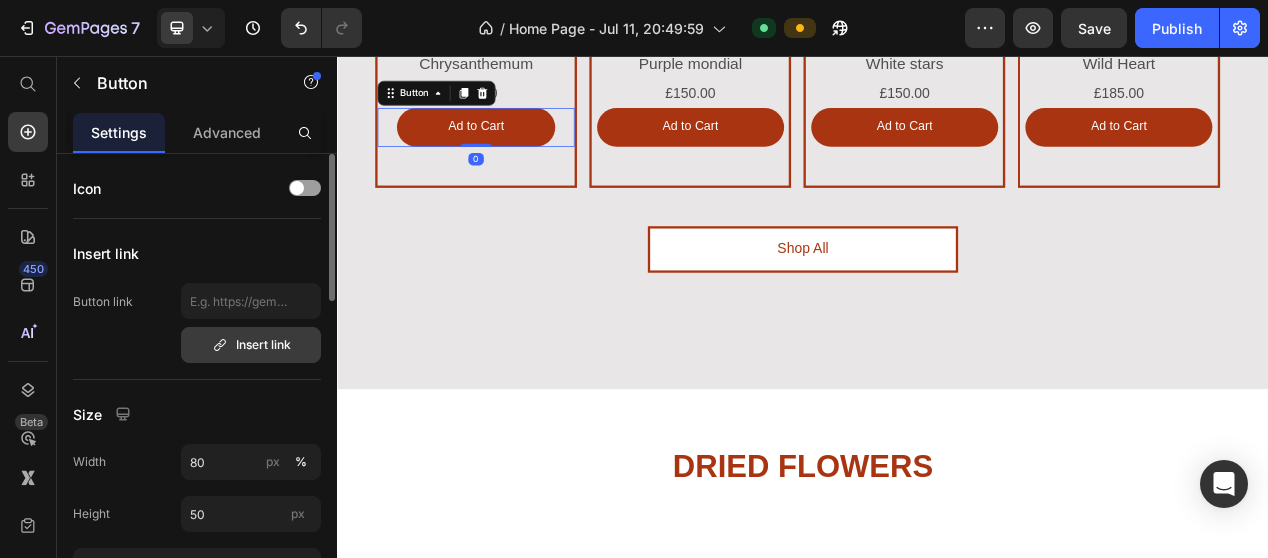 click on "Insert link" at bounding box center [251, 345] 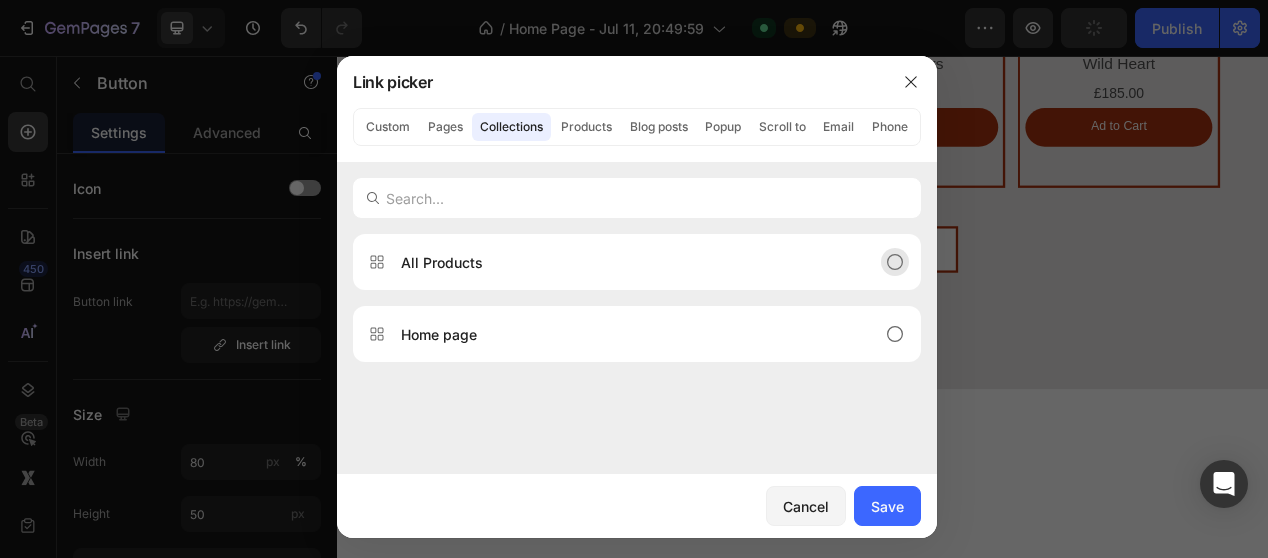 click on "All Products" at bounding box center (621, 262) 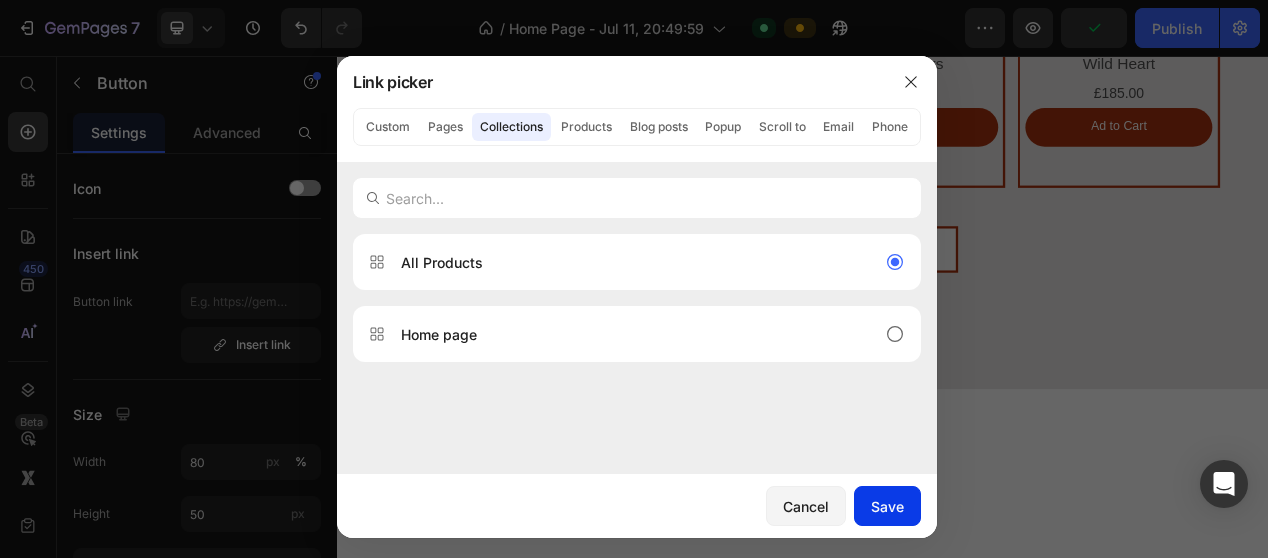 click on "Save" 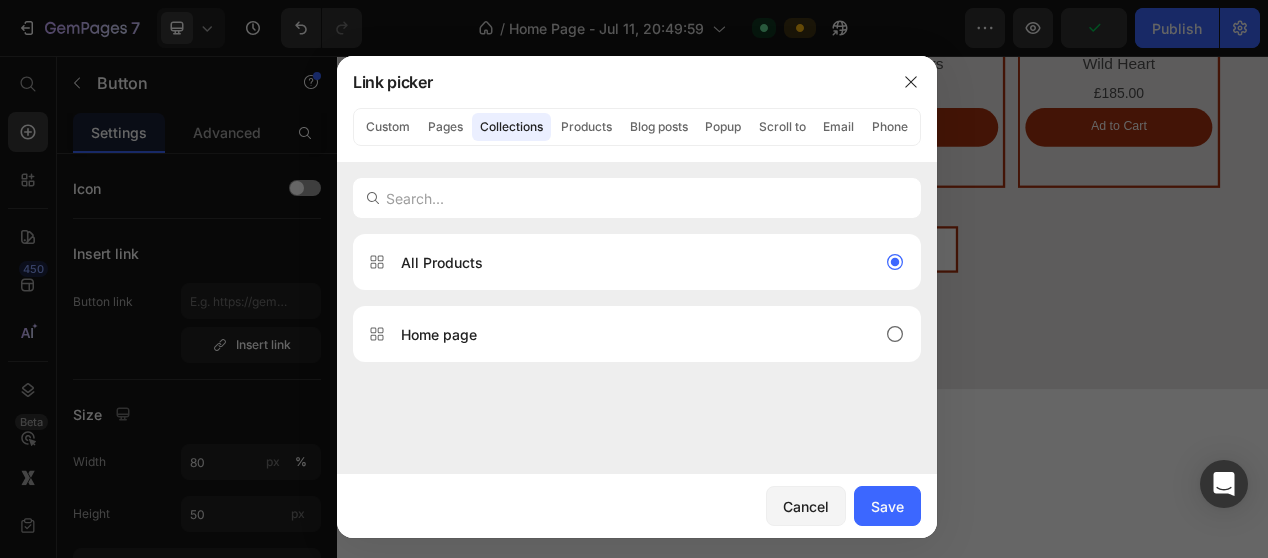 type on "/collections/all" 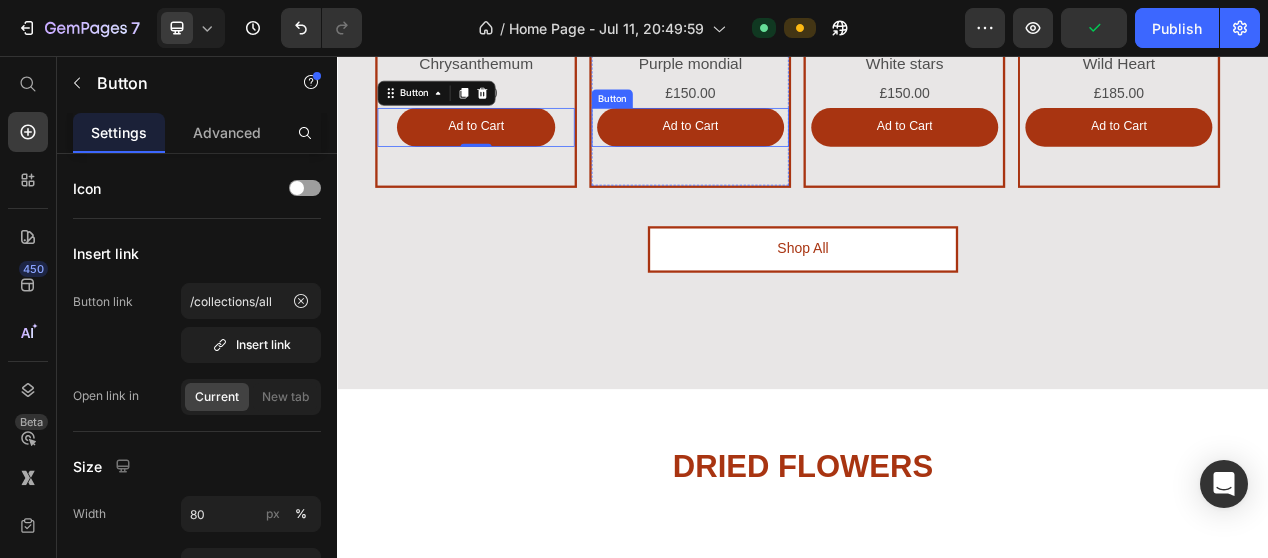 click on "Ad to Cart" at bounding box center [791, 148] 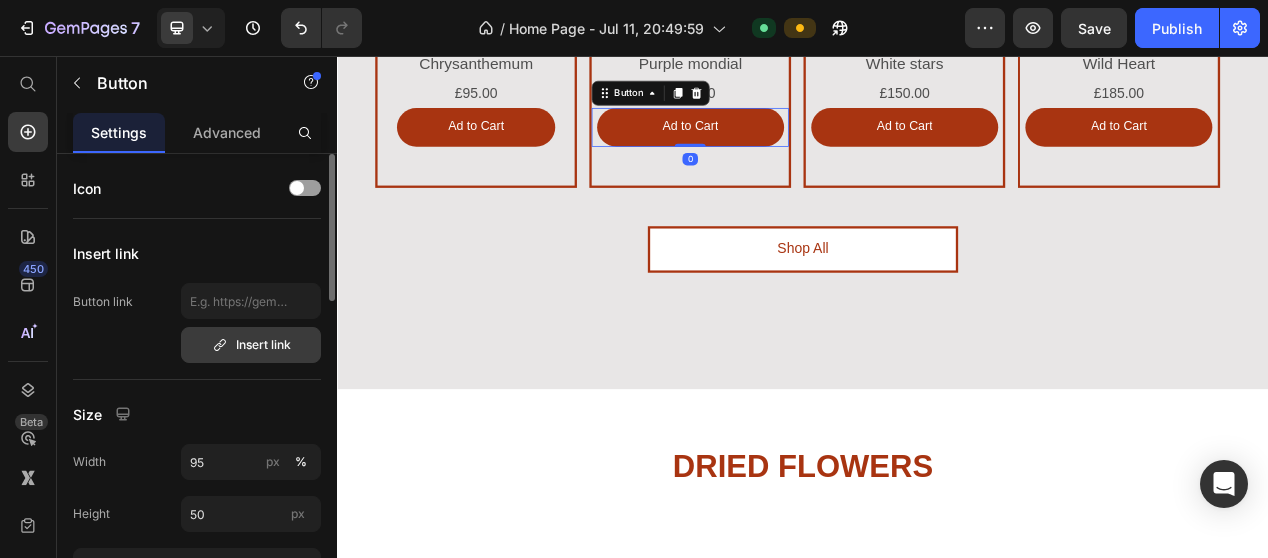 click on "Insert link" at bounding box center [251, 345] 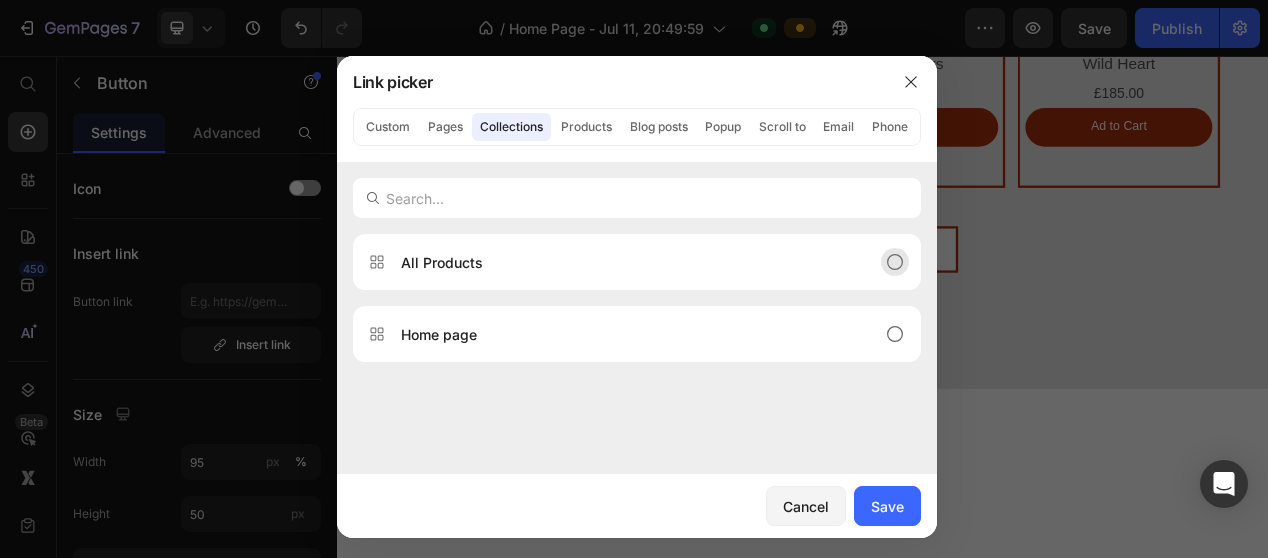 click on "All Products" at bounding box center (442, 262) 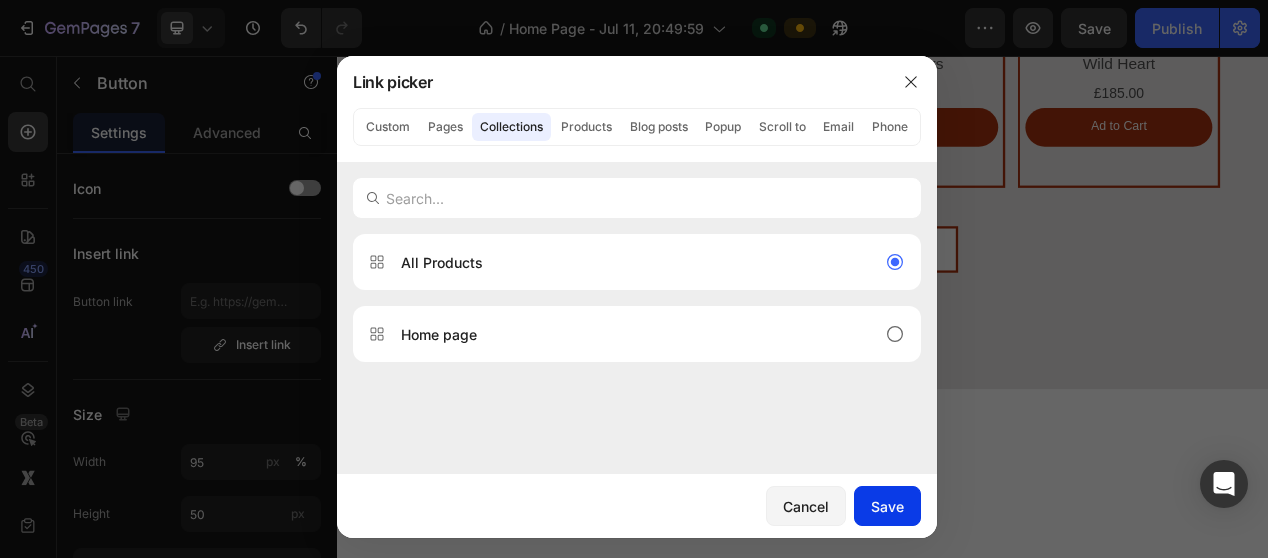 click on "Save" 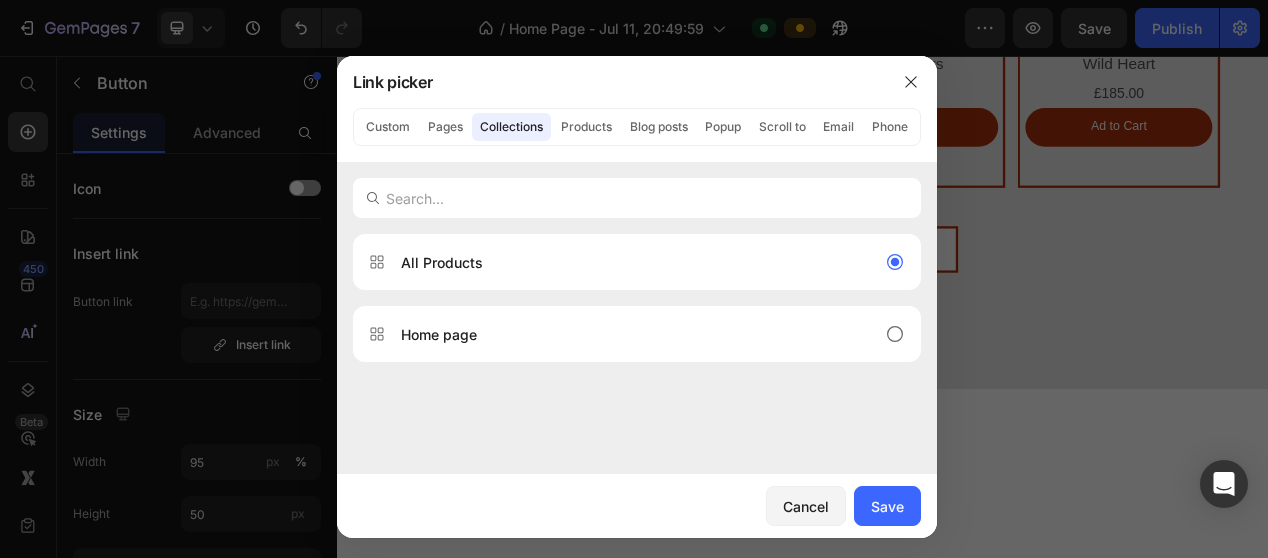 type on "/collections/all" 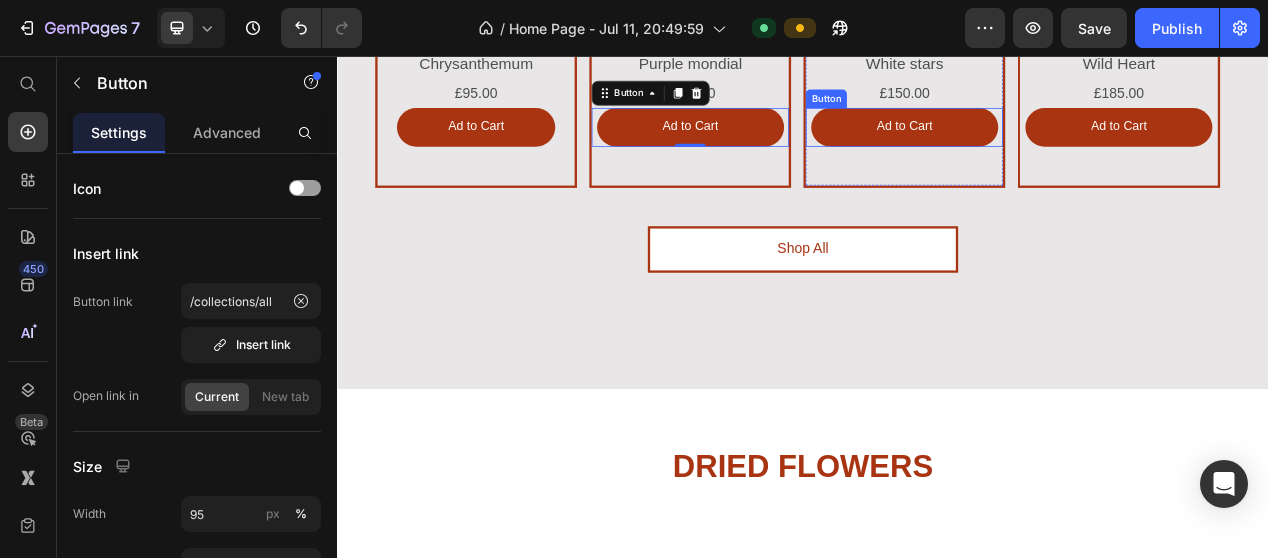 click on "Ad to Cart" at bounding box center (1067, 148) 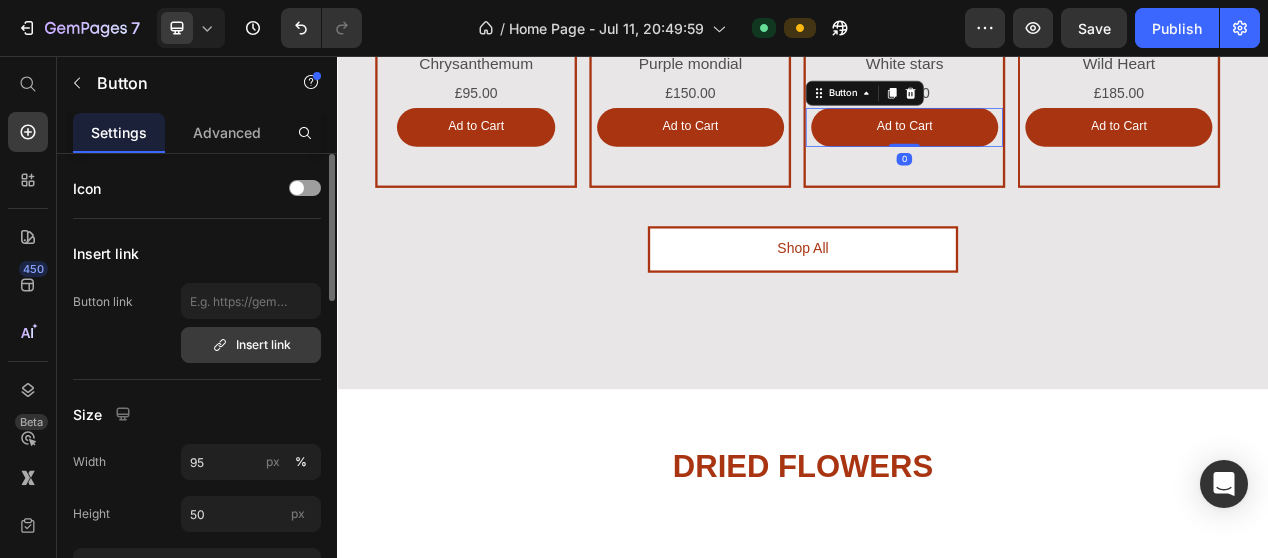 click on "Insert link" at bounding box center (251, 345) 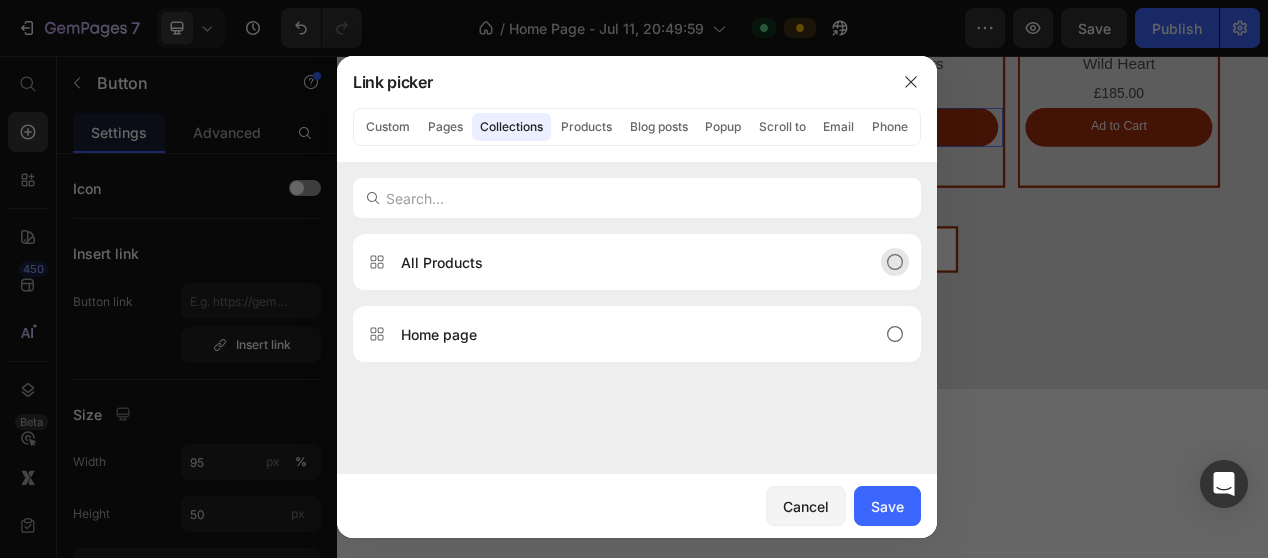 click on "All Products" at bounding box center (442, 262) 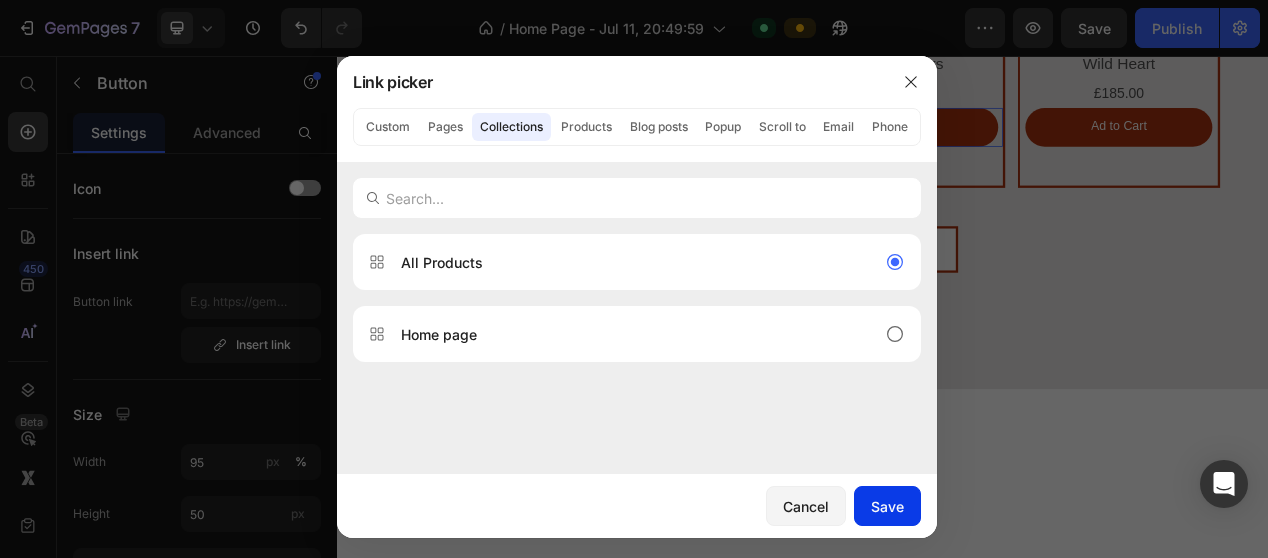 click on "Save" at bounding box center [887, 506] 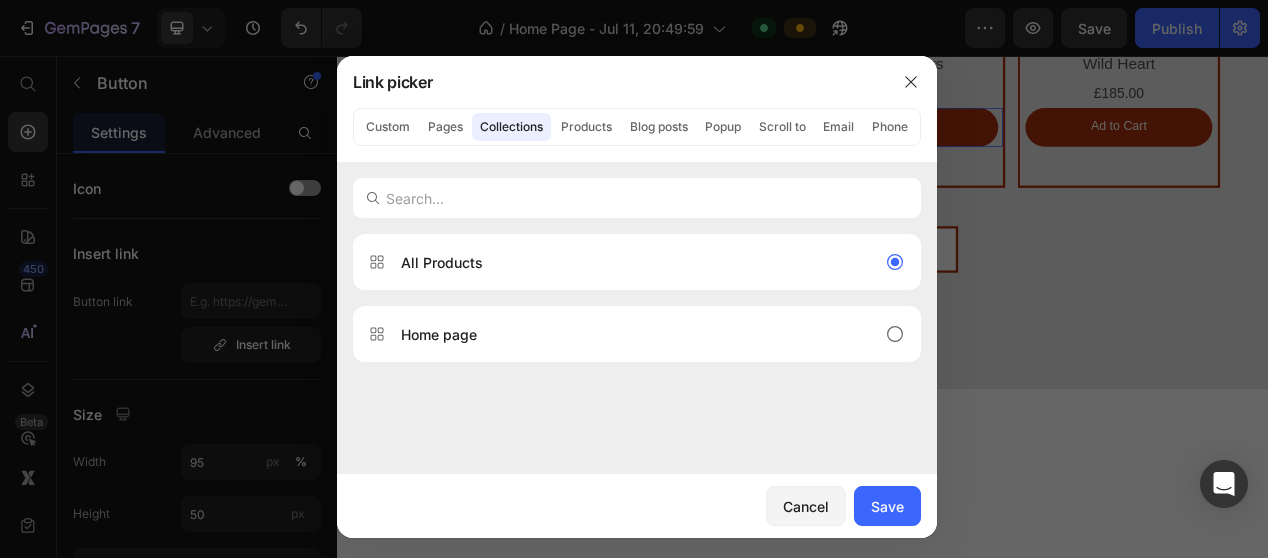 type on "/collections/all" 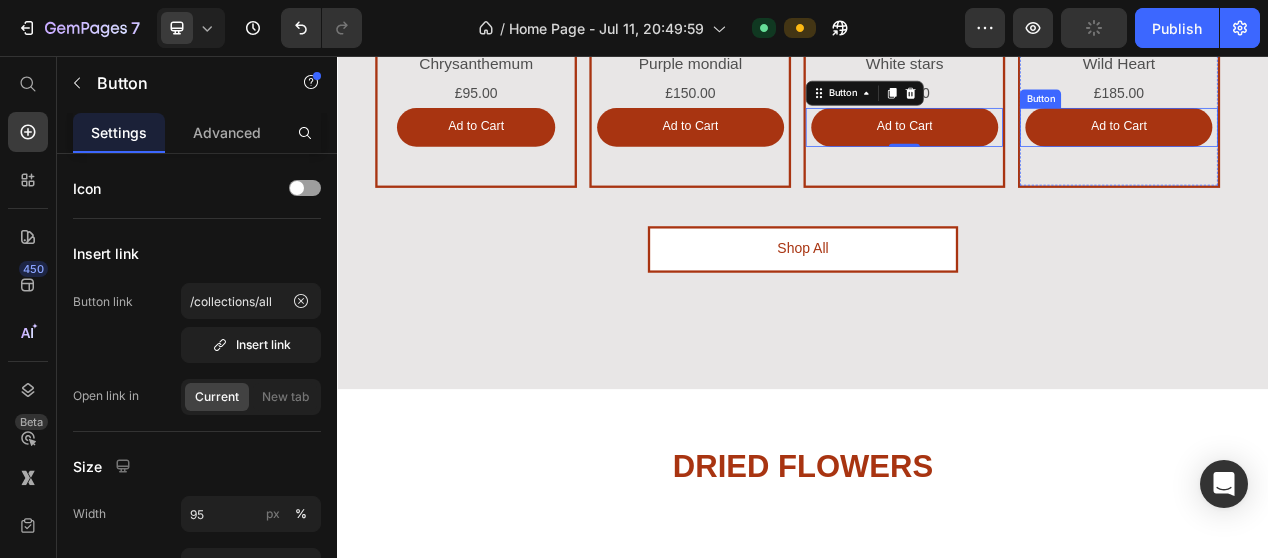 click on "Ad to Cart" at bounding box center (1343, 148) 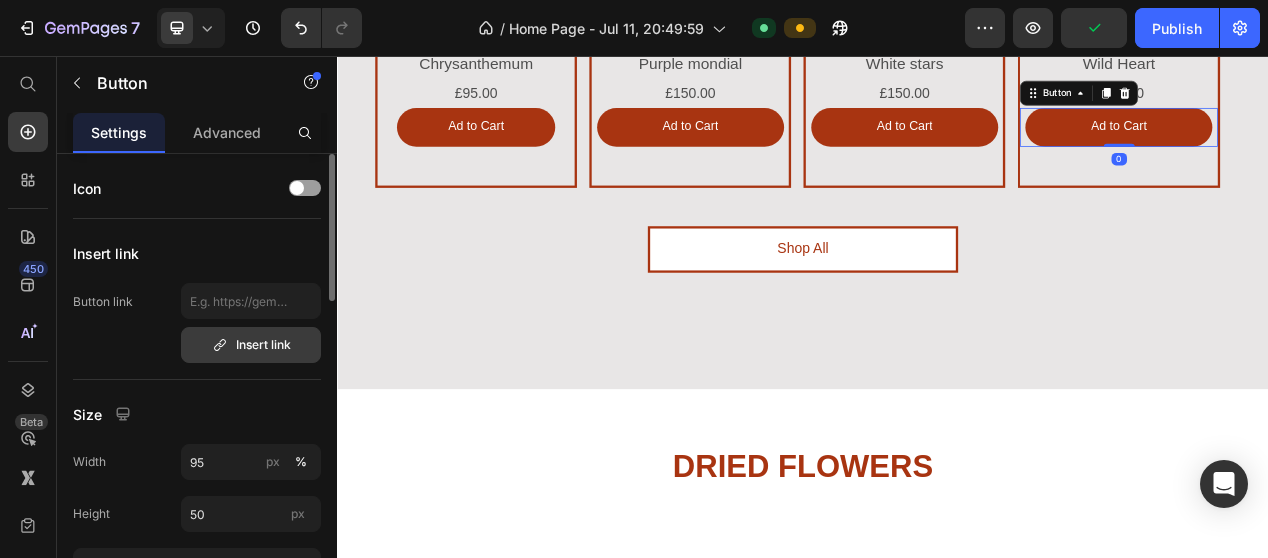 click on "Insert link" at bounding box center (251, 345) 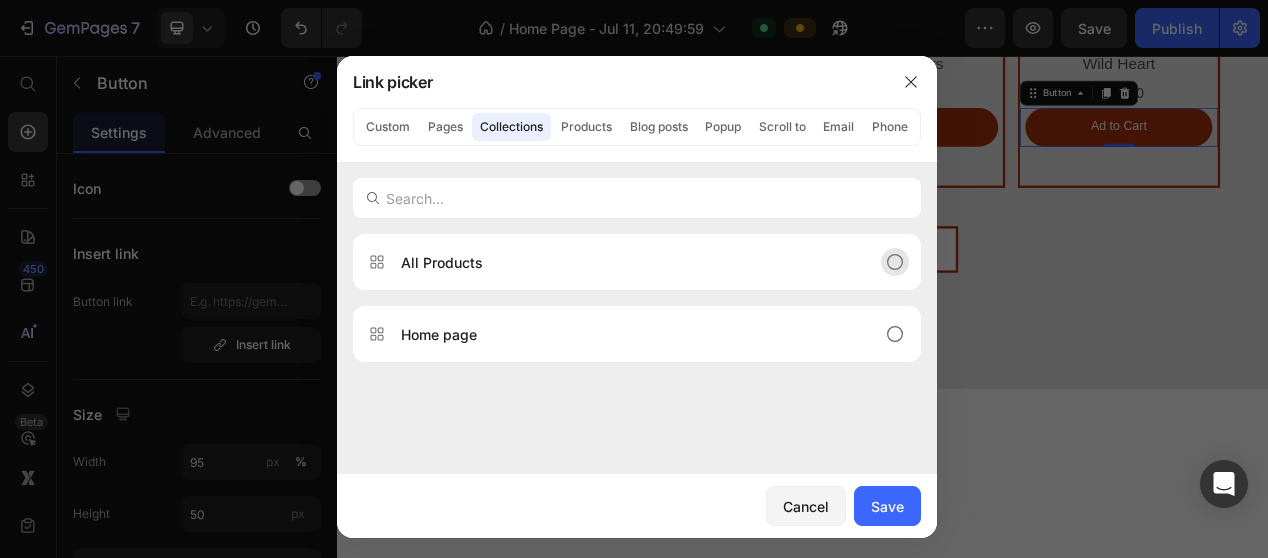 click on "All Products" at bounding box center [621, 262] 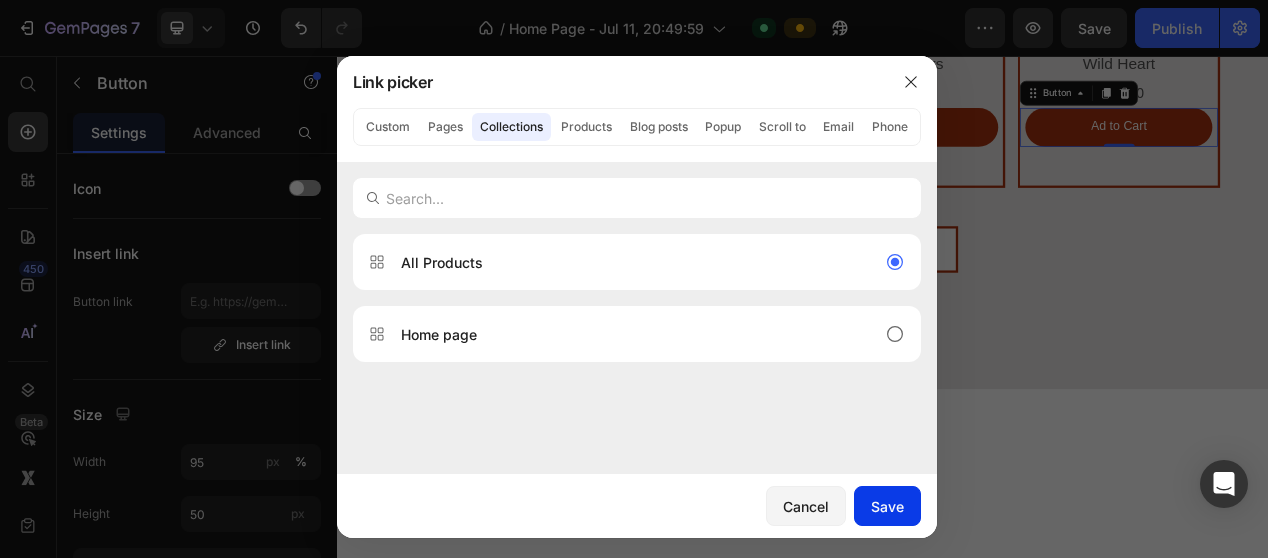 drag, startPoint x: 897, startPoint y: 500, endPoint x: 718, endPoint y: 570, distance: 192.20041 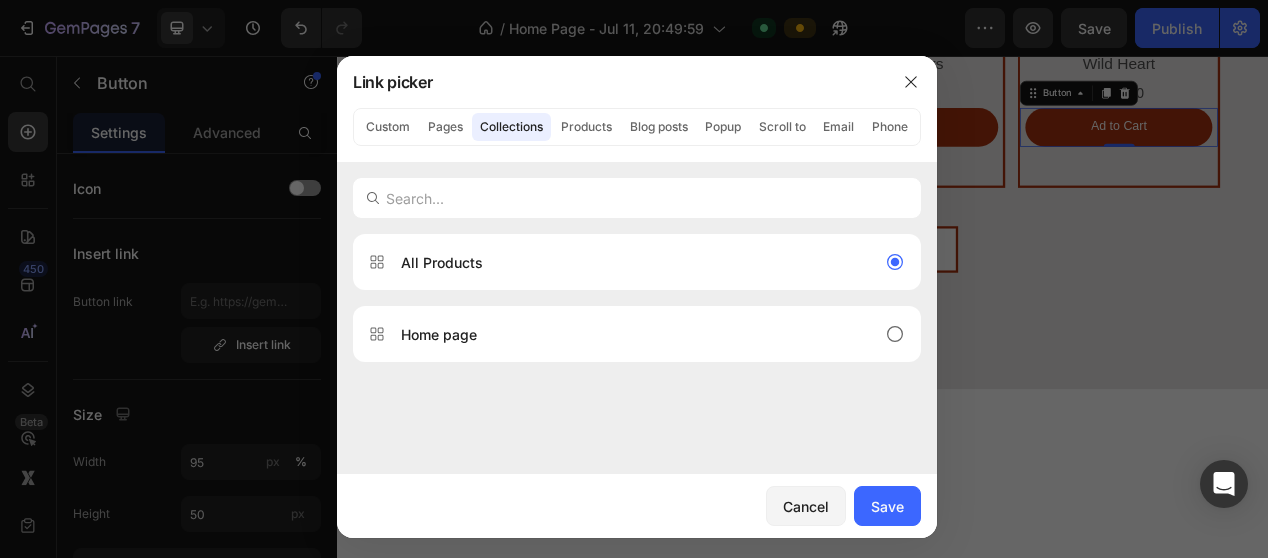 type on "/collections/all" 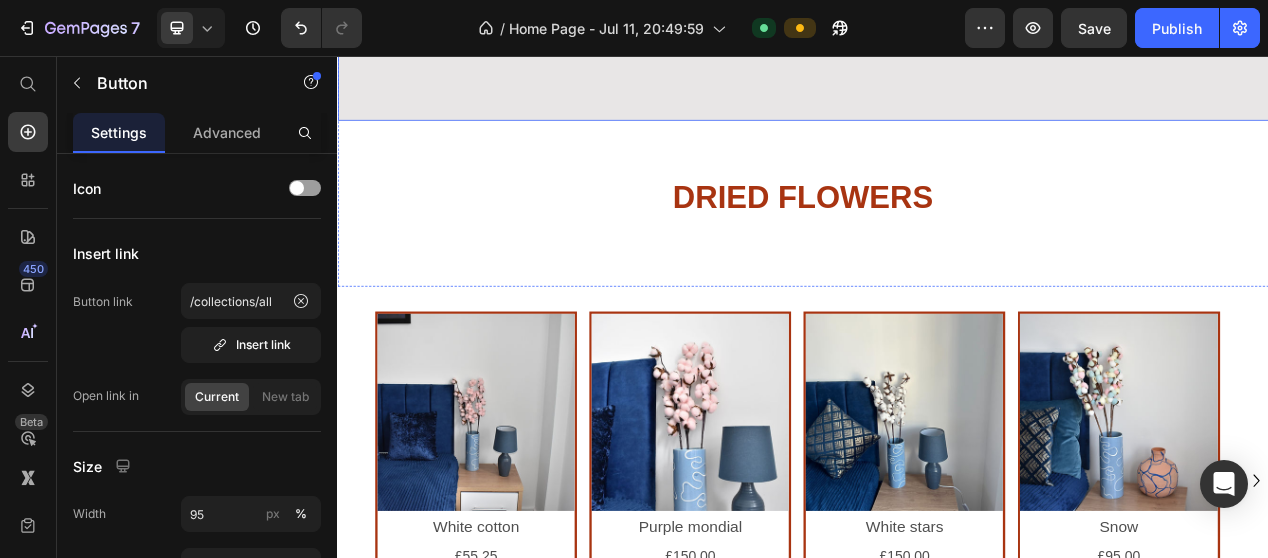 scroll, scrollTop: 3300, scrollLeft: 0, axis: vertical 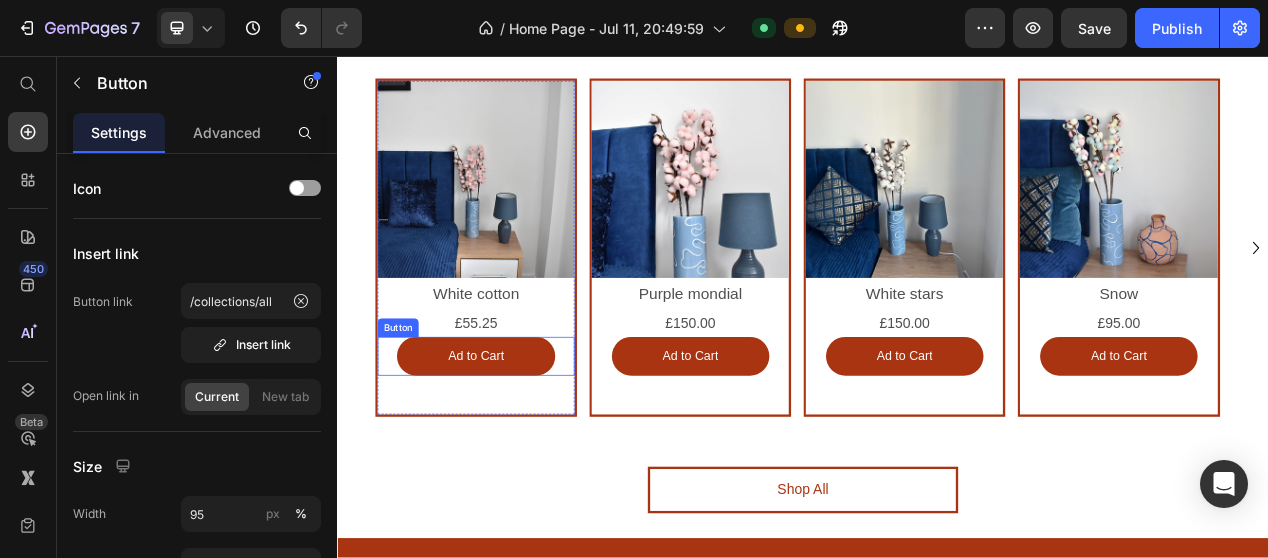 click on "Ad to Cart" at bounding box center (514, 444) 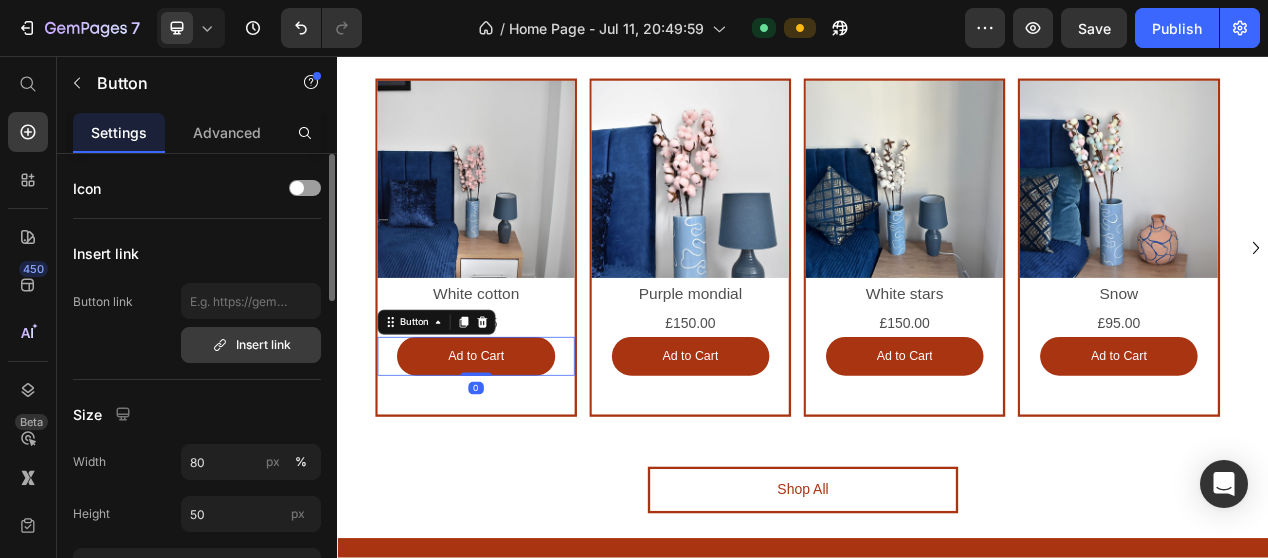 click on "Insert link" at bounding box center (251, 345) 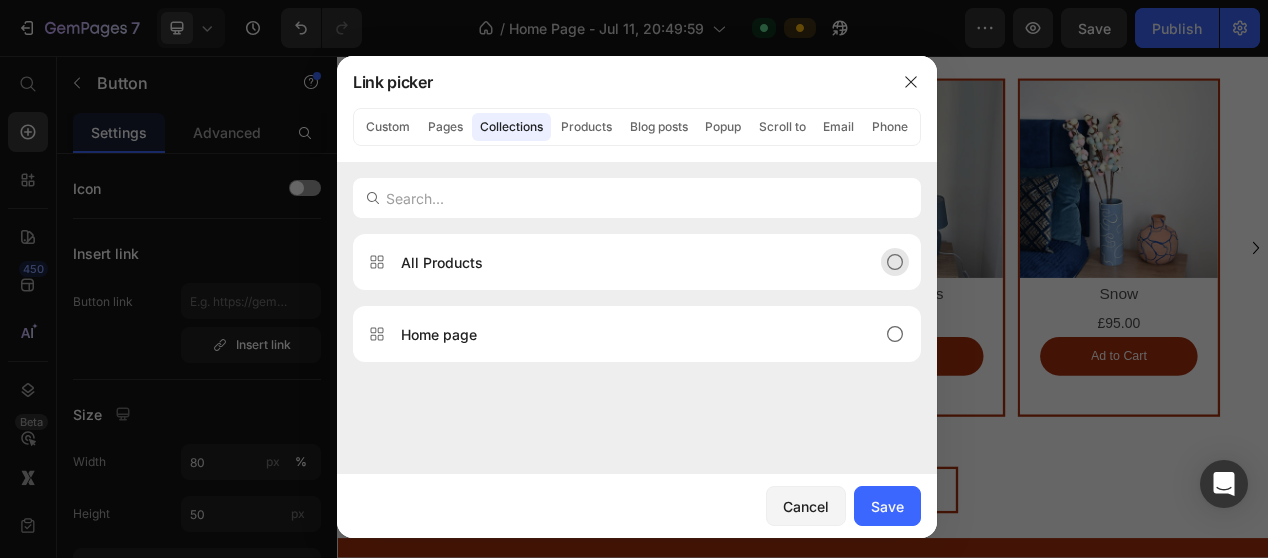 click on "All Products" at bounding box center (442, 262) 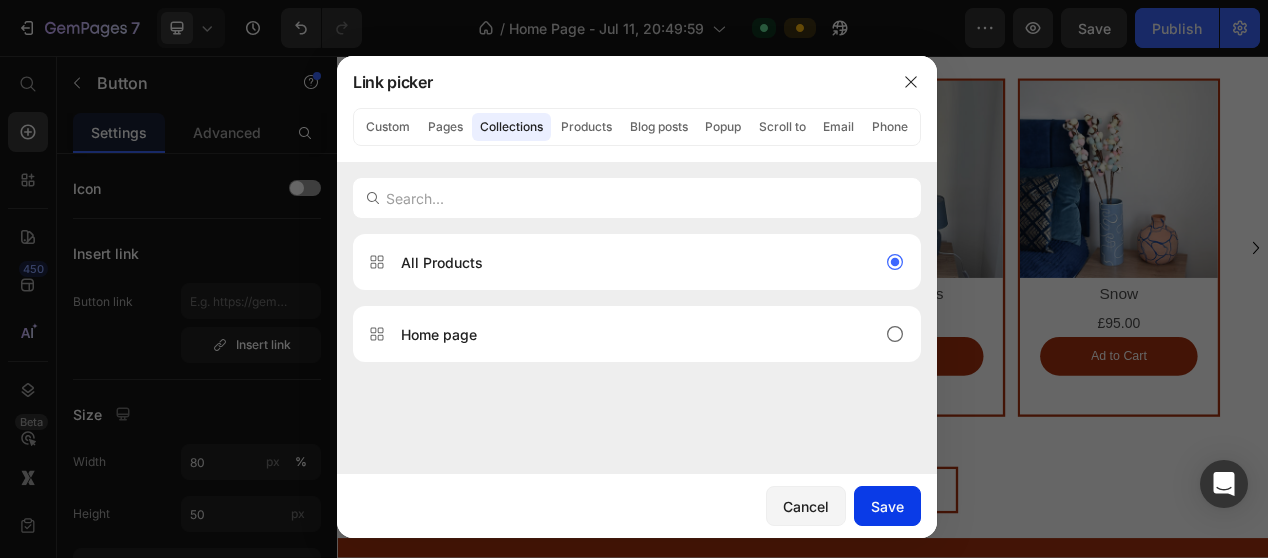 click on "Save" 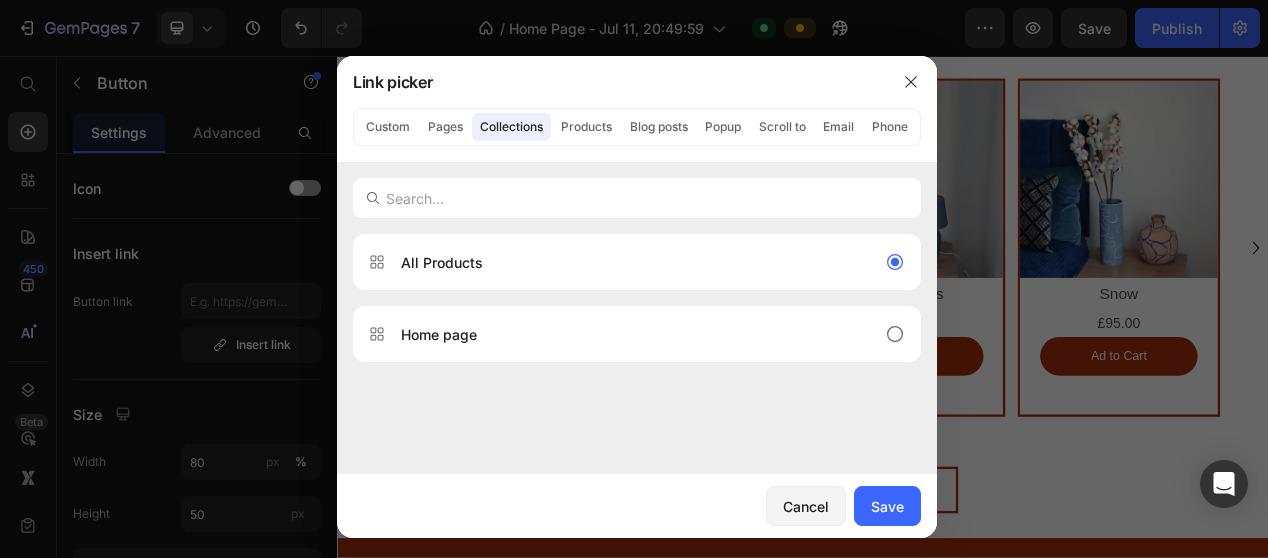 type on "/collections/all" 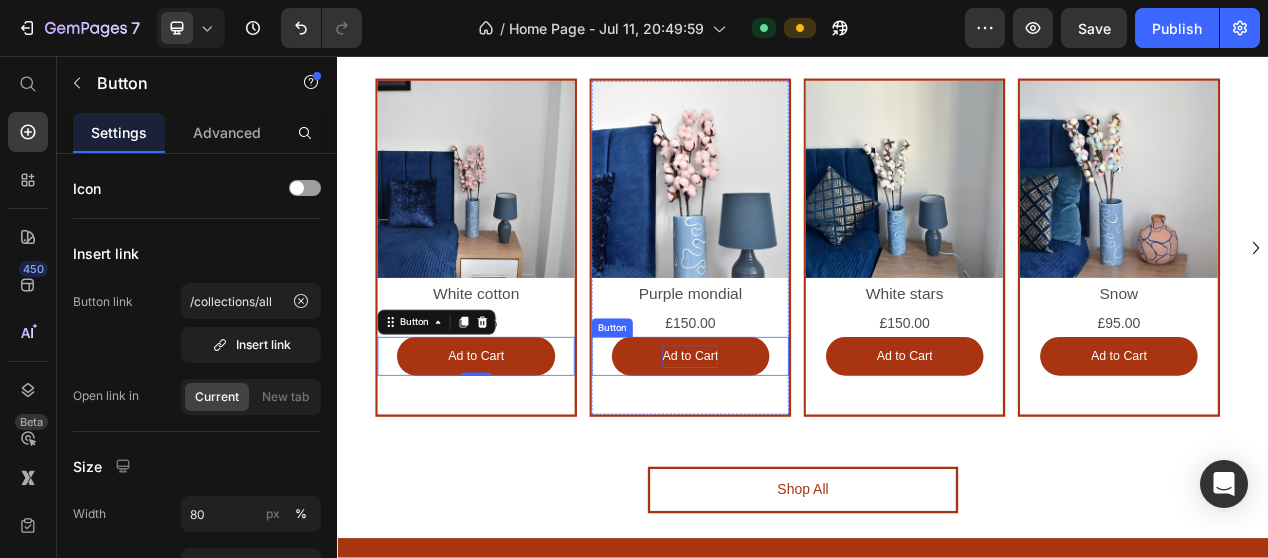 click on "Ad to Cart" at bounding box center [791, 444] 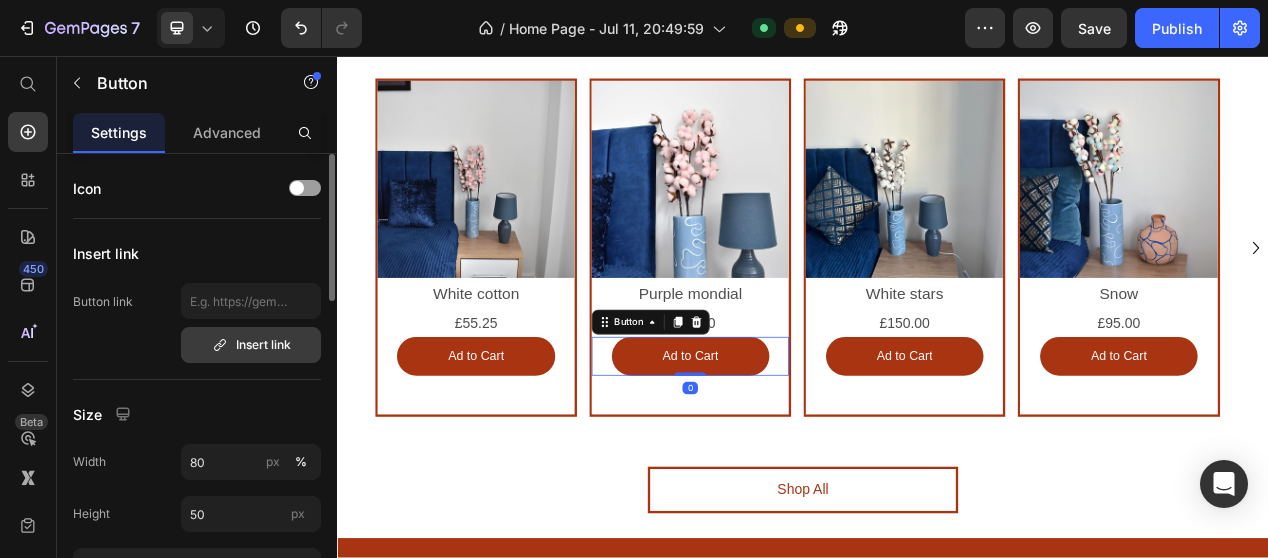 click on "Insert link" at bounding box center (251, 345) 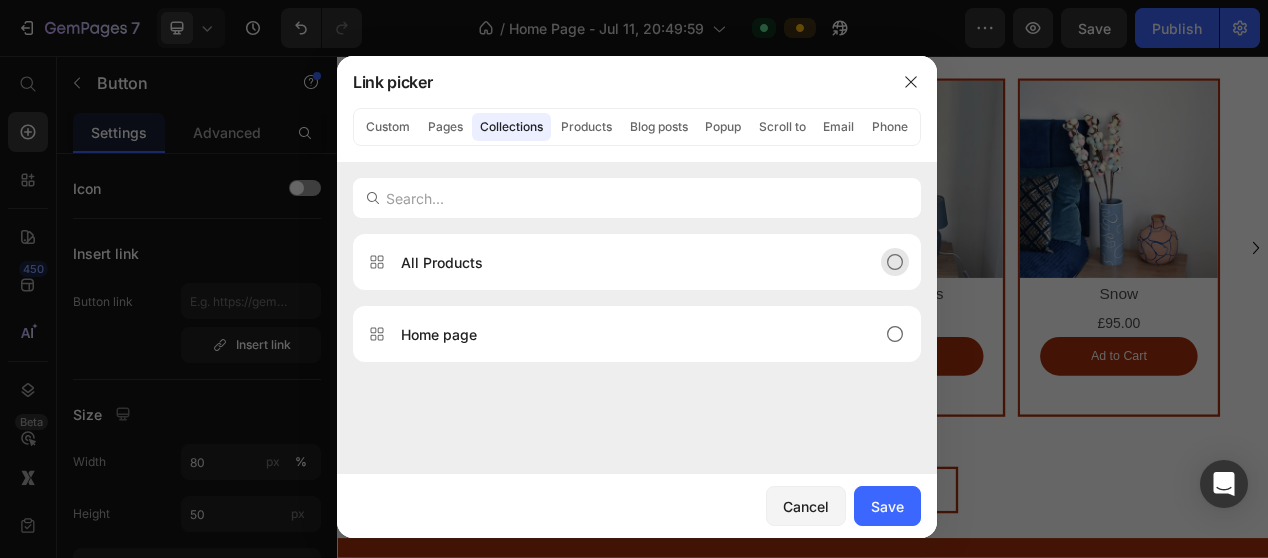 click on "All Products" at bounding box center [442, 262] 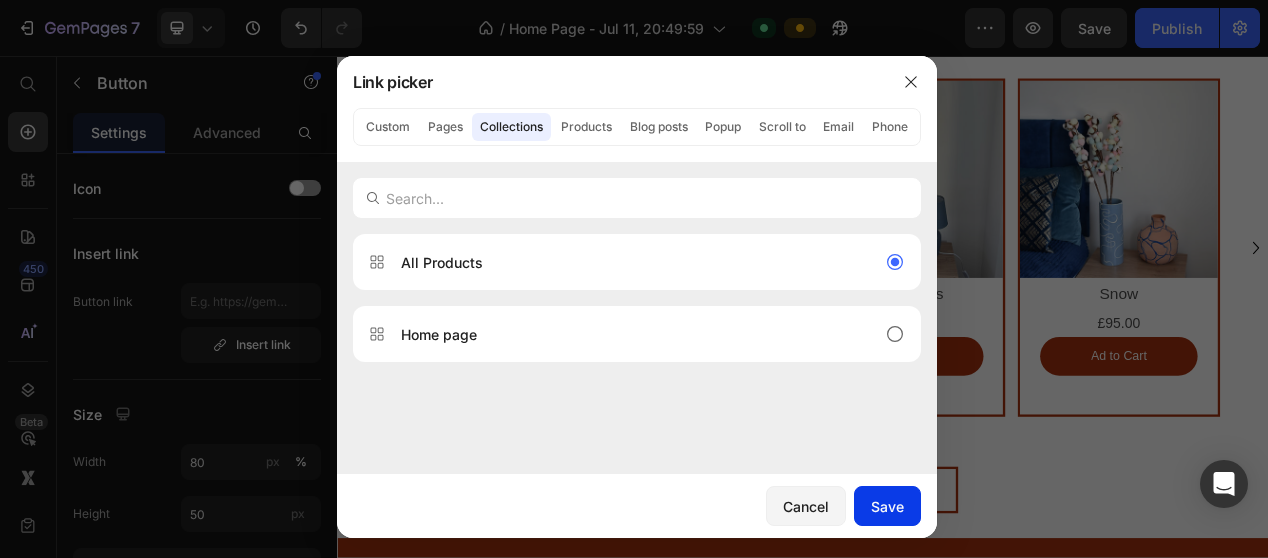 click on "Save" at bounding box center (887, 506) 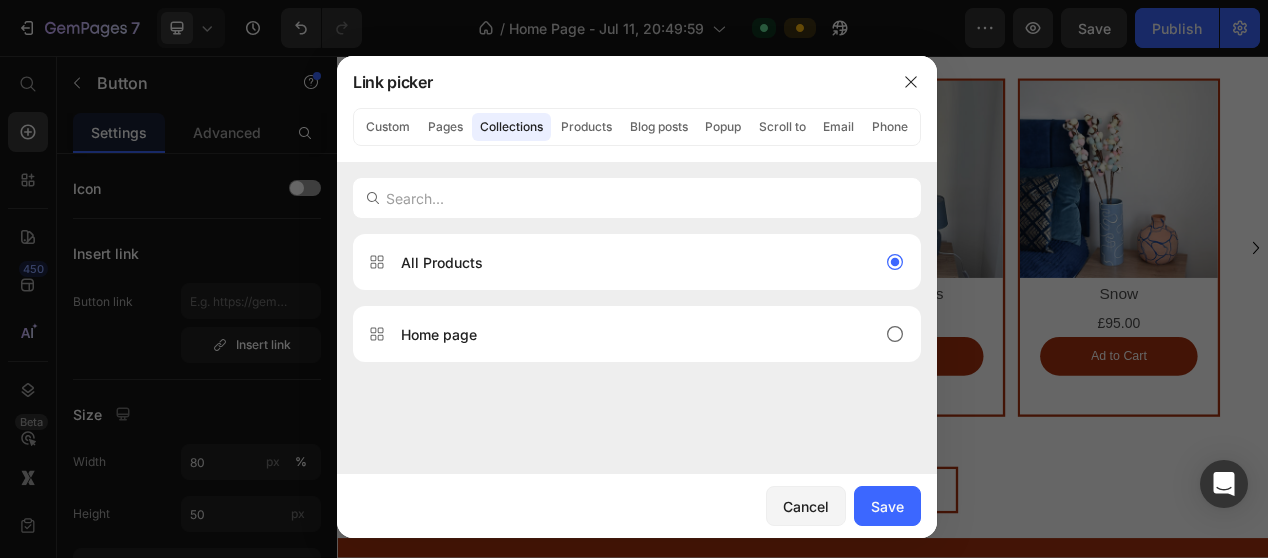 type on "/collections/all" 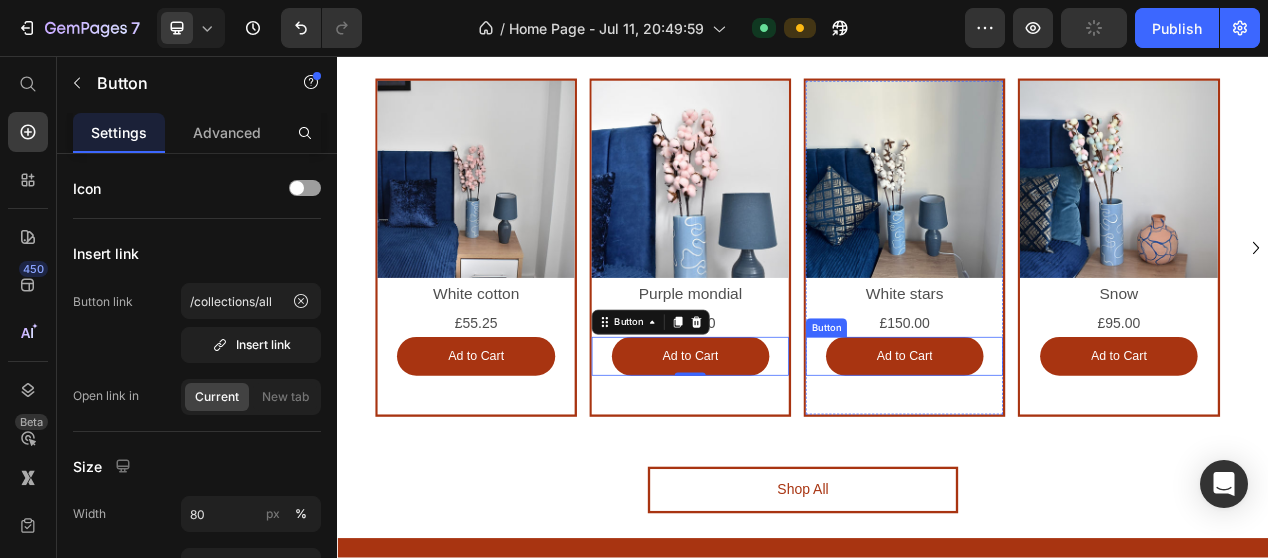 click on "Ad to Cart" at bounding box center (1067, 444) 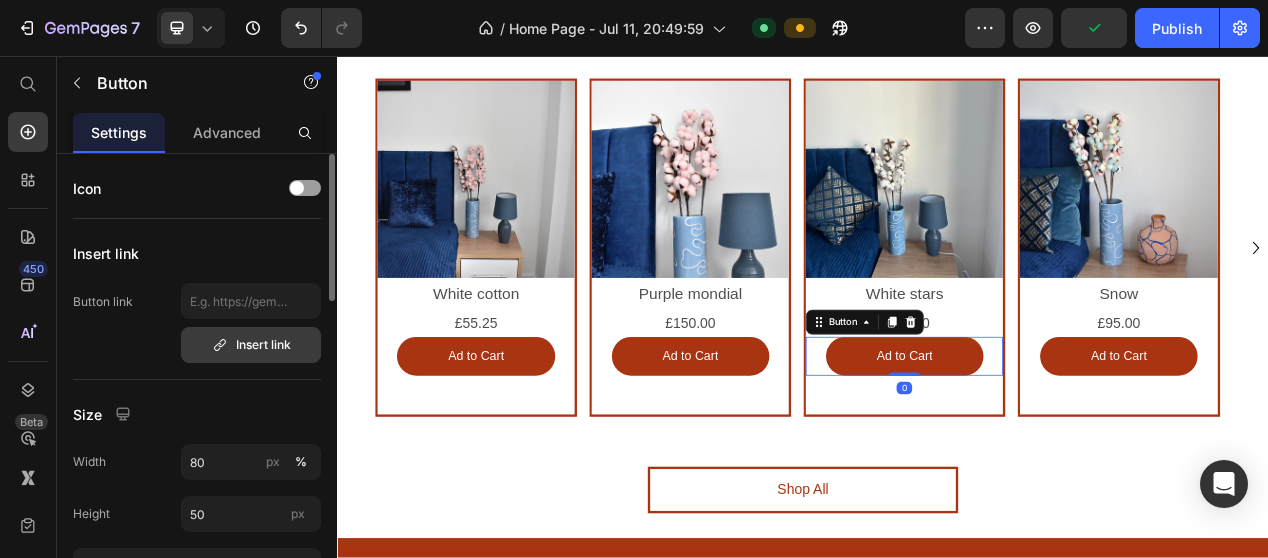 click on "Insert link" at bounding box center [251, 345] 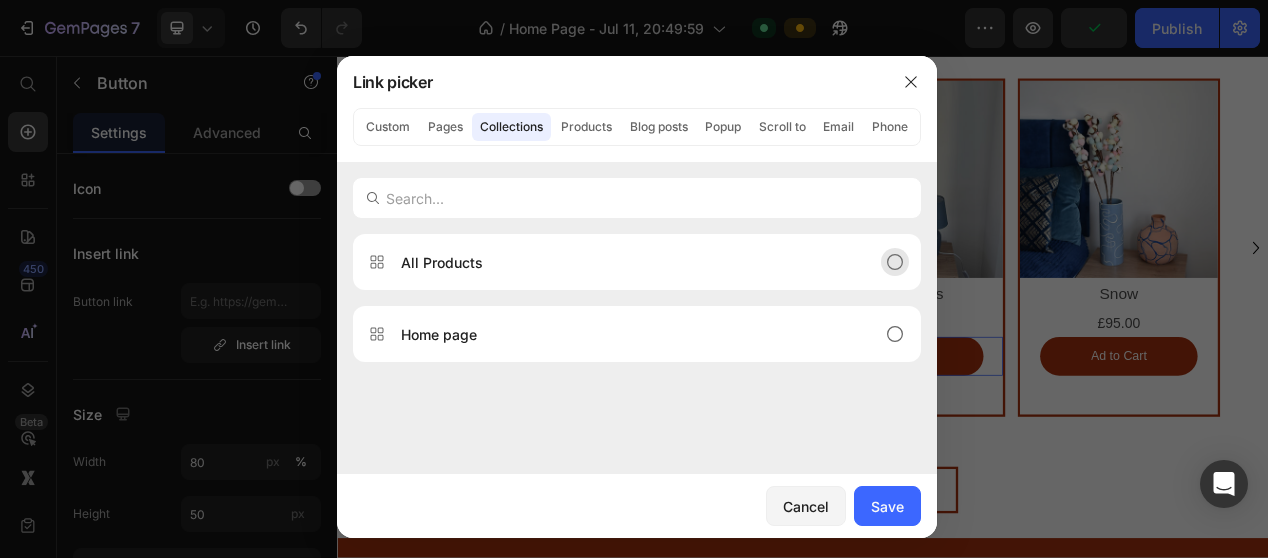 click on "All Products" at bounding box center (442, 262) 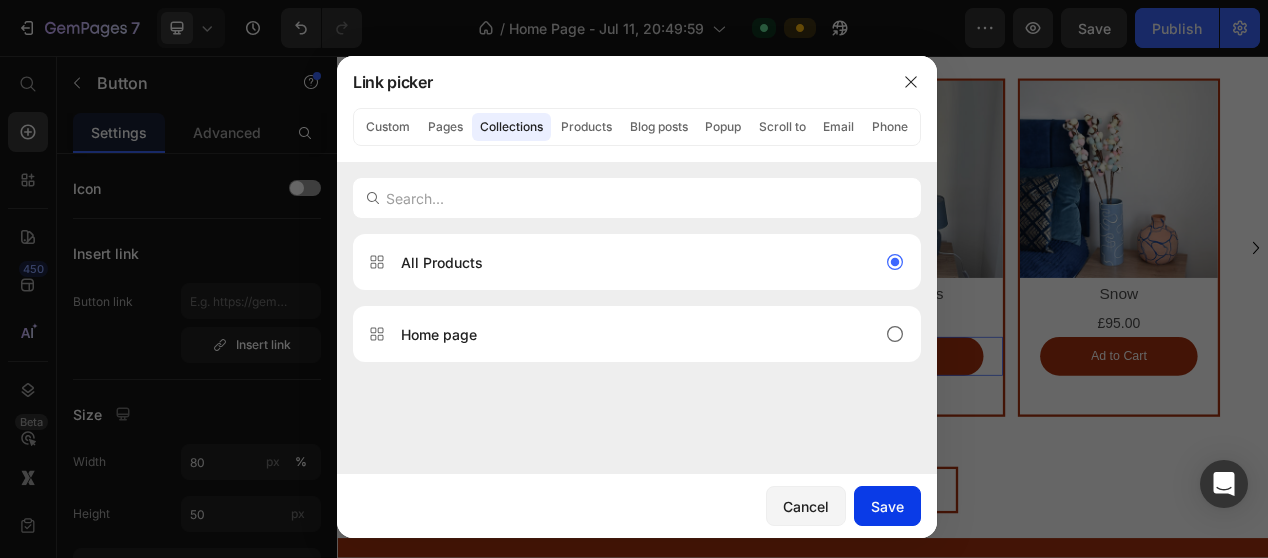 click on "Save" at bounding box center (887, 506) 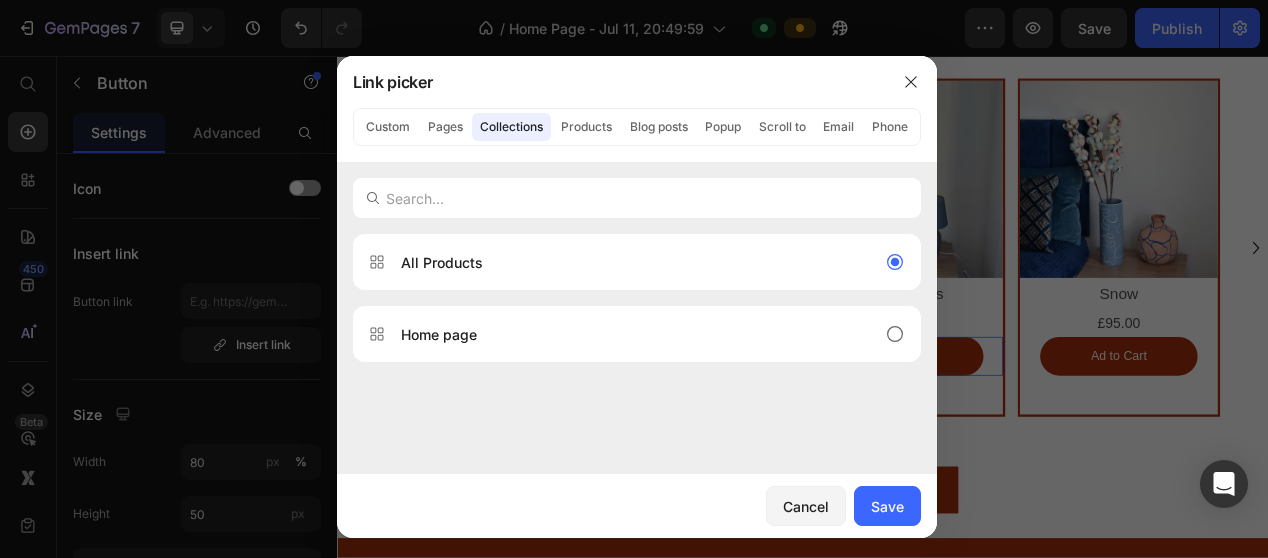 type on "/collections/all" 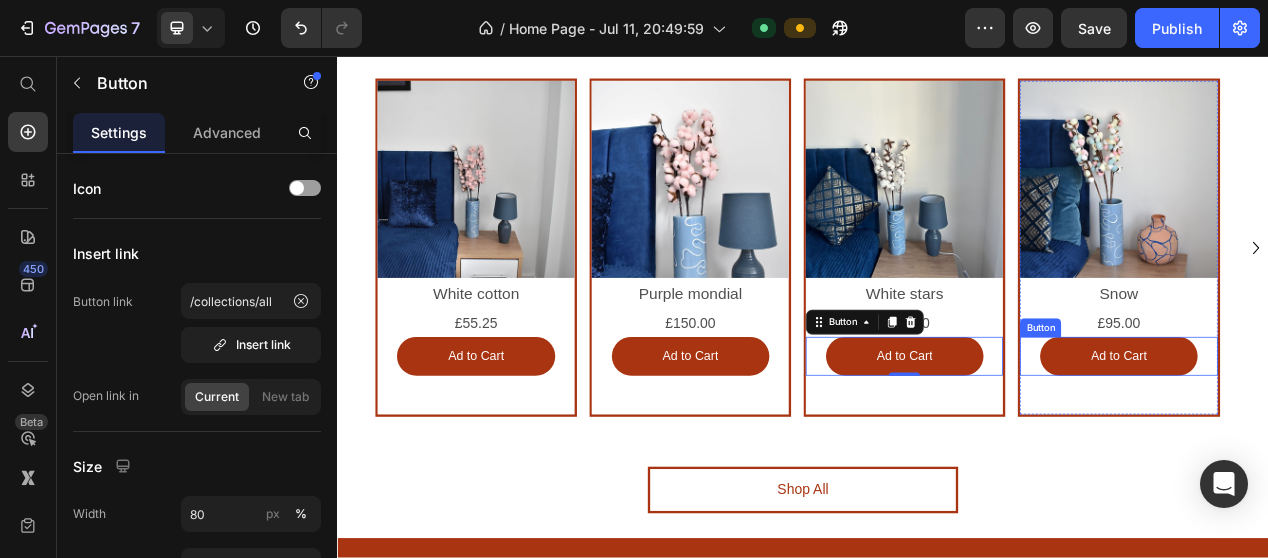 click on "Ad to Cart" at bounding box center [1343, 444] 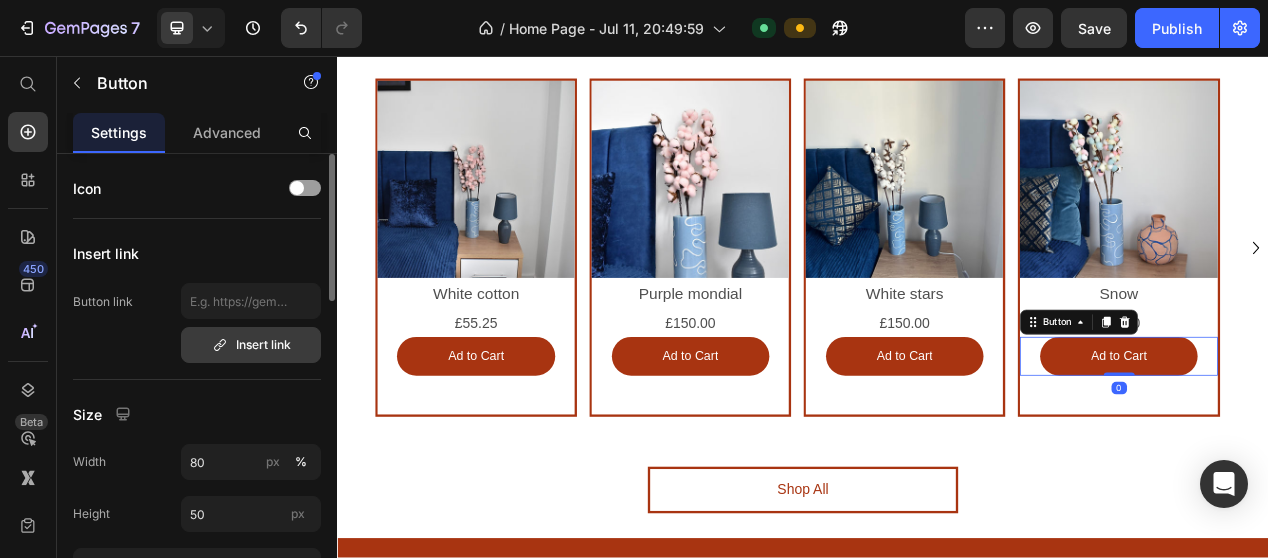 click on "Insert link" at bounding box center (251, 345) 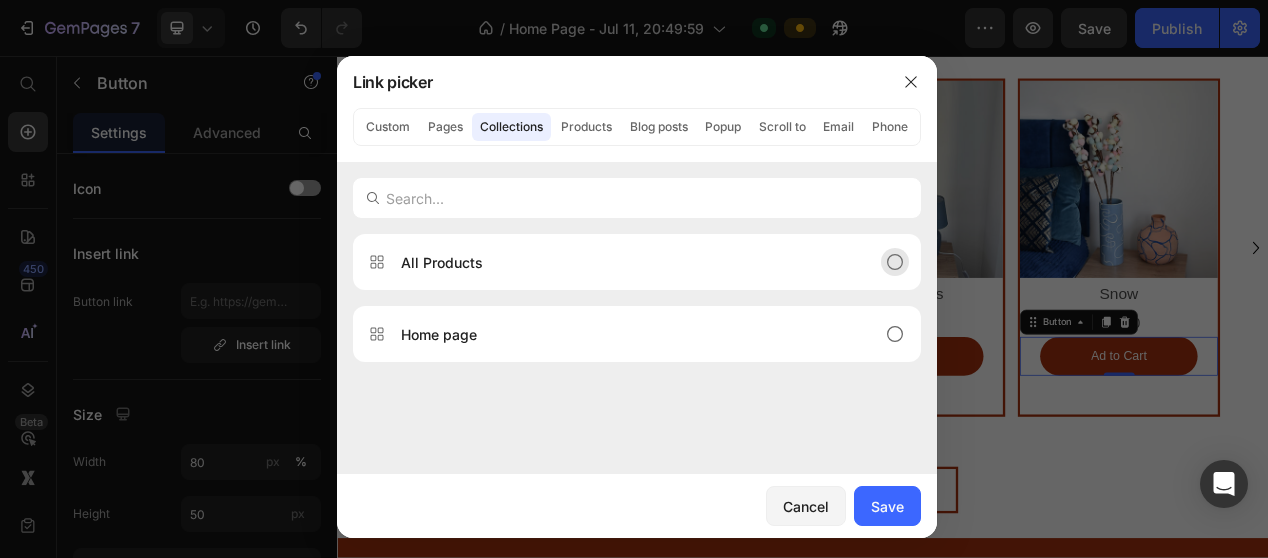 click on "All Products" at bounding box center [442, 262] 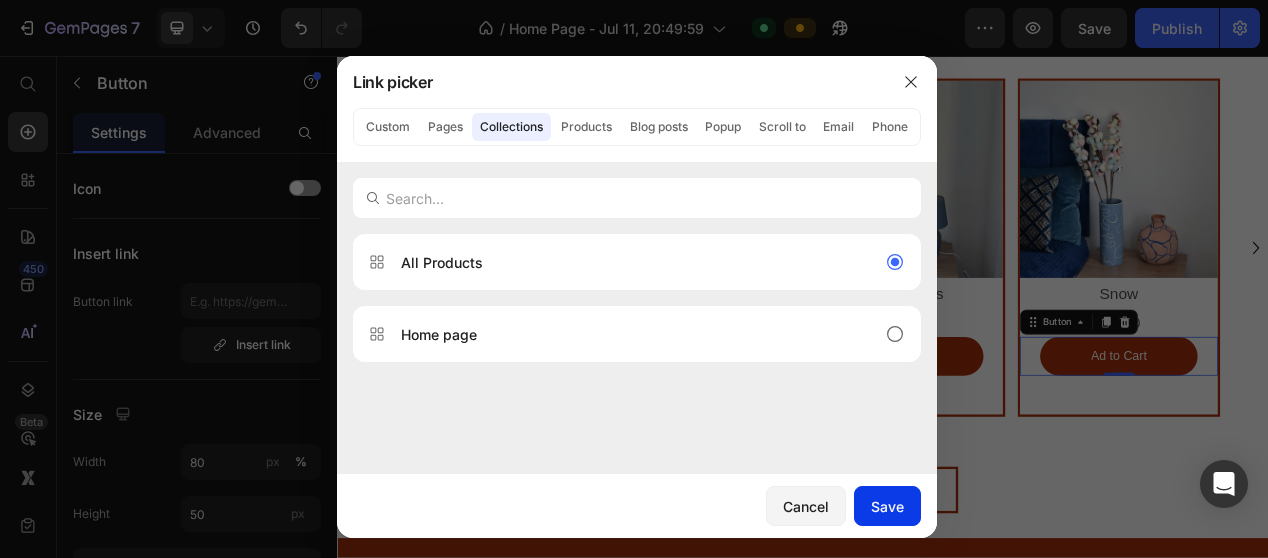 click on "Save" at bounding box center [887, 506] 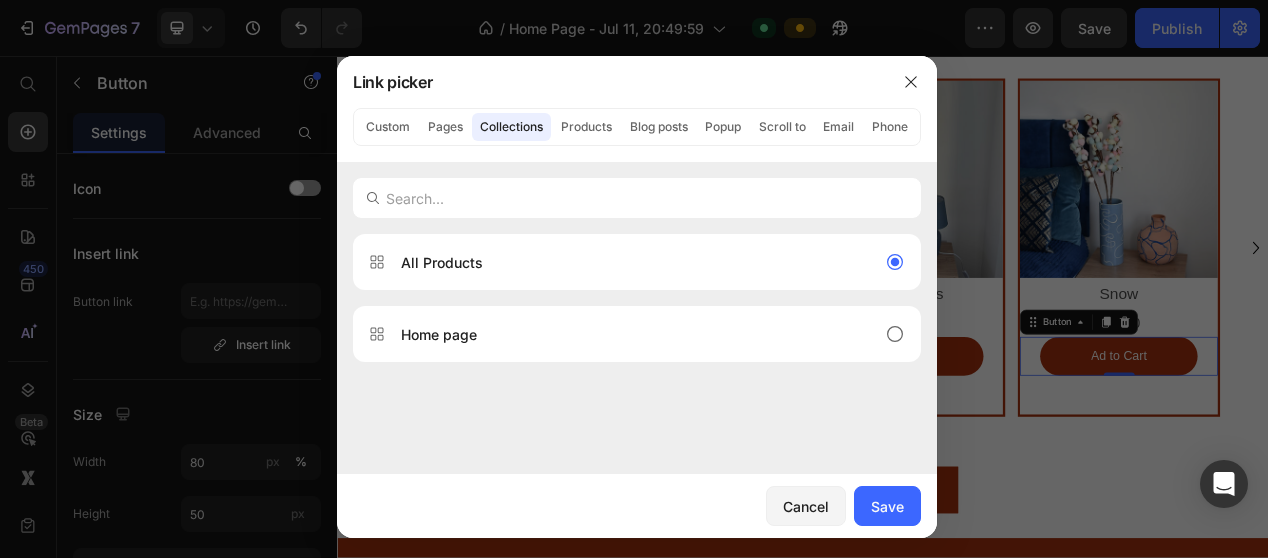 type on "/collections/all" 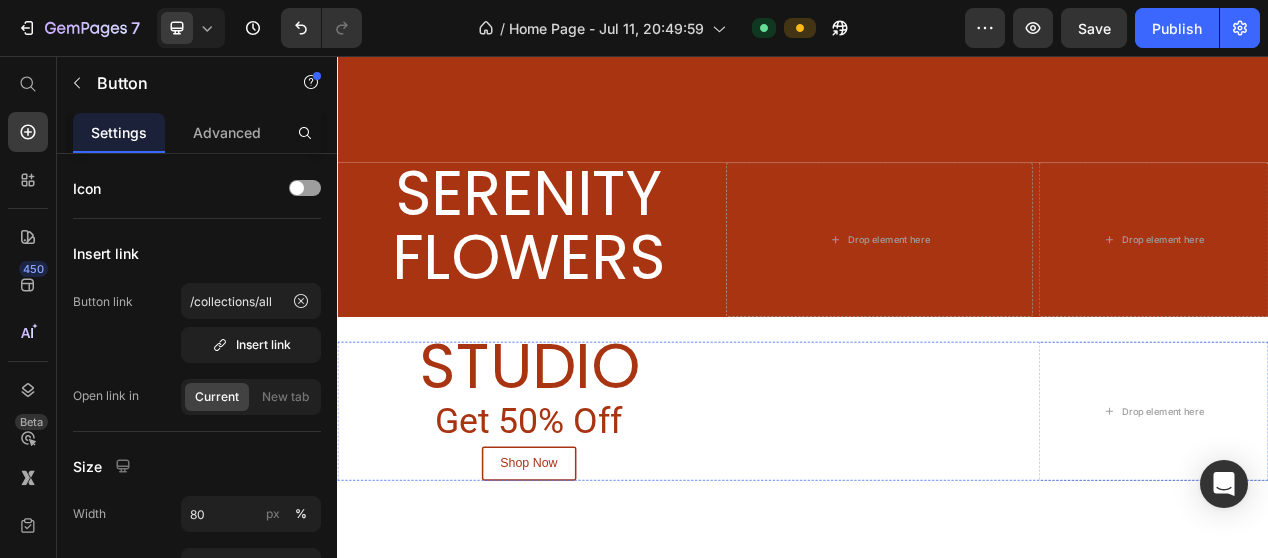 scroll, scrollTop: 4100, scrollLeft: 0, axis: vertical 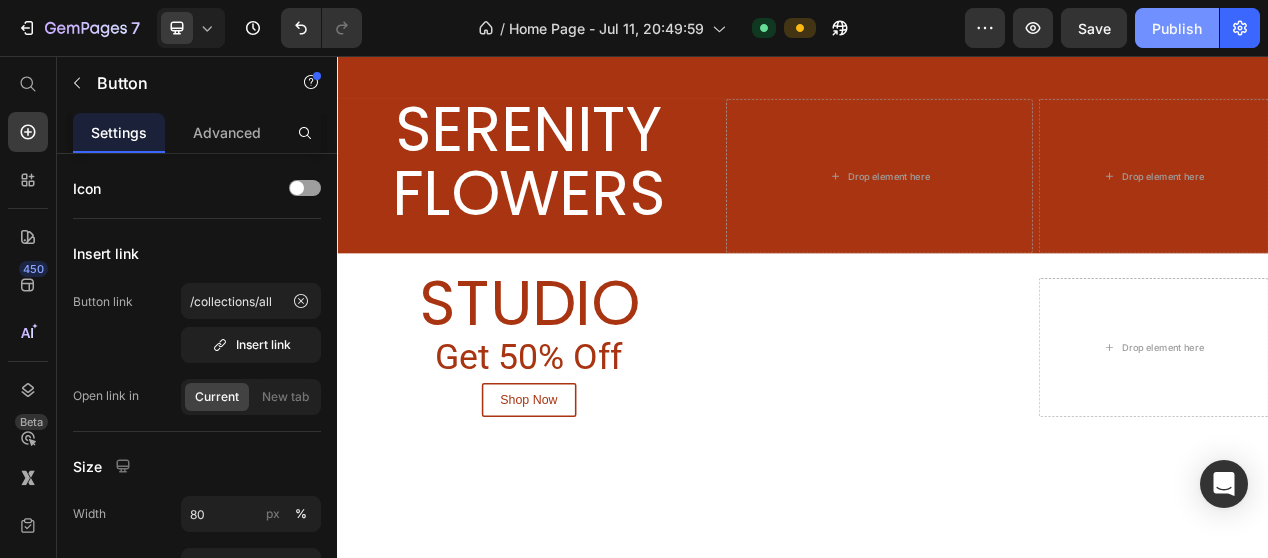drag, startPoint x: 1168, startPoint y: 19, endPoint x: 1139, endPoint y: 26, distance: 29.832869 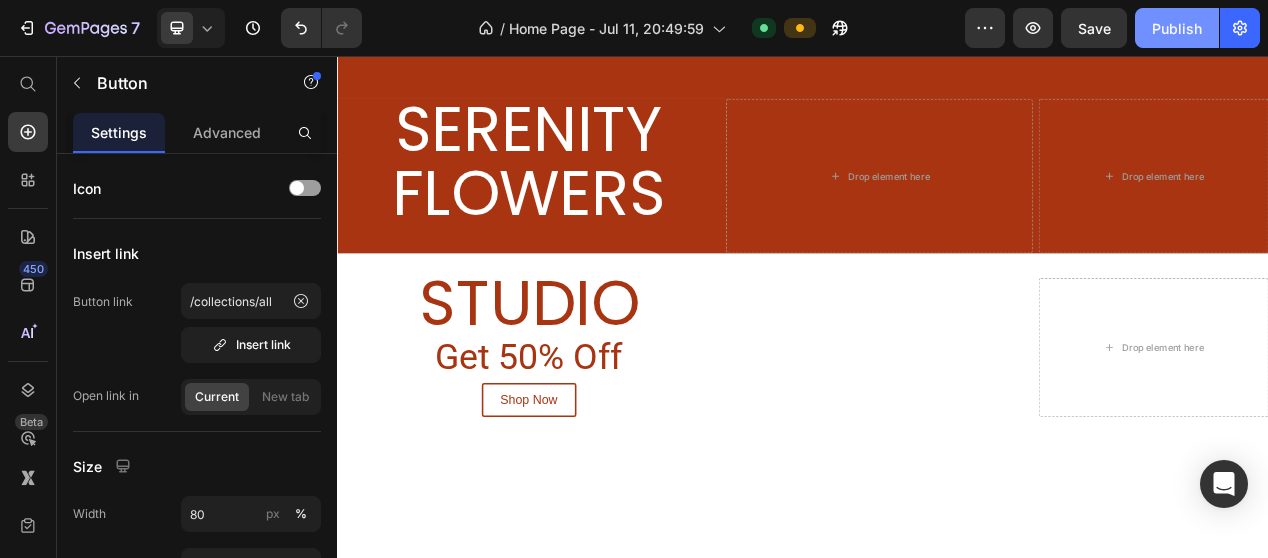 click on "Publish" at bounding box center [1177, 28] 